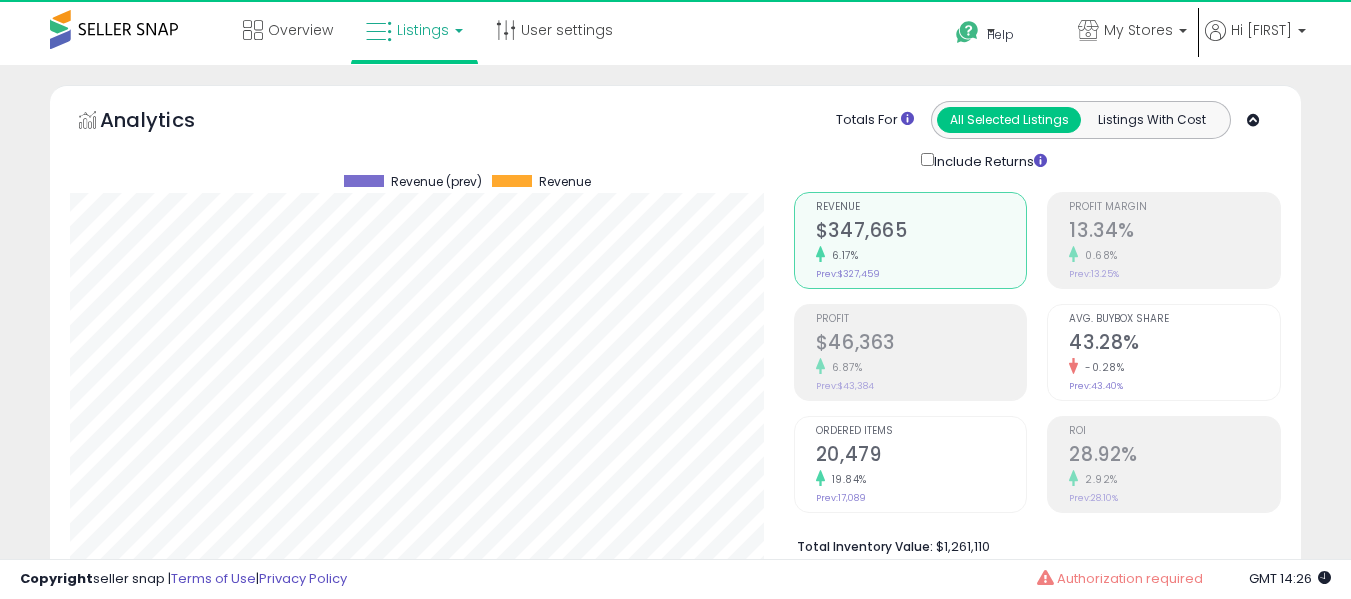 select on "**" 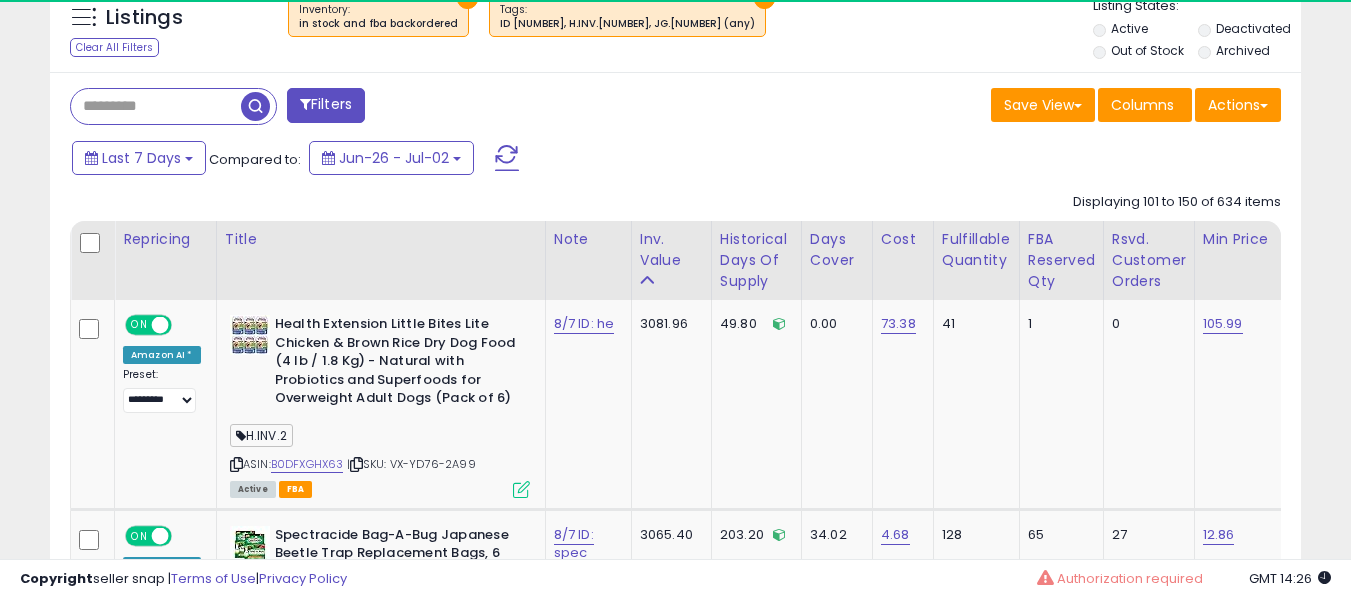scroll, scrollTop: 800, scrollLeft: 0, axis: vertical 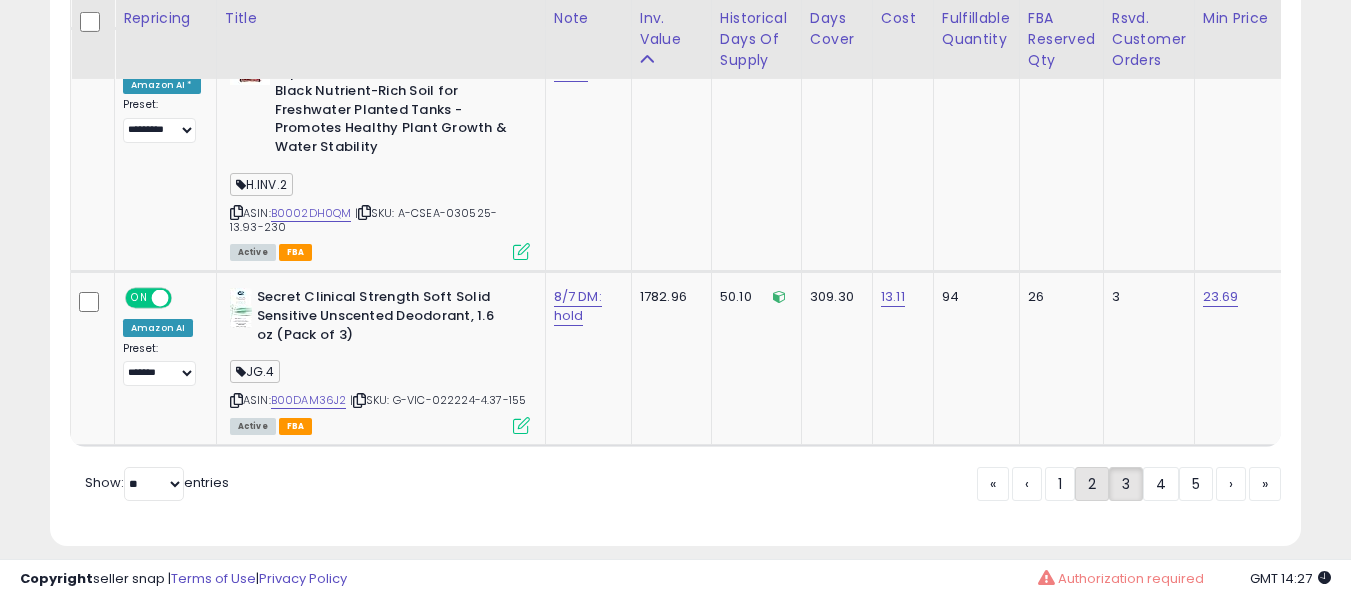 click on "2" 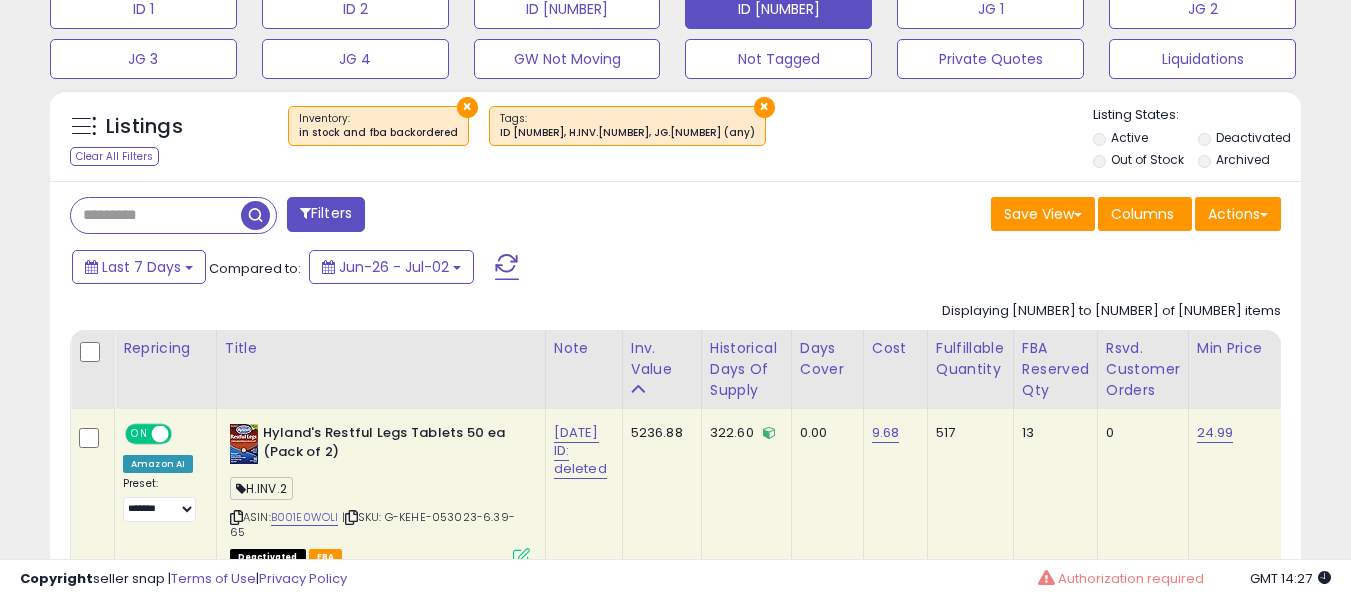 scroll, scrollTop: 891, scrollLeft: 0, axis: vertical 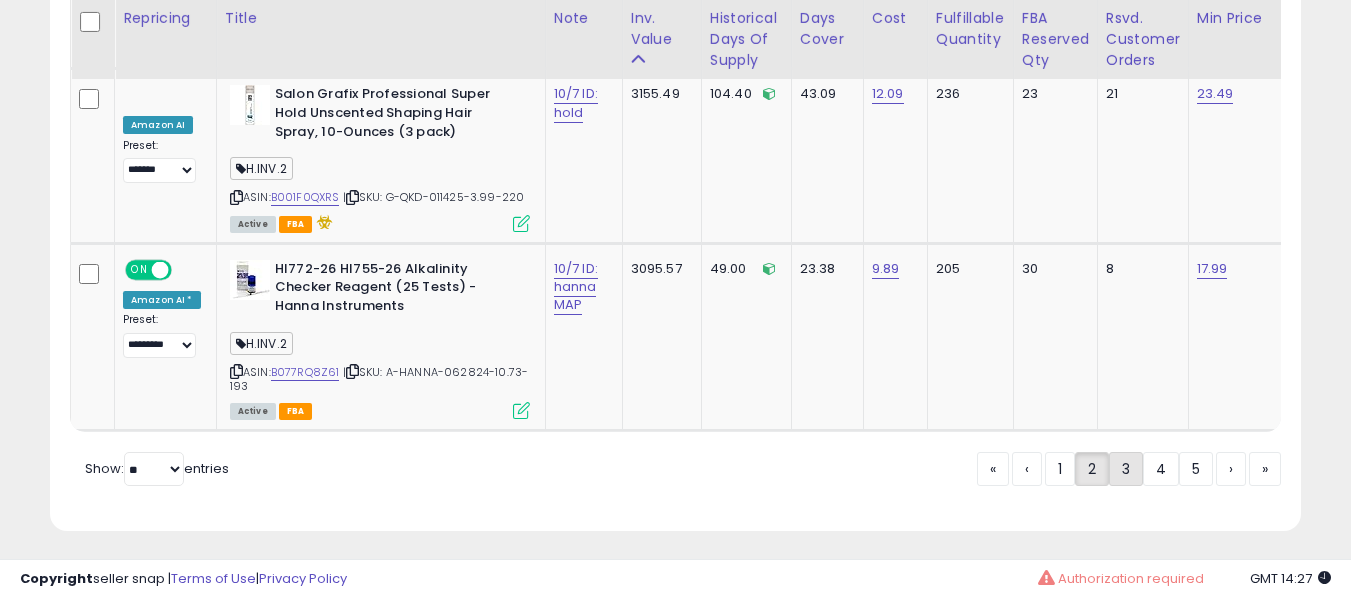 click on "3" 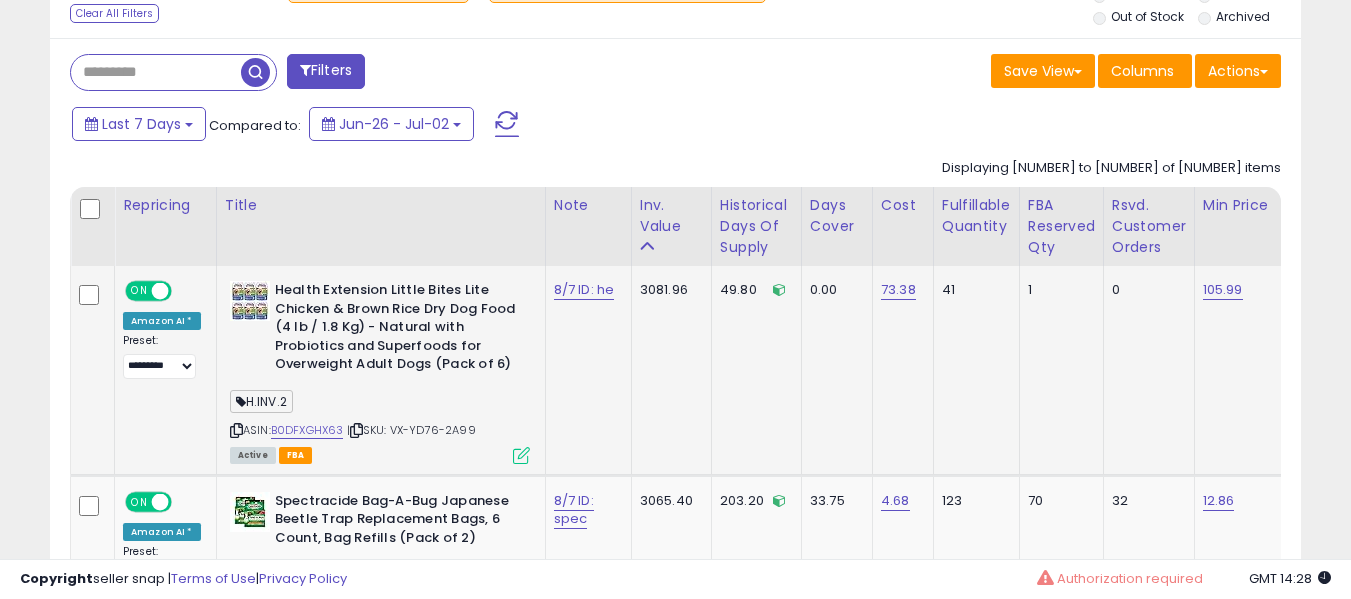 scroll, scrollTop: 891, scrollLeft: 0, axis: vertical 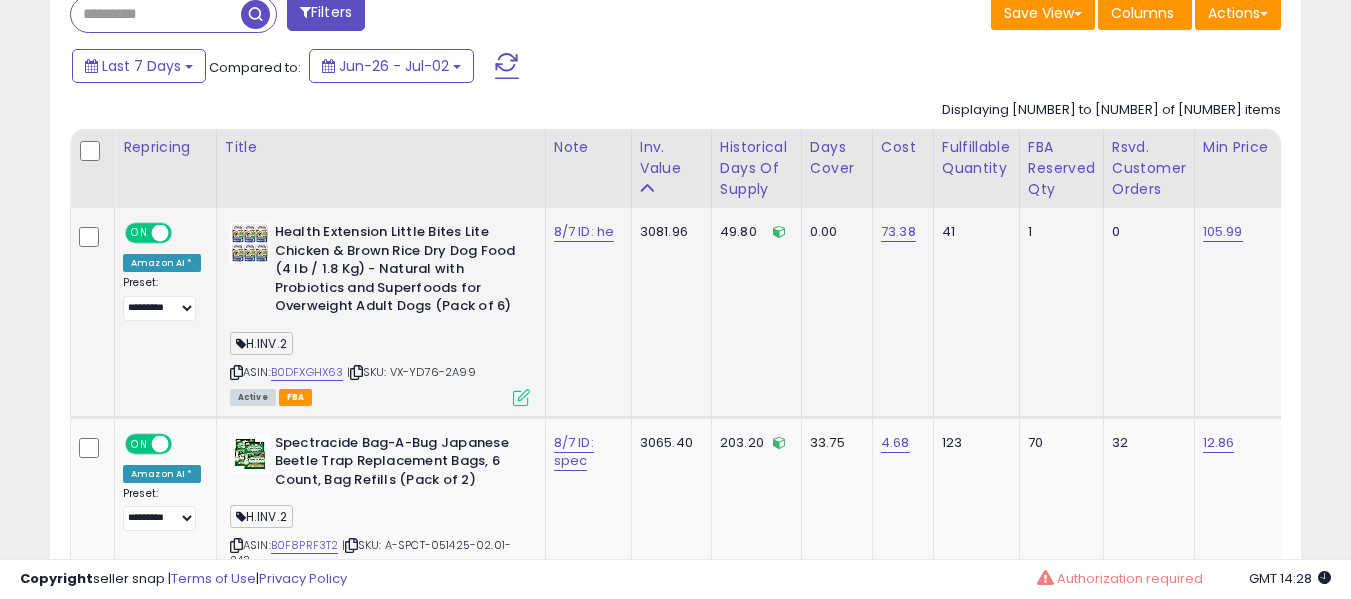 click on "8/7 ID: he" 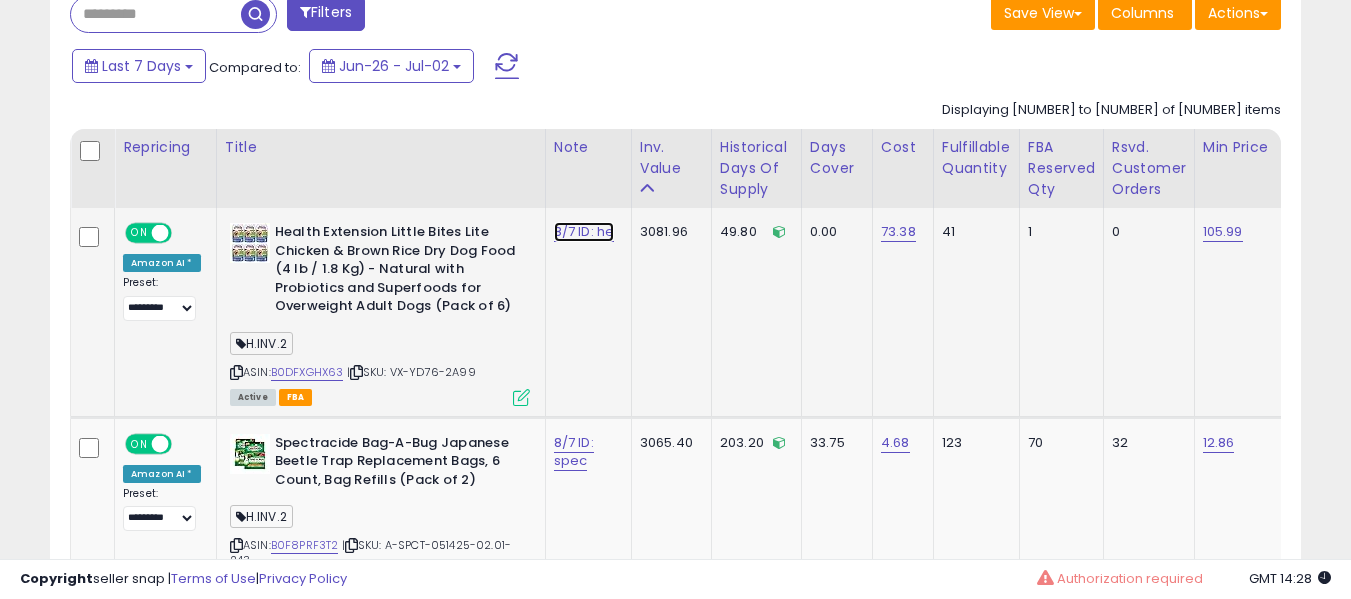 click on "8/7 ID: he" at bounding box center (584, 232) 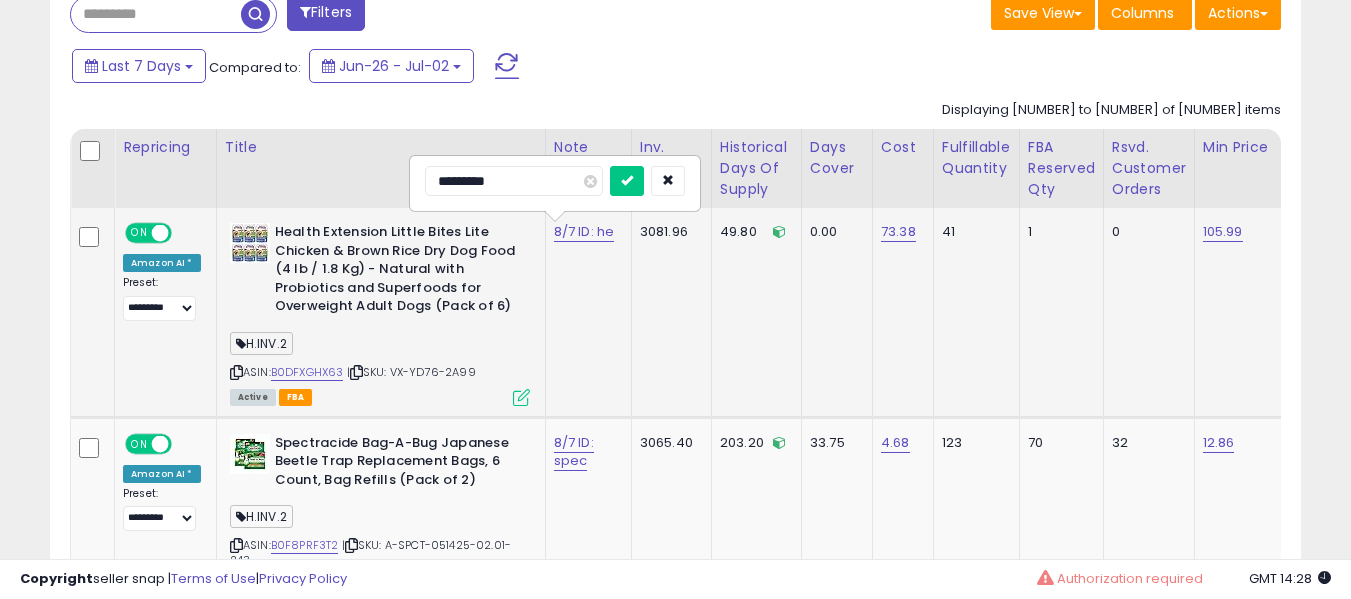 type on "**********" 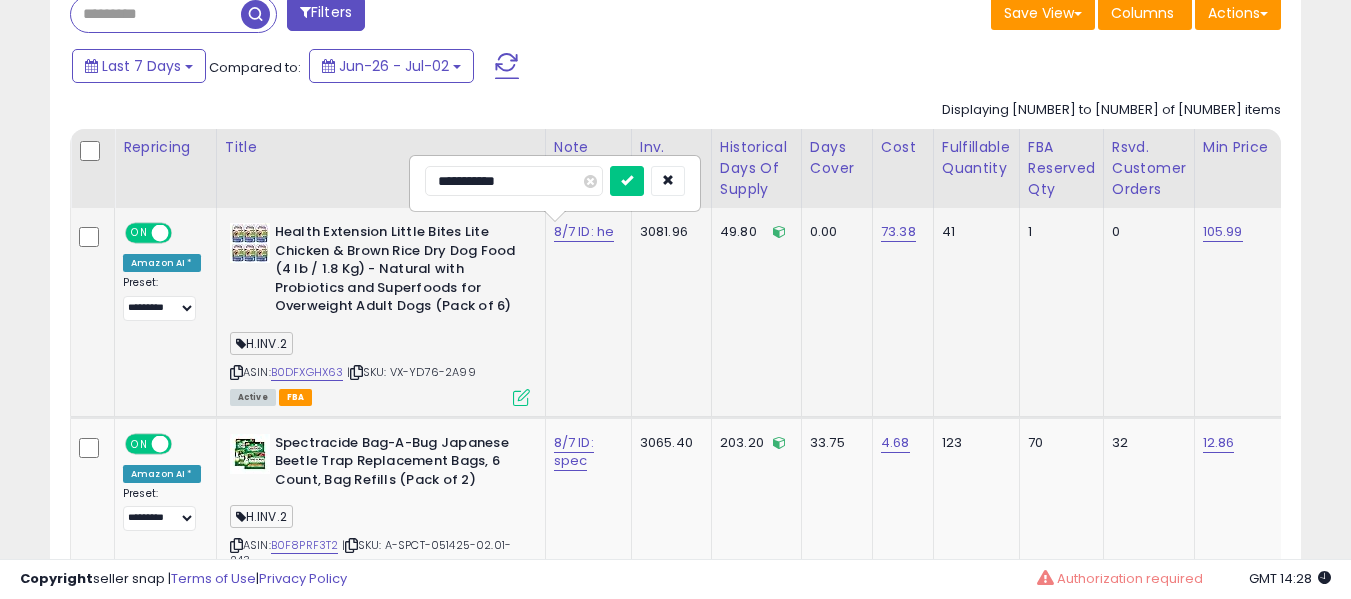 click at bounding box center (627, 181) 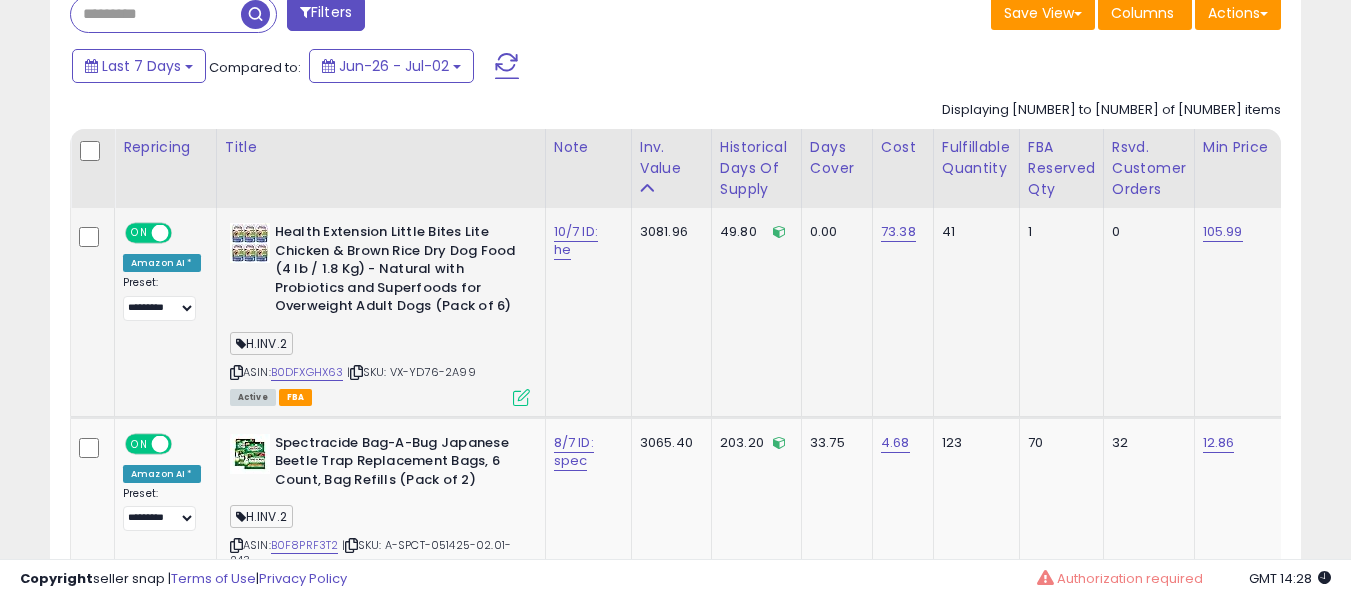 scroll, scrollTop: 1092, scrollLeft: 0, axis: vertical 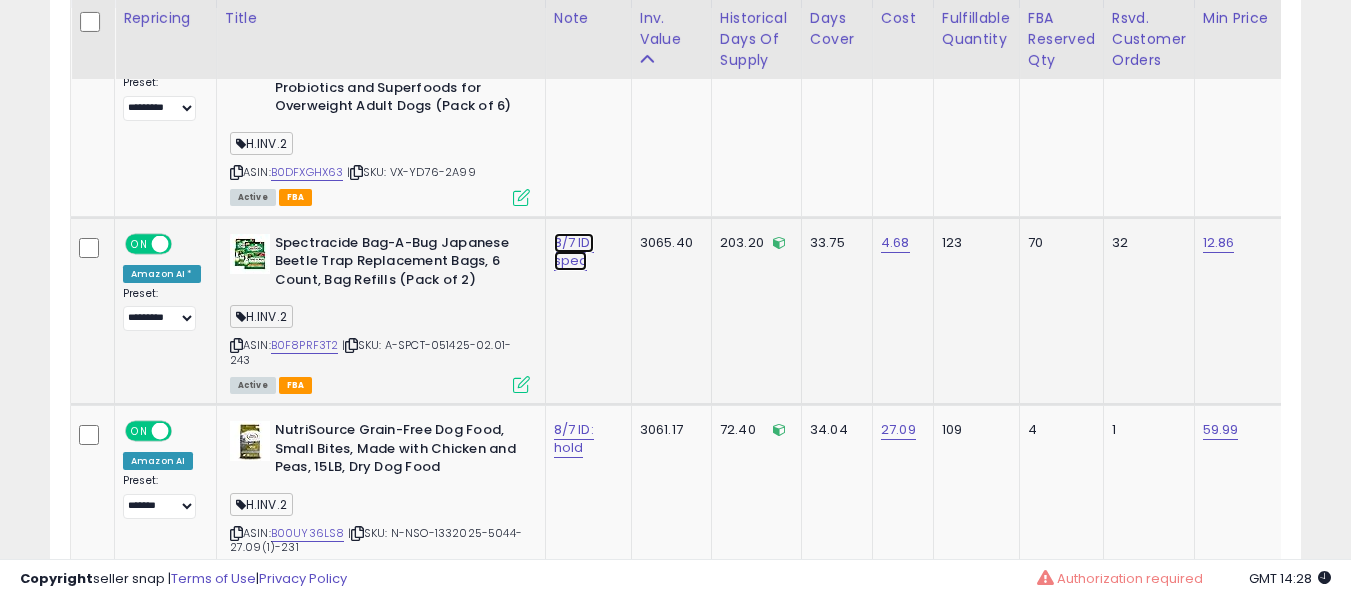 click on "8/7 ID: spec" at bounding box center (576, 41) 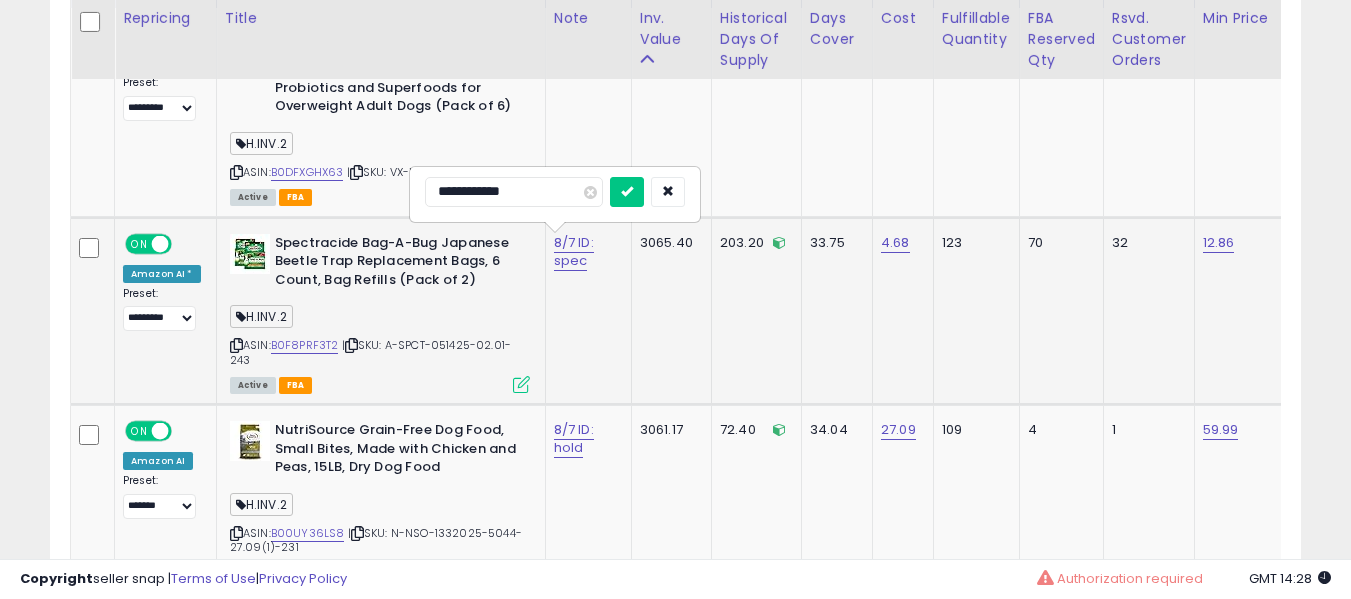 type on "**********" 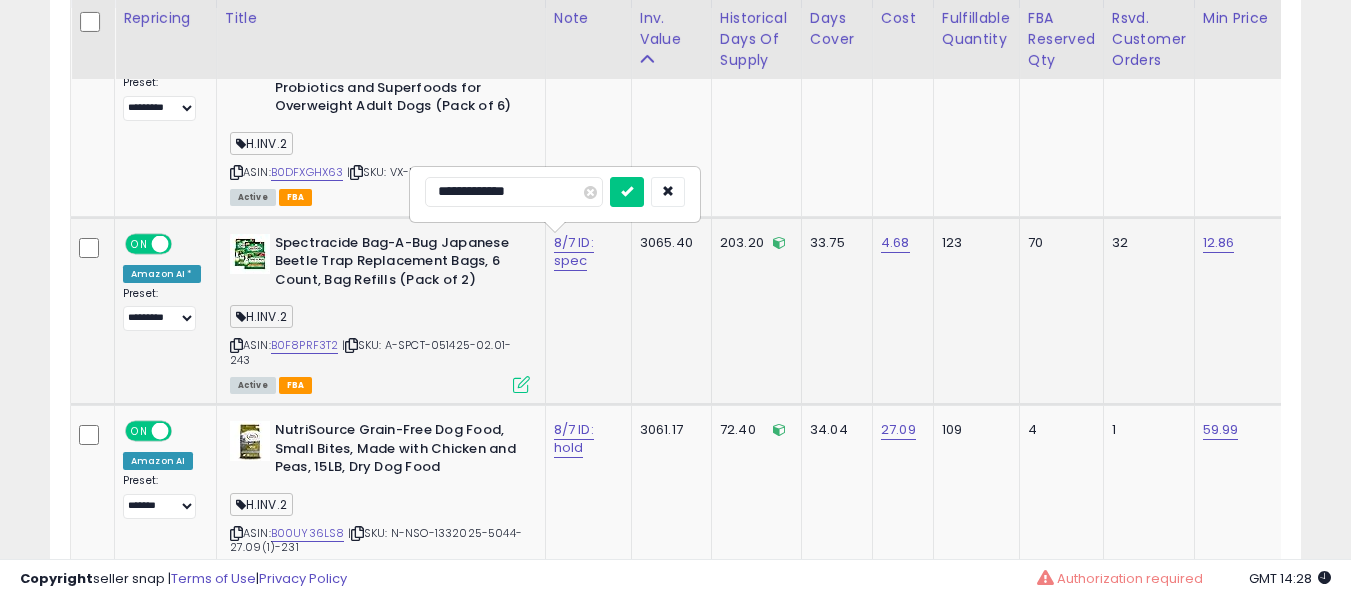 click at bounding box center (627, 192) 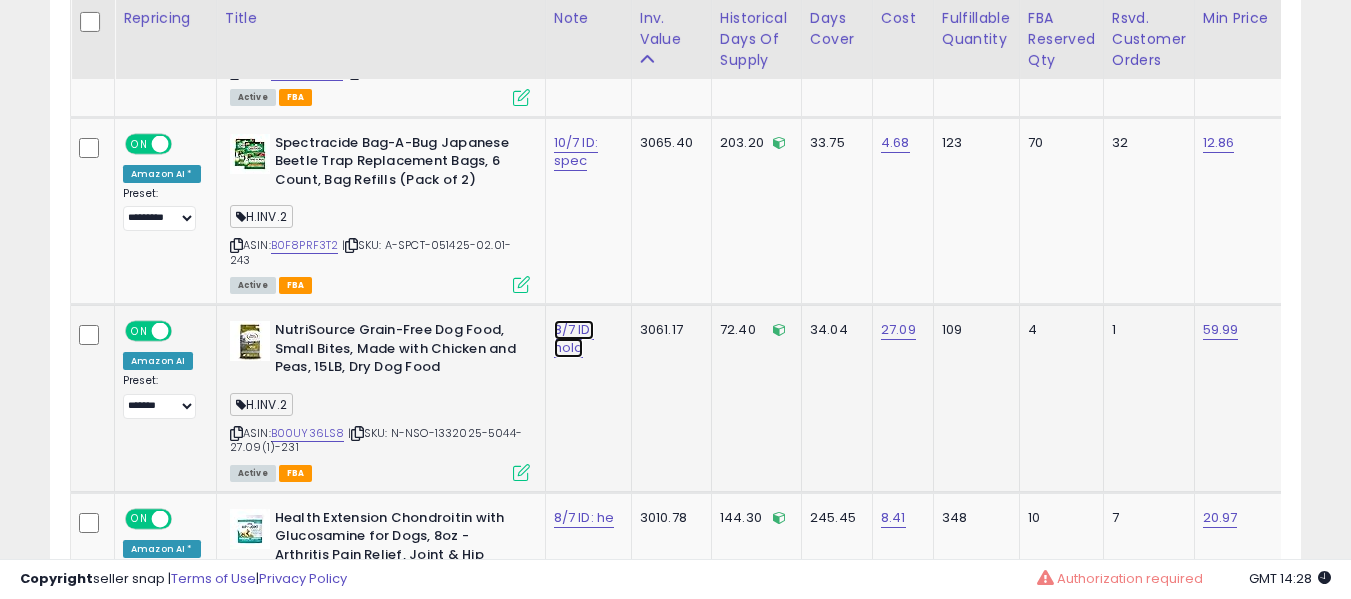 click on "8/7 ID: hold" at bounding box center (576, -59) 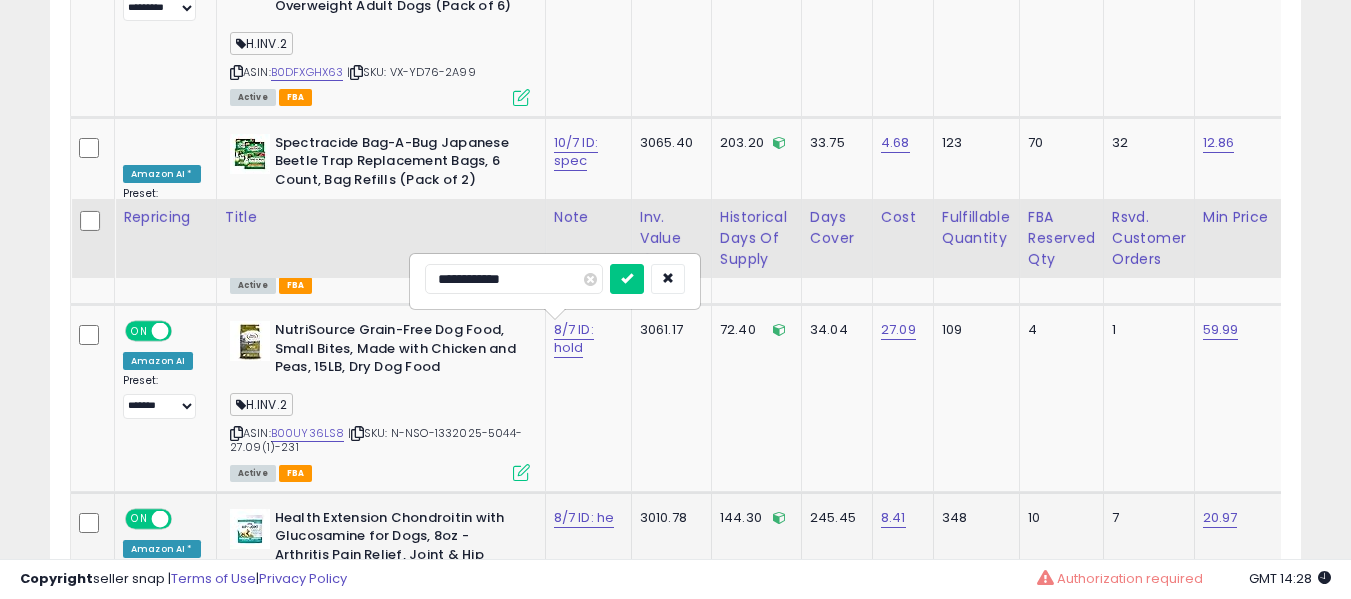 scroll, scrollTop: 1392, scrollLeft: 0, axis: vertical 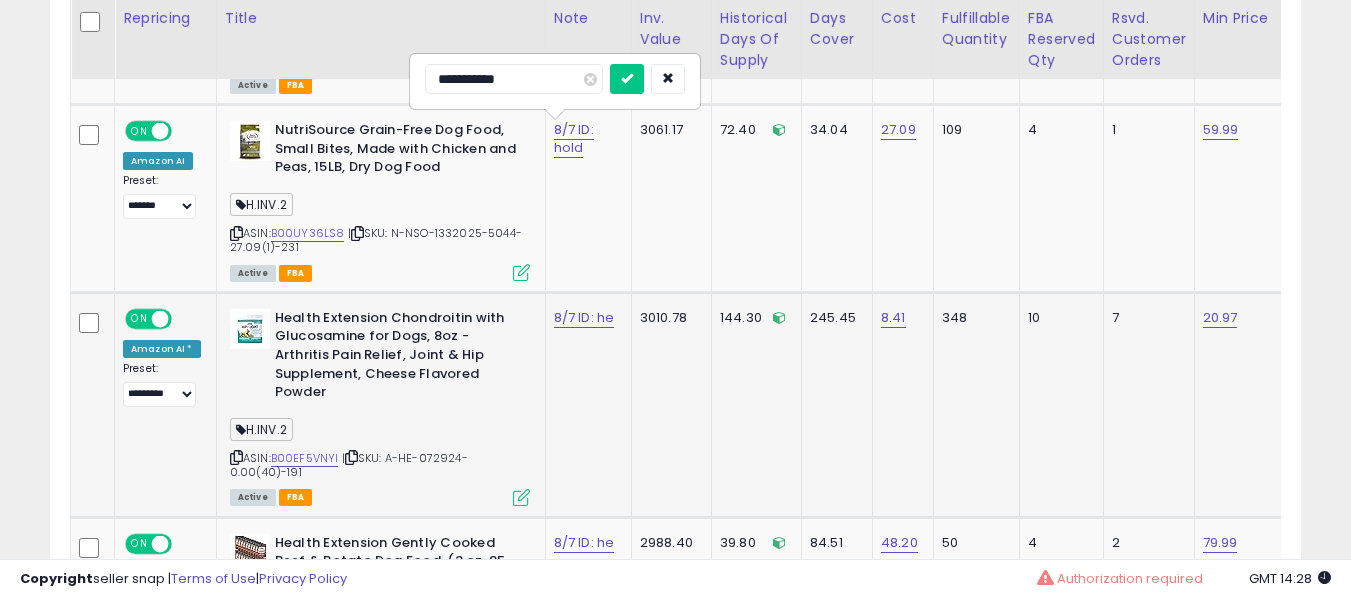 type on "**********" 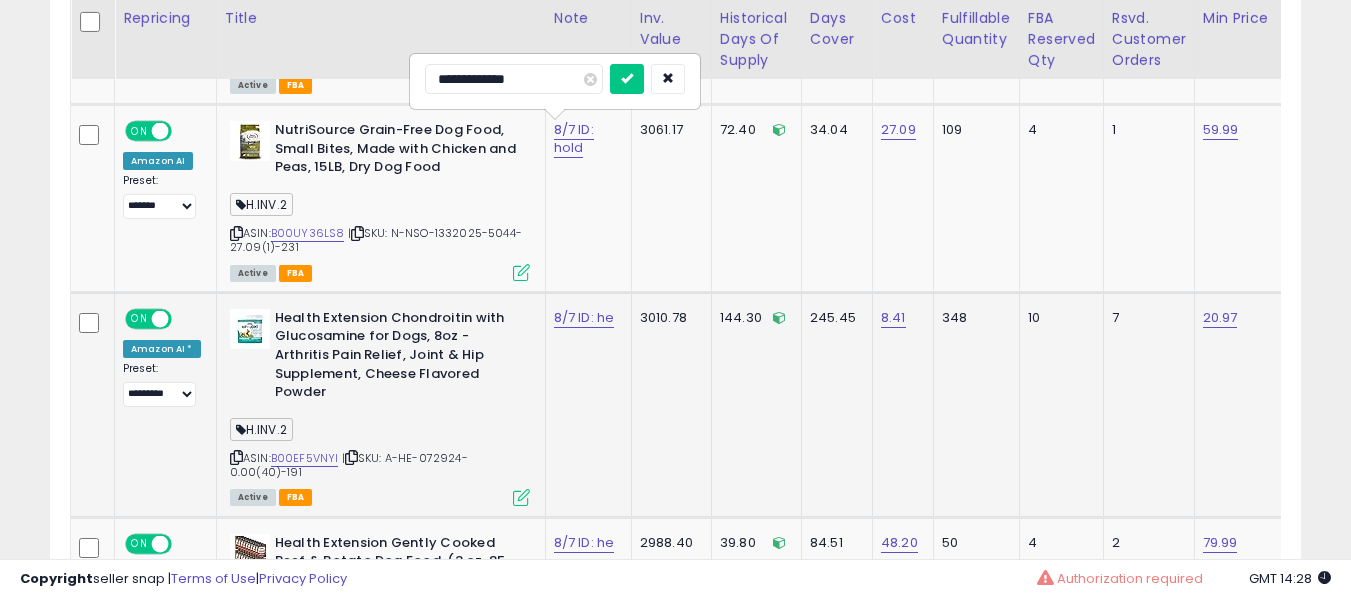 click at bounding box center [627, 79] 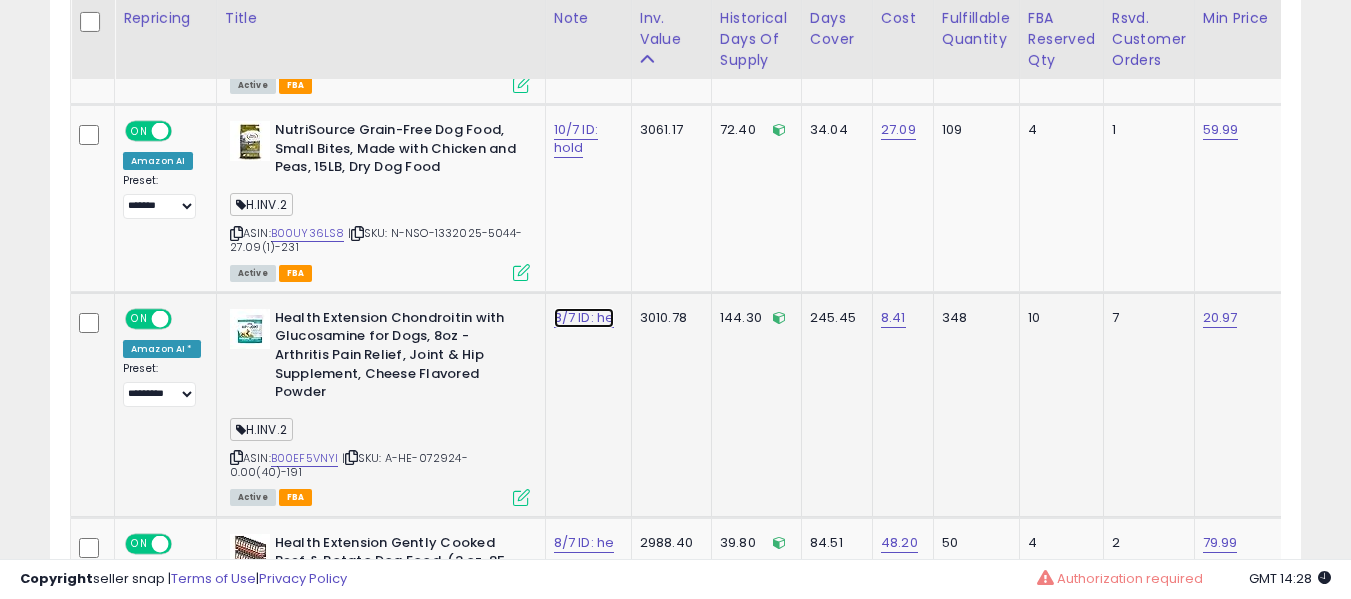 click on "8/7 ID: he" at bounding box center (576, -259) 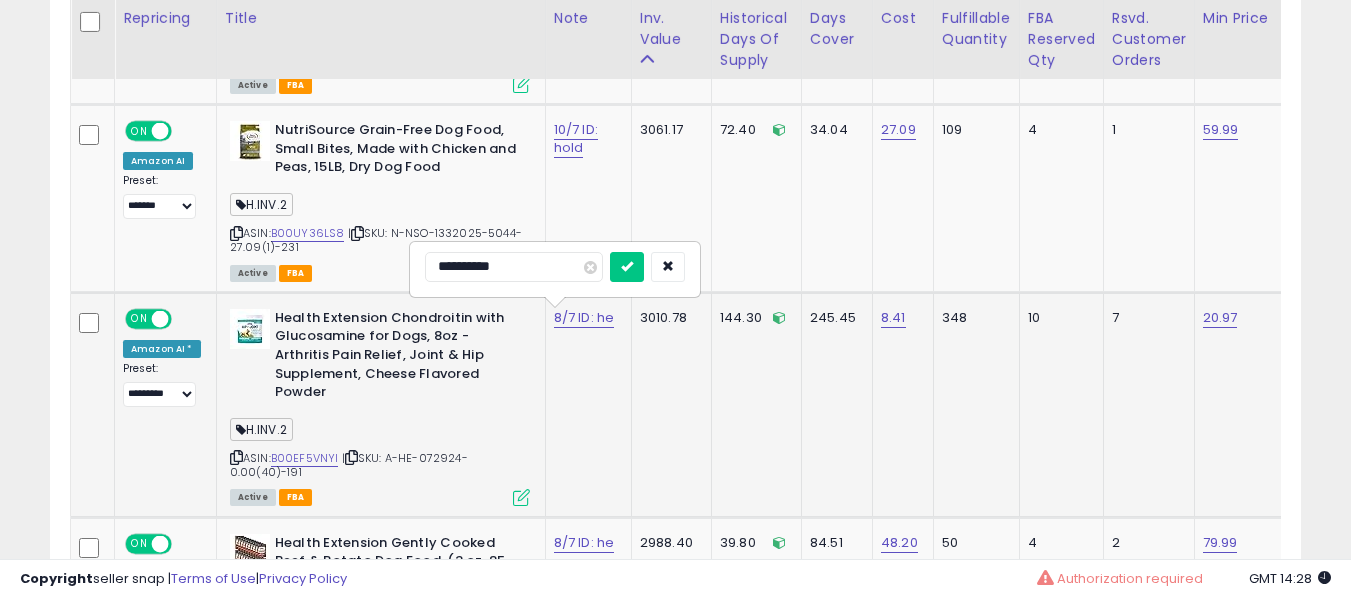 type on "**********" 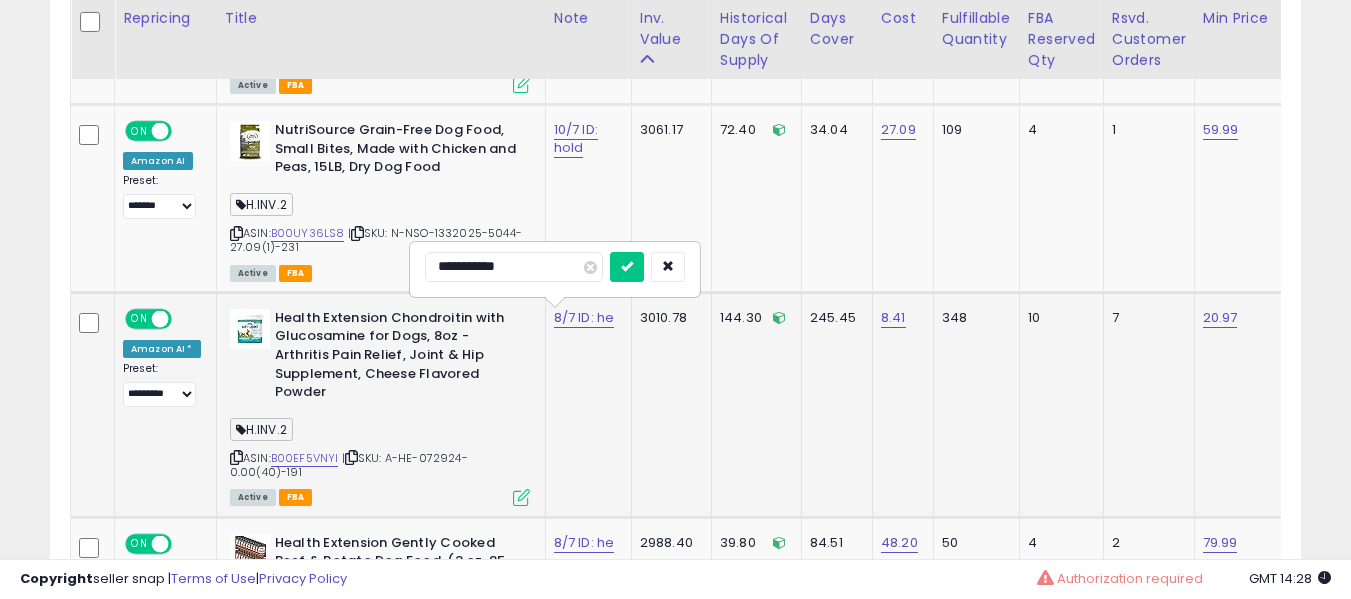 click at bounding box center [627, 267] 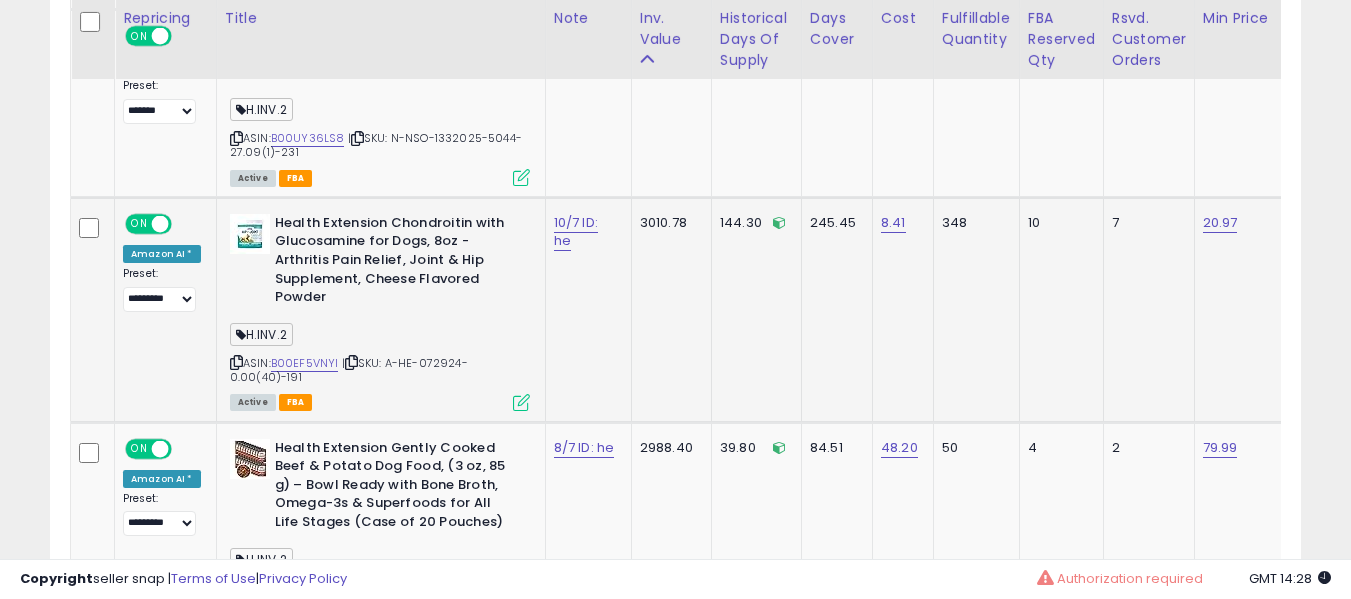 scroll, scrollTop: 1692, scrollLeft: 0, axis: vertical 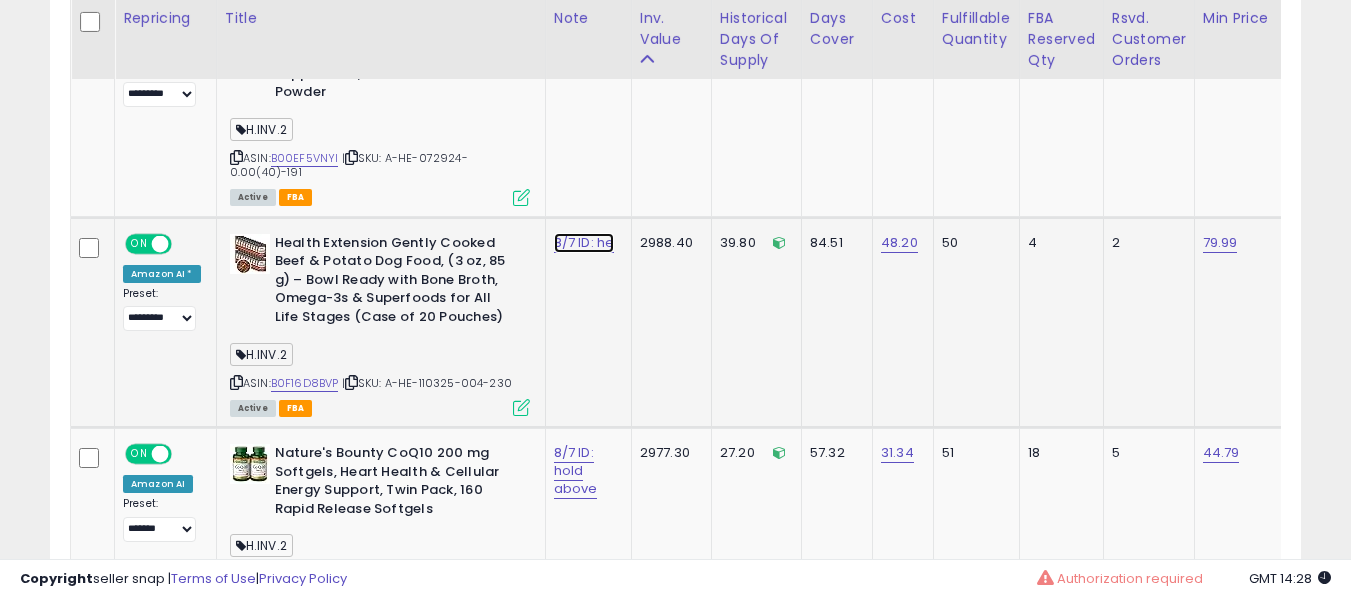 click on "8/7 ID: he" at bounding box center [576, -559] 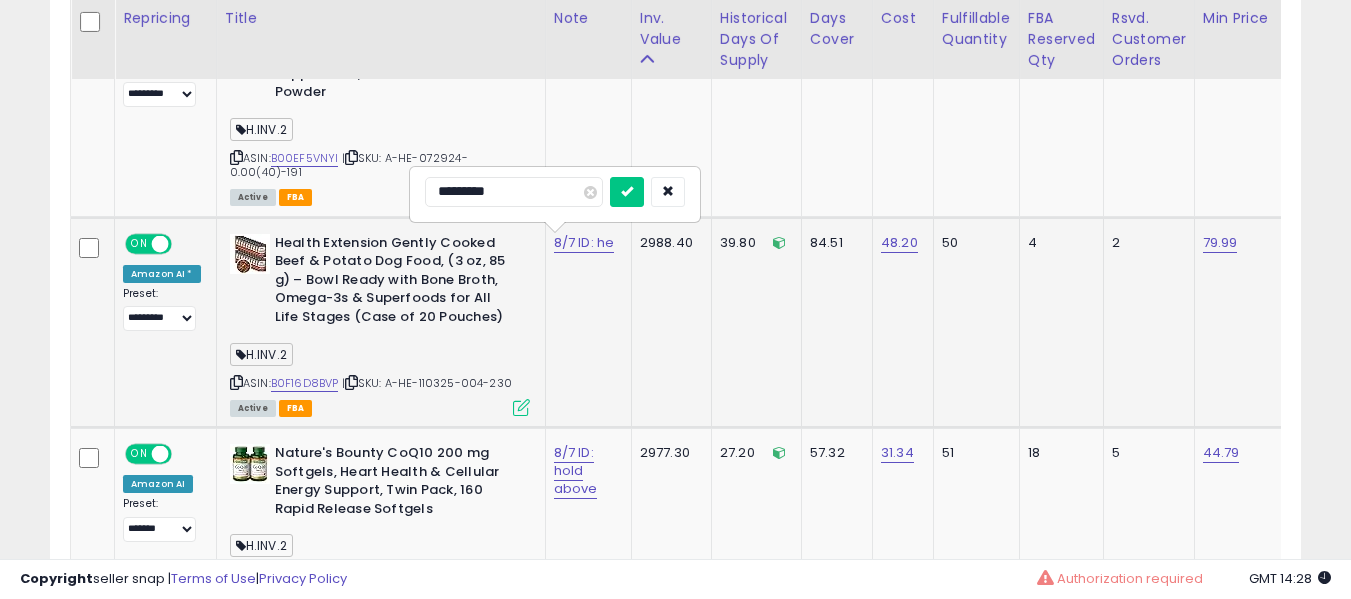 type on "**********" 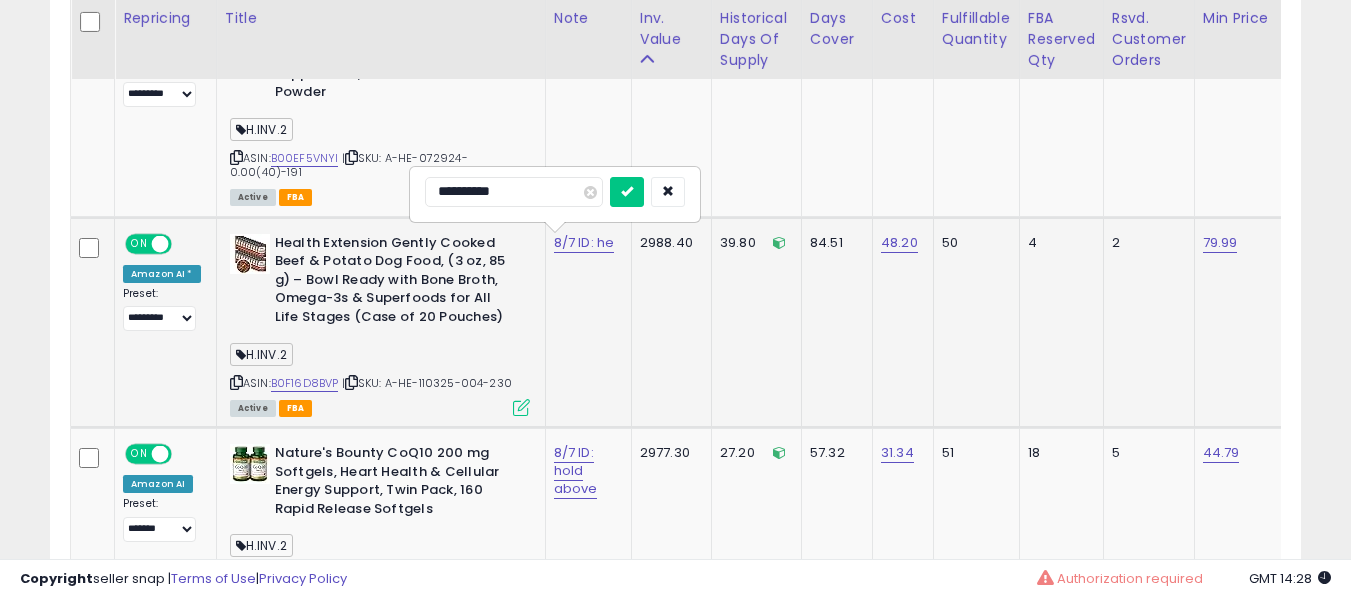 click at bounding box center [627, 192] 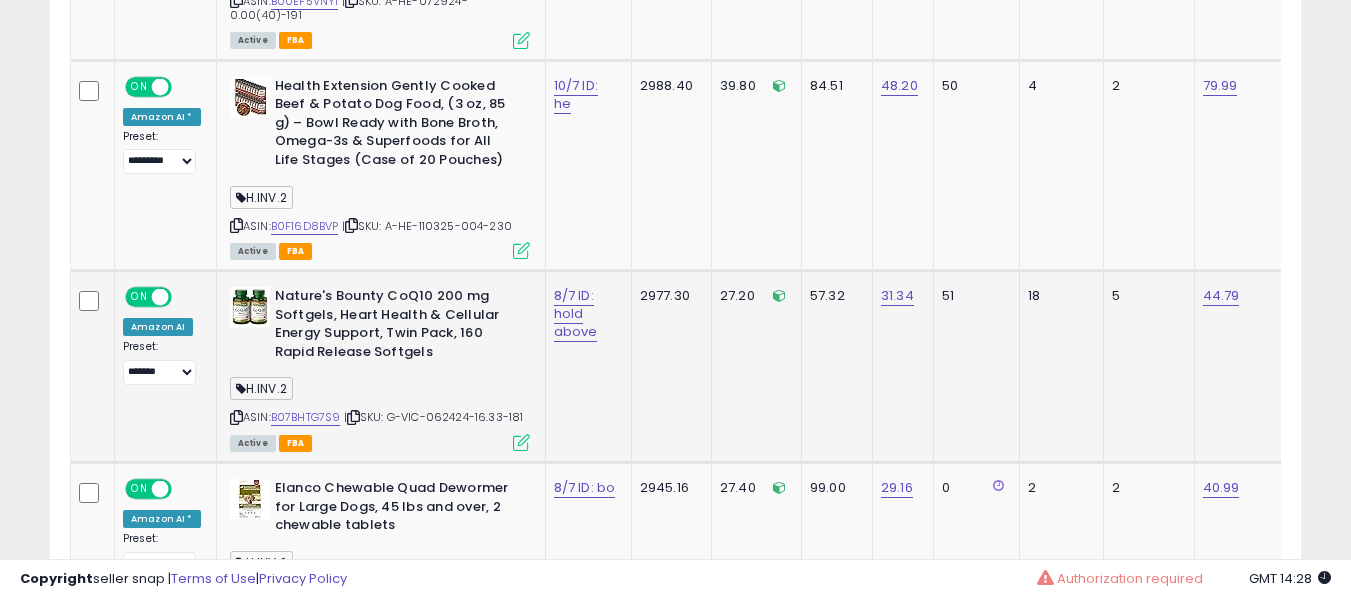 scroll, scrollTop: 1892, scrollLeft: 0, axis: vertical 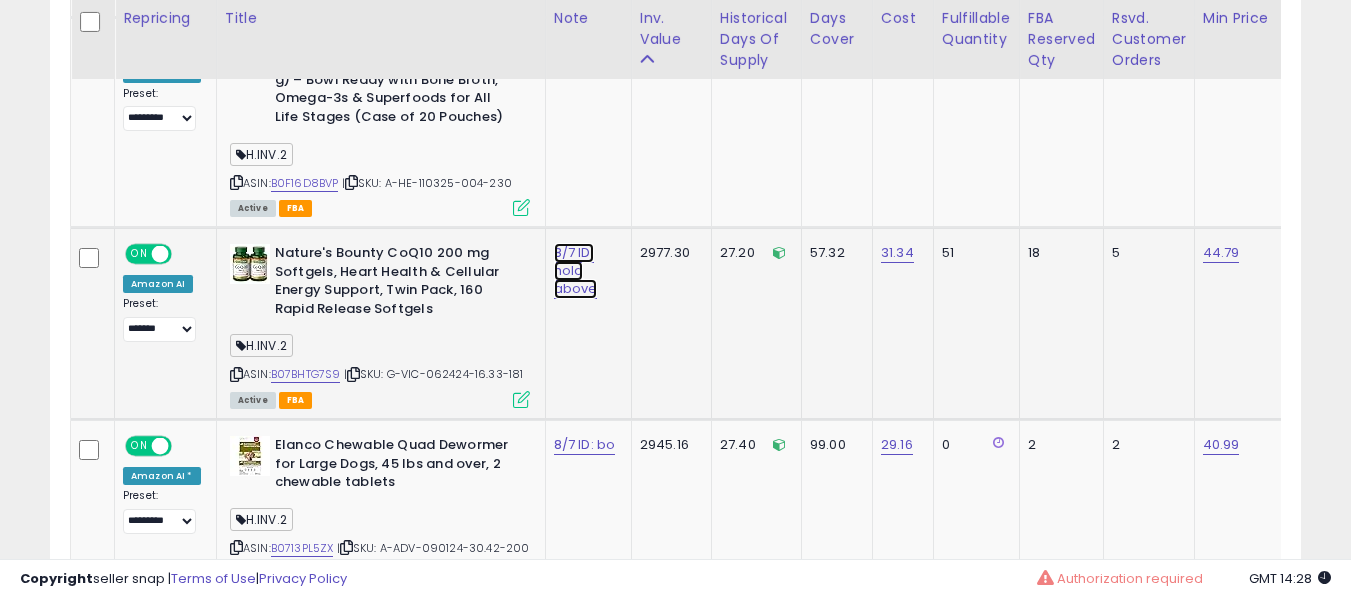 click on "8/7 ID: hold above" at bounding box center [576, -759] 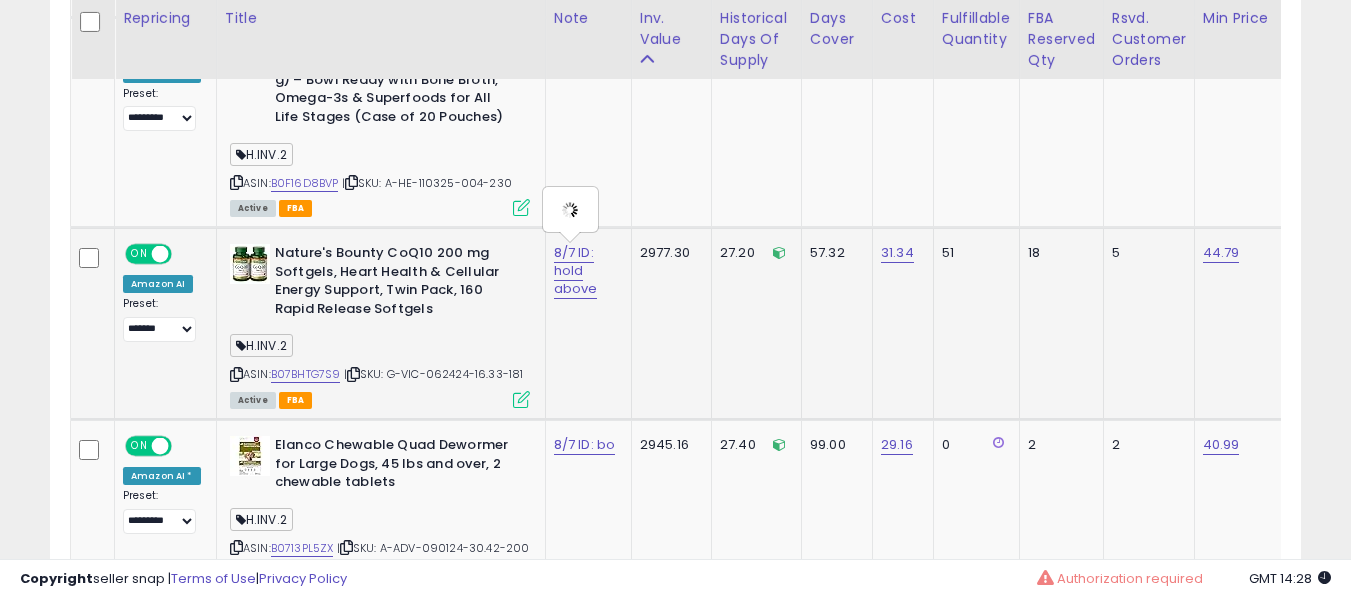 type on "**********" 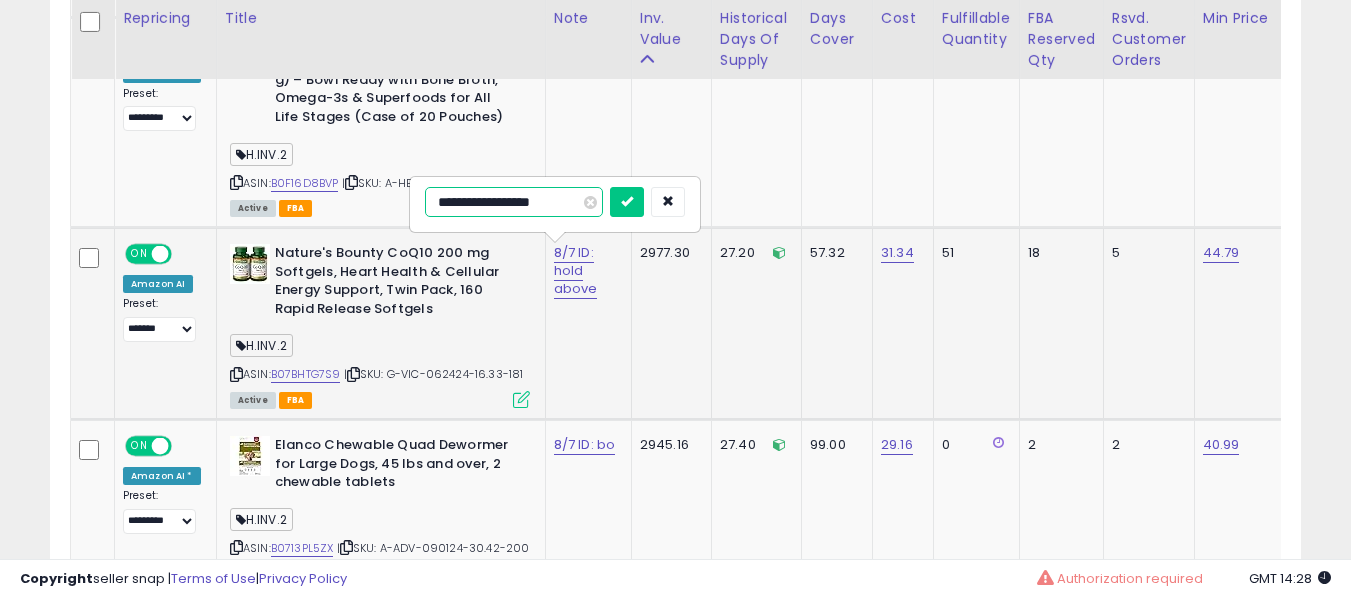 type on "**********" 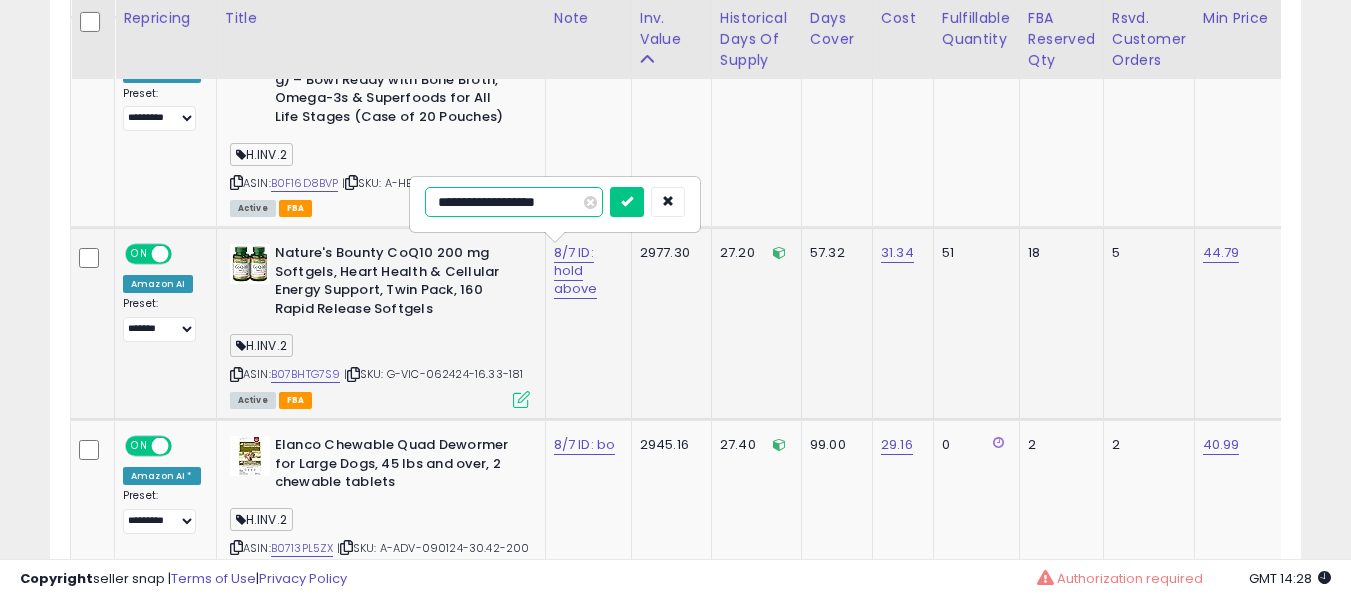 click at bounding box center [627, 202] 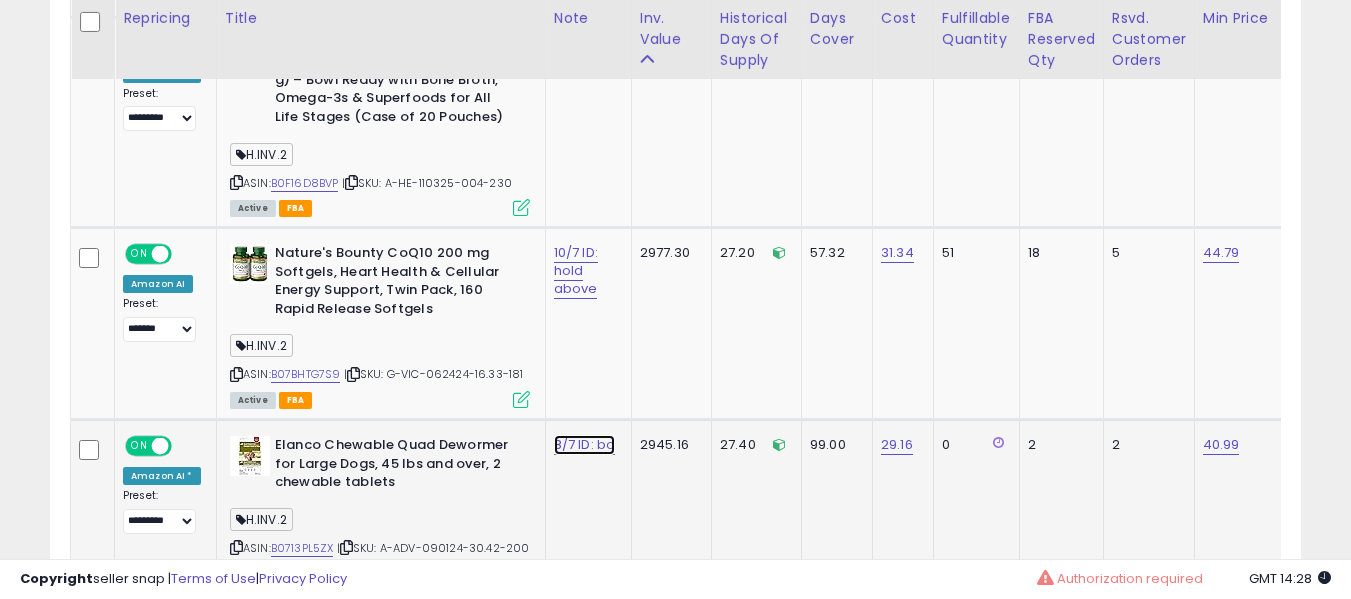 click on "8/7 ID: bo" at bounding box center [576, -759] 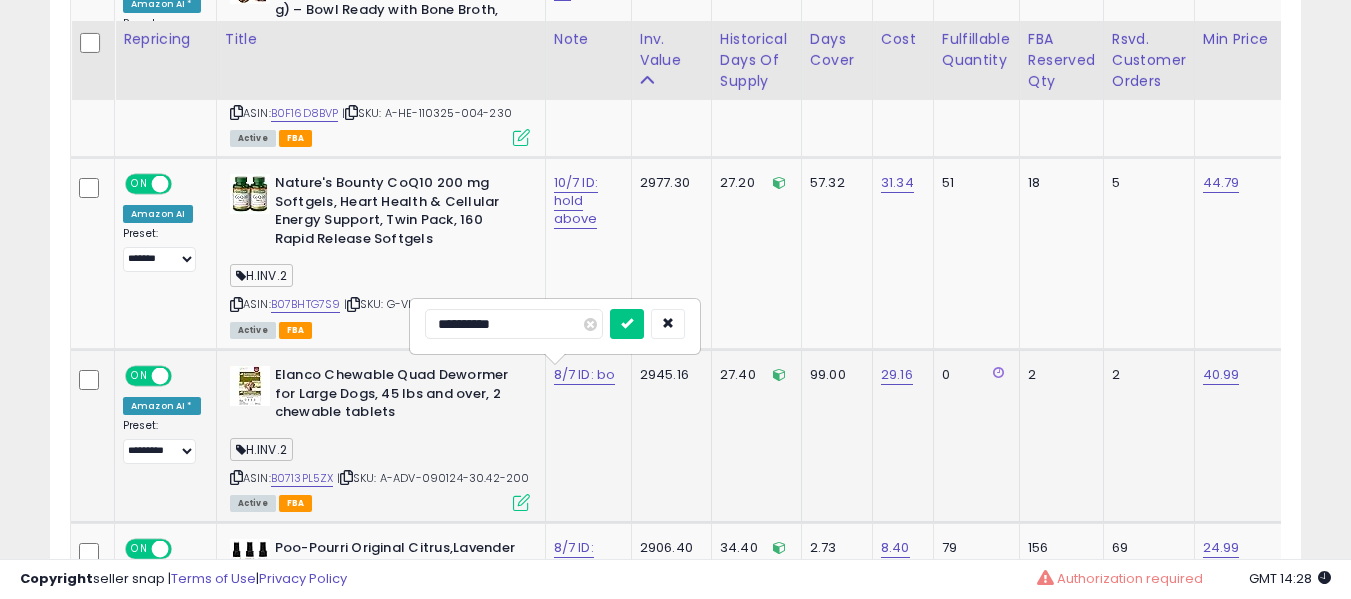 scroll, scrollTop: 1992, scrollLeft: 0, axis: vertical 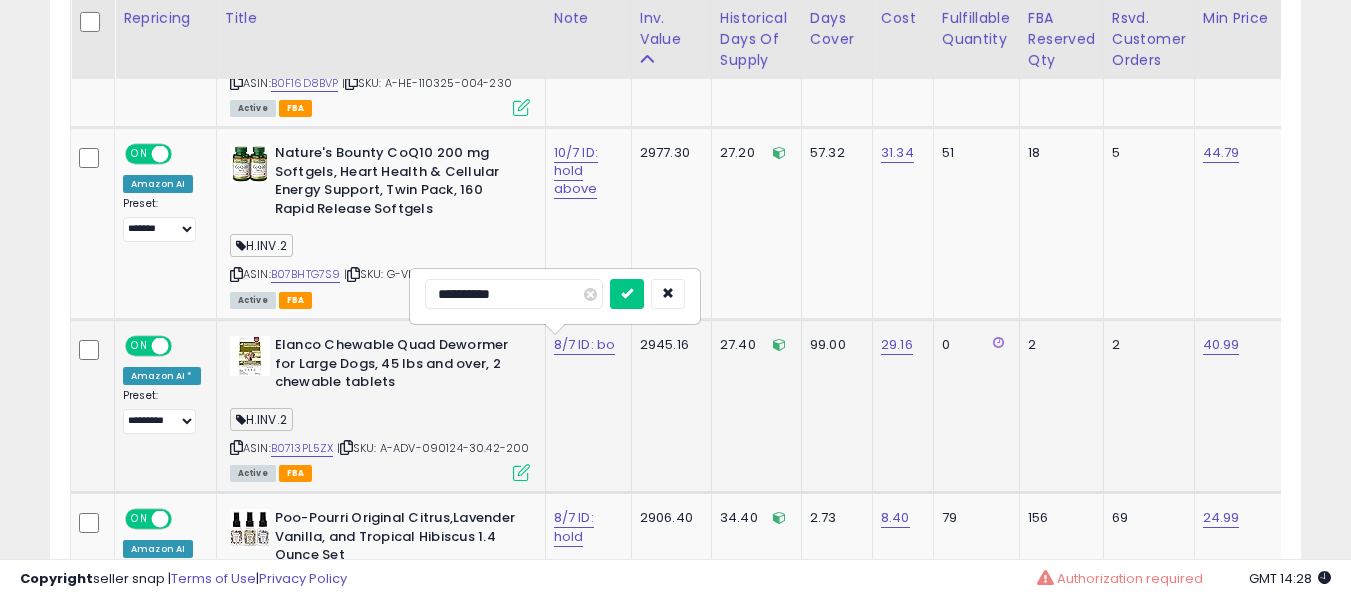 type on "**********" 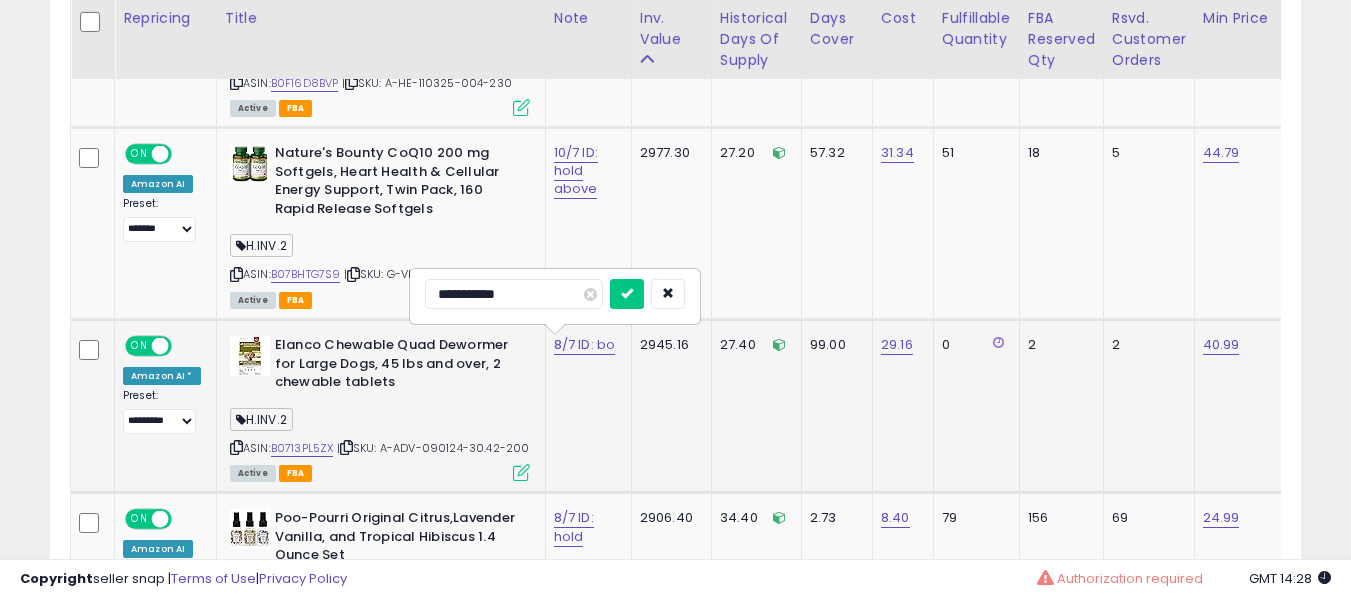 click at bounding box center (627, 294) 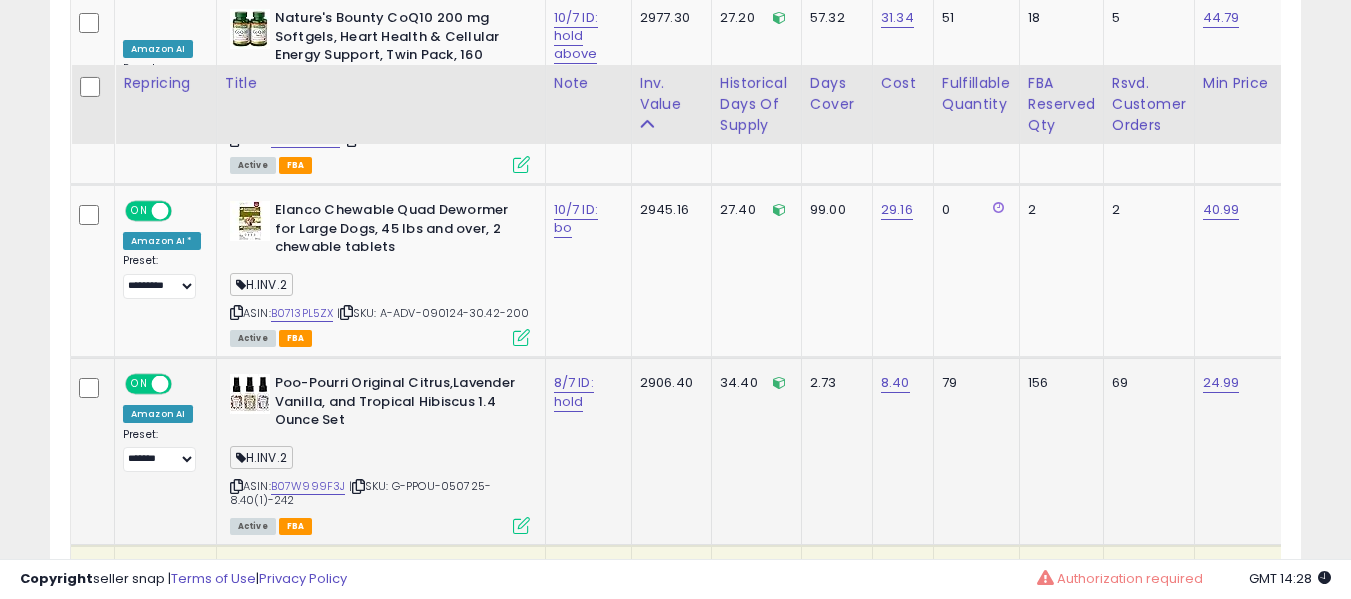 scroll, scrollTop: 2192, scrollLeft: 0, axis: vertical 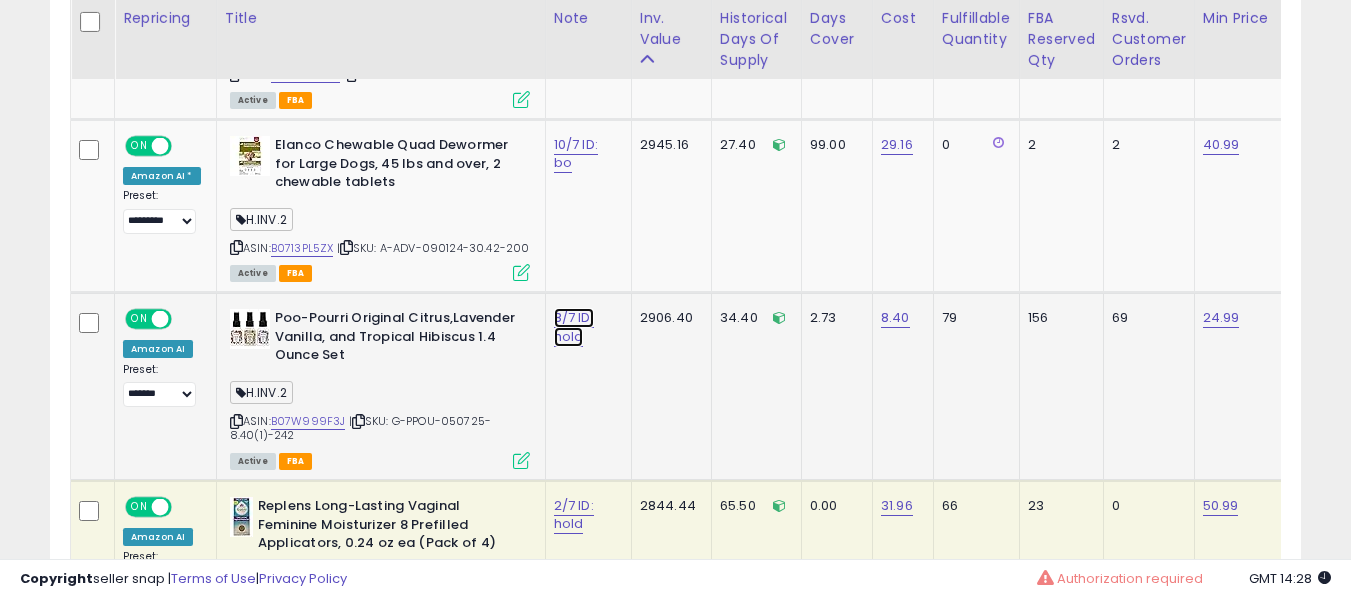 click on "8/7 ID: hold" at bounding box center (576, -1059) 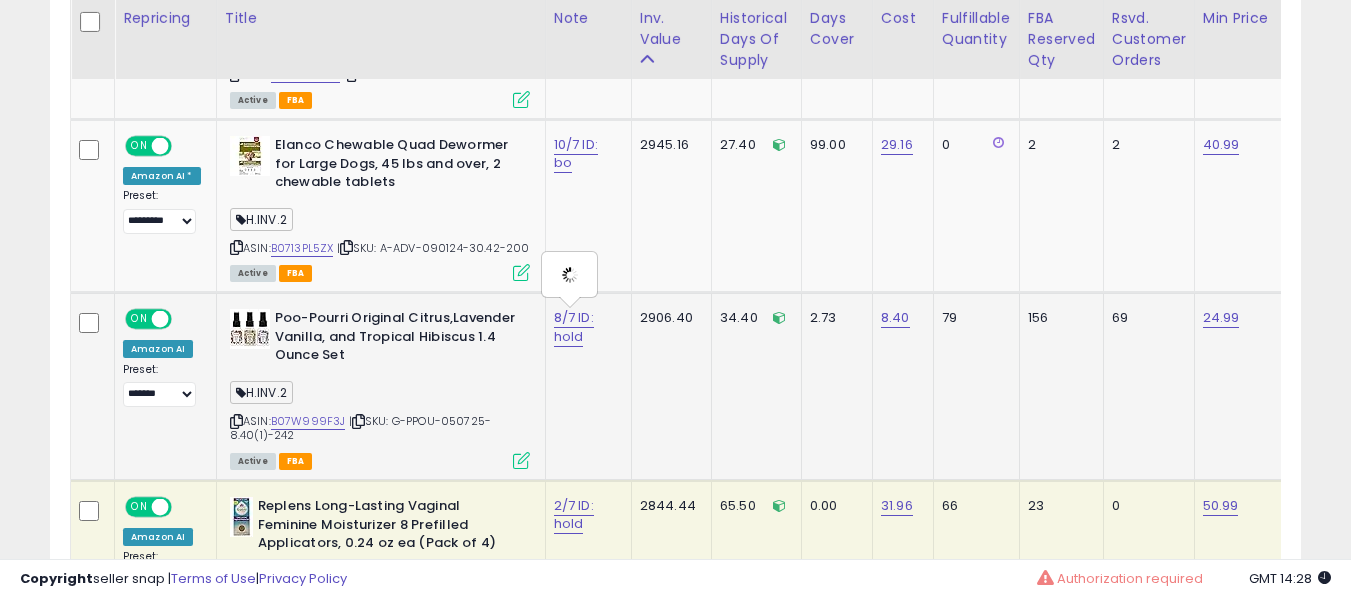 type on "**********" 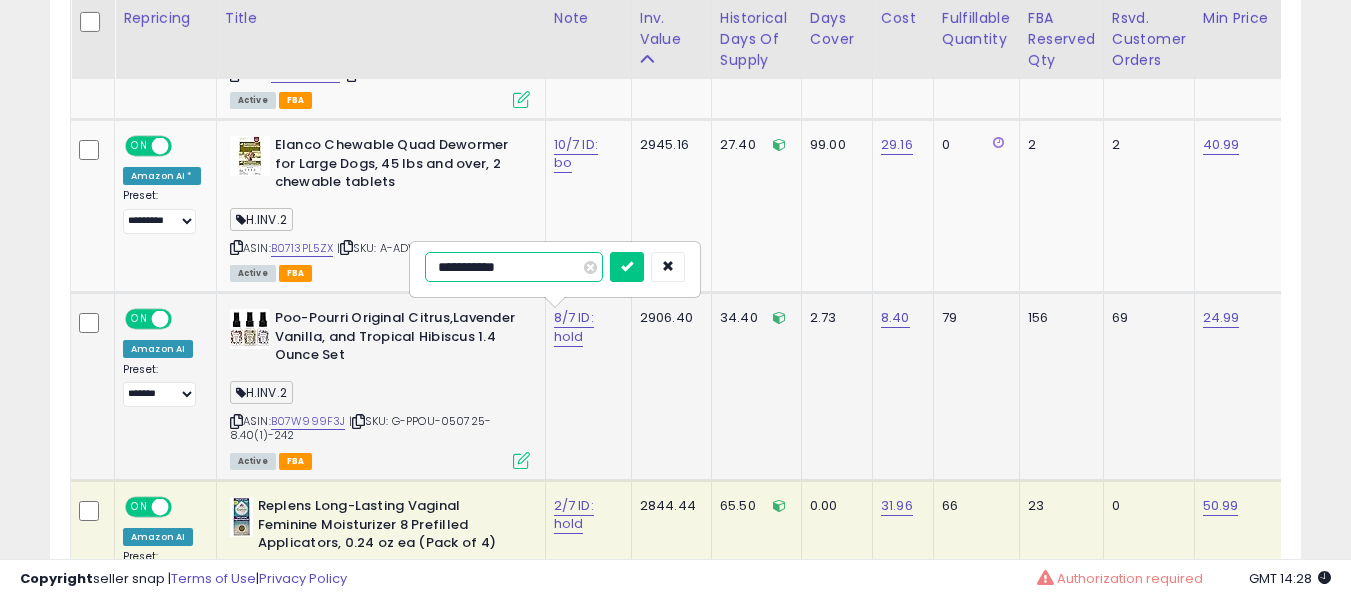type on "**********" 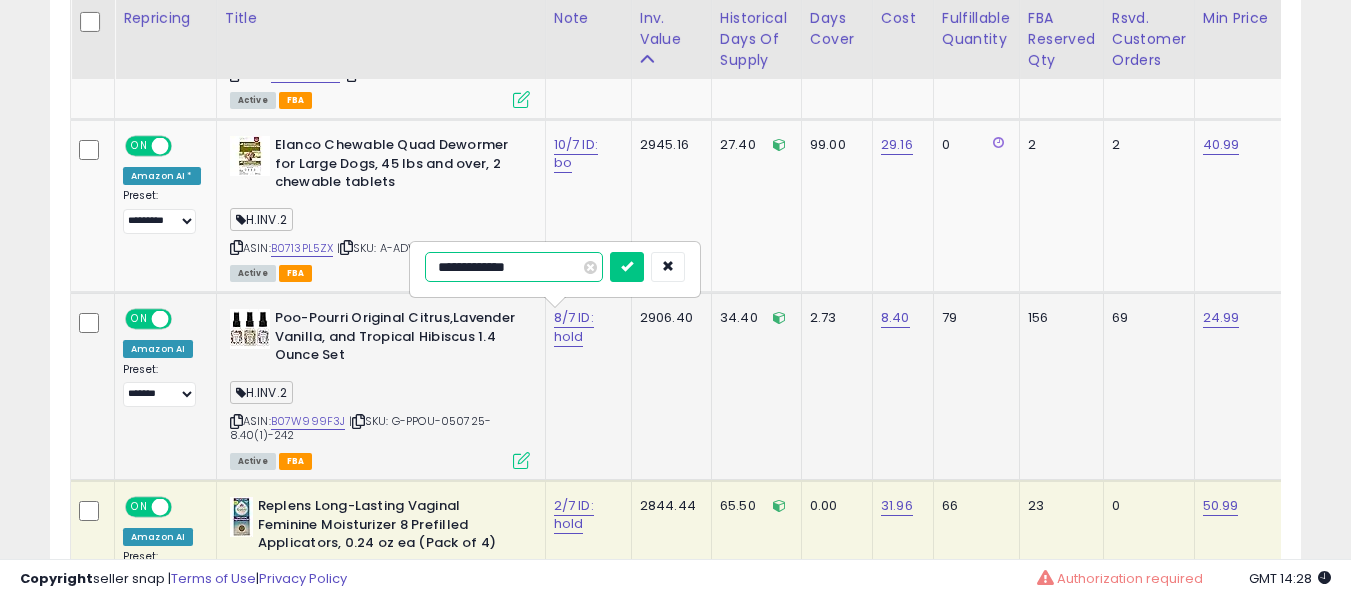 click at bounding box center [627, 267] 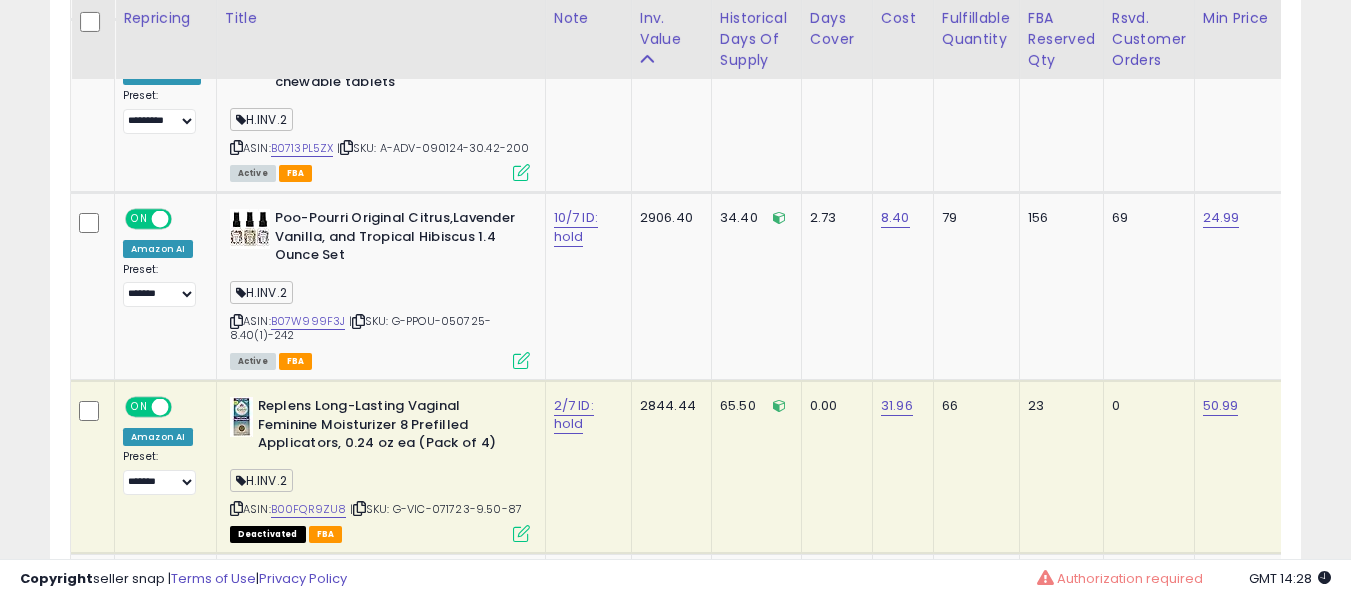drag, startPoint x: 580, startPoint y: 440, endPoint x: 562, endPoint y: 421, distance: 26.172504 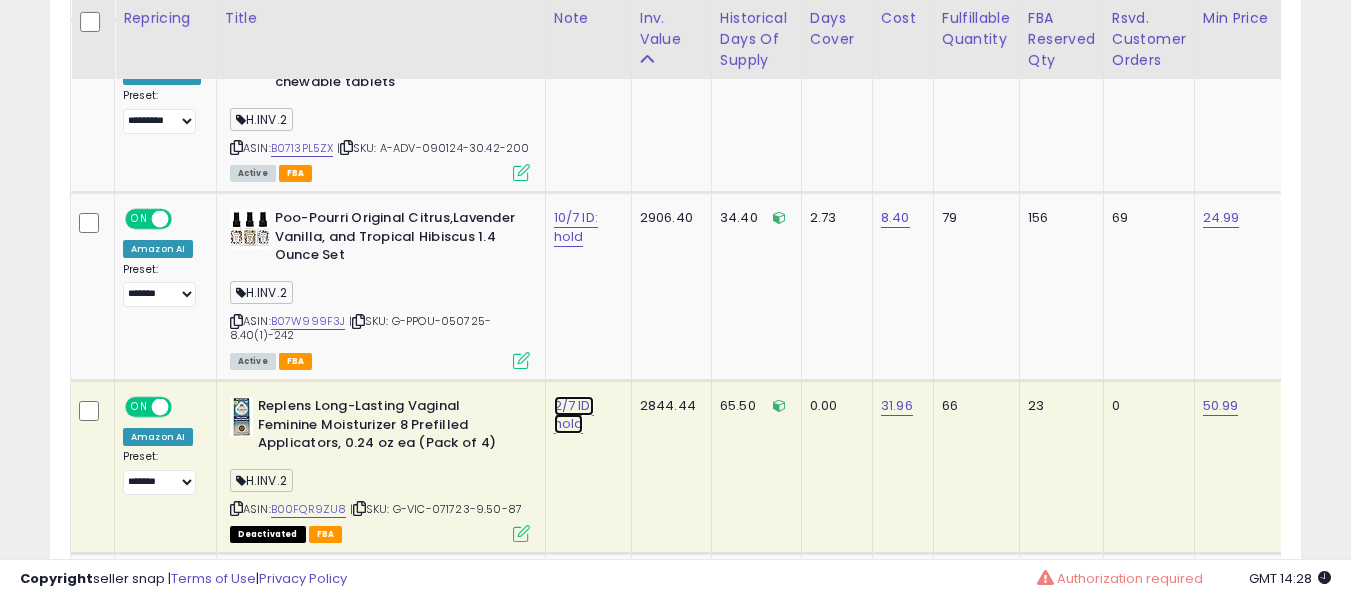 click on "2/7 ID: hold" at bounding box center [574, 415] 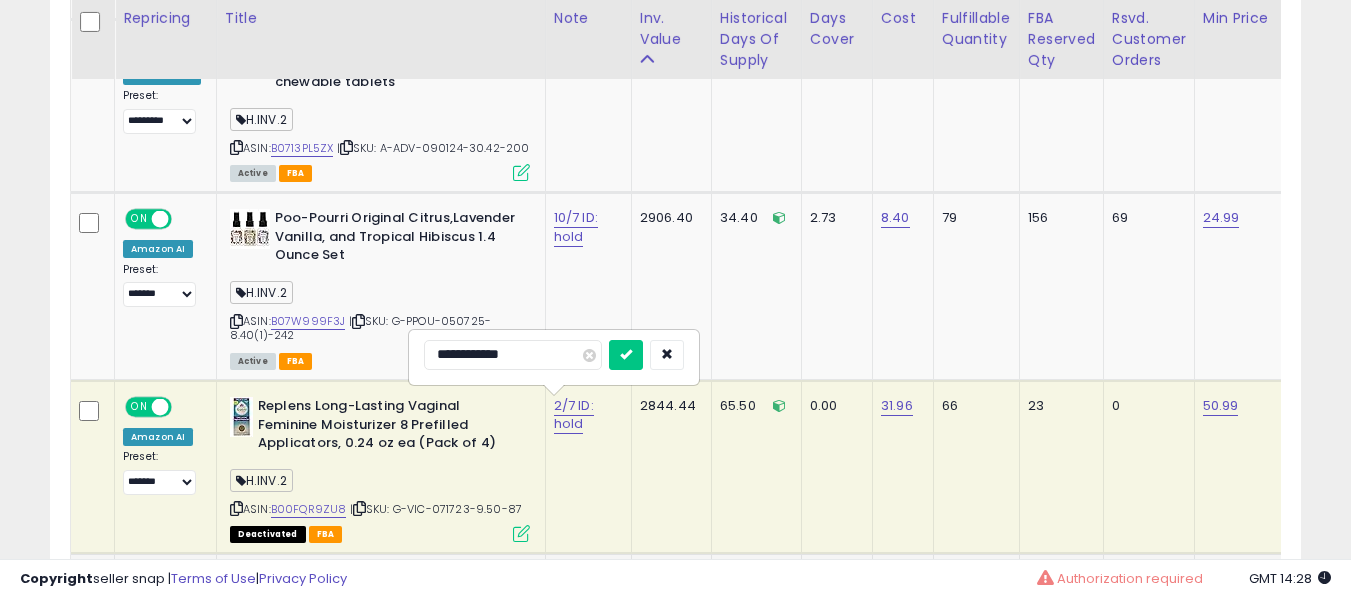 scroll, scrollTop: 2492, scrollLeft: 0, axis: vertical 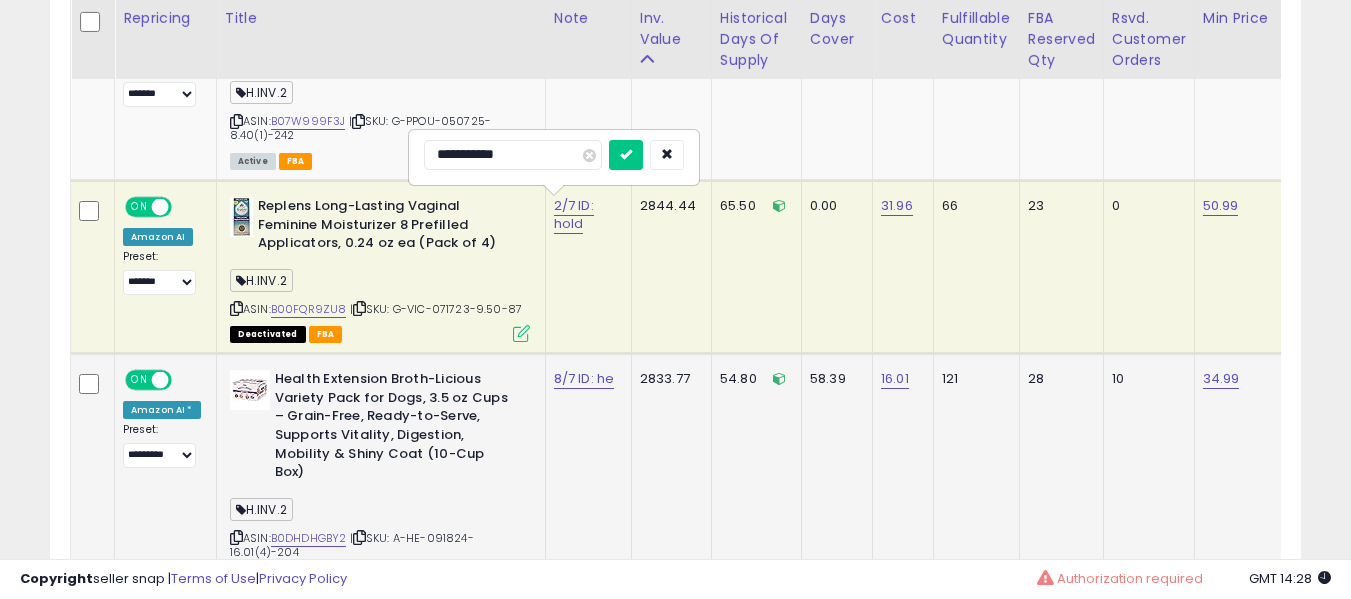 type on "**********" 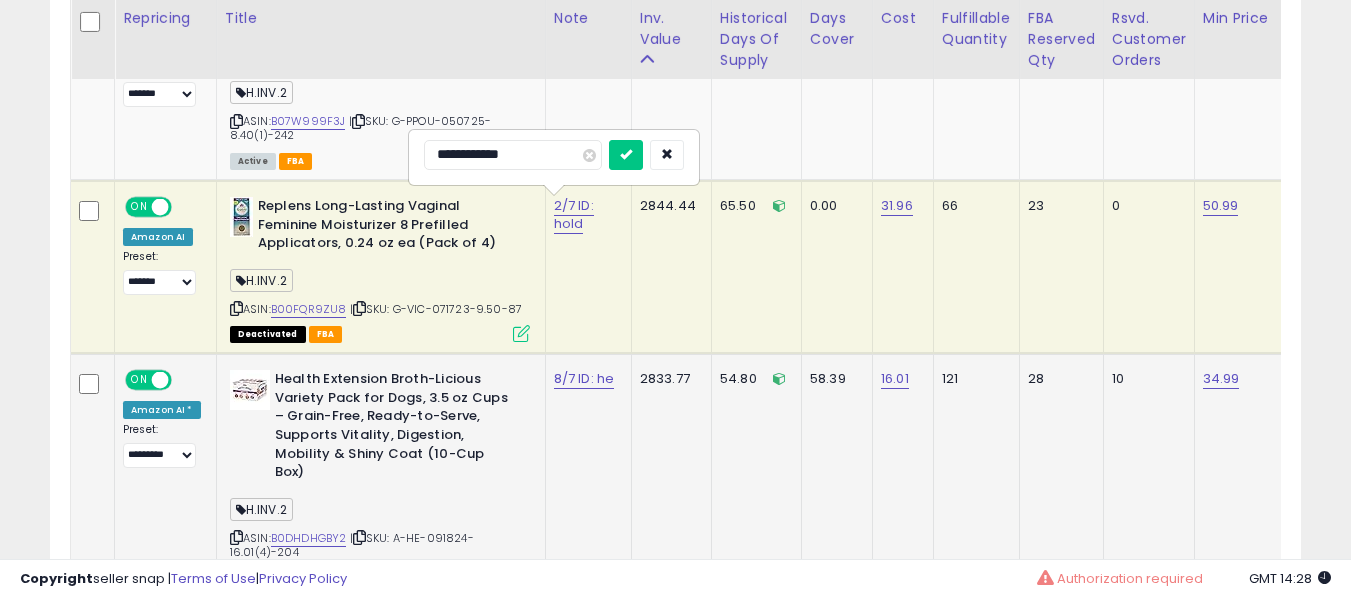click at bounding box center (626, 155) 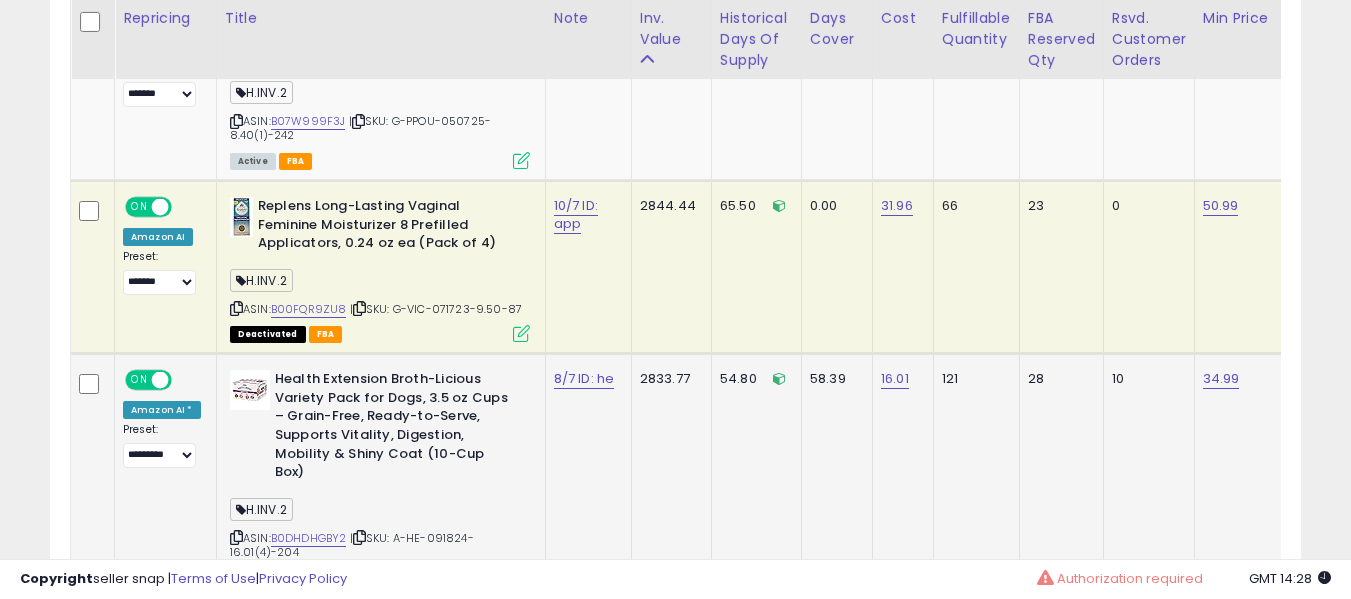 click on "8/7 ID: he" 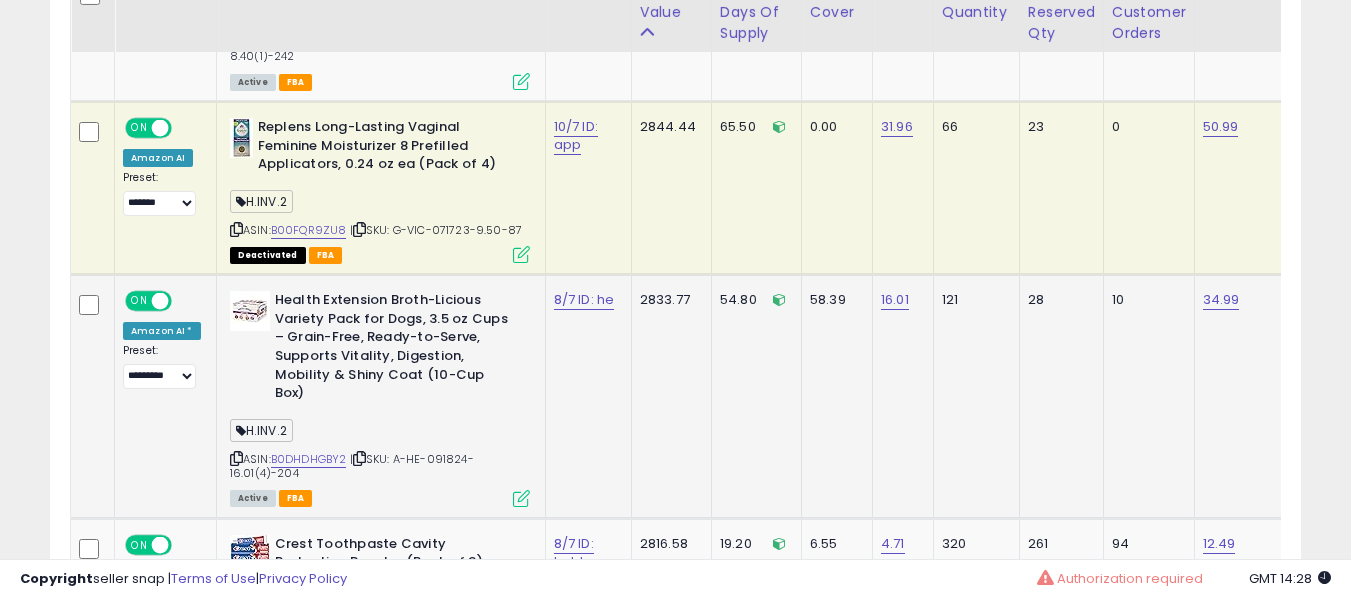 scroll, scrollTop: 2592, scrollLeft: 0, axis: vertical 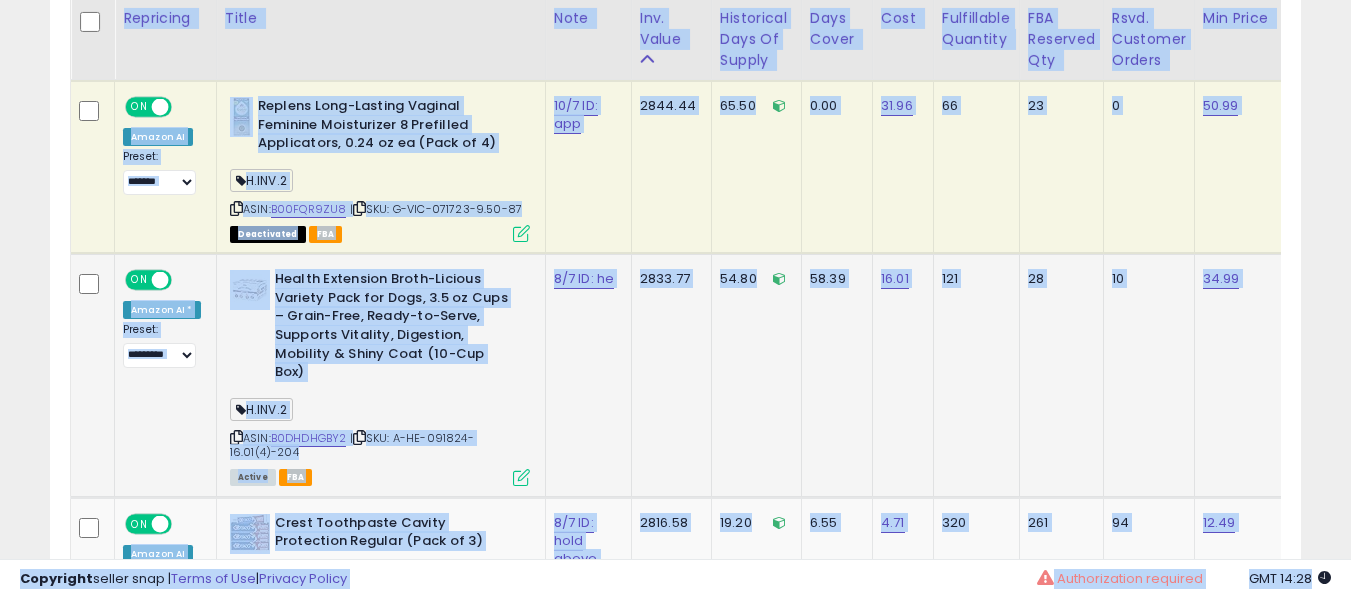 click on "8/7 ID: he" 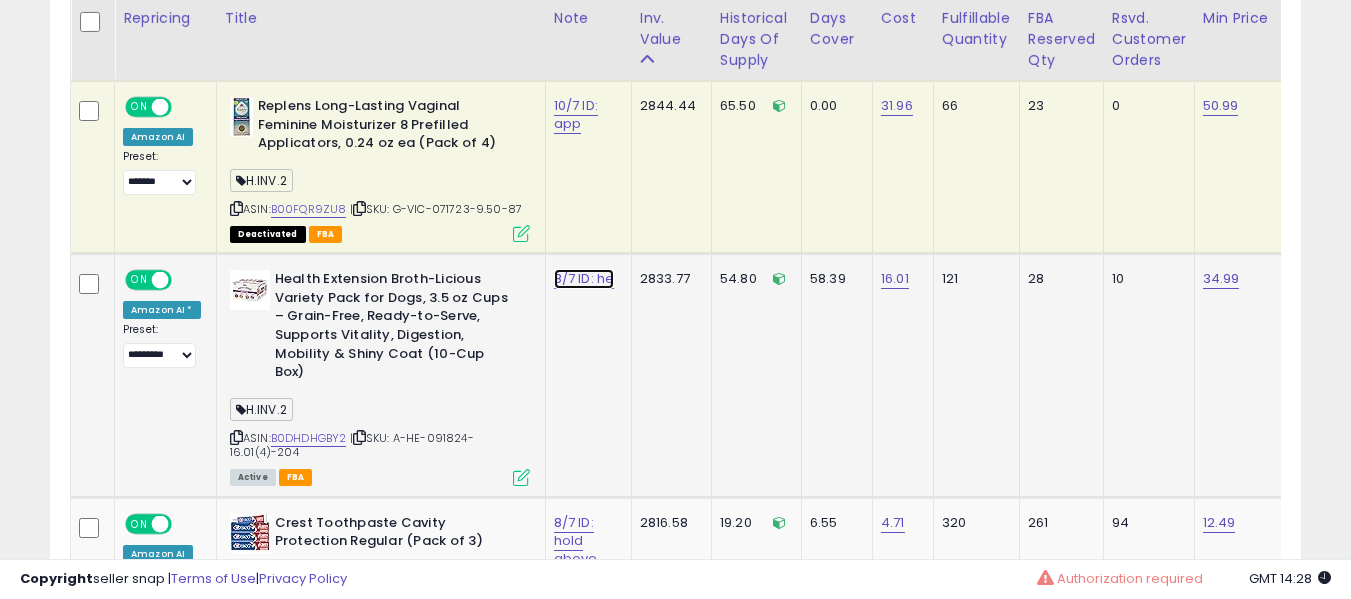 click on "8/7 ID: he" at bounding box center (576, -1459) 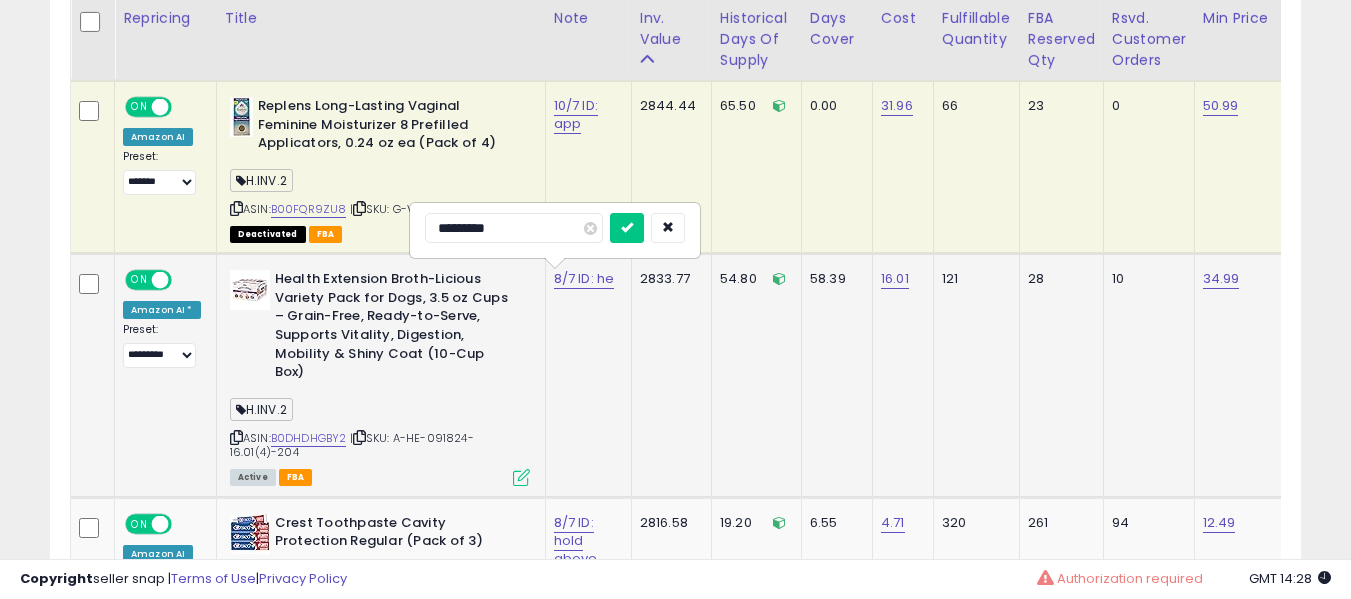 type on "**********" 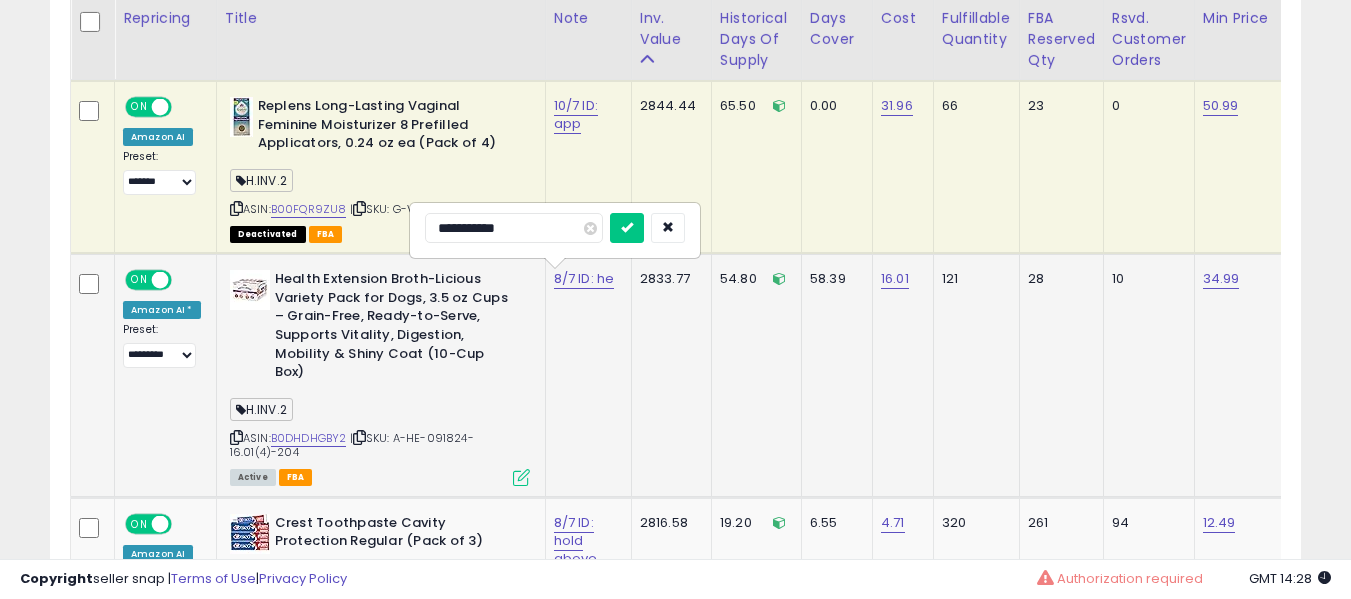 click at bounding box center (627, 228) 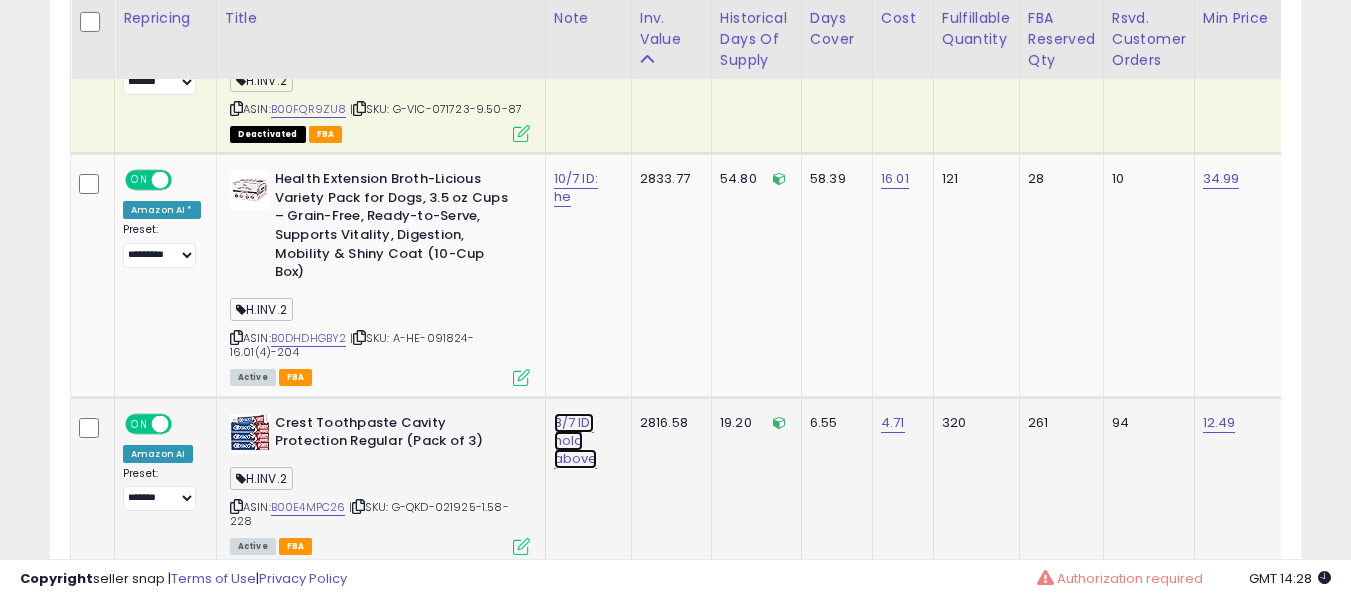 click on "8/7 ID: hold above" at bounding box center [576, -1559] 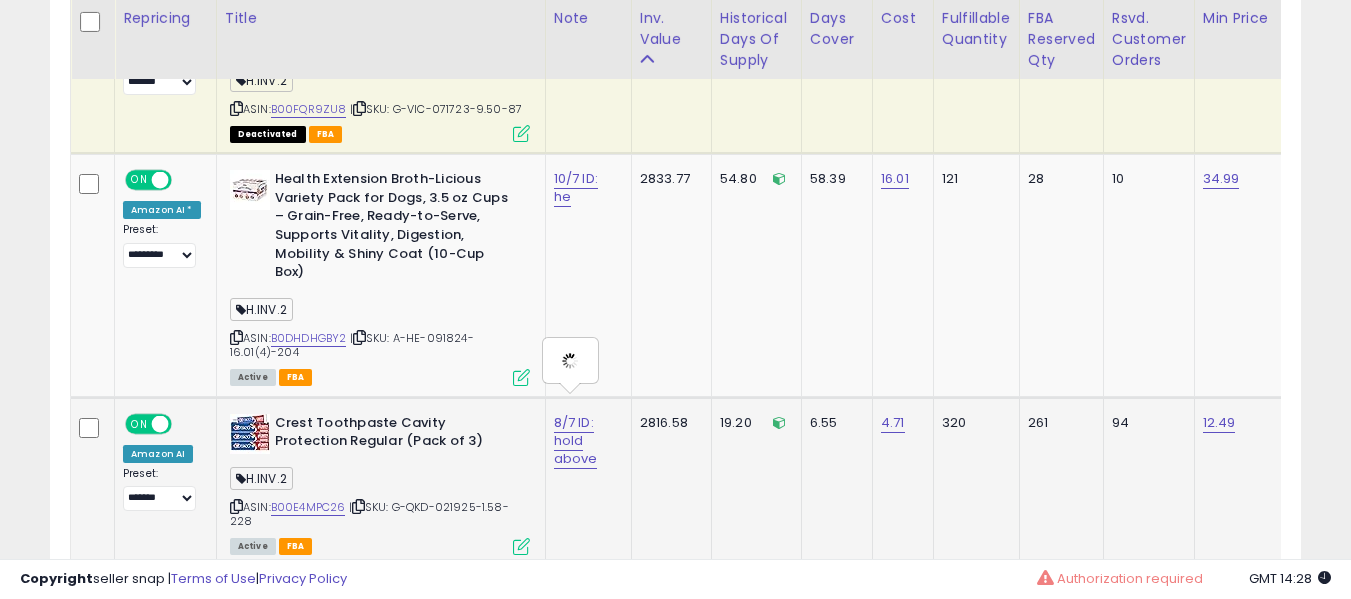 type on "**********" 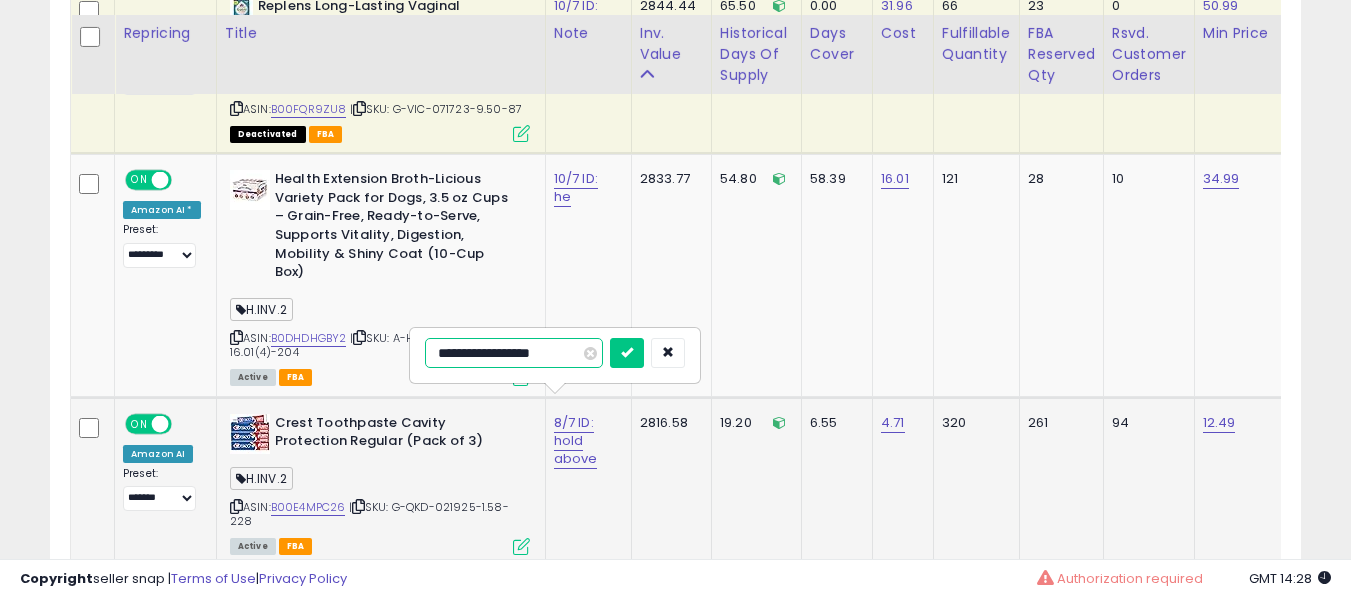 scroll, scrollTop: 2792, scrollLeft: 0, axis: vertical 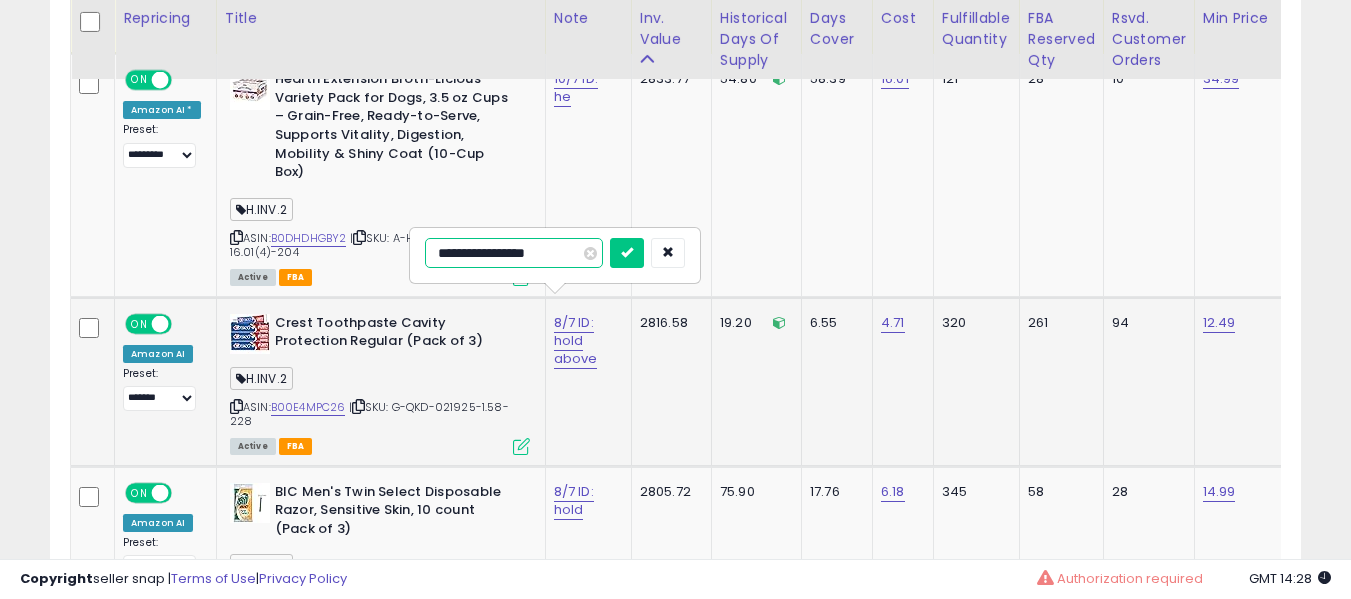 type on "**********" 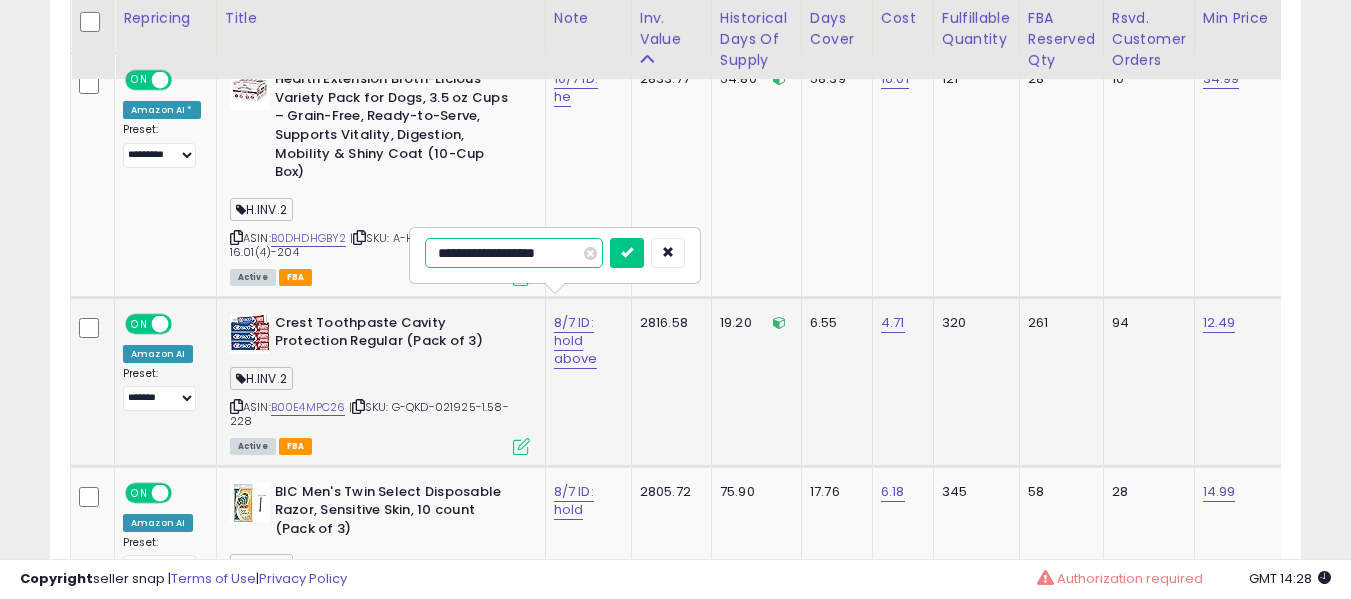 click at bounding box center (627, 253) 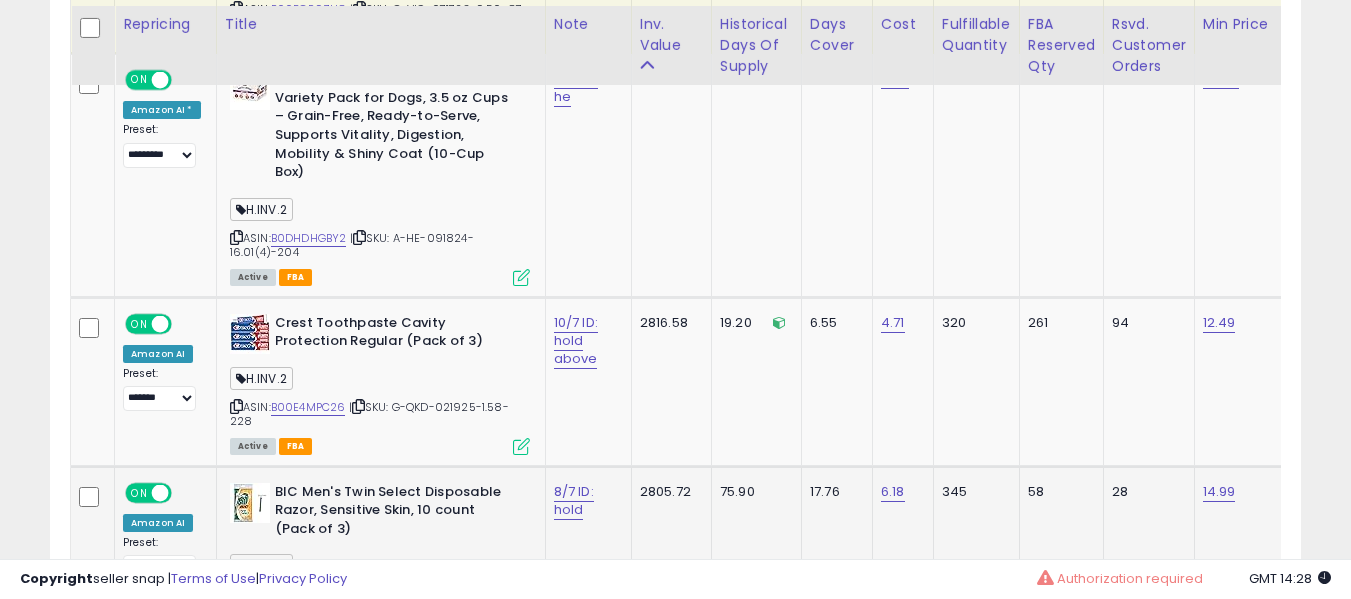 scroll, scrollTop: 2992, scrollLeft: 0, axis: vertical 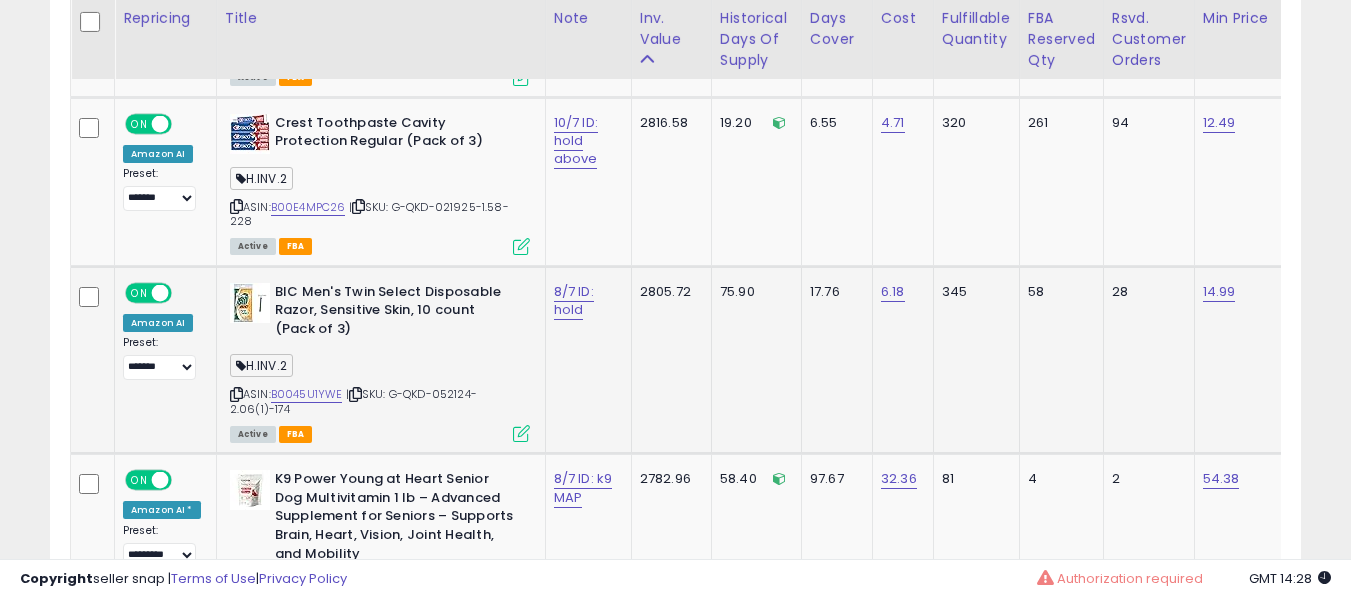 click on "8/7 ID: hold" at bounding box center (585, 301) 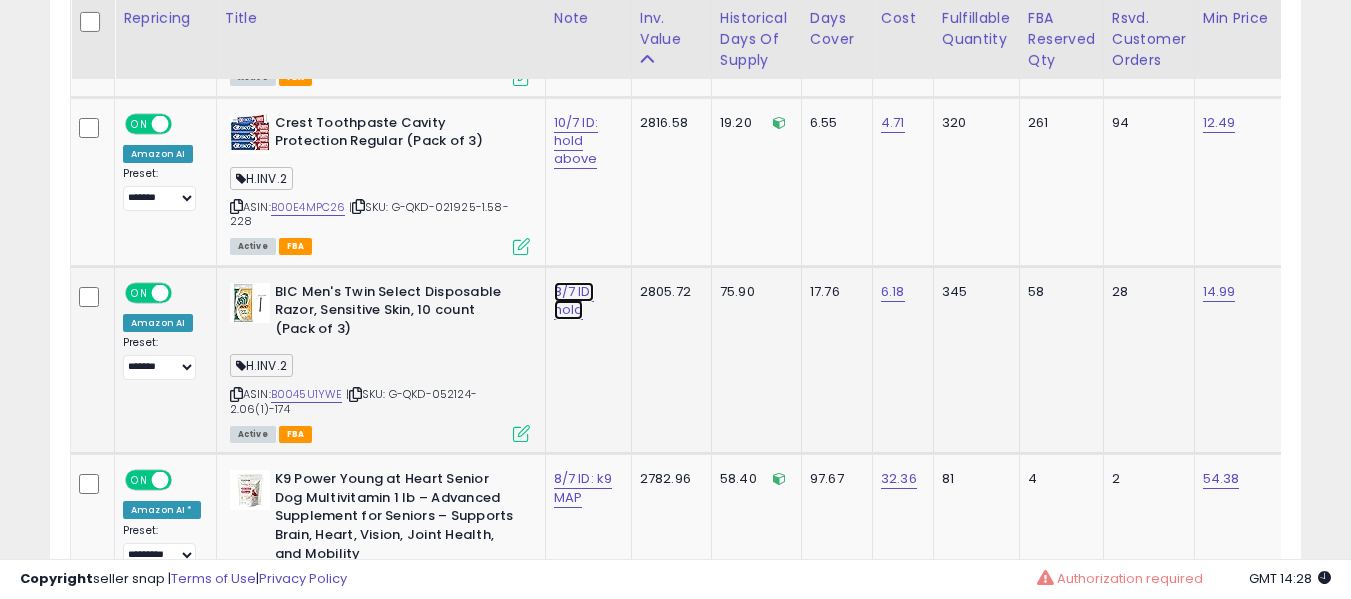 click on "8/7 ID: hold" at bounding box center [576, -1859] 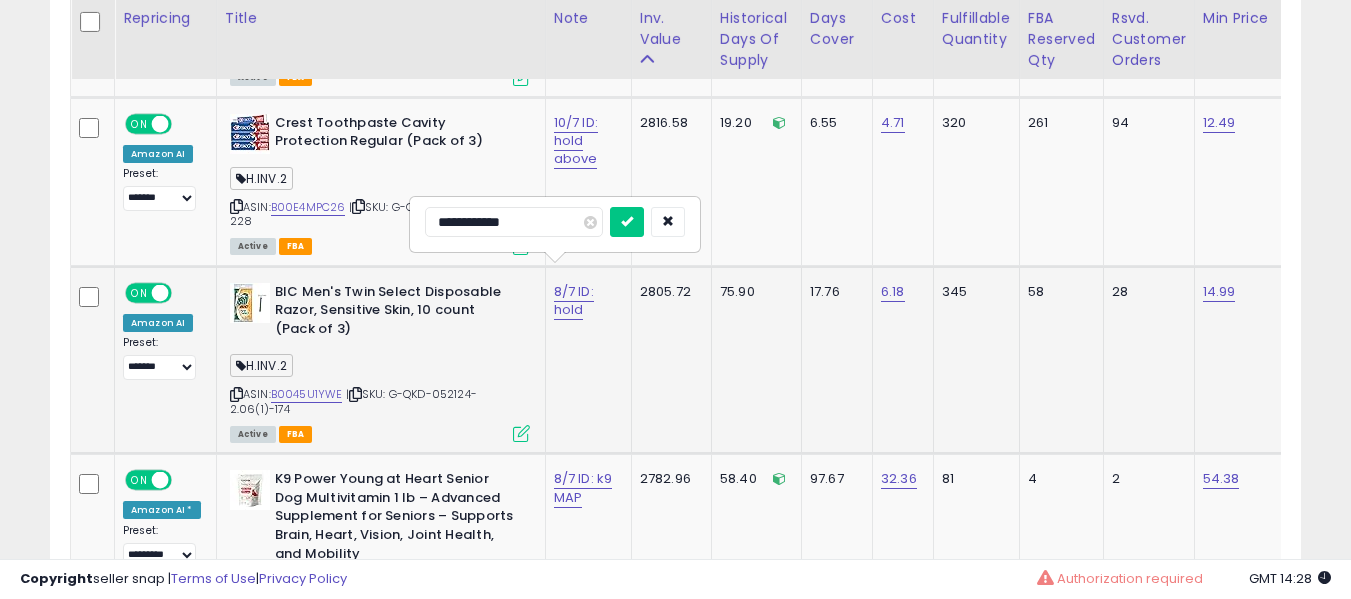 type on "**********" 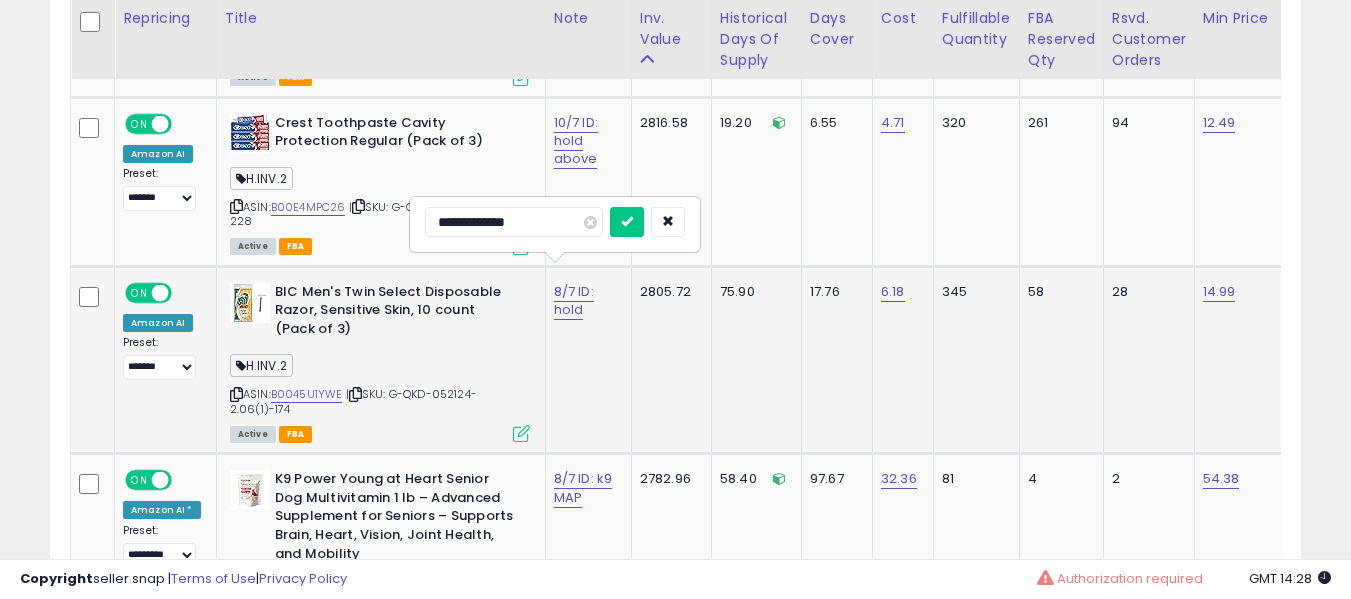 click at bounding box center [627, 222] 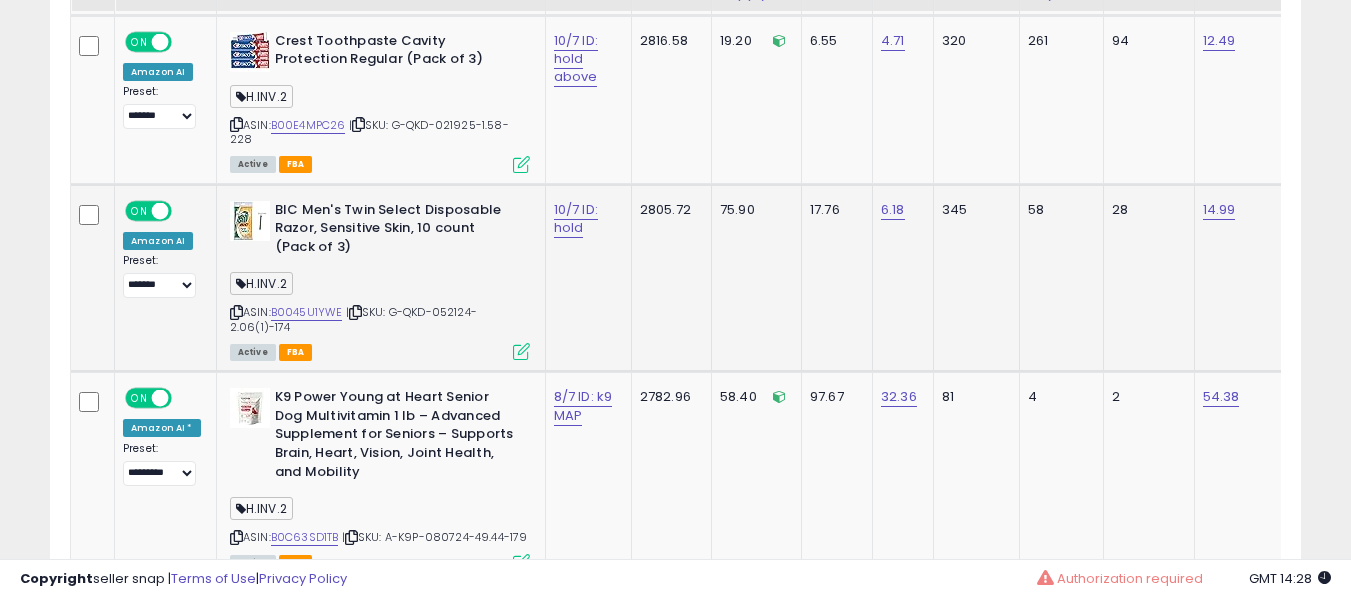 scroll, scrollTop: 3092, scrollLeft: 0, axis: vertical 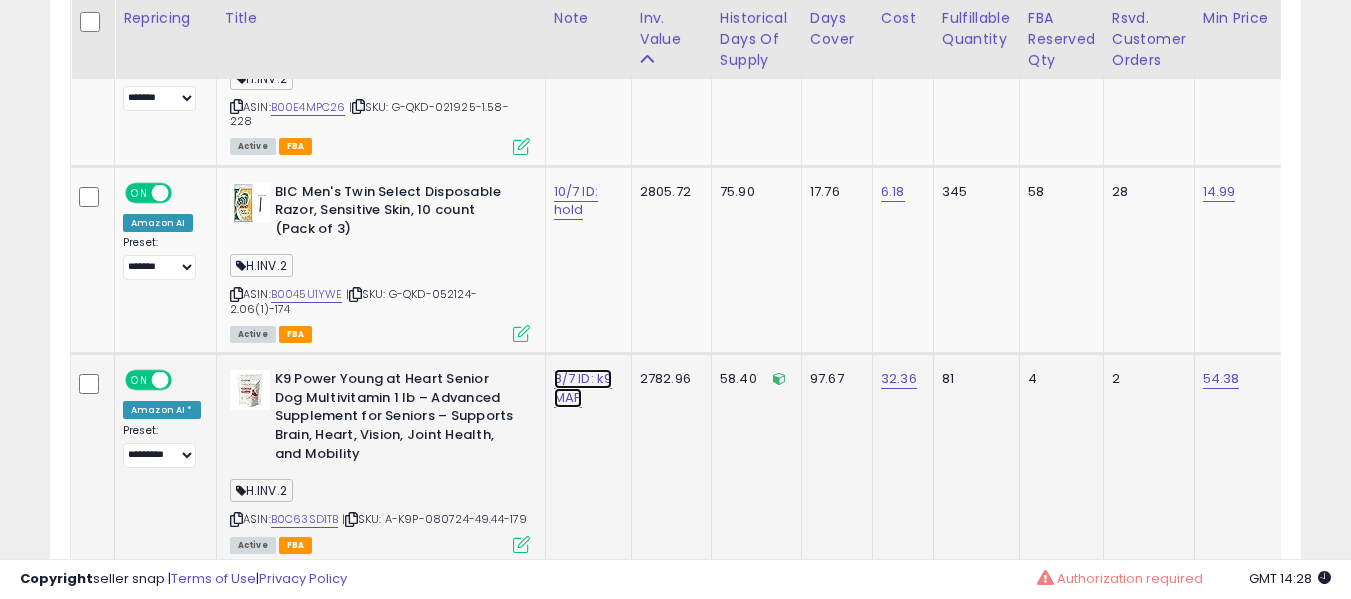 click on "8/7 ID: k9 MAP" at bounding box center [576, -1959] 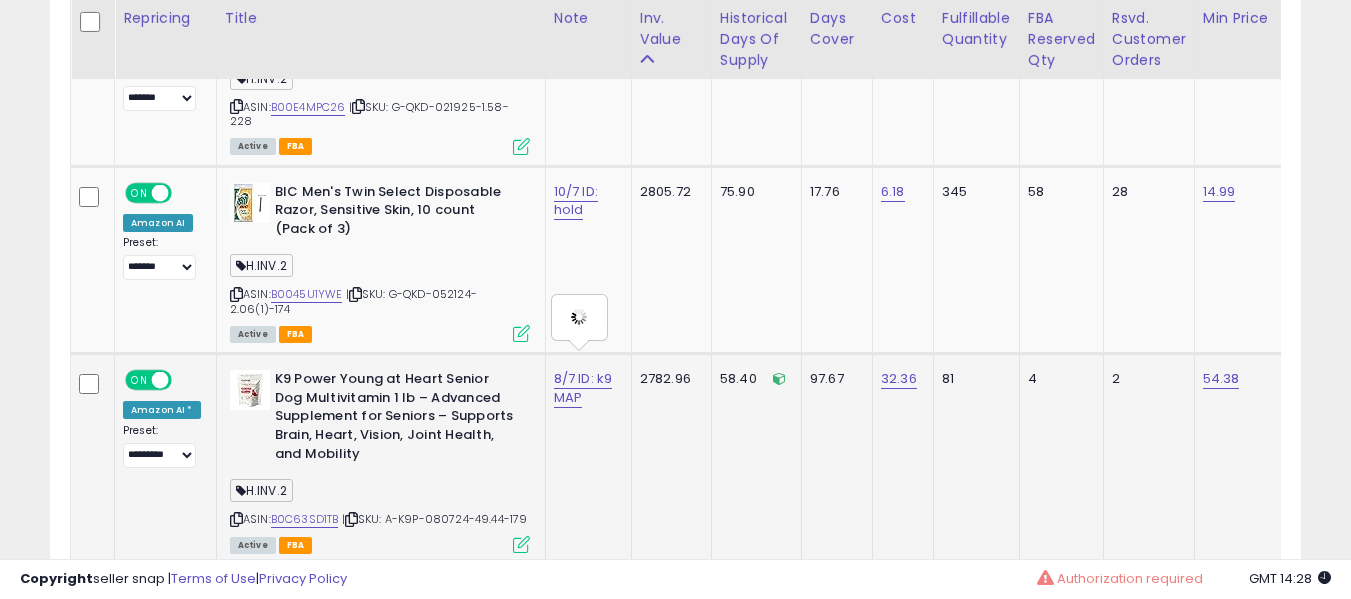 type on "**********" 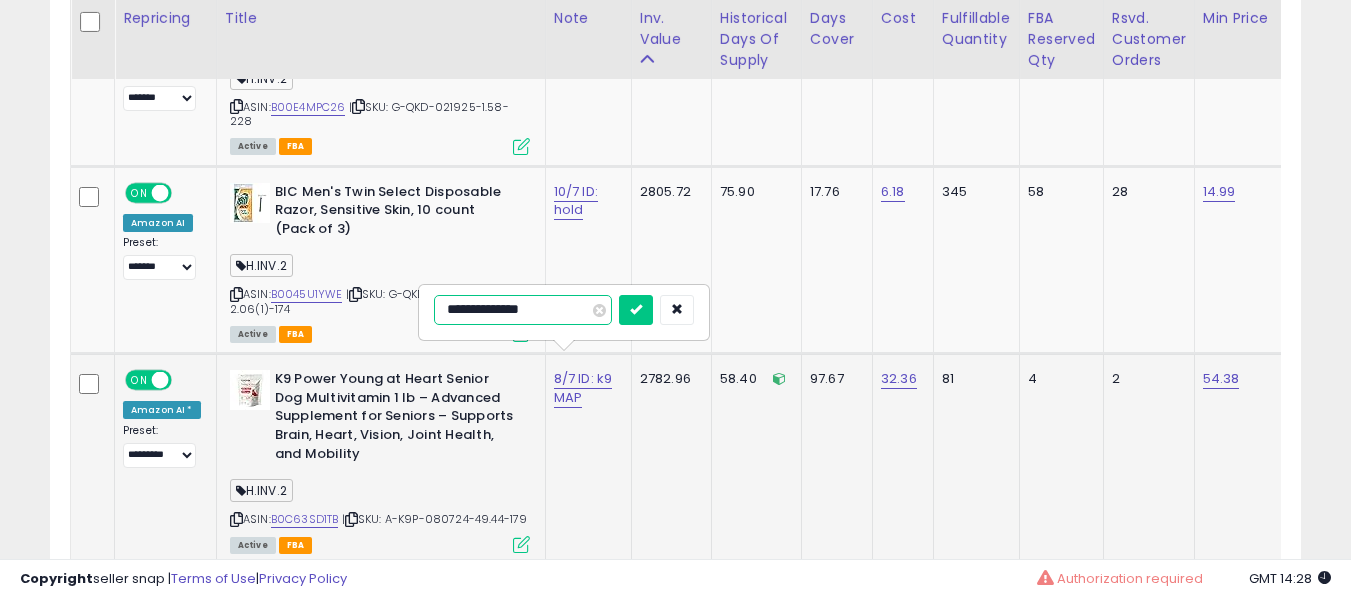 type on "**********" 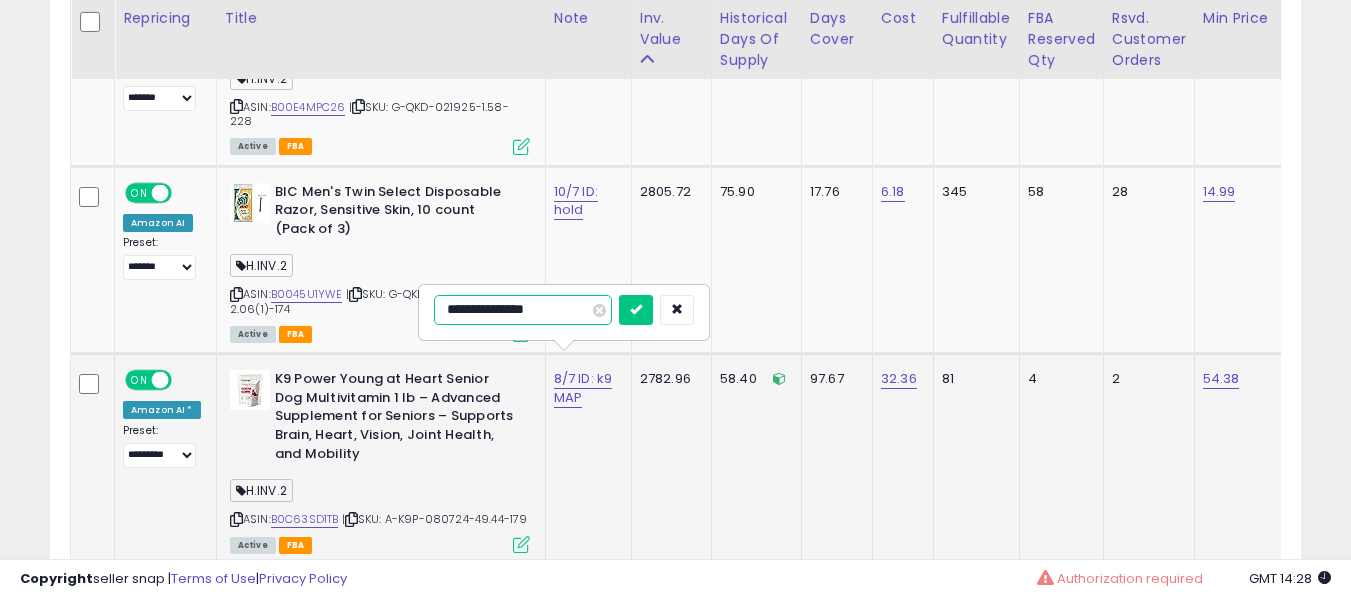 click at bounding box center [636, 310] 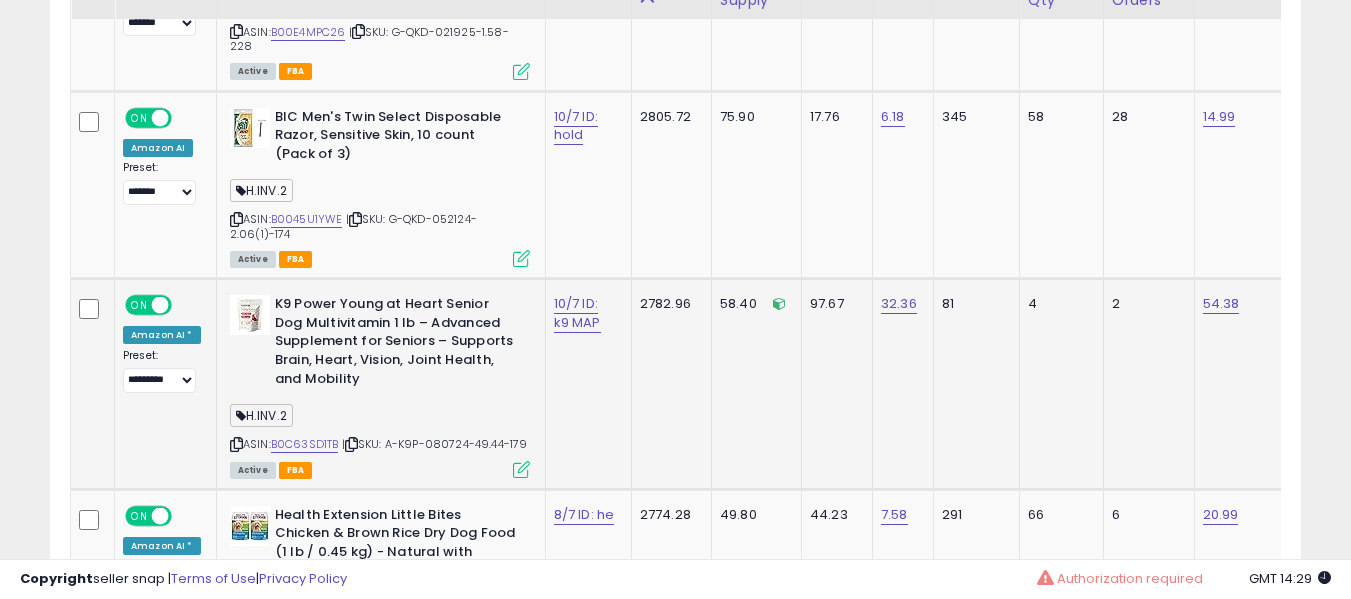 scroll, scrollTop: 3292, scrollLeft: 0, axis: vertical 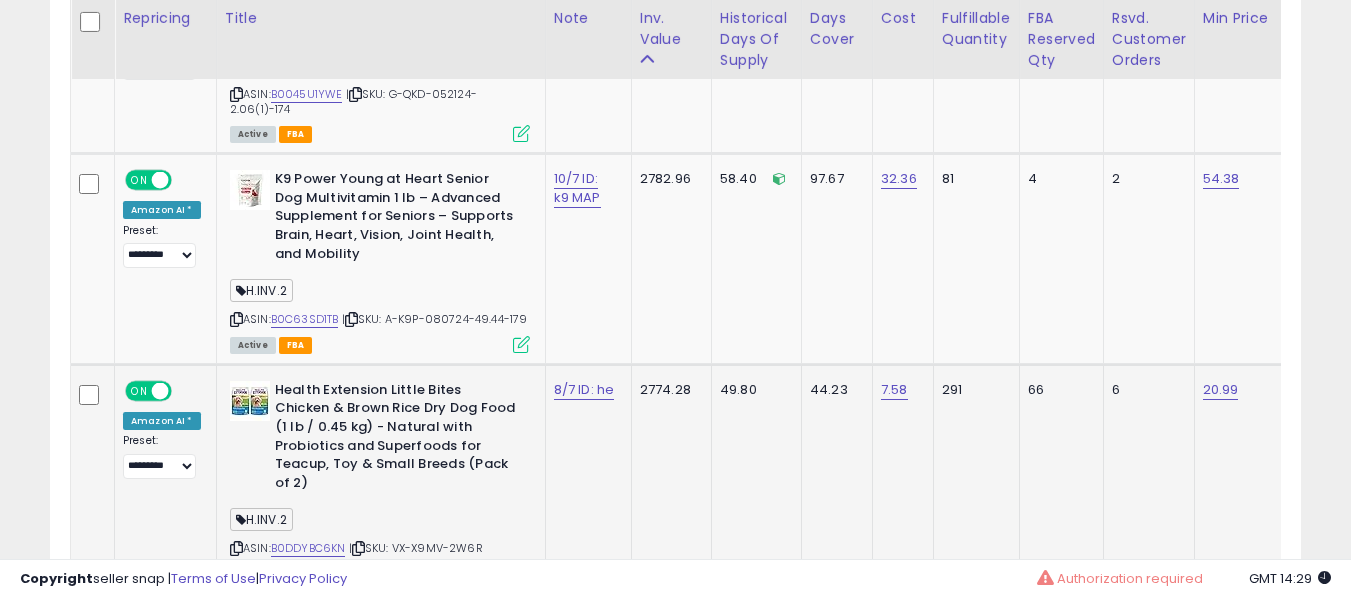 drag, startPoint x: 568, startPoint y: 412, endPoint x: 559, endPoint y: 398, distance: 16.643316 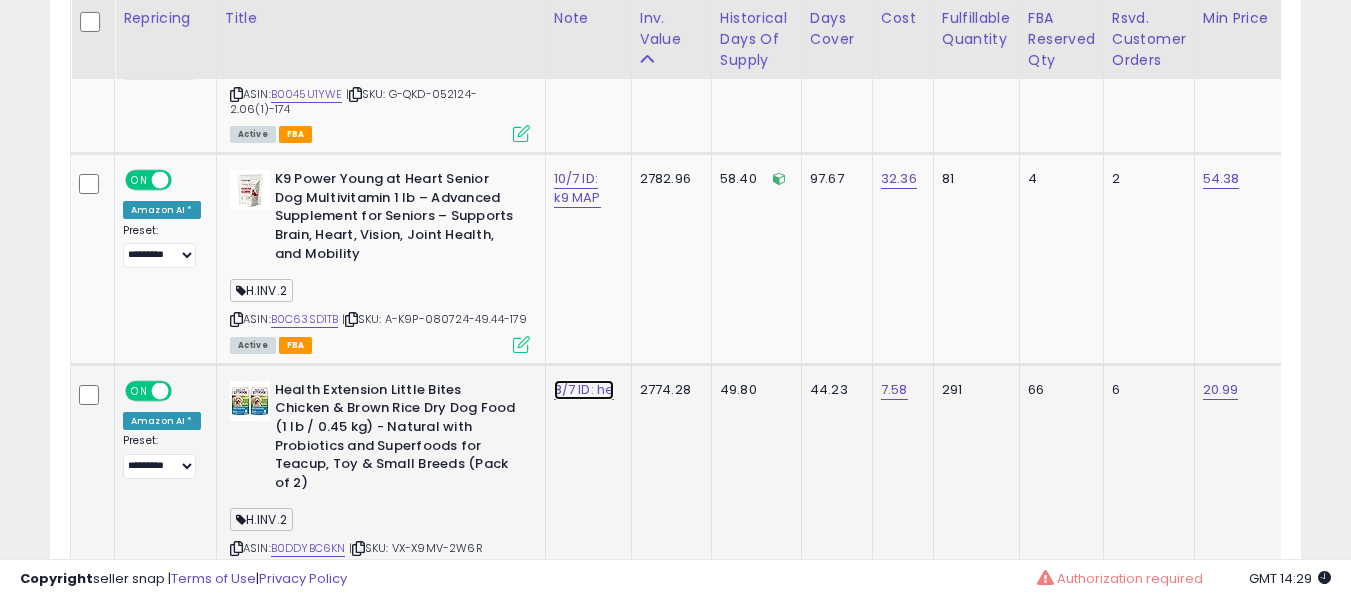 click on "8/7 ID: he" at bounding box center [576, -2159] 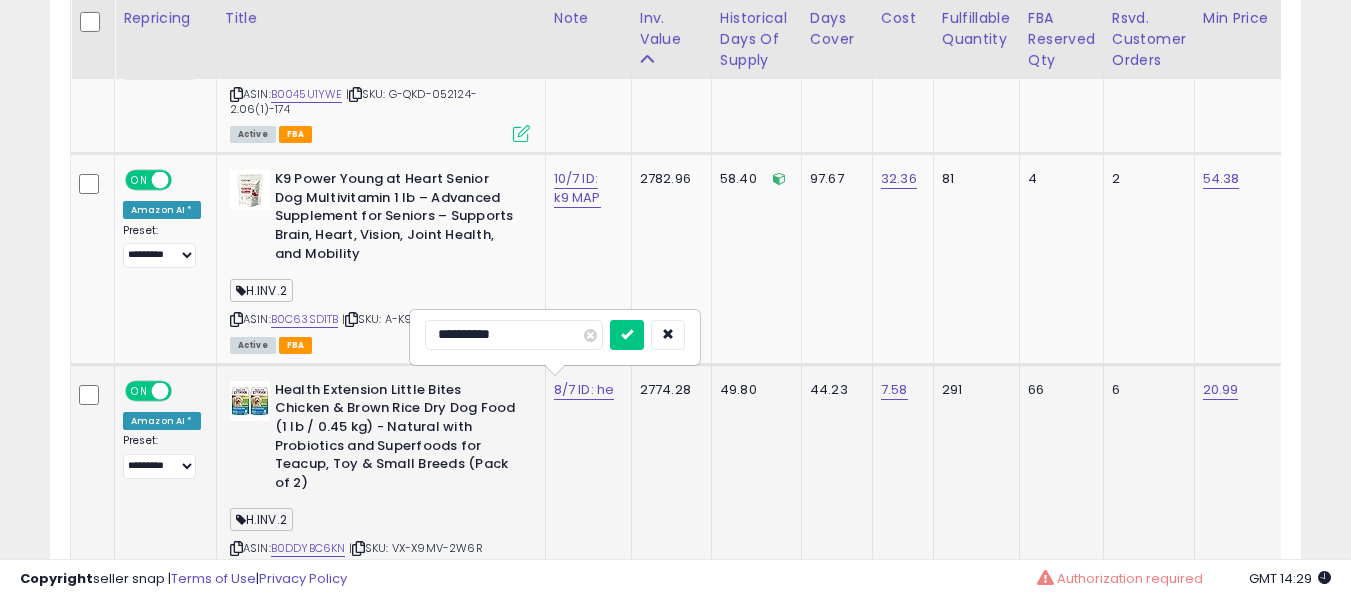 type on "**********" 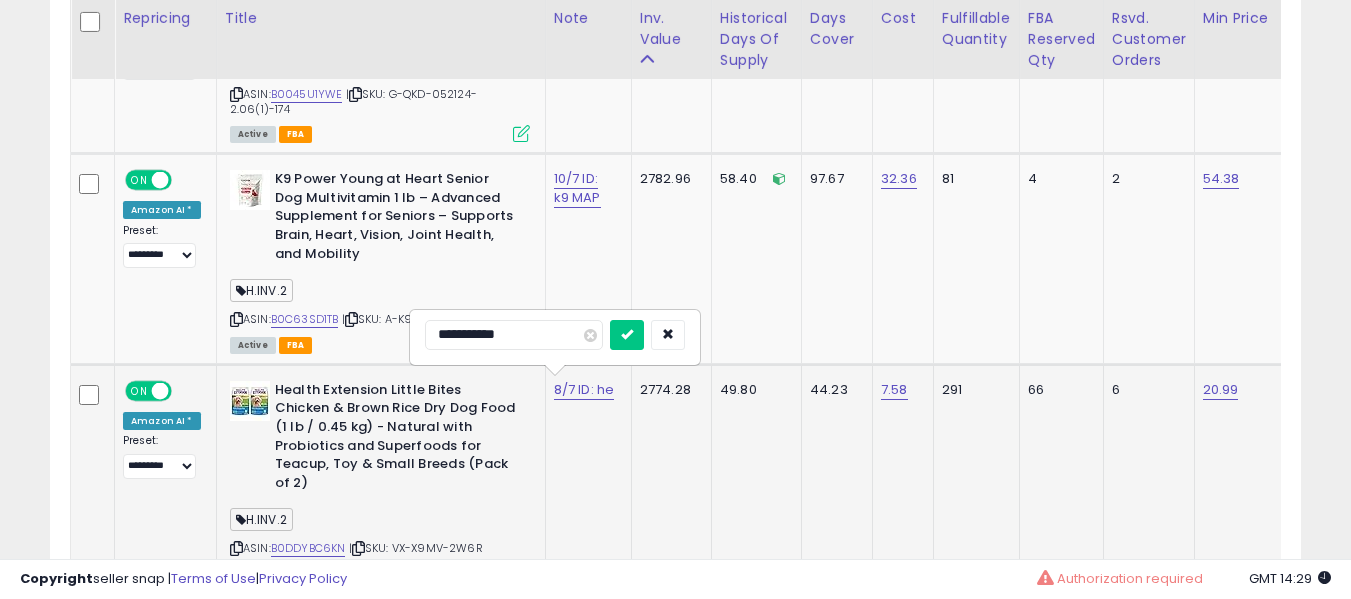click at bounding box center [627, 335] 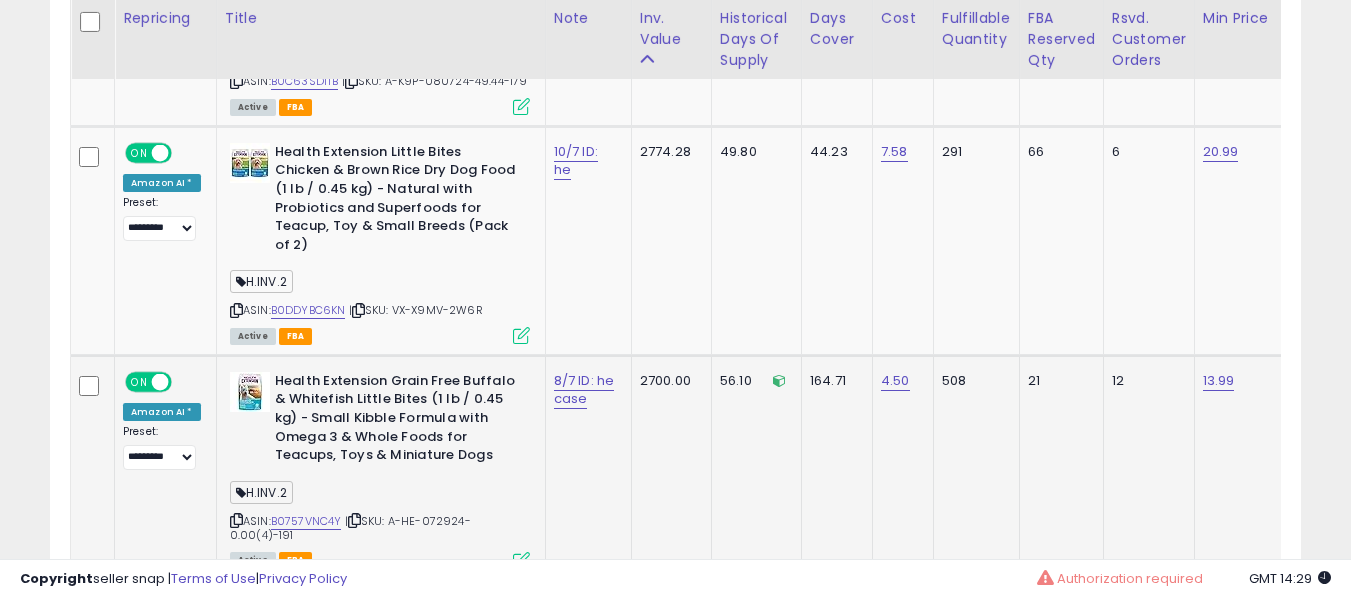scroll, scrollTop: 3592, scrollLeft: 0, axis: vertical 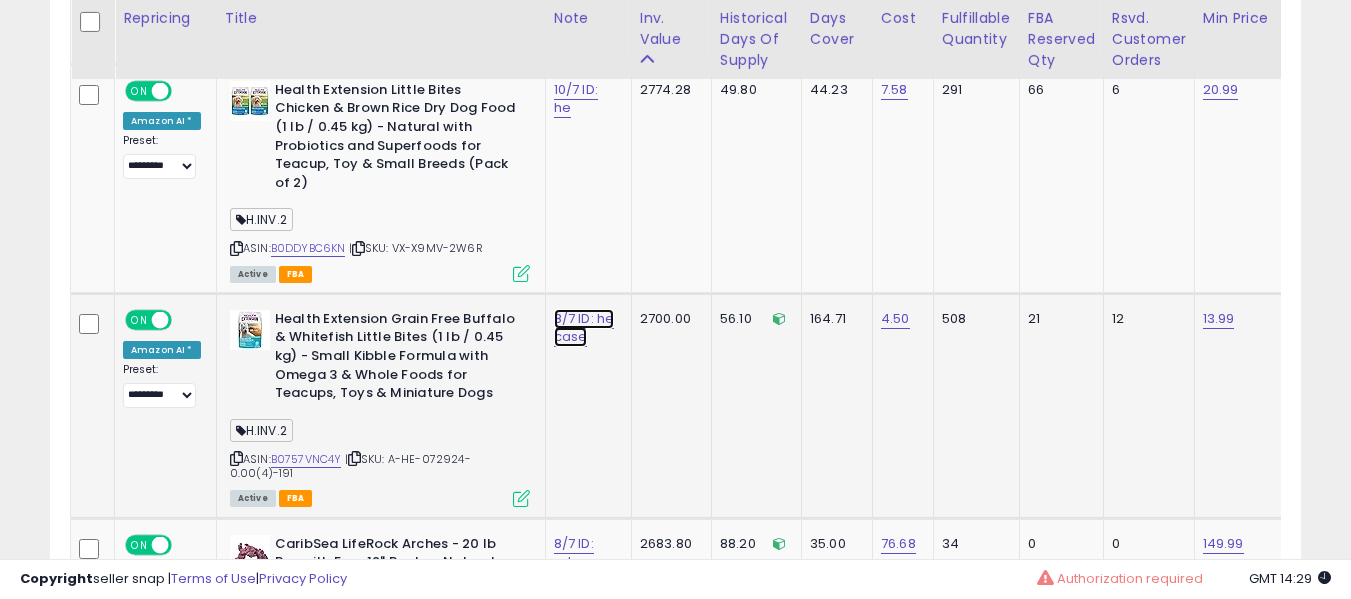 click on "8/7 ID: he case" at bounding box center (576, -2459) 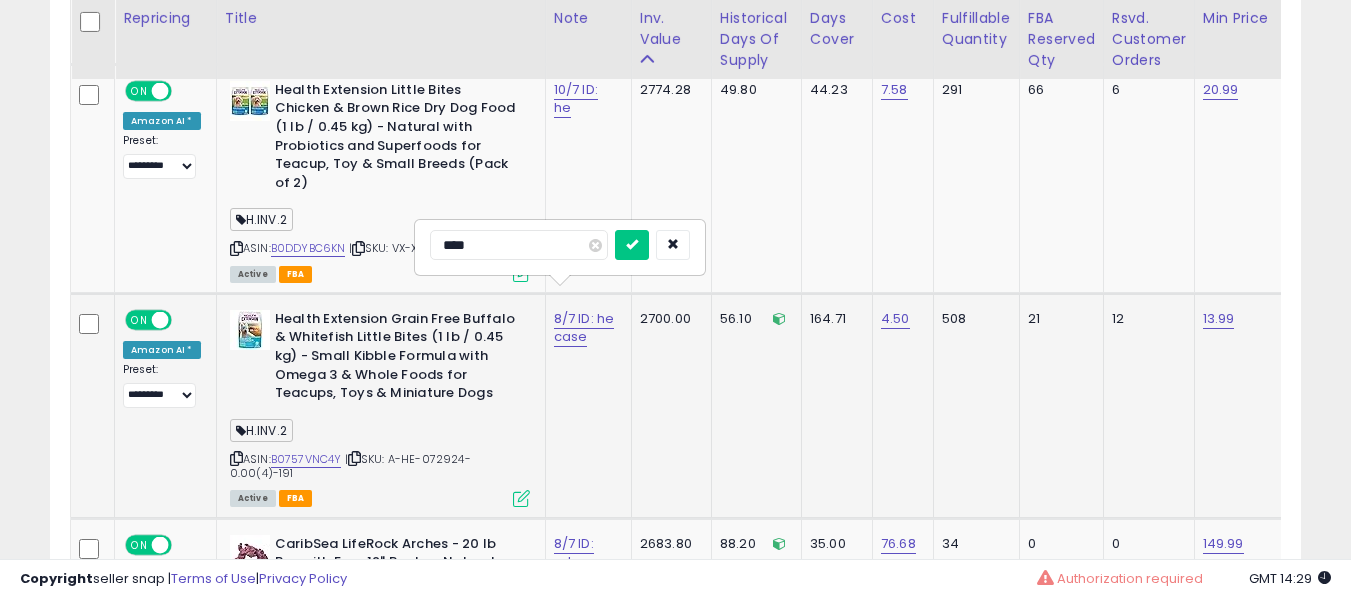 type on "****" 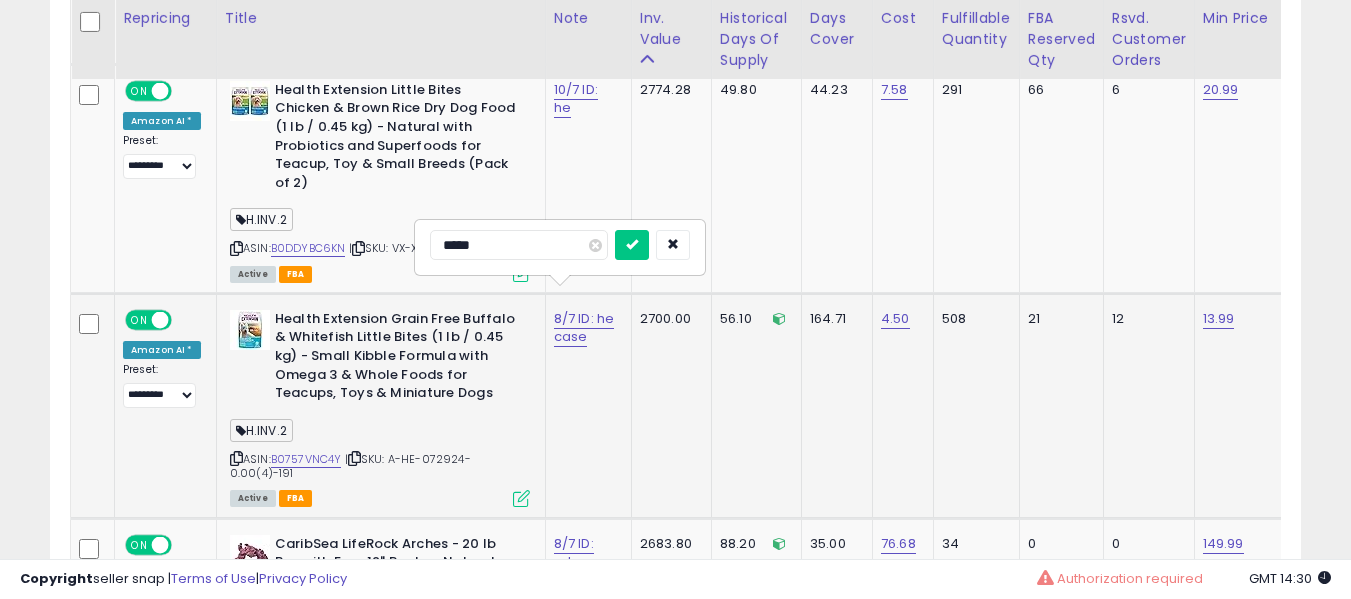 type on "******" 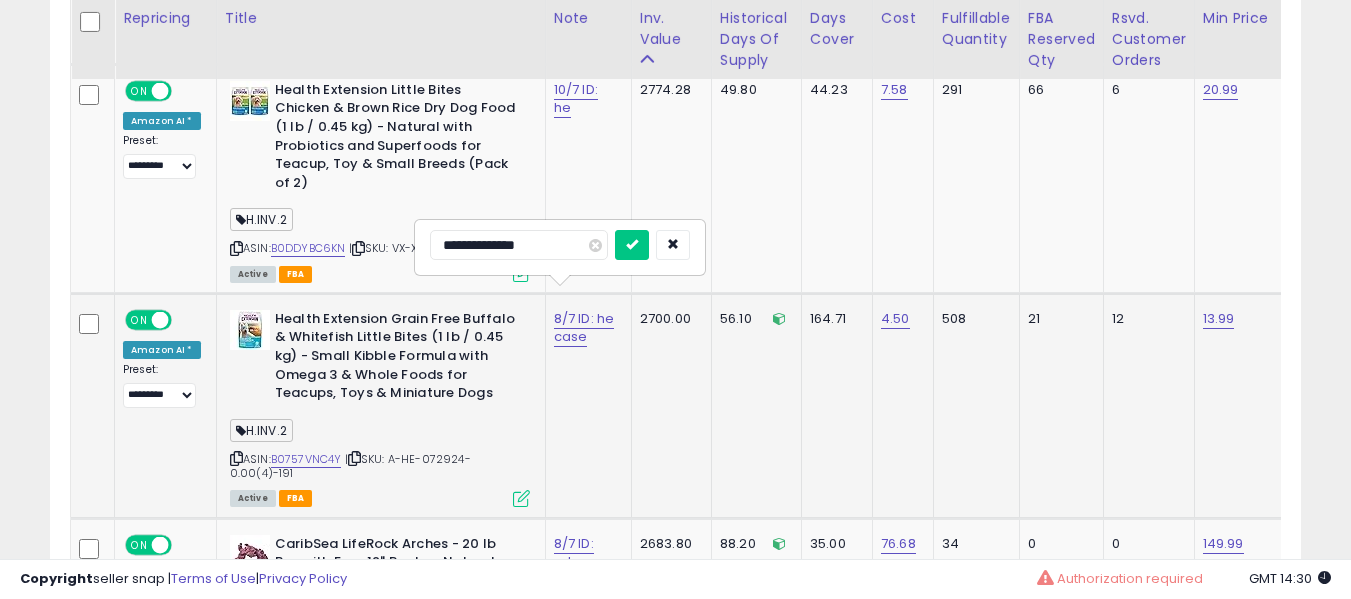 type on "**********" 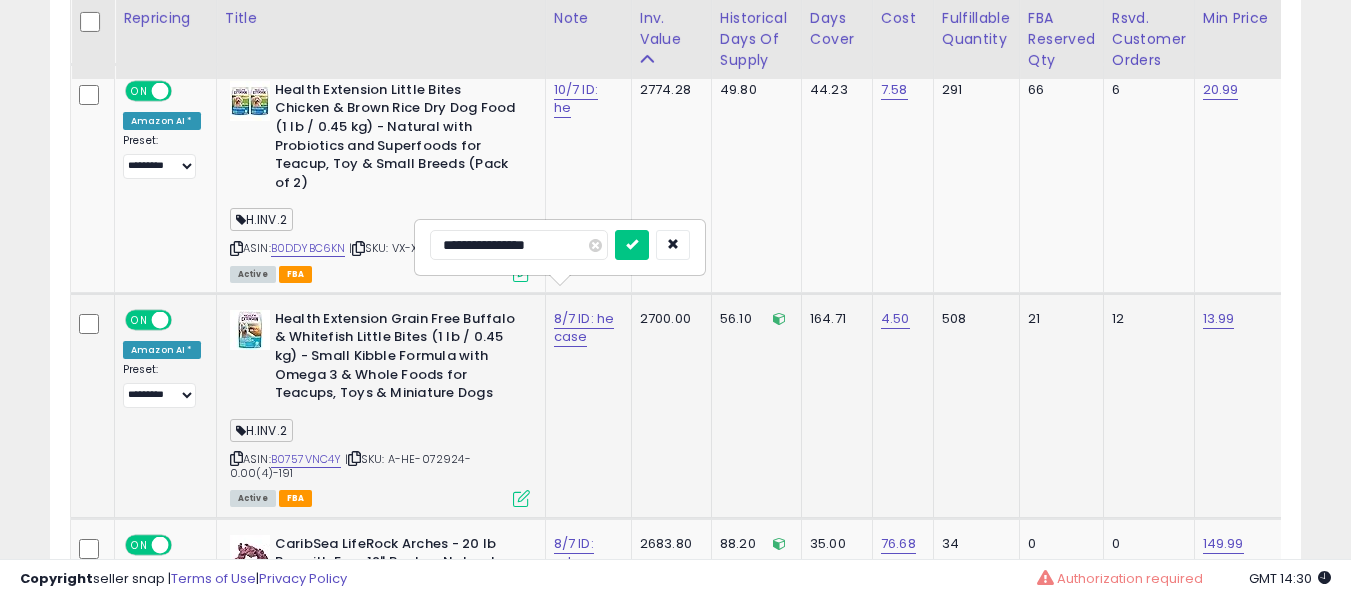 click at bounding box center (632, 245) 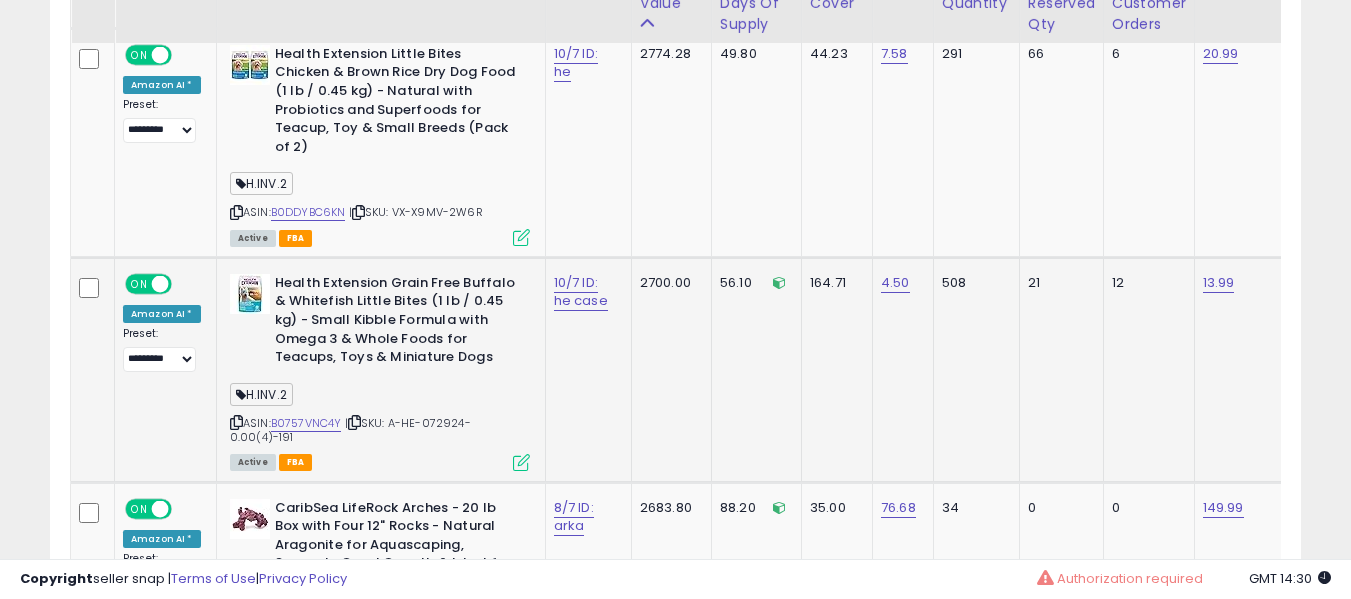 scroll, scrollTop: 3792, scrollLeft: 0, axis: vertical 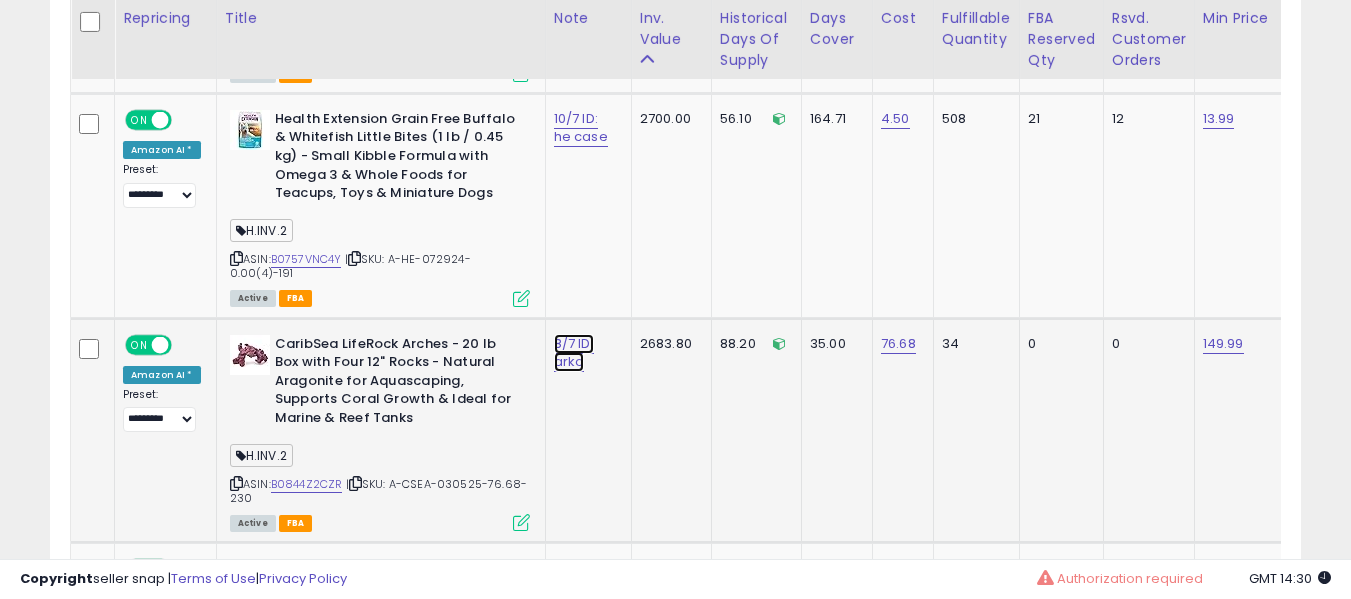 click on "8/7 ID: arka" at bounding box center [576, -2659] 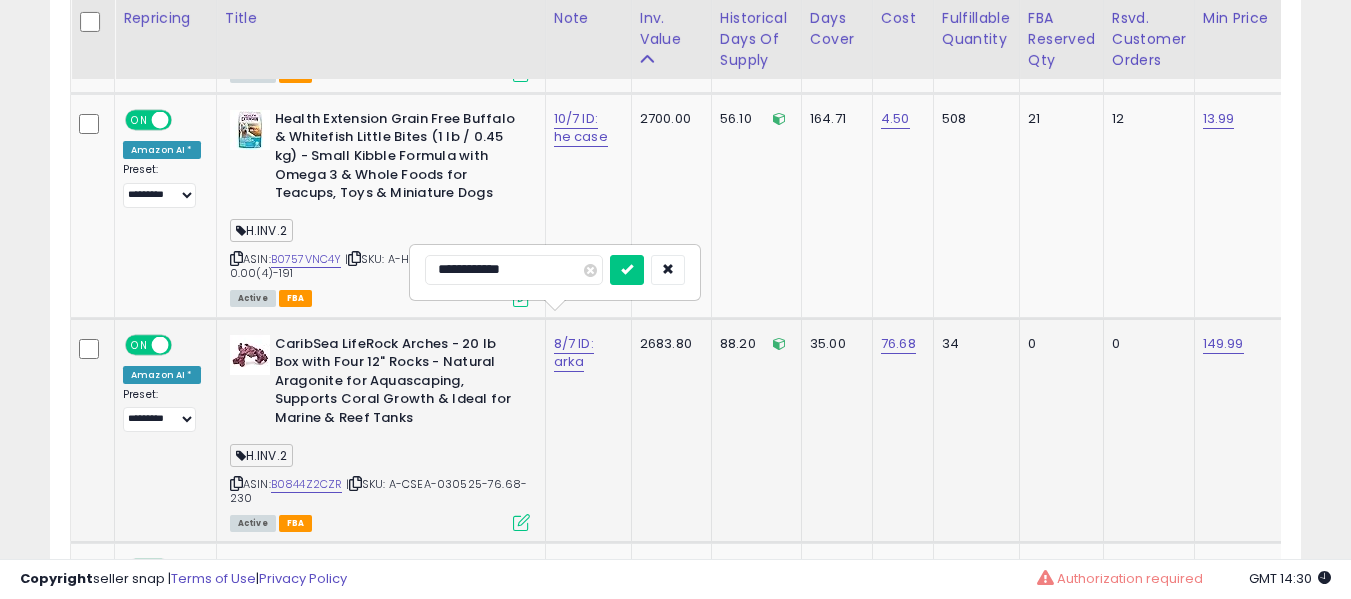 type on "**********" 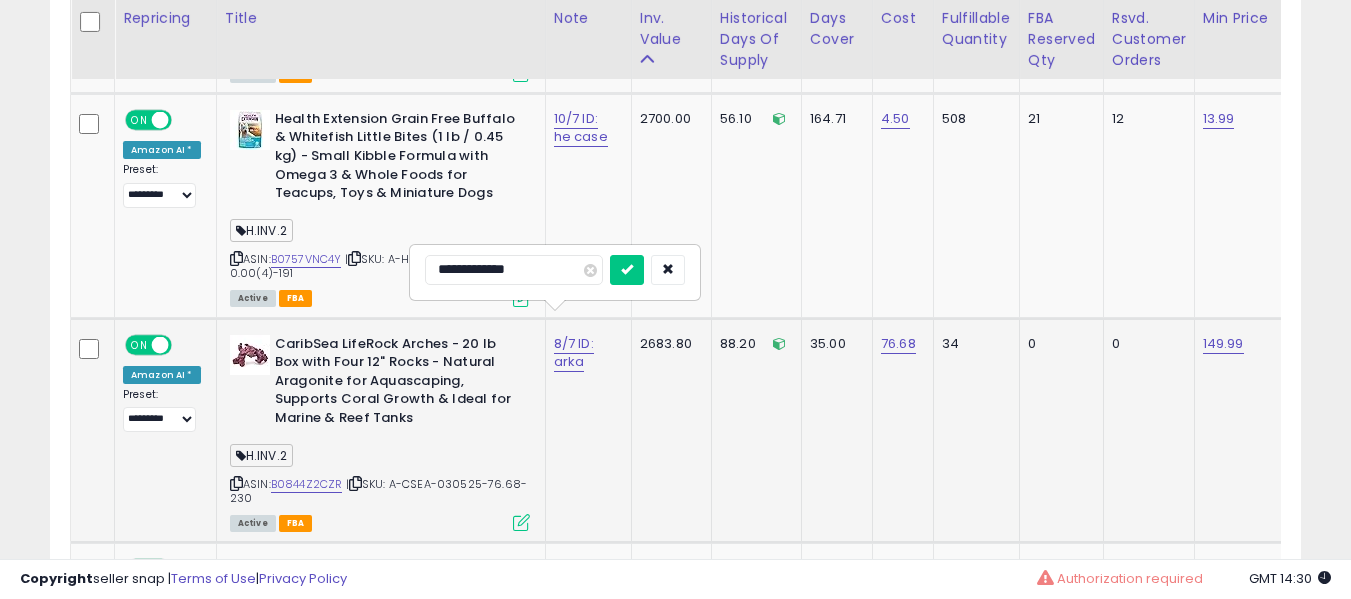 click at bounding box center (627, 270) 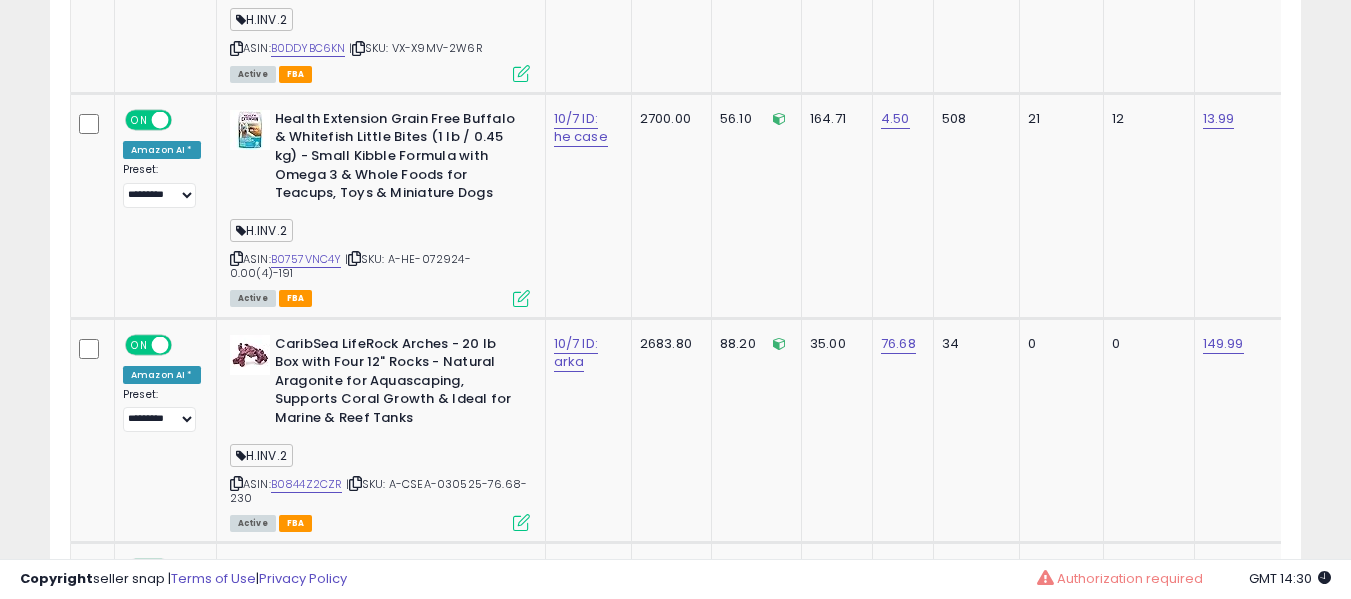 scroll, scrollTop: 964, scrollLeft: 0, axis: vertical 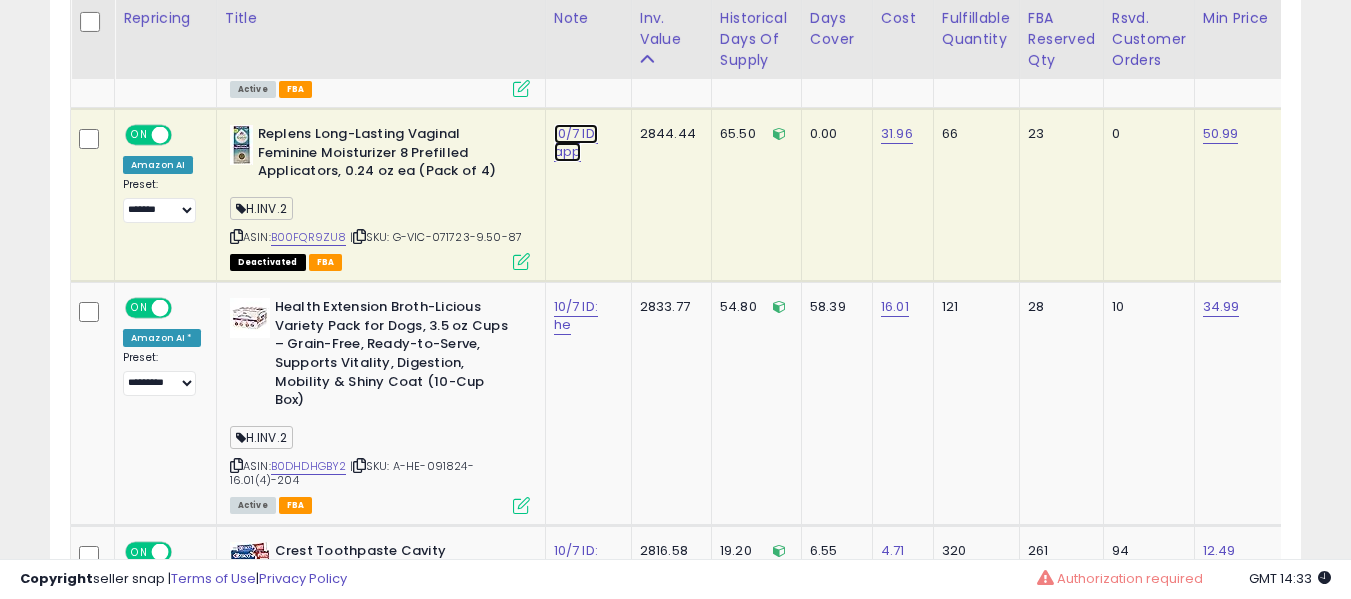 click on "10/7 ID: app" at bounding box center [576, 143] 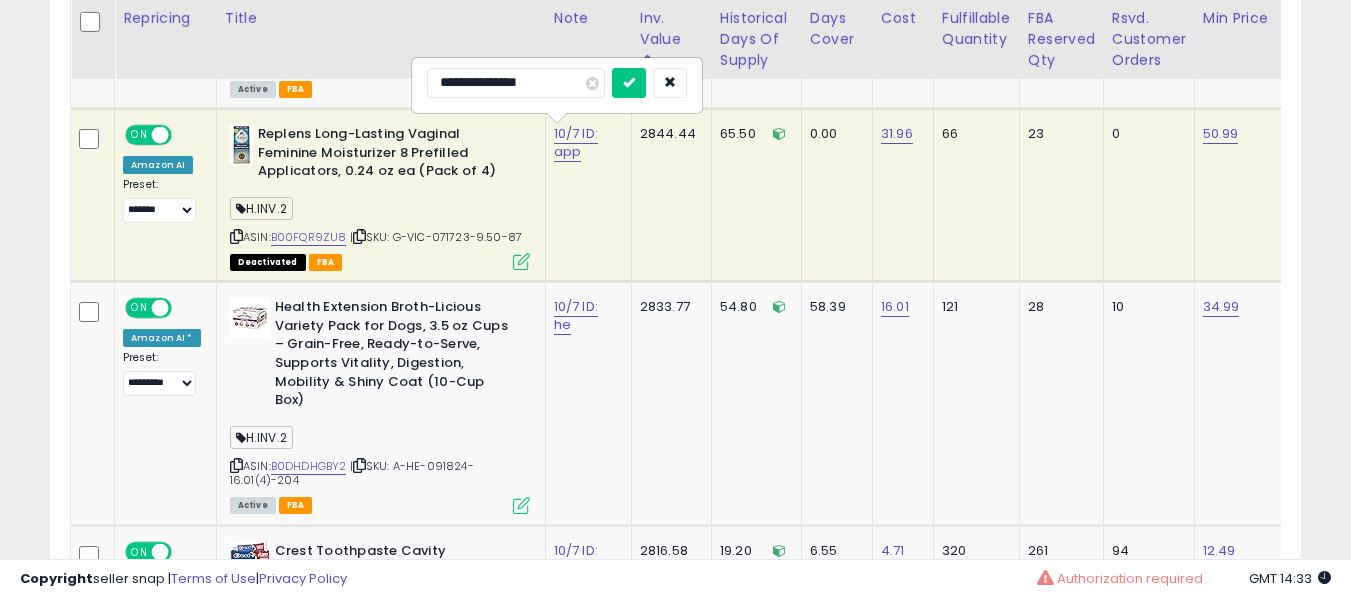 type on "**********" 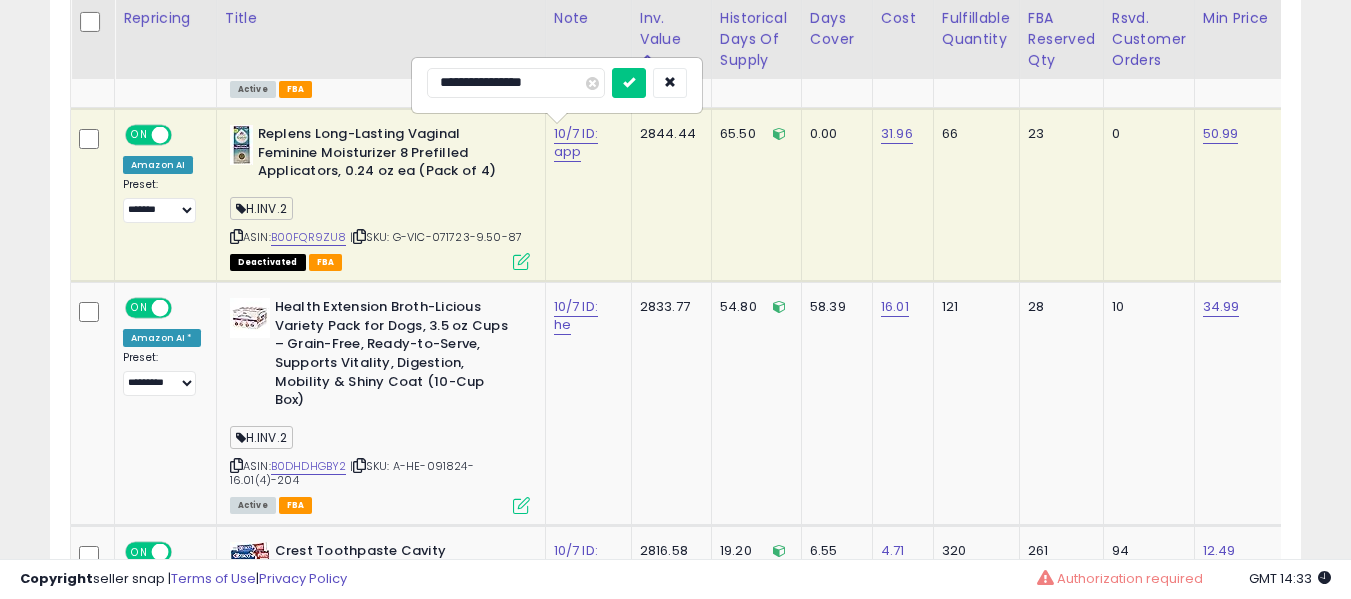 click at bounding box center [629, 83] 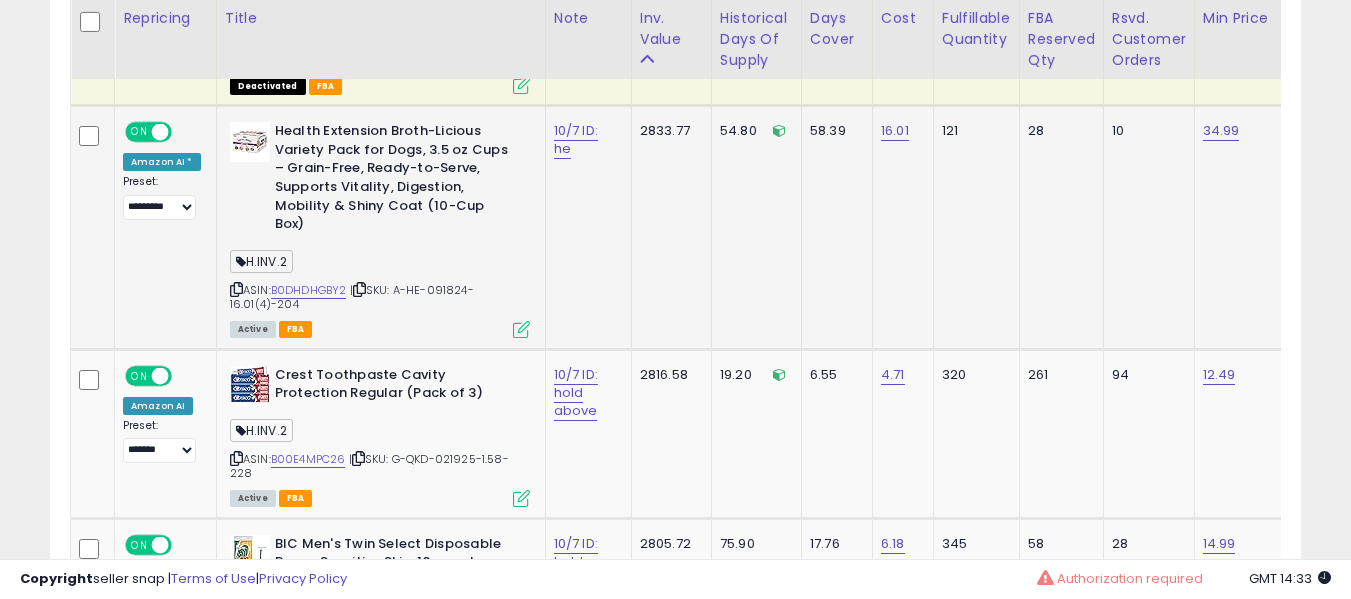 scroll, scrollTop: 2764, scrollLeft: 0, axis: vertical 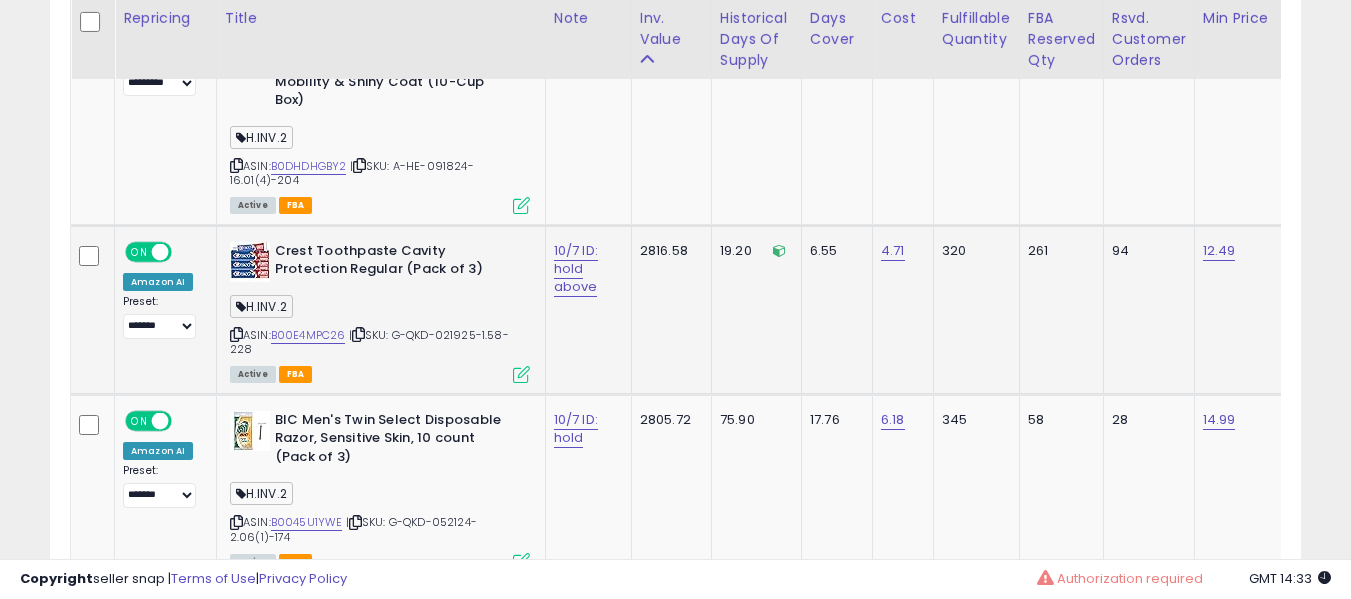 drag, startPoint x: 303, startPoint y: 340, endPoint x: 298, endPoint y: 324, distance: 16.763054 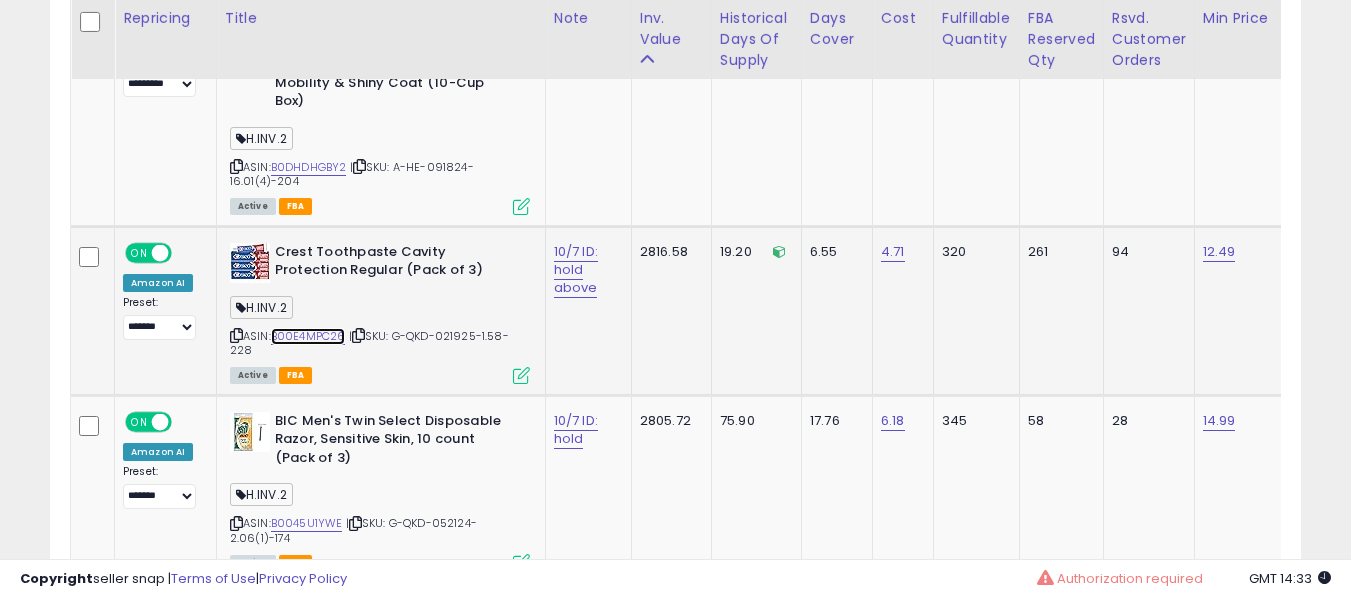 scroll, scrollTop: 0, scrollLeft: 600, axis: horizontal 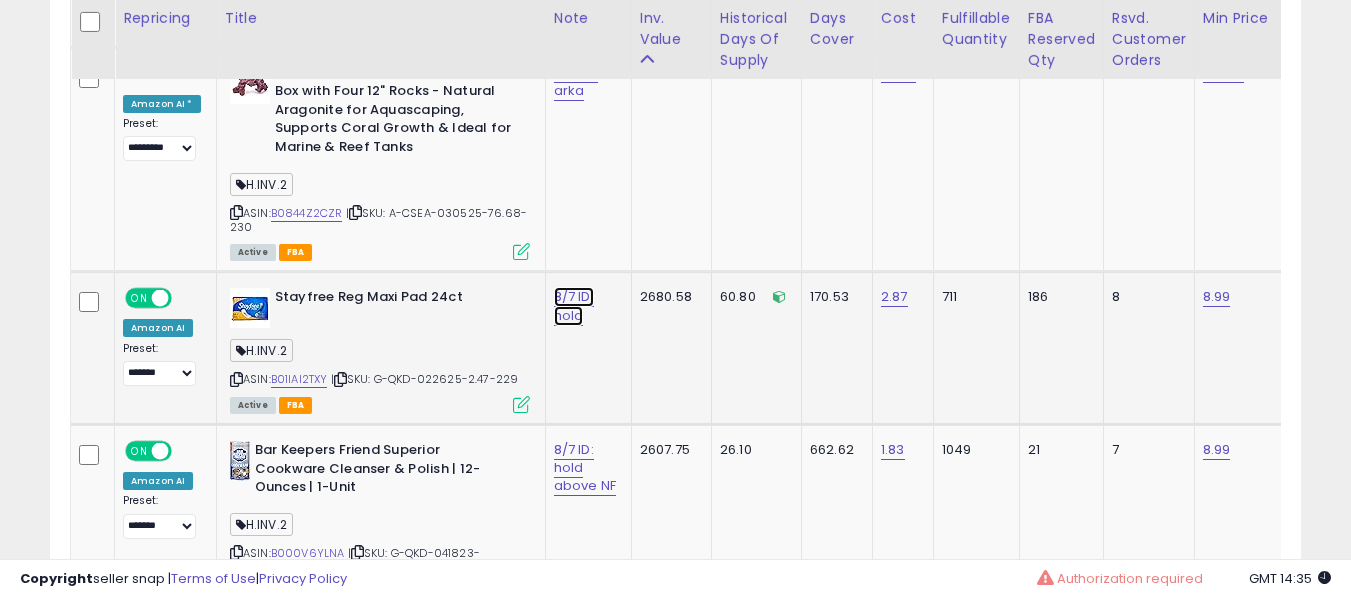 click on "8/7 ID: hold" at bounding box center (576, -2930) 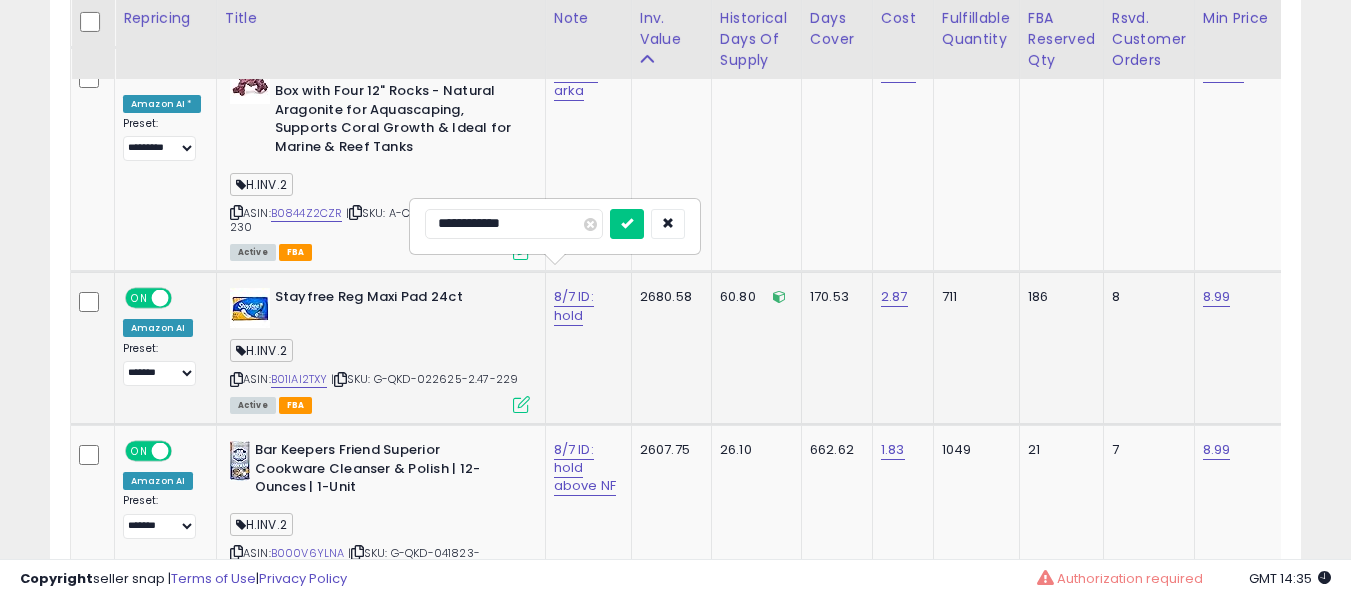 type on "**********" 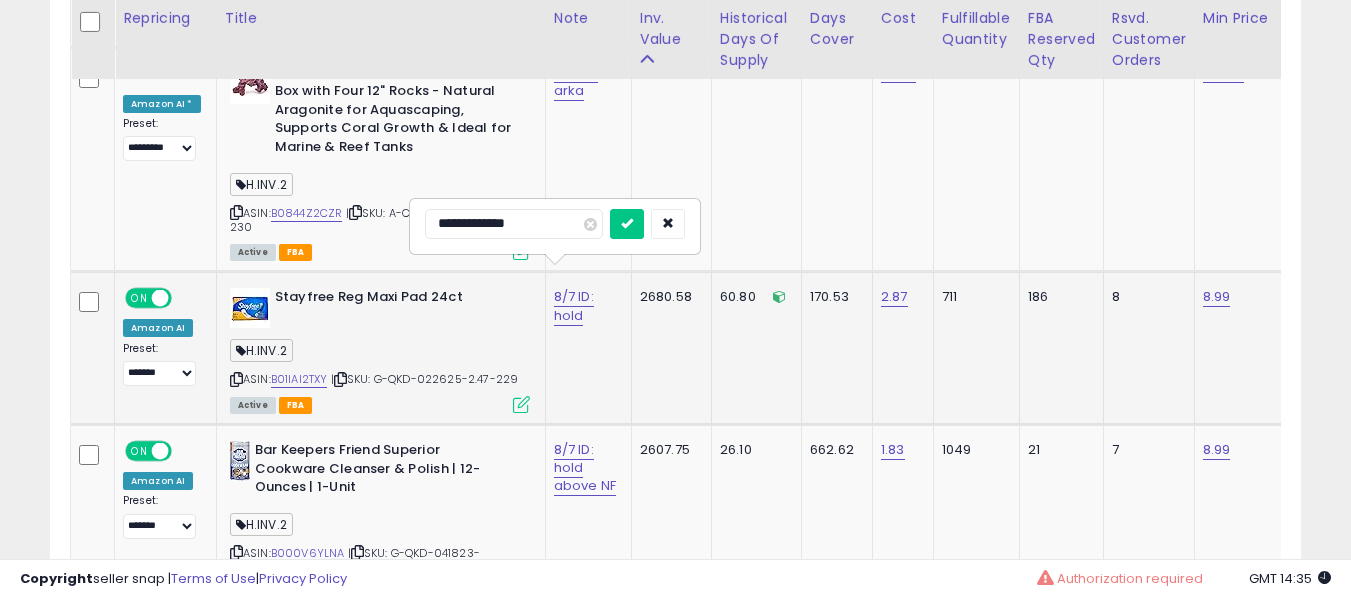 click at bounding box center (627, 224) 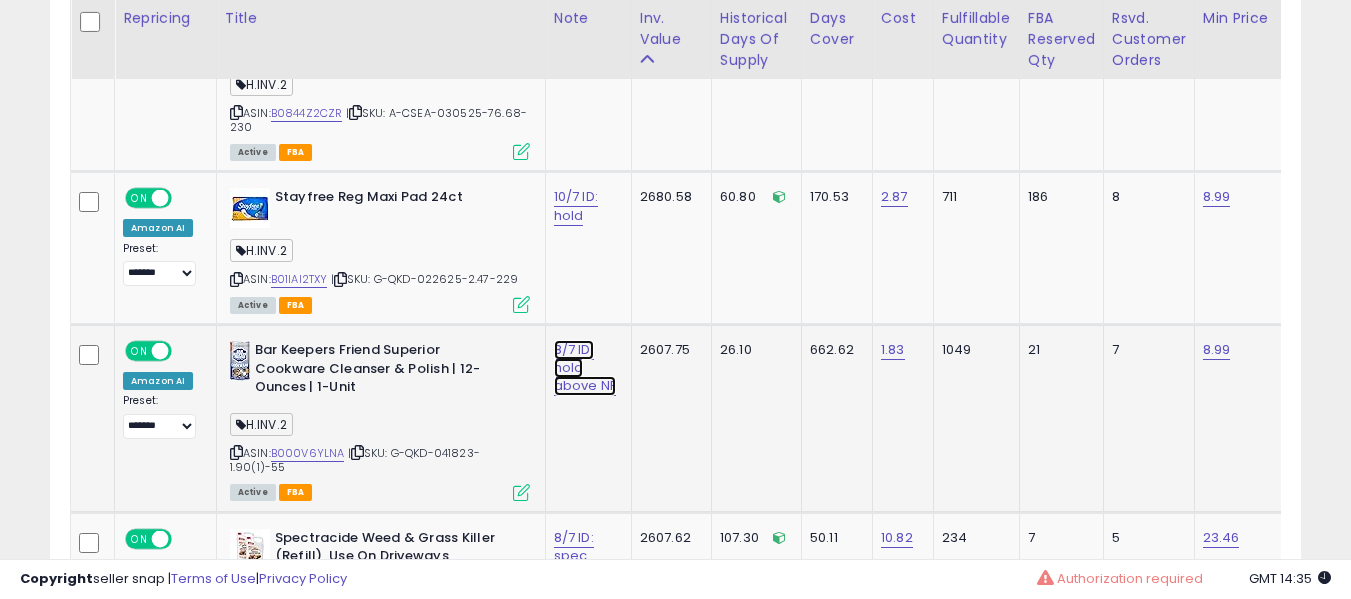 click on "8/7 ID: hold above NF" at bounding box center (576, -3030) 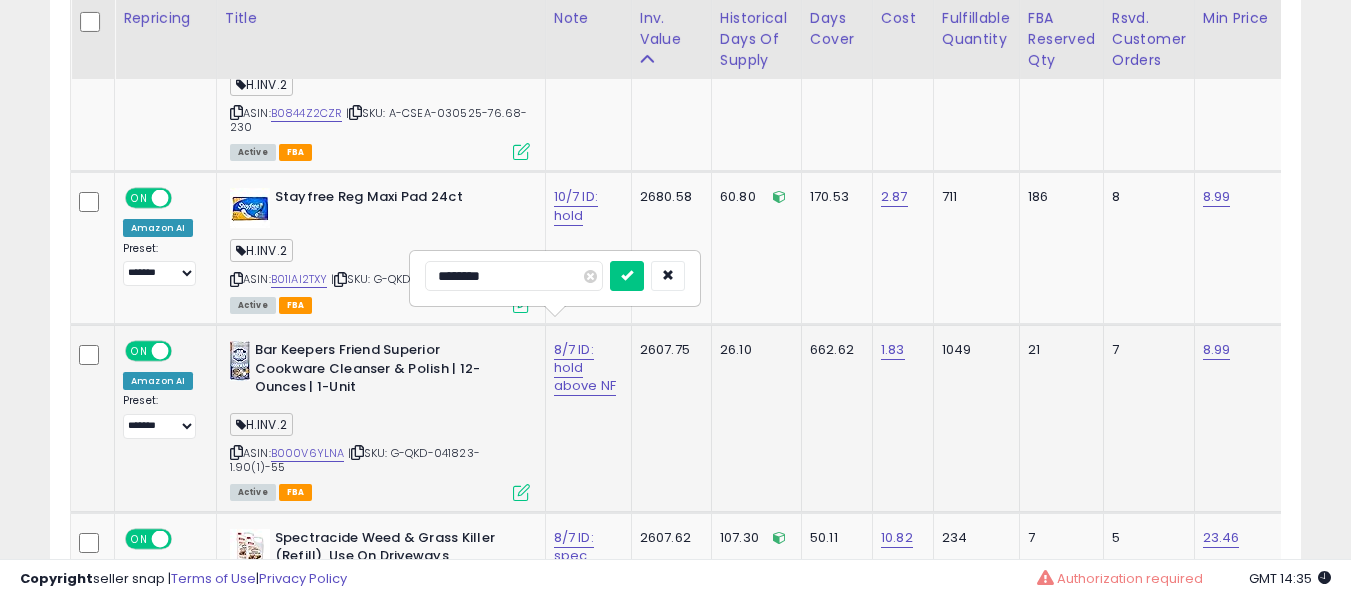 type on "********" 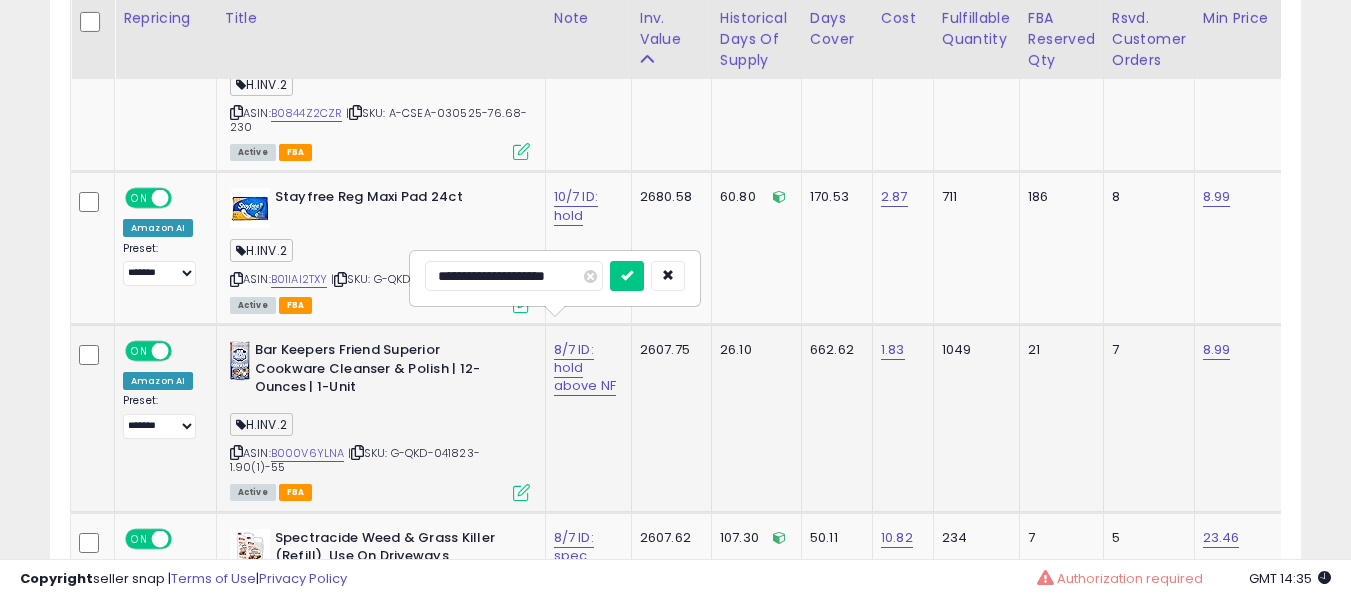 type on "**********" 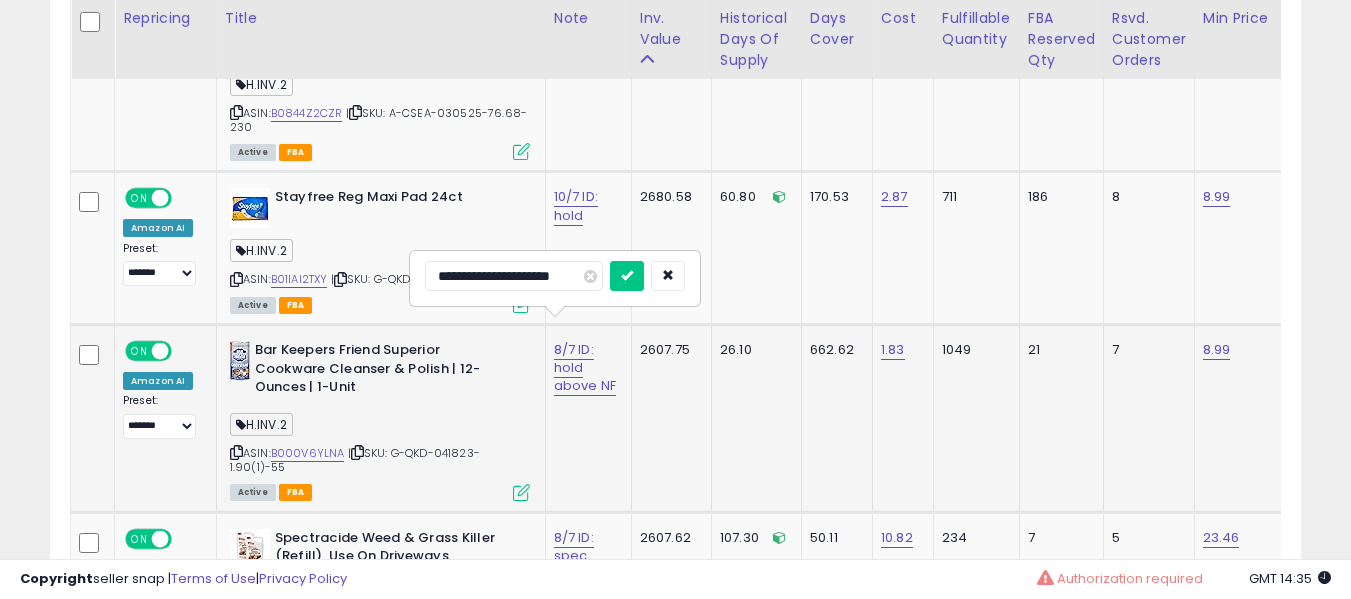 click at bounding box center [627, 276] 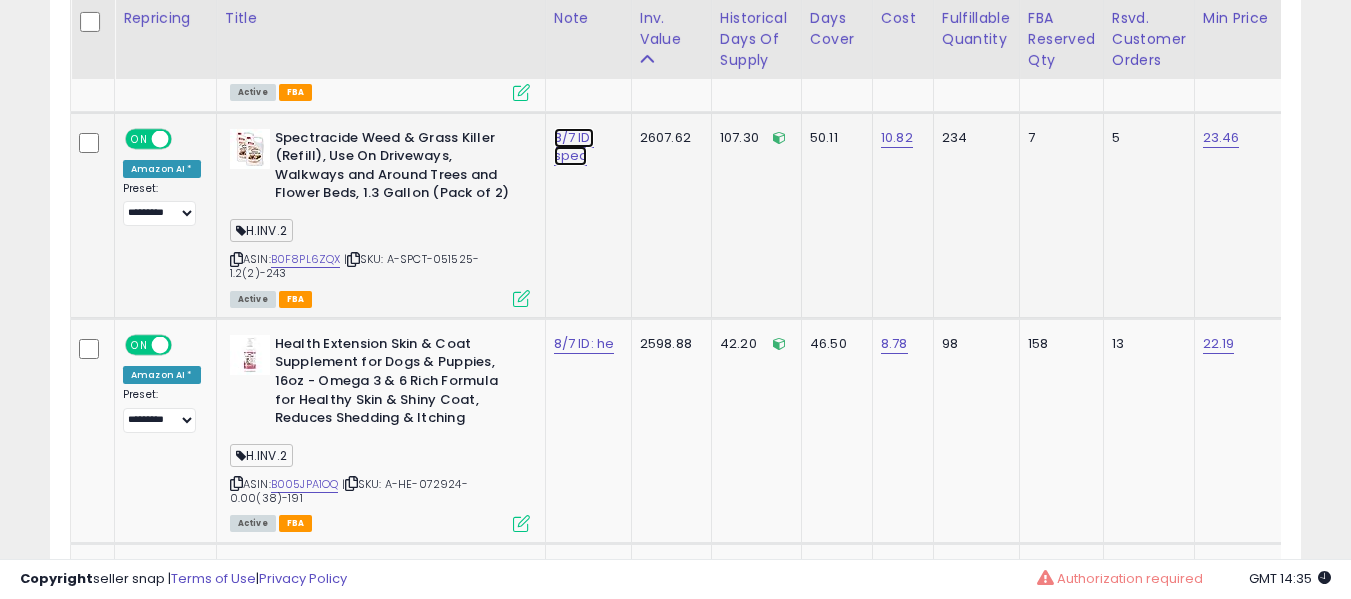 click on "8/7 ID: spec" at bounding box center (576, -3430) 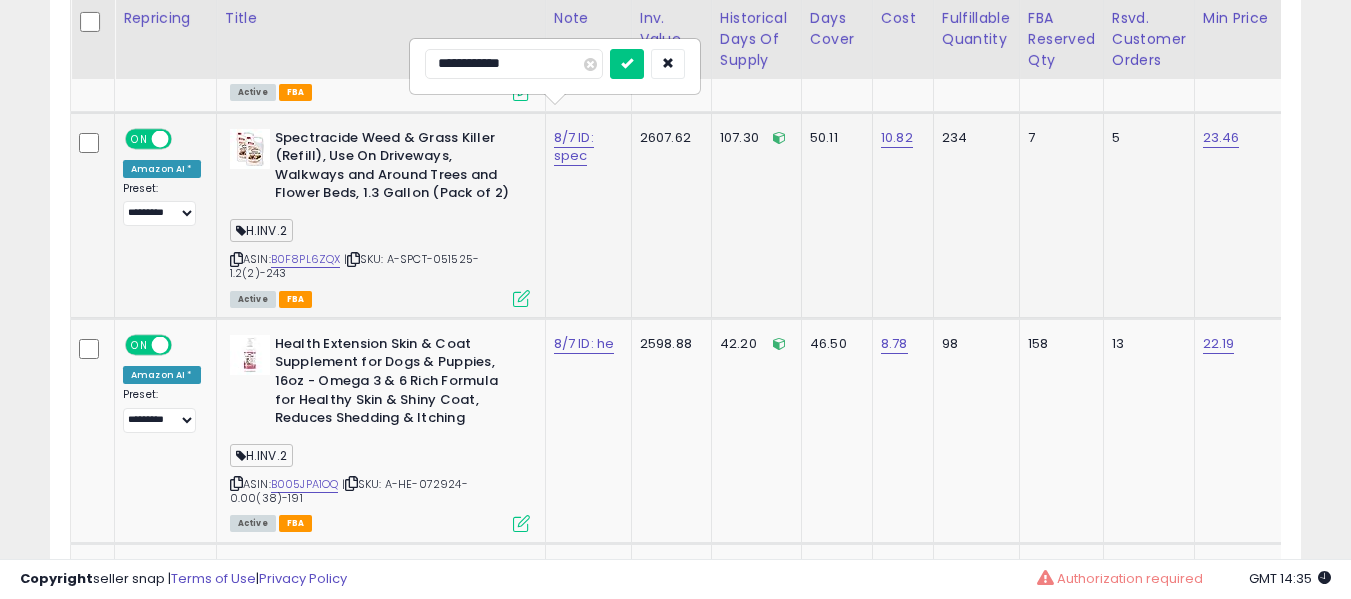 type on "**********" 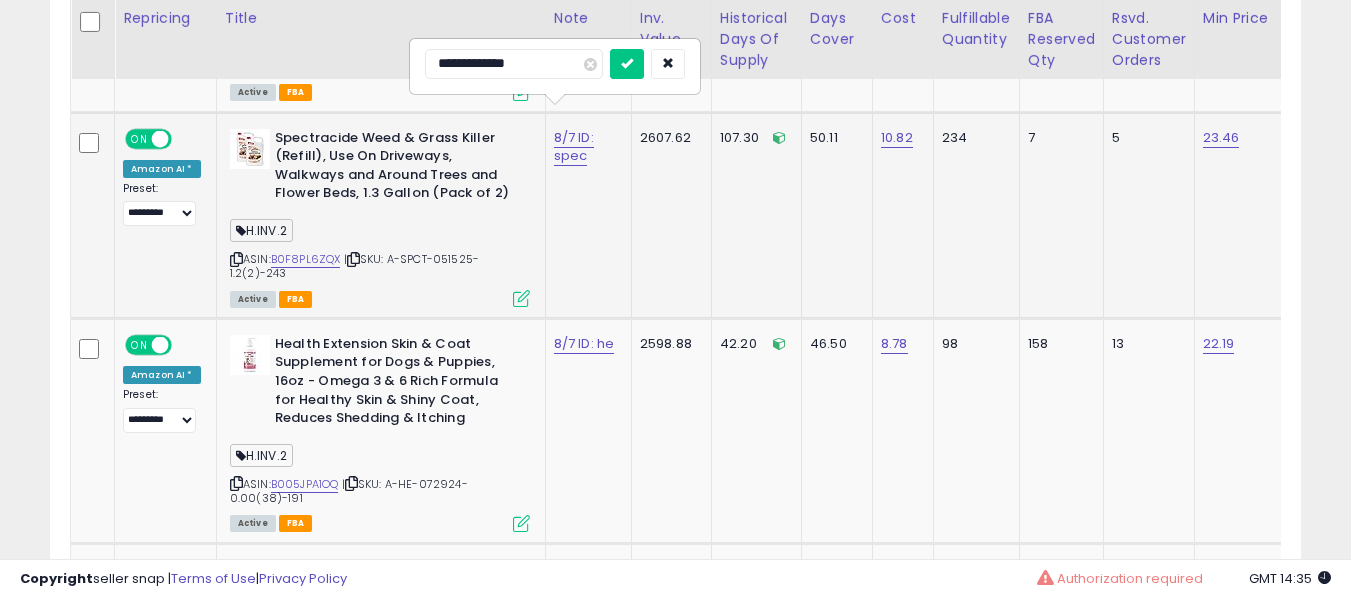 click at bounding box center (627, 64) 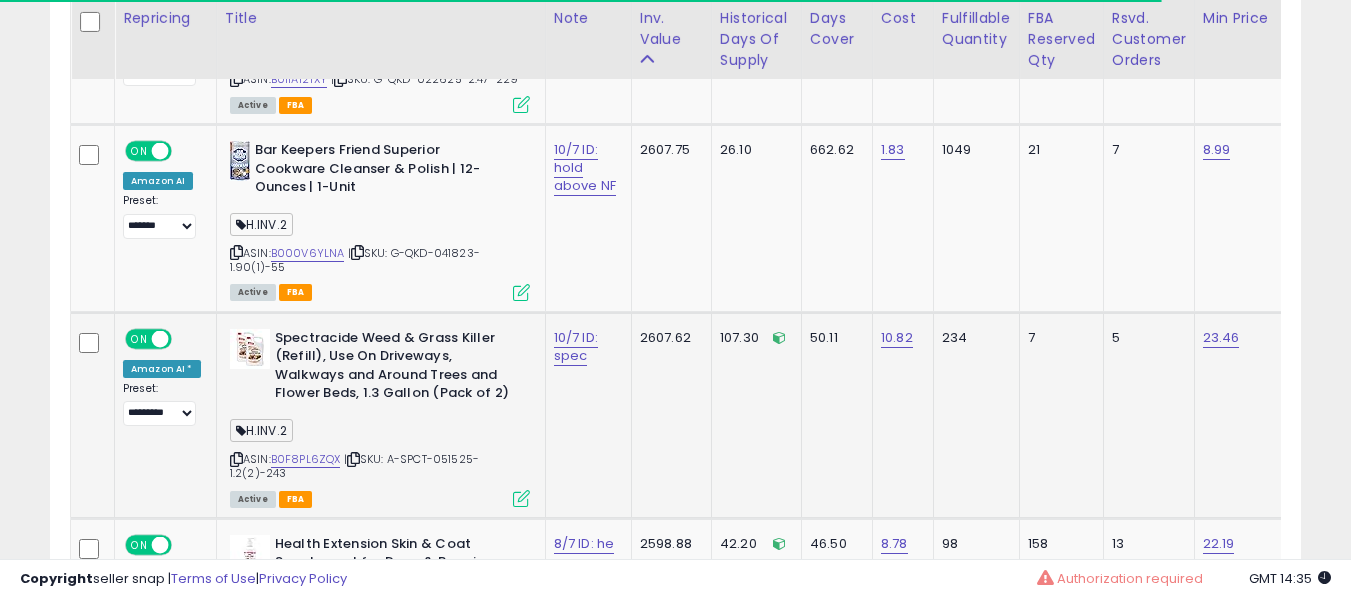 drag, startPoint x: 312, startPoint y: 450, endPoint x: 299, endPoint y: 443, distance: 14.764823 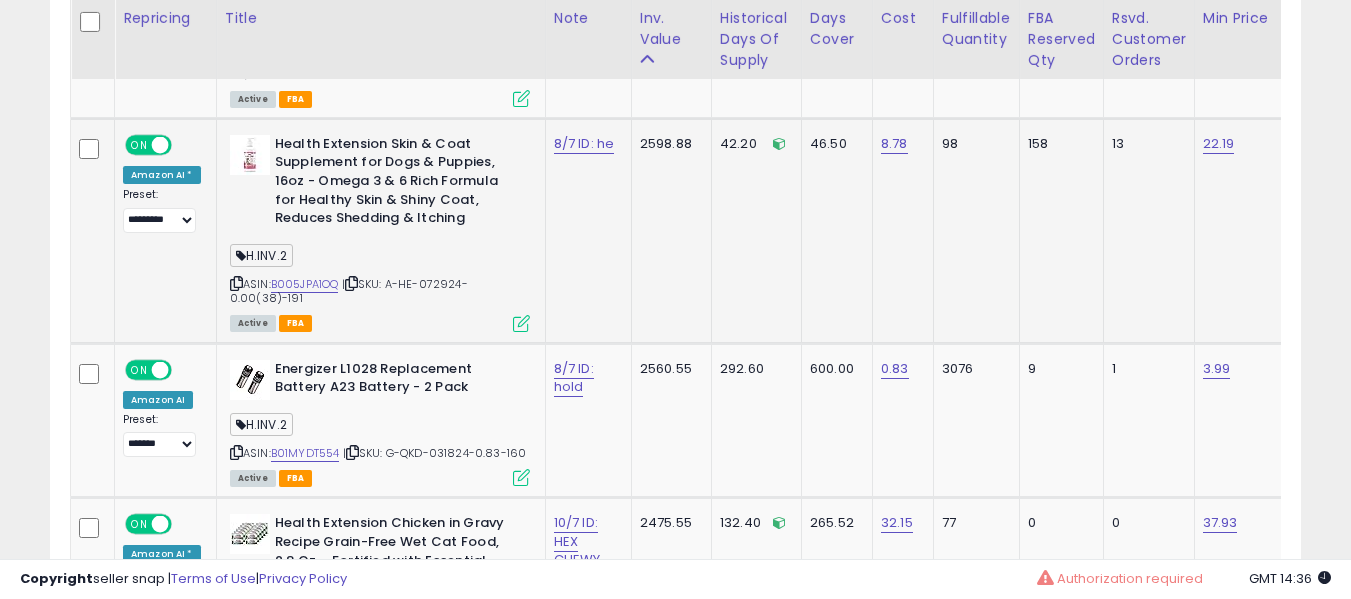 drag, startPoint x: 329, startPoint y: 250, endPoint x: 333, endPoint y: 265, distance: 15.524175 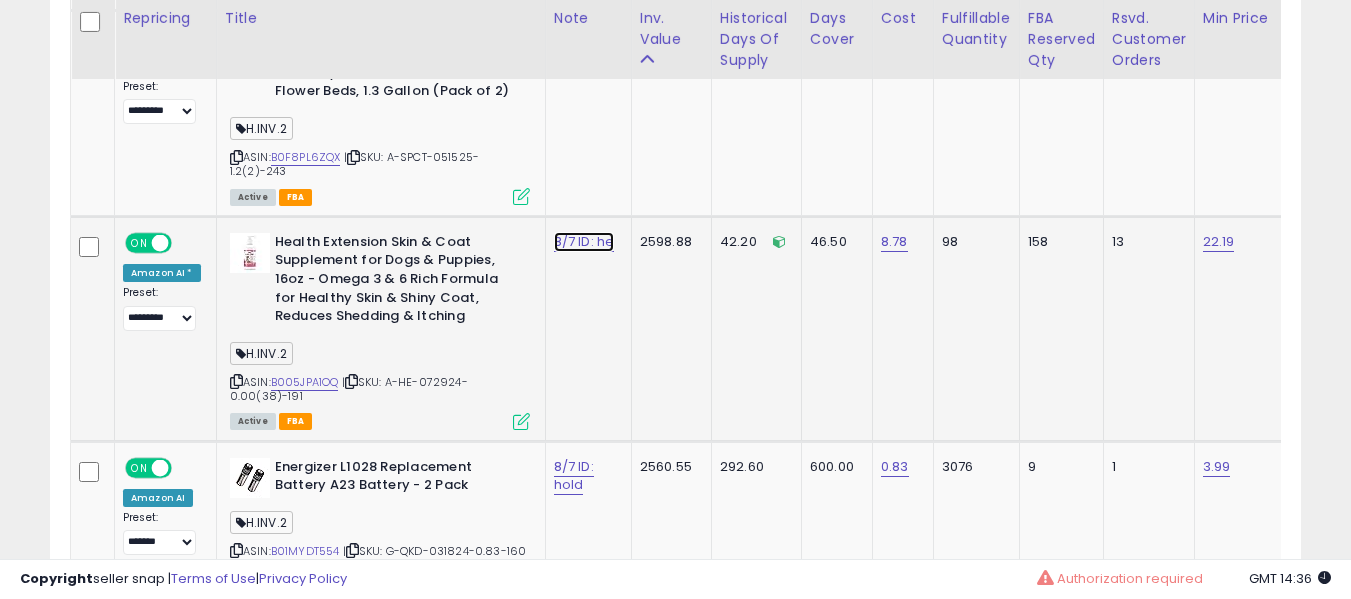 click on "8/7 ID: he" at bounding box center (576, -3532) 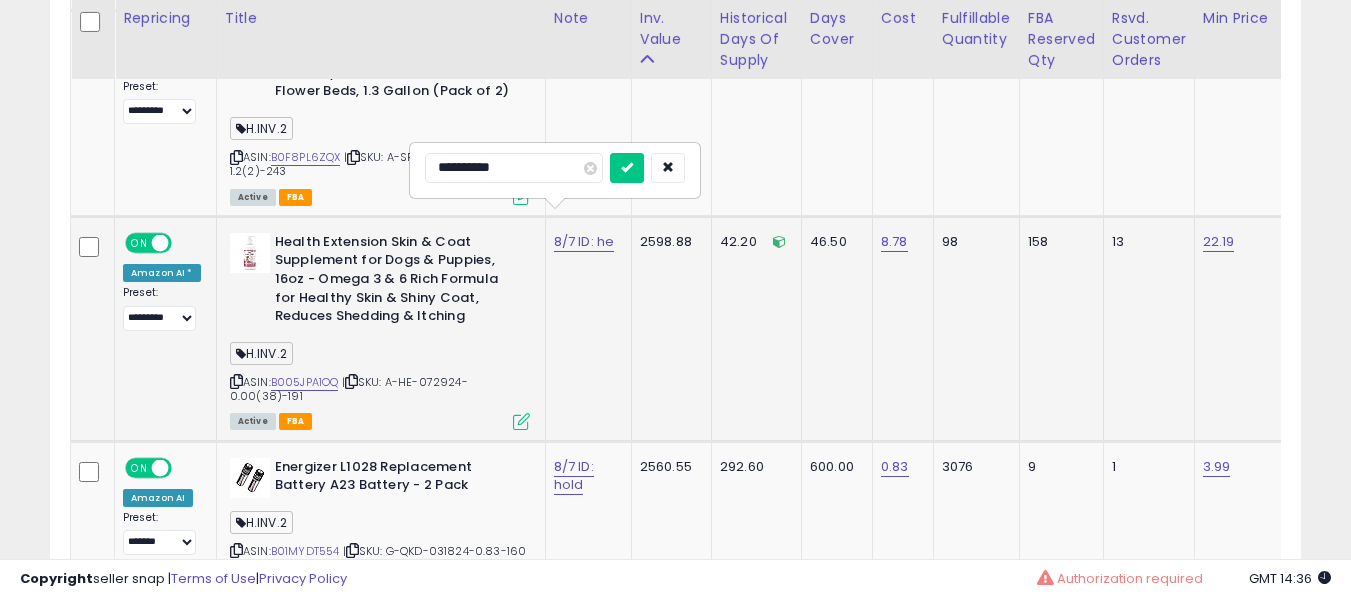 type on "**********" 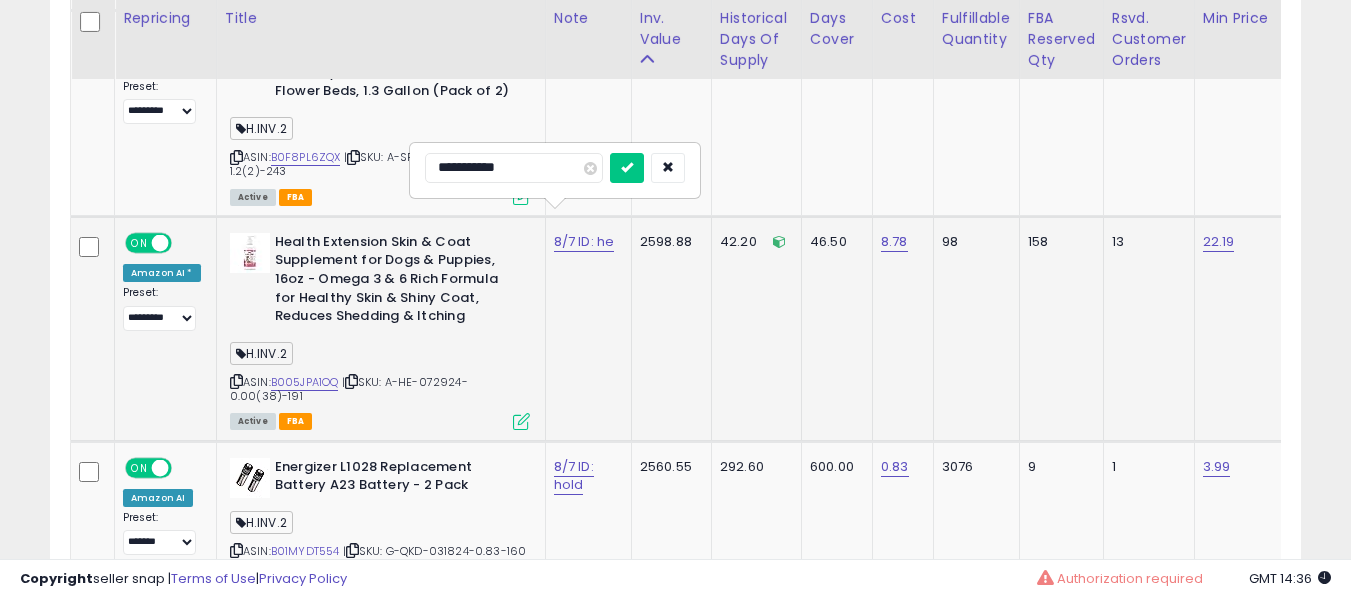 click at bounding box center (627, 168) 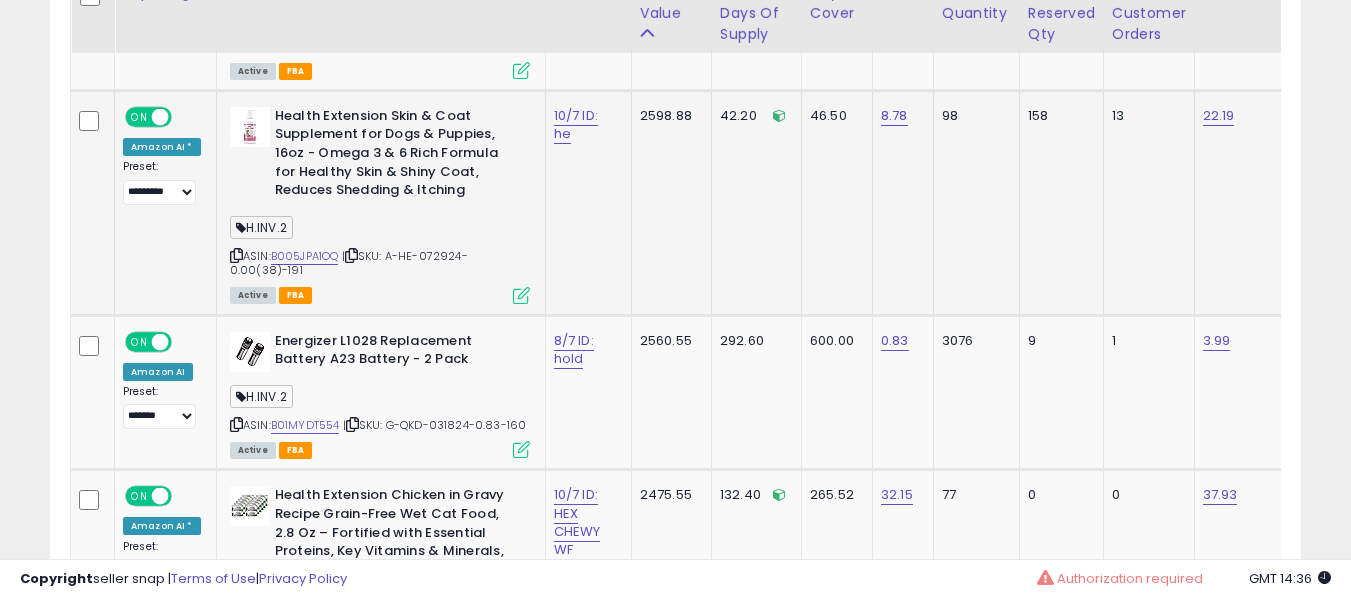 scroll, scrollTop: 4865, scrollLeft: 0, axis: vertical 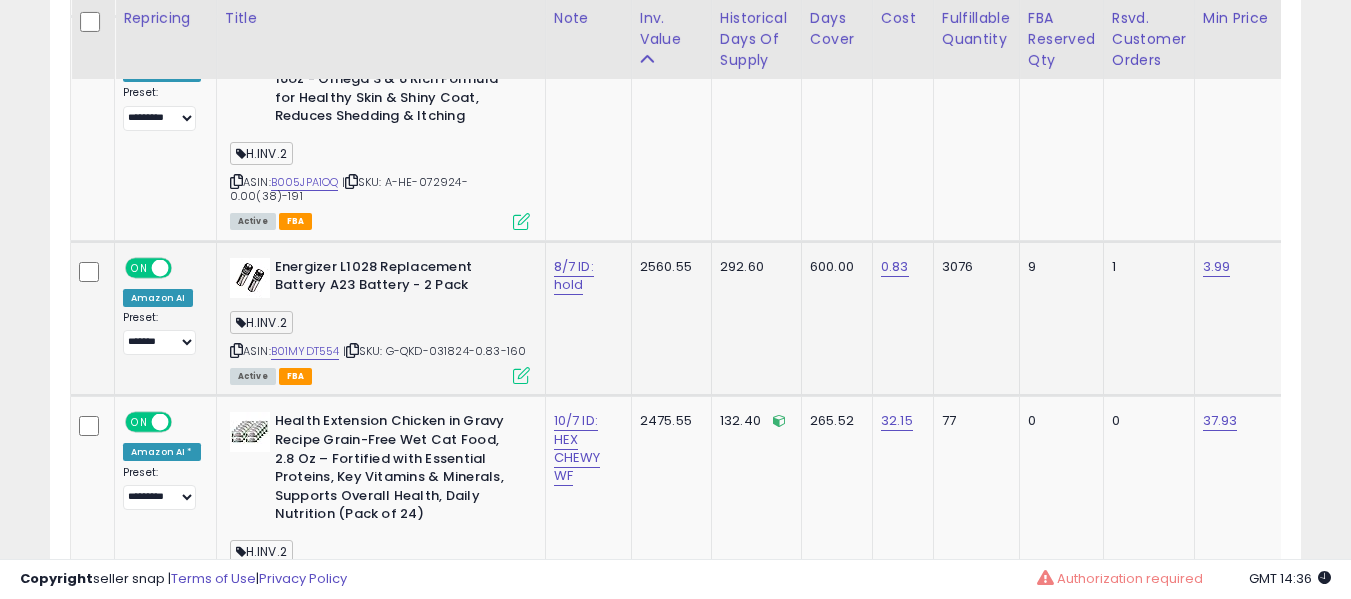 click on "8/7 ID: hold" 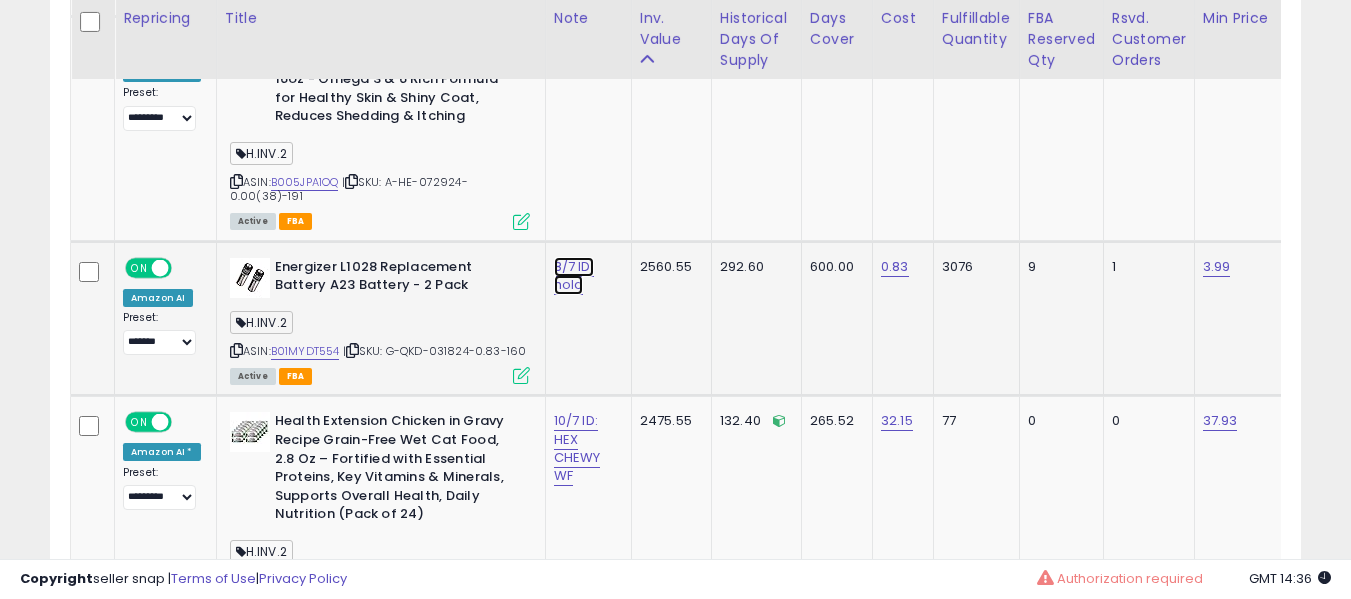 click on "8/7 ID: hold" at bounding box center [576, -3732] 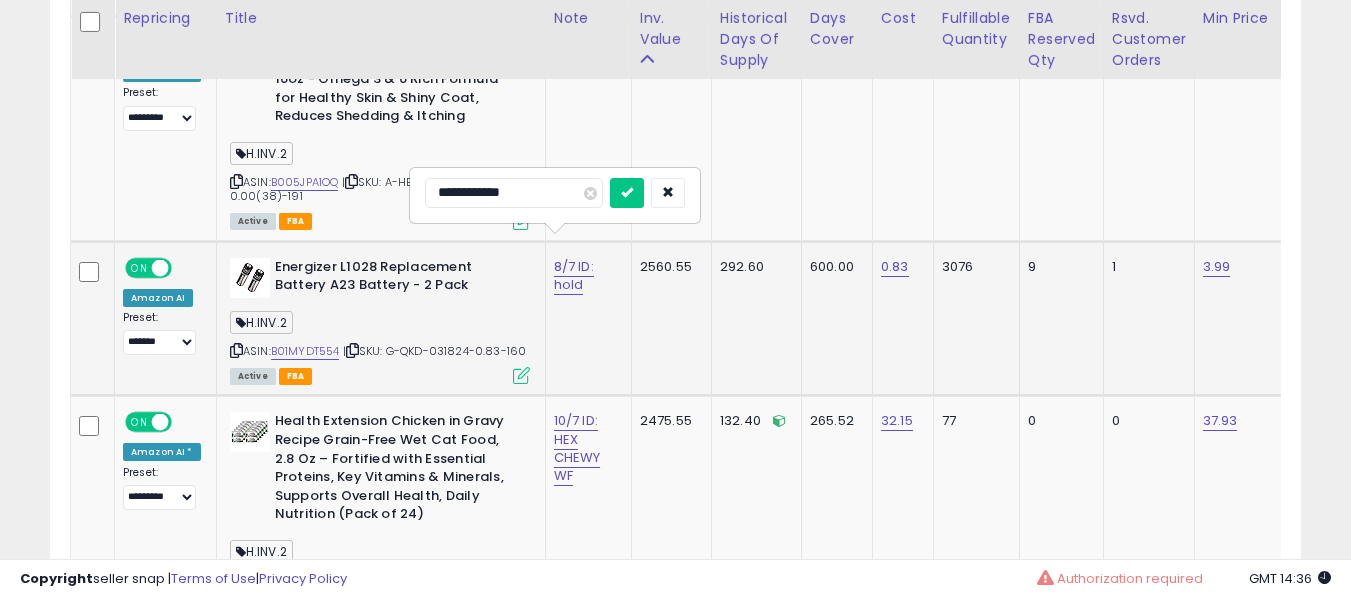 type on "**********" 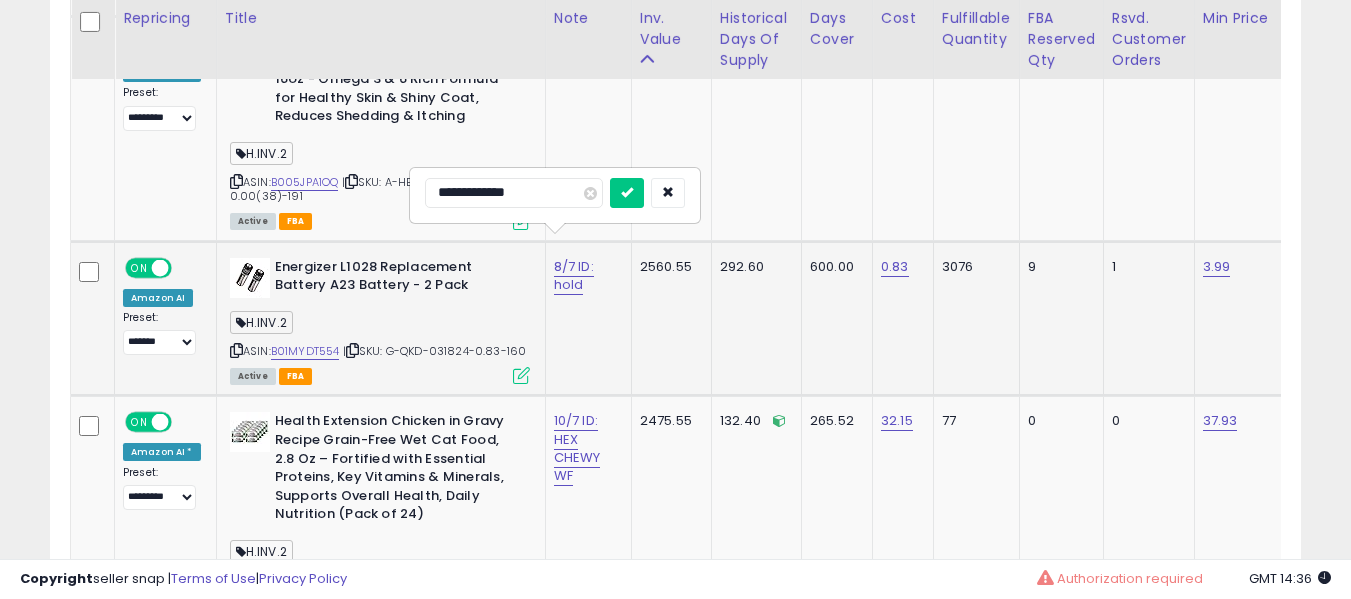 click at bounding box center [627, 193] 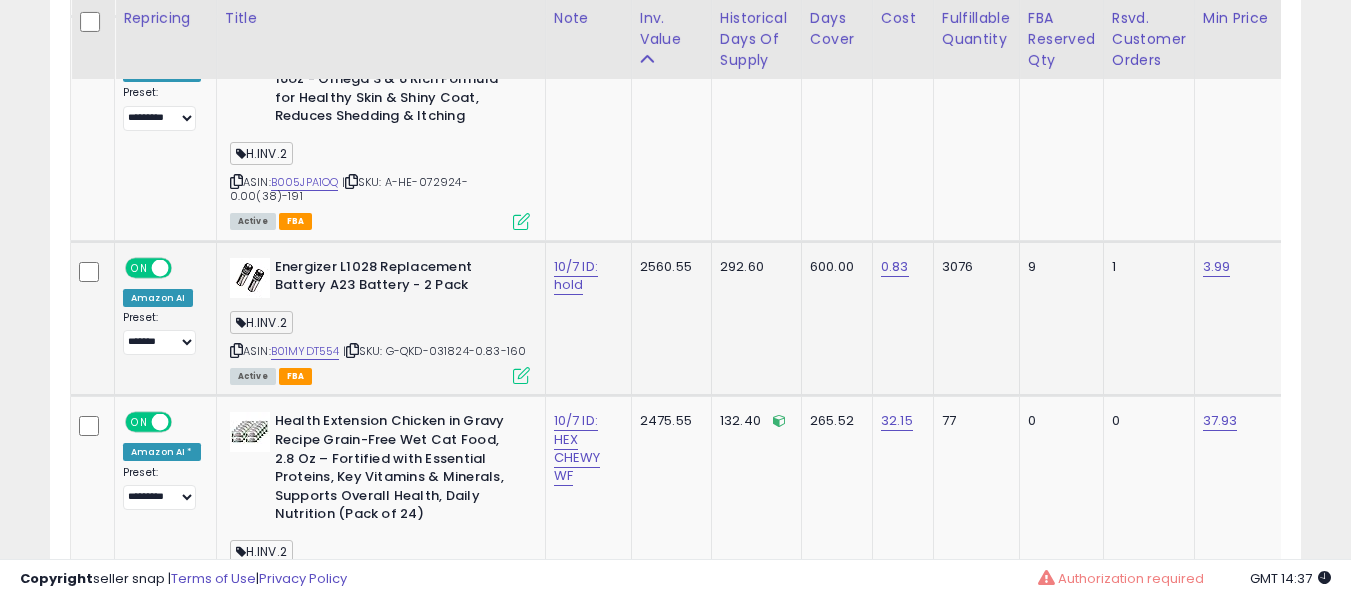 click on "H.INV.2" at bounding box center (380, 325) 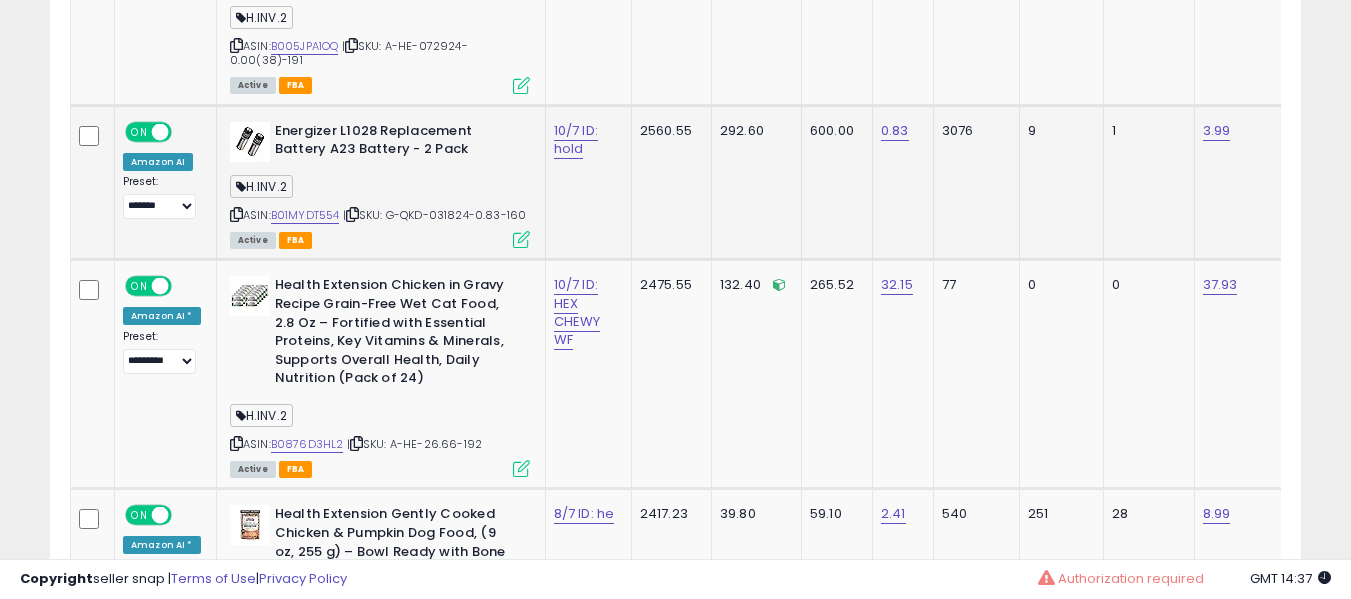 scroll, scrollTop: 4865, scrollLeft: 0, axis: vertical 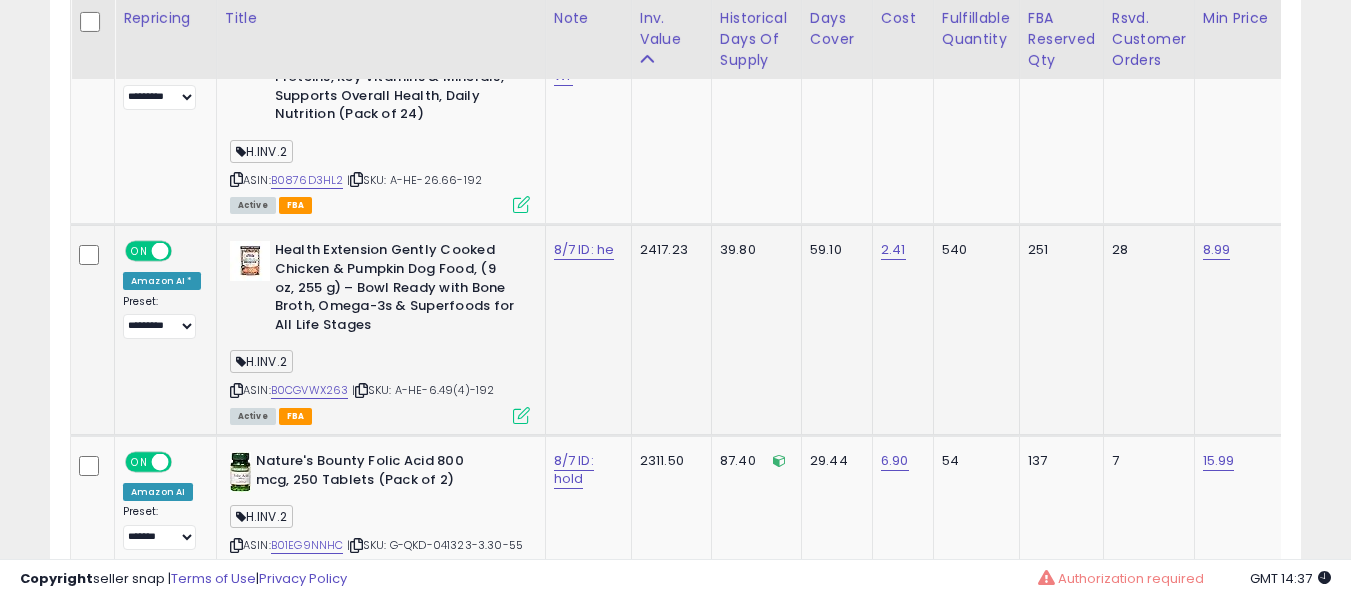 click on "8/7 ID: he" 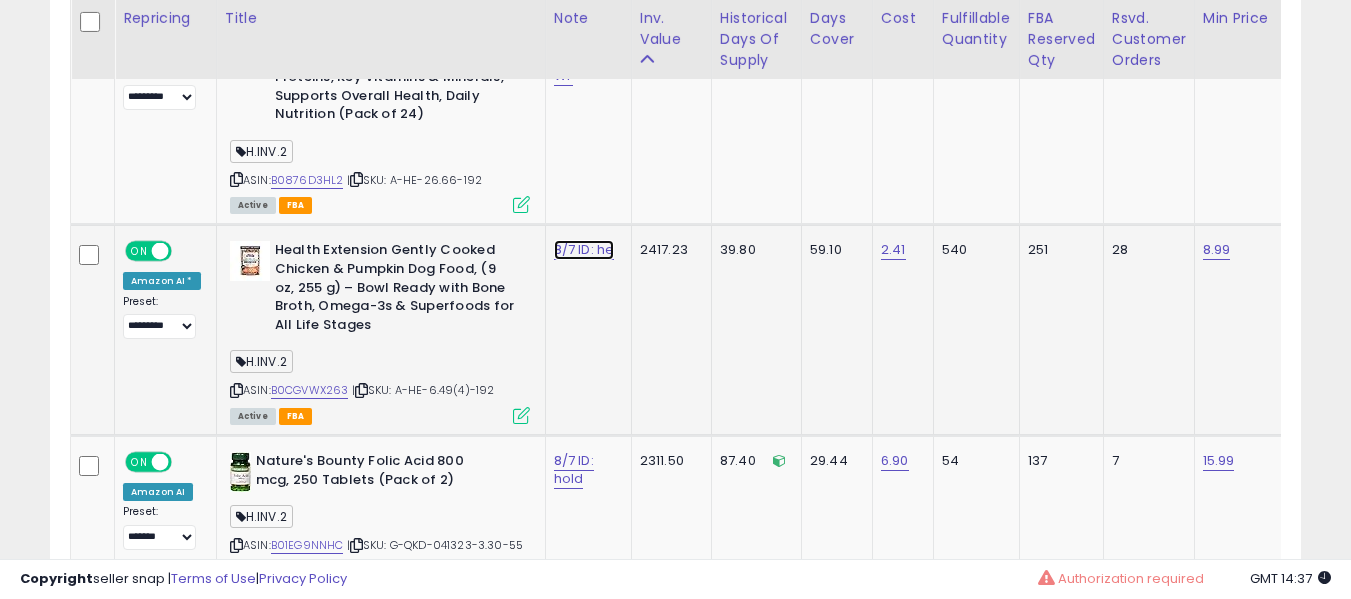 click on "8/7 ID: he" at bounding box center (576, -4132) 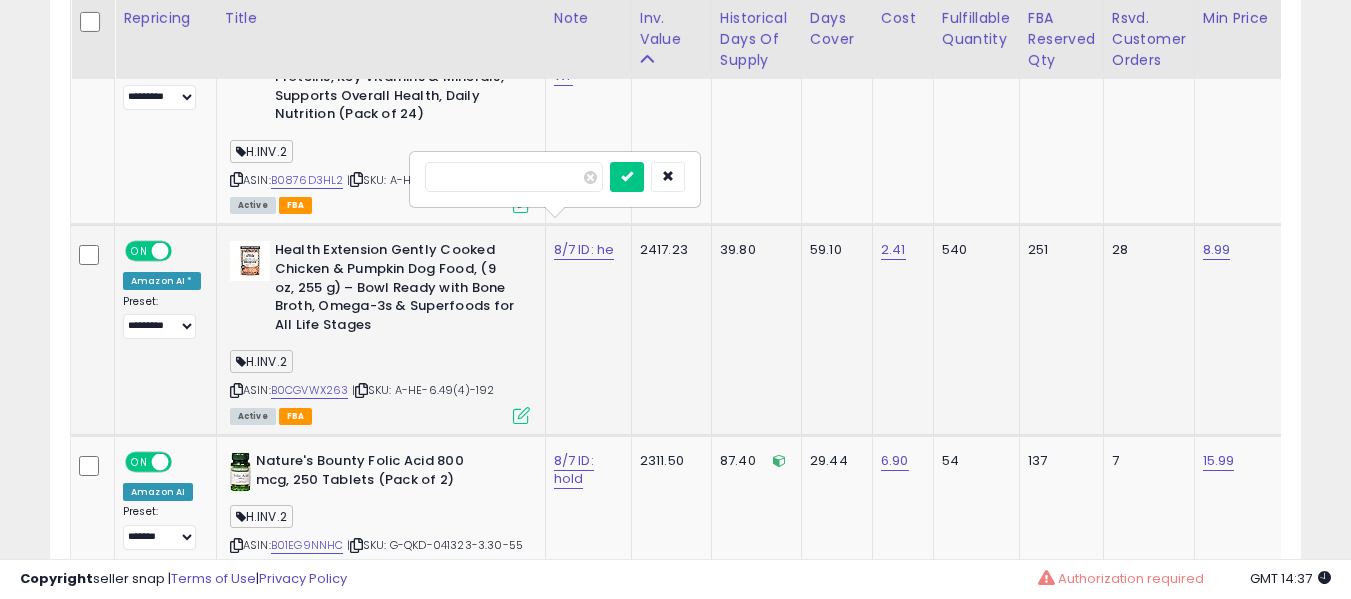 type on "*" 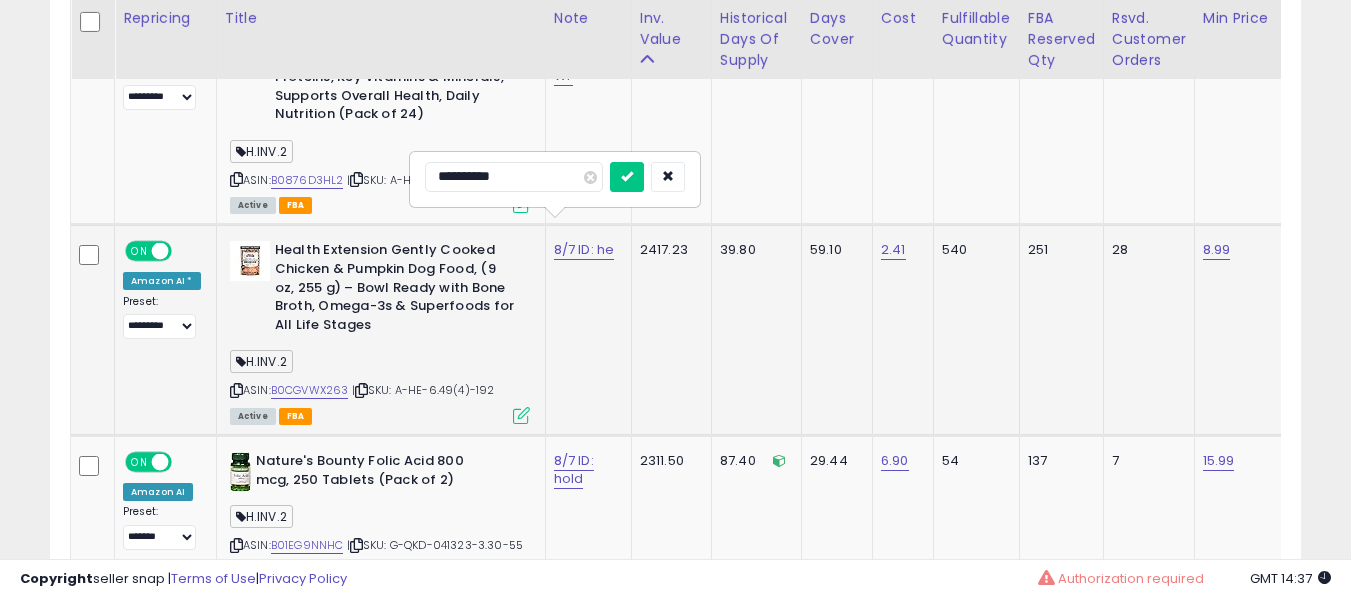 type on "**********" 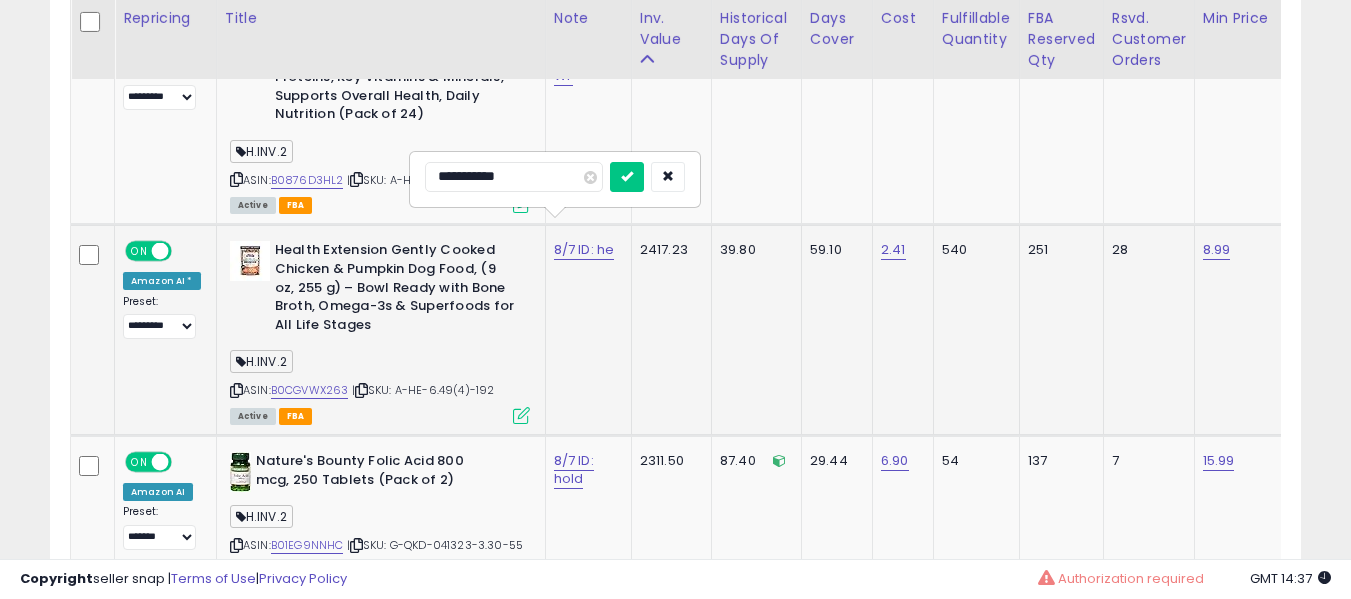 click at bounding box center [627, 177] 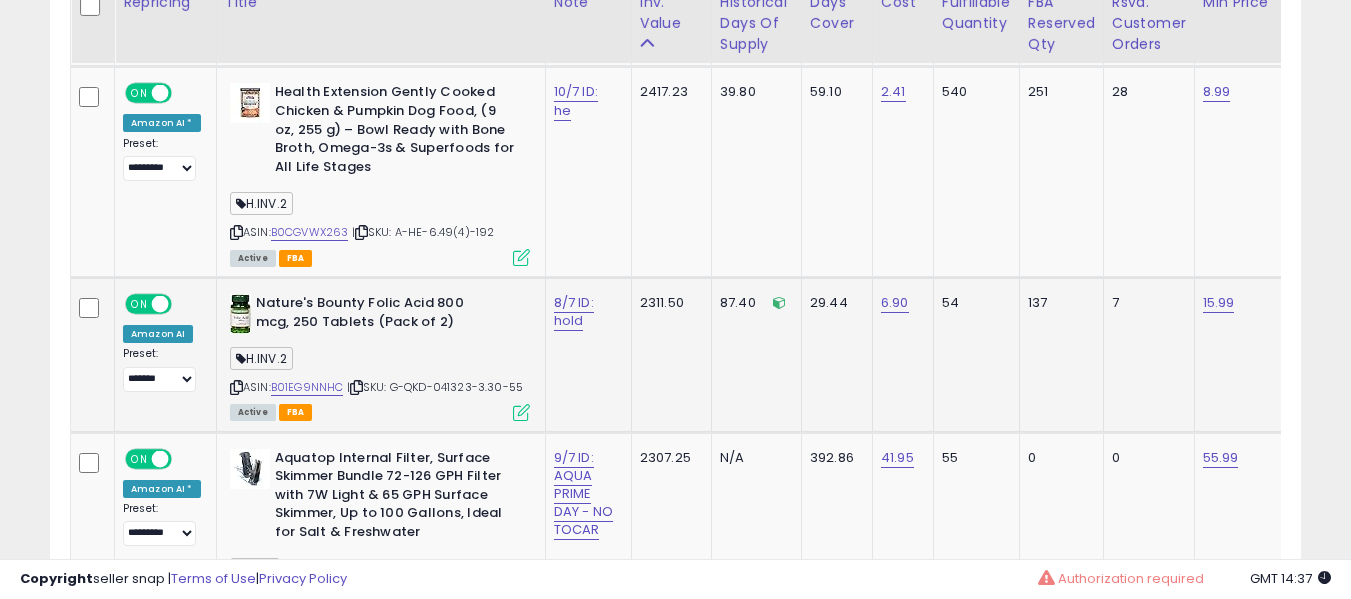 scroll, scrollTop: 5465, scrollLeft: 0, axis: vertical 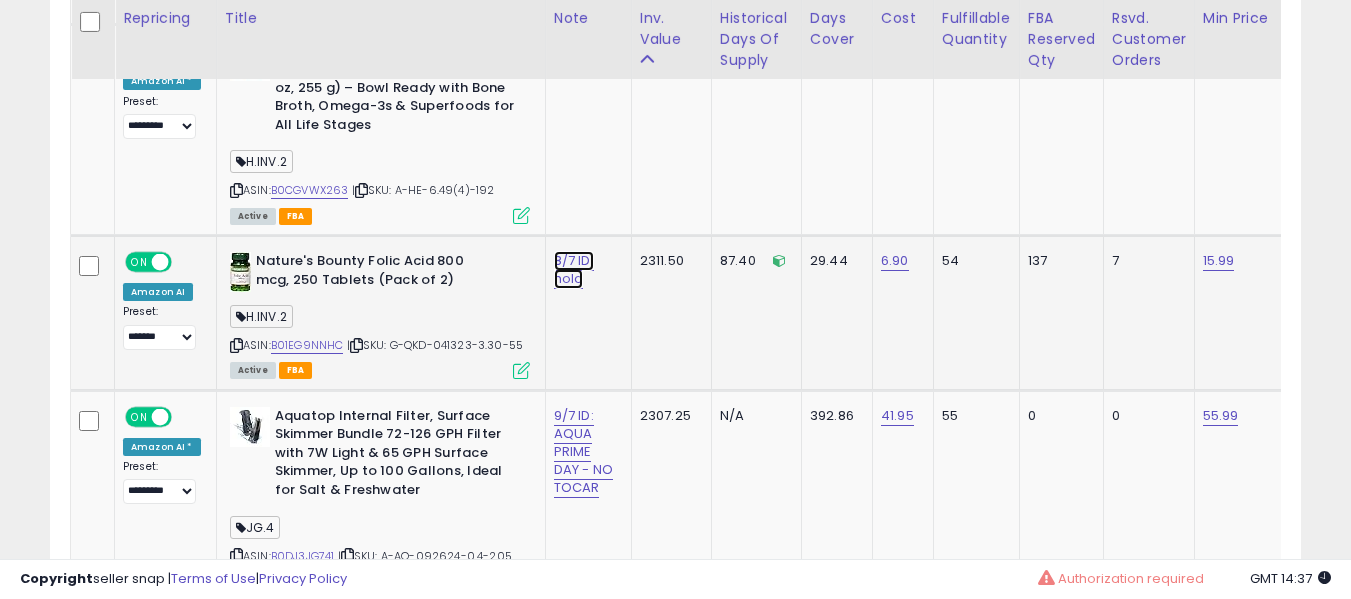 click on "8/7 ID: hold" at bounding box center [576, -4332] 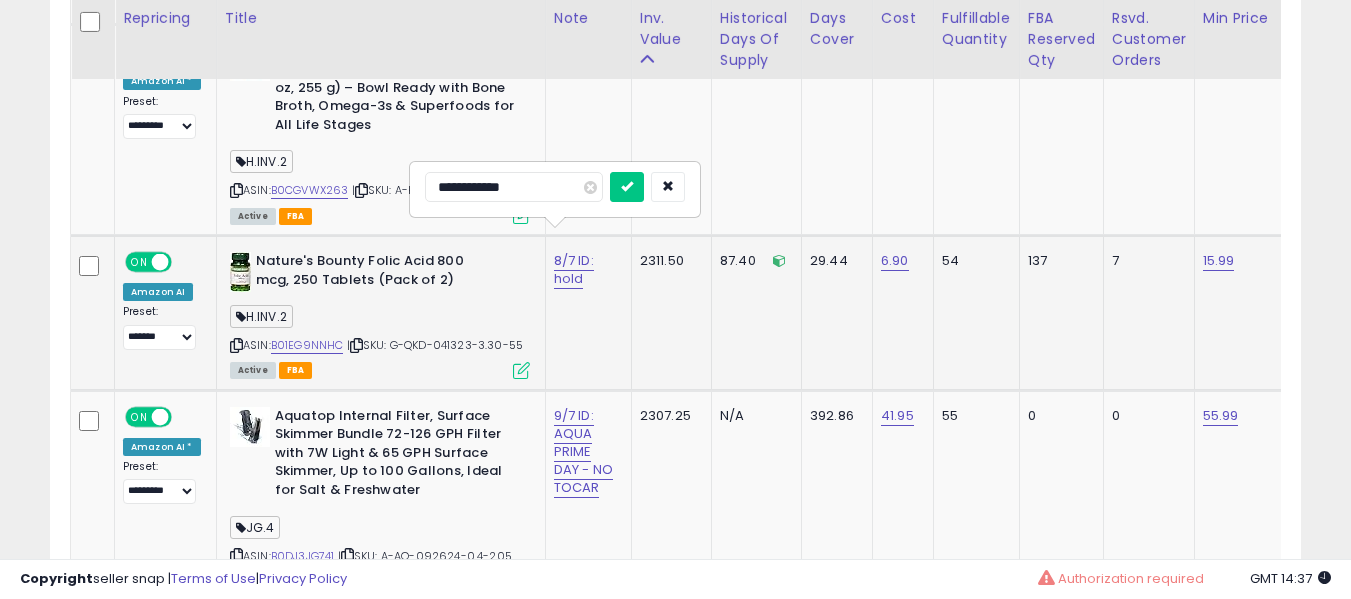 type on "**********" 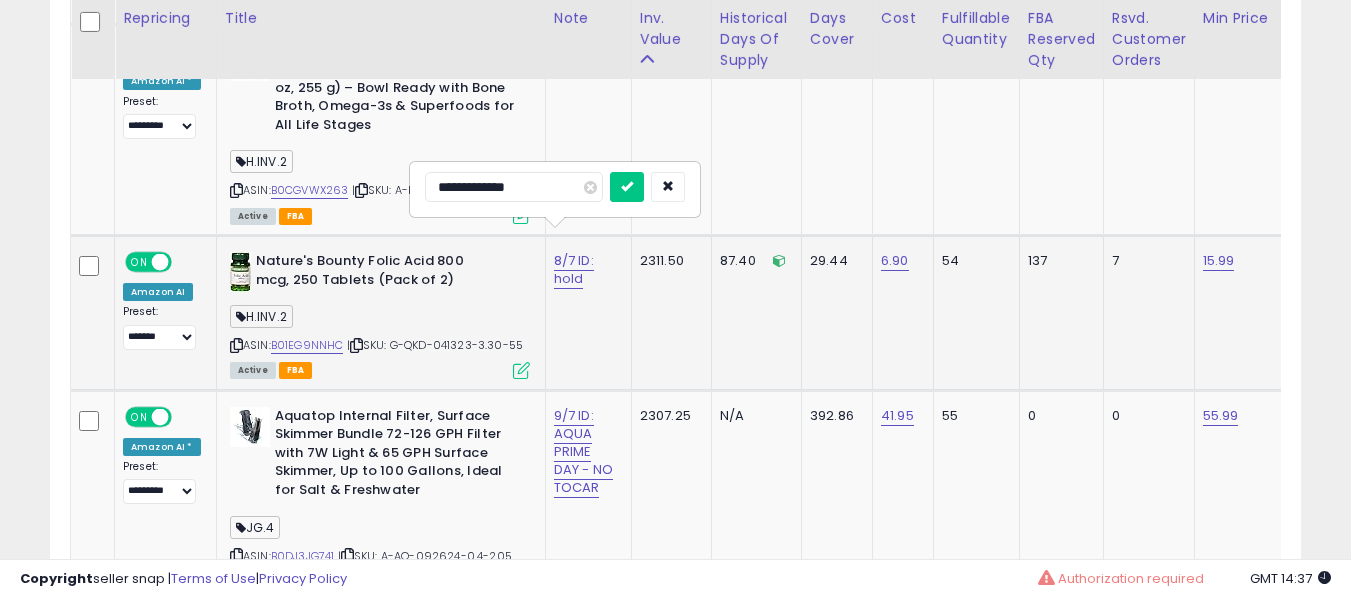 click at bounding box center [627, 187] 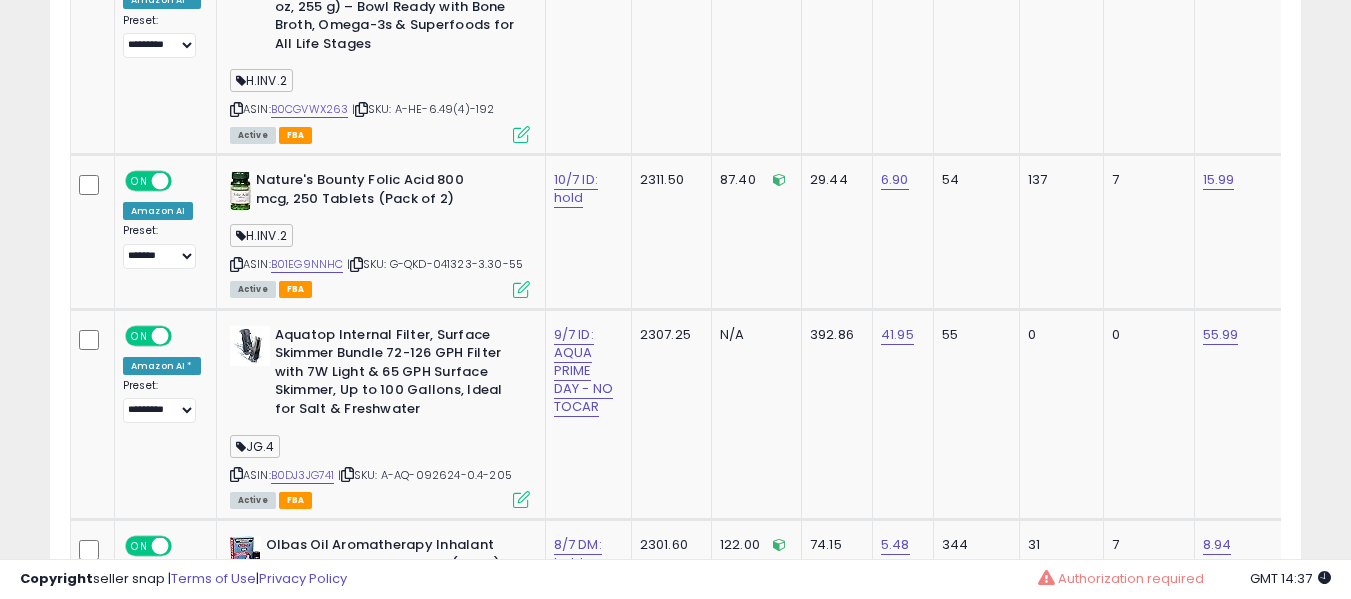 scroll, scrollTop: 5565, scrollLeft: 0, axis: vertical 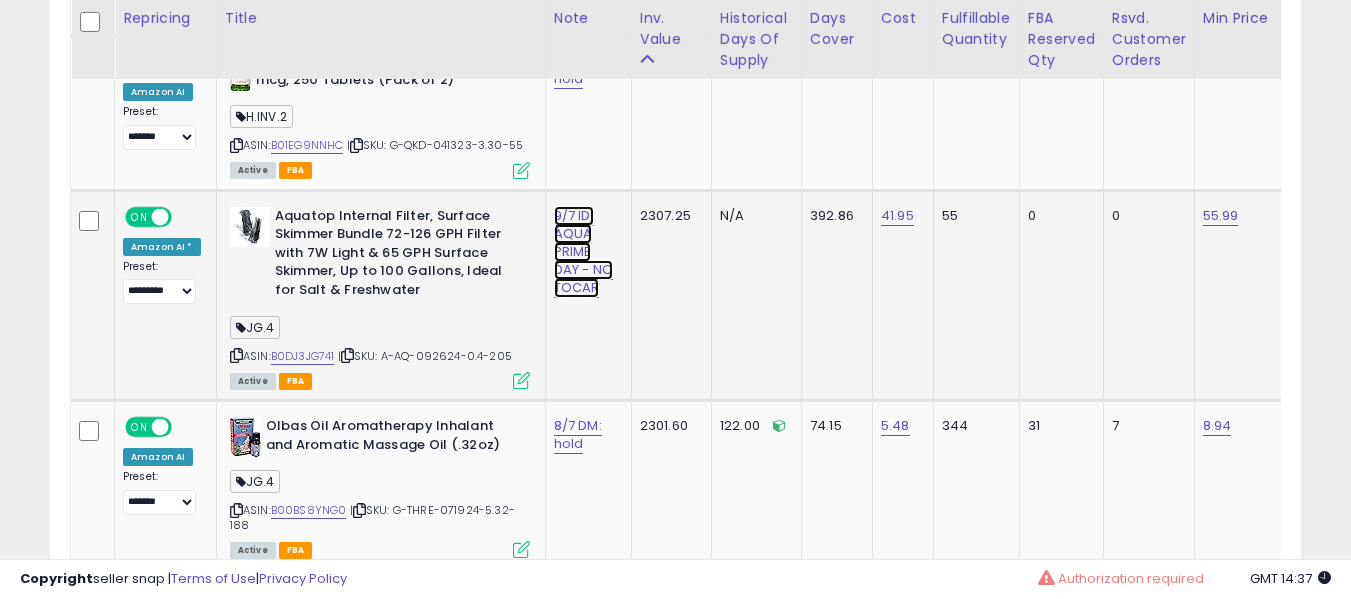 click on "9/7 ID: AQUA PRIME DAY - NO TOCAR" at bounding box center [576, -4532] 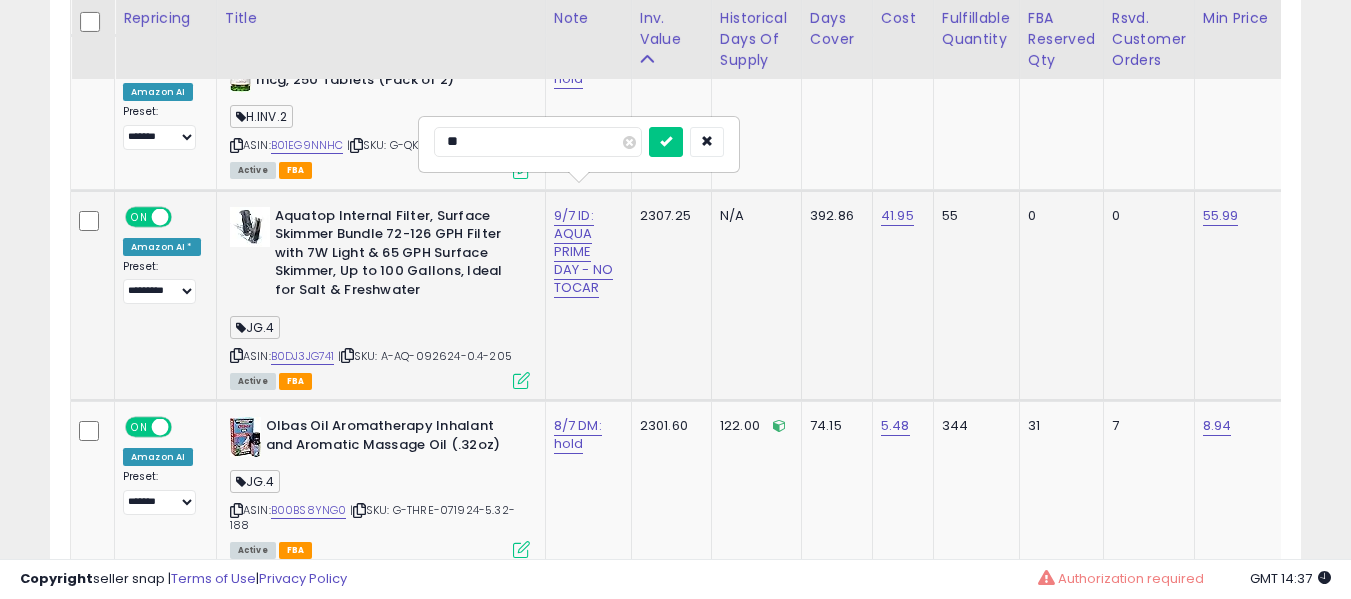 scroll, scrollTop: 0, scrollLeft: 0, axis: both 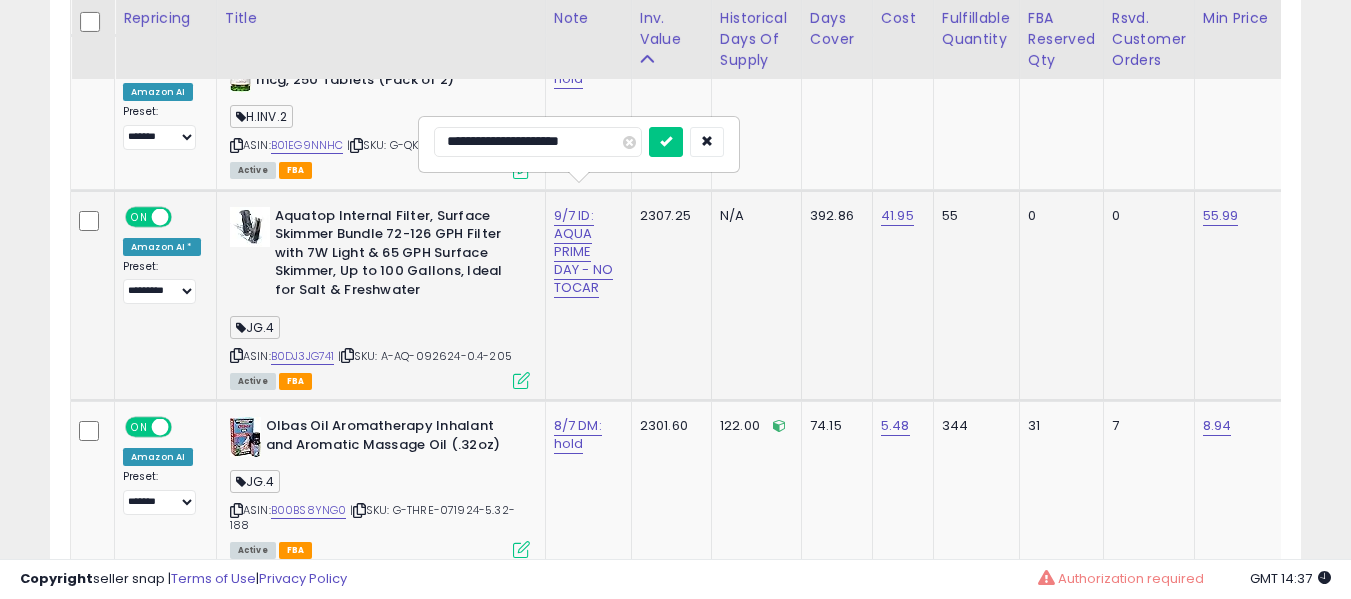 type on "**********" 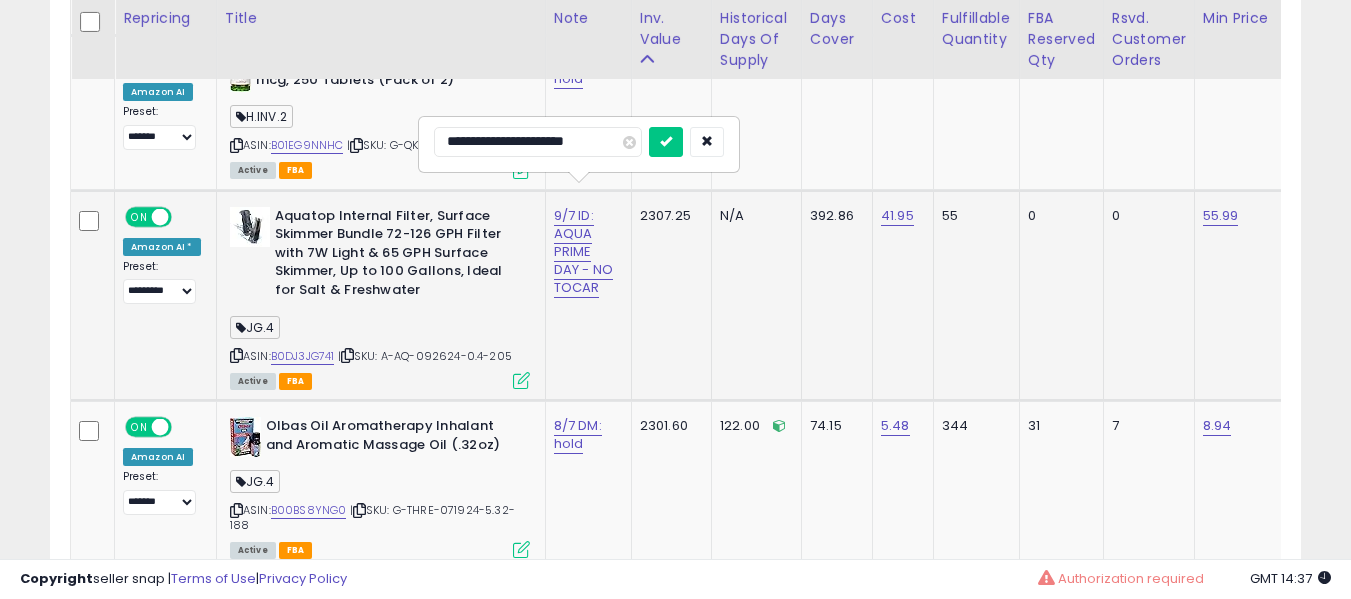 click at bounding box center [666, 142] 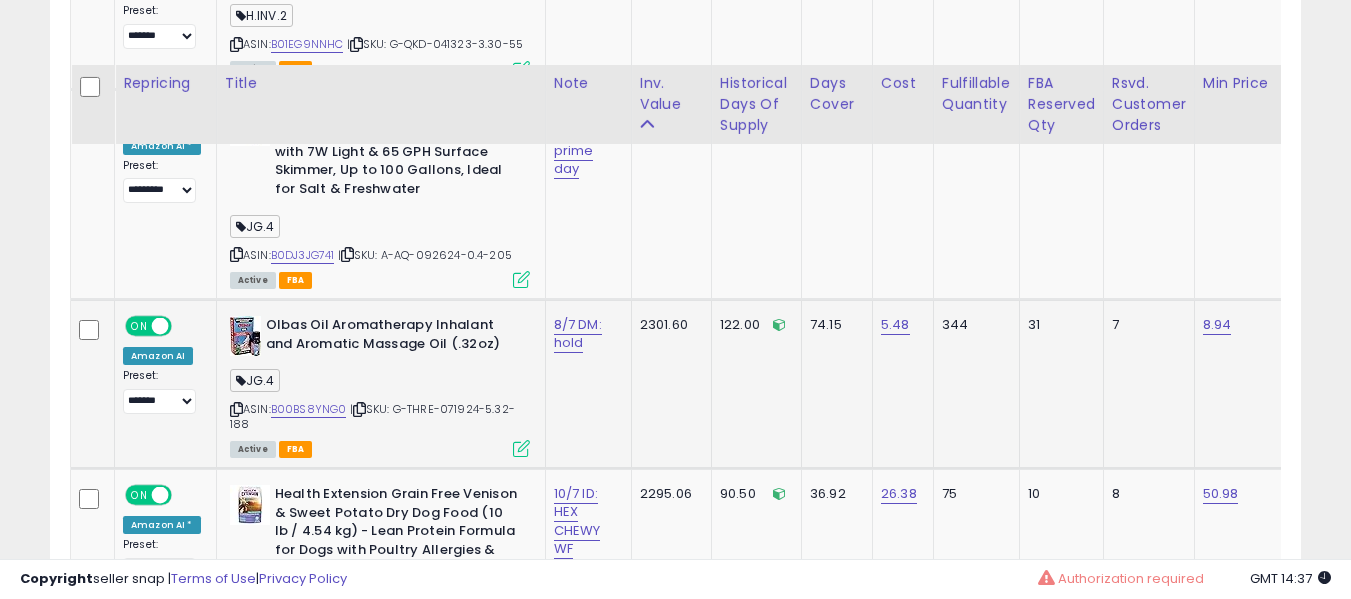 scroll, scrollTop: 5865, scrollLeft: 0, axis: vertical 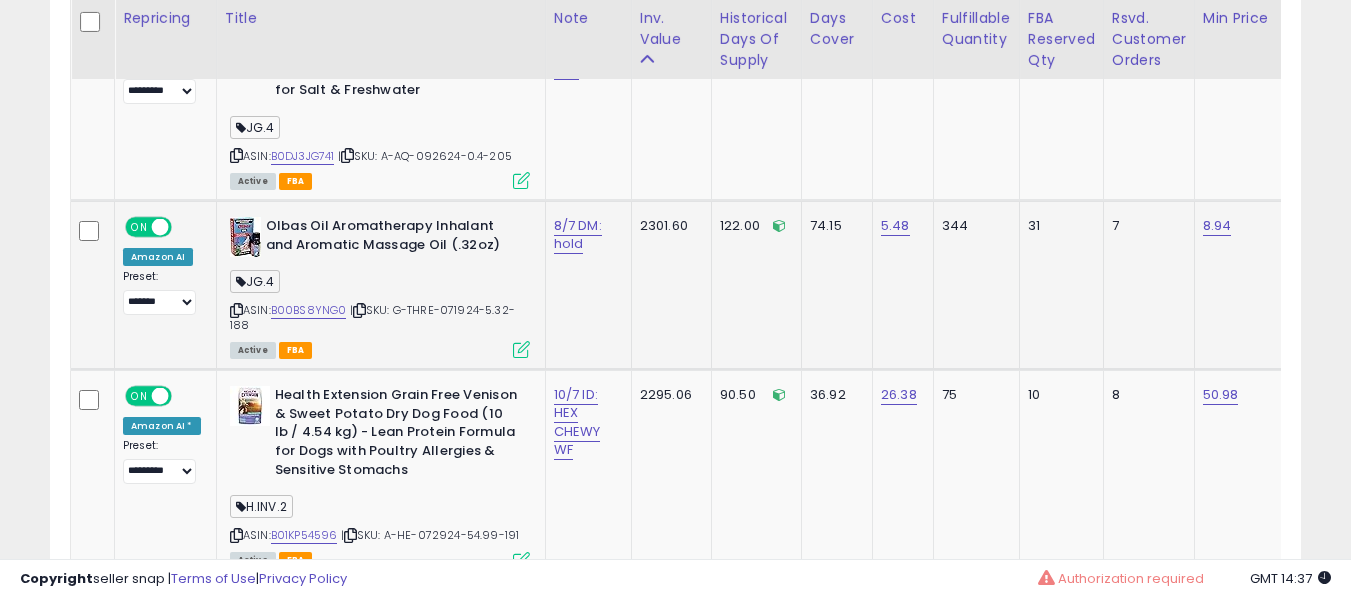 click on "8/7 DM: hold" at bounding box center [585, 235] 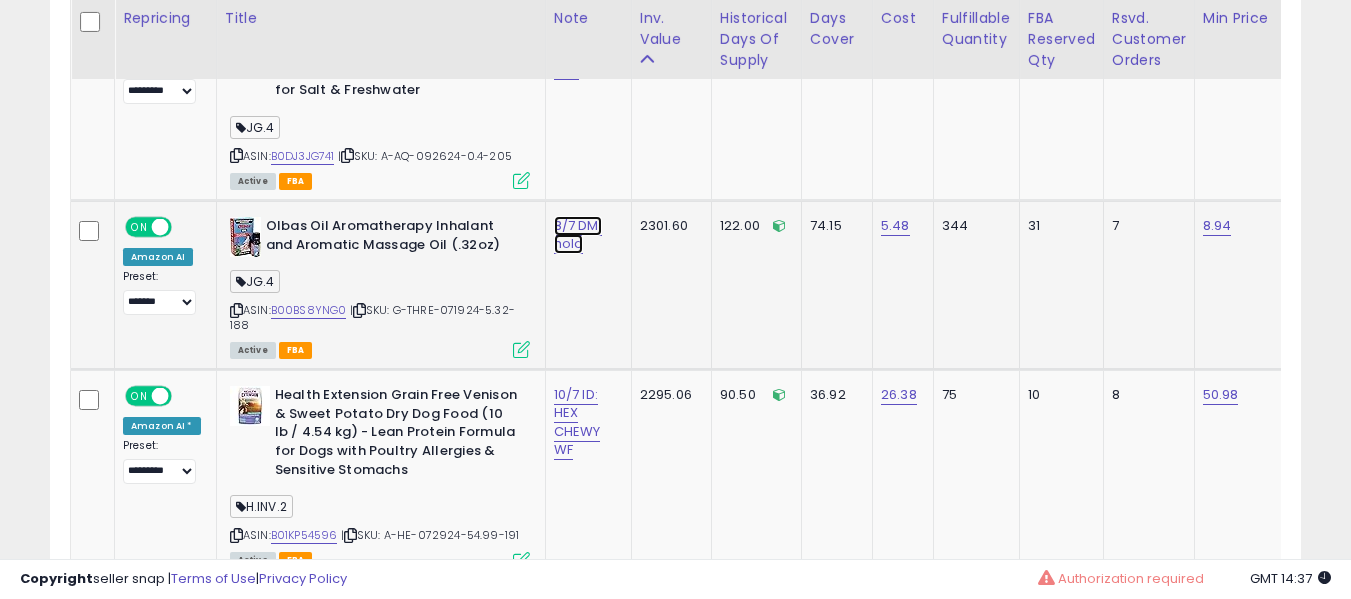 click on "8/7 DM: hold" at bounding box center (576, -4732) 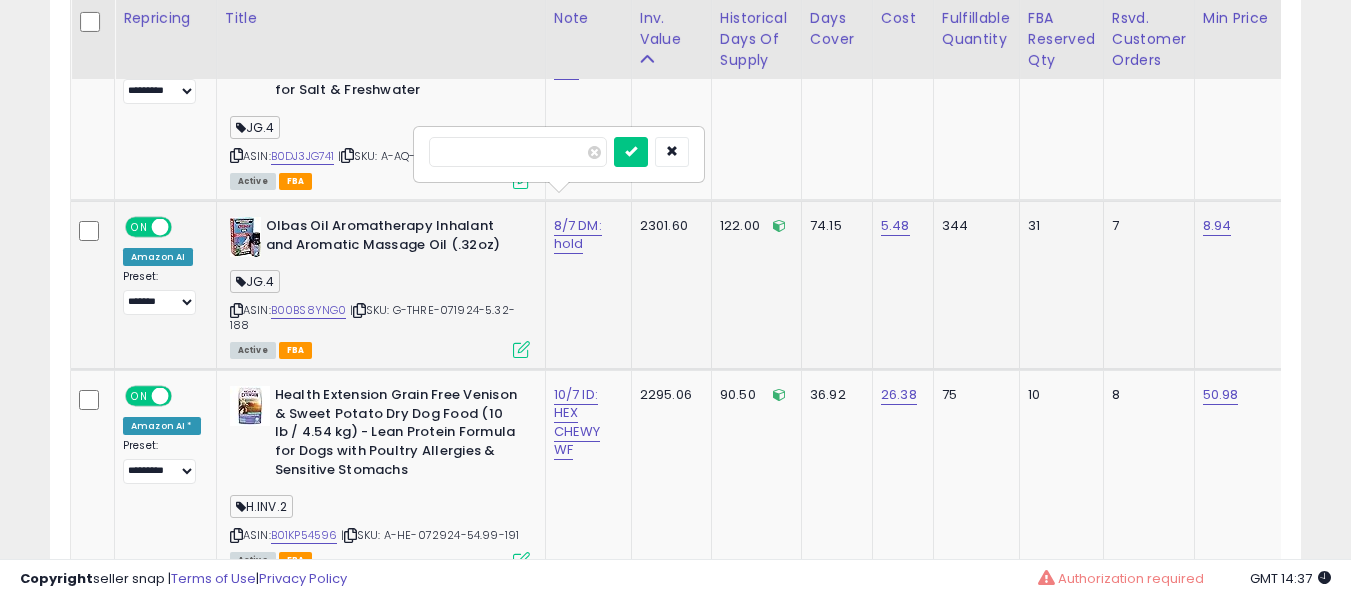 type on "*" 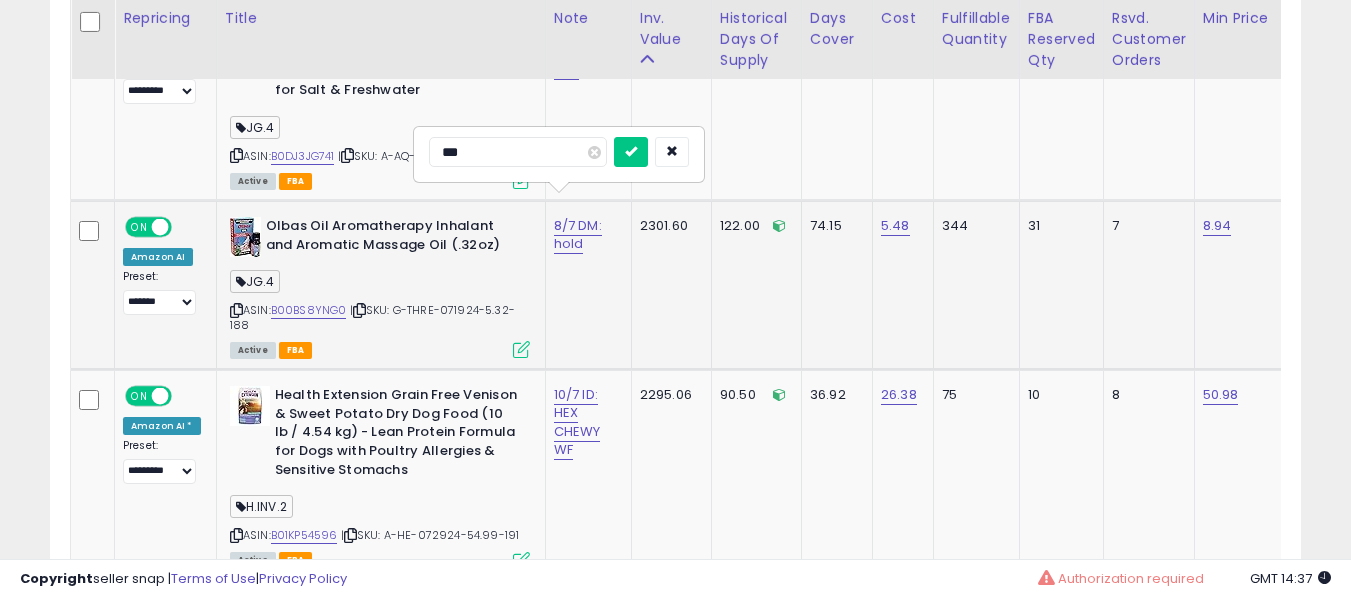 type on "***" 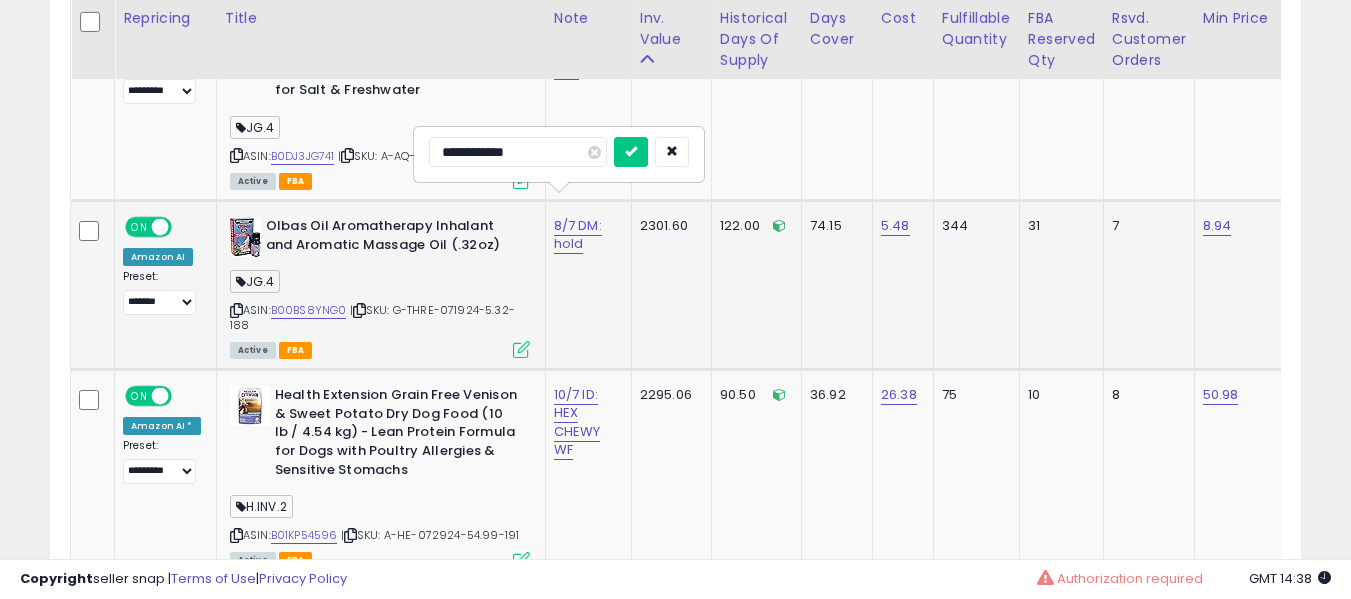 type on "**********" 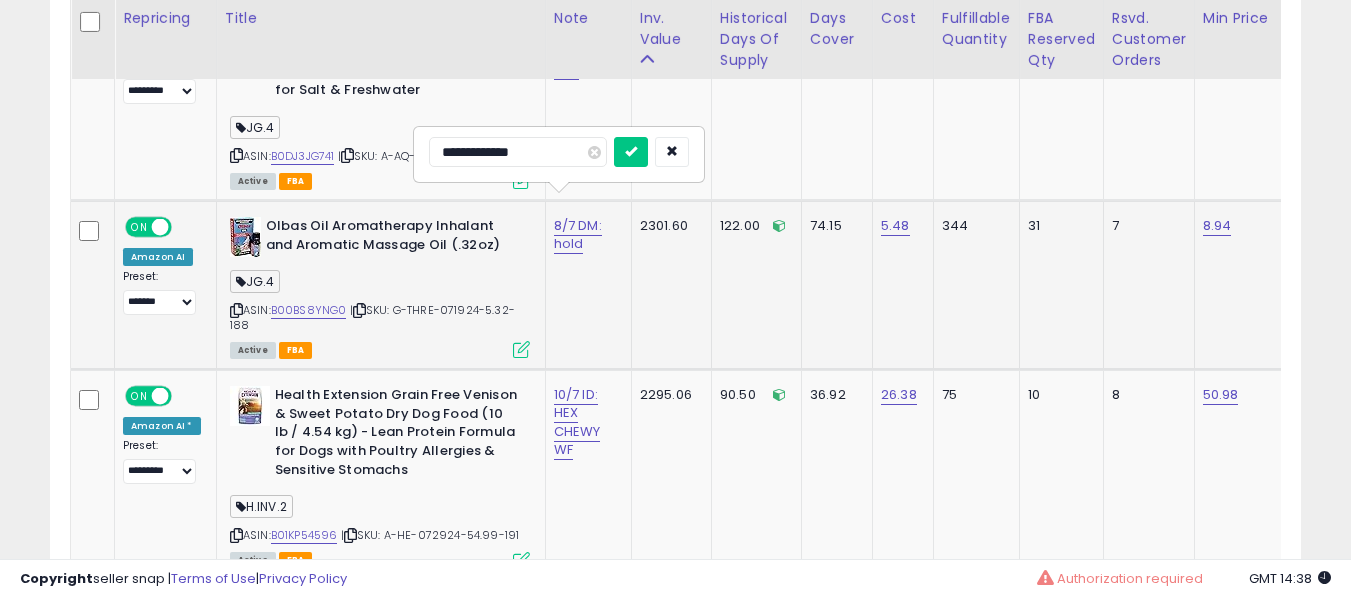 click at bounding box center [631, 152] 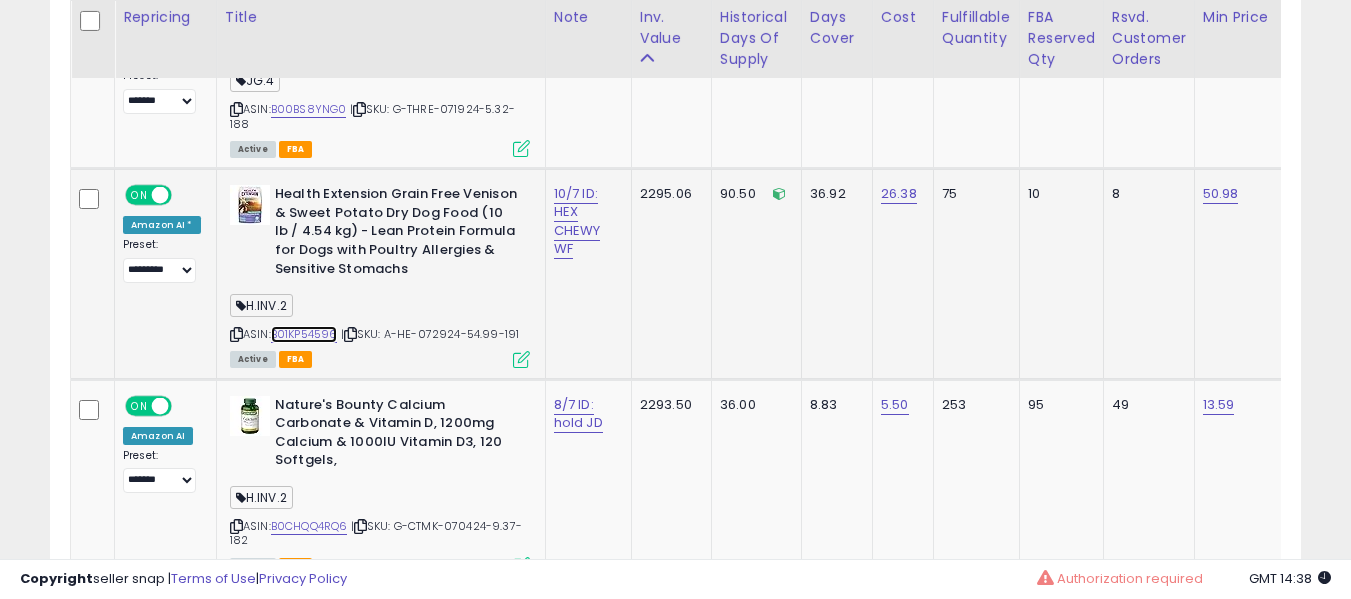 scroll, scrollTop: 6065, scrollLeft: 0, axis: vertical 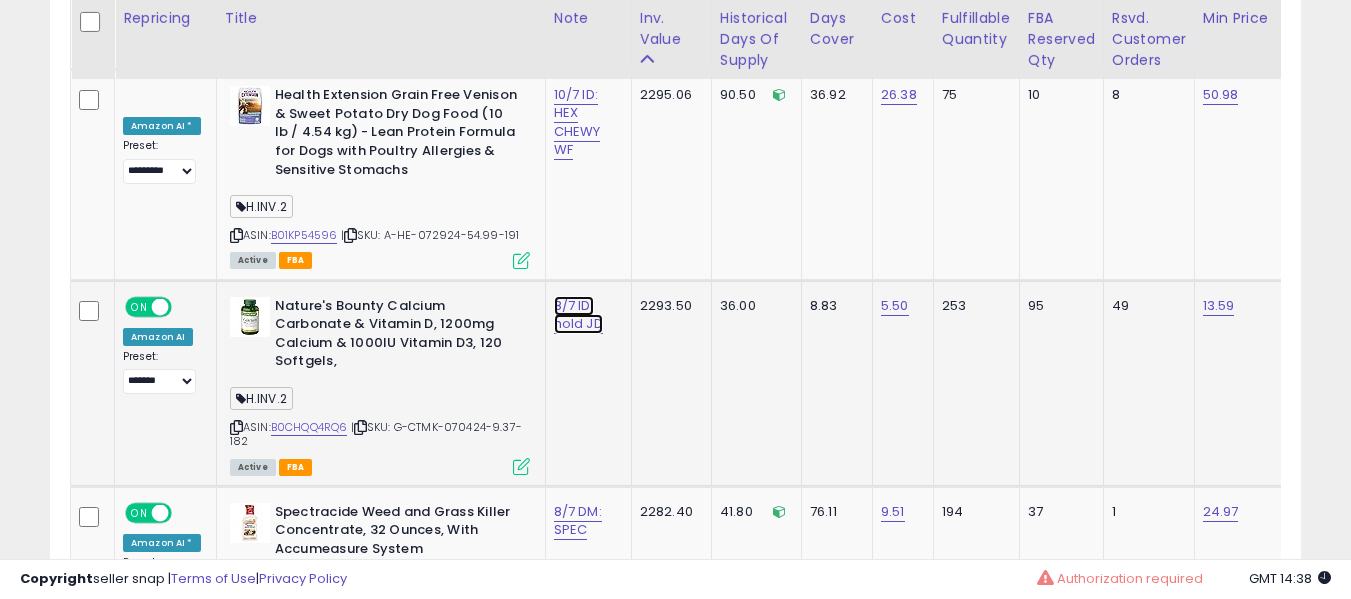 click on "8/7 ID: hold JD" at bounding box center [576, -5032] 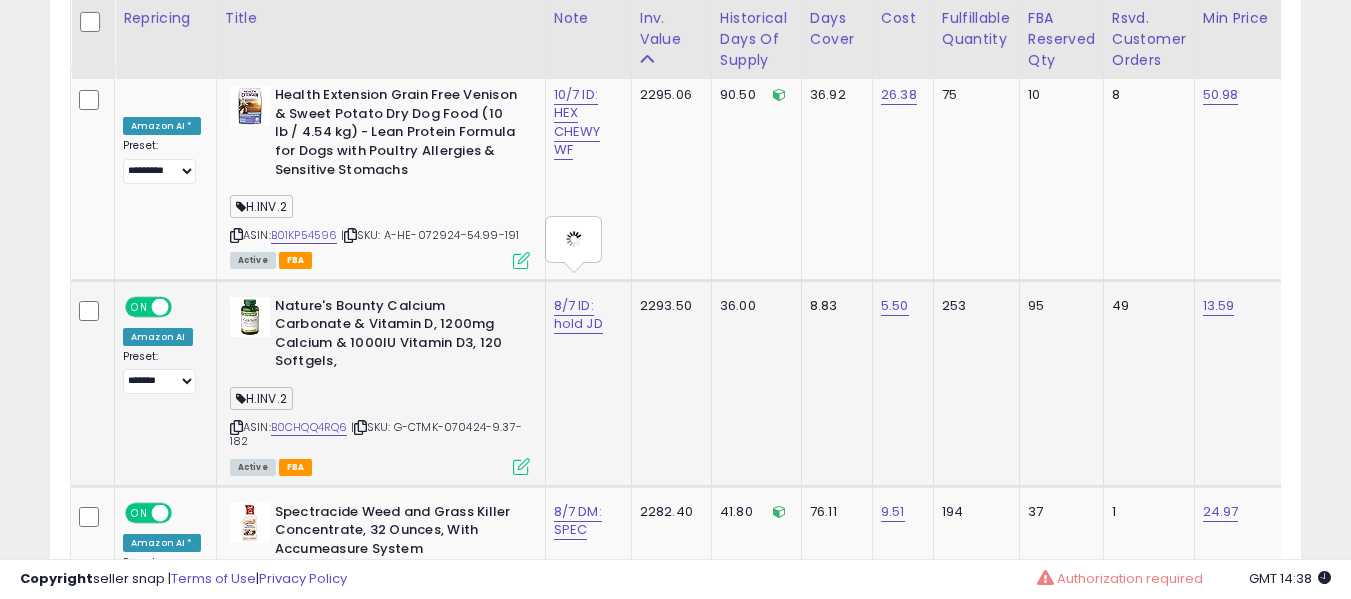 type on "**********" 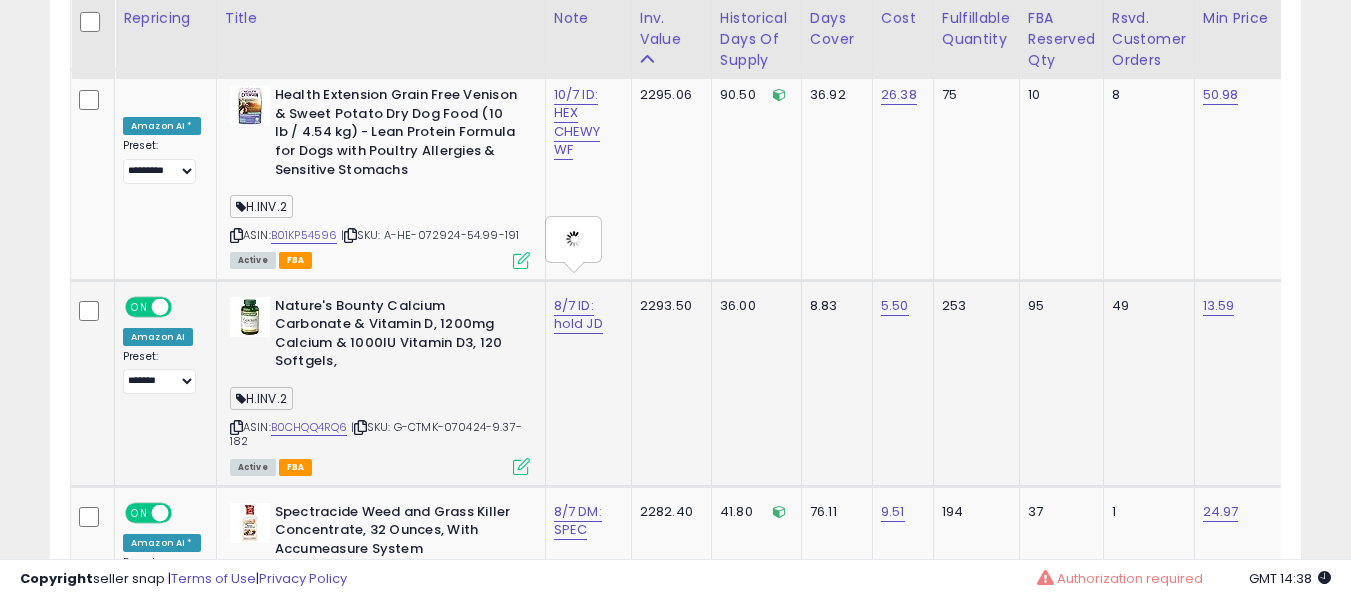 scroll, scrollTop: 6265, scrollLeft: 0, axis: vertical 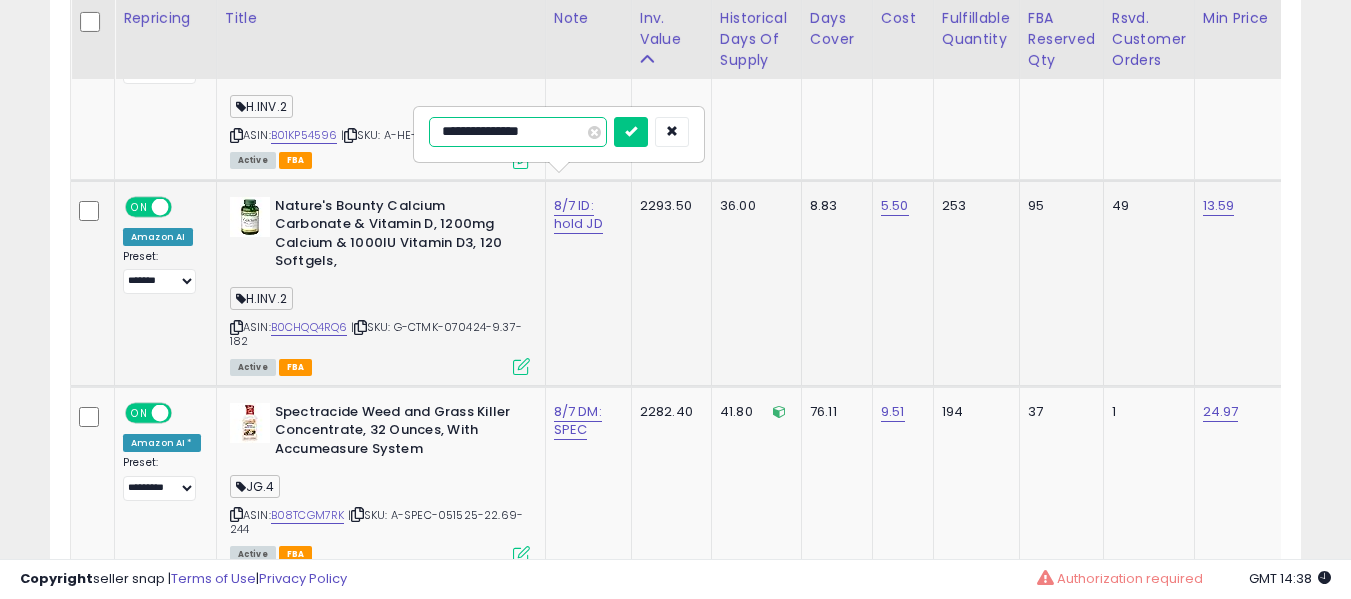 type on "**********" 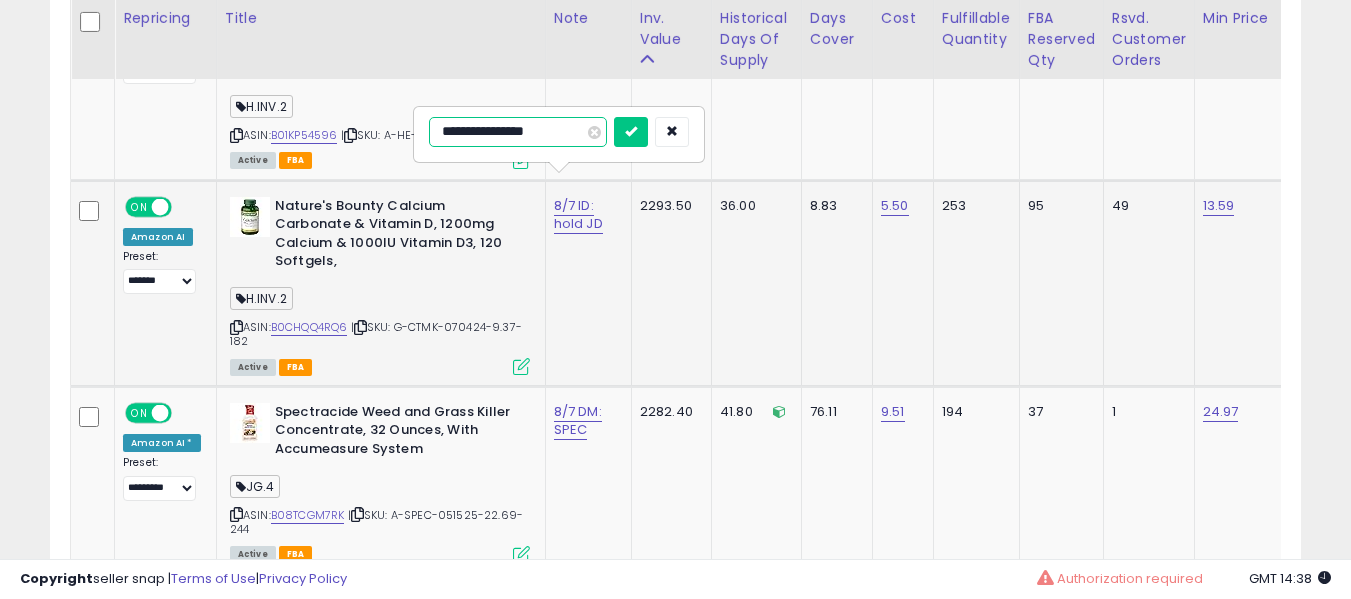 click at bounding box center [631, 132] 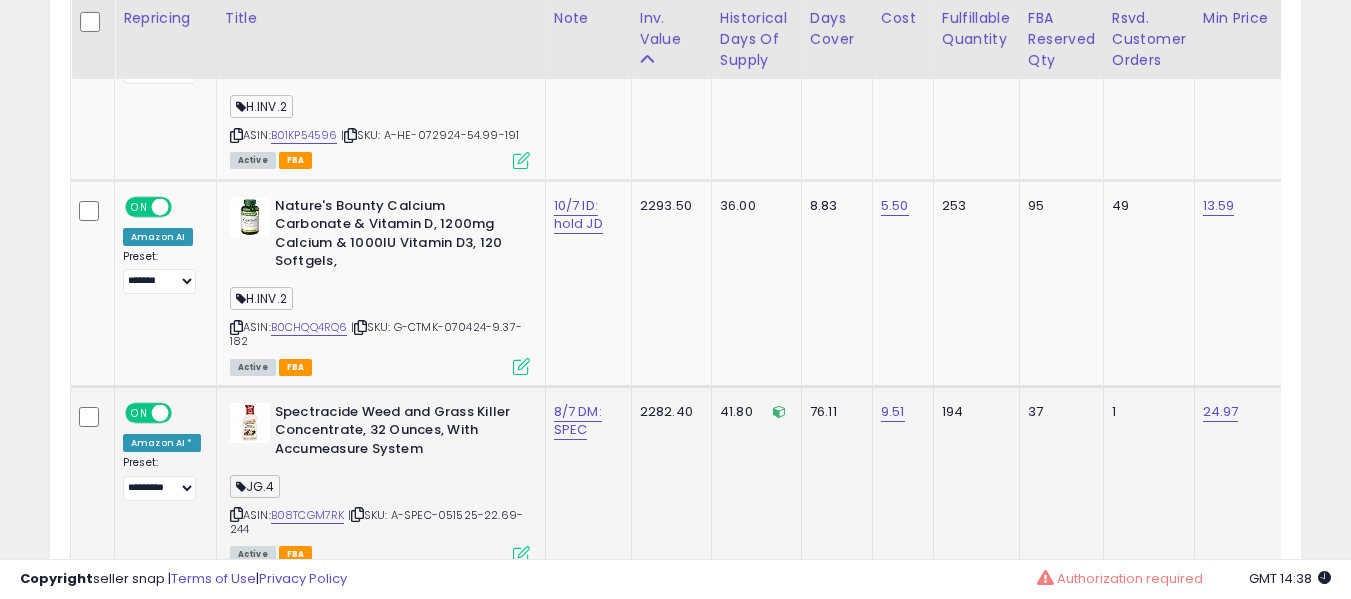 click on "8/7 DM: SPEC" at bounding box center (585, 421) 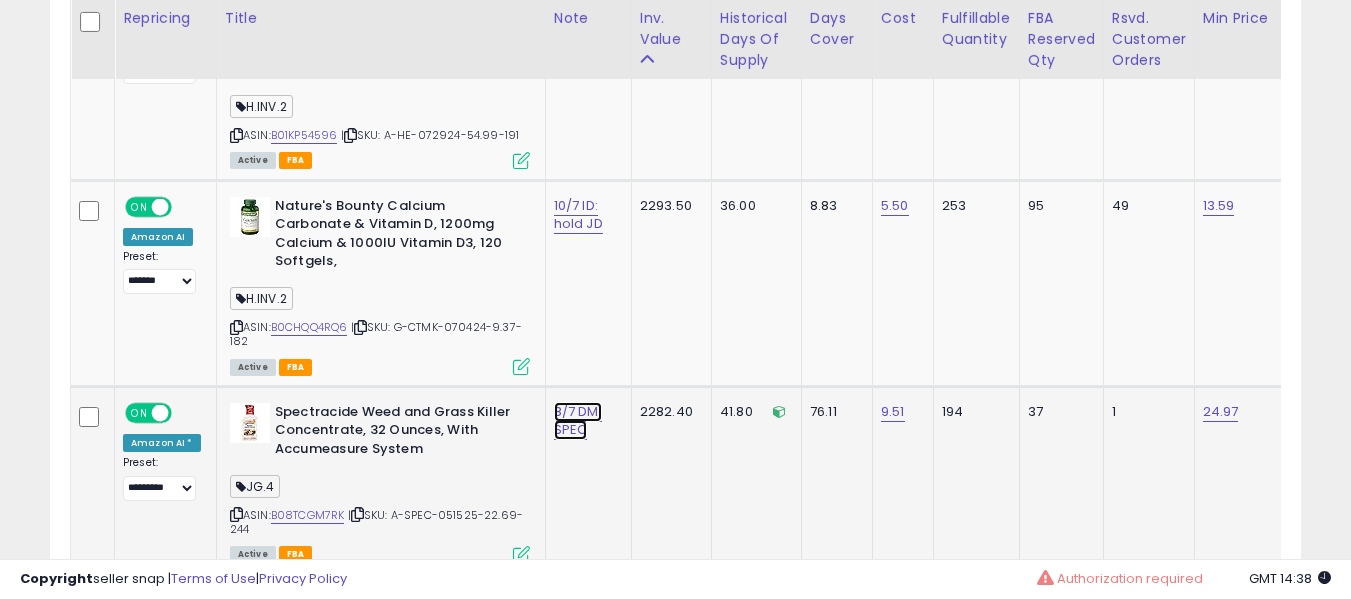 click on "8/7 DM: SPEC" at bounding box center (576, -5132) 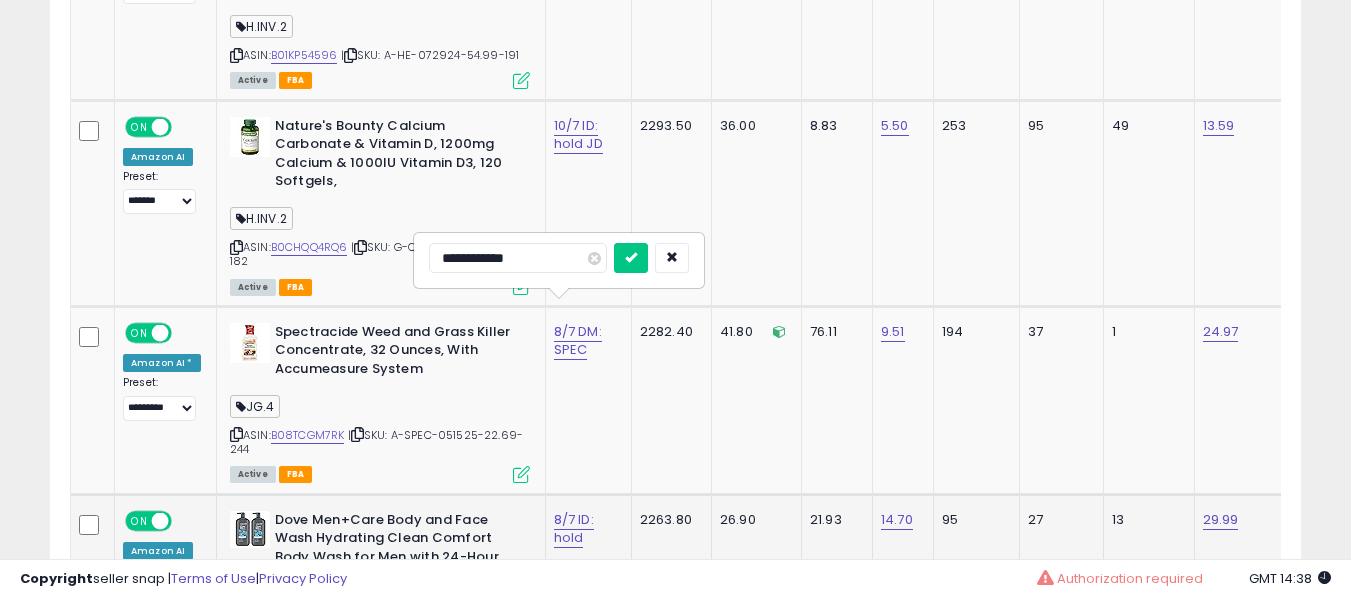 scroll, scrollTop: 6465, scrollLeft: 0, axis: vertical 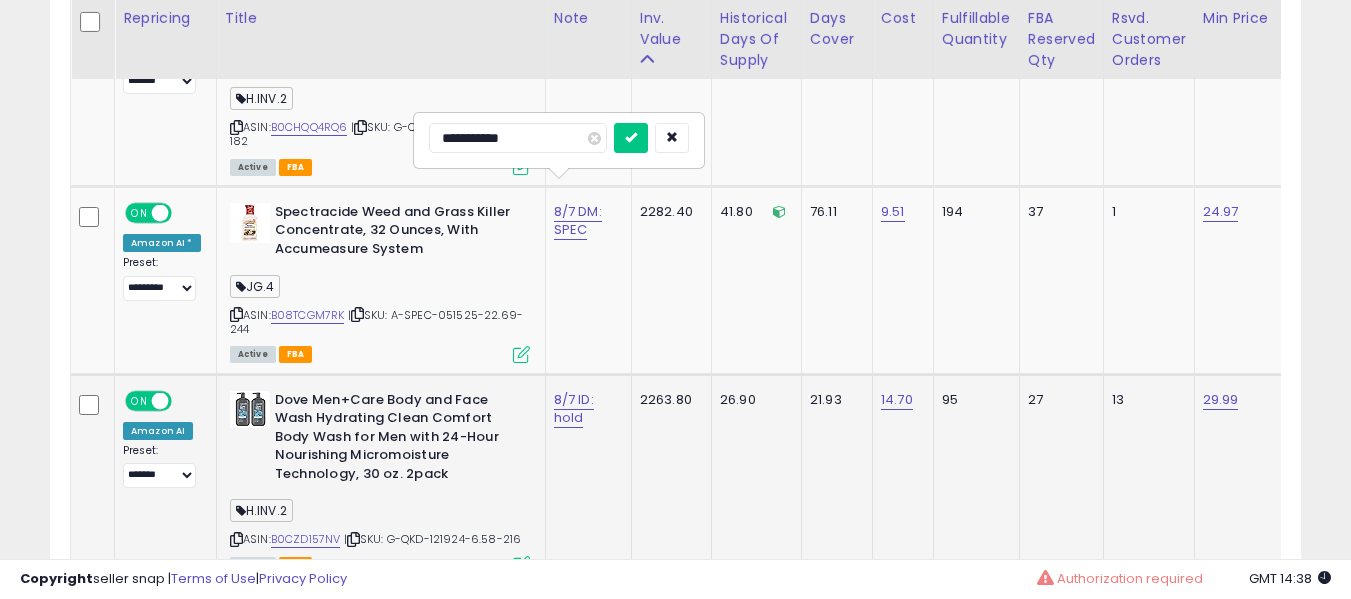 type on "**********" 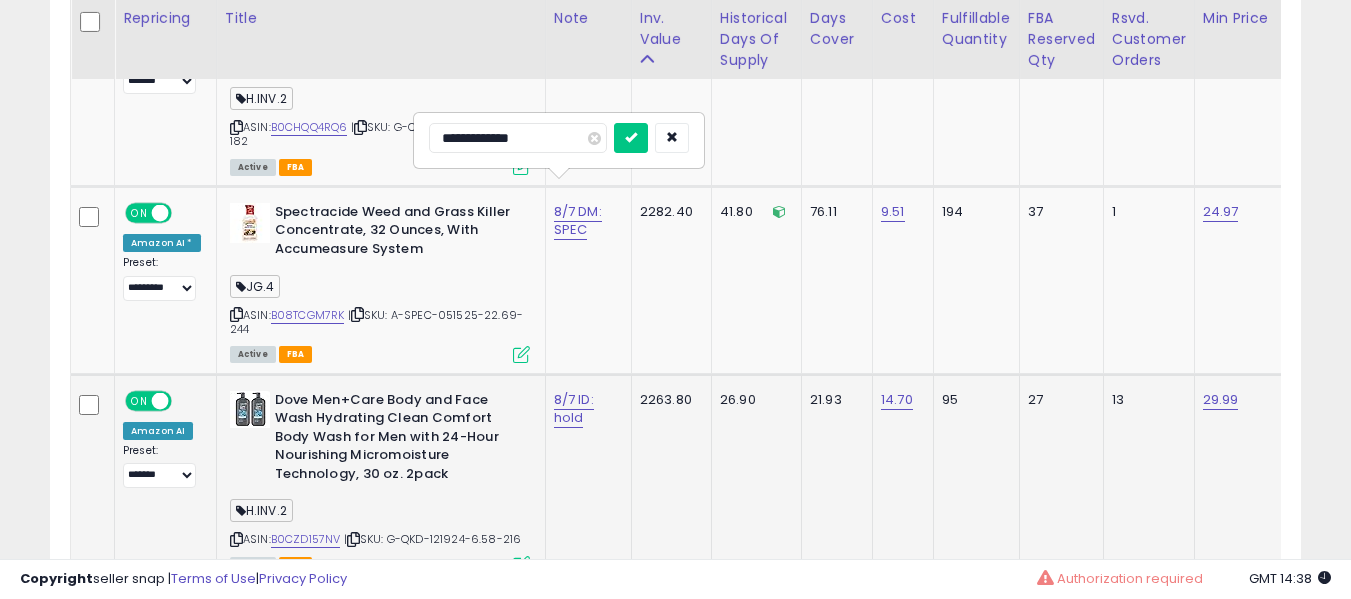click at bounding box center (631, 138) 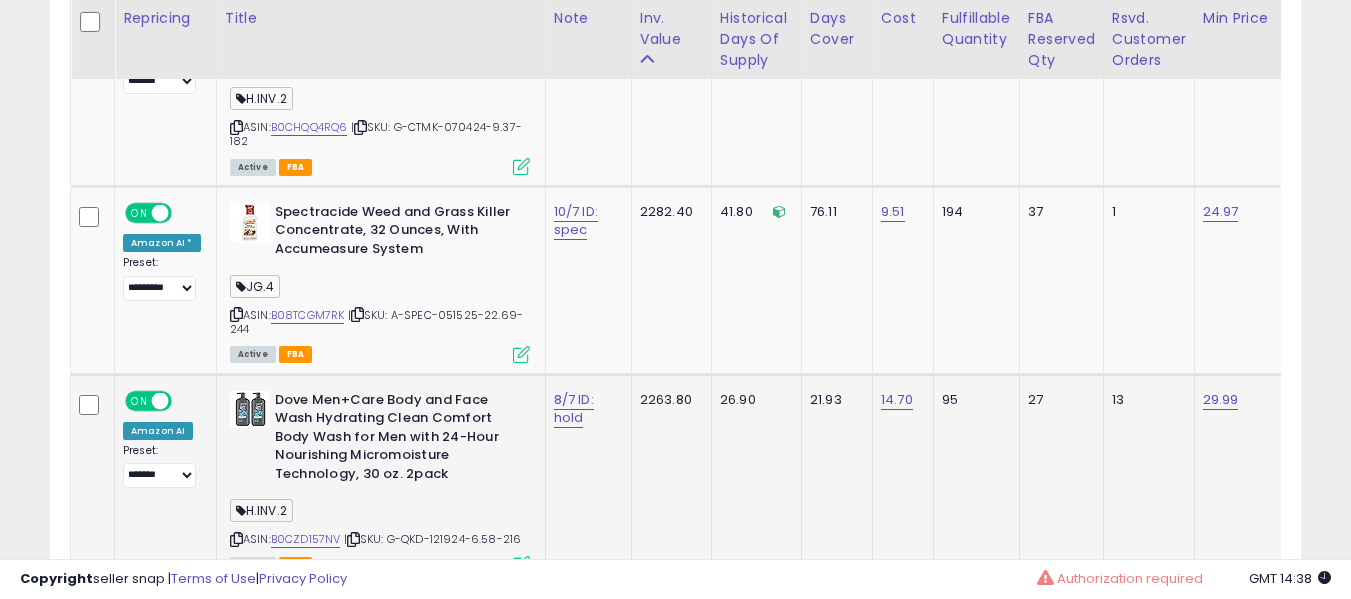 click on "8/7 ID: hold" 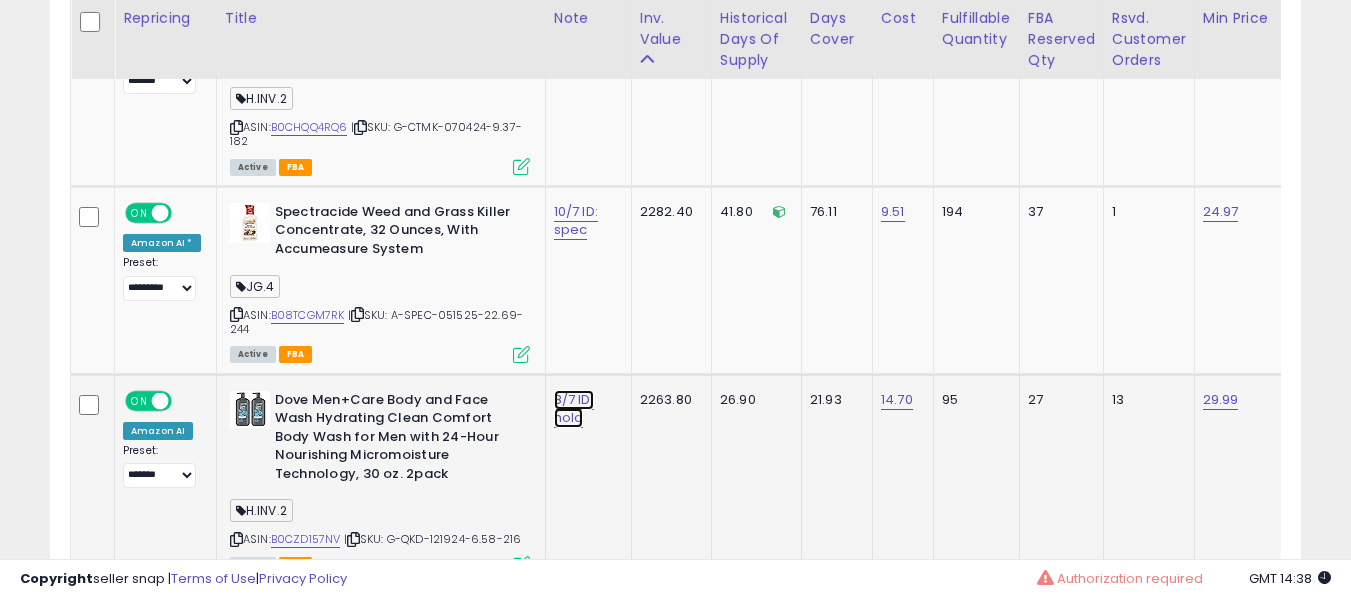 click on "8/7 ID: hold" at bounding box center (576, -5332) 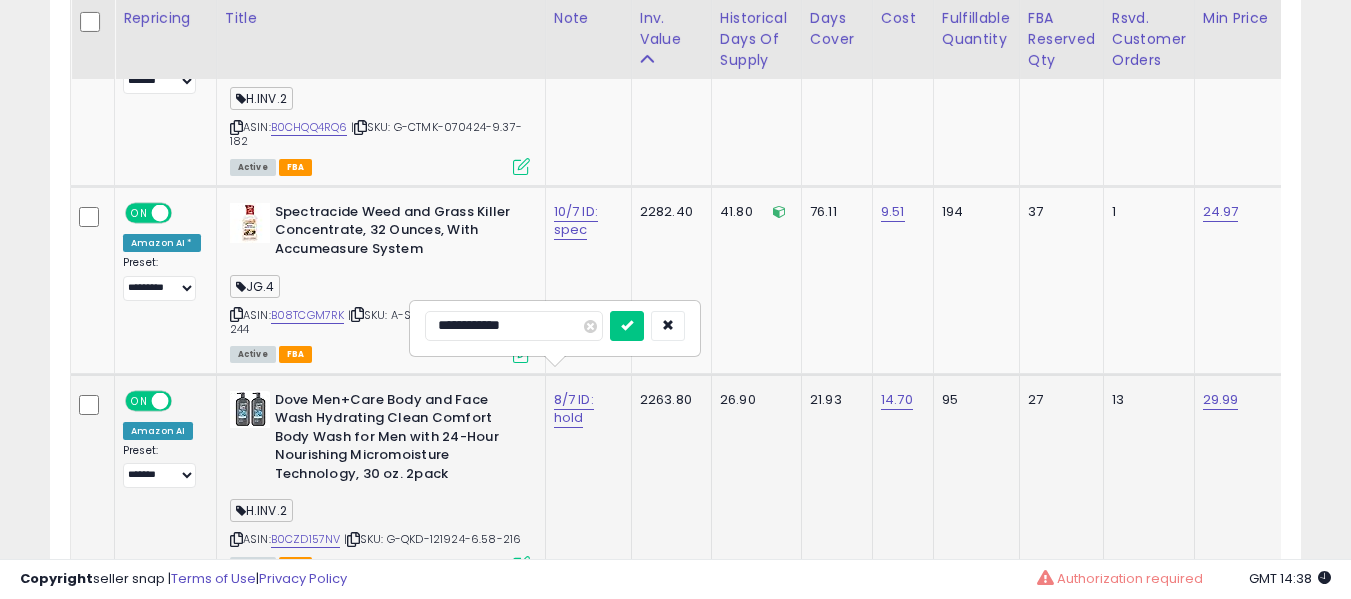 scroll, scrollTop: 6765, scrollLeft: 0, axis: vertical 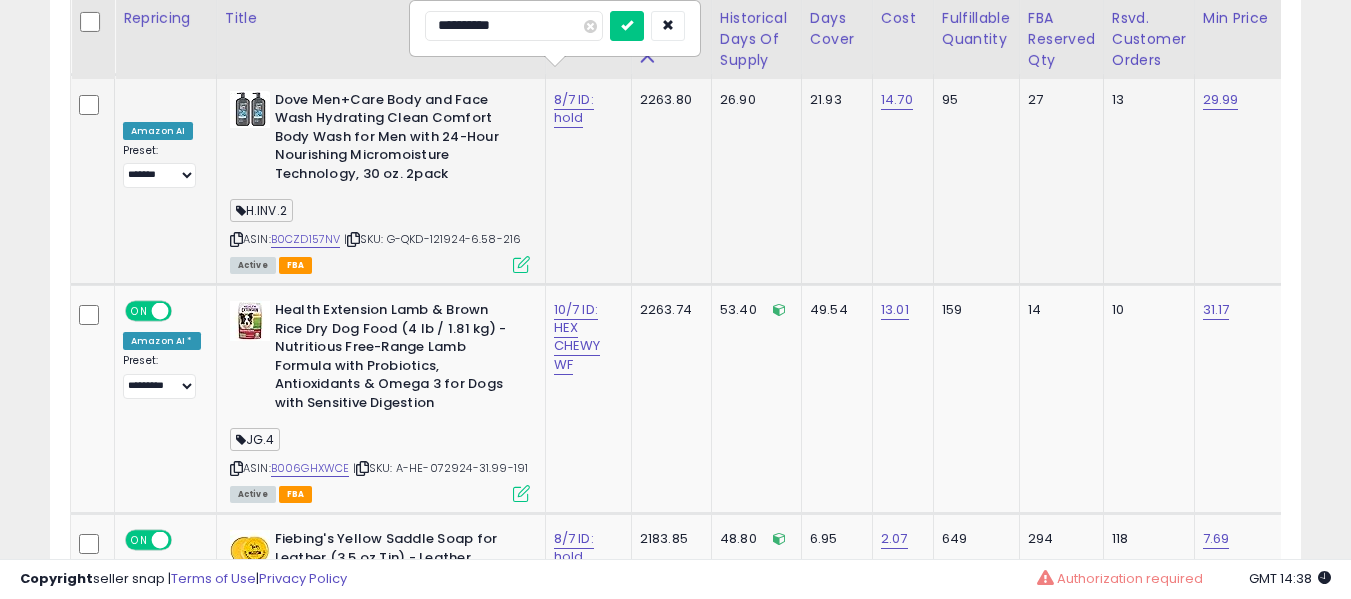 type on "**********" 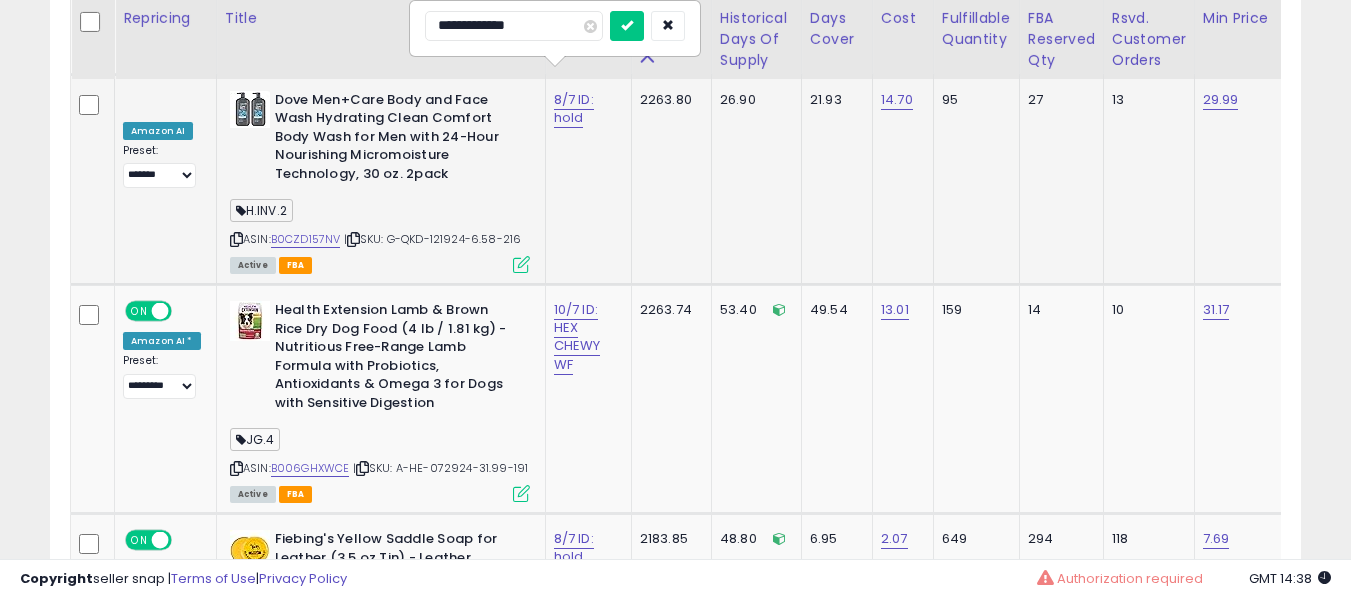 click at bounding box center [627, 26] 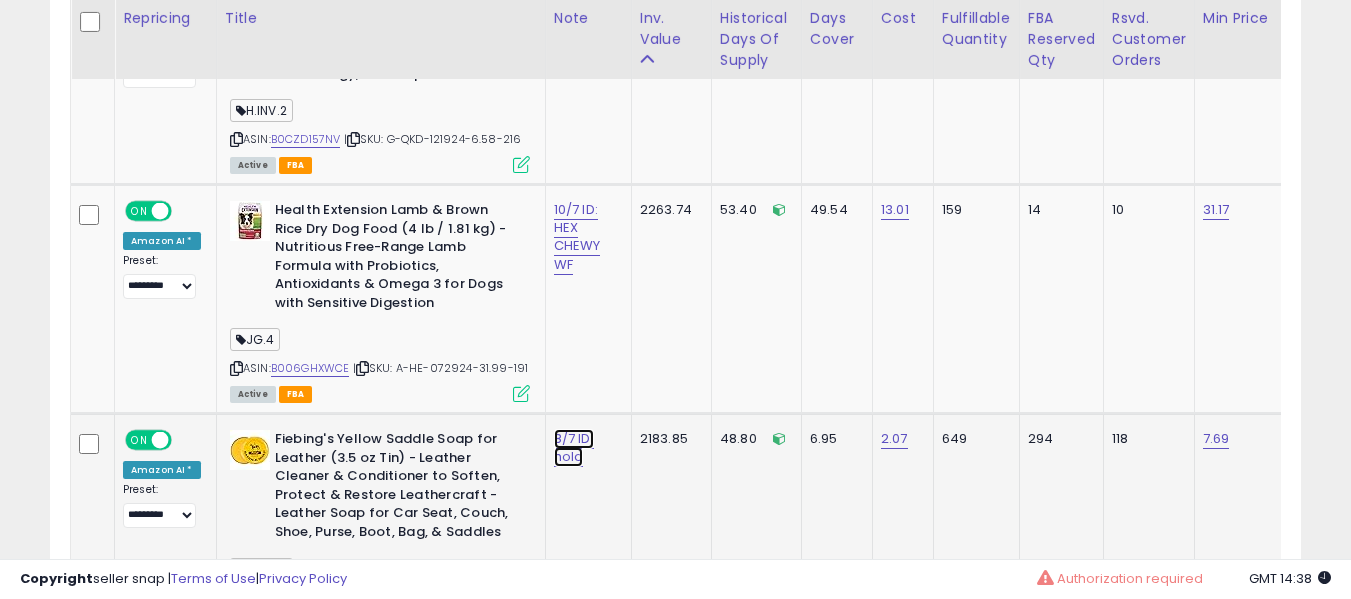 click on "8/7 ID: hold" at bounding box center (576, -5732) 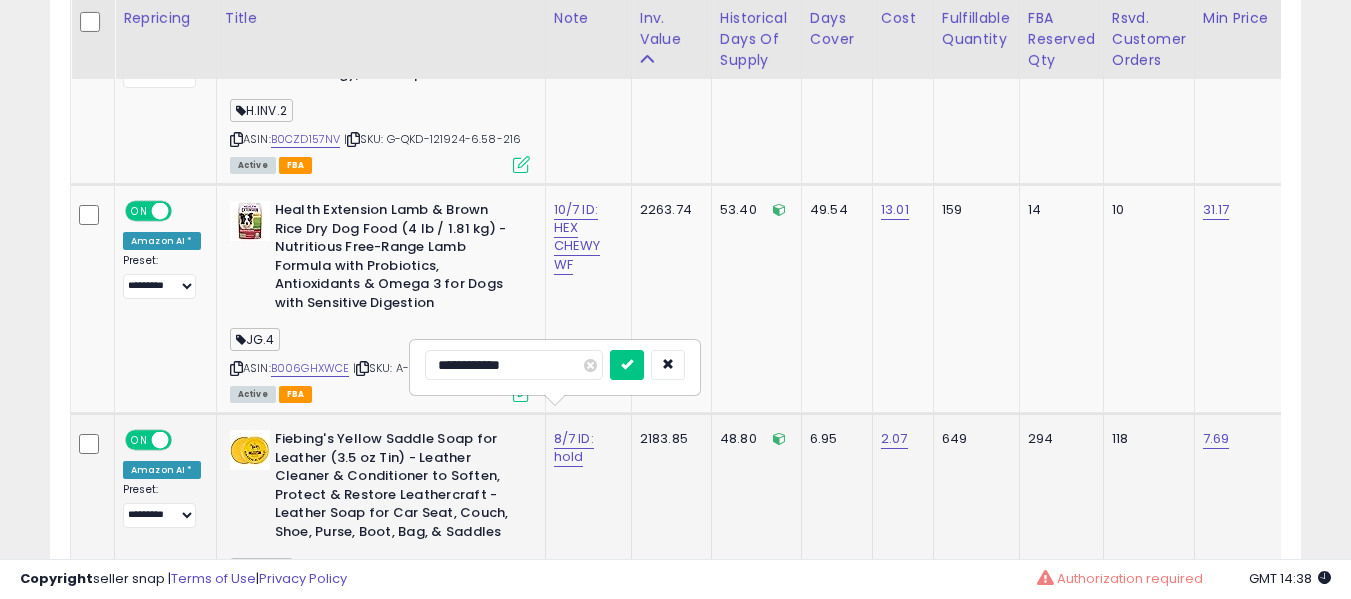 scroll, scrollTop: 7065, scrollLeft: 0, axis: vertical 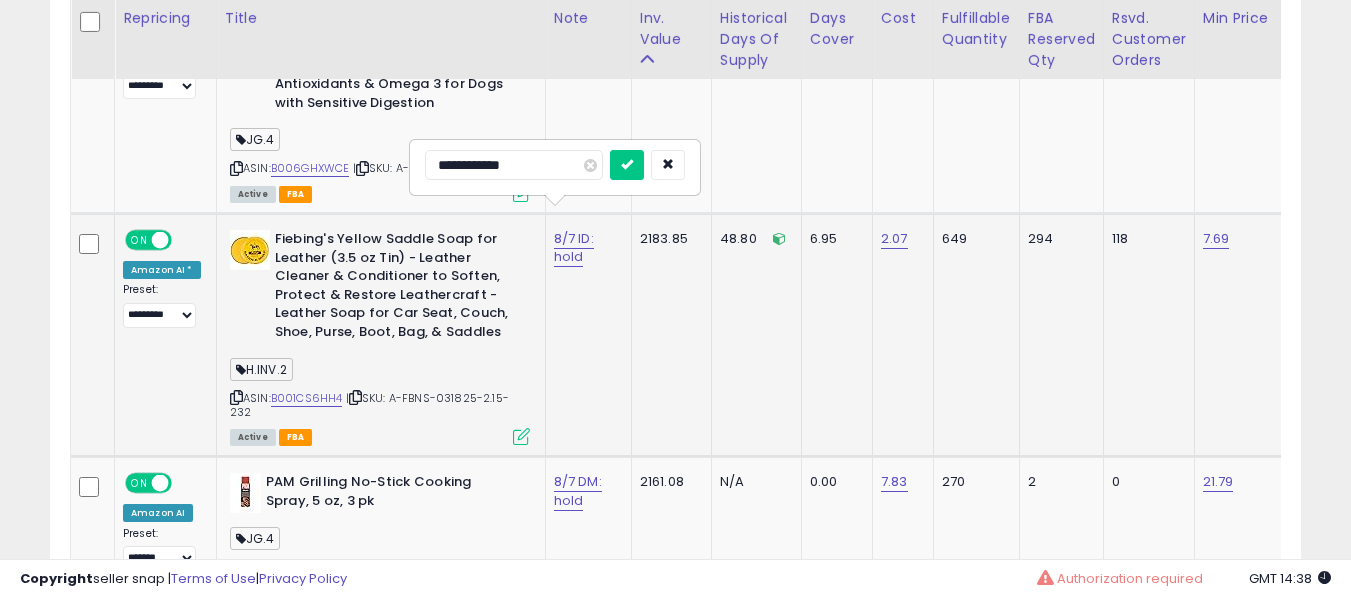 type on "**********" 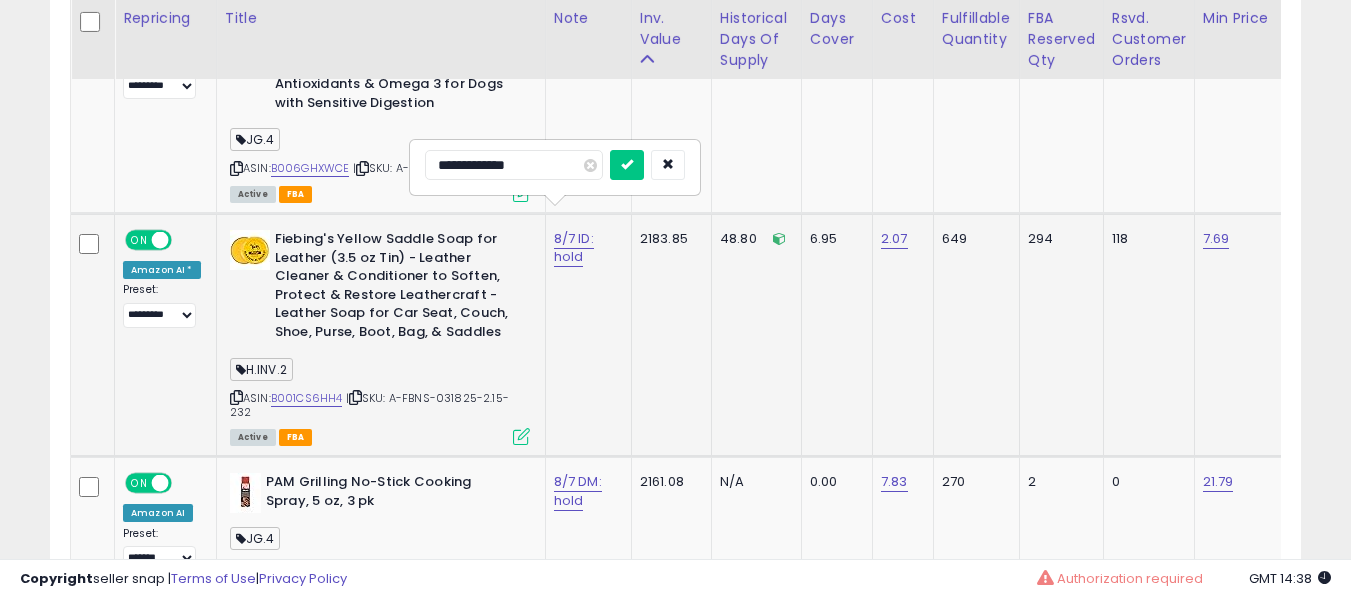 click at bounding box center (627, 165) 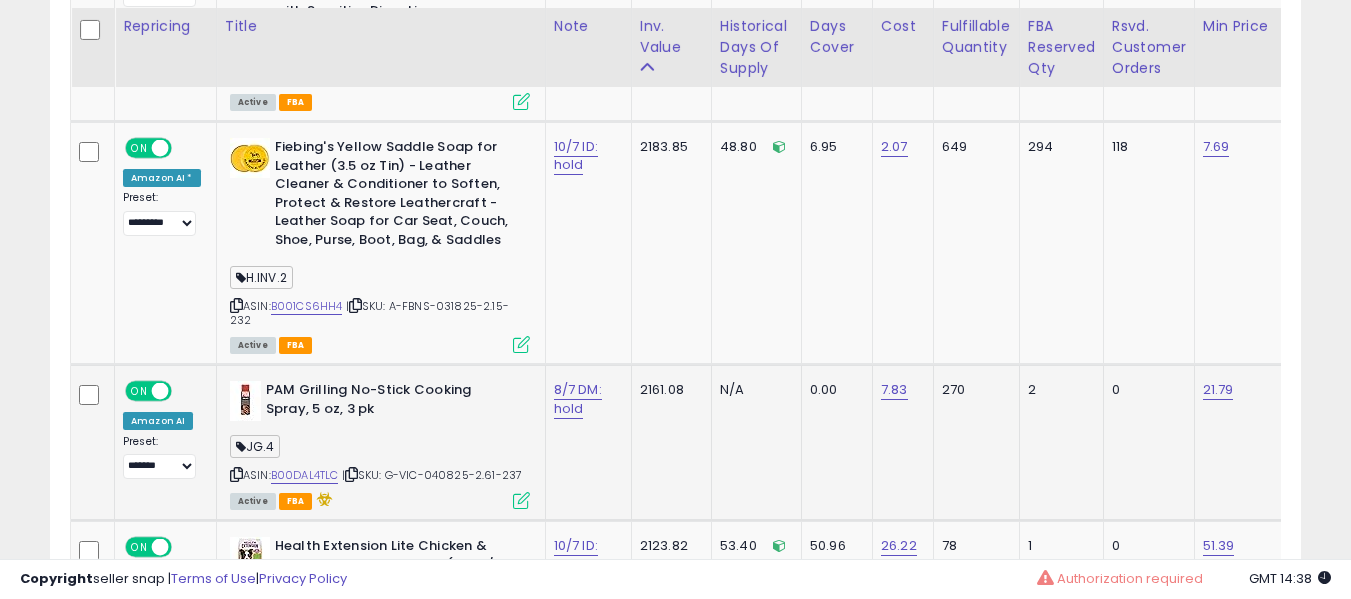 scroll, scrollTop: 7165, scrollLeft: 0, axis: vertical 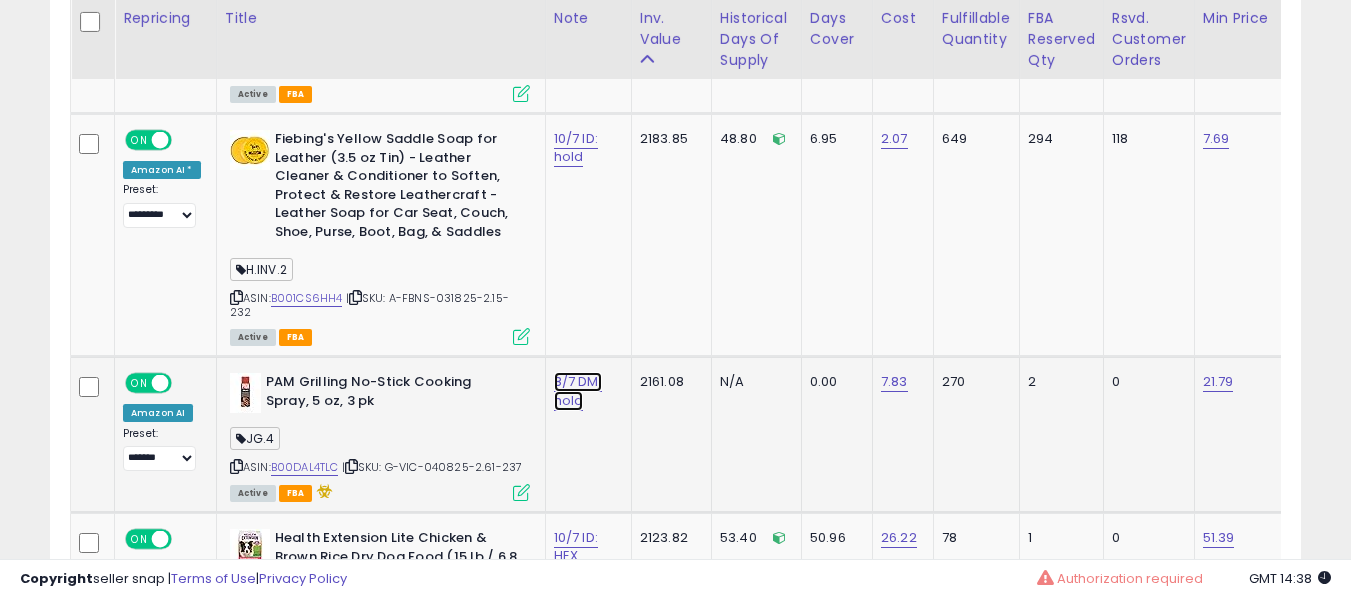 click on "8/7 DM: hold" at bounding box center [576, -6032] 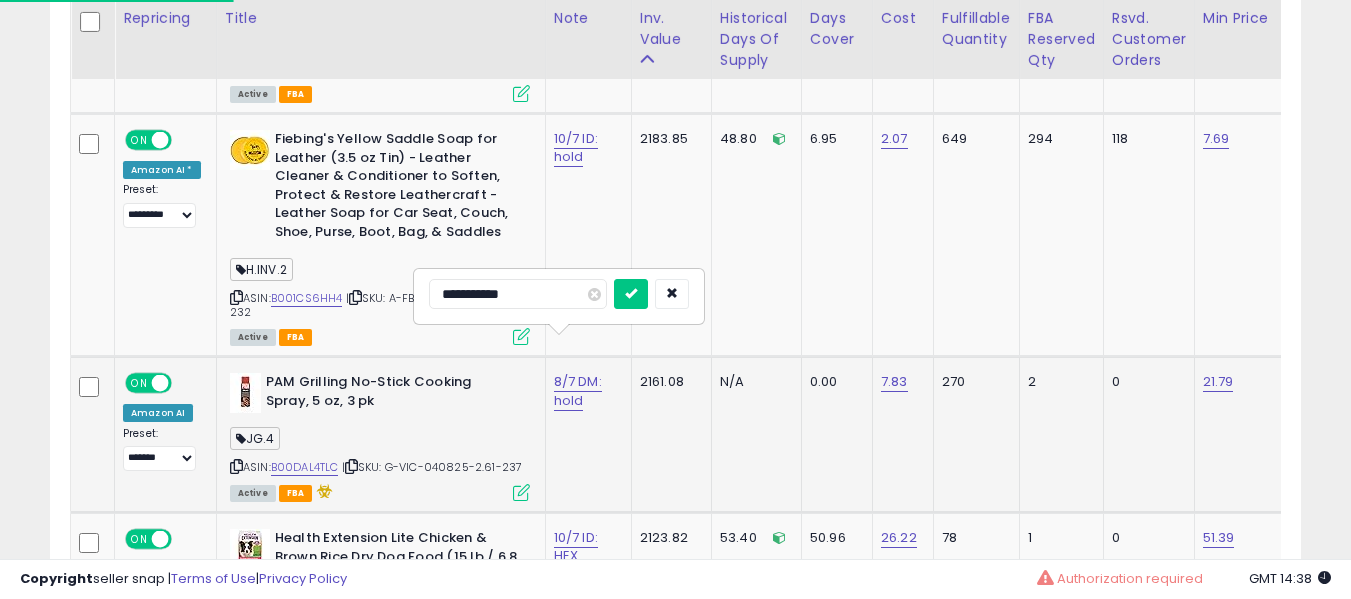 type on "**********" 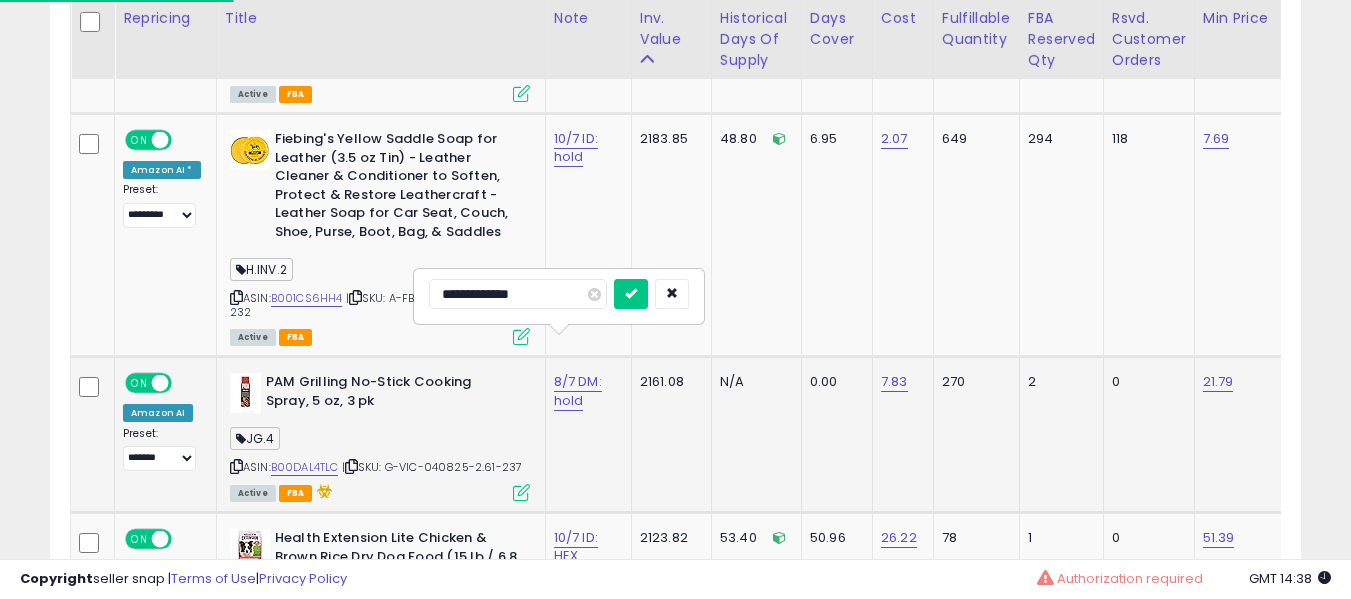 click at bounding box center (631, 294) 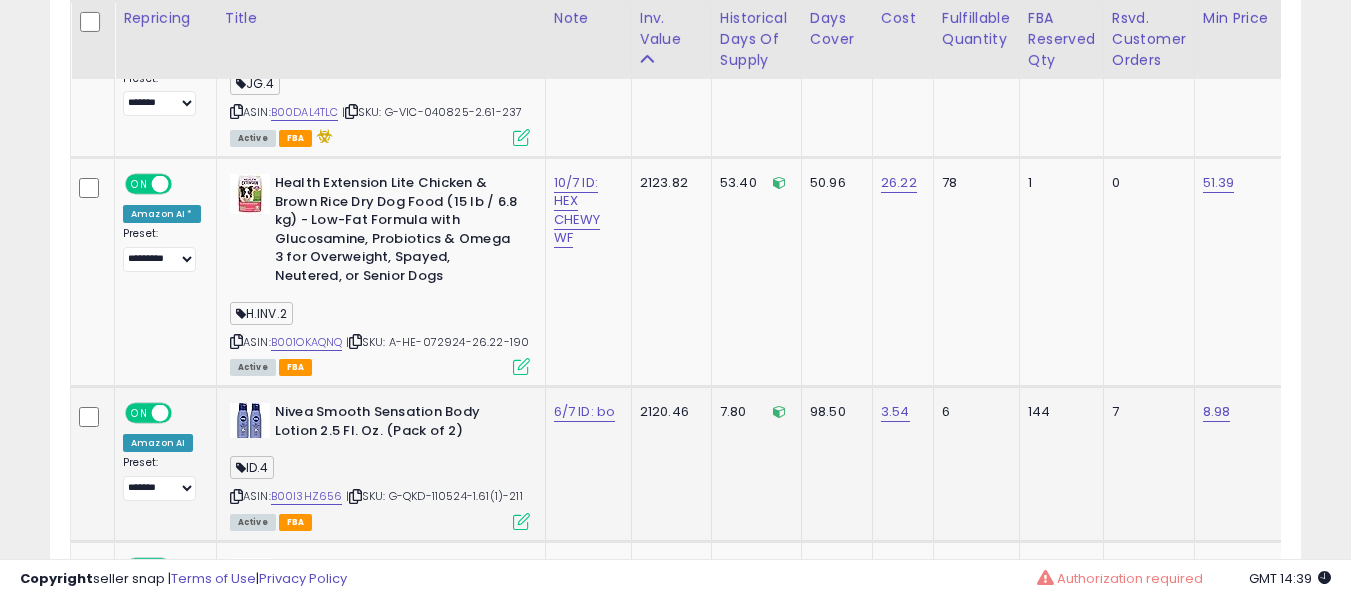 scroll, scrollTop: 7565, scrollLeft: 0, axis: vertical 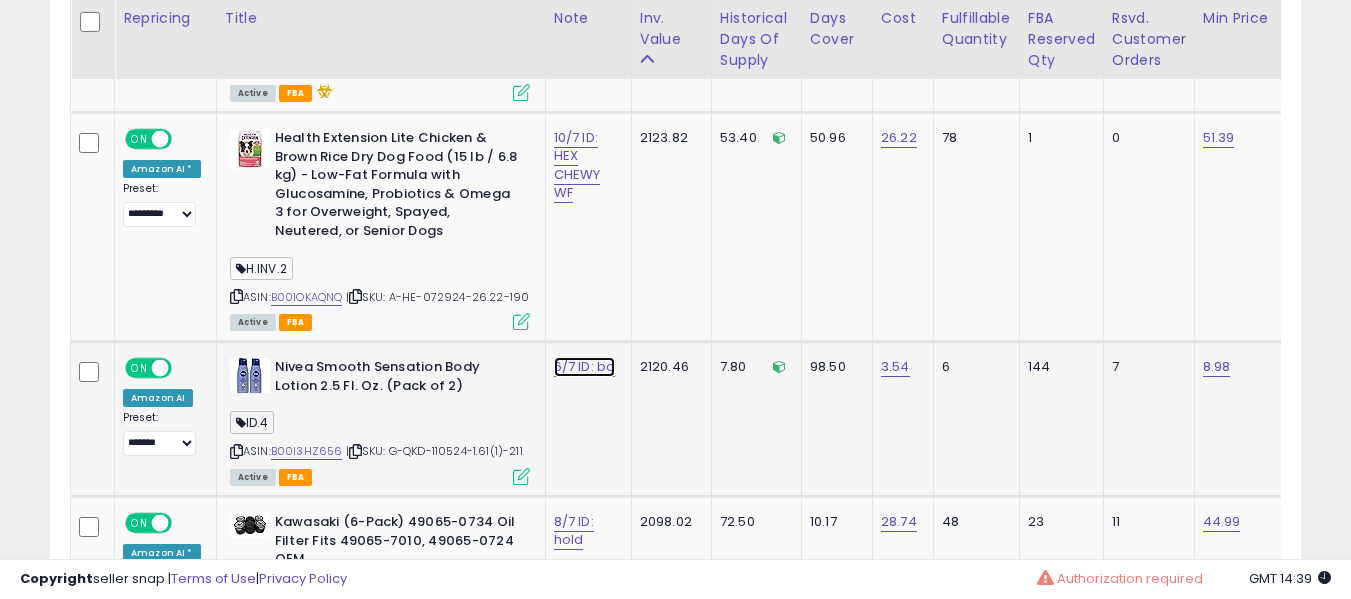click on "6/7 ID: bo" at bounding box center [576, -6432] 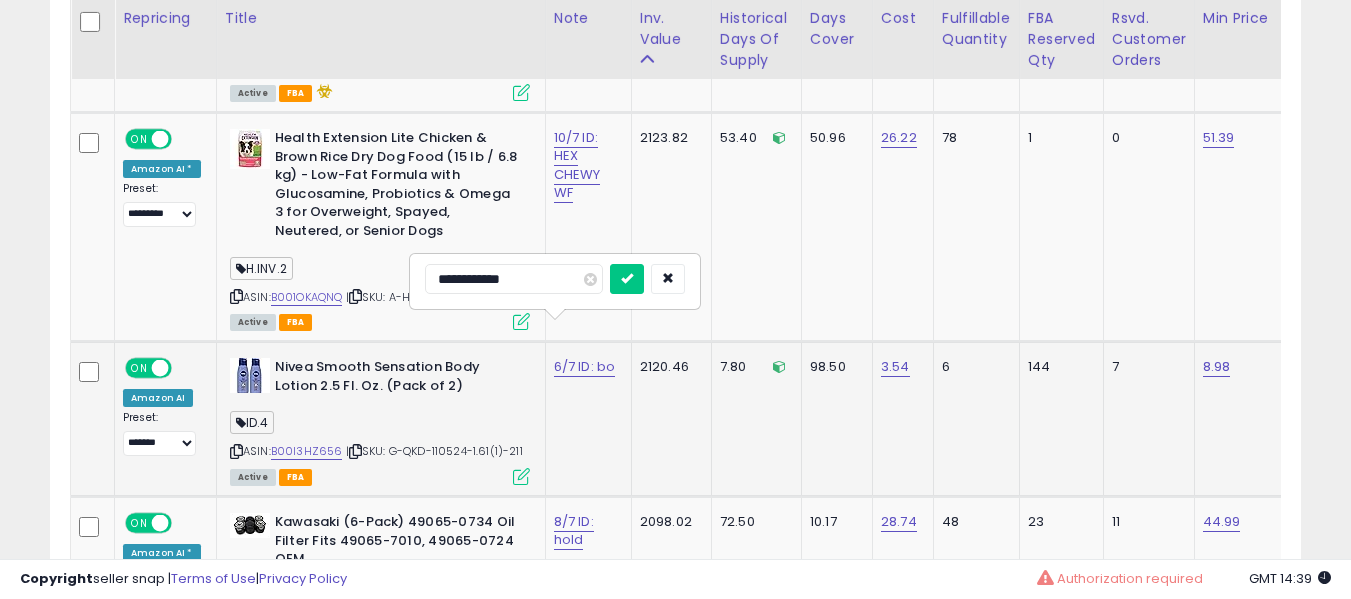 type on "**********" 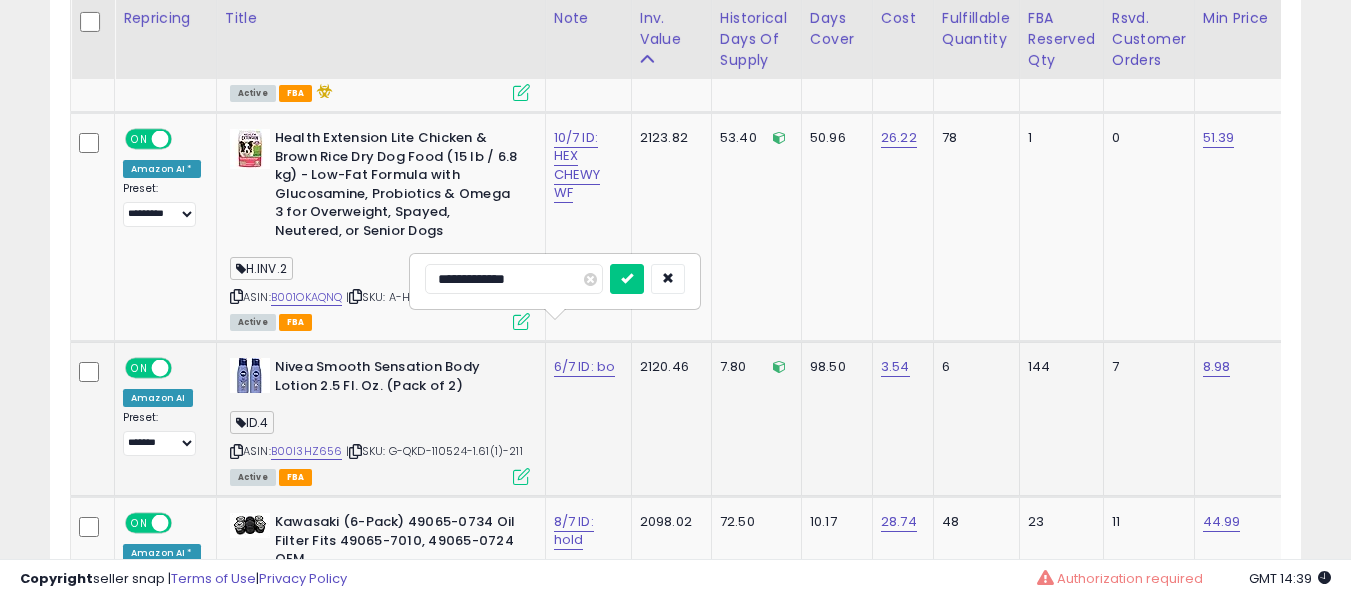 click at bounding box center [627, 279] 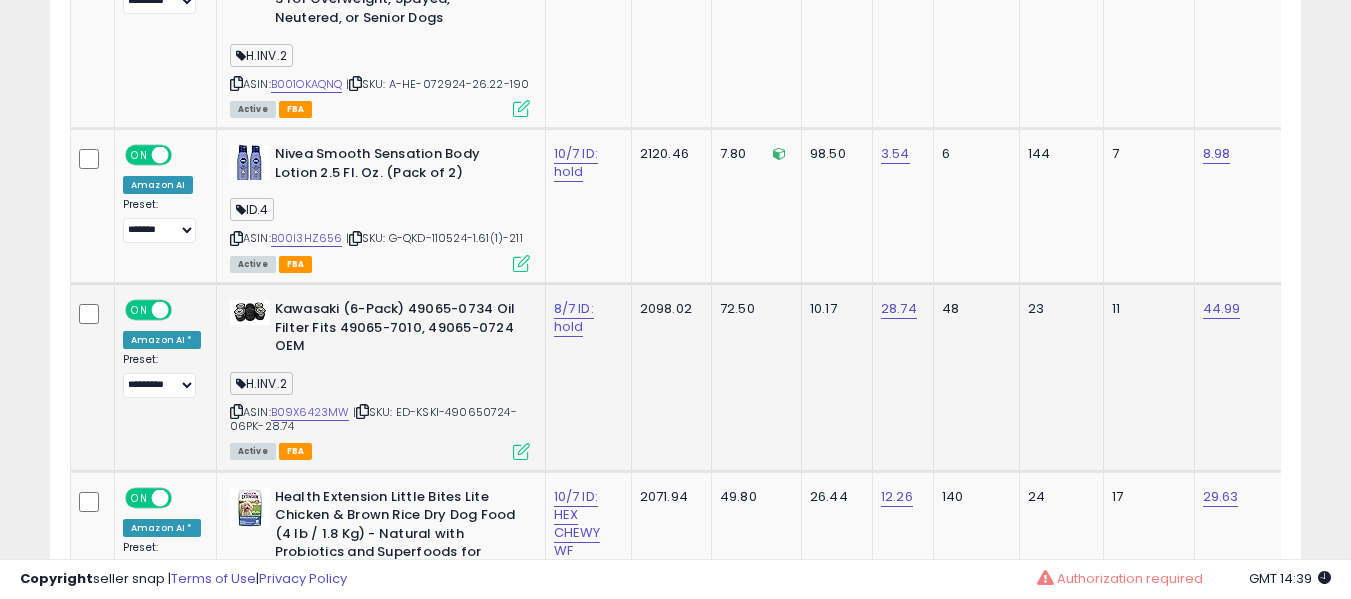 scroll, scrollTop: 7865, scrollLeft: 0, axis: vertical 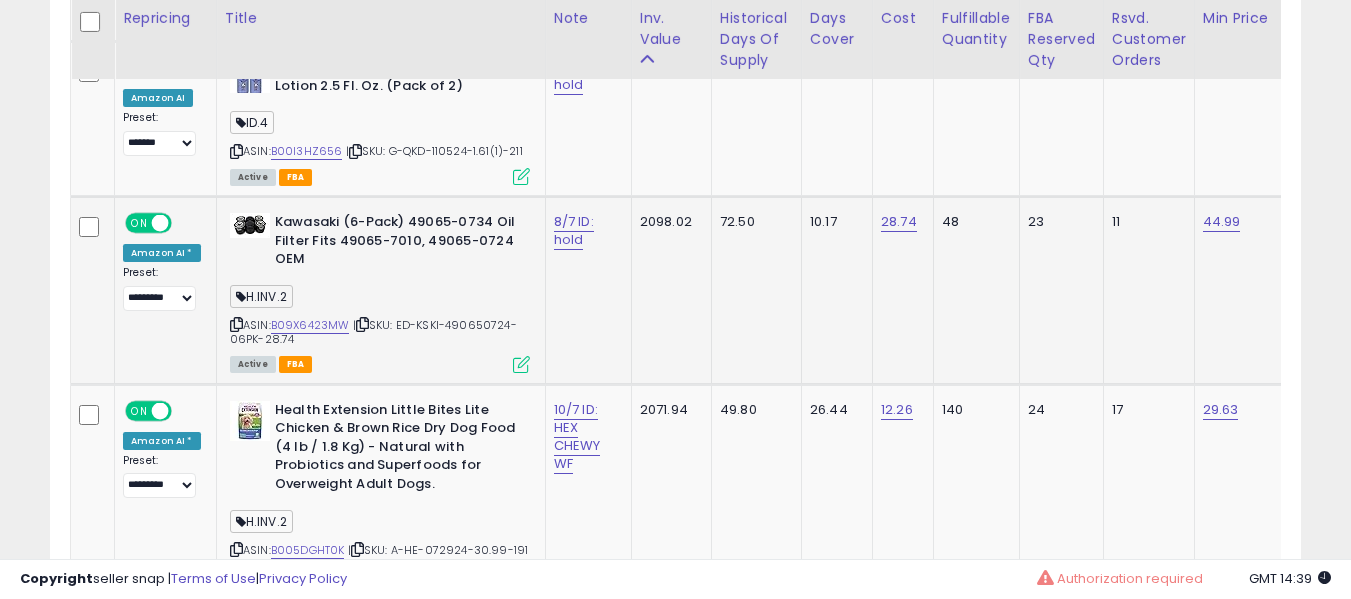 click on "8/7 ID: hold" 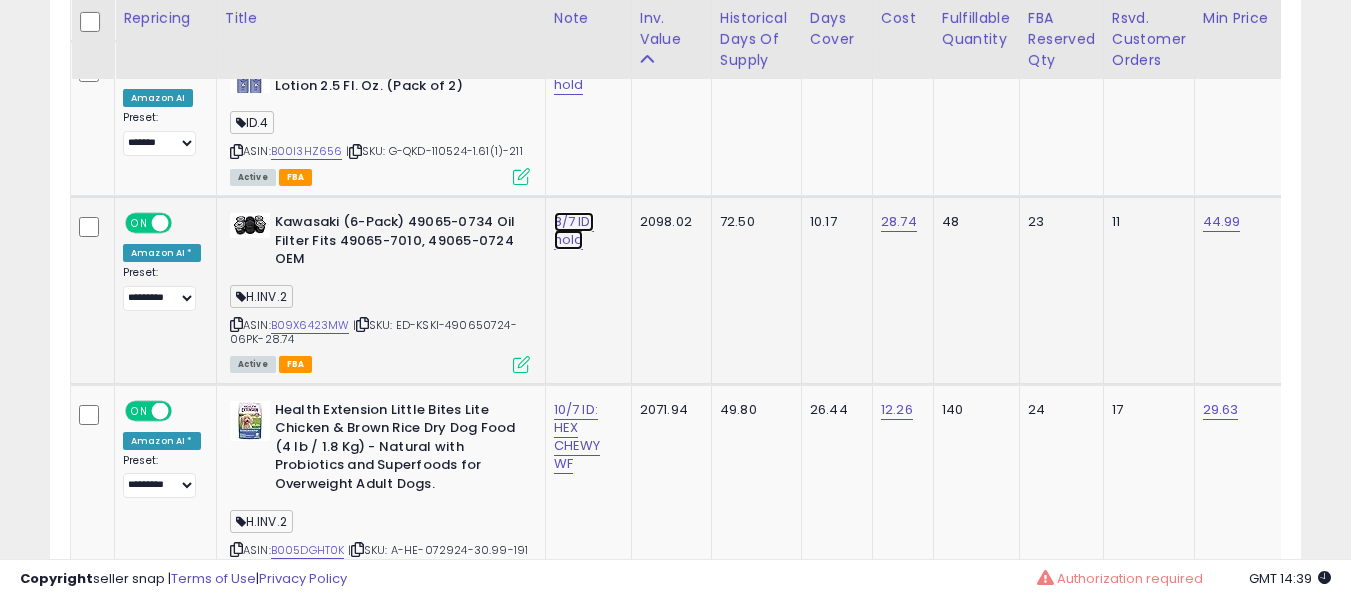 click on "8/7 ID: hold" at bounding box center (576, -6732) 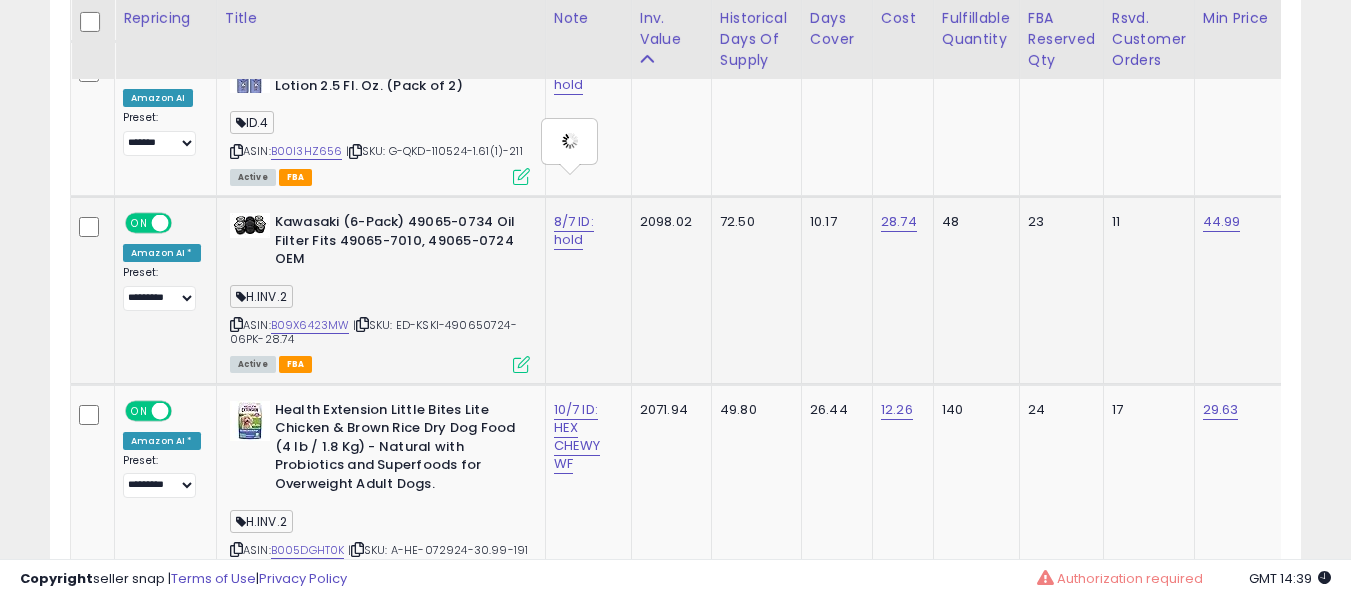 type on "**********" 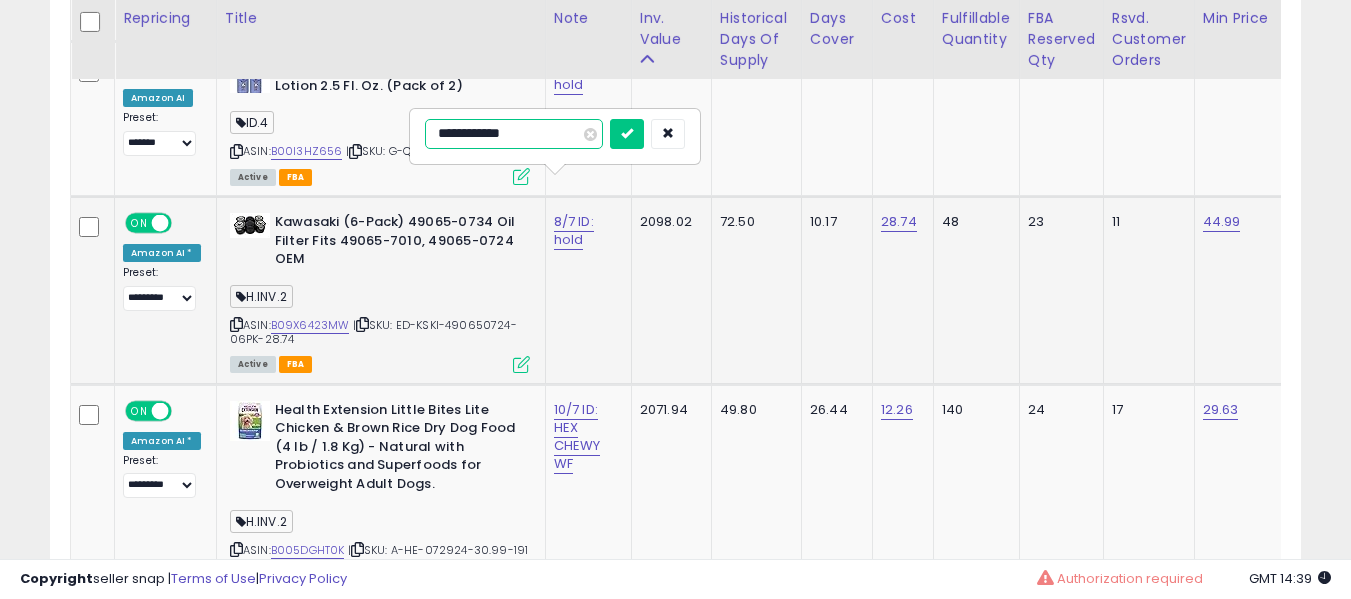 type on "**********" 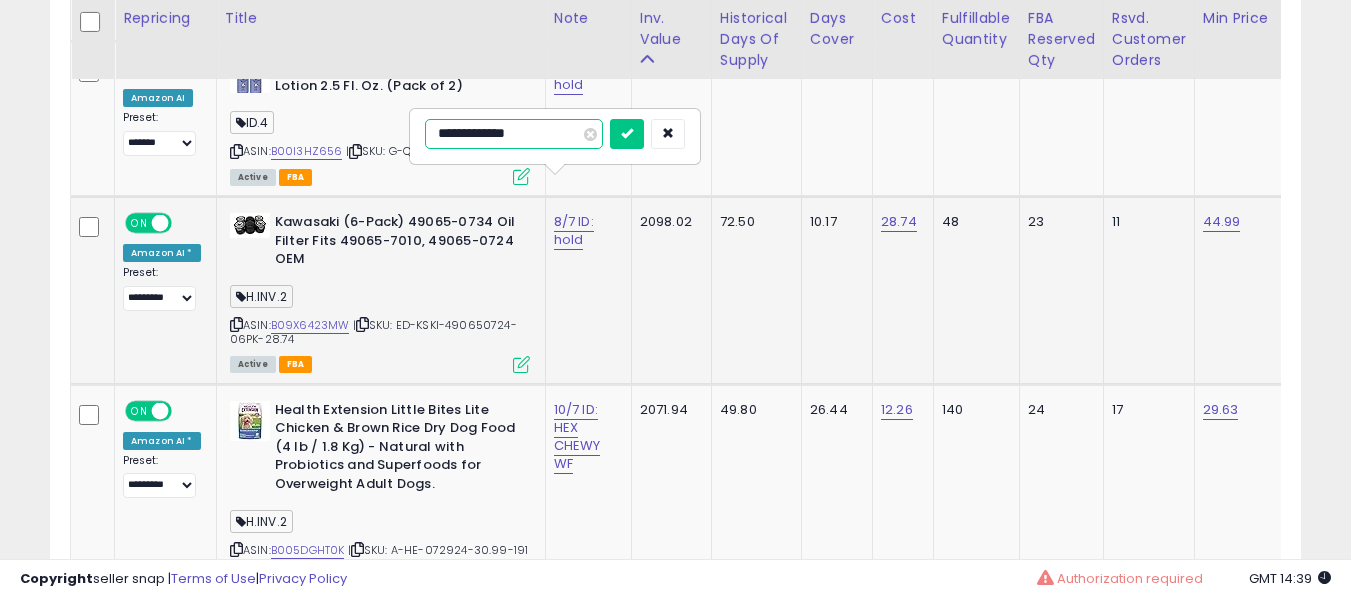 click at bounding box center [627, 134] 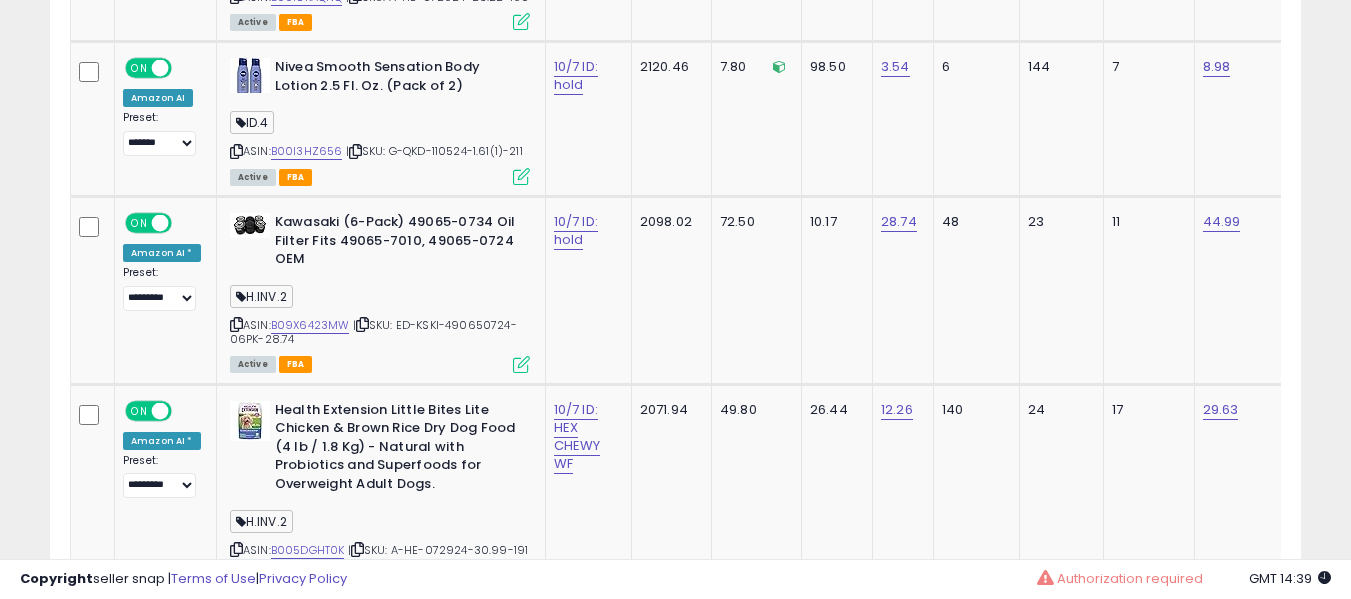 scroll, scrollTop: 6270, scrollLeft: 0, axis: vertical 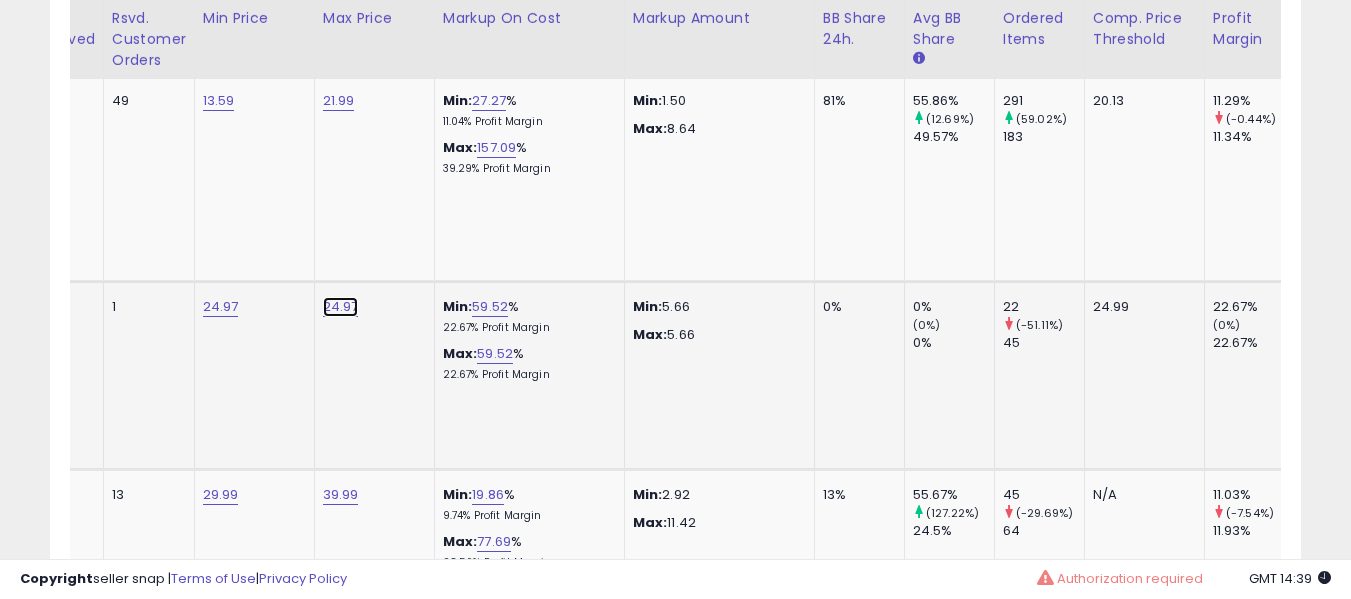 click on "24.97" at bounding box center (343, -5246) 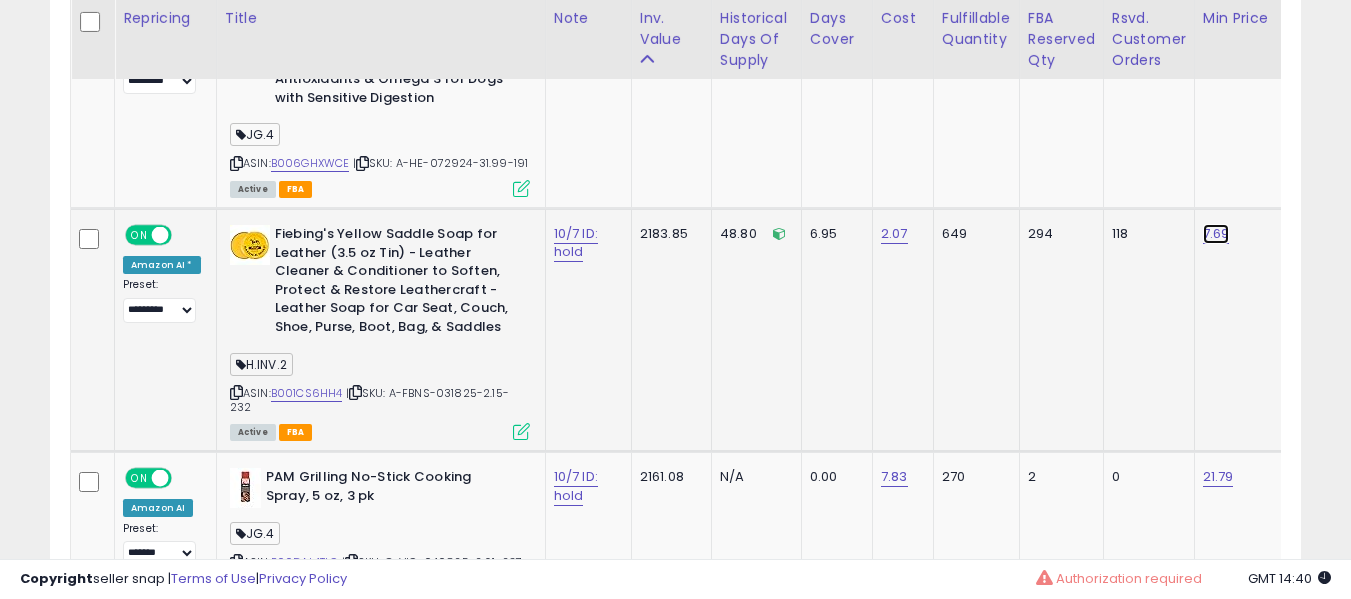 click on "7.69" at bounding box center (1223, -5946) 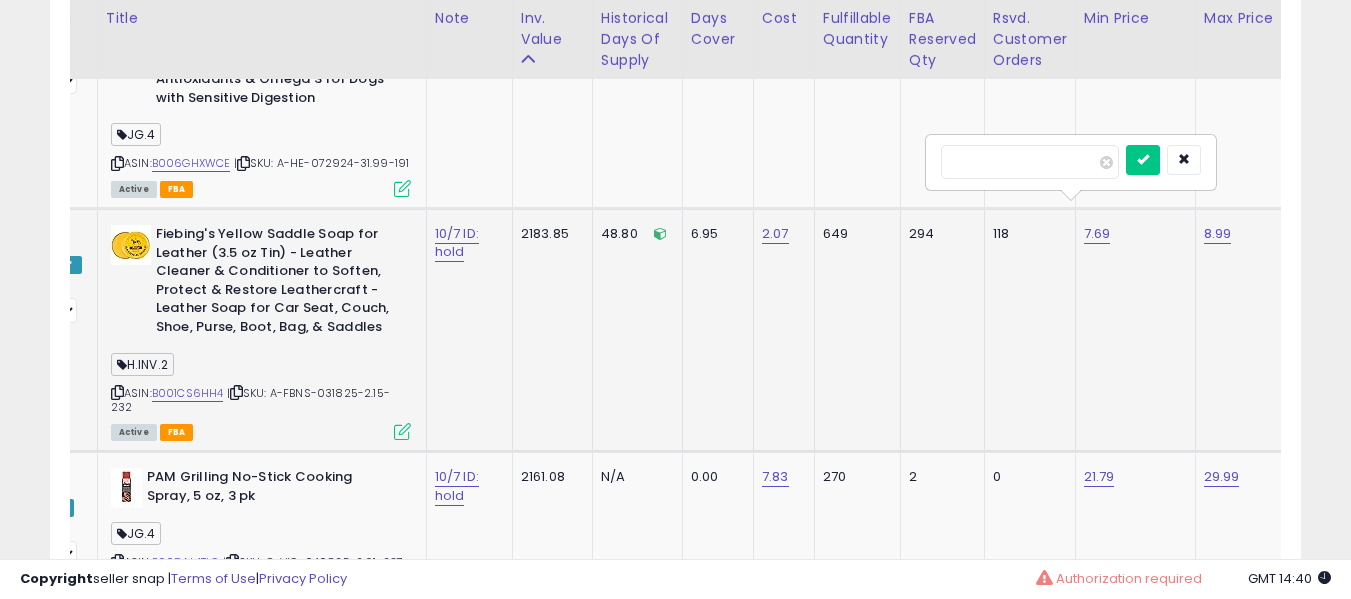type on "****" 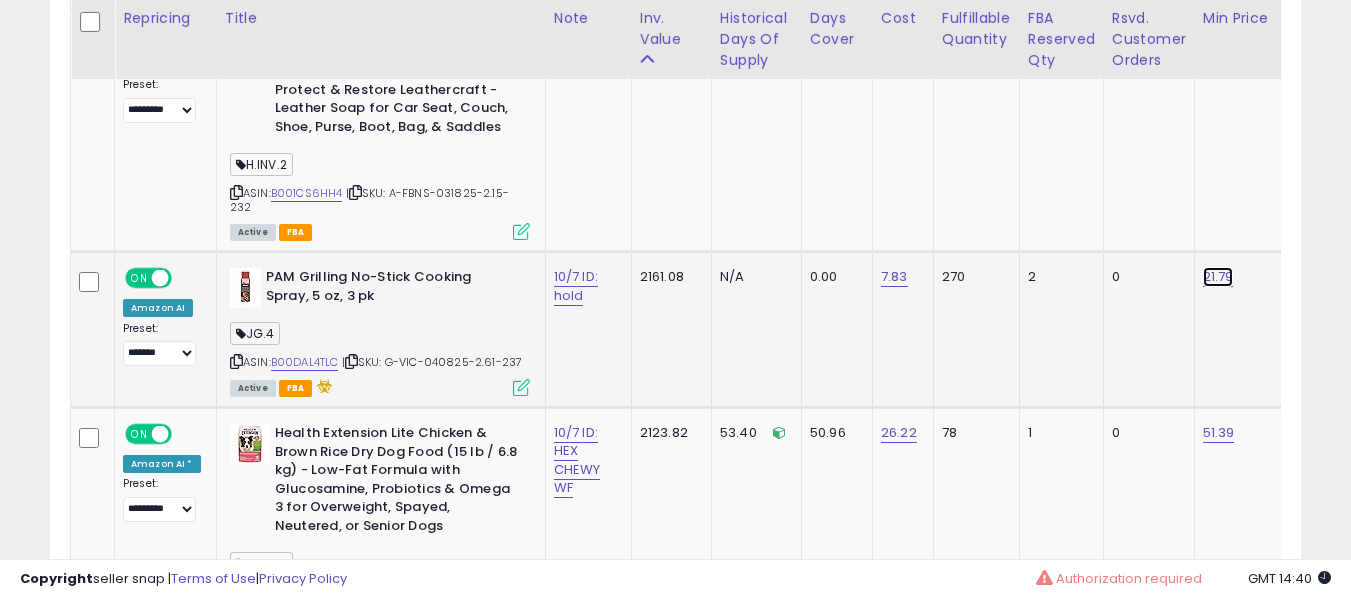 click on "21.79" at bounding box center (1223, -6146) 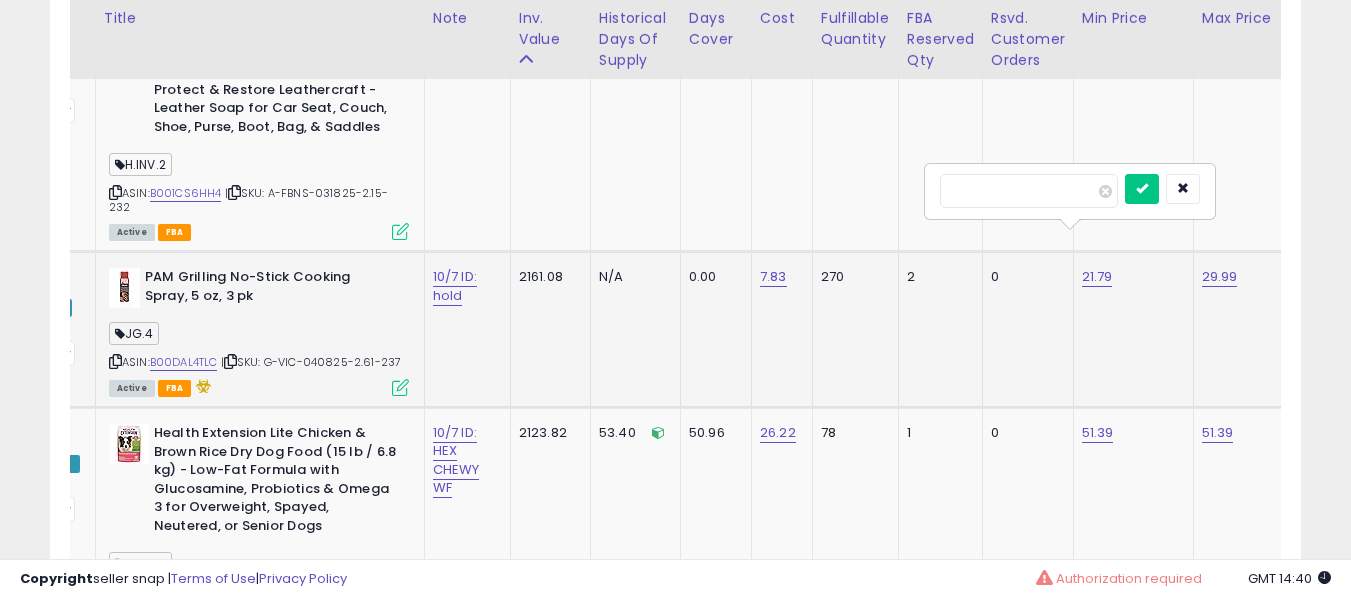 type on "*****" 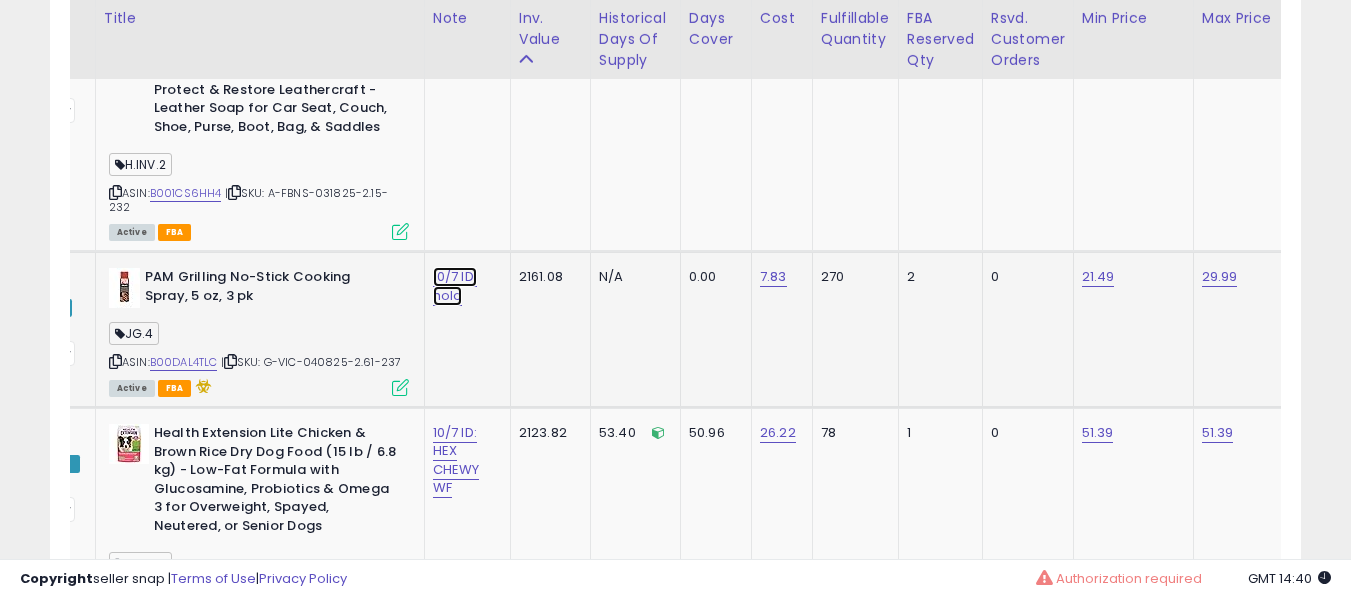 click on "10/7 ID: hold" at bounding box center [455, -6137] 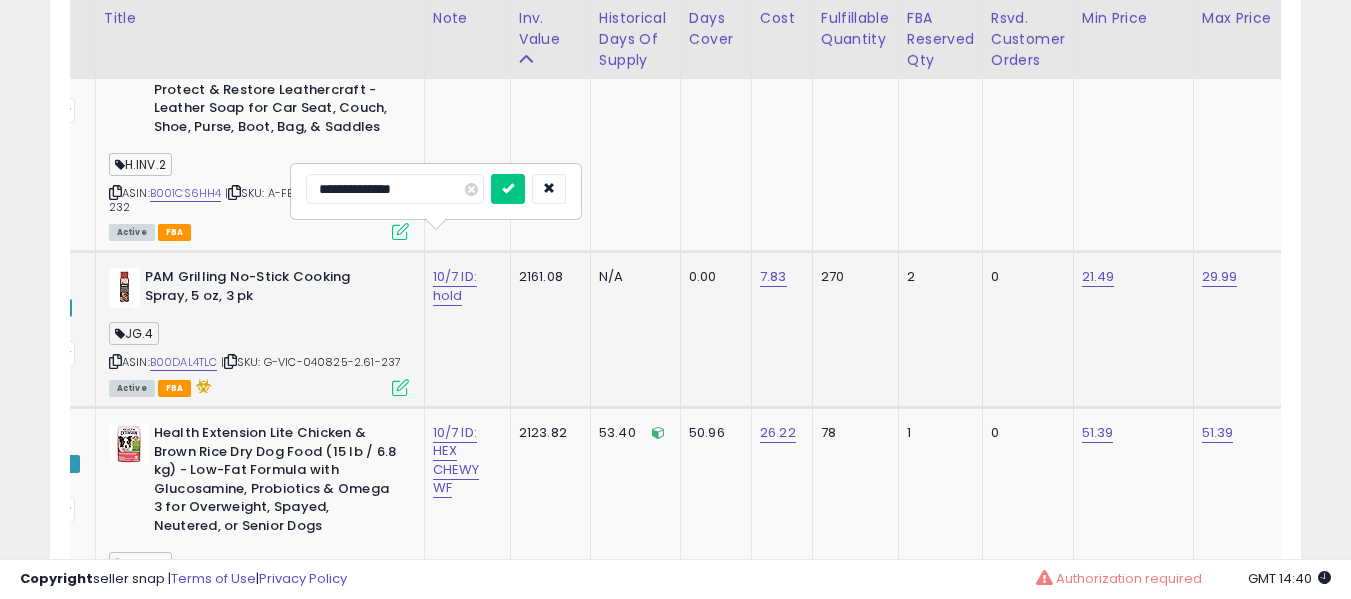 type on "**********" 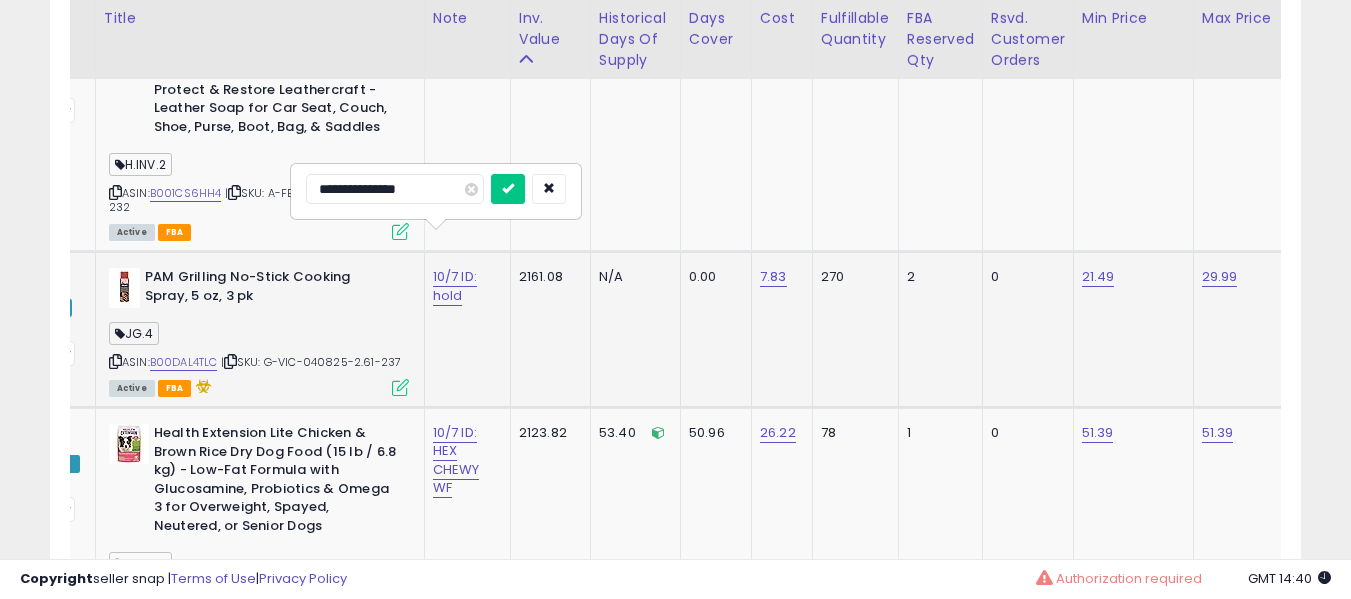 click at bounding box center (508, 189) 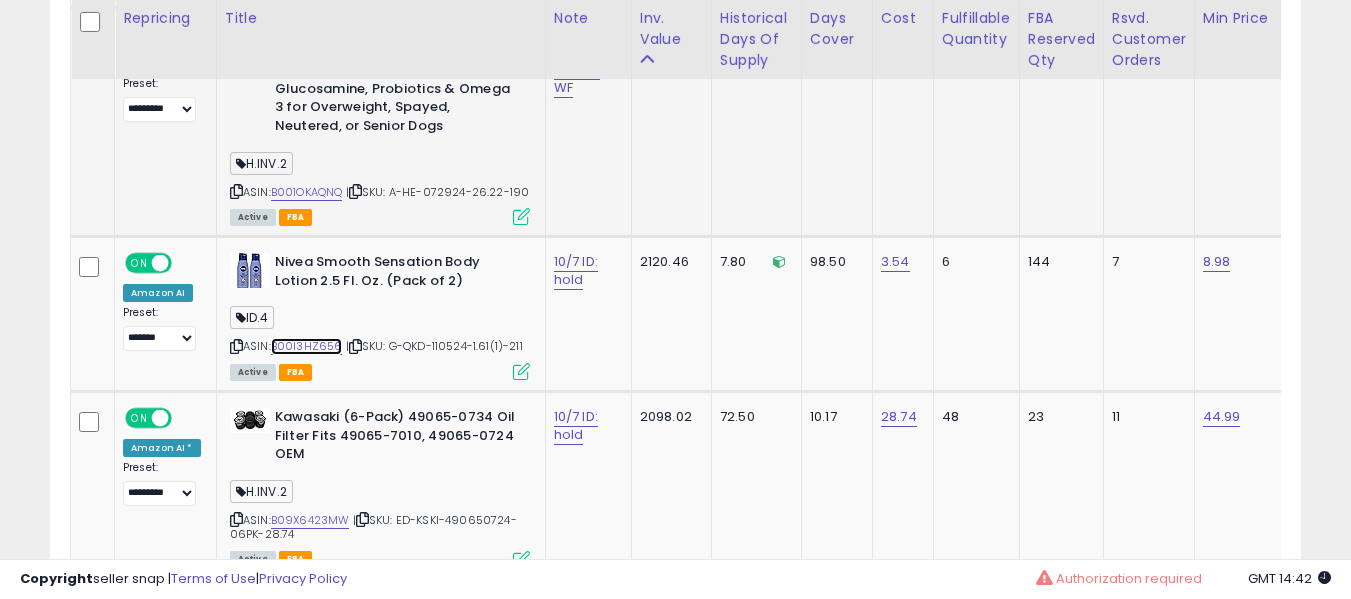 scroll, scrollTop: 0, scrollLeft: 600, axis: horizontal 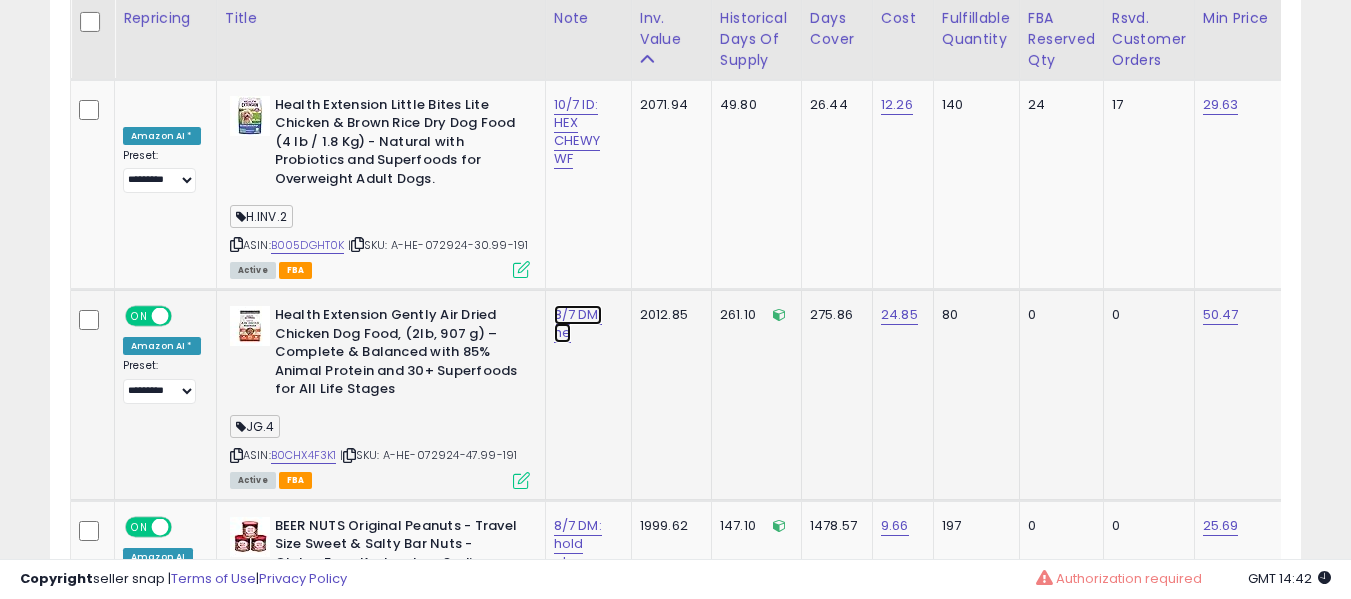 click on "8/7 DM: he" at bounding box center [576, -7037] 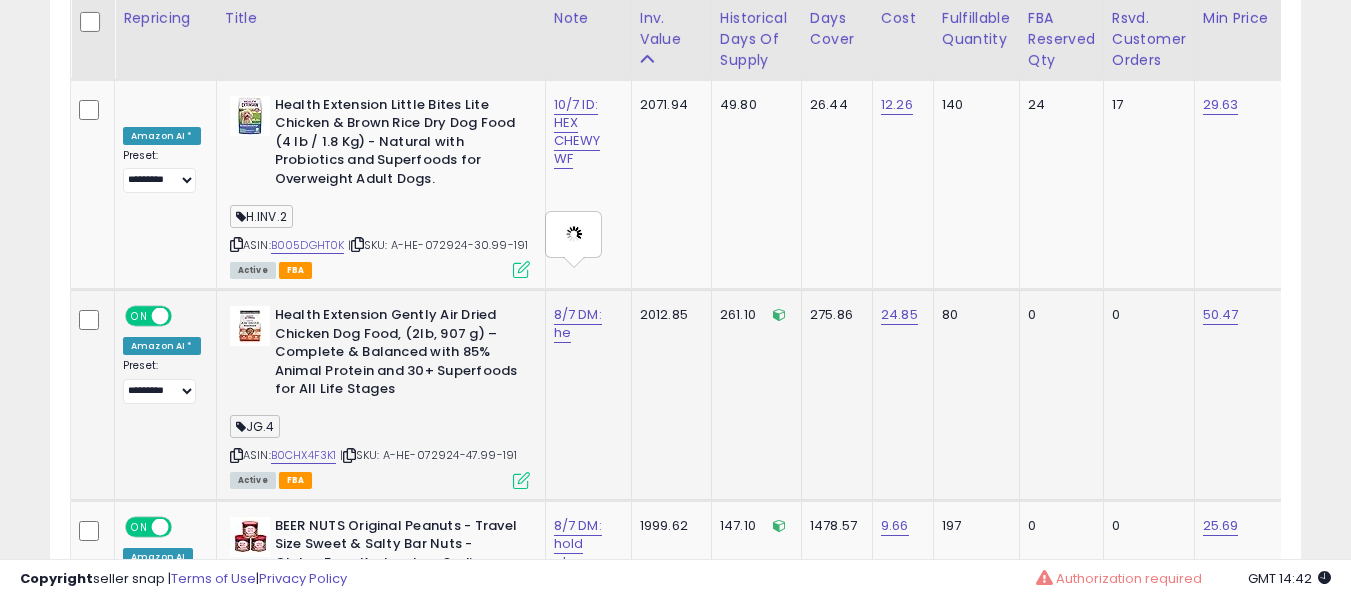 type on "**********" 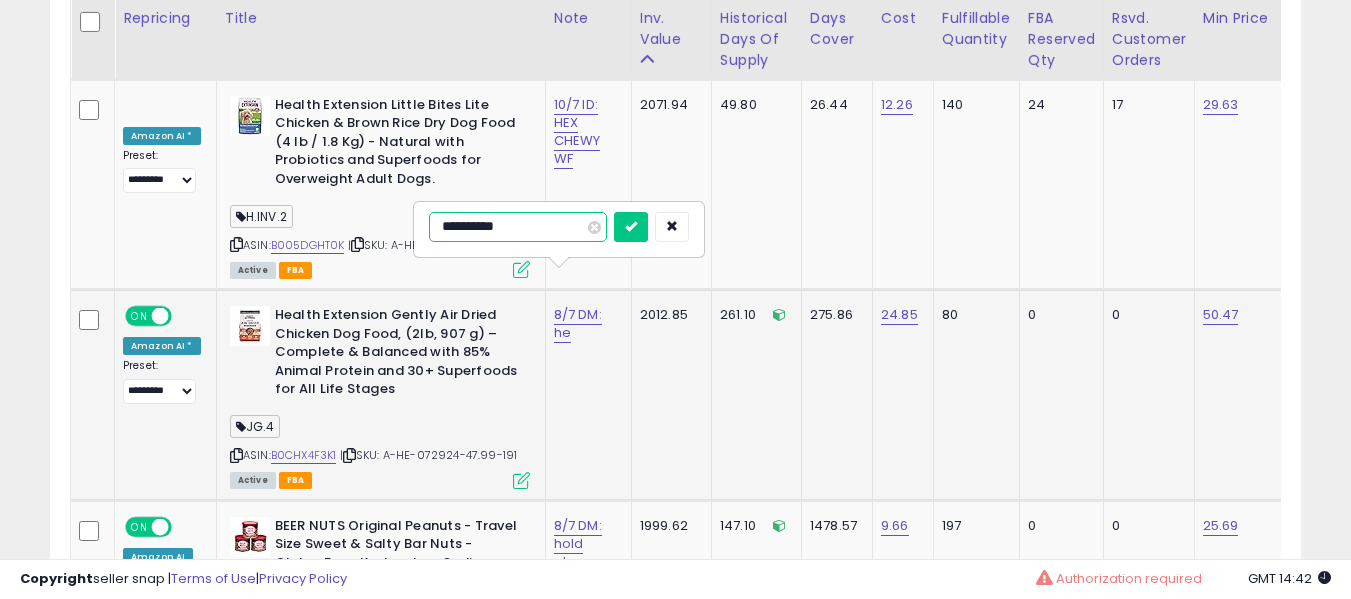 type on "**********" 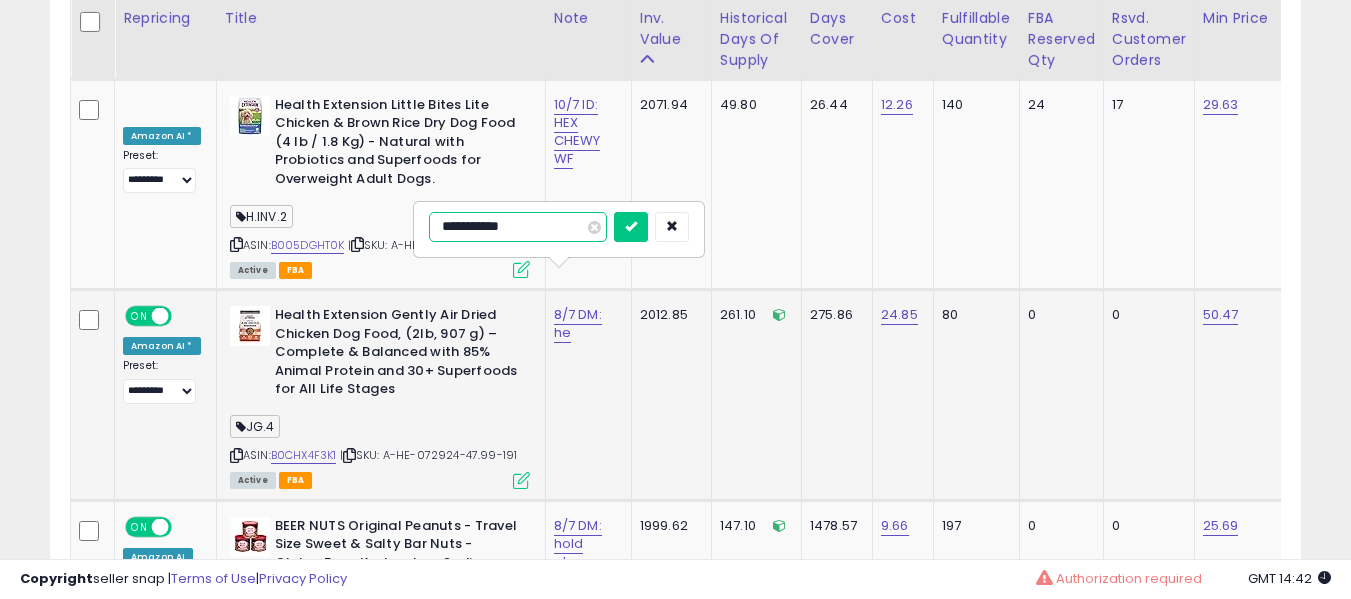 click at bounding box center (631, 227) 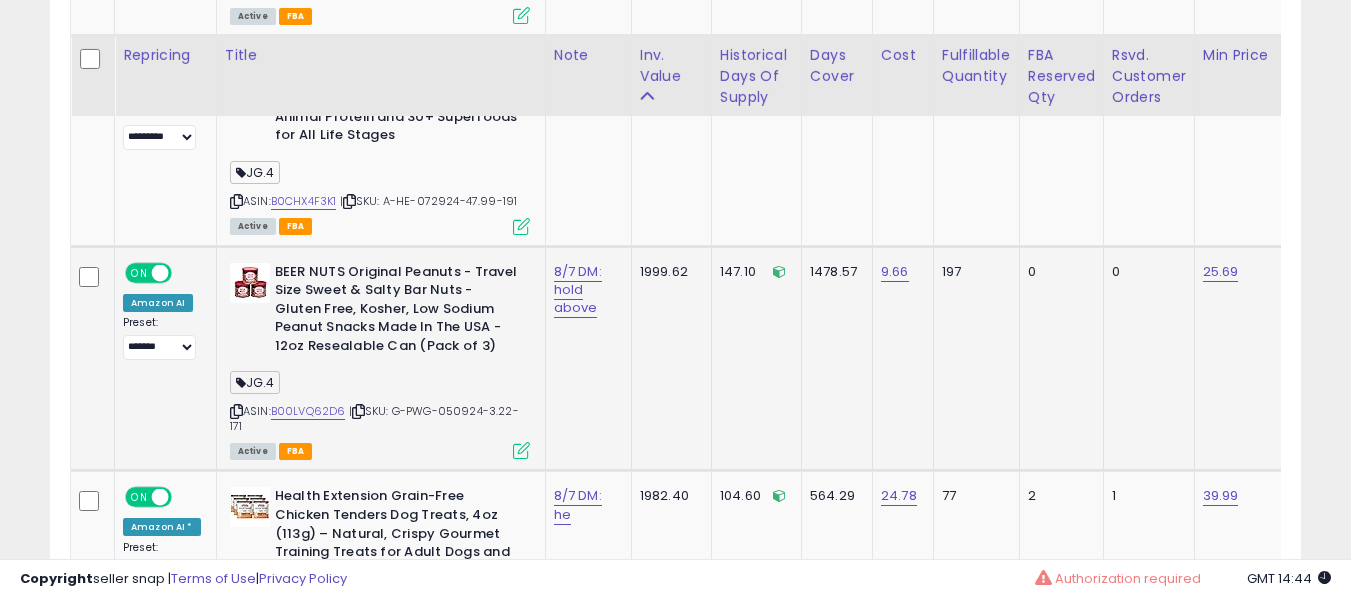 scroll, scrollTop: 8470, scrollLeft: 0, axis: vertical 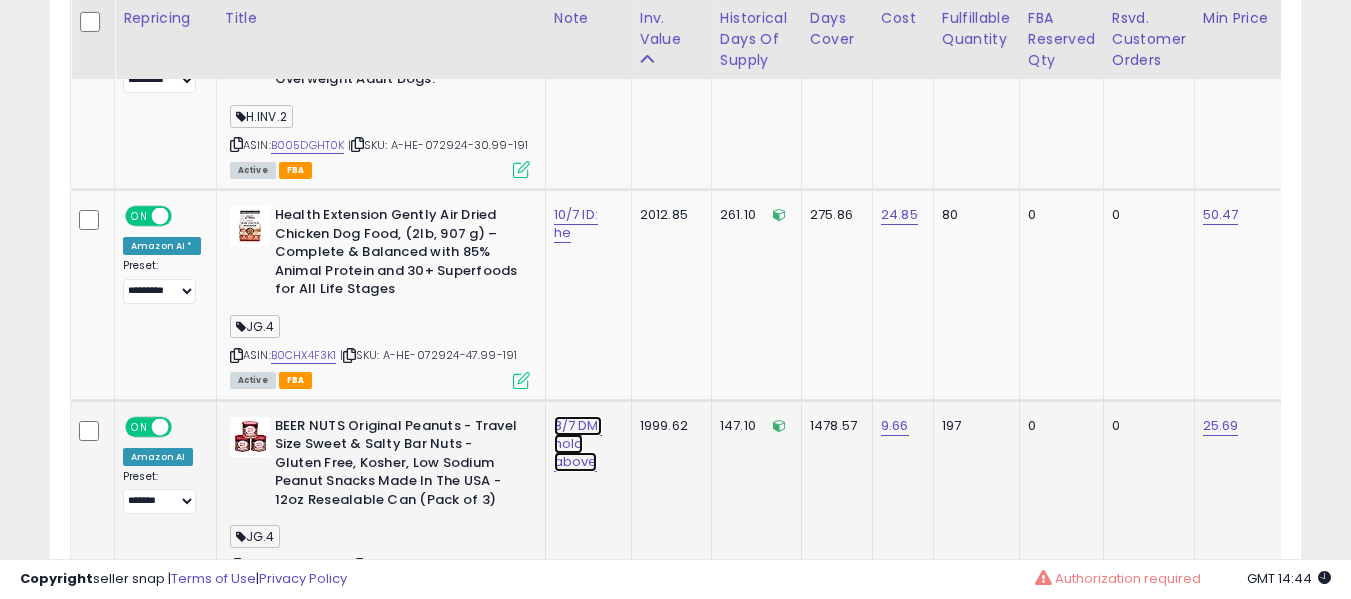 click on "8/7 DM: hold above" at bounding box center (576, -7137) 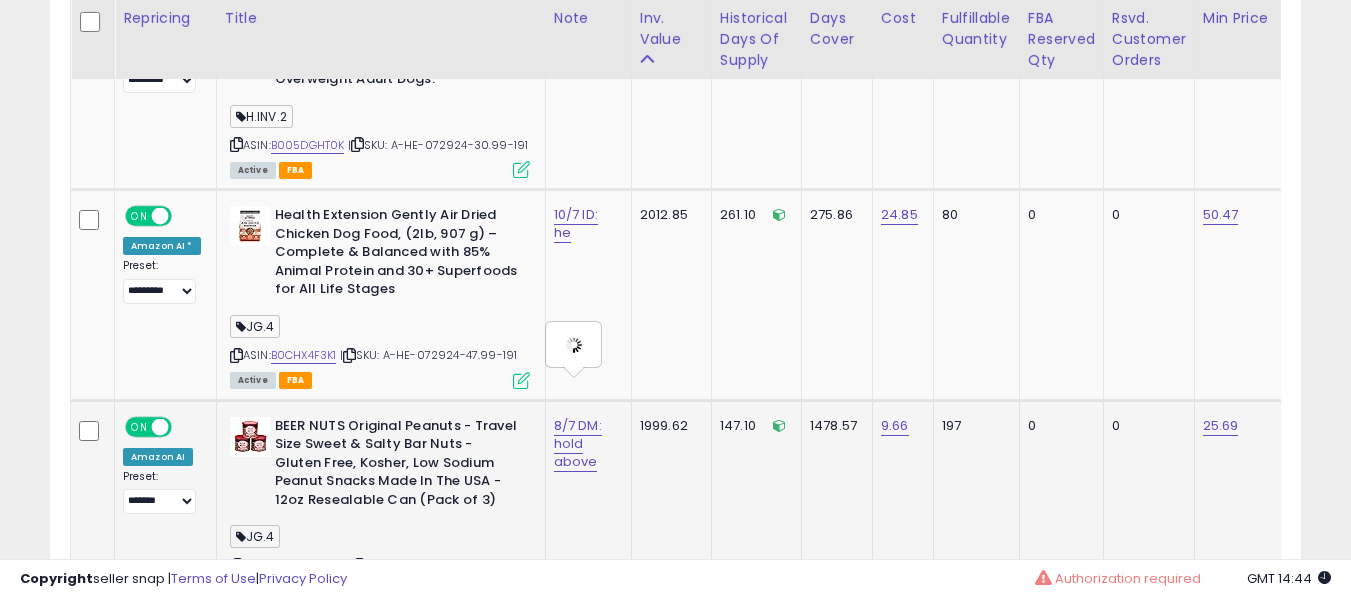 type on "**********" 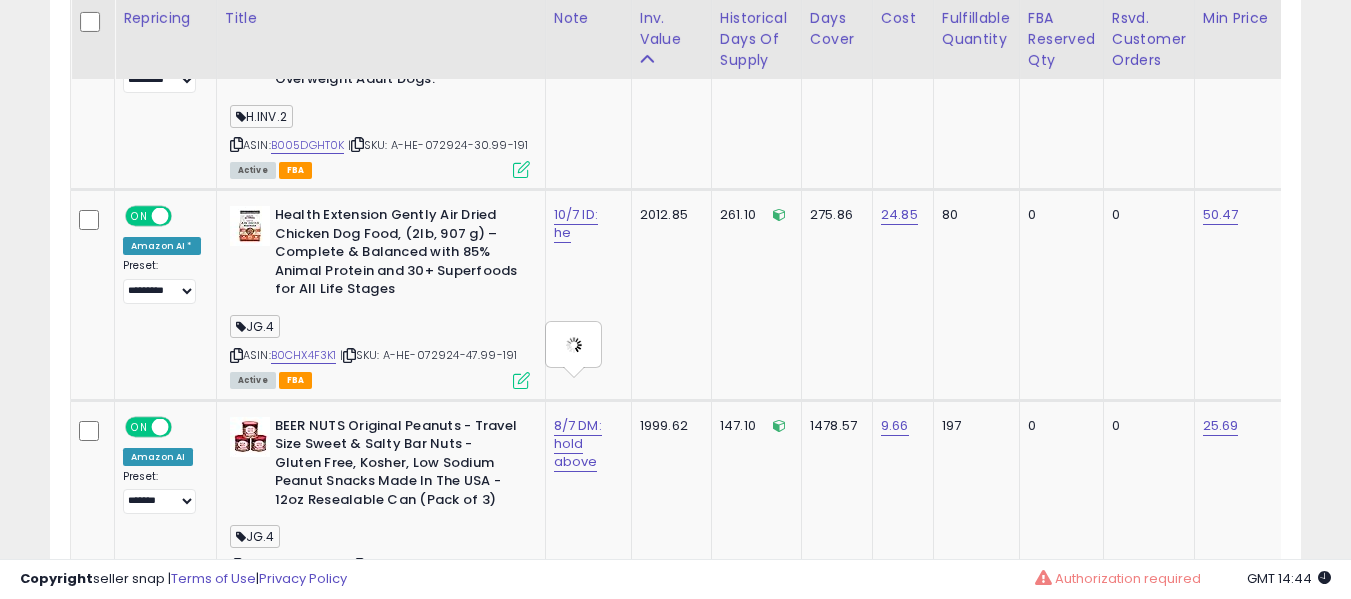 scroll, scrollTop: 8570, scrollLeft: 0, axis: vertical 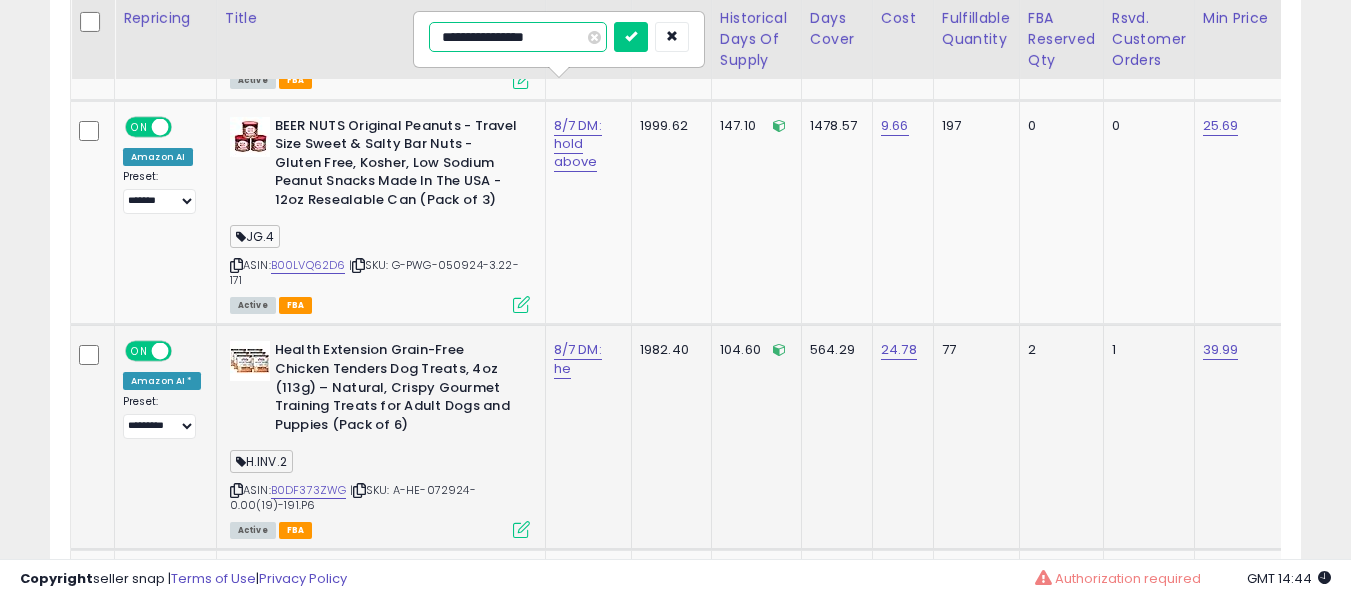 type on "**********" 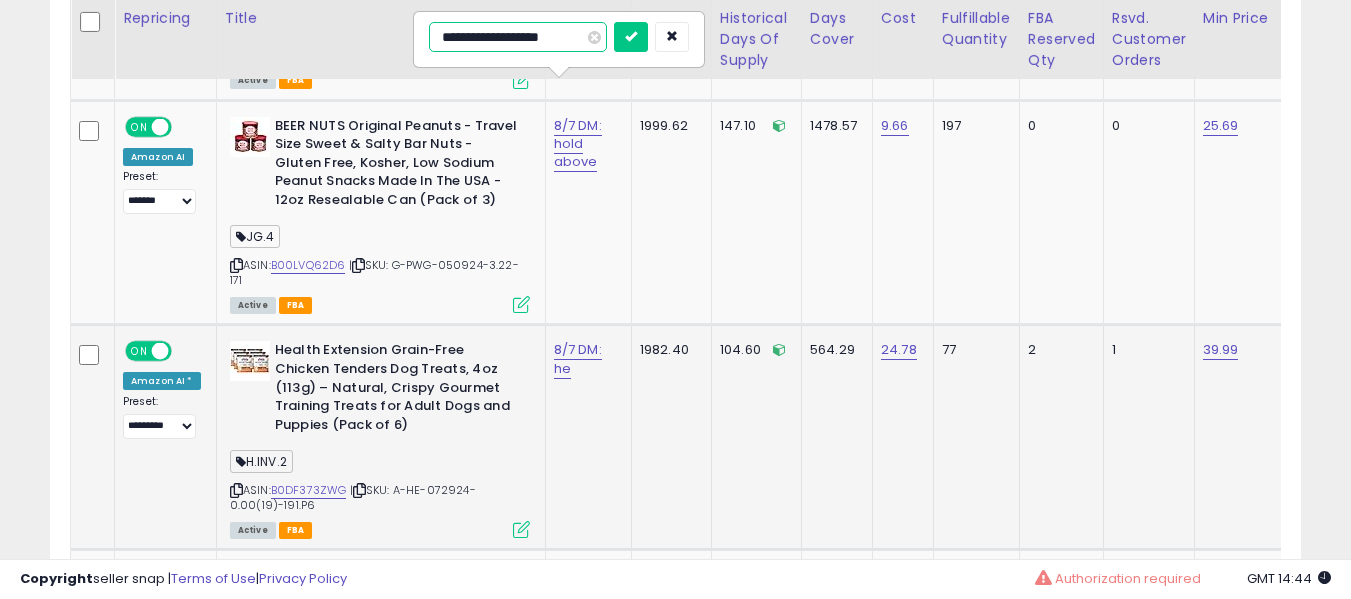click at bounding box center (631, 37) 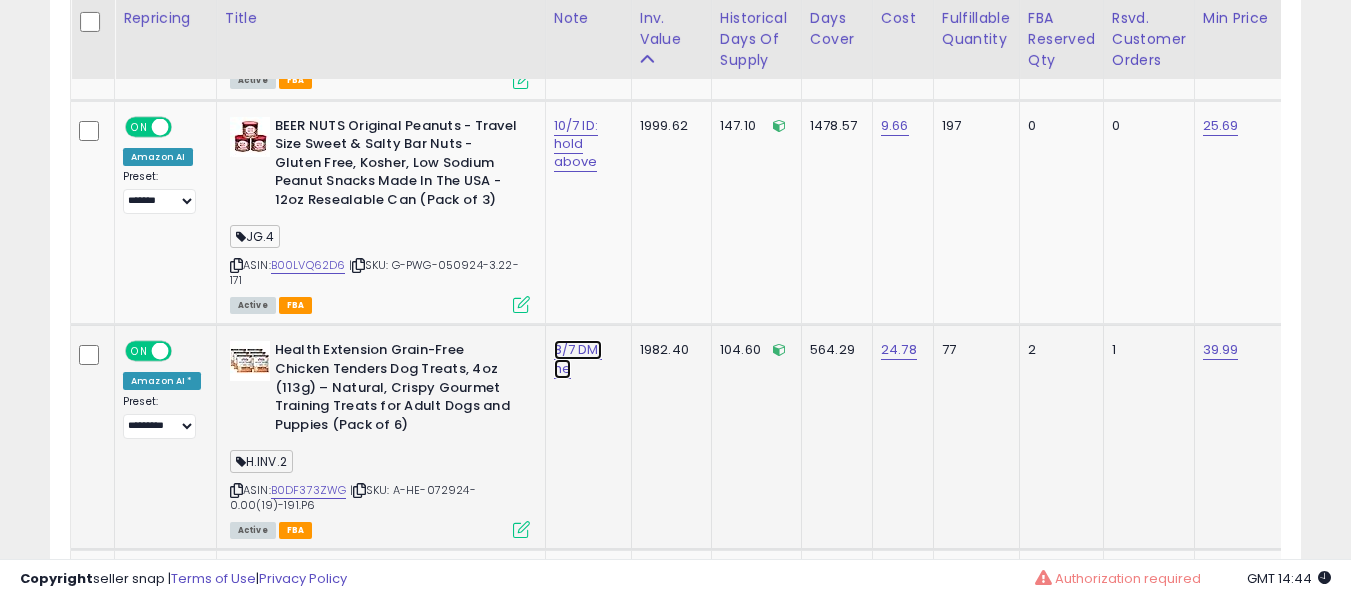 click on "8/7 DM: he" at bounding box center [576, -7437] 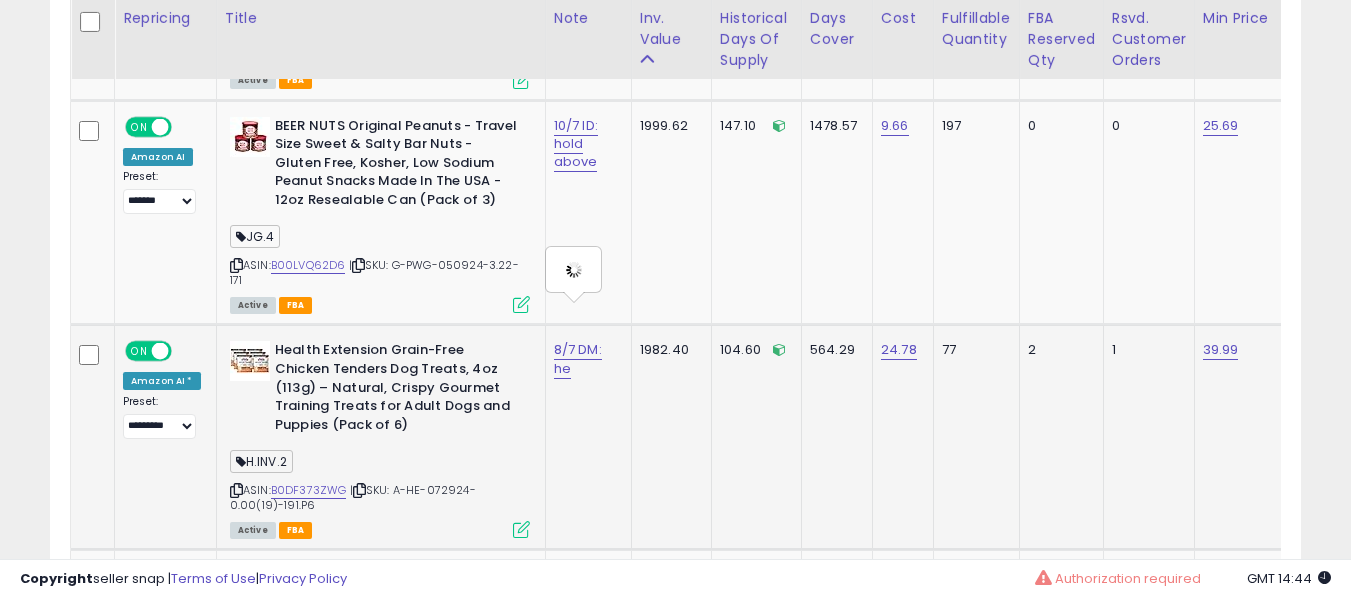 type on "**********" 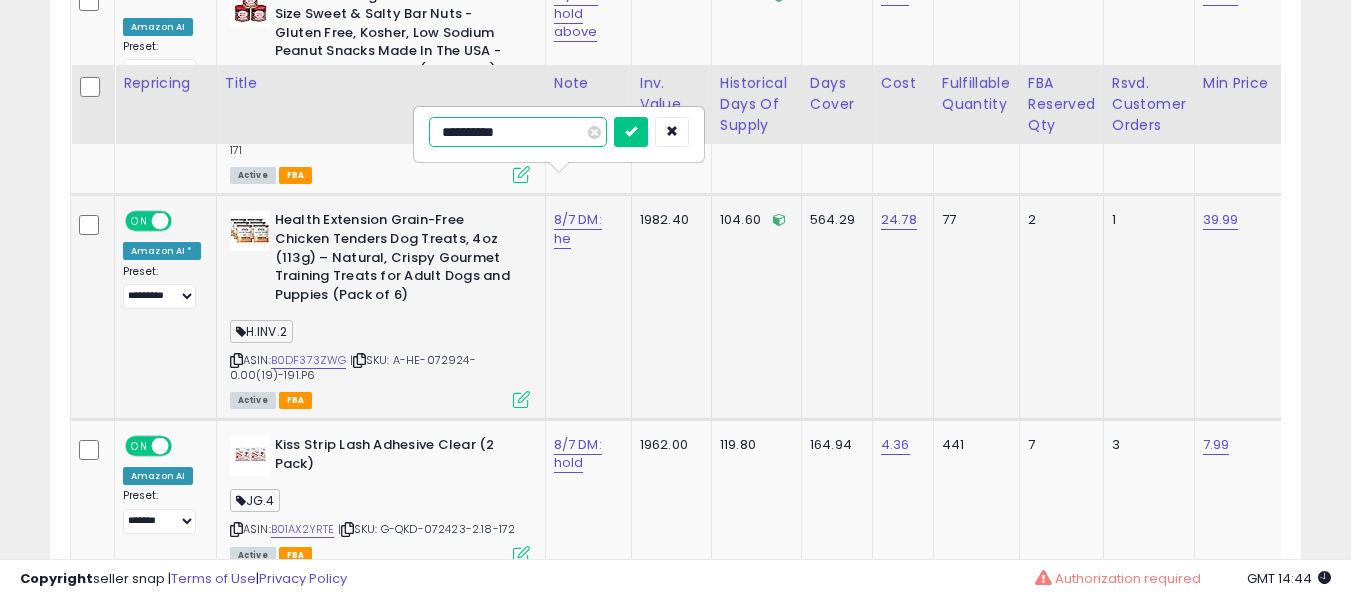 scroll, scrollTop: 8770, scrollLeft: 0, axis: vertical 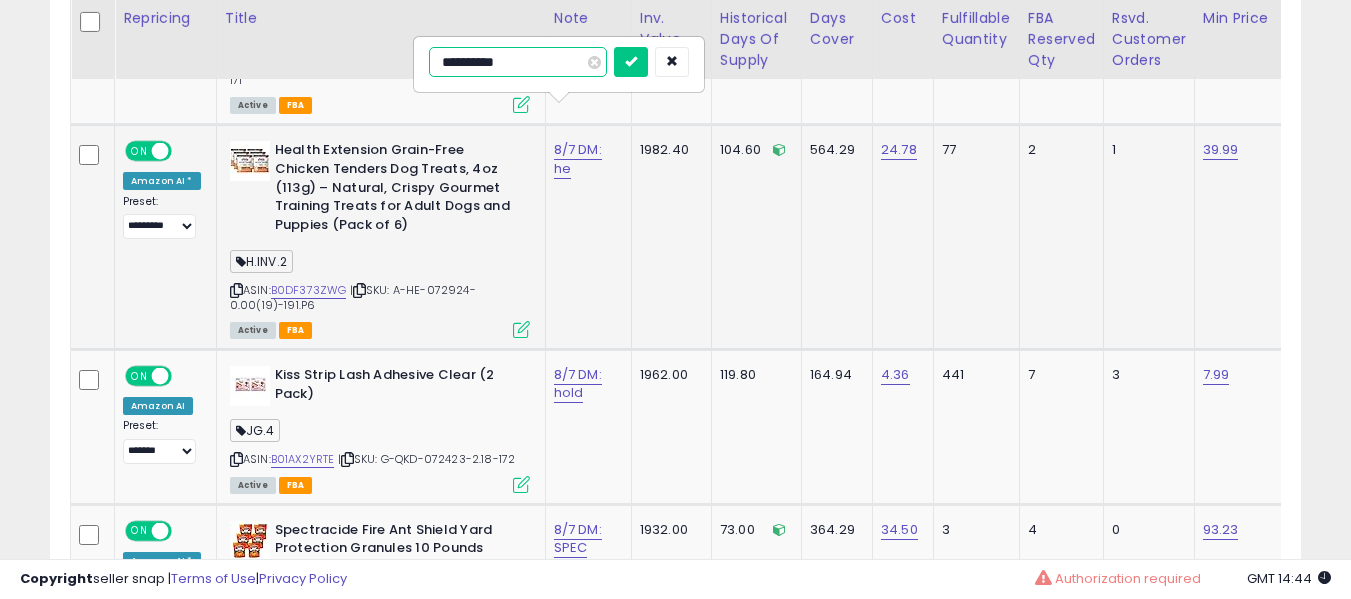 type on "**********" 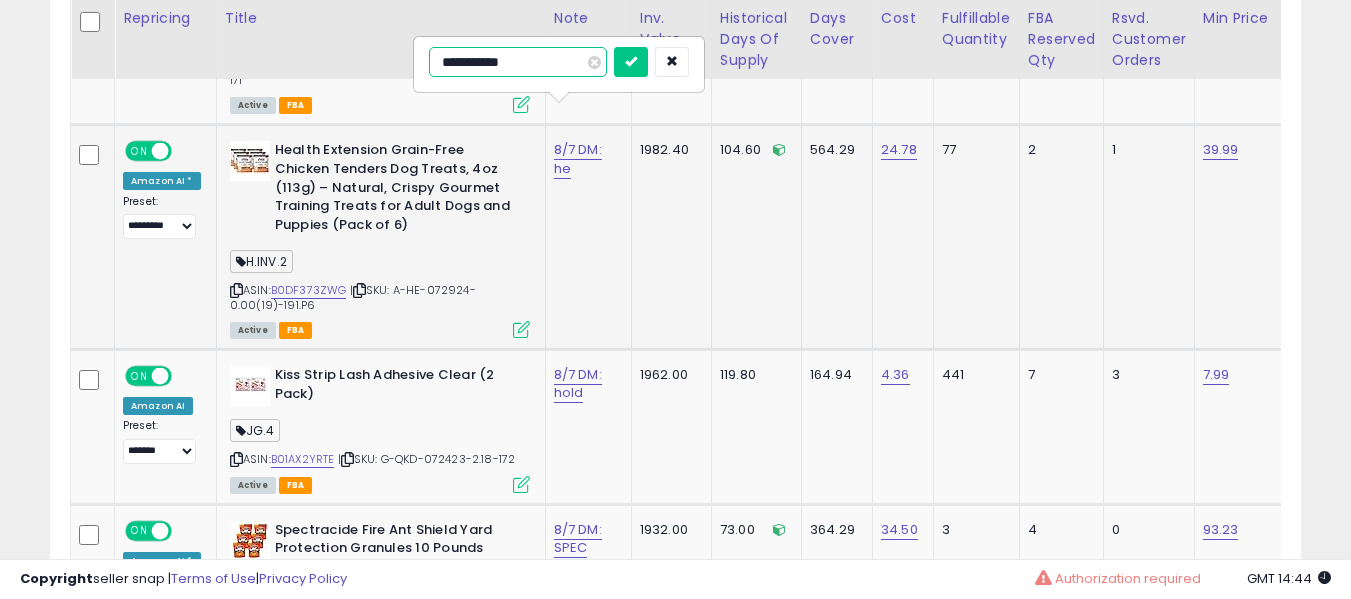 click at bounding box center (631, 62) 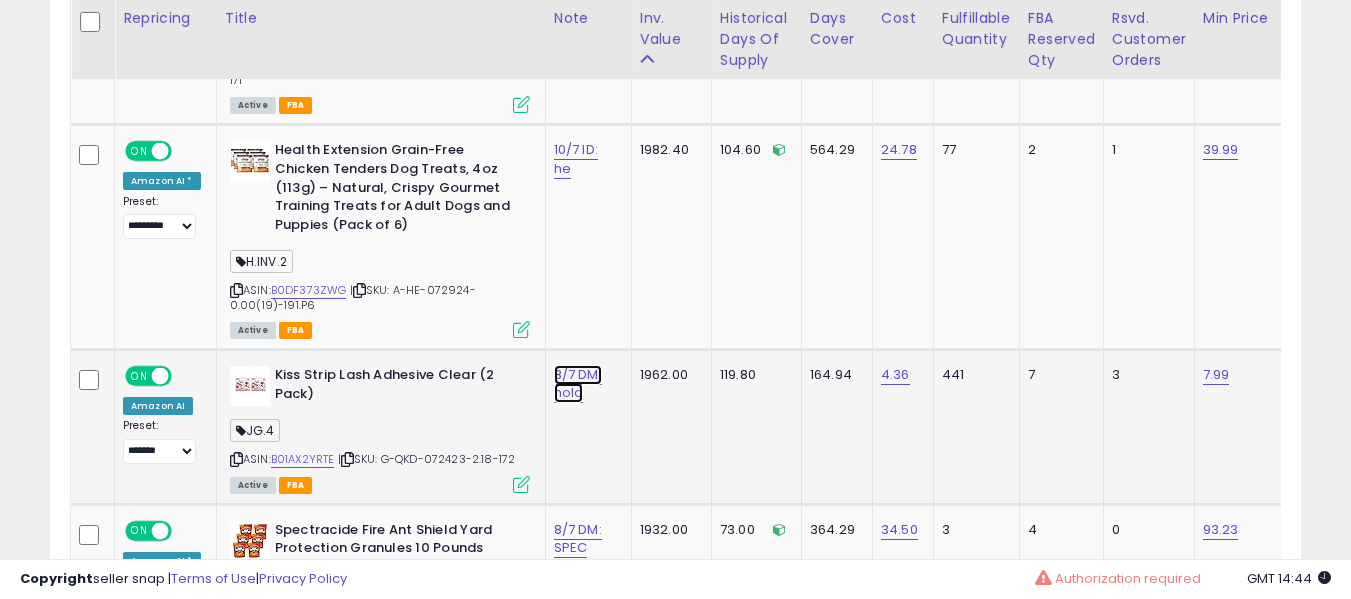 click on "8/7 DM: hold" at bounding box center [576, -7637] 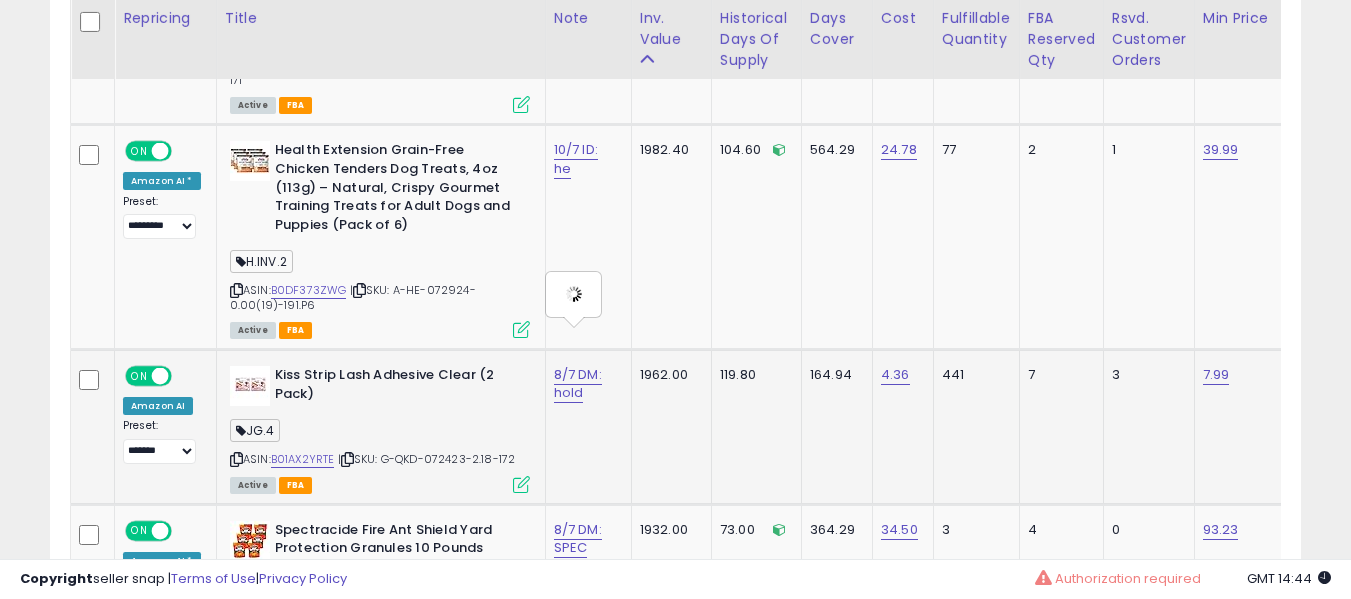 type on "**********" 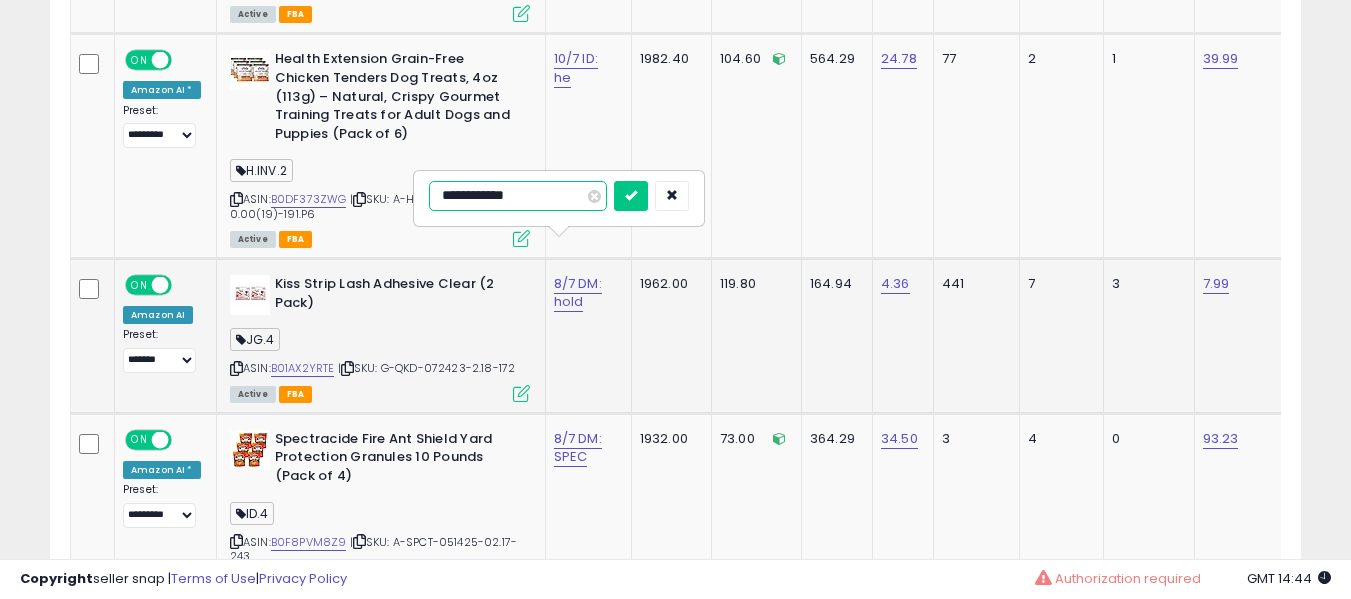 scroll, scrollTop: 8870, scrollLeft: 0, axis: vertical 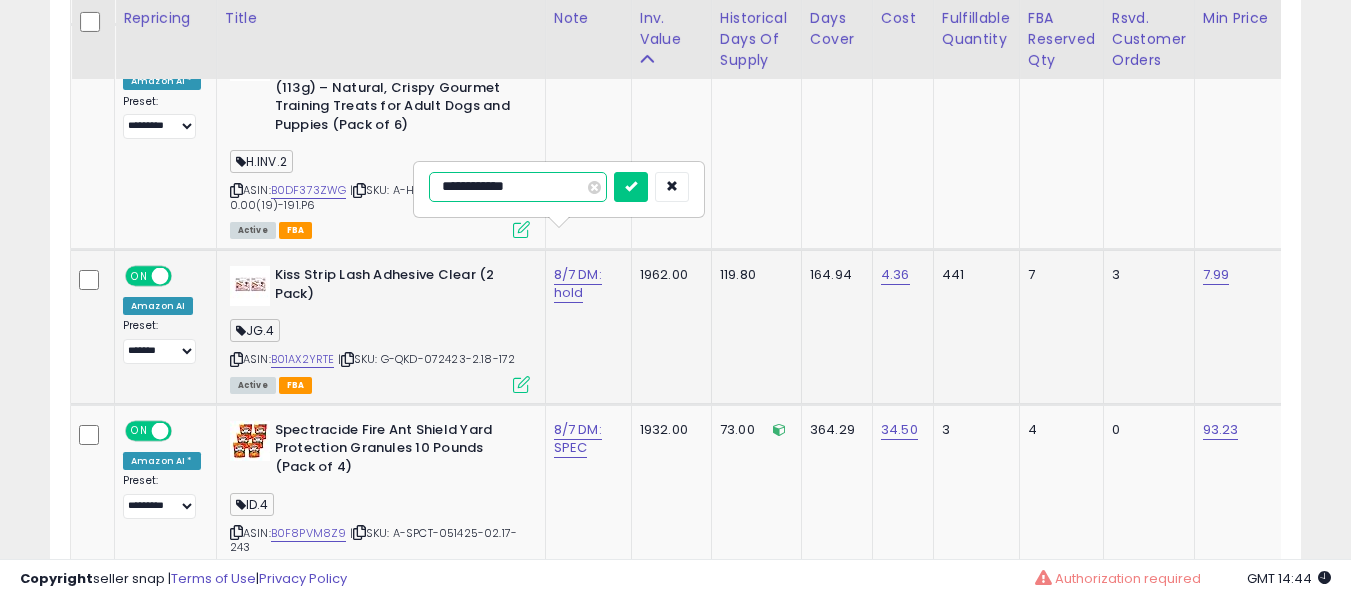 type on "**********" 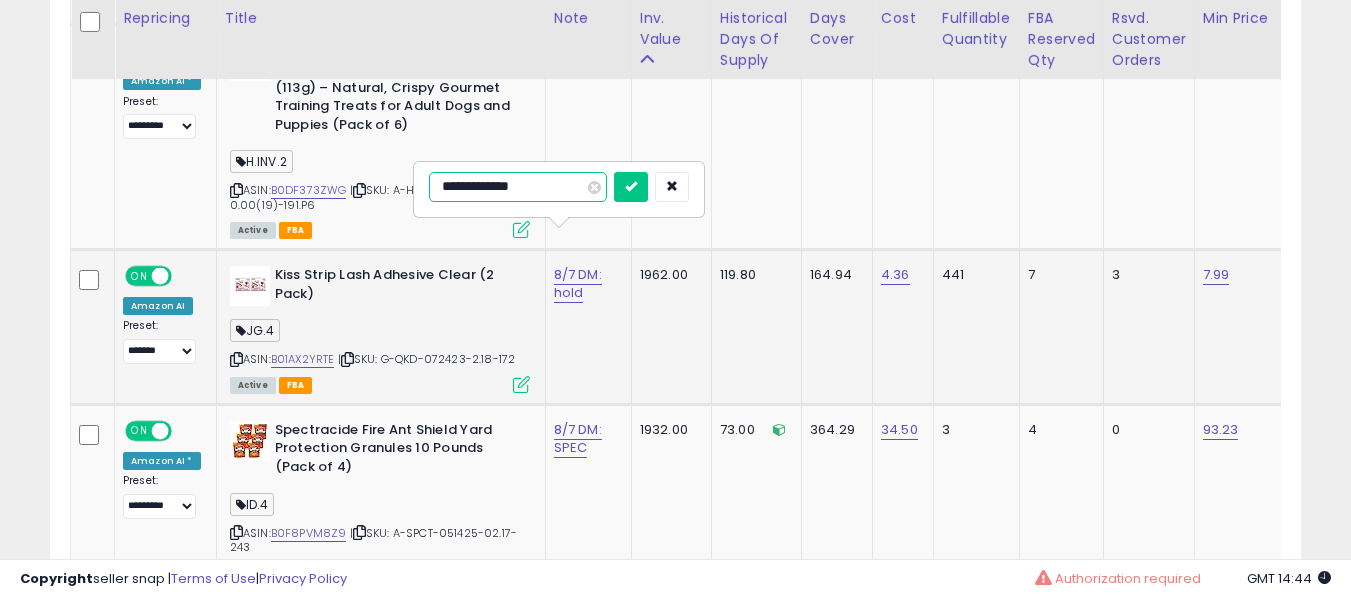 click at bounding box center (631, 187) 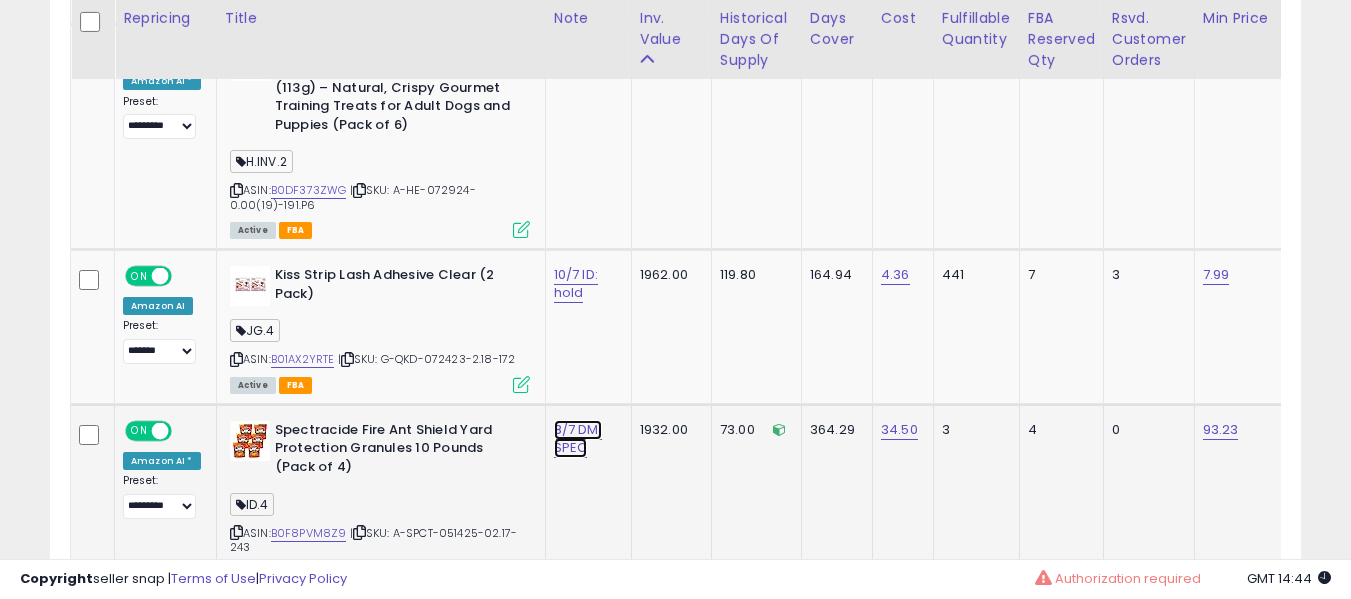 click on "8/7 DM: SPEC" at bounding box center [576, -7737] 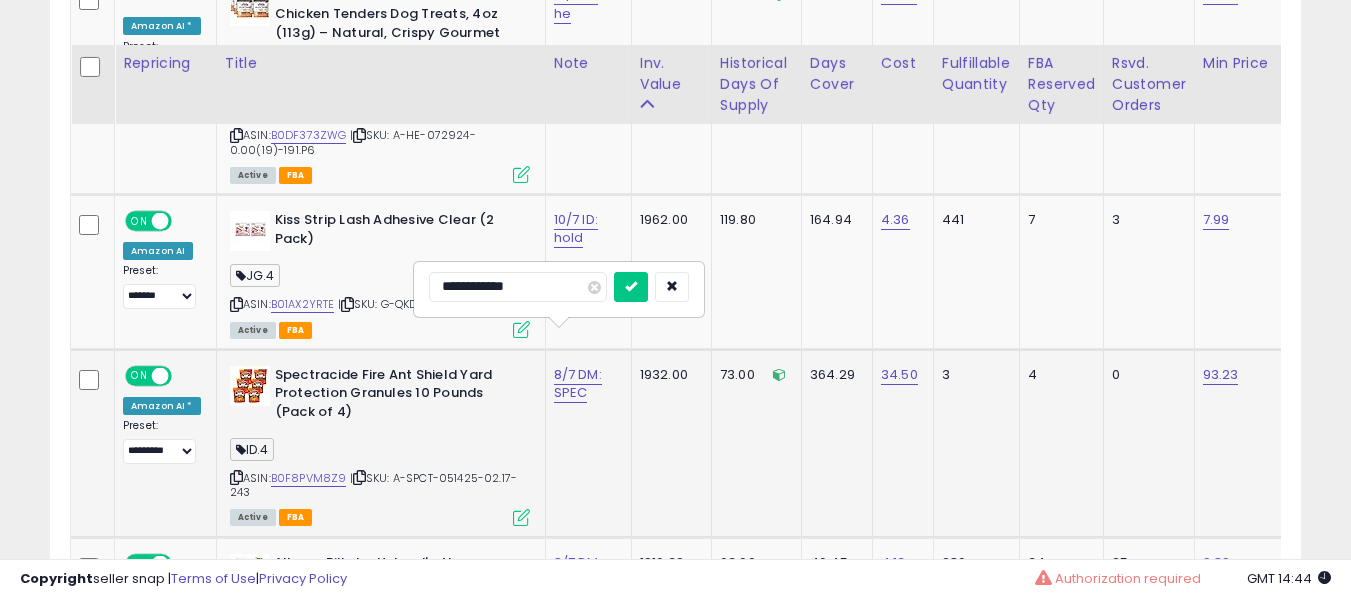 scroll, scrollTop: 8970, scrollLeft: 0, axis: vertical 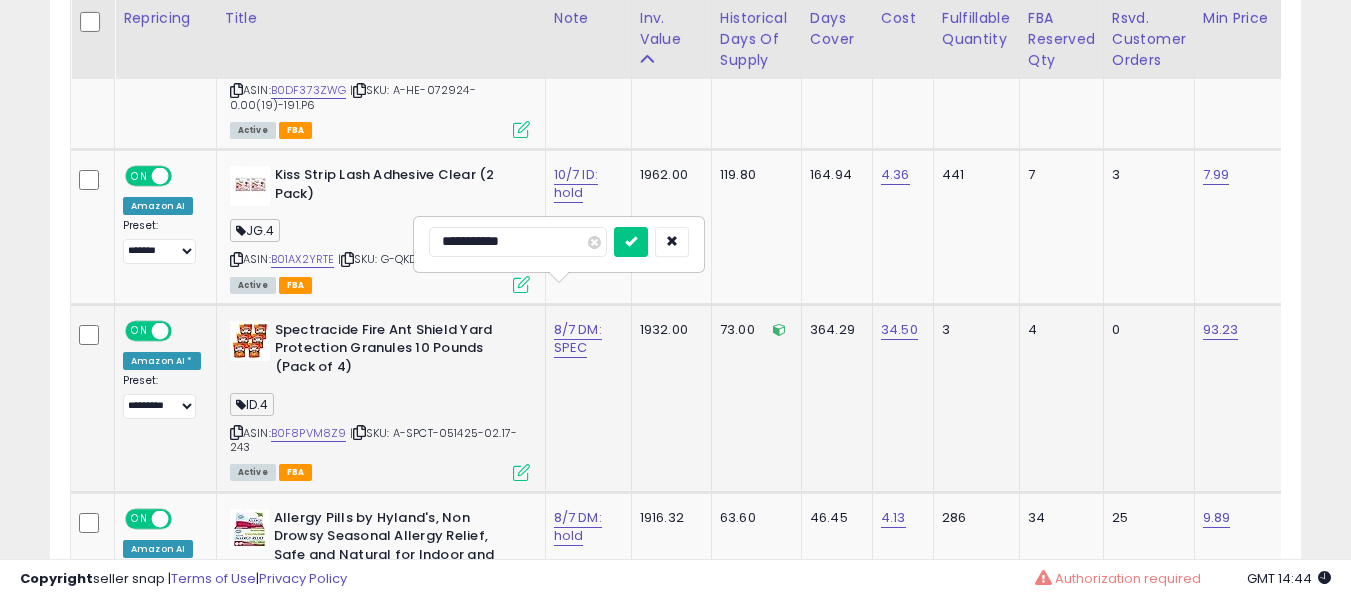 type on "**********" 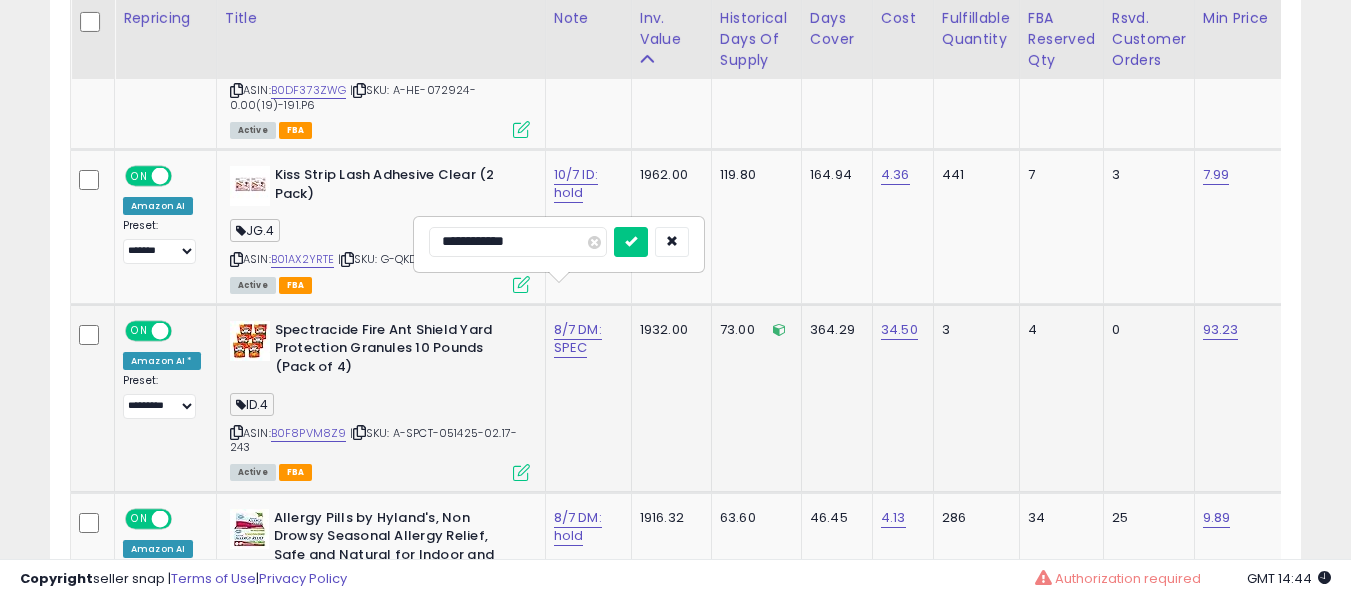 click at bounding box center (631, 242) 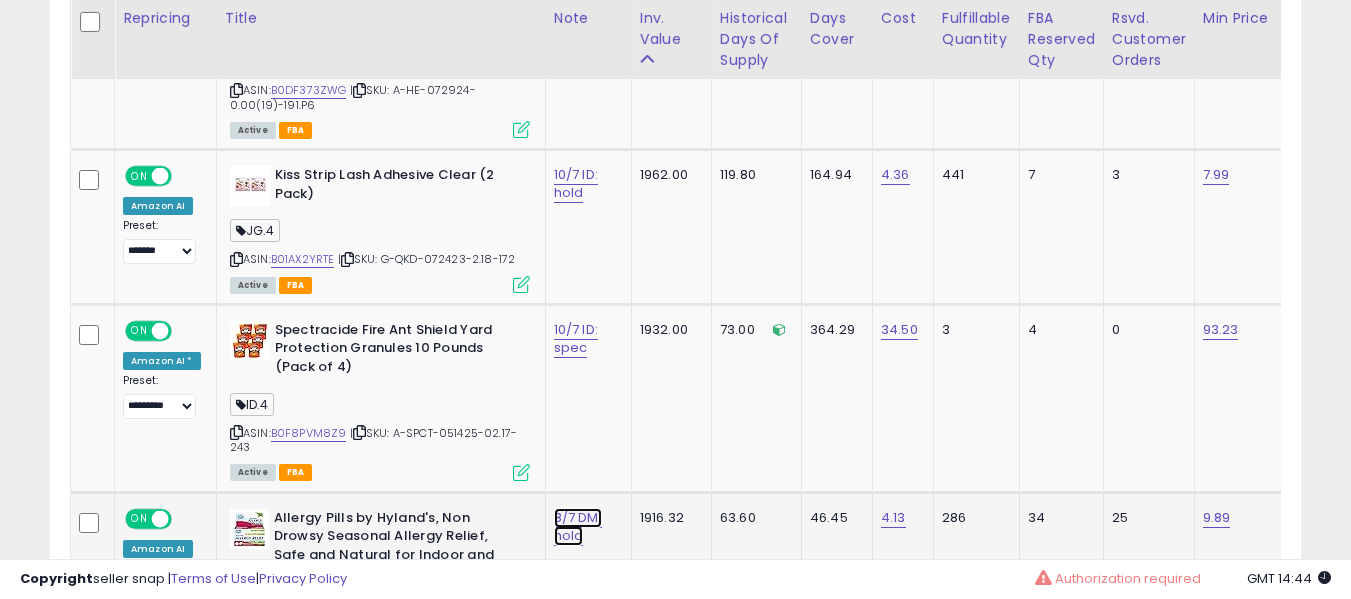 click on "8/7 DM: hold" at bounding box center (576, -7837) 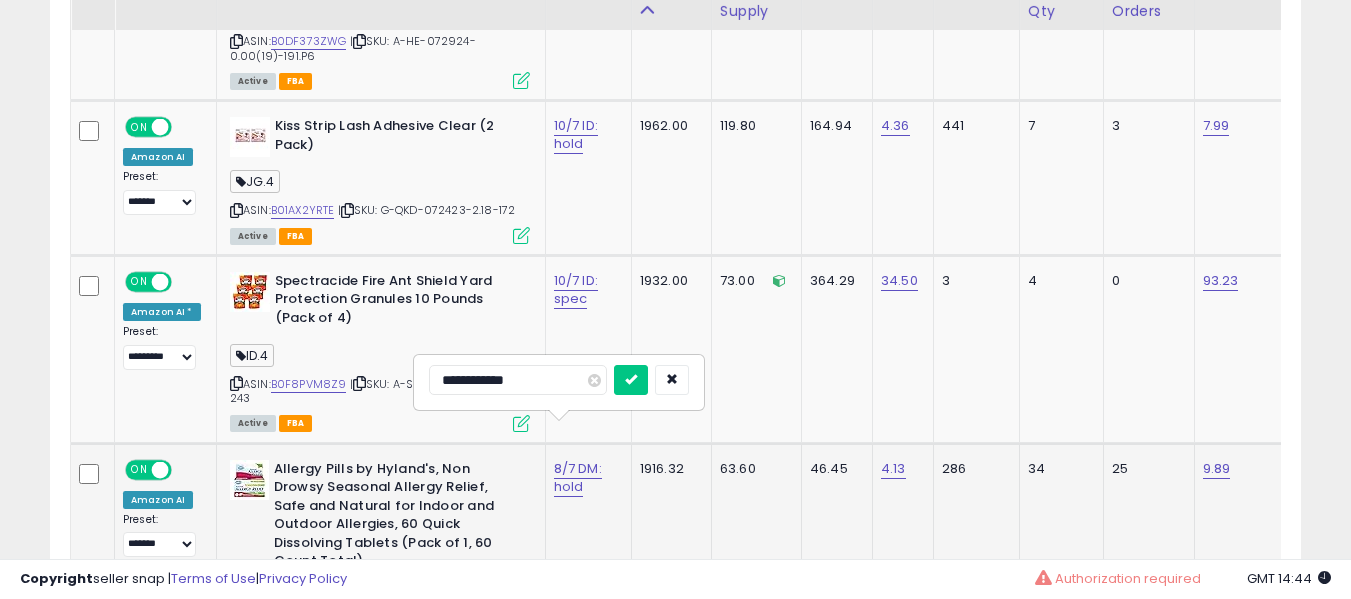 scroll, scrollTop: 9070, scrollLeft: 0, axis: vertical 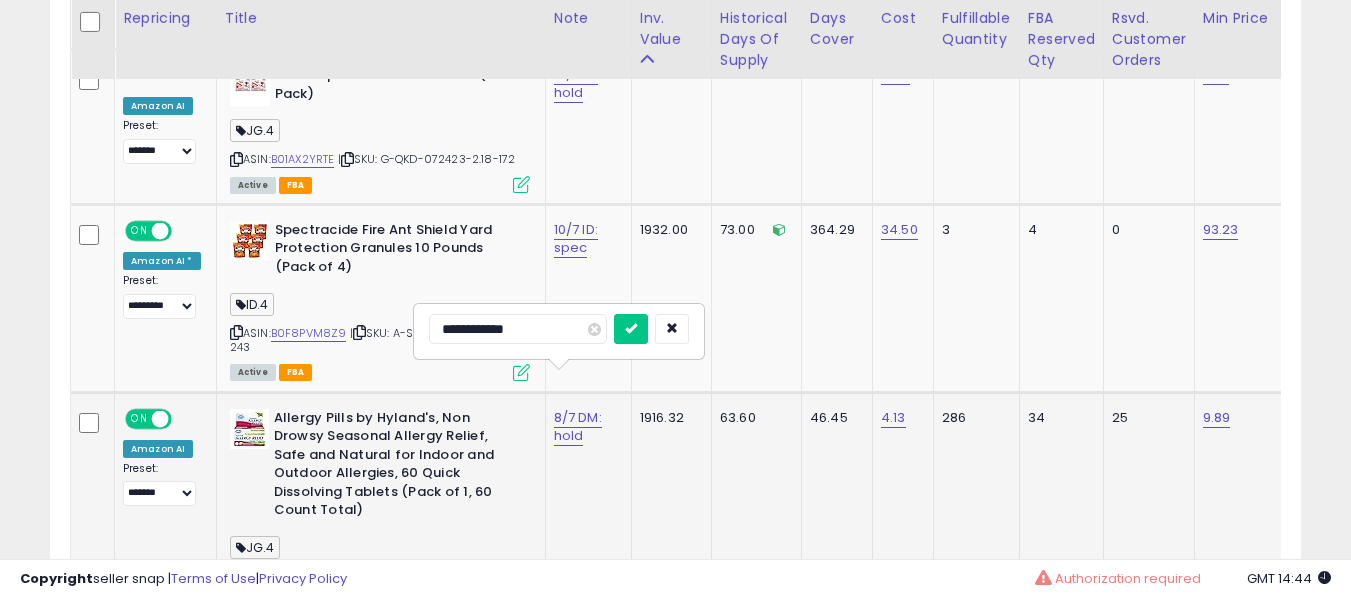 type on "**********" 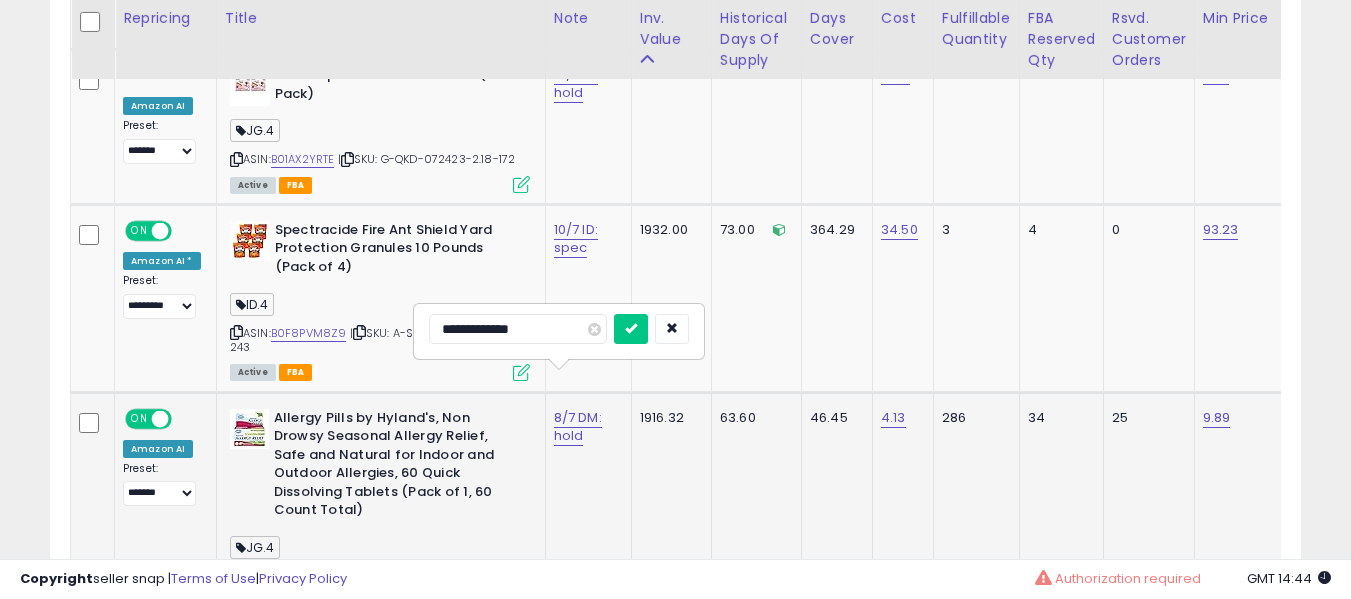 click at bounding box center [631, 329] 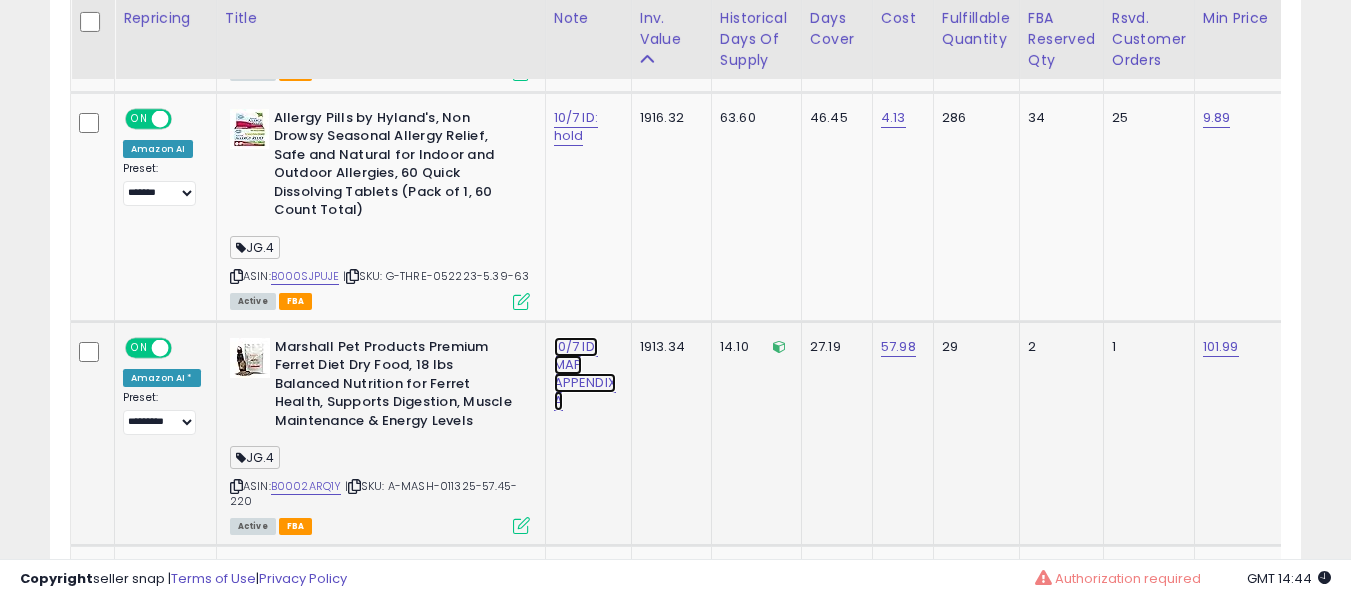 click on "10/7 ID: MAP APPENDIX A" at bounding box center (576, -8237) 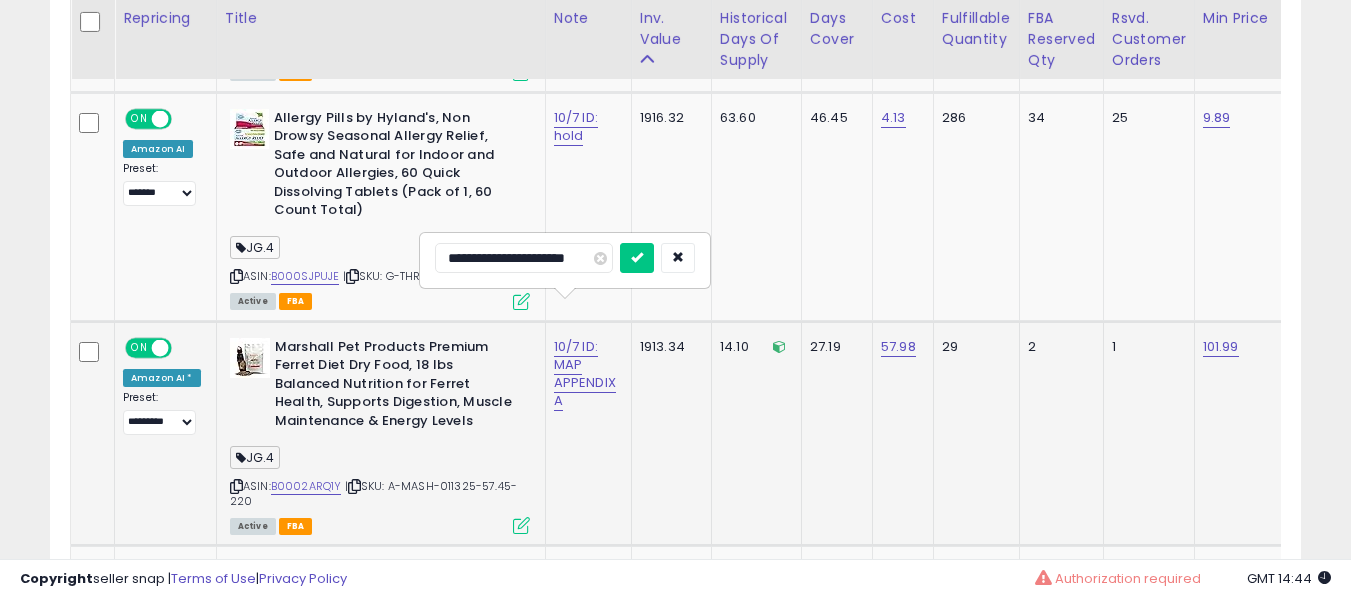 scroll, scrollTop: 9270, scrollLeft: 0, axis: vertical 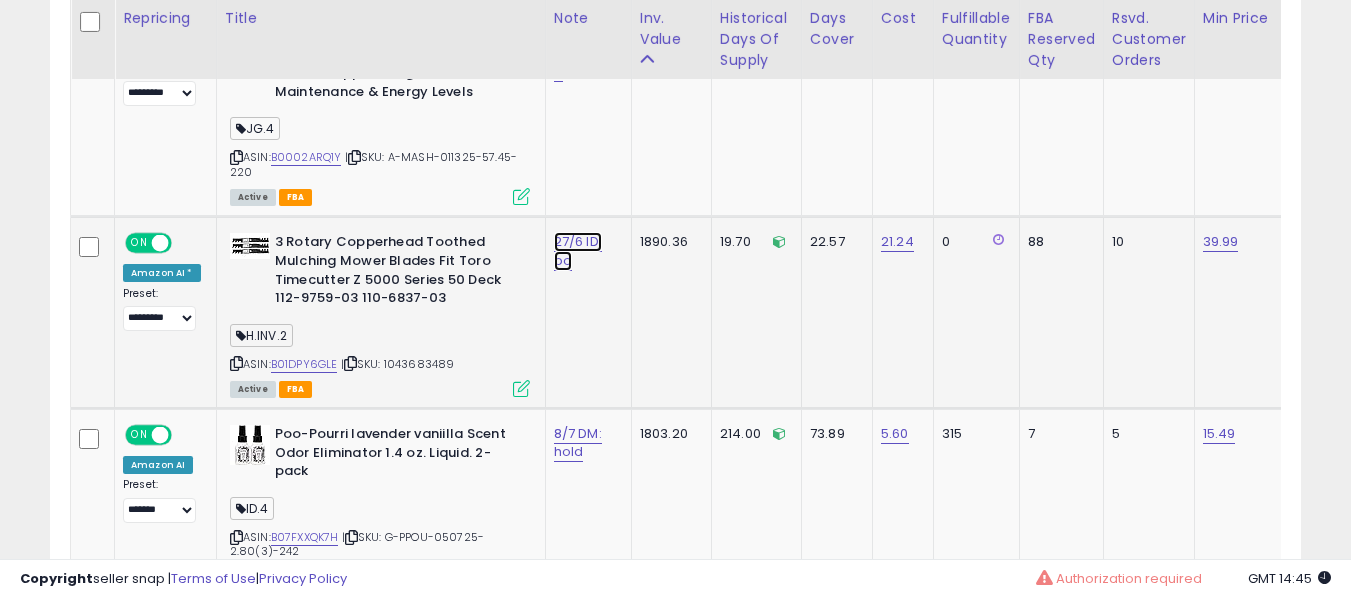 click on "27/6 ID: bo" at bounding box center (576, -8566) 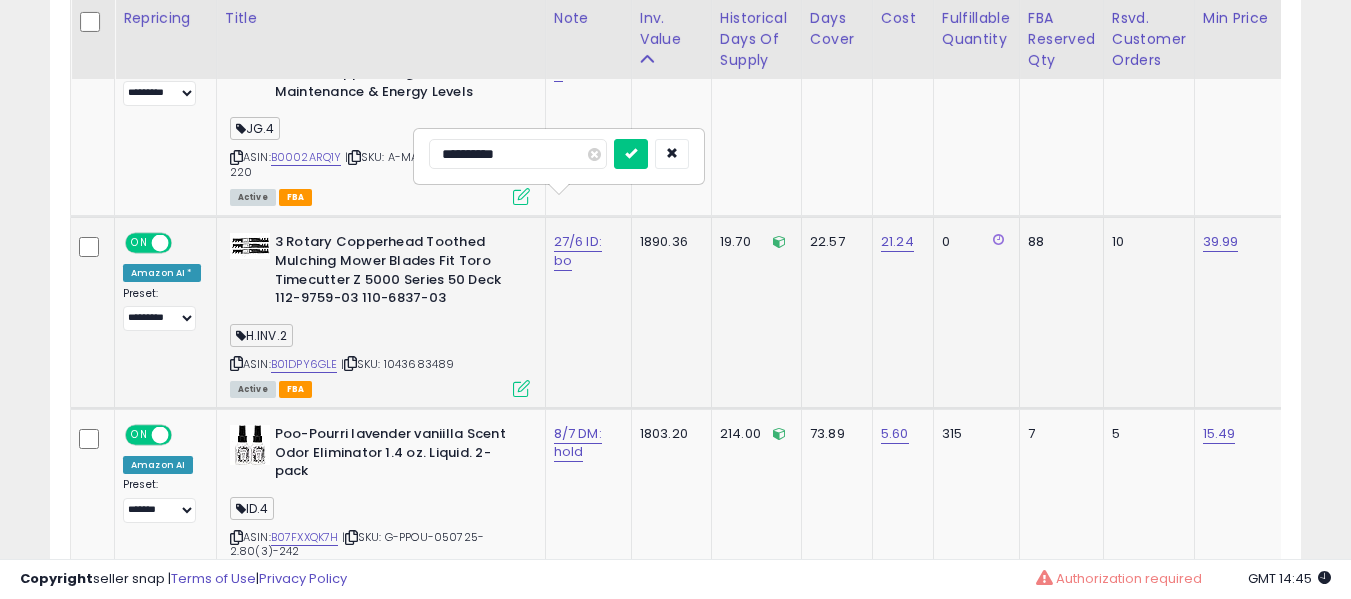 type on "**********" 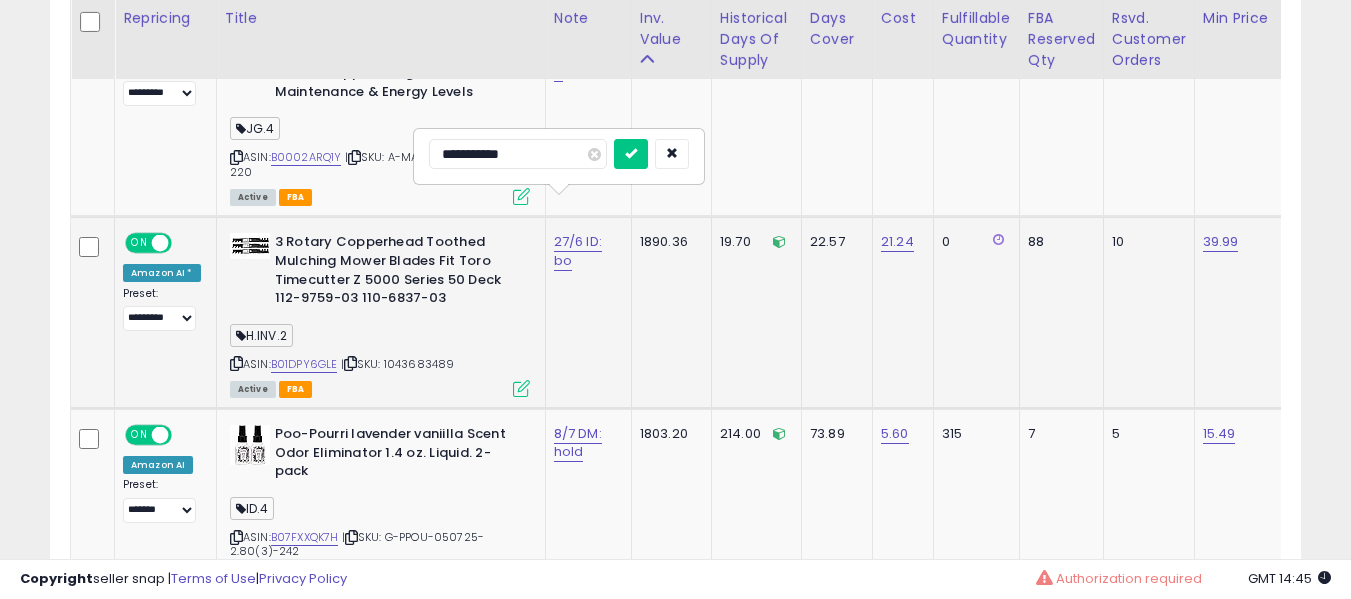 click at bounding box center (631, 154) 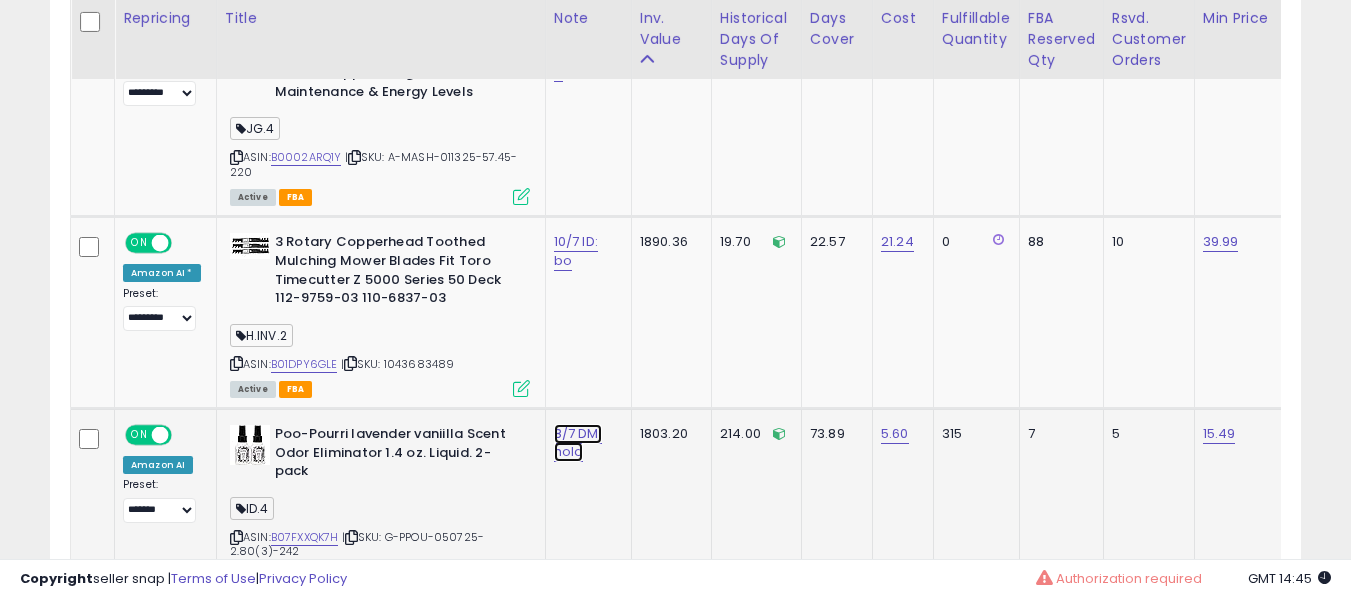 click on "8/7 DM: hold" at bounding box center (576, -8566) 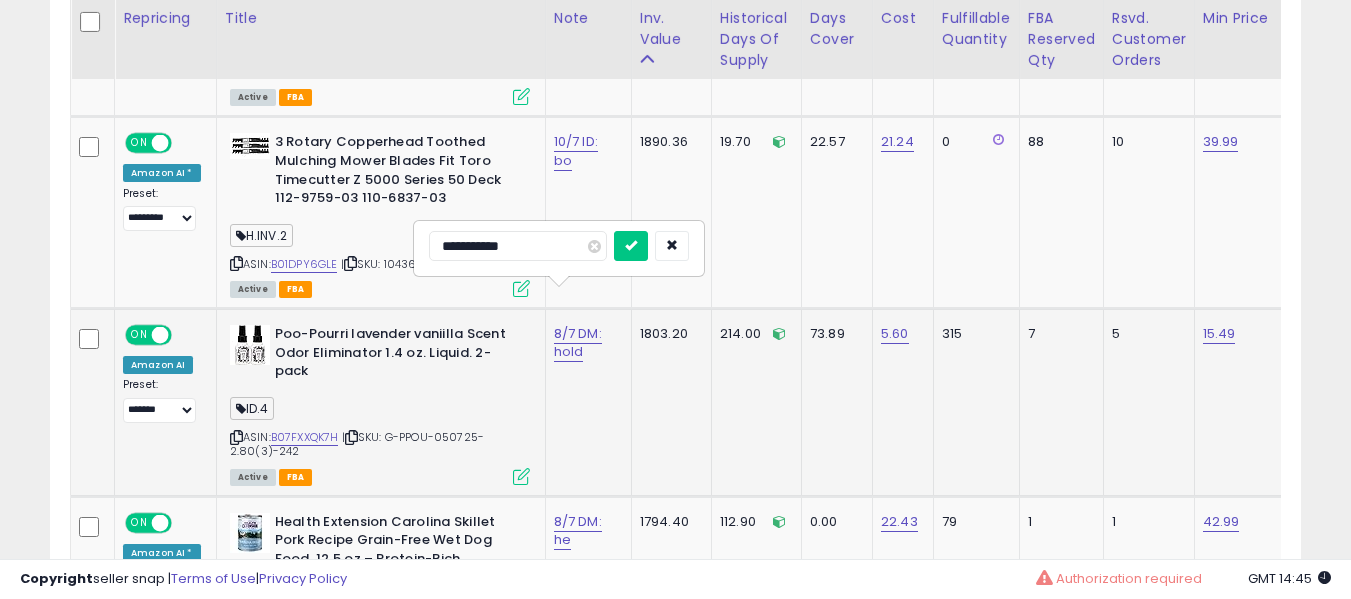 type on "**********" 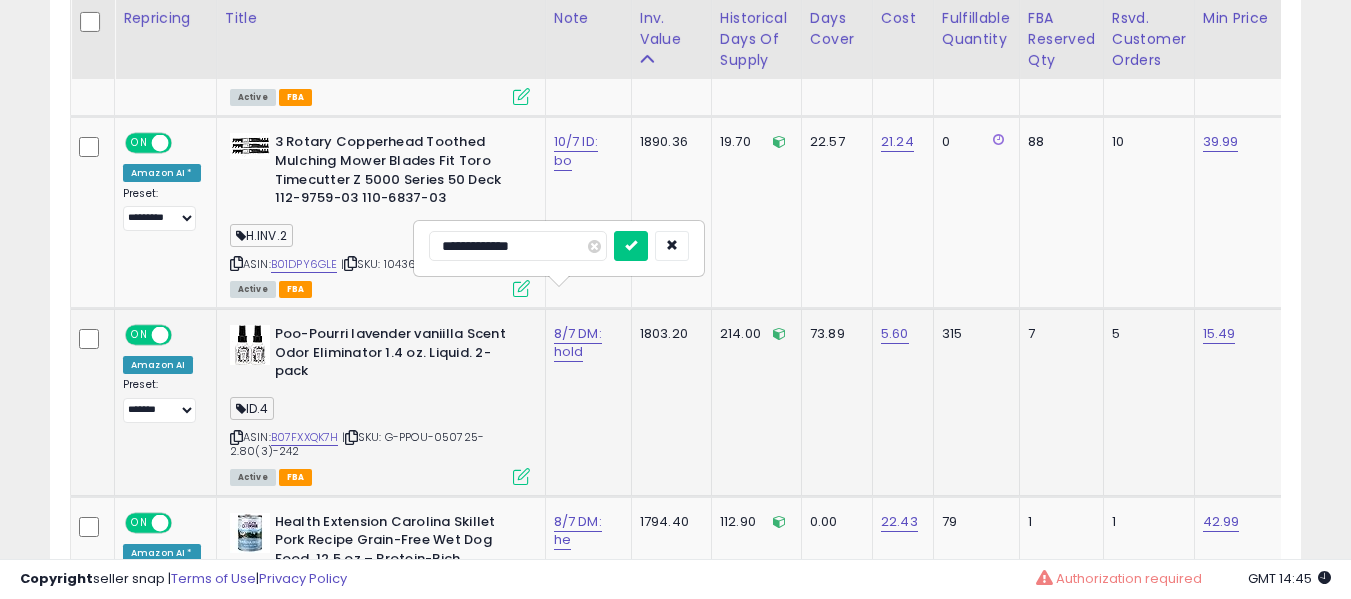 click at bounding box center [631, 246] 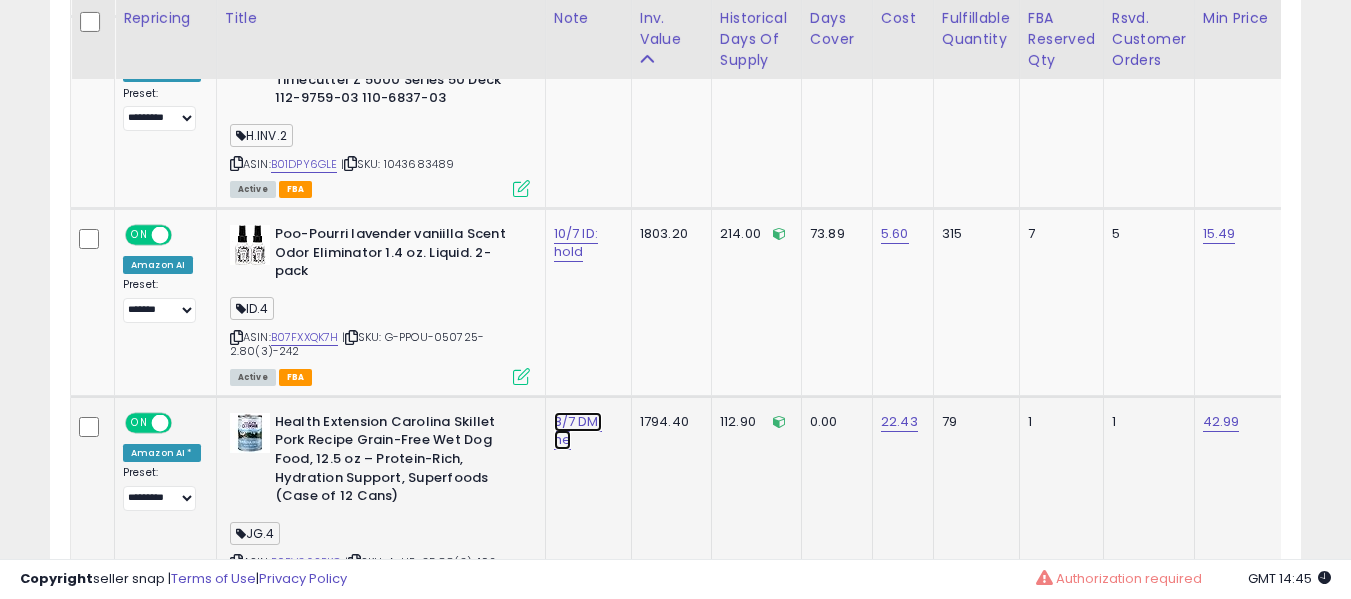 click on "8/7 DM: he" at bounding box center (576, -8766) 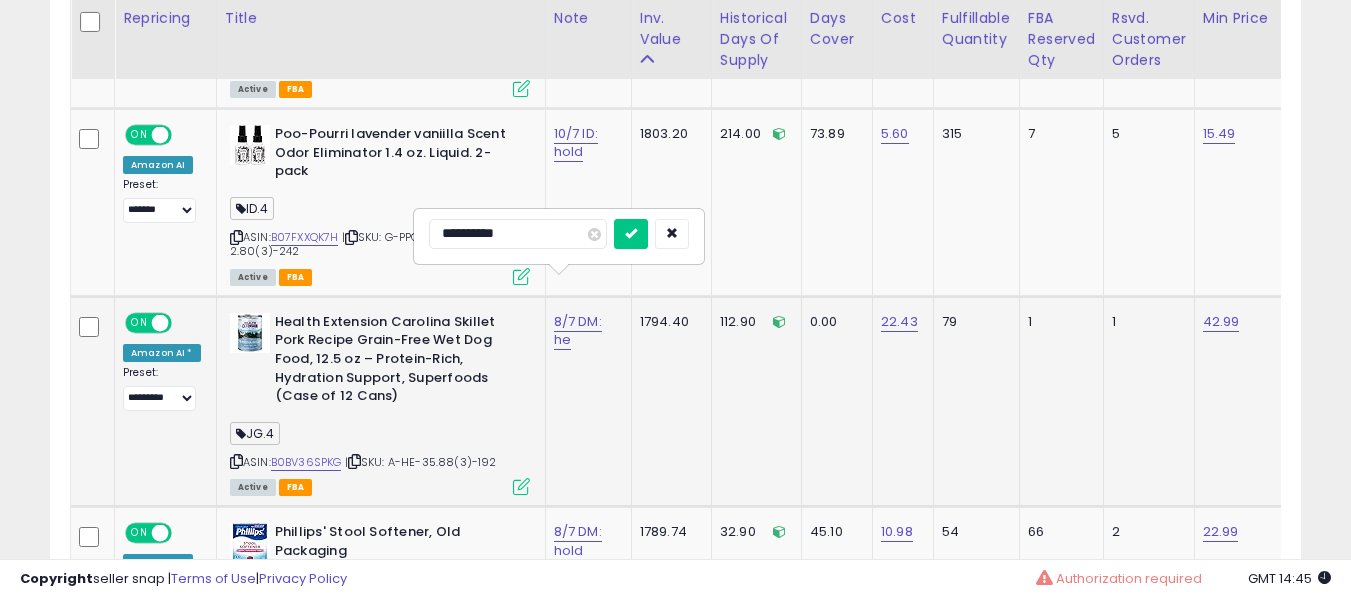 type on "**********" 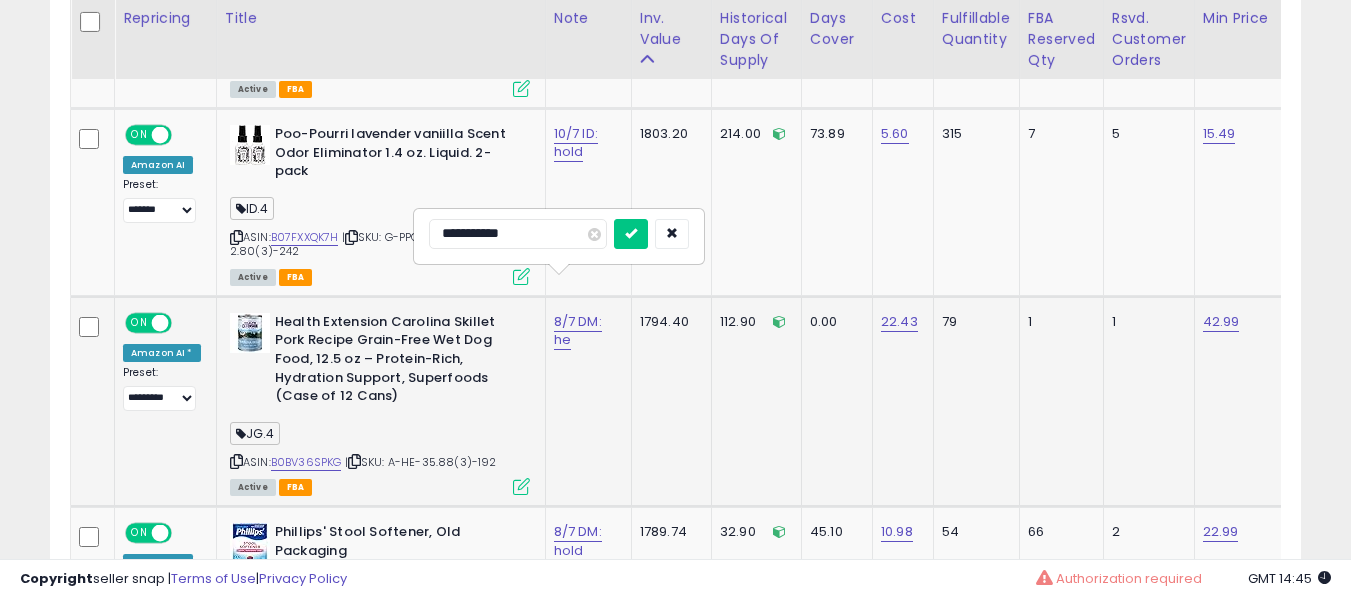 click at bounding box center [631, 234] 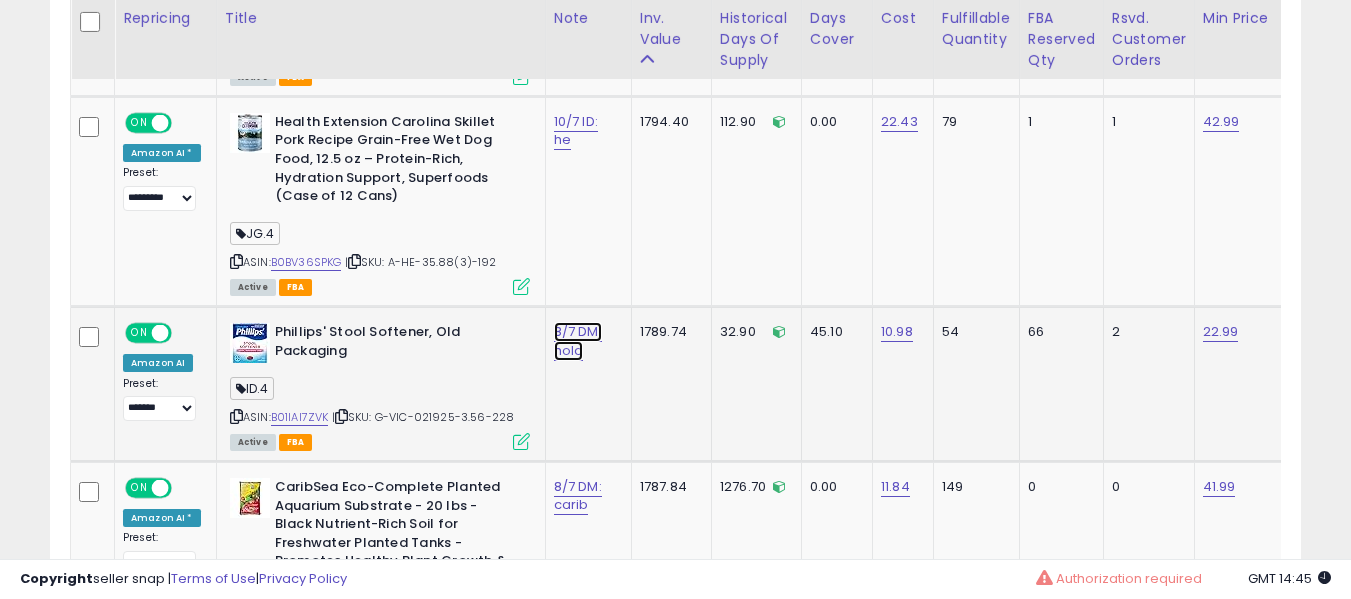 click on "8/7 DM: hold" at bounding box center [576, -9066] 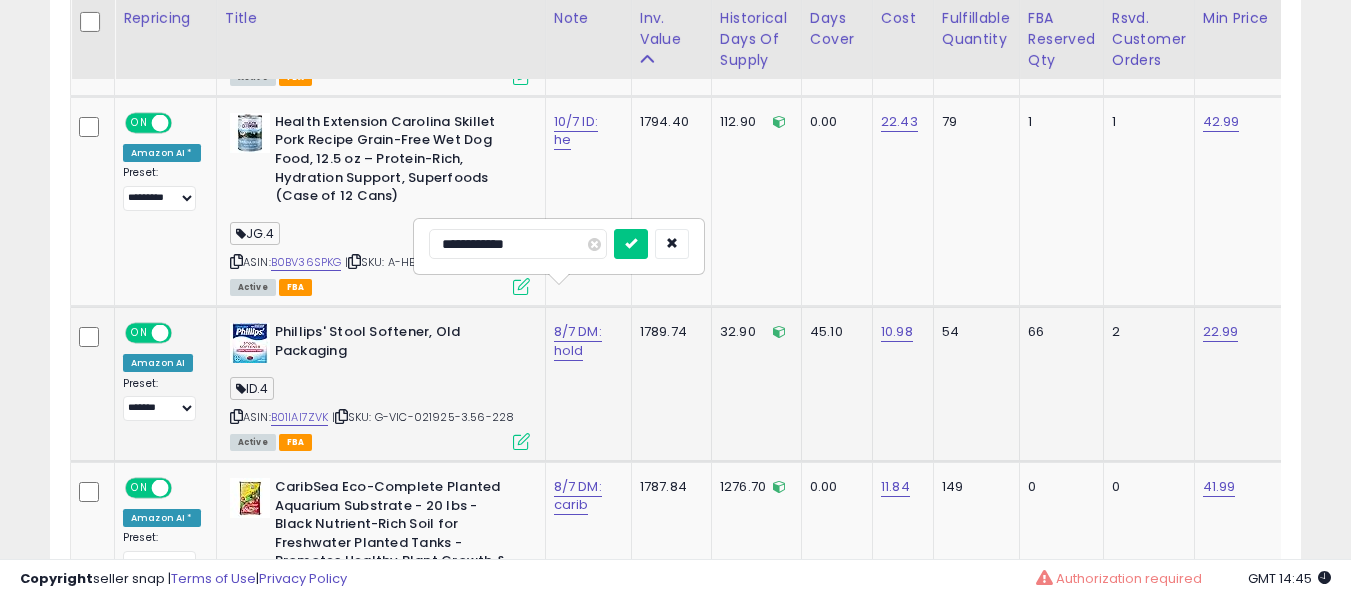 type on "**********" 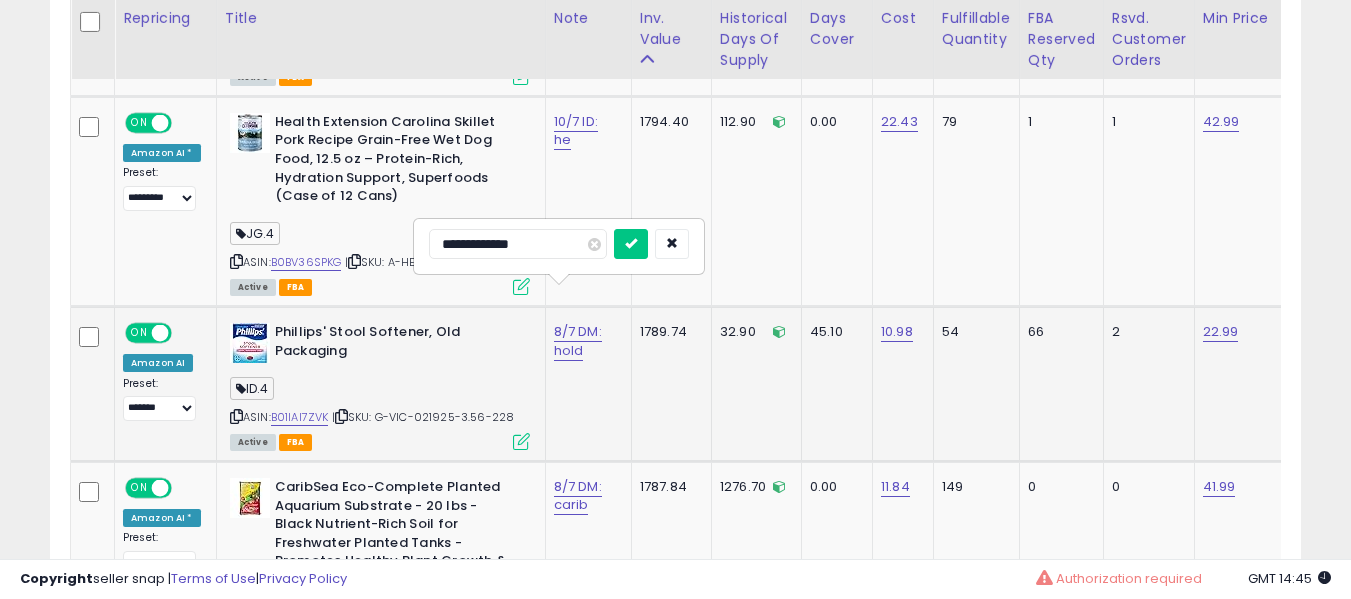 click at bounding box center (631, 244) 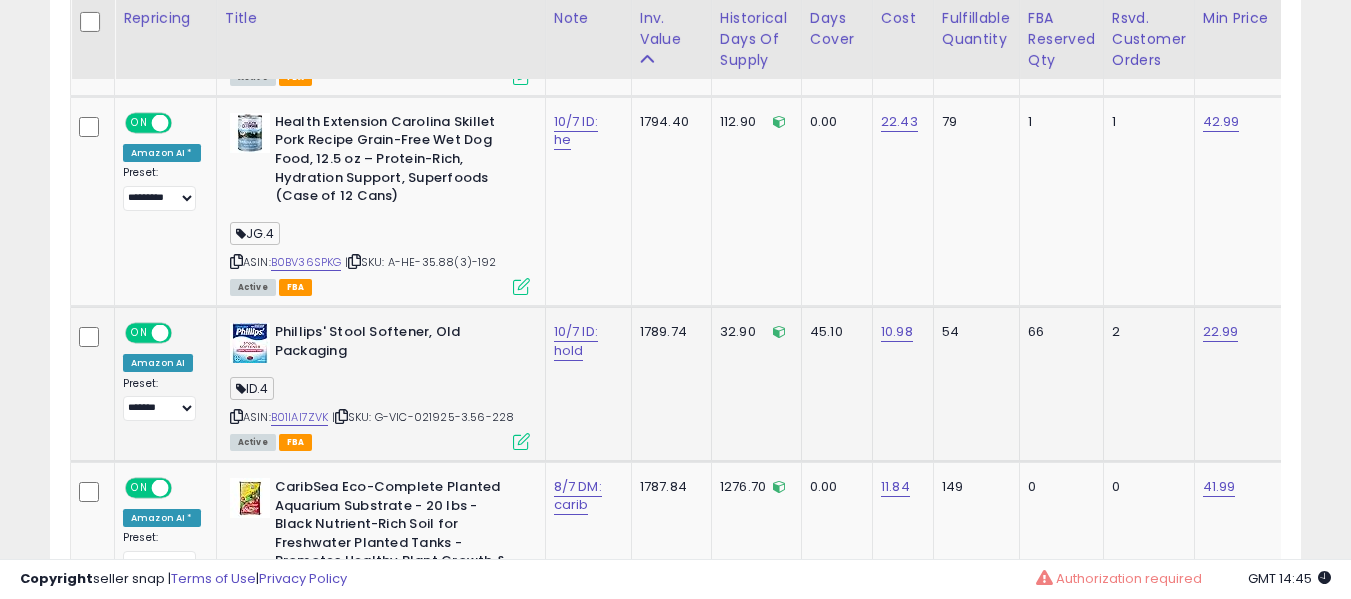 click on "45.10" 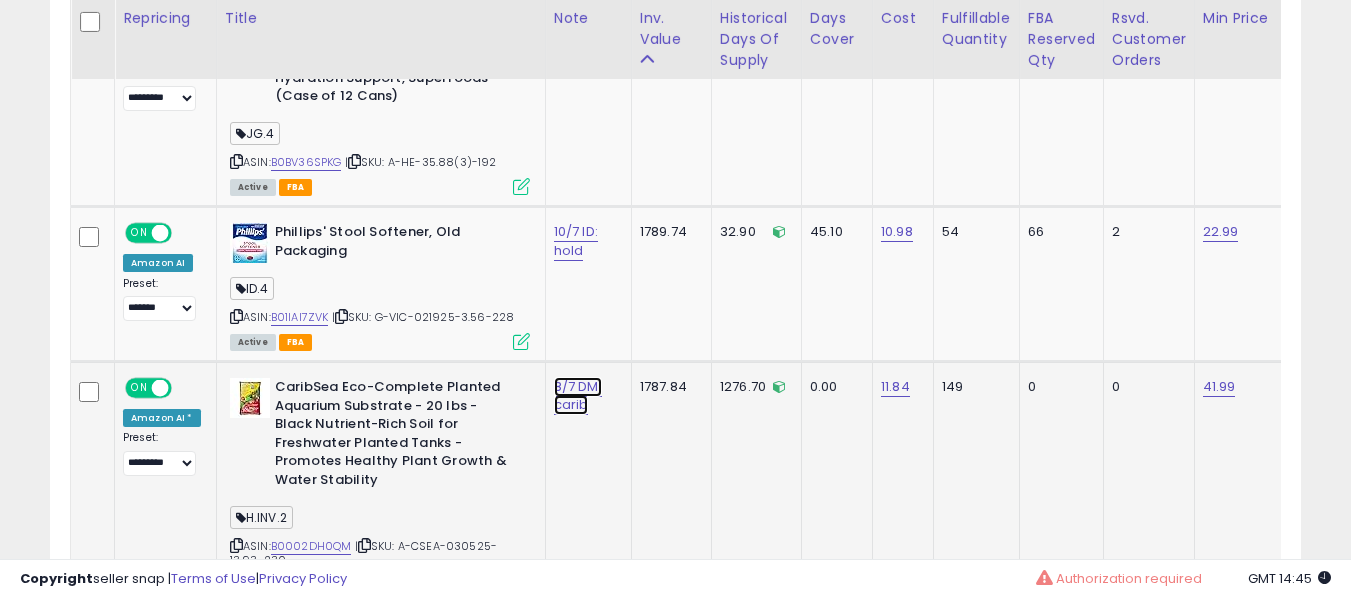 click on "8/7 DM: carib" at bounding box center [576, -9166] 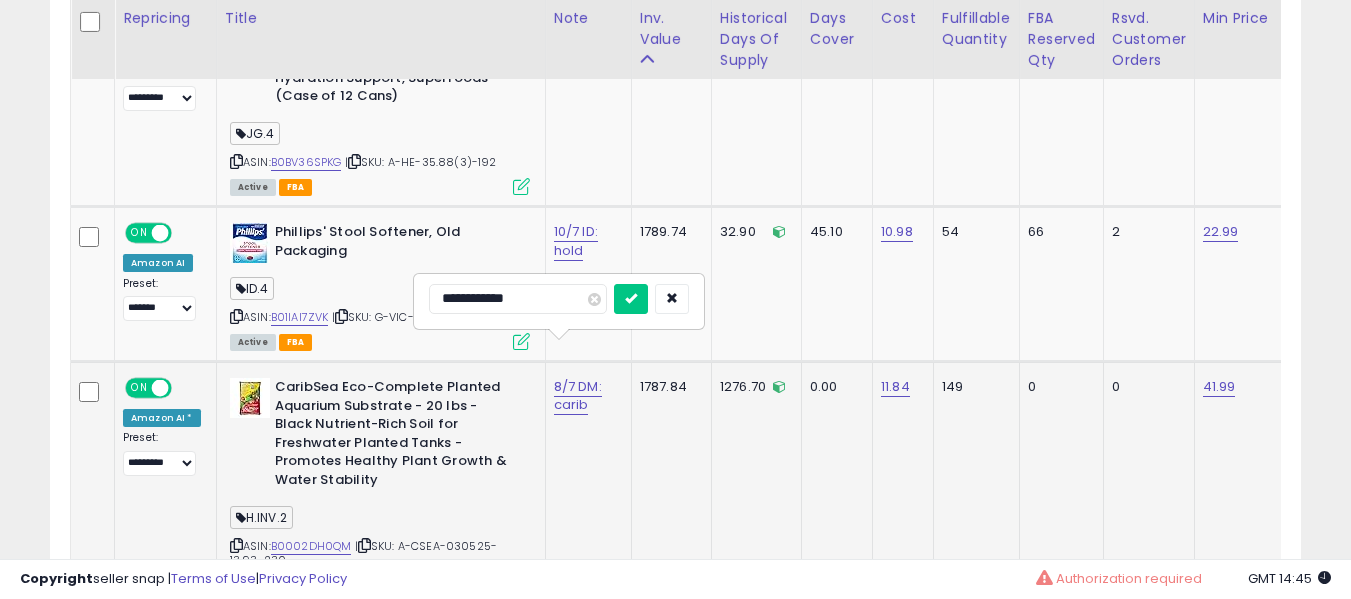 type on "**********" 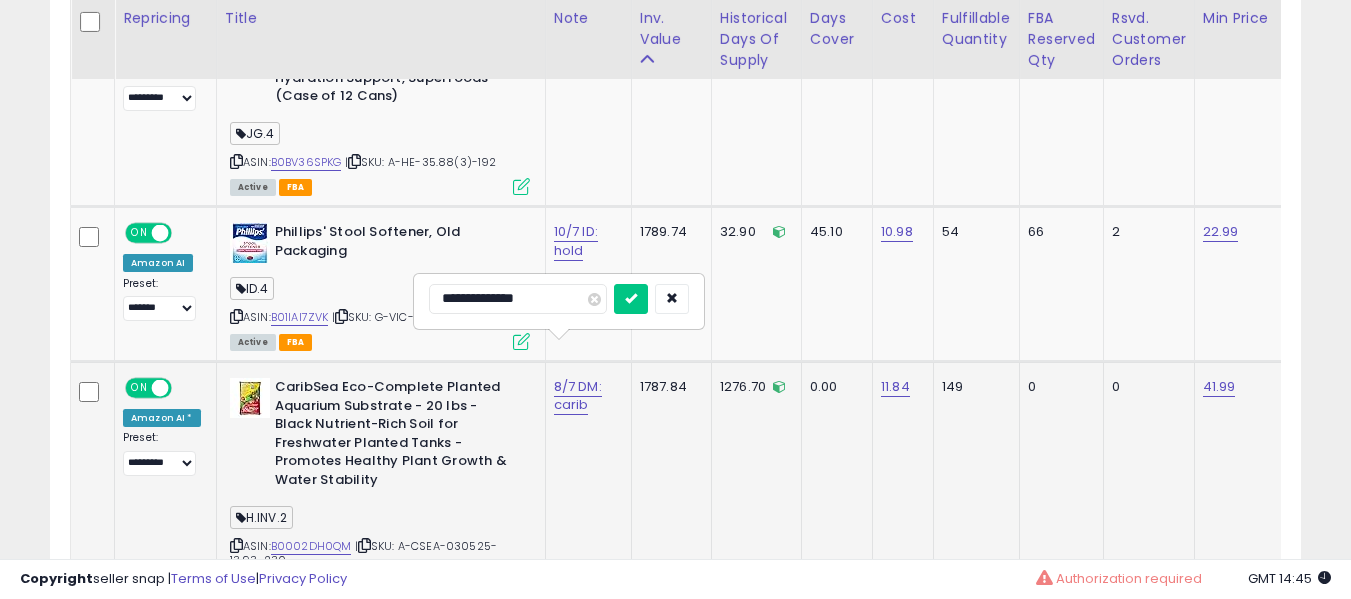 click at bounding box center [631, 299] 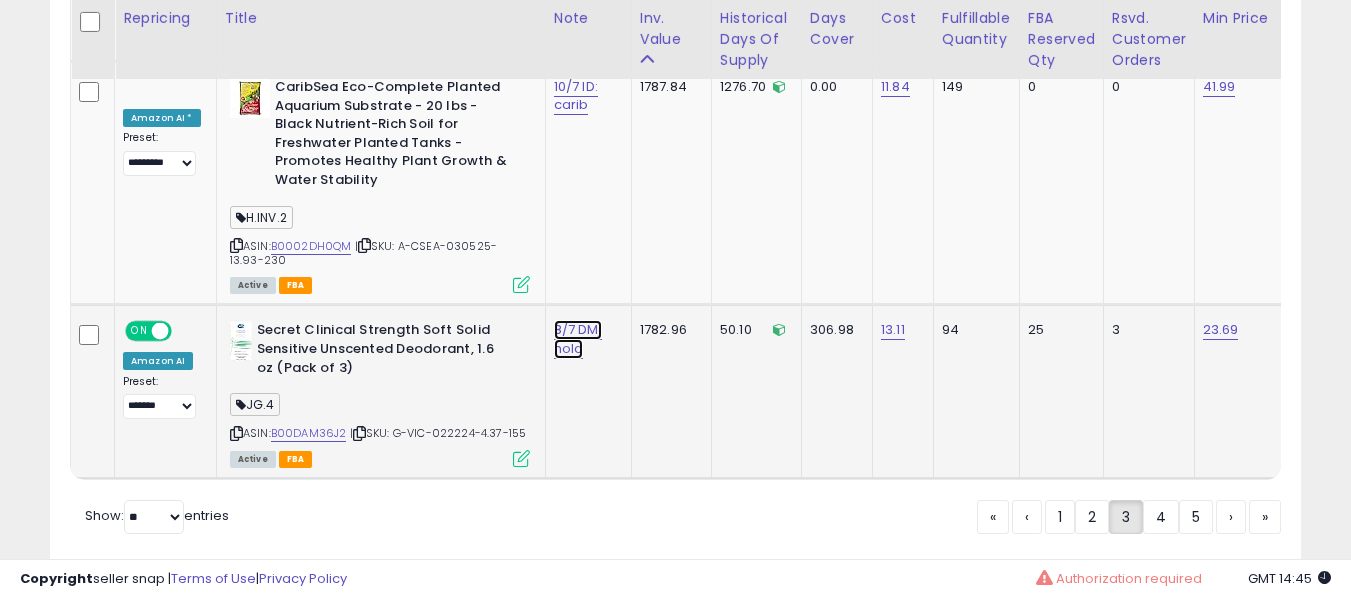 click on "8/7 DM: hold" at bounding box center [576, -9466] 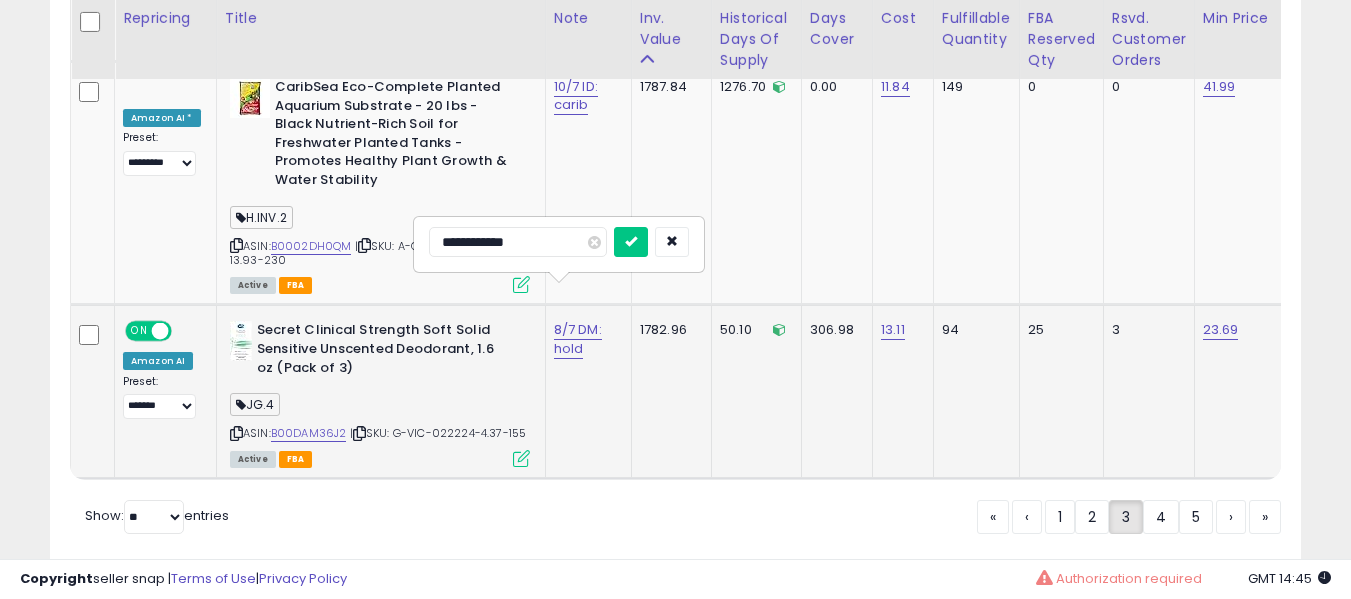 type on "**********" 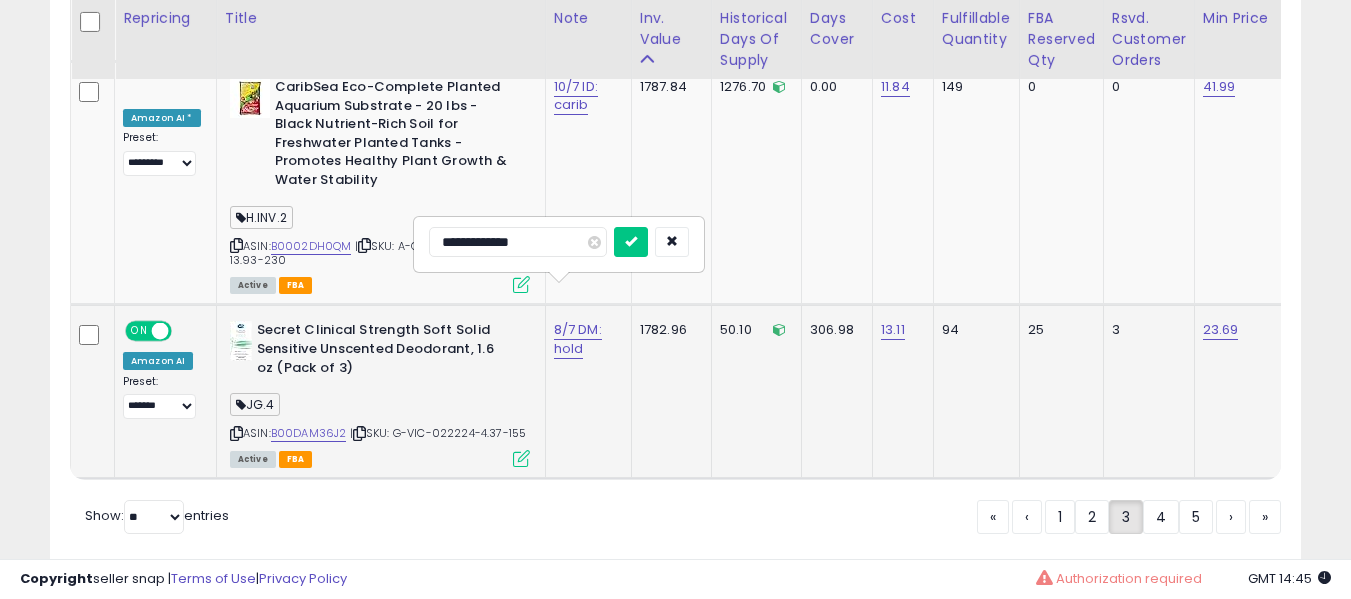 click at bounding box center [631, 242] 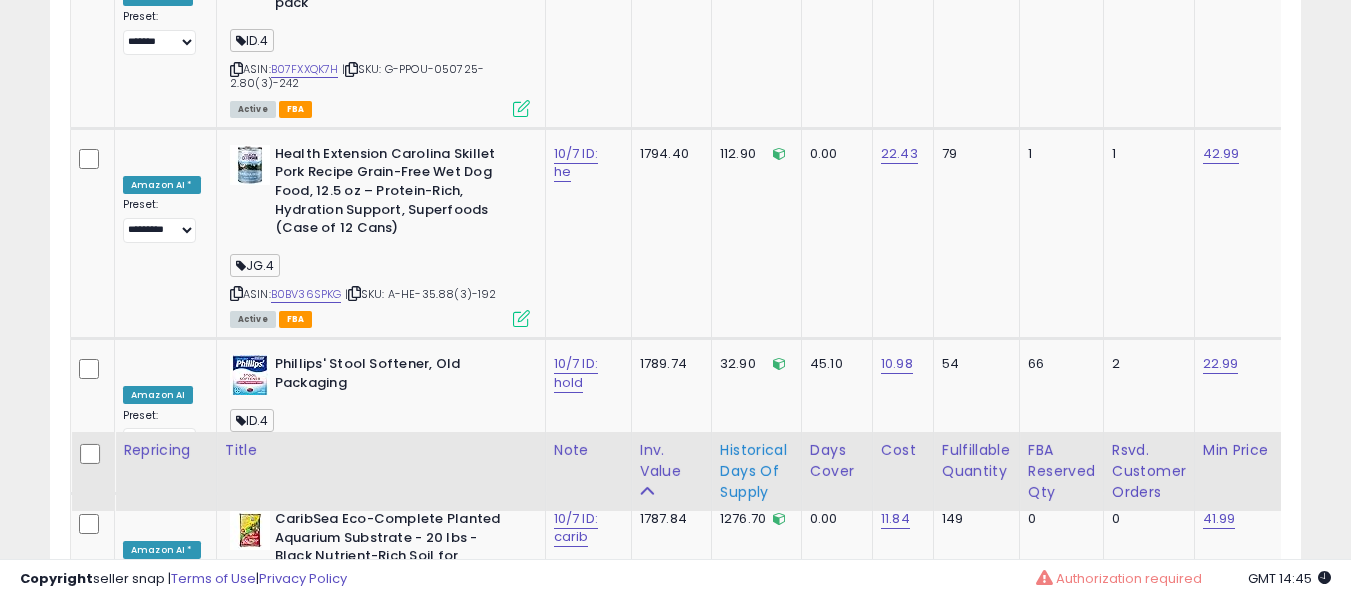 scroll, scrollTop: 10099, scrollLeft: 0, axis: vertical 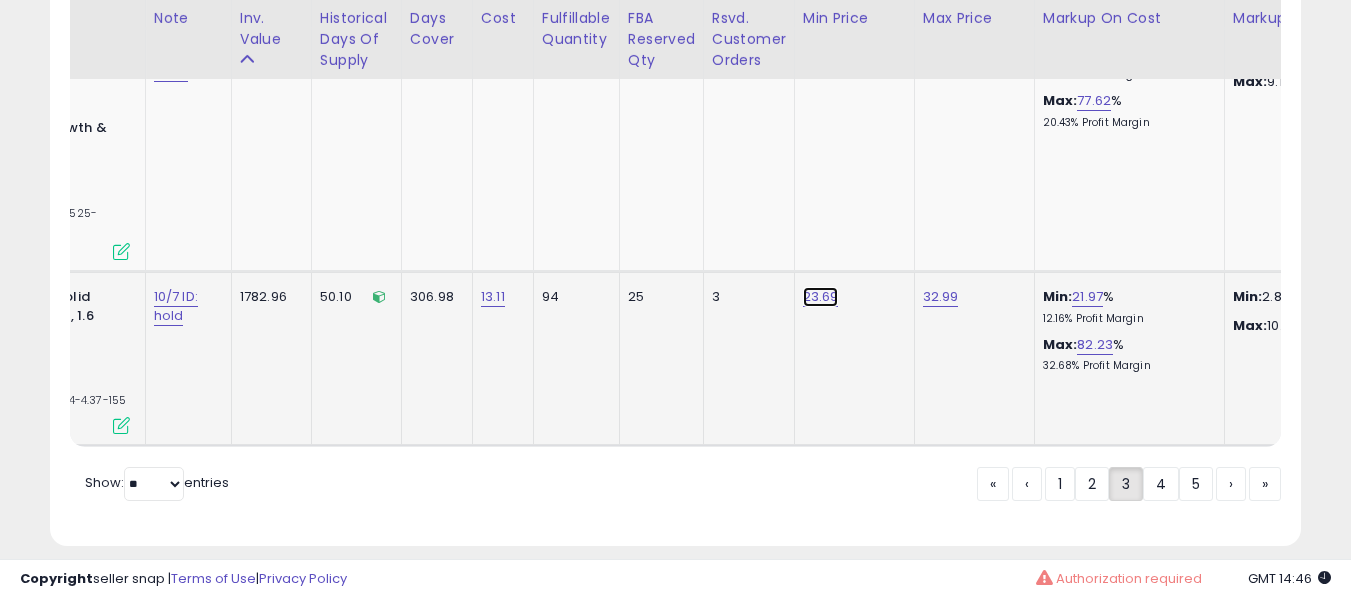 click on "23.69" at bounding box center (823, -9508) 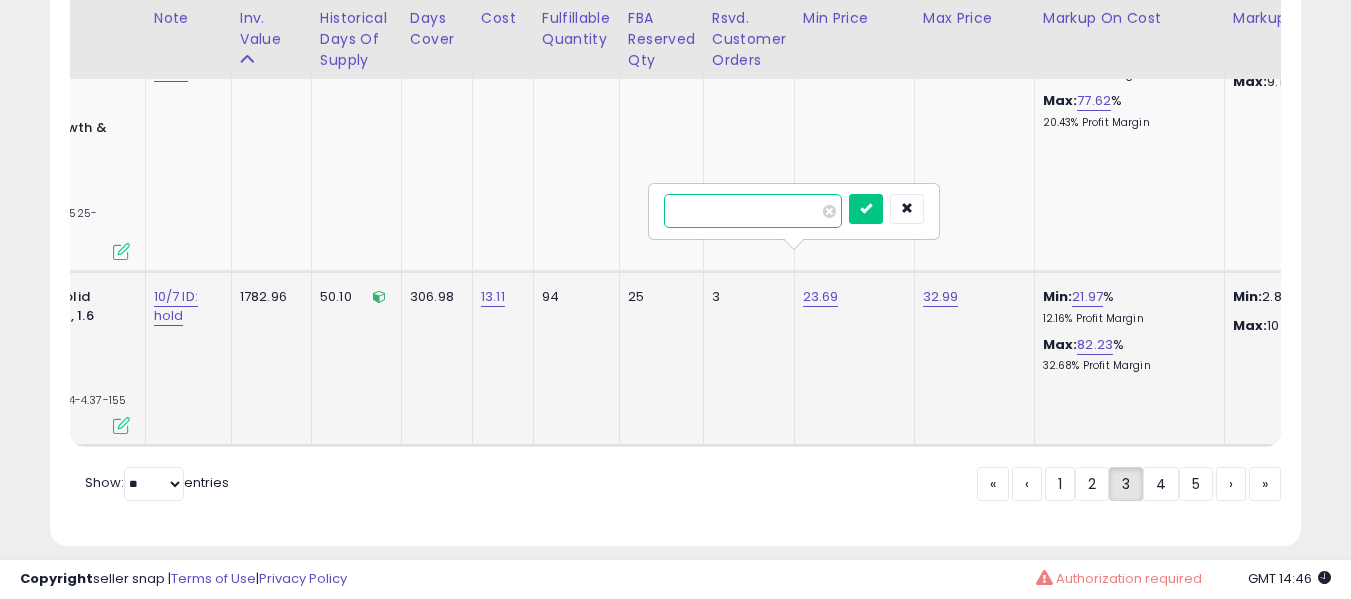 type on "****" 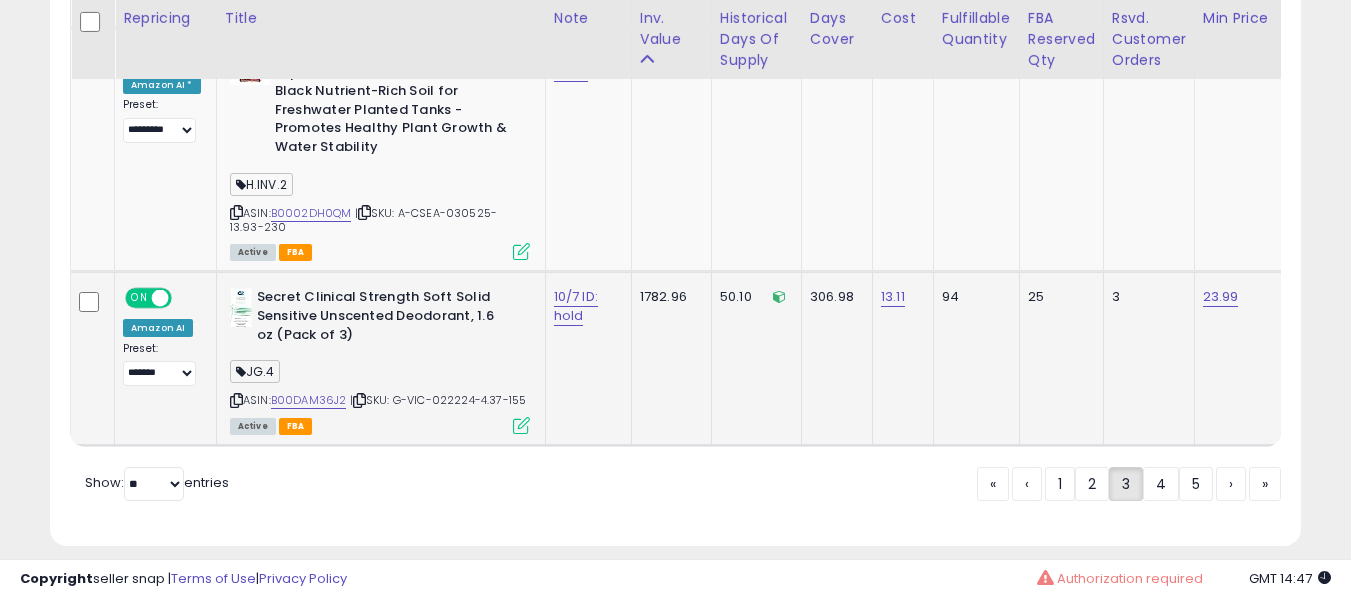 click on "94" 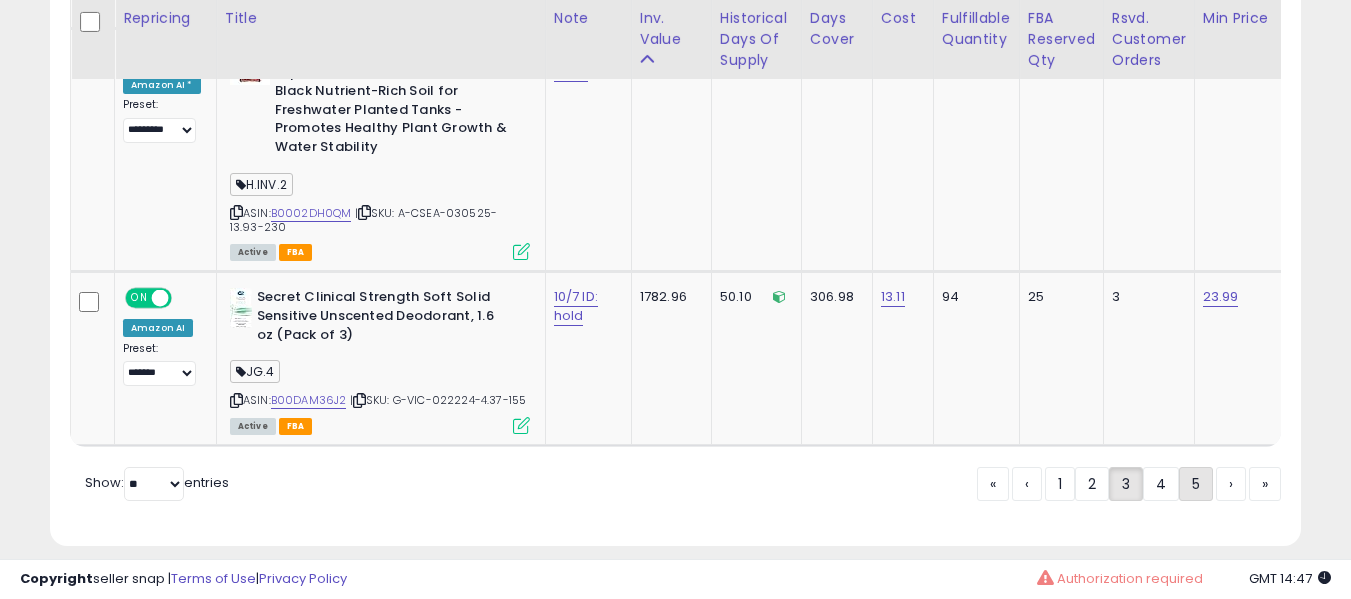 click on "5" 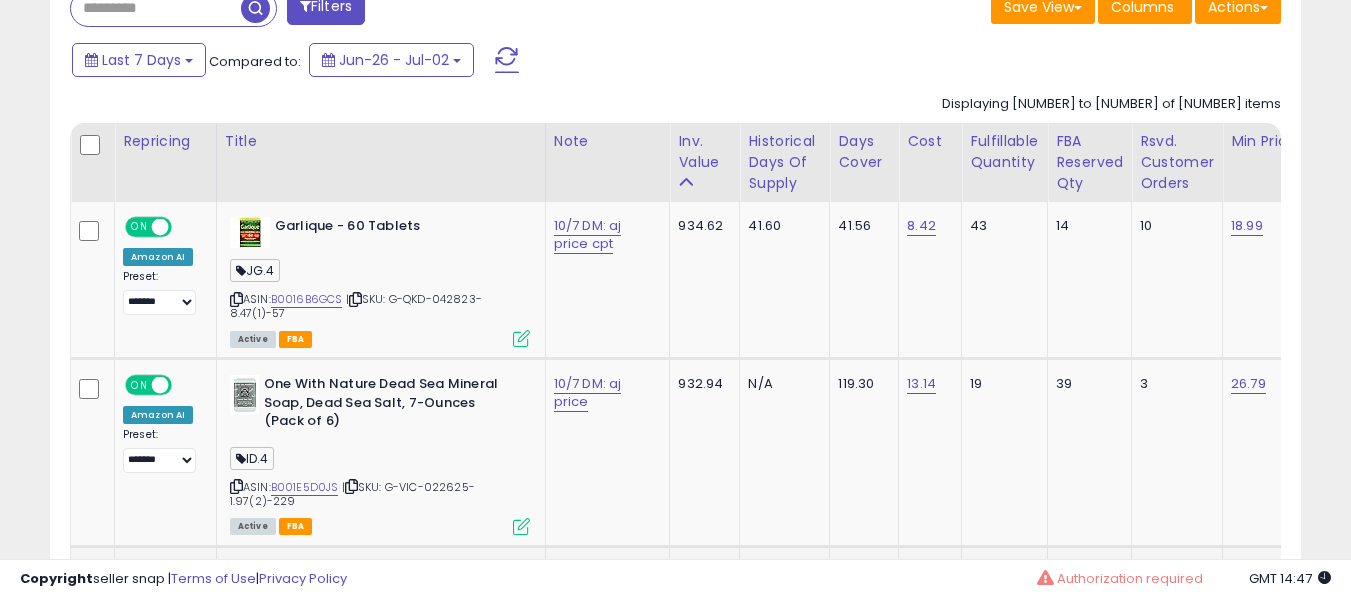 scroll, scrollTop: 891, scrollLeft: 0, axis: vertical 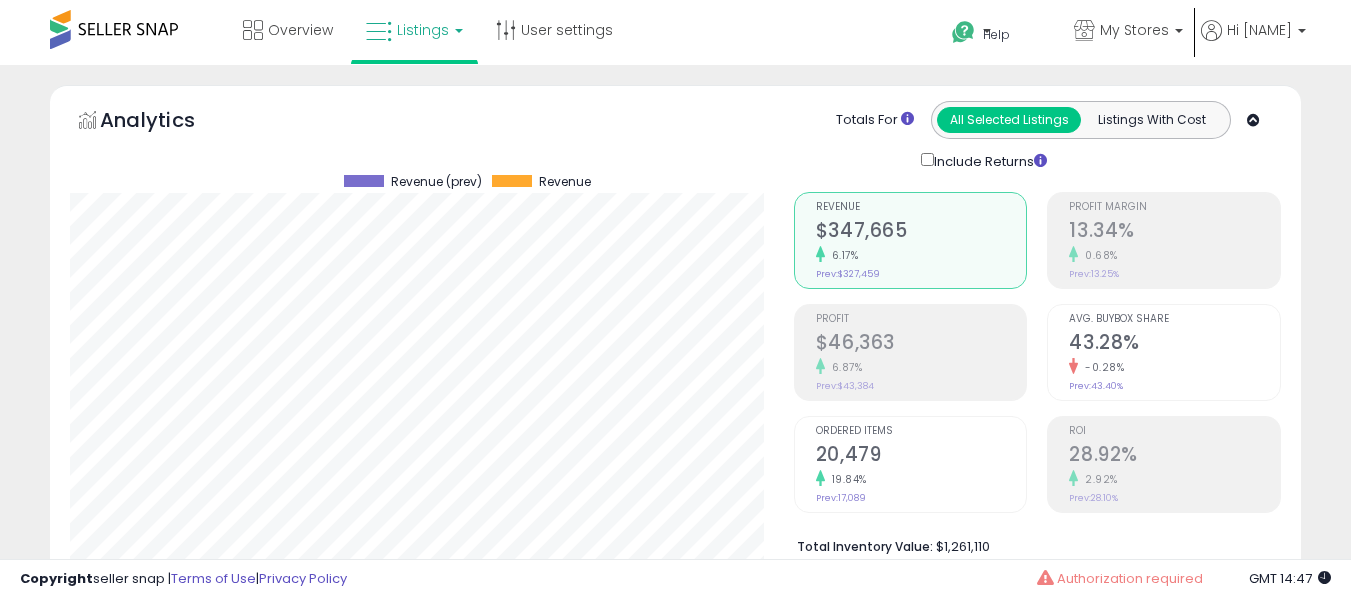 select on "**" 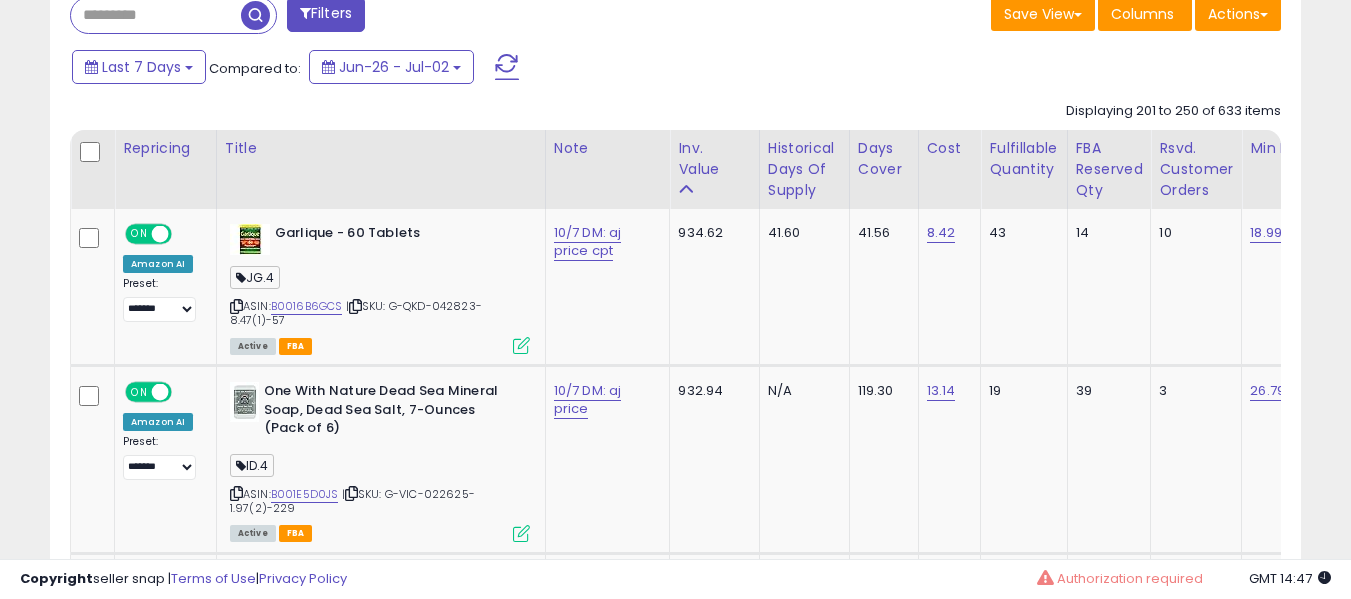 scroll, scrollTop: 999590, scrollLeft: 999276, axis: both 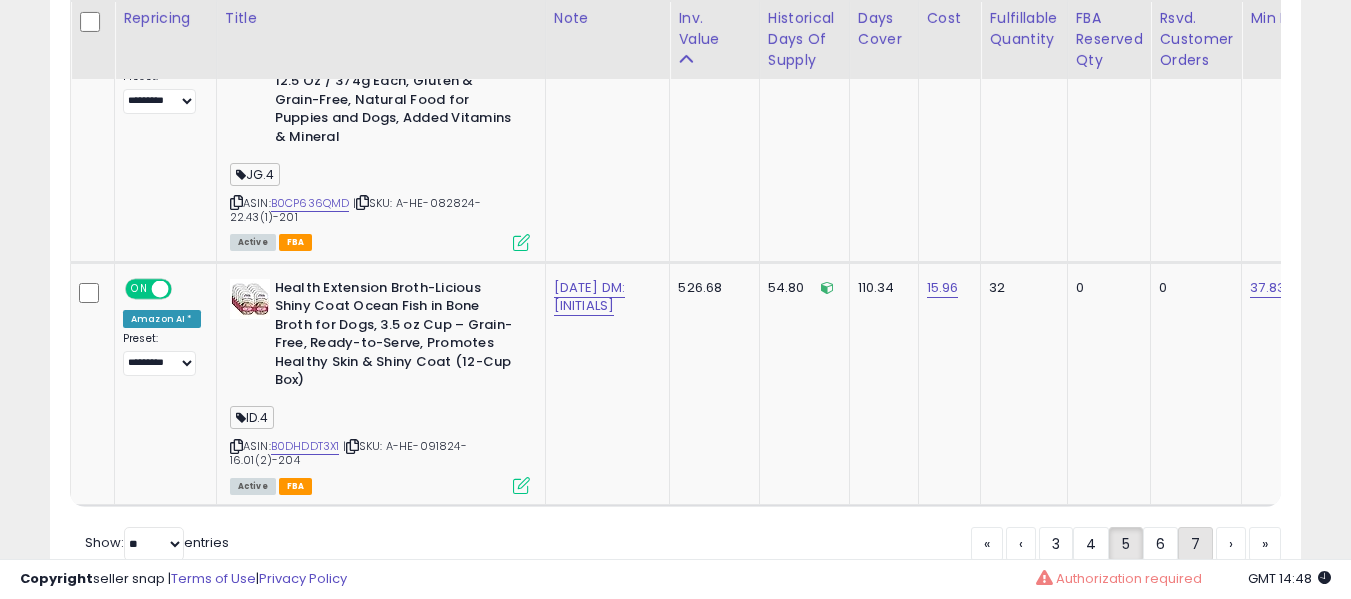 click on "7" 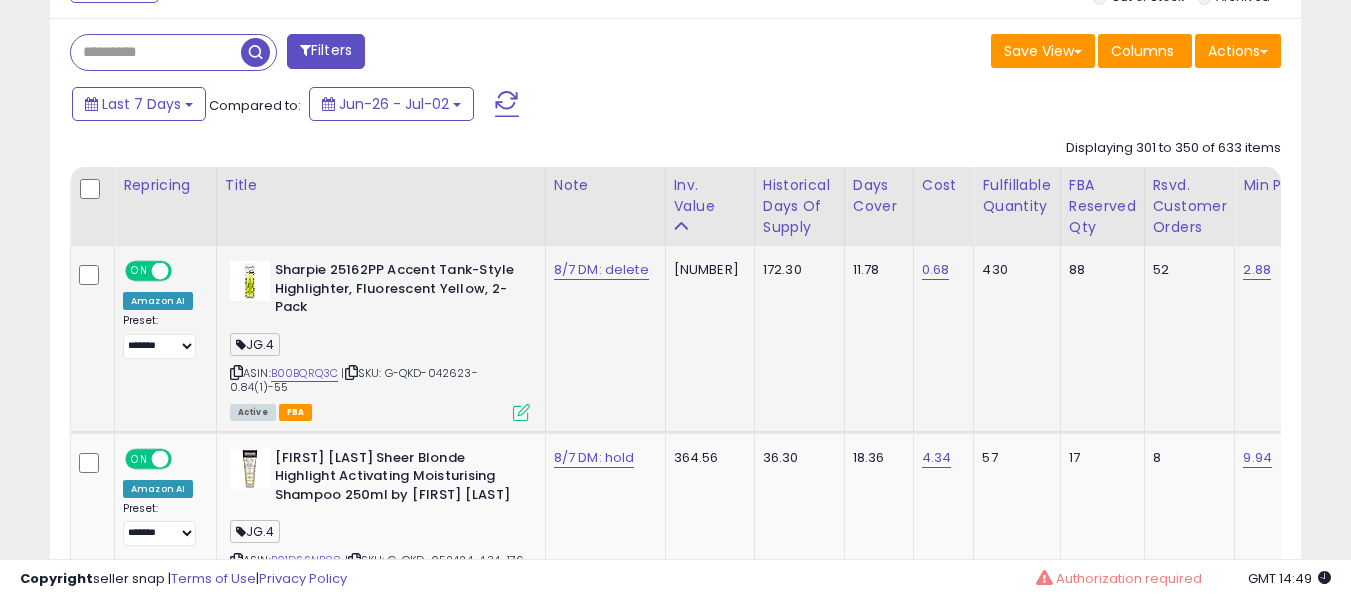 scroll, scrollTop: 791, scrollLeft: 0, axis: vertical 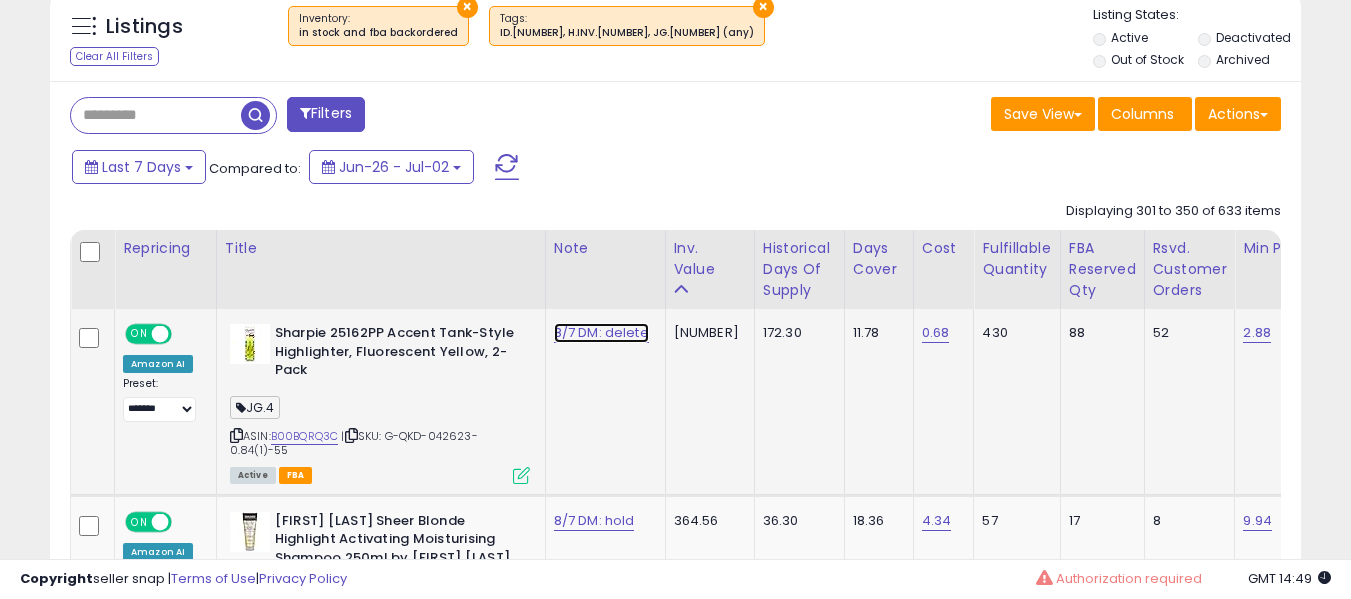click on "8/7 DM: delete" at bounding box center [601, 333] 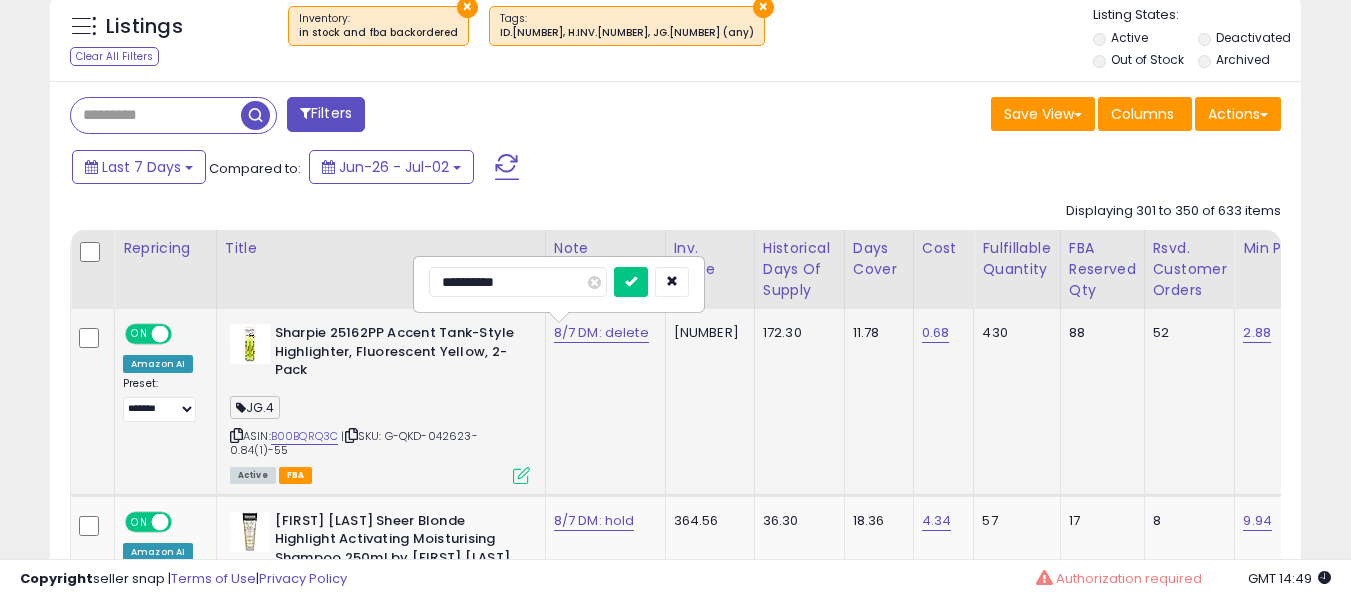 type on "**********" 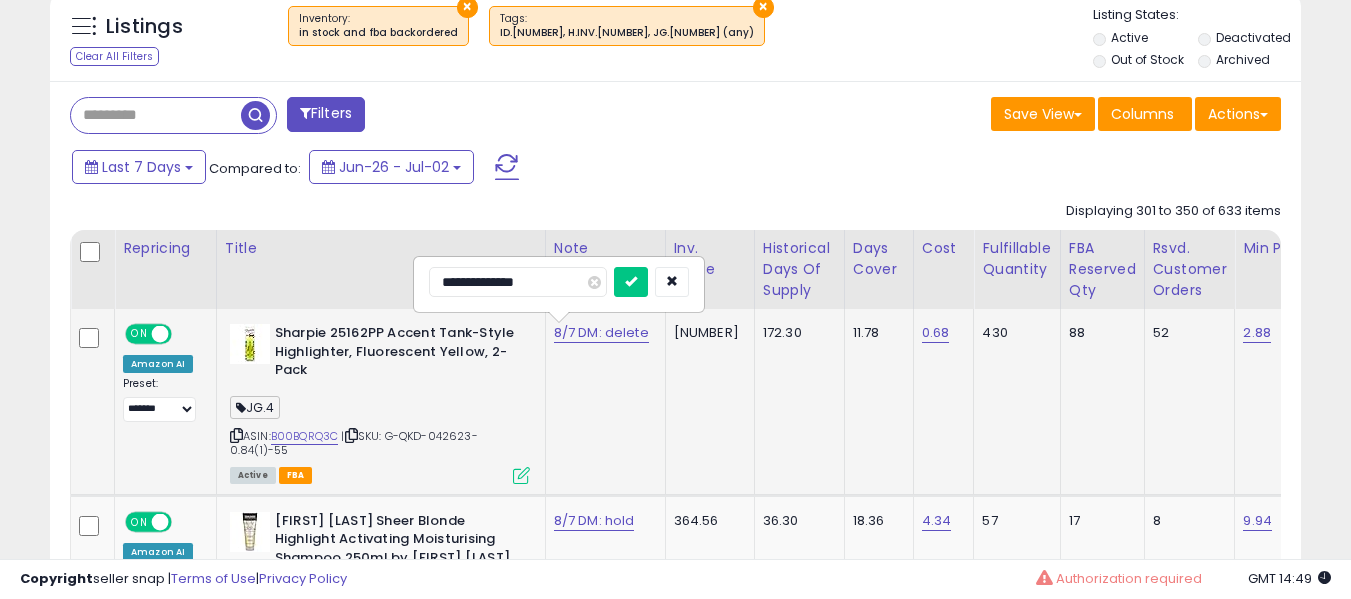 type on "**********" 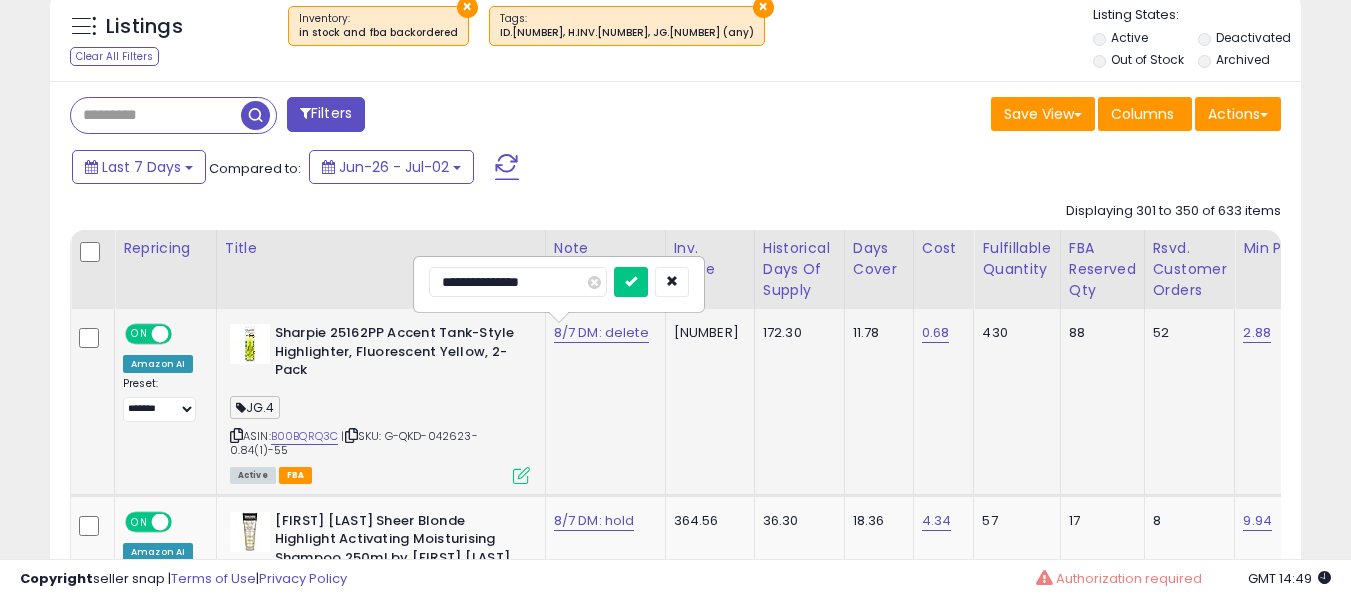 click at bounding box center [631, 282] 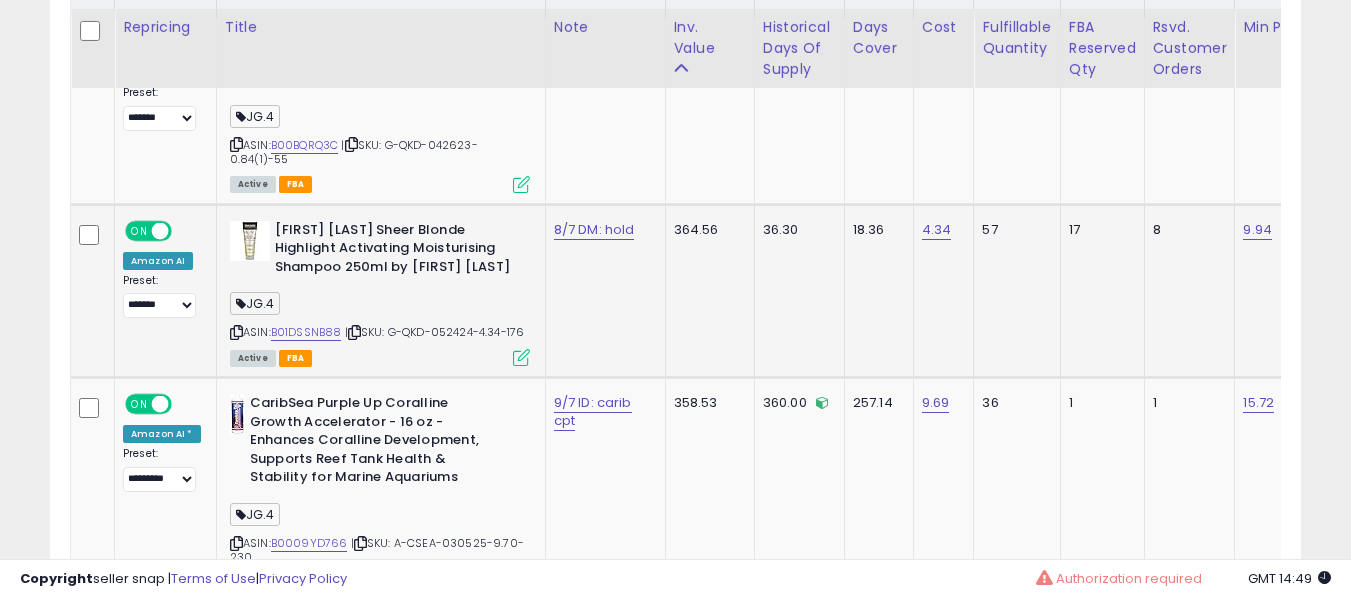 scroll, scrollTop: 1091, scrollLeft: 0, axis: vertical 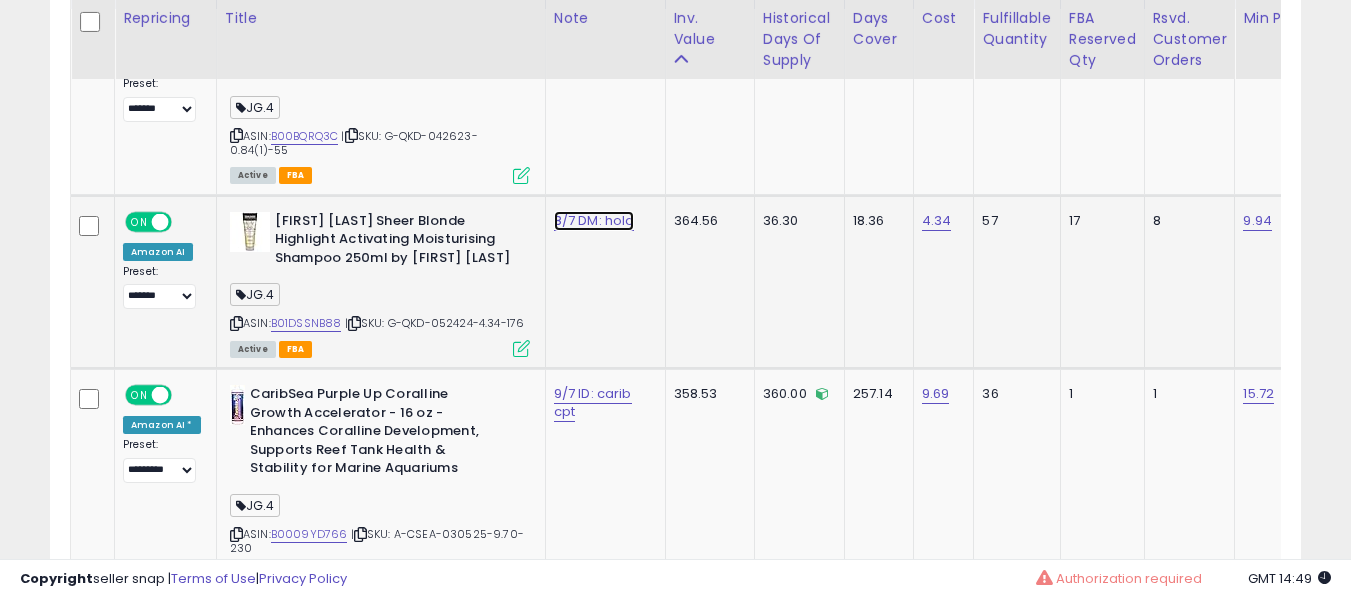 click on "8/7 DM: hold" at bounding box center [586, 42] 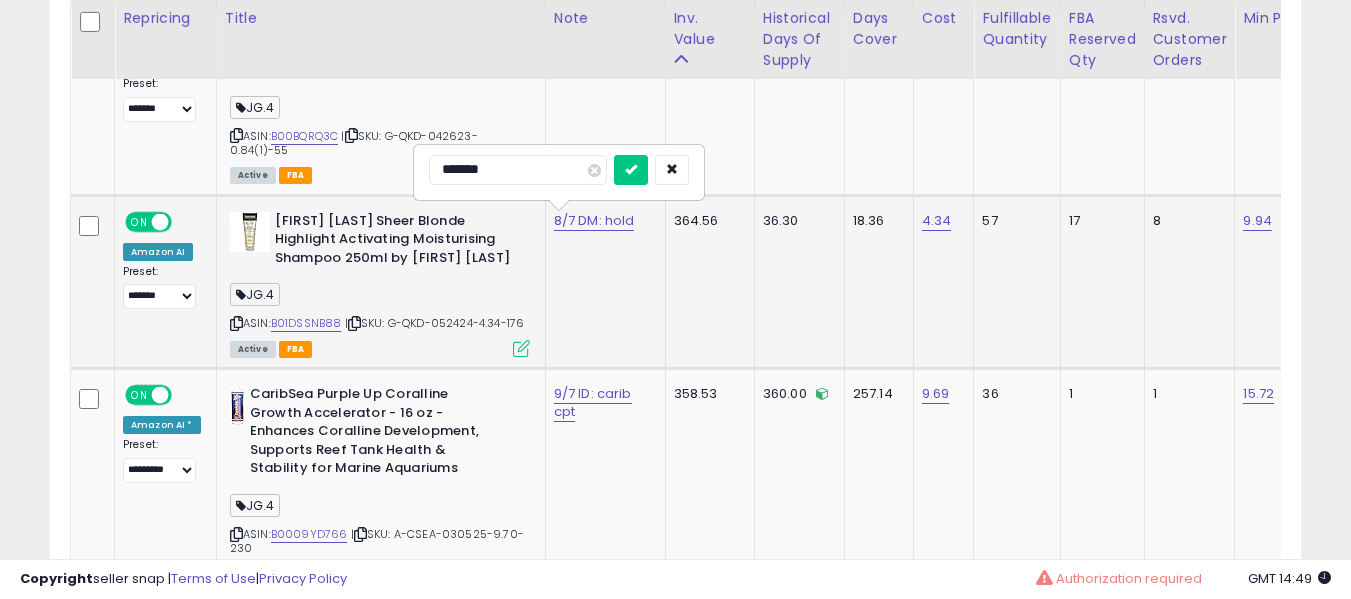 type on "********" 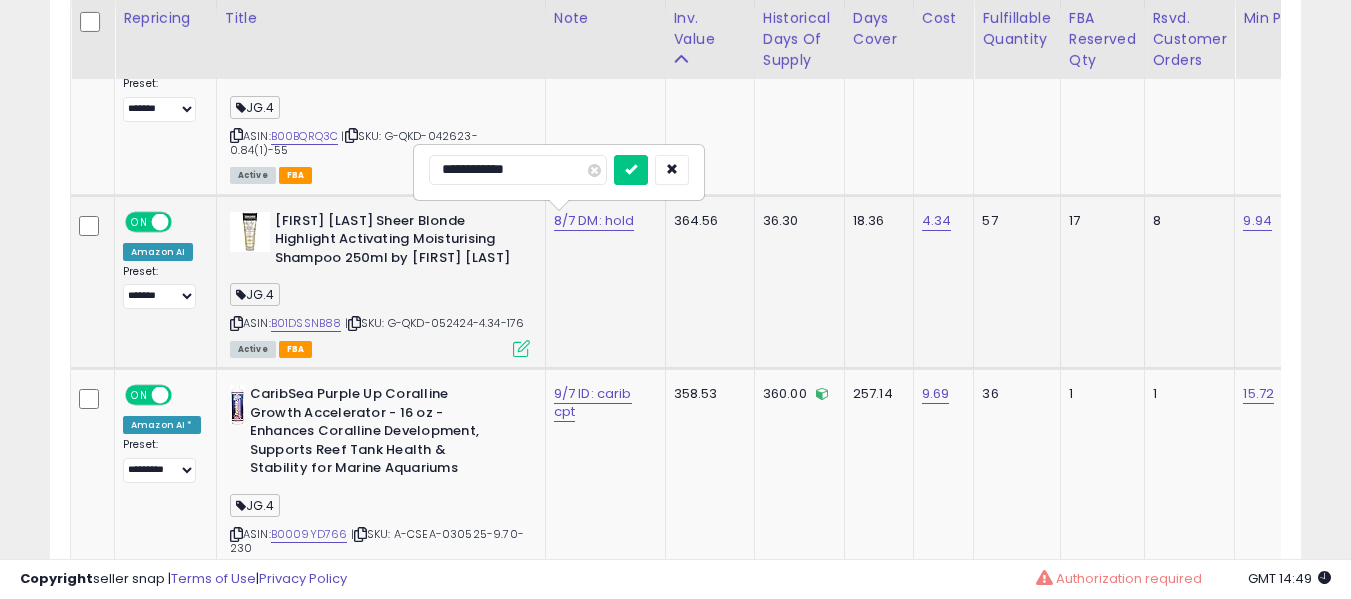 type on "**********" 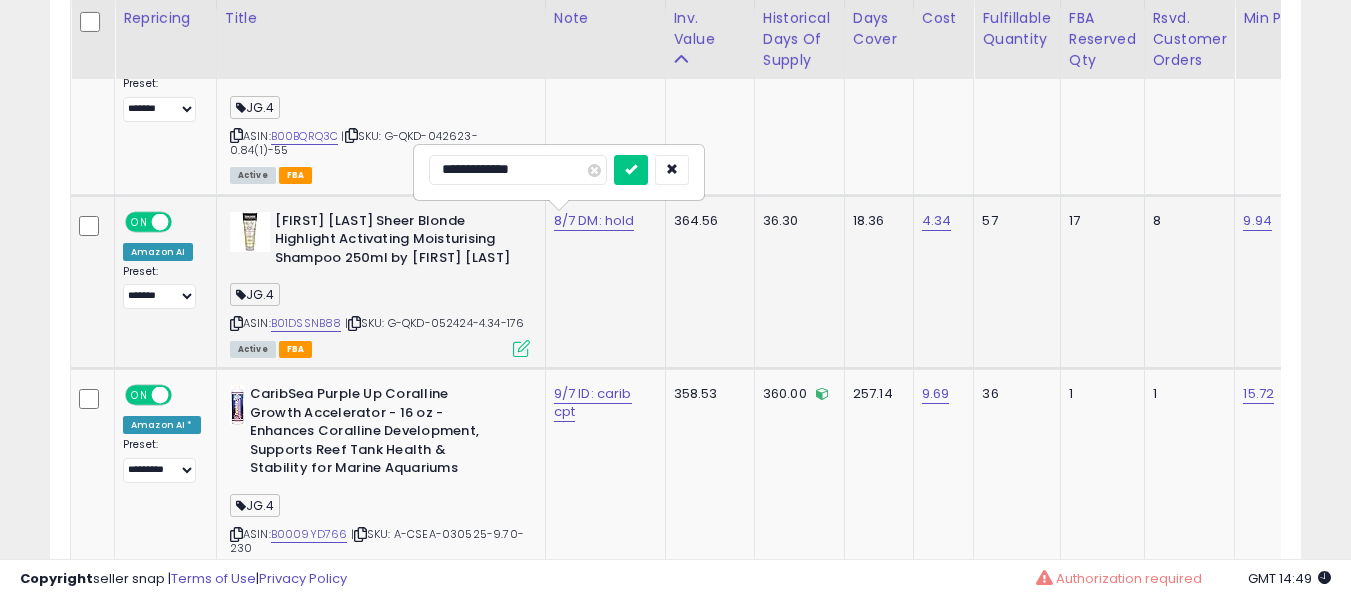 click at bounding box center (631, 170) 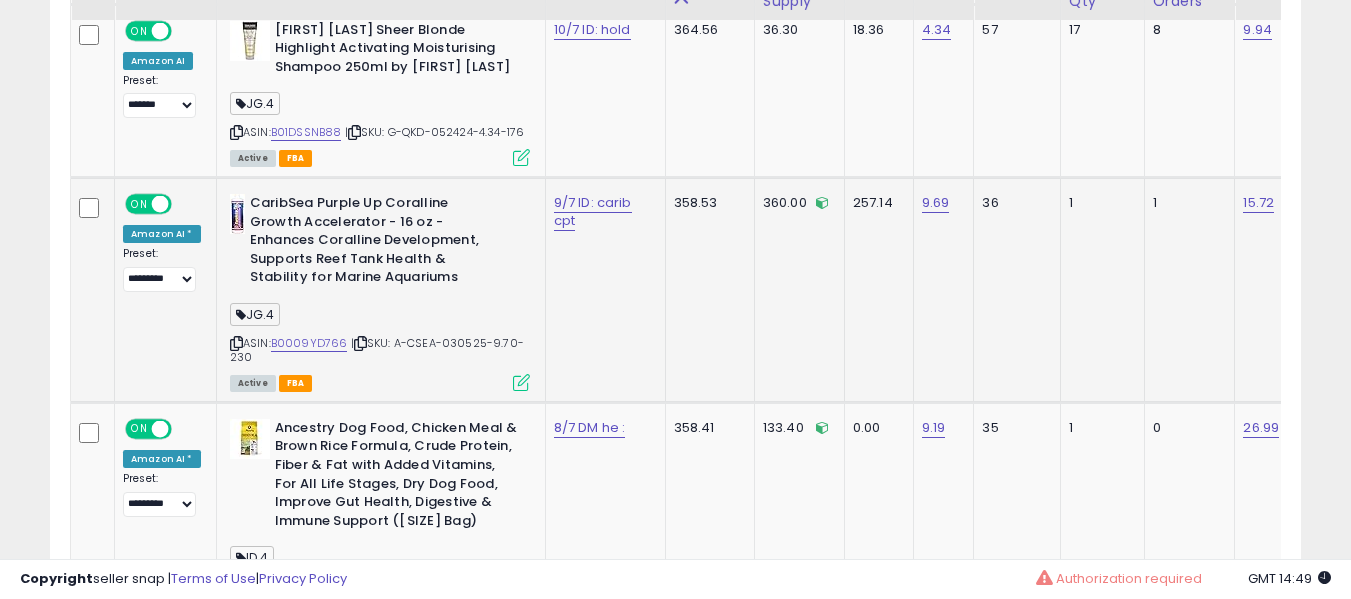 scroll, scrollTop: 1291, scrollLeft: 0, axis: vertical 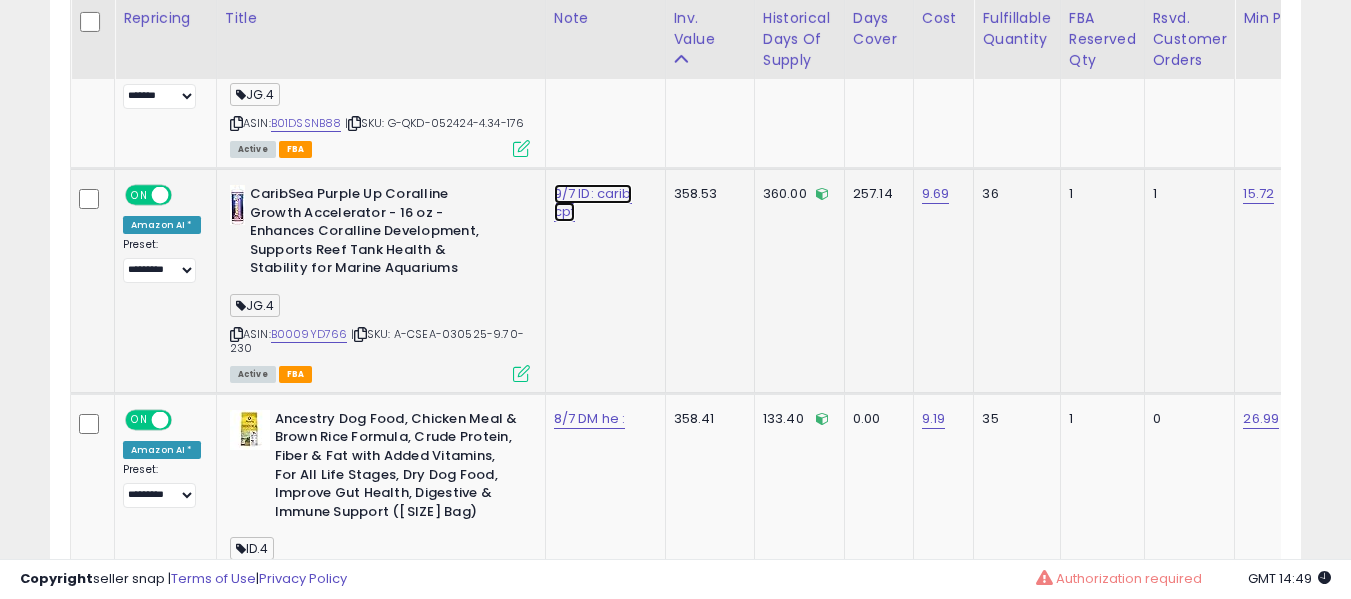 click on "9/7 ID: carib cpt" at bounding box center [586, -158] 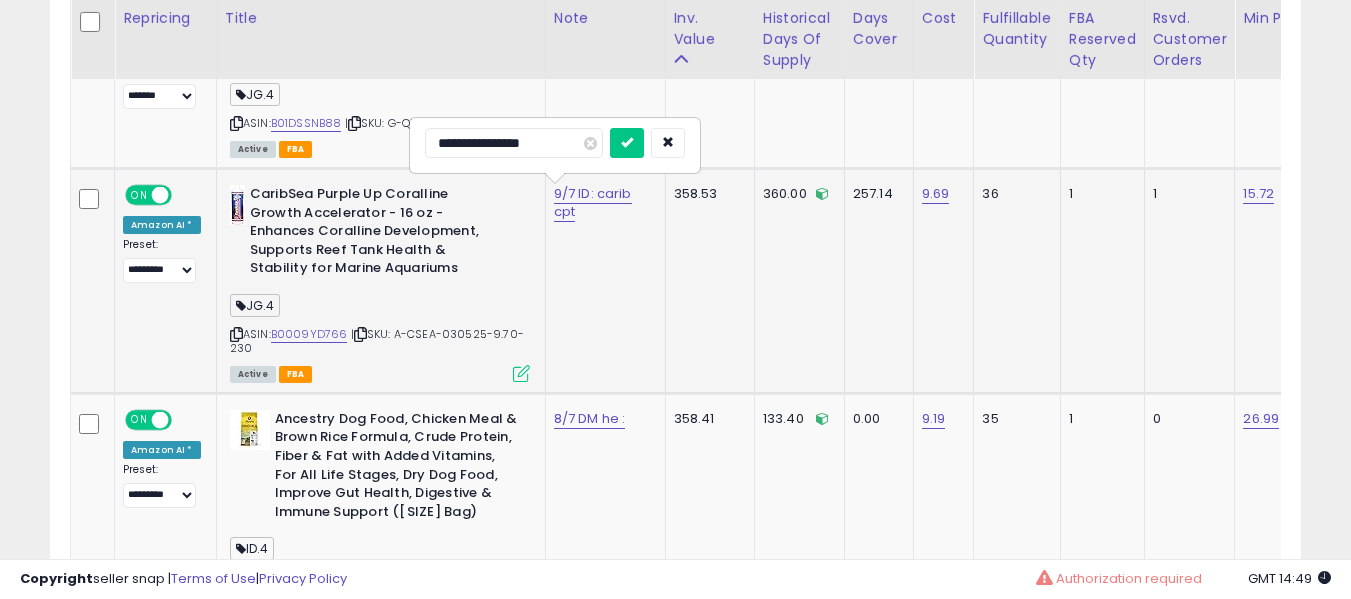 type on "**********" 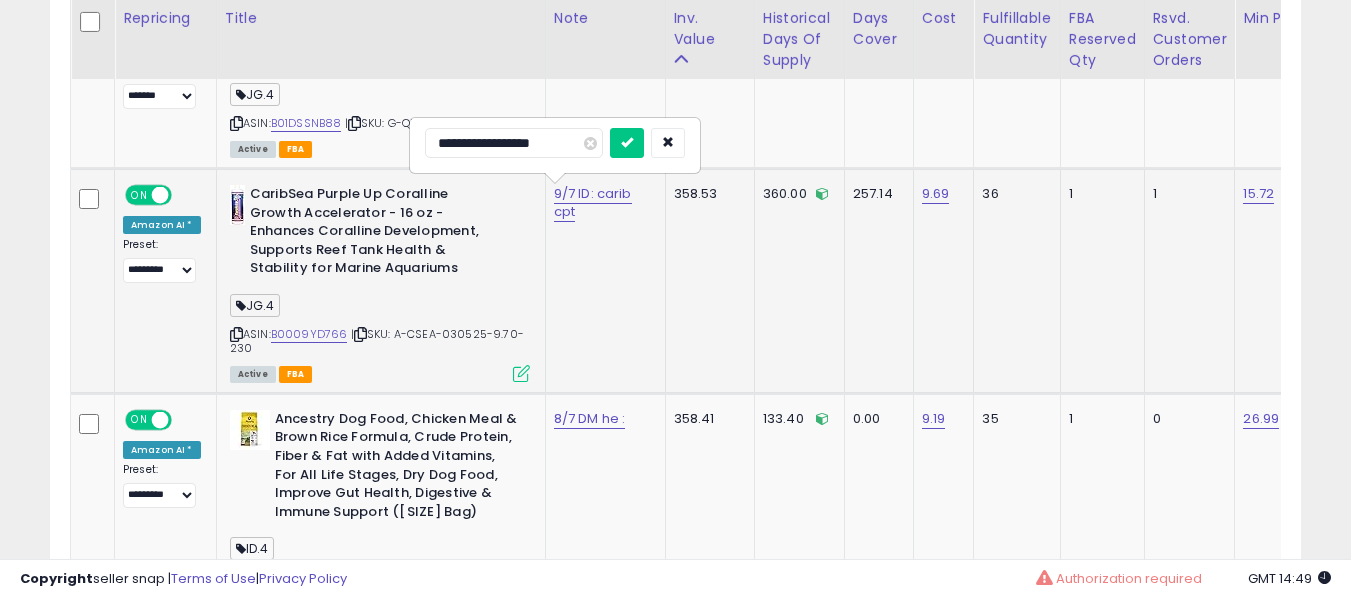 click at bounding box center [627, 143] 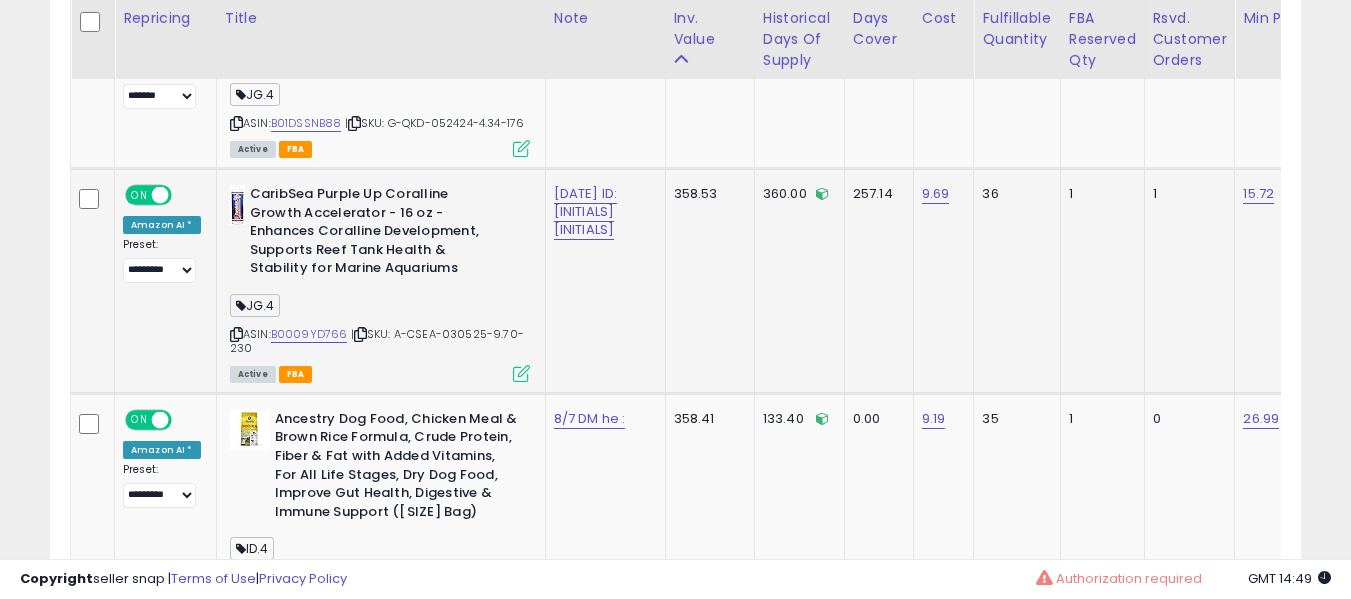 scroll, scrollTop: 1391, scrollLeft: 0, axis: vertical 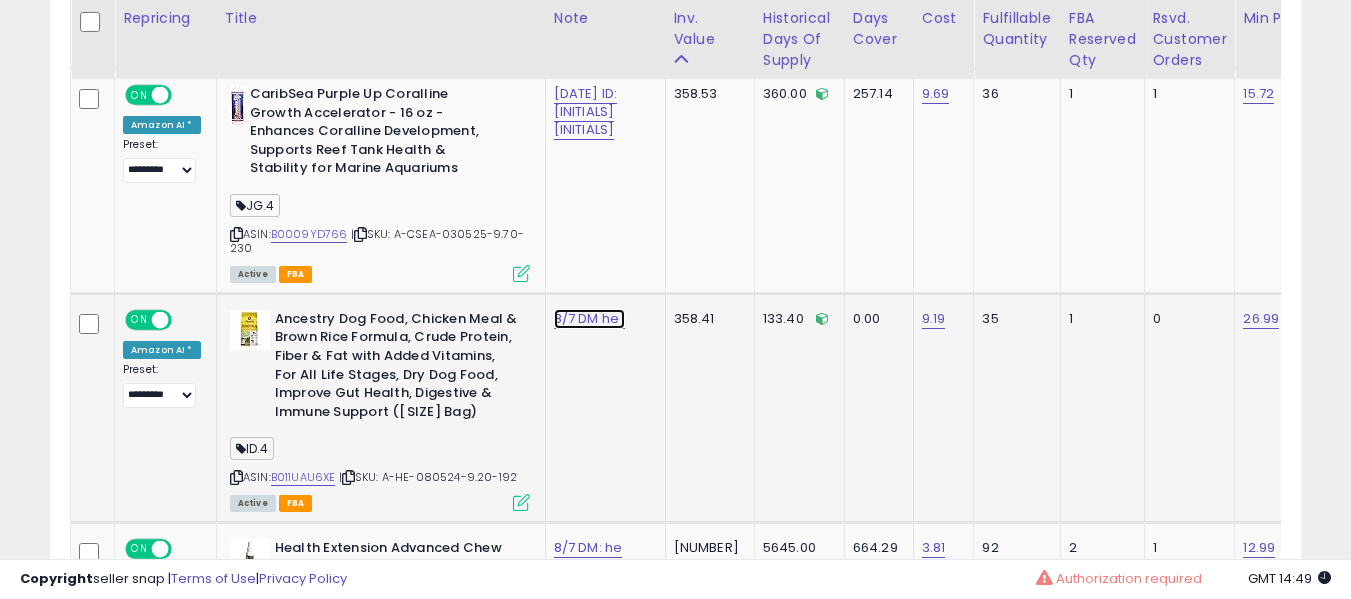 click on "8/7 DM he :" at bounding box center [586, -258] 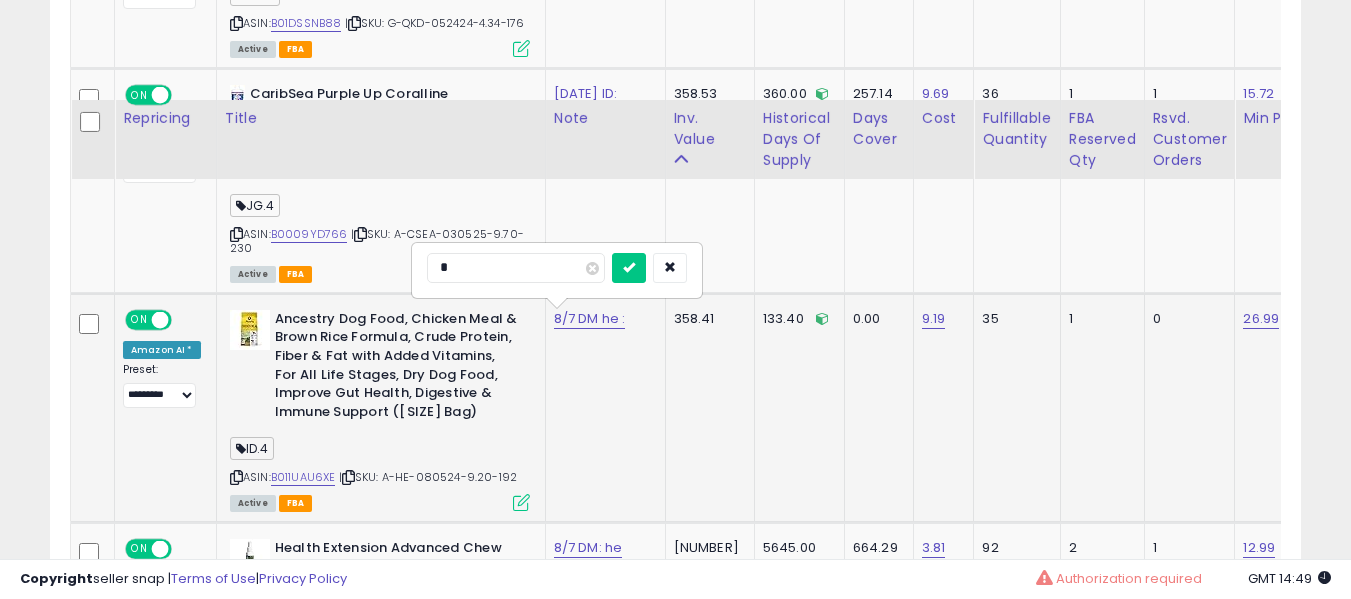 scroll, scrollTop: 1491, scrollLeft: 0, axis: vertical 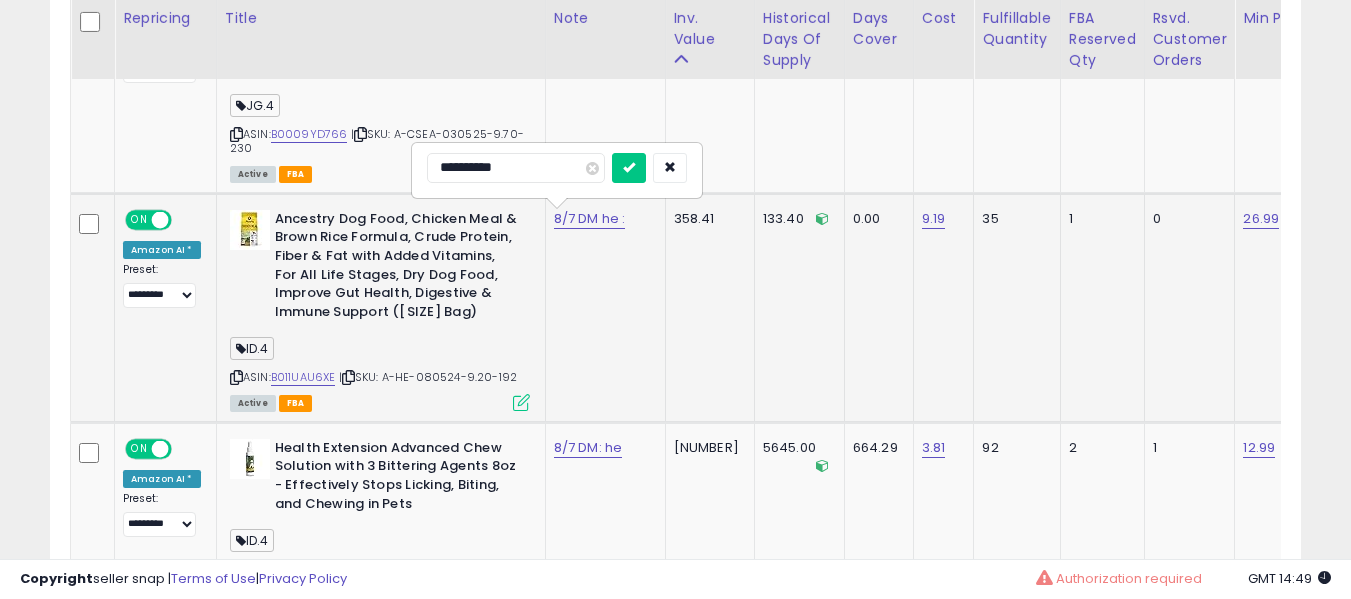 type on "**********" 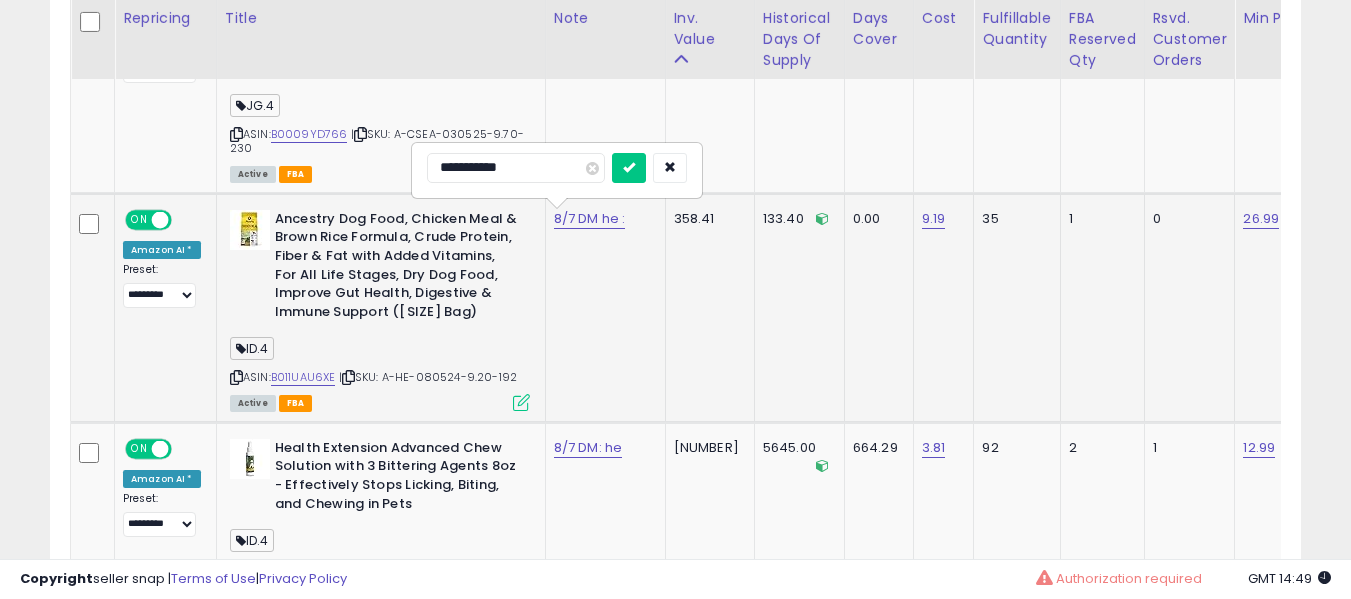 click at bounding box center (629, 168) 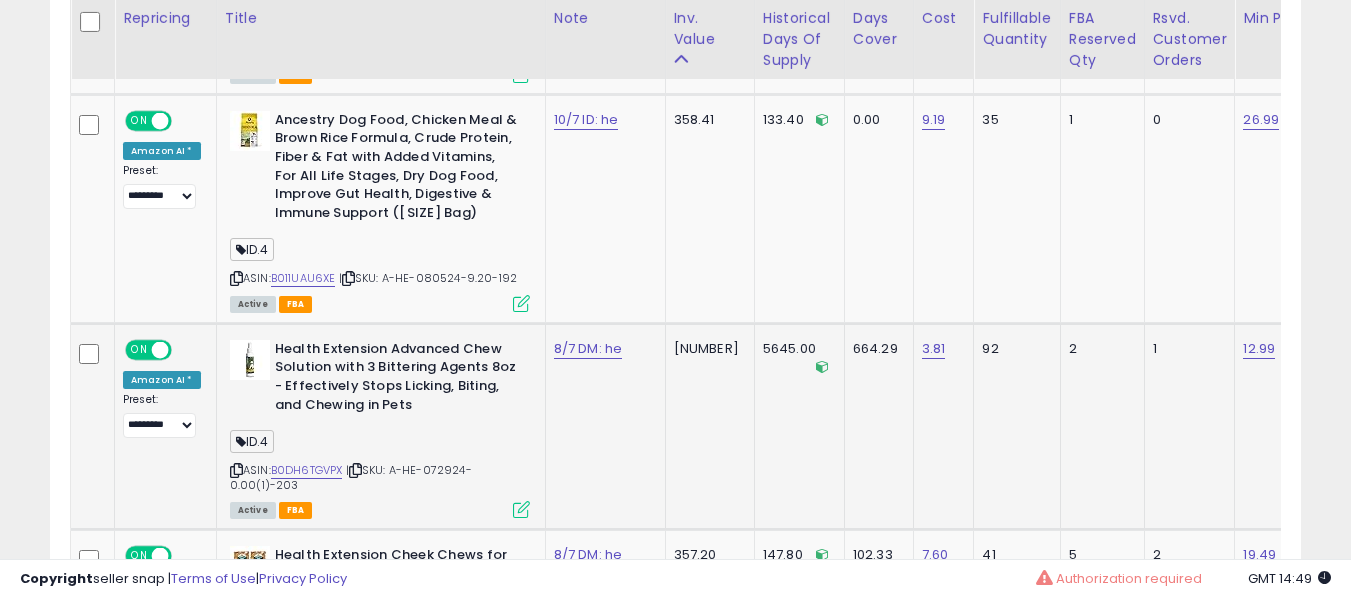 scroll, scrollTop: 1591, scrollLeft: 0, axis: vertical 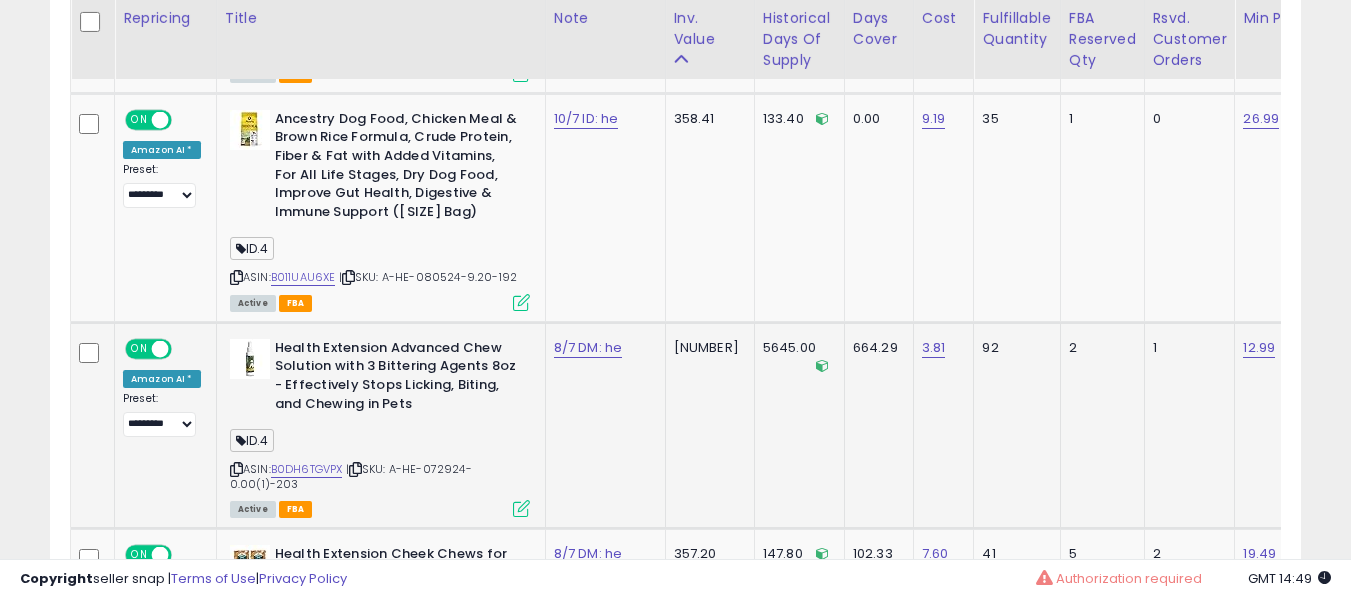 click on "8/7 DM: he" 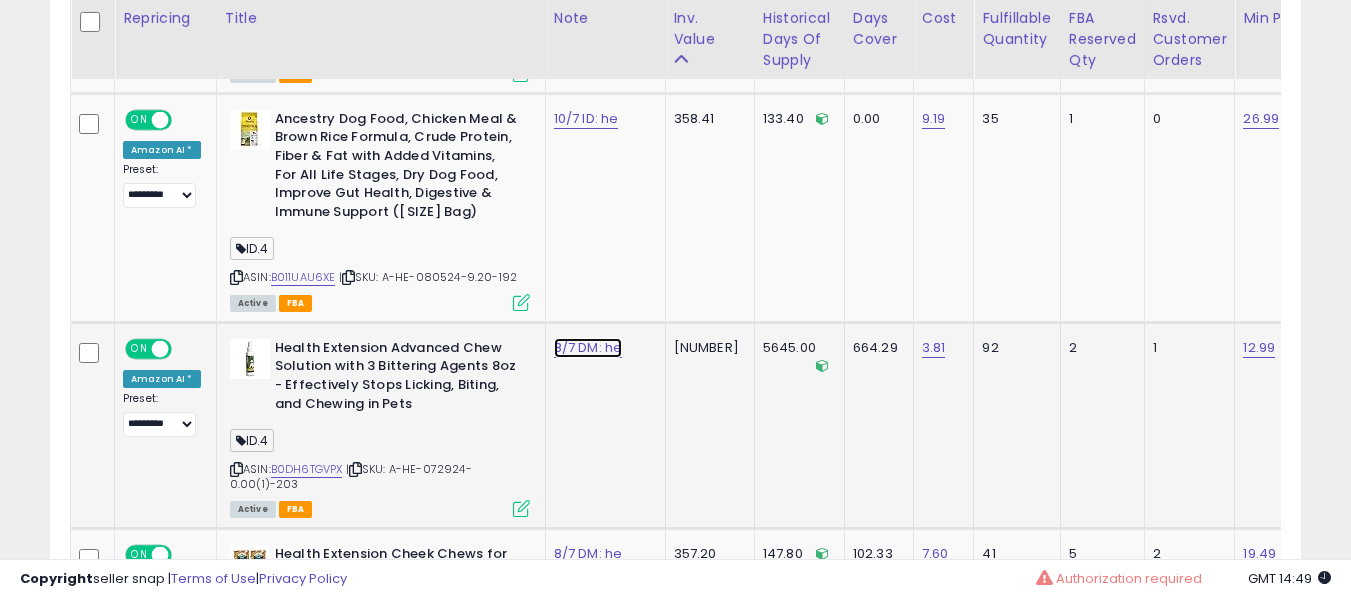 click on "8/7 DM: he" at bounding box center (586, -458) 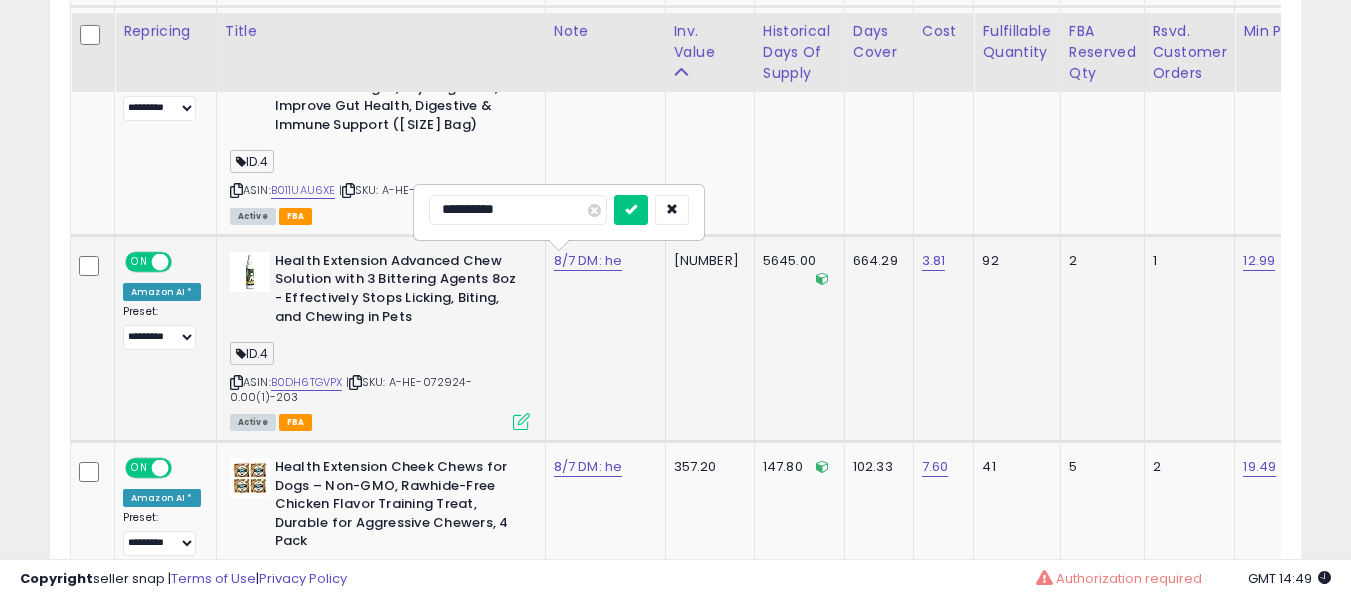 scroll, scrollTop: 1691, scrollLeft: 0, axis: vertical 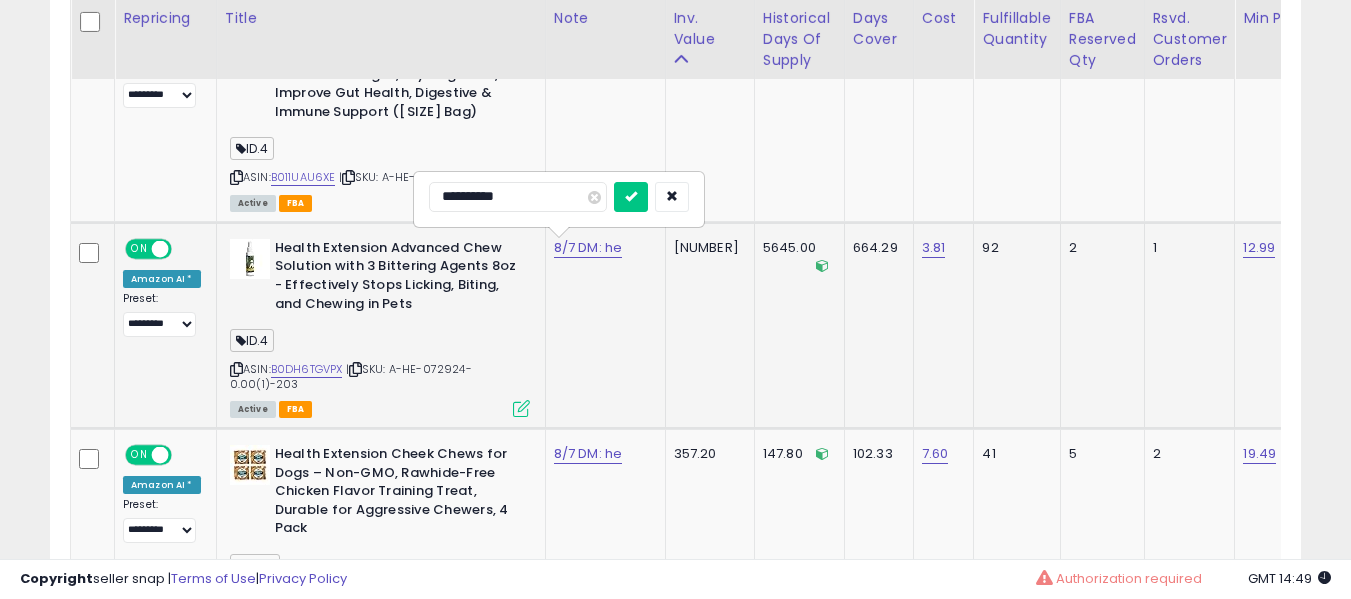 type on "**********" 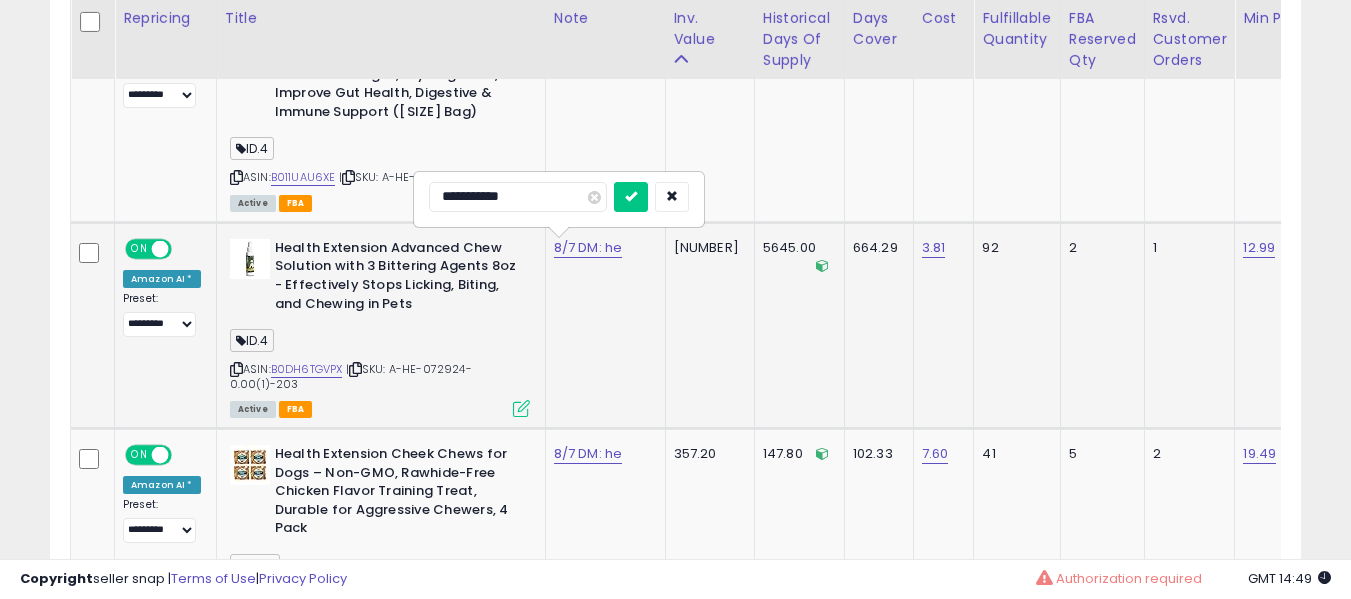click at bounding box center [631, 197] 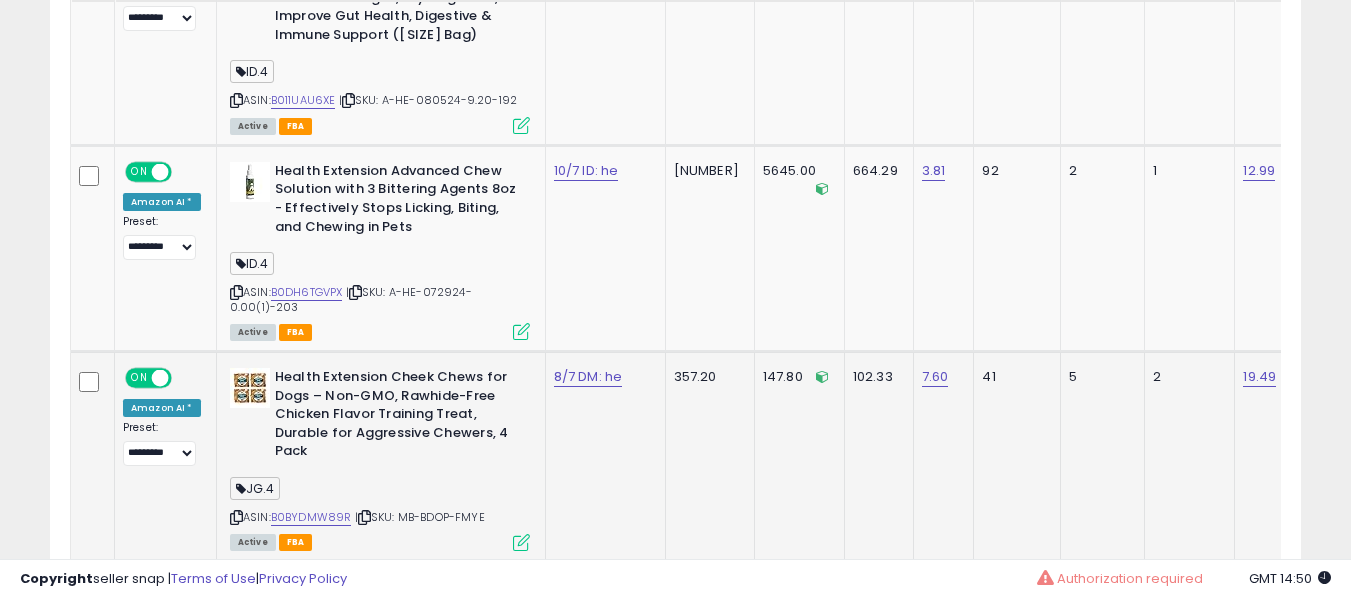 scroll, scrollTop: 1891, scrollLeft: 0, axis: vertical 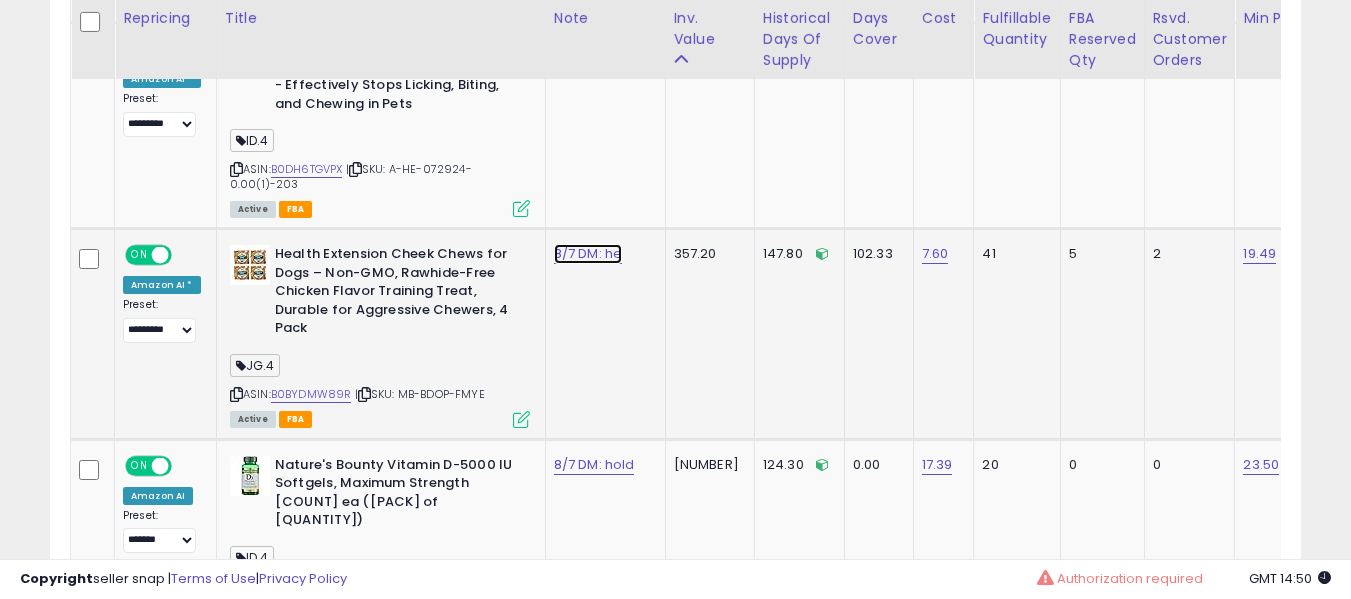 click on "8/7 DM: he" at bounding box center (586, -758) 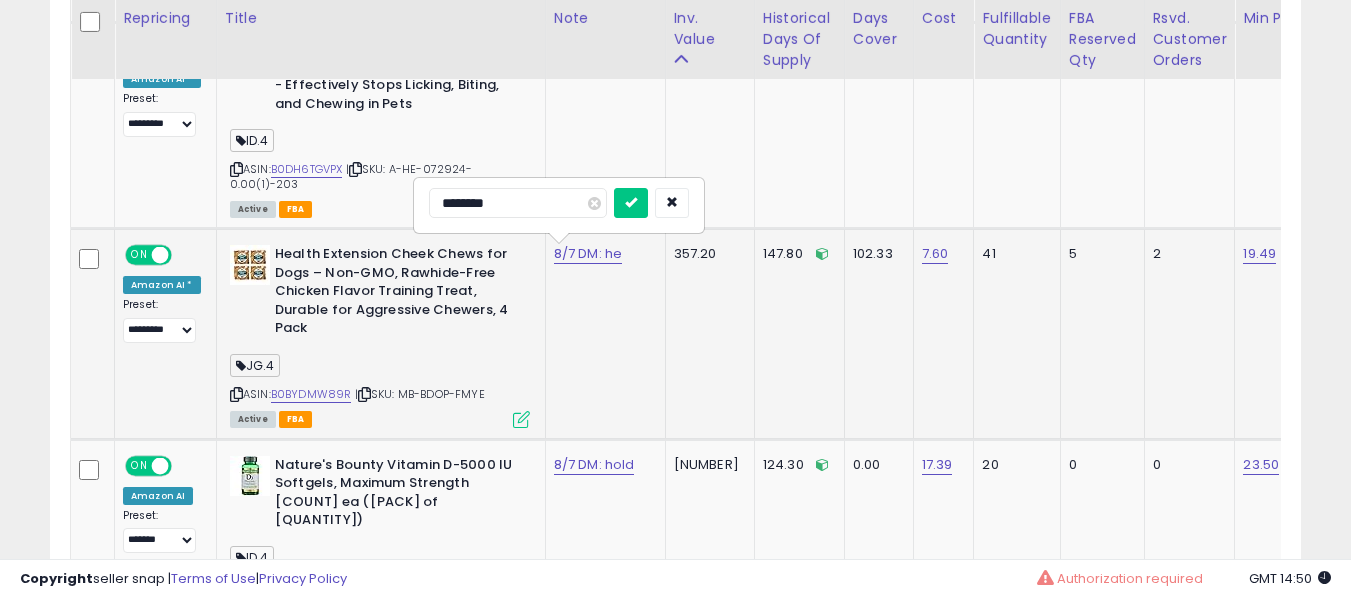 type on "********" 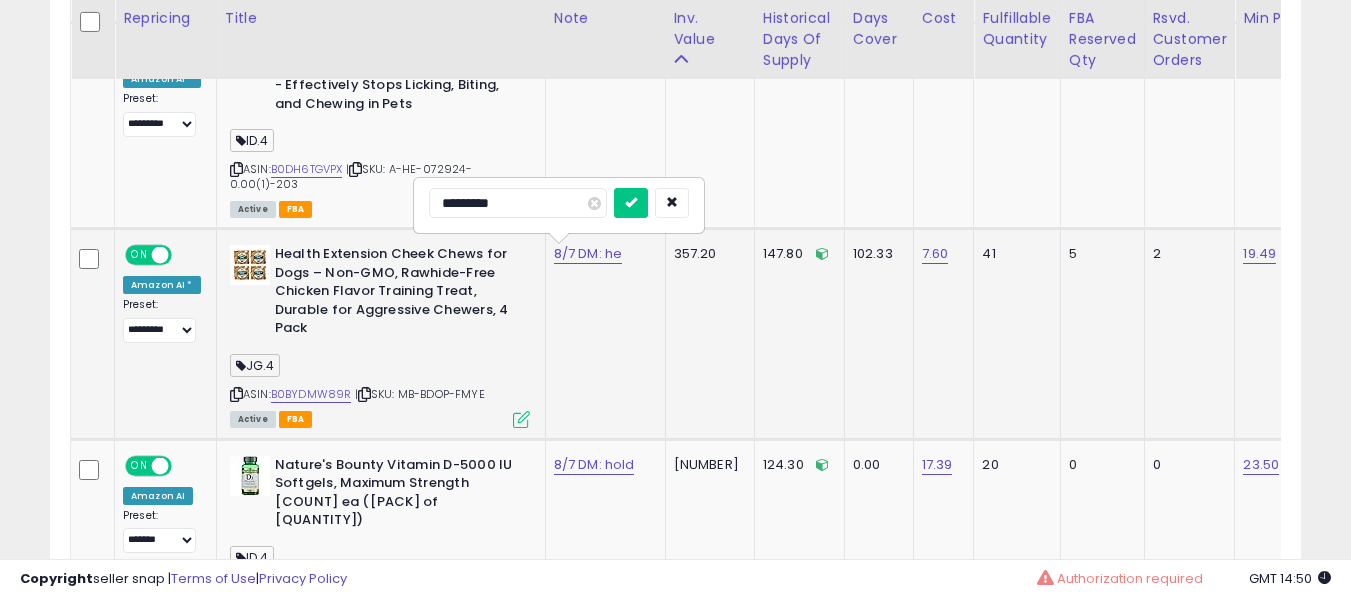 type on "**********" 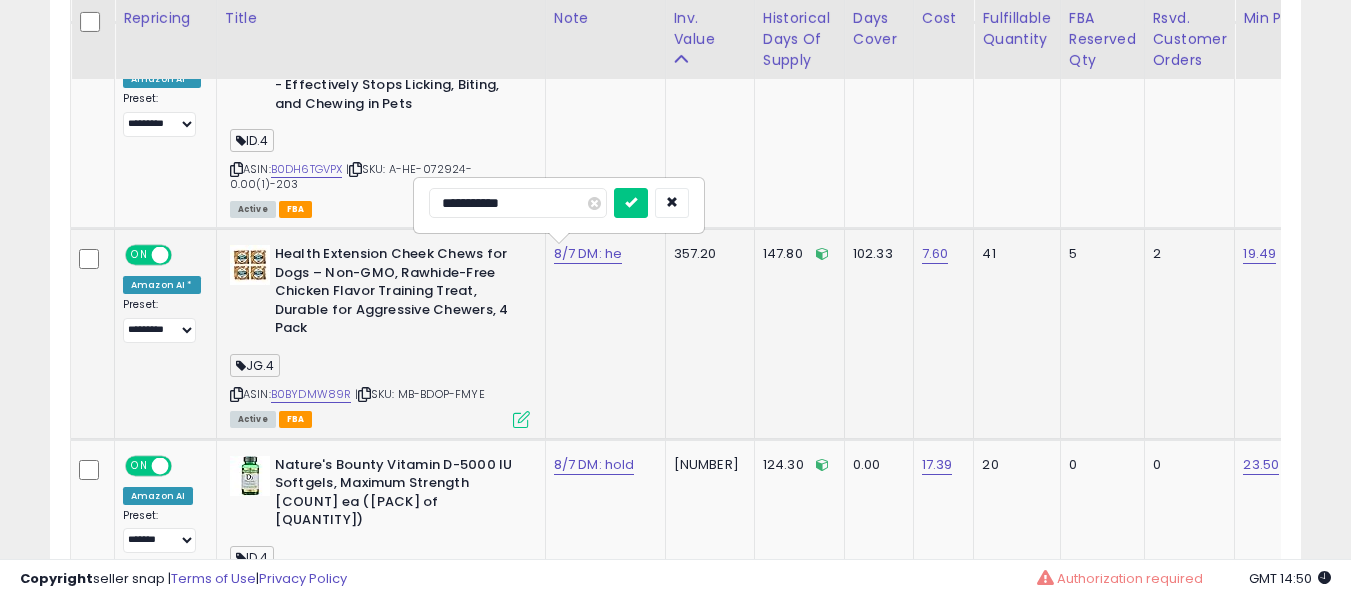 click at bounding box center (631, 203) 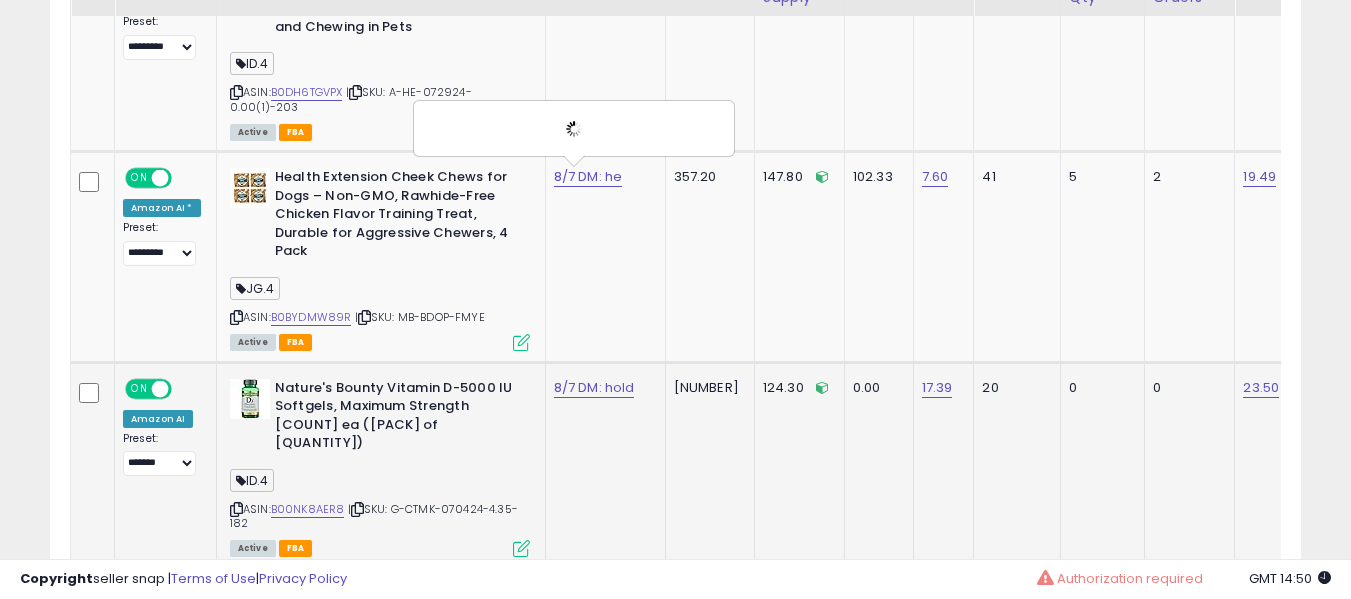 scroll, scrollTop: 2091, scrollLeft: 0, axis: vertical 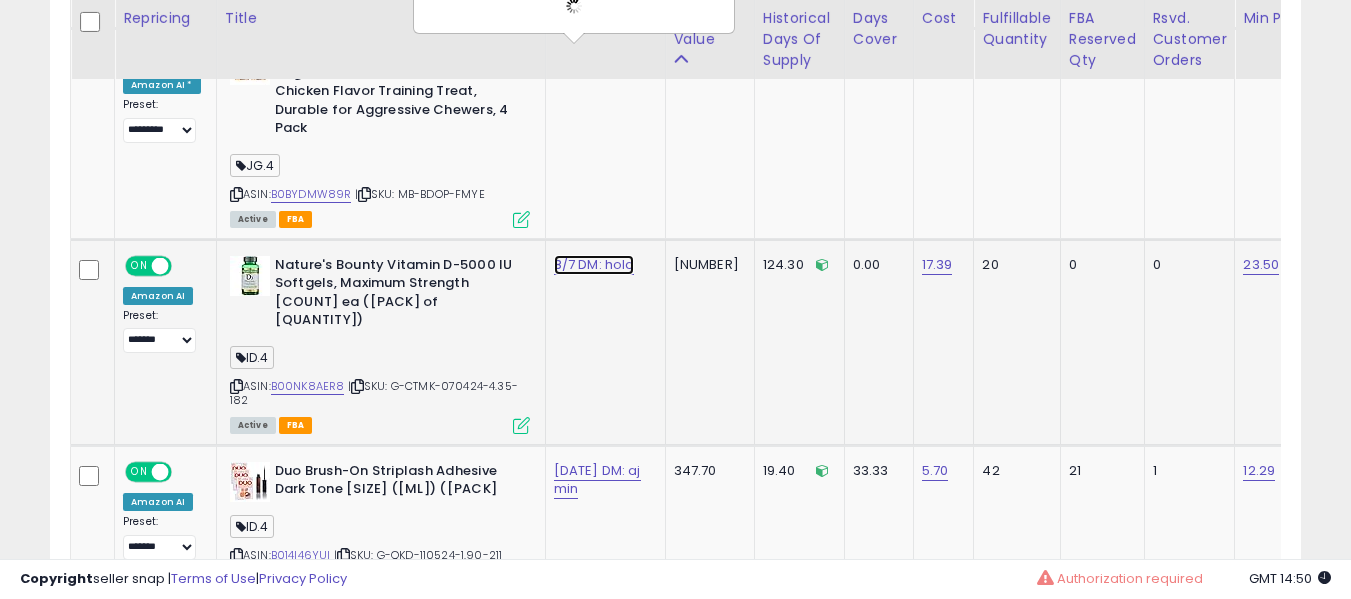 click on "8/7 DM: hold" at bounding box center [586, -958] 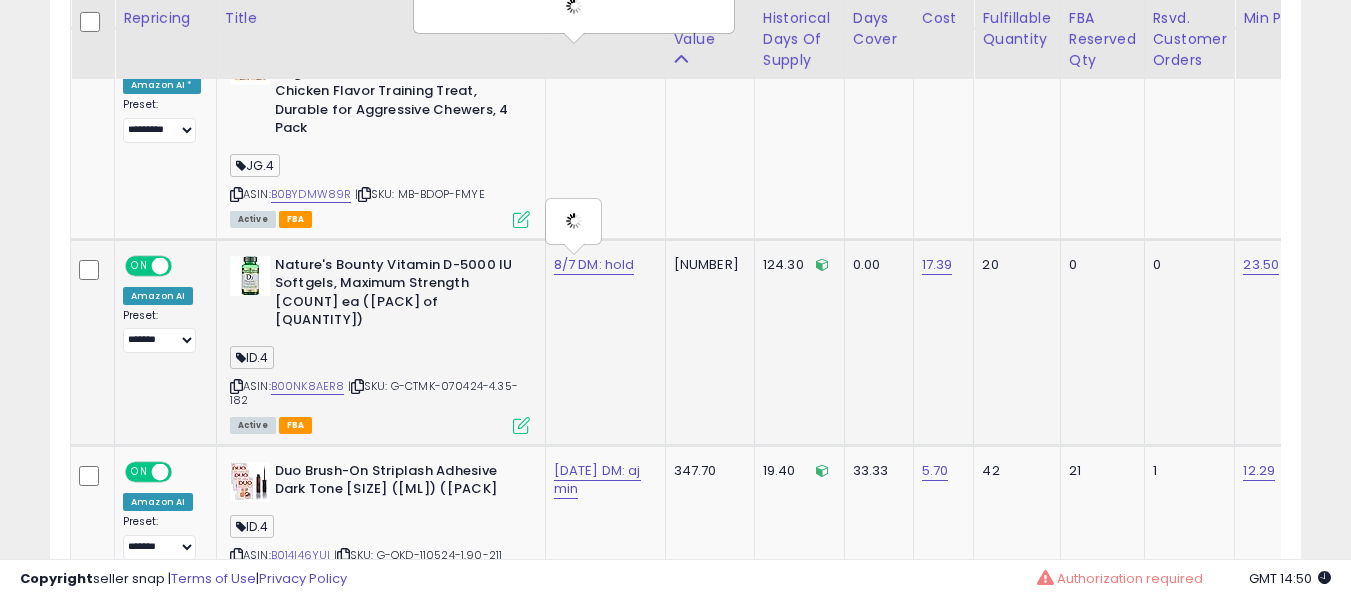 type on "**********" 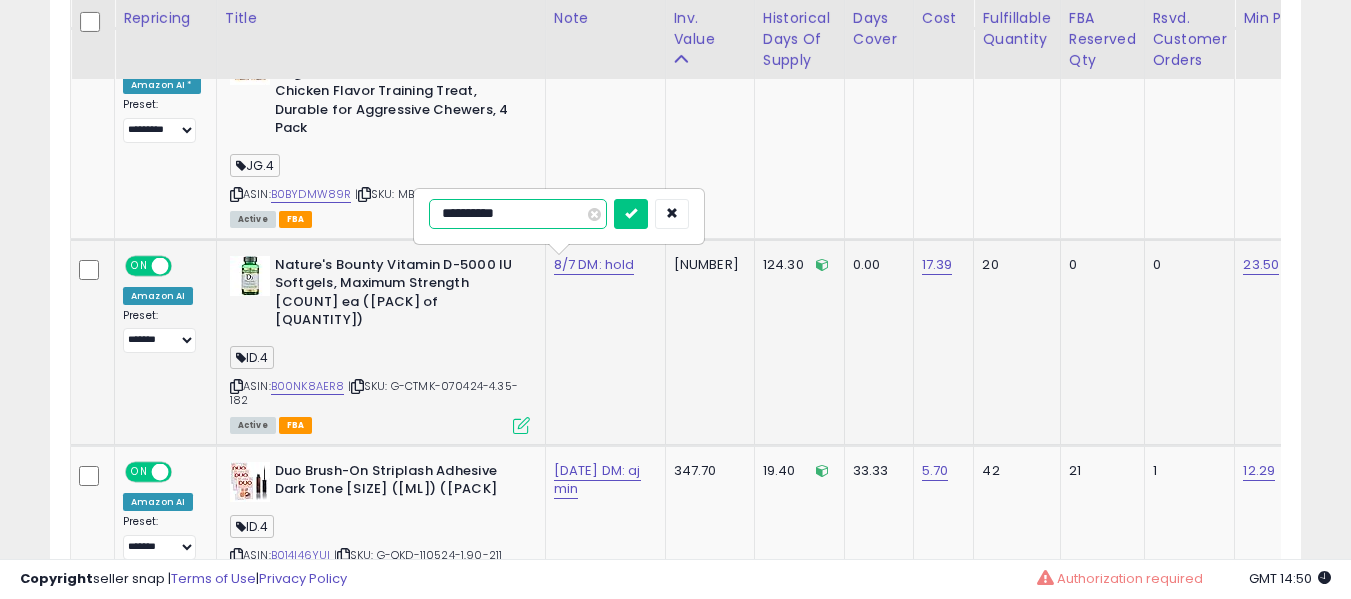 type on "**********" 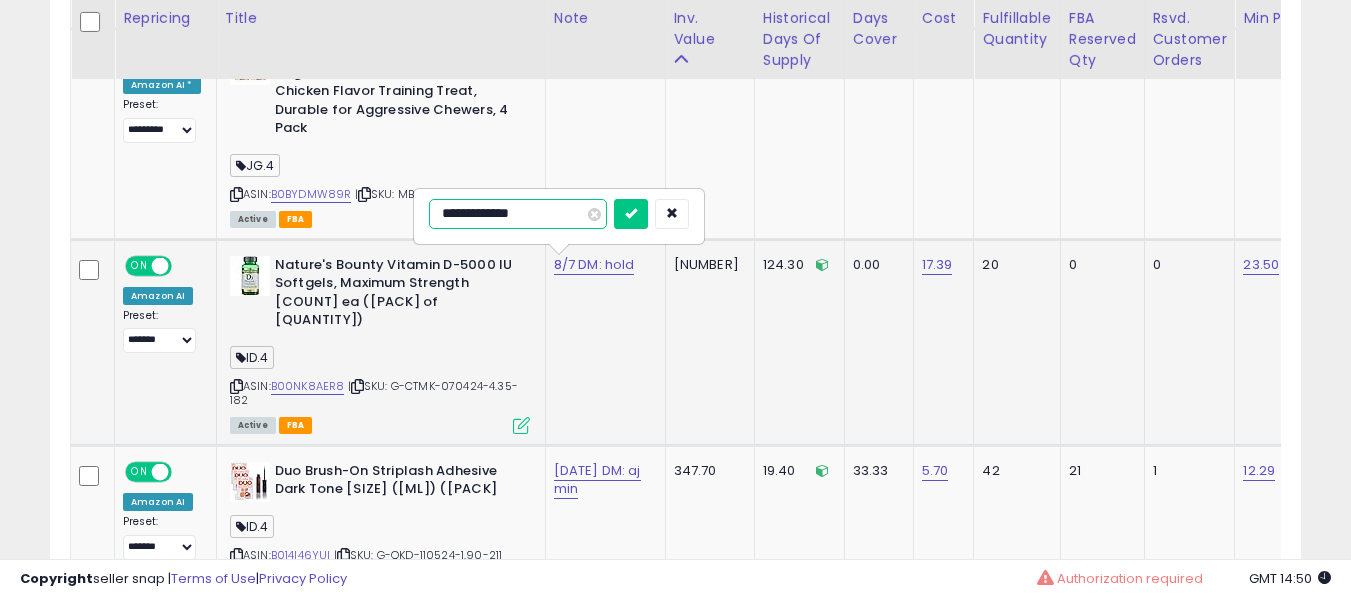 click at bounding box center (631, 214) 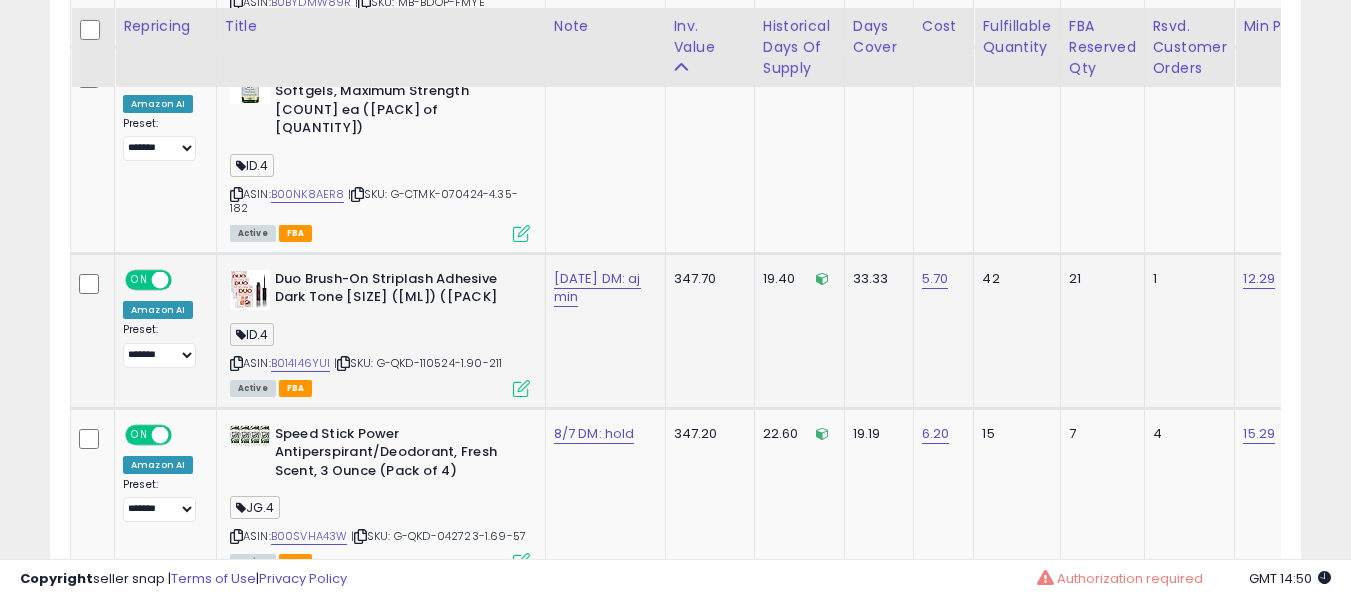 scroll, scrollTop: 2291, scrollLeft: 0, axis: vertical 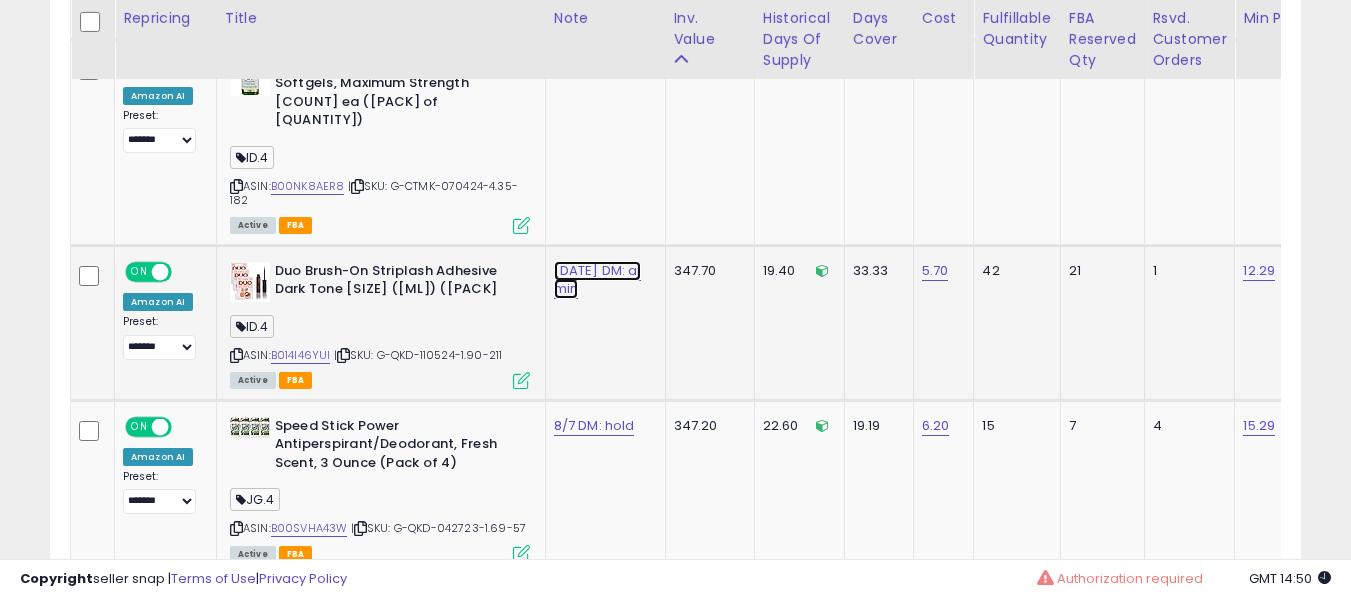 click on "[DATE] DM: aj min" at bounding box center (586, -1158) 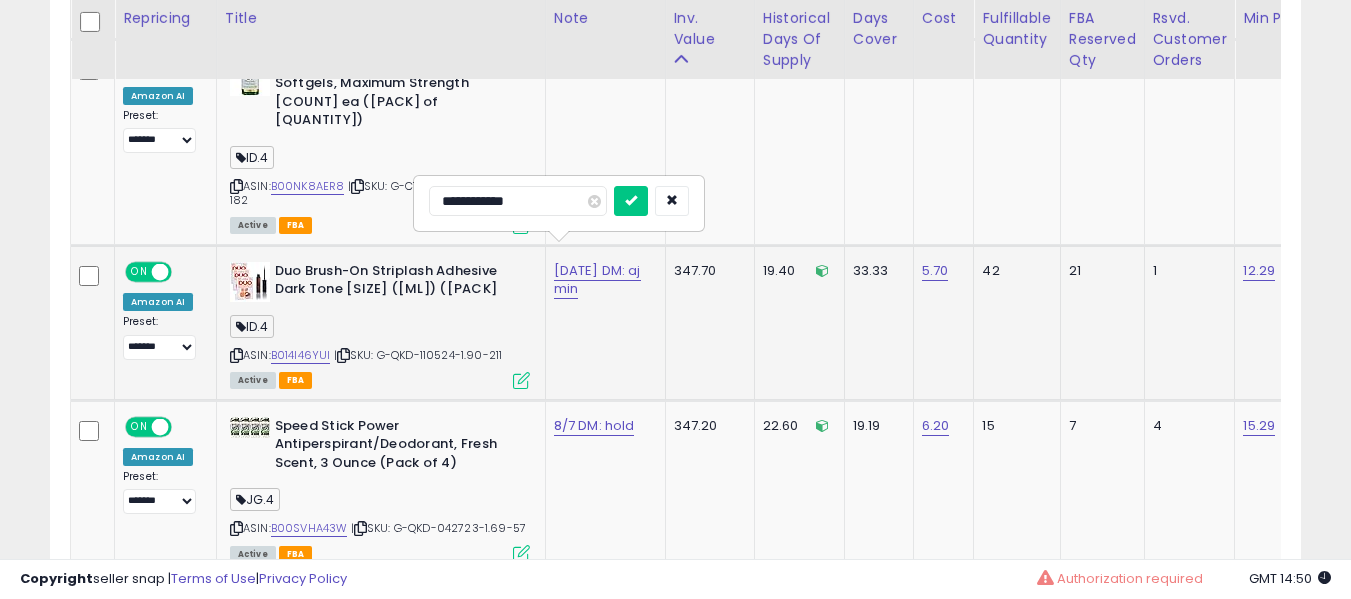 type on "**********" 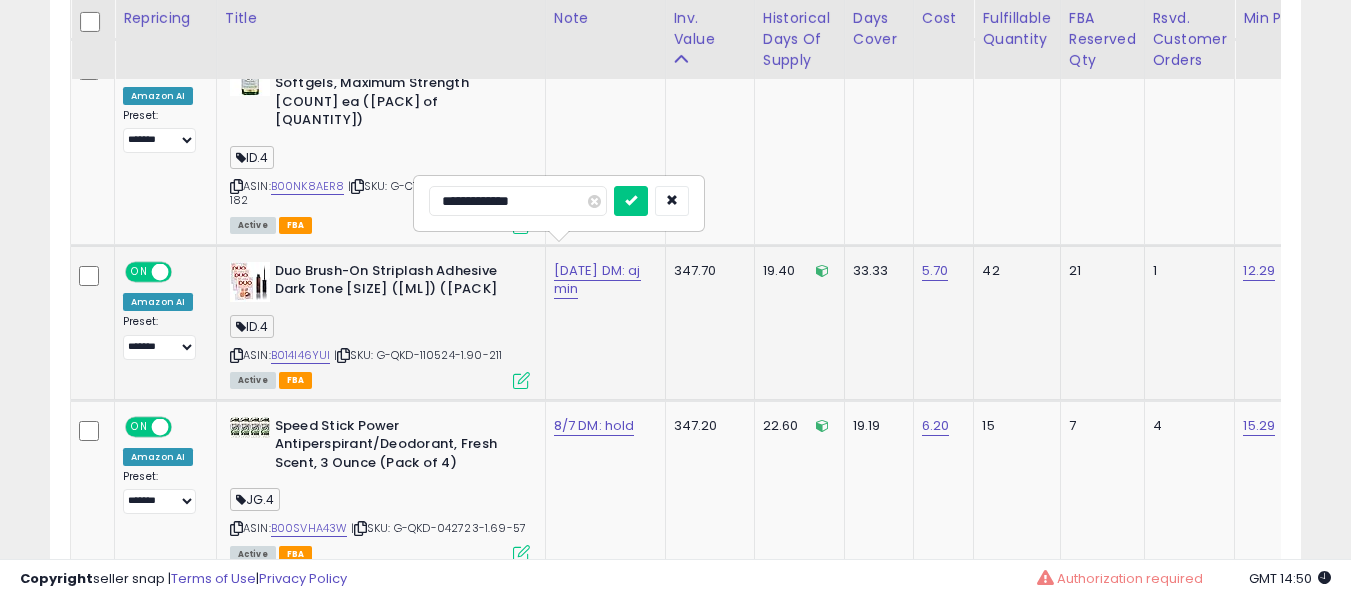 click at bounding box center [631, 201] 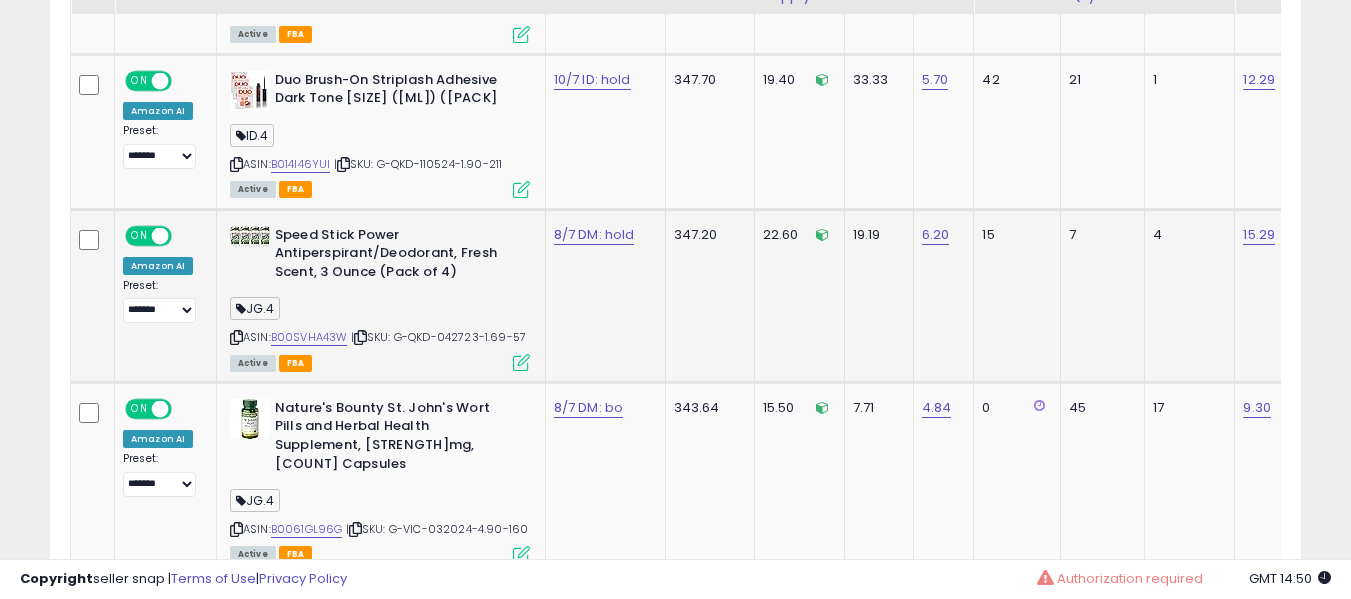 scroll, scrollTop: 2491, scrollLeft: 0, axis: vertical 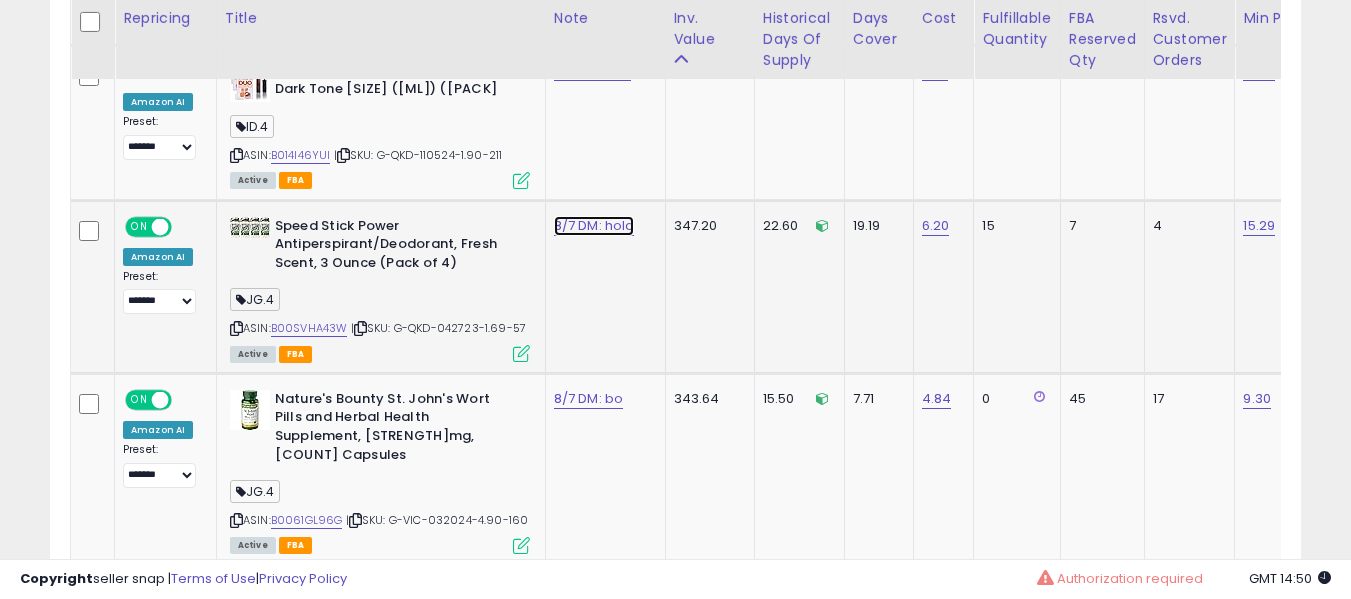 click on "8/7 DM: hold" at bounding box center (586, -1358) 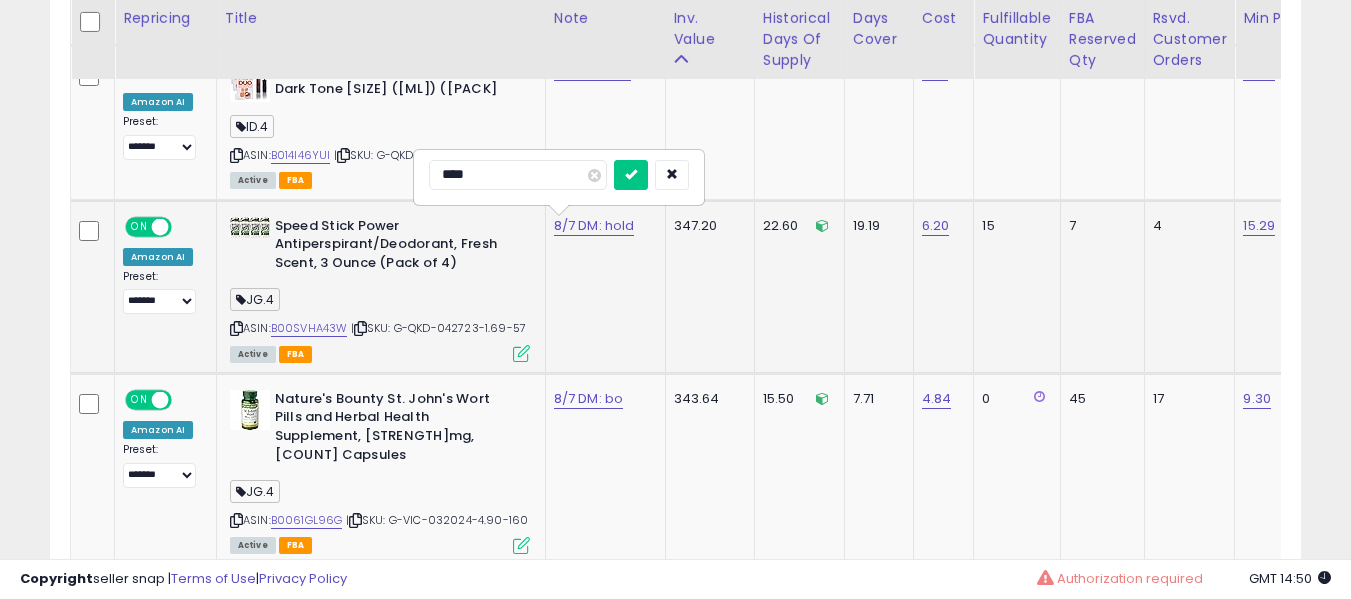 type on "****" 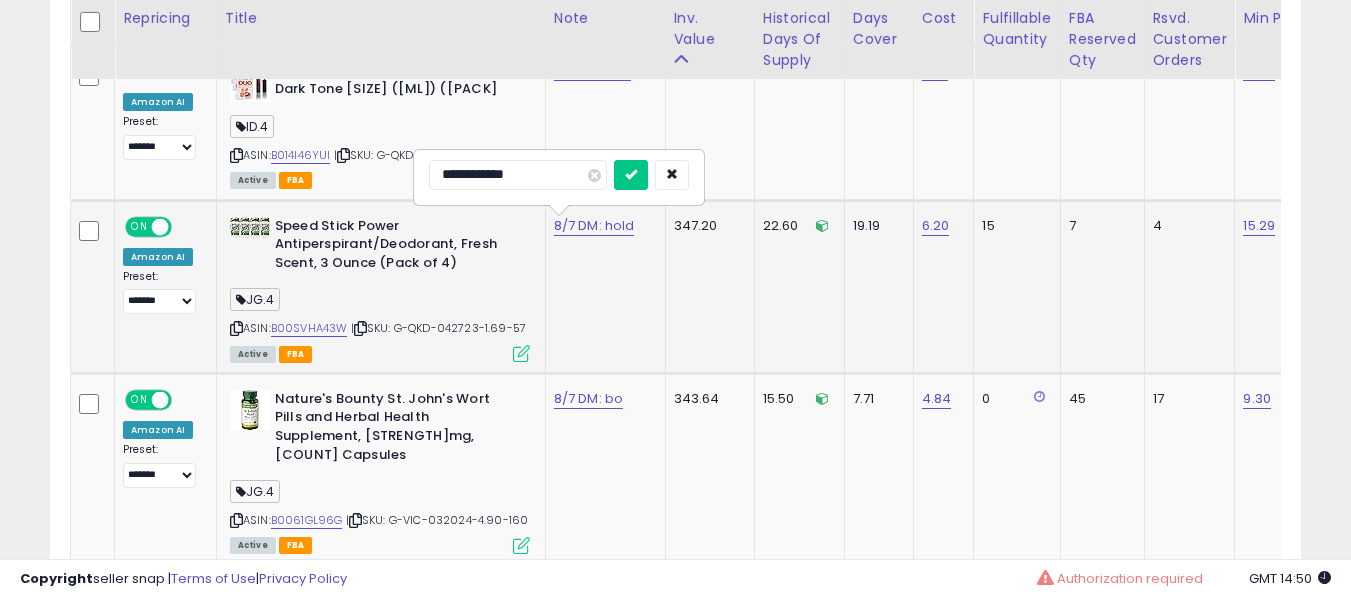 click at bounding box center (631, 175) 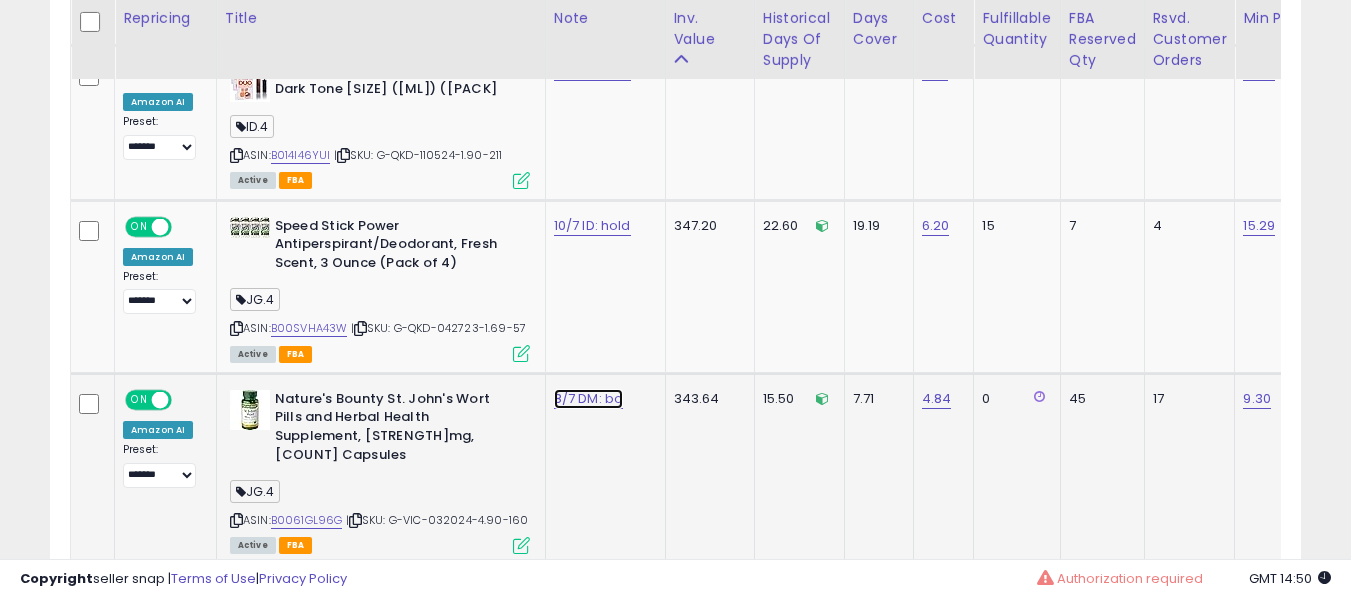 click on "8/7 DM: bo" at bounding box center [586, -1358] 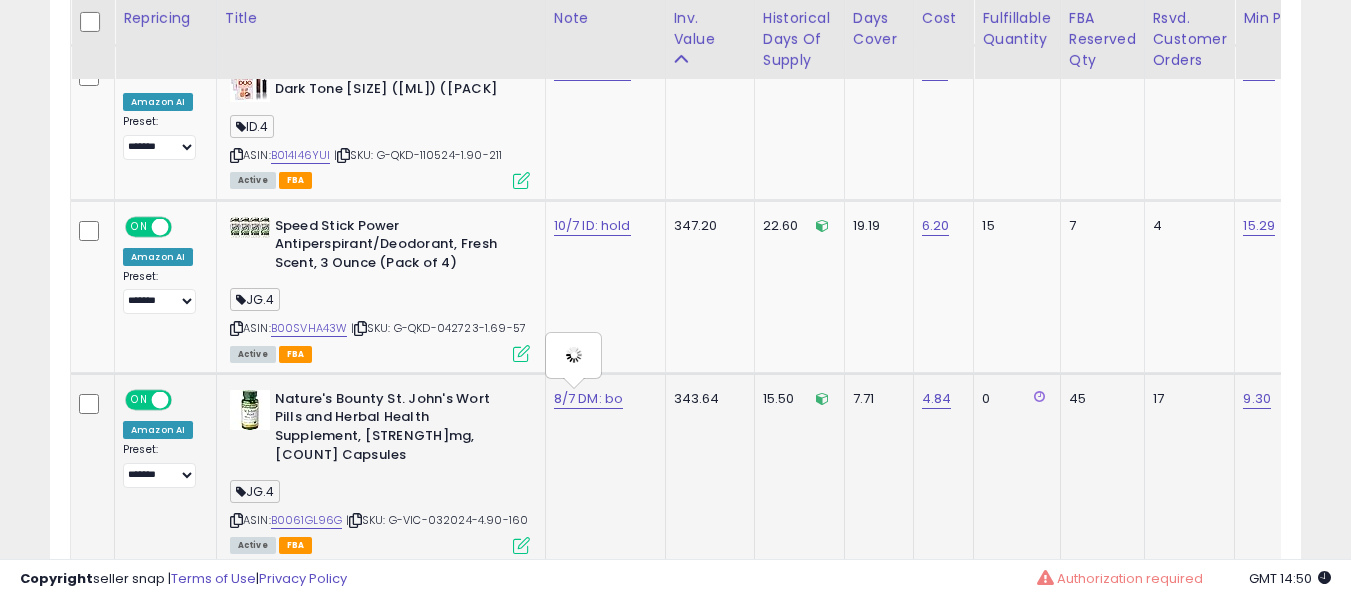 type on "**********" 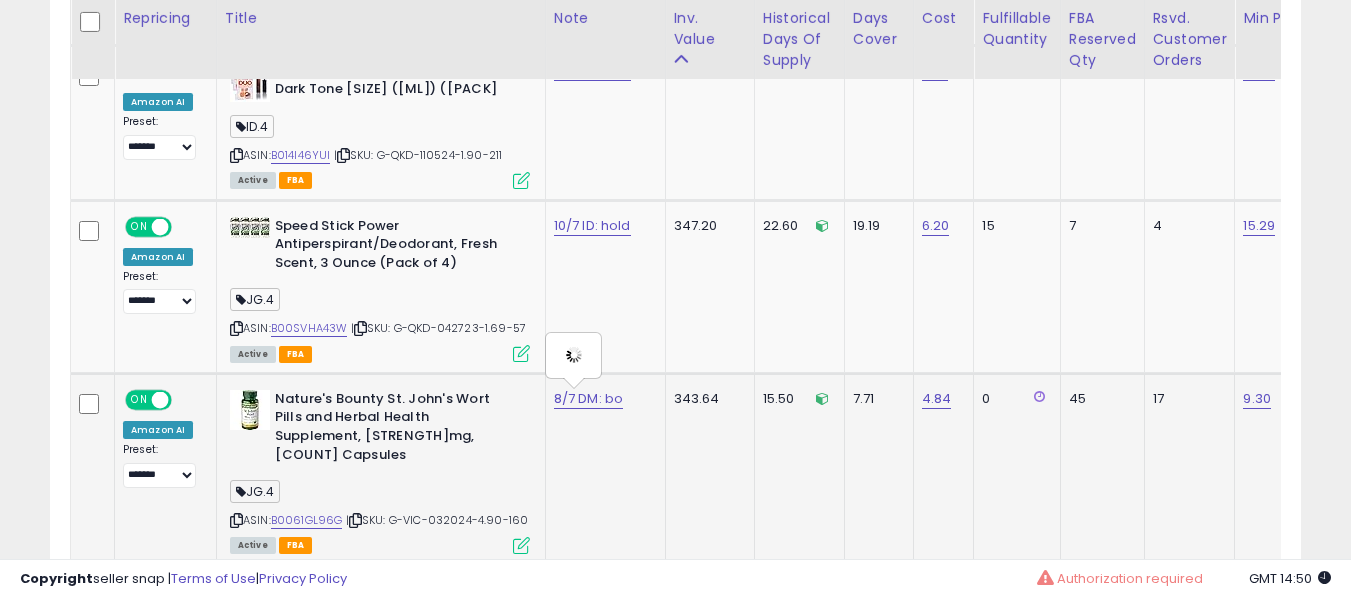 scroll, scrollTop: 2591, scrollLeft: 0, axis: vertical 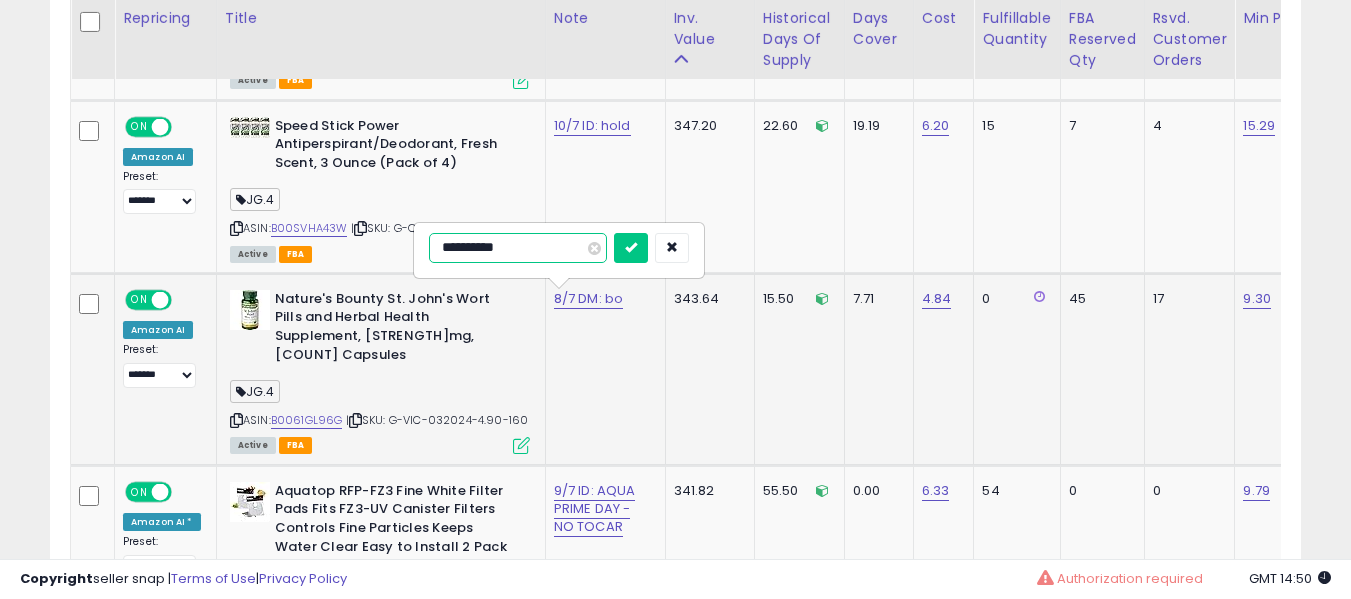 type on "**********" 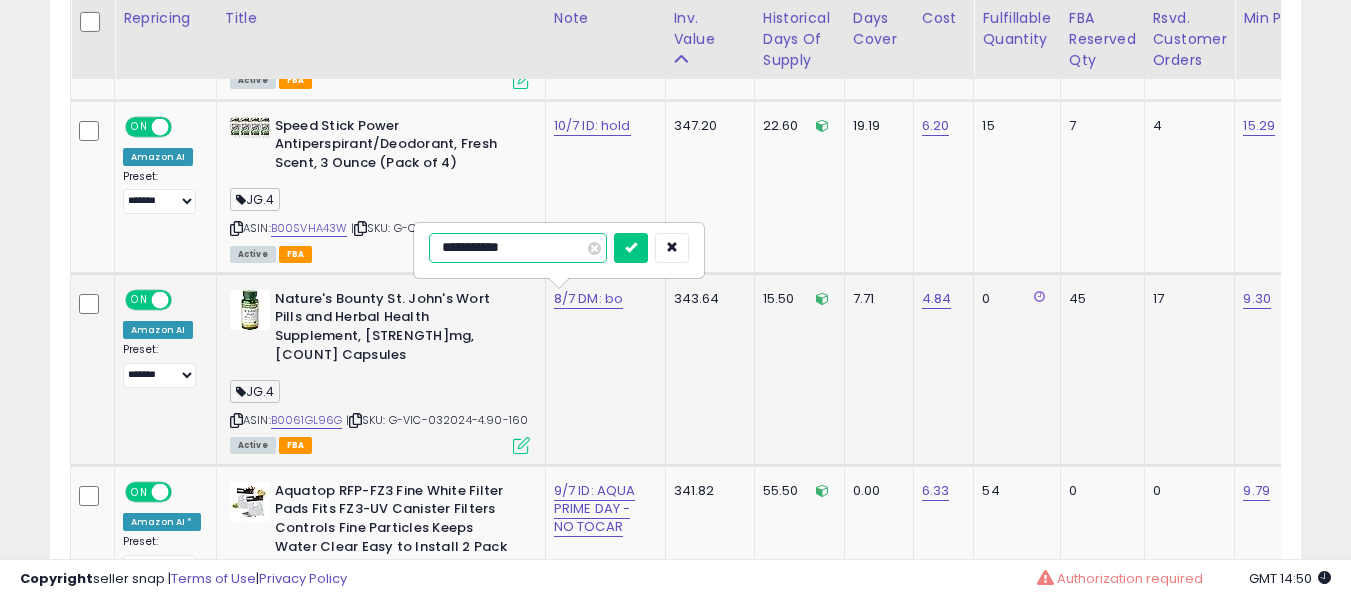 click at bounding box center (631, 248) 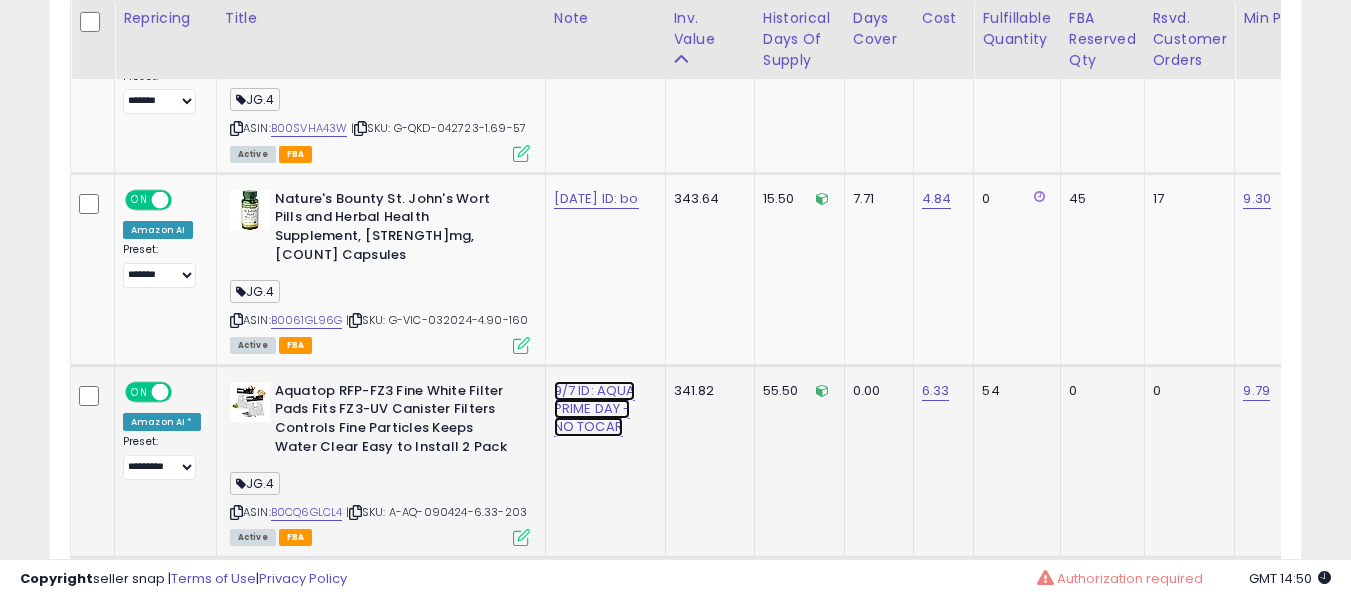 click on "9/7 ID: AQUA PRIME DAY - NO TOCAR" at bounding box center [586, -1558] 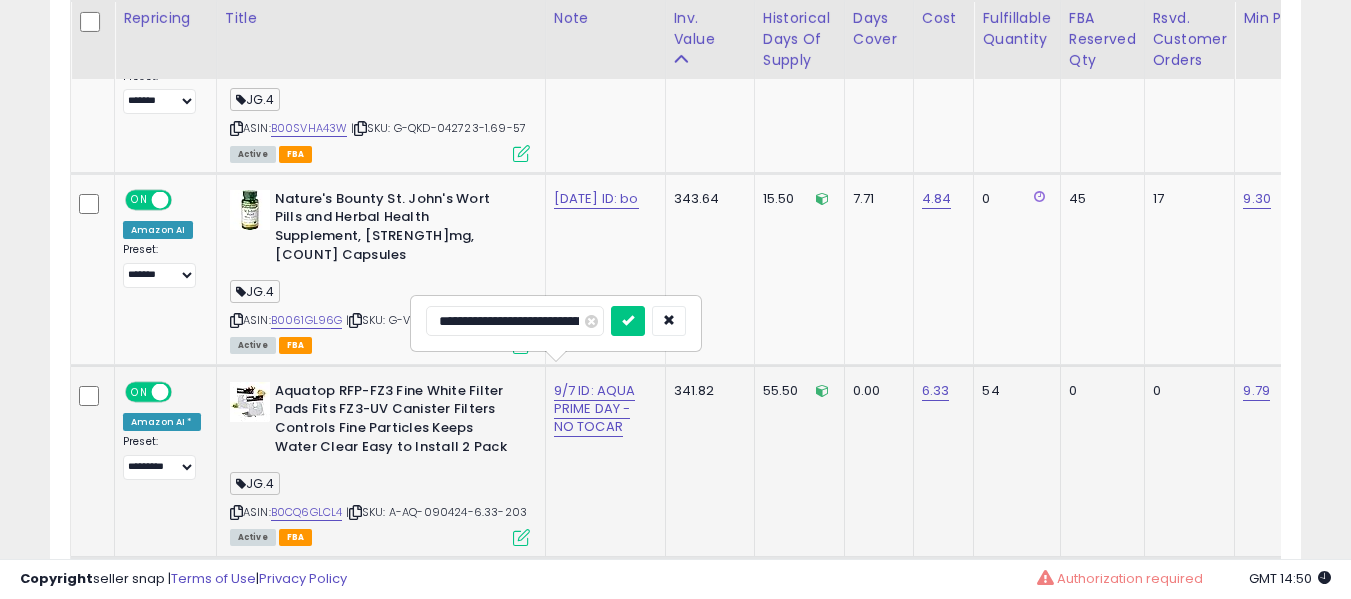scroll, scrollTop: 2737, scrollLeft: 0, axis: vertical 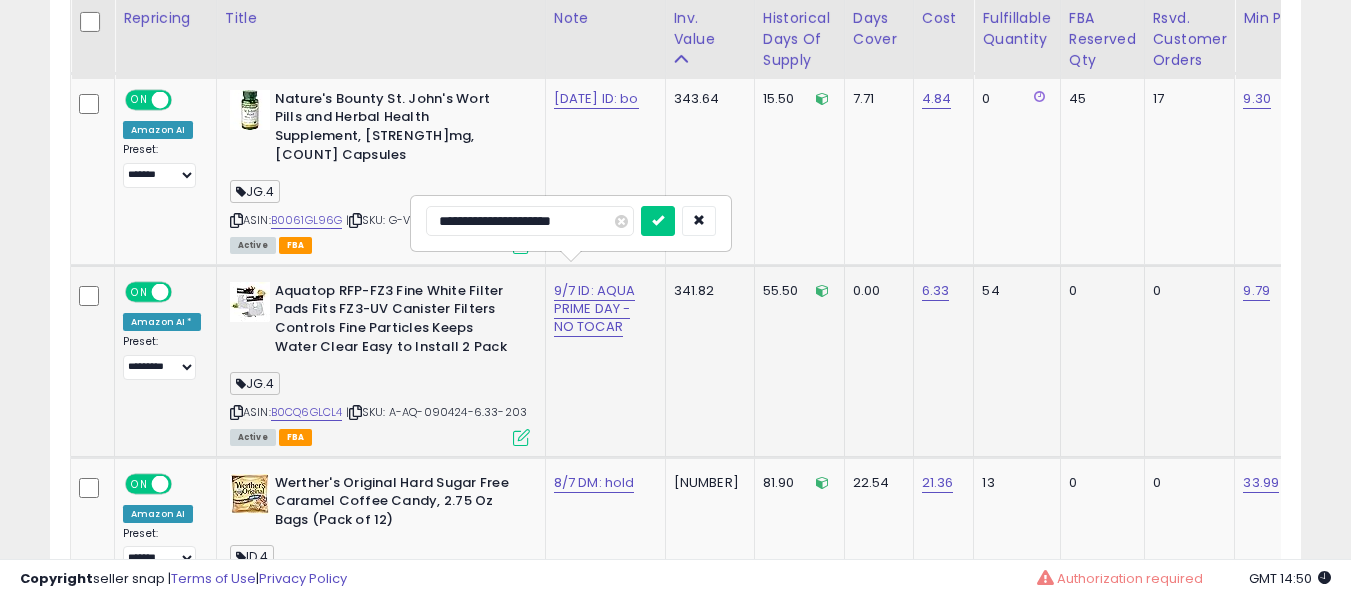 type on "**********" 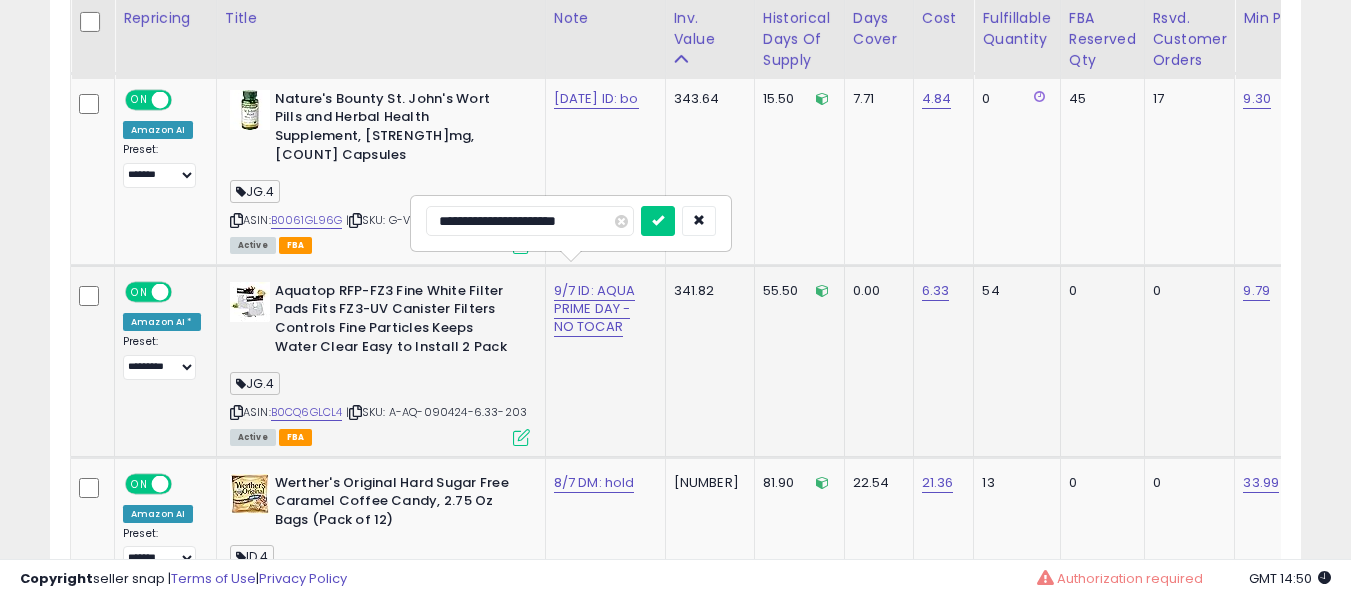 click at bounding box center [658, 221] 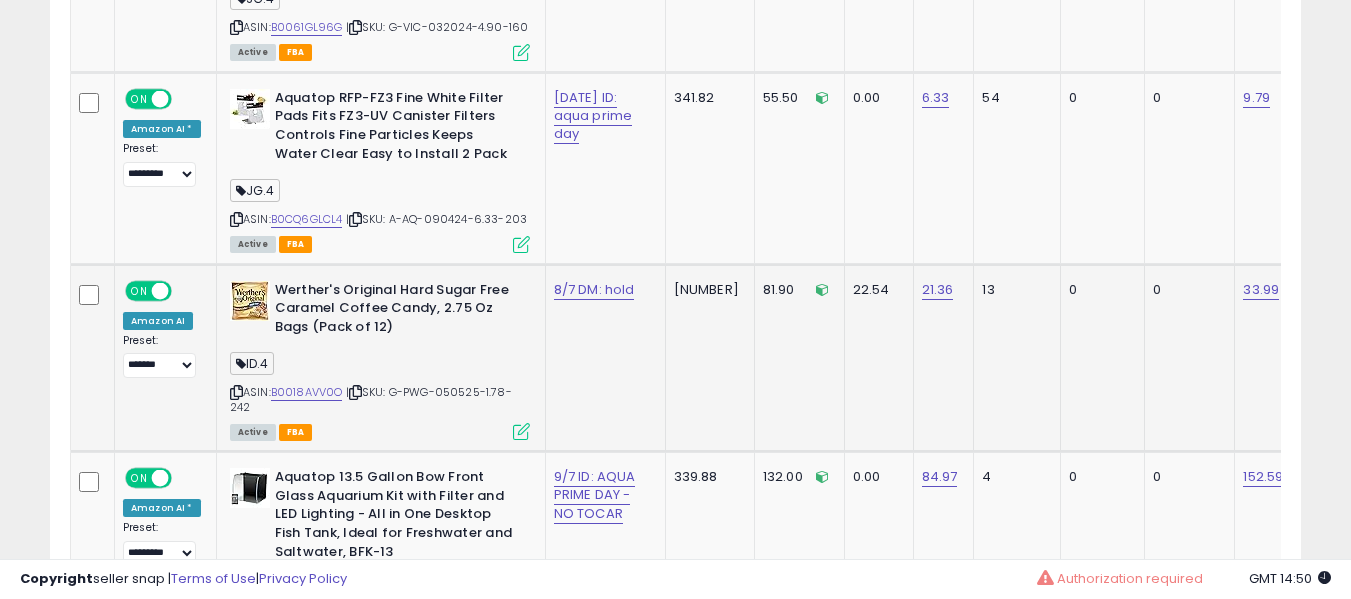 scroll, scrollTop: 2991, scrollLeft: 0, axis: vertical 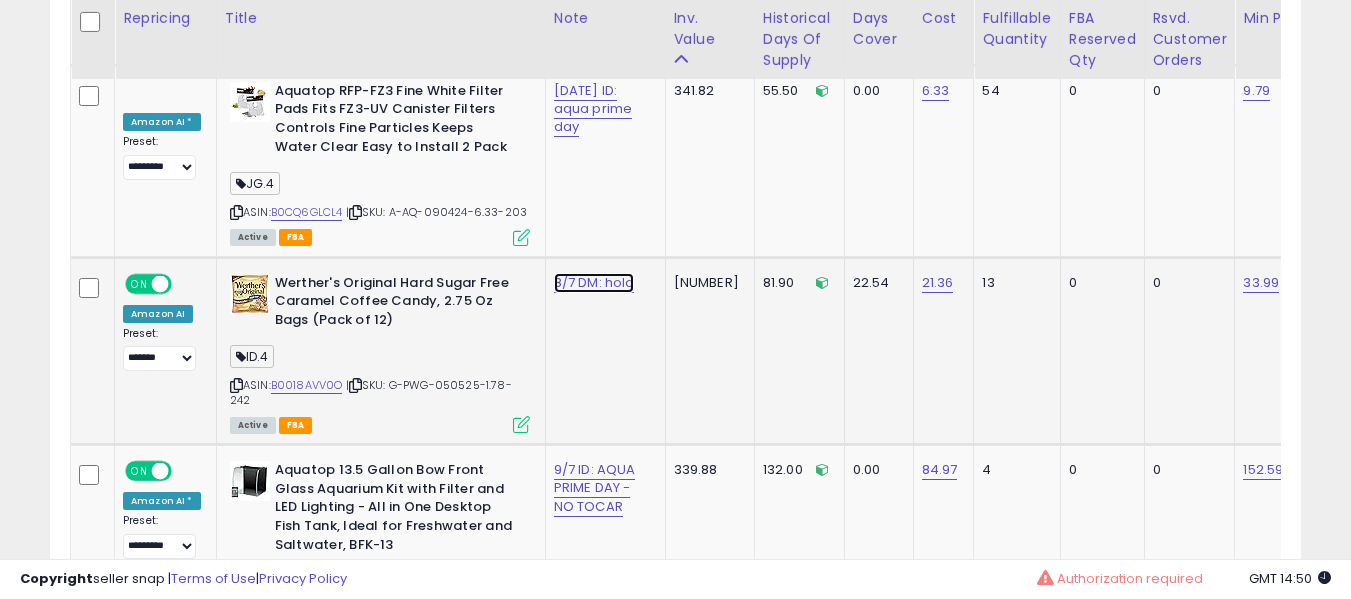 click on "8/7 DM: hold" at bounding box center (586, -1858) 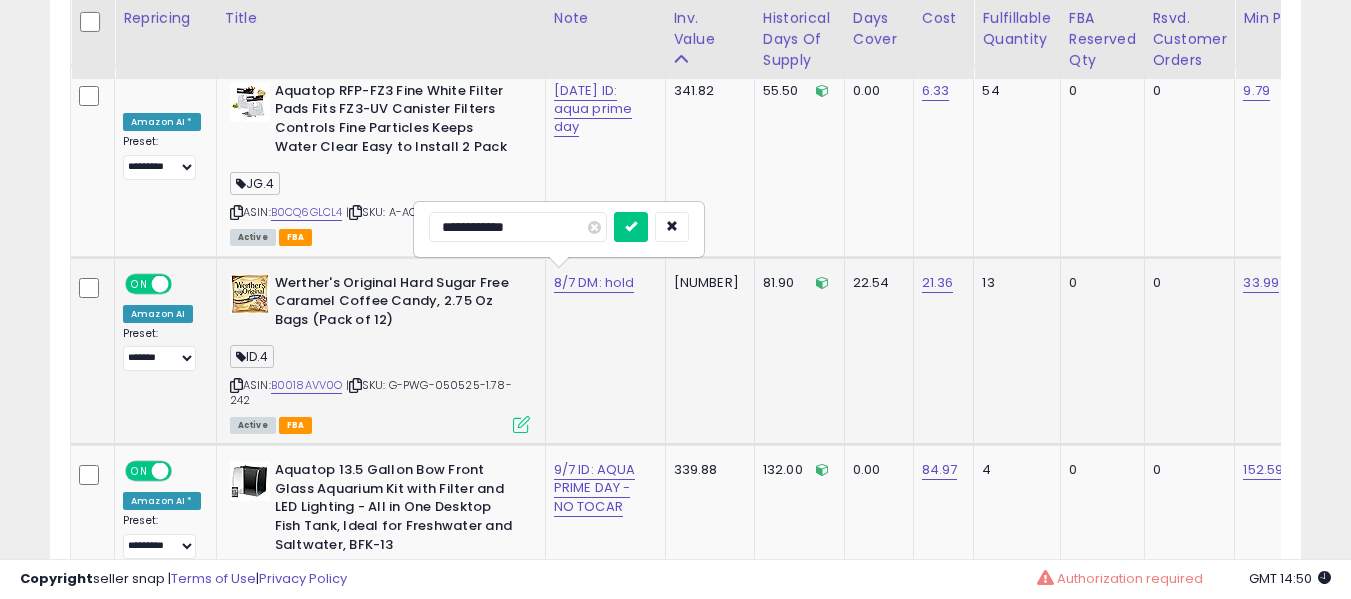 type on "**********" 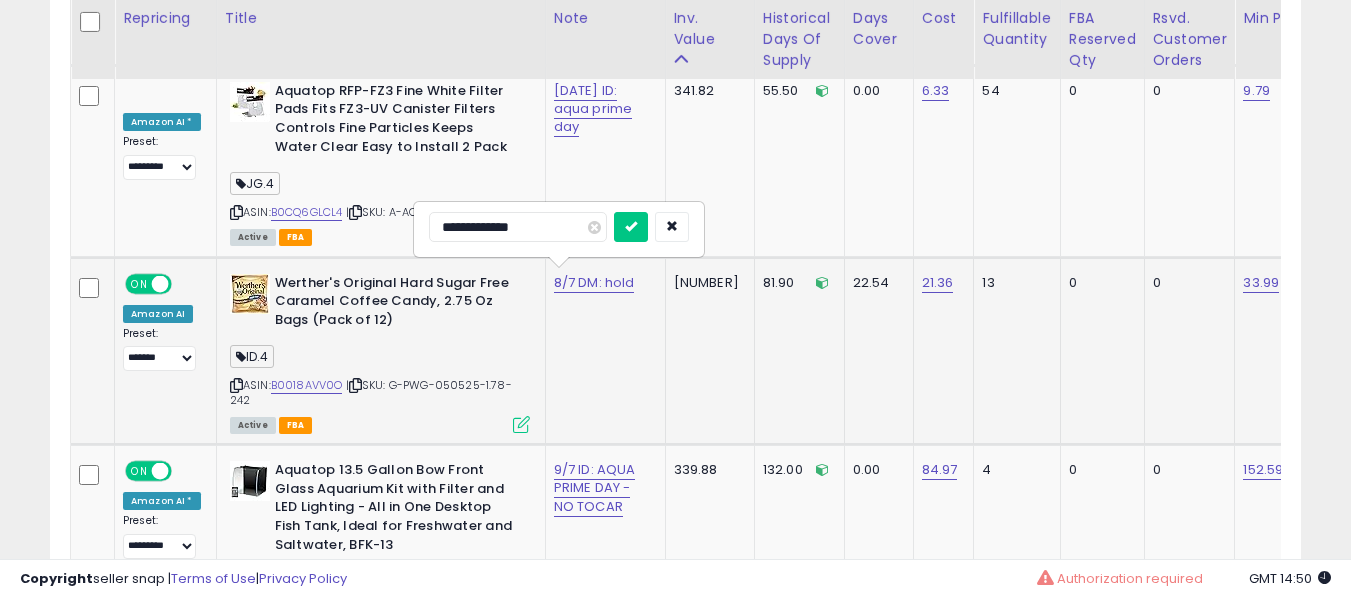 click at bounding box center (631, 227) 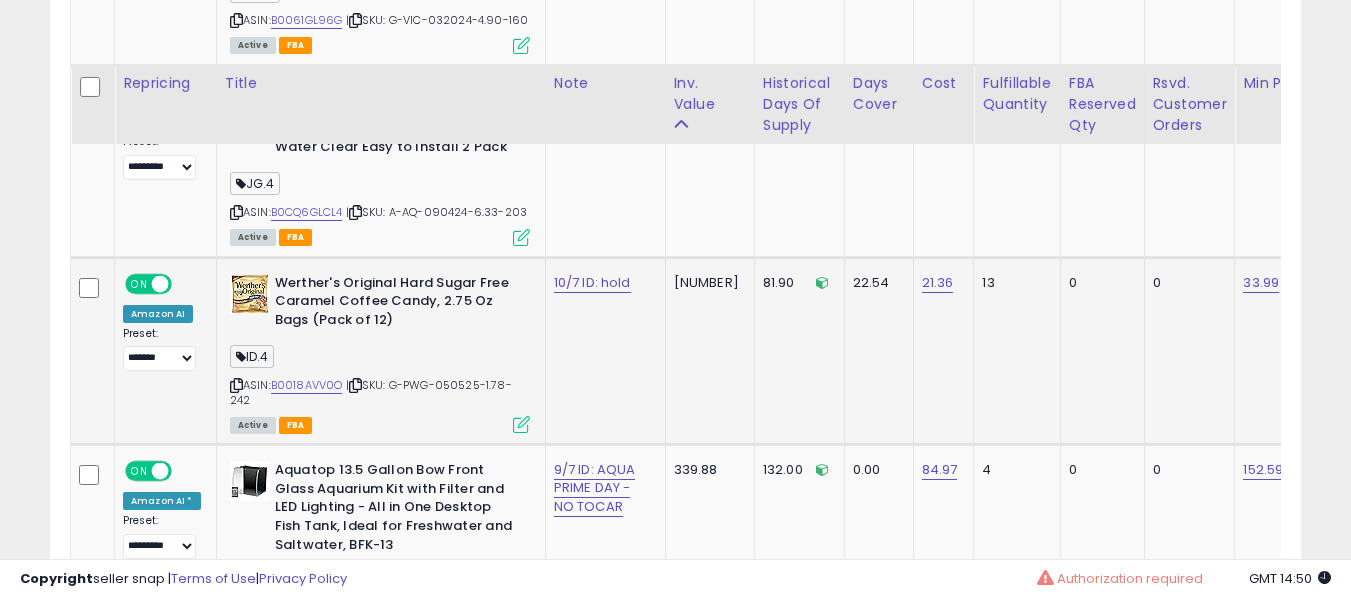 scroll, scrollTop: 3191, scrollLeft: 0, axis: vertical 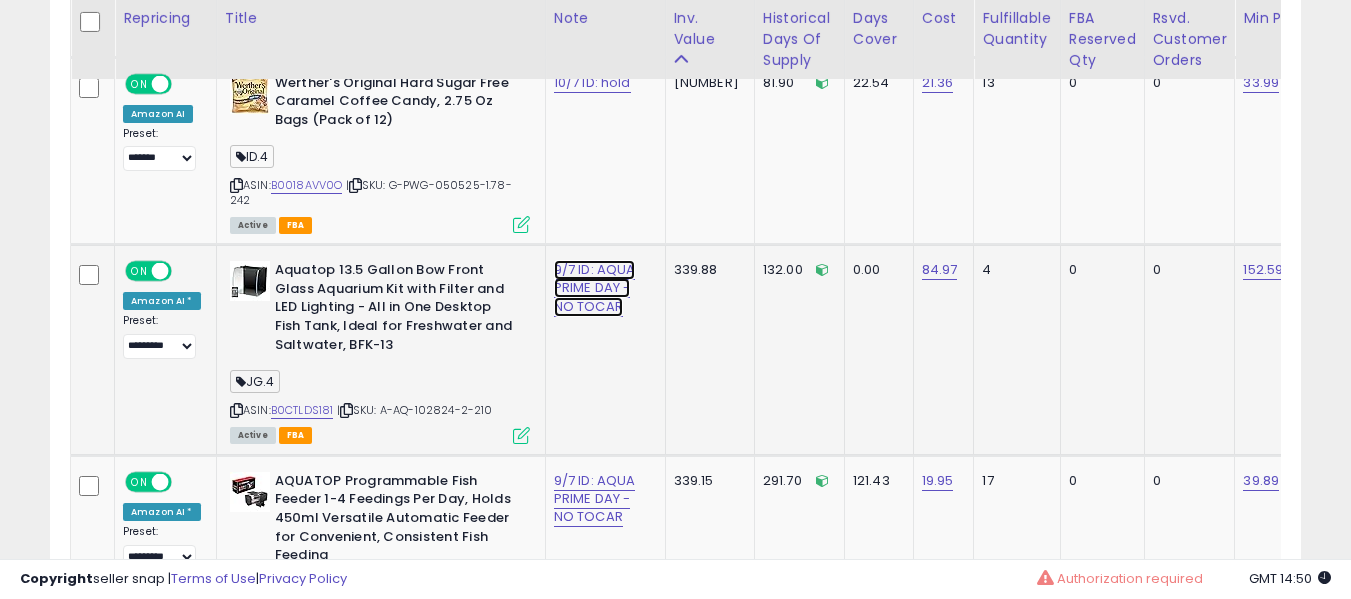 click on "9/7 ID: AQUA PRIME DAY - NO TOCAR" at bounding box center (586, -2058) 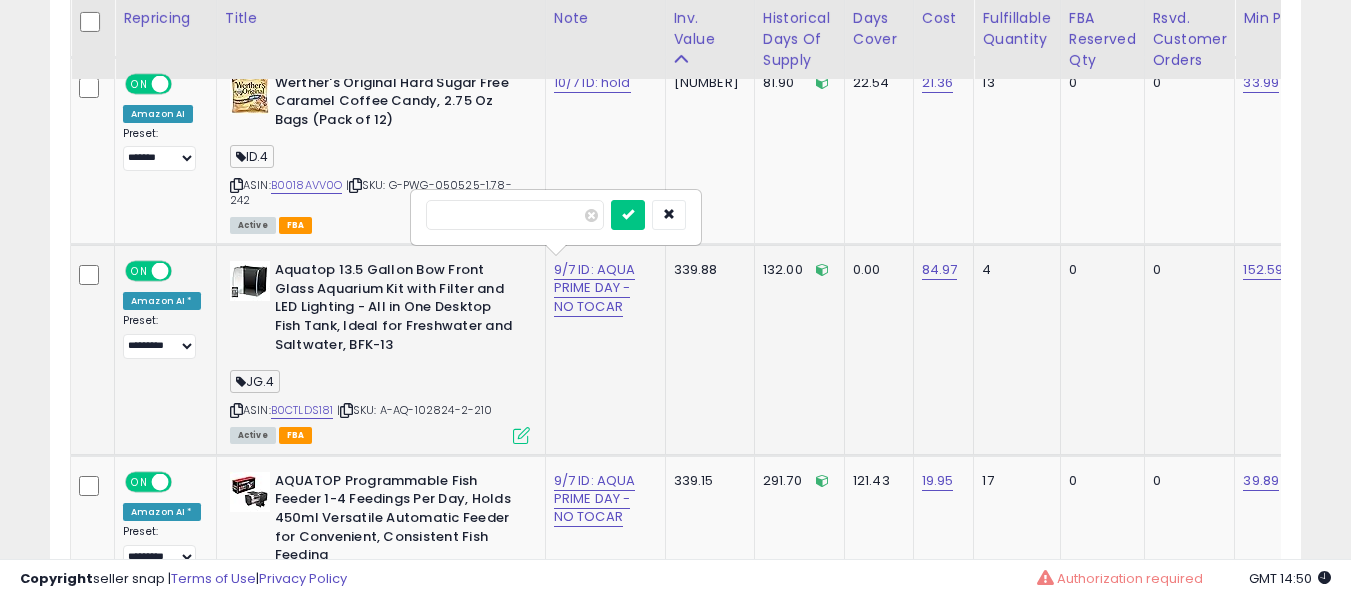 scroll, scrollTop: 0, scrollLeft: 0, axis: both 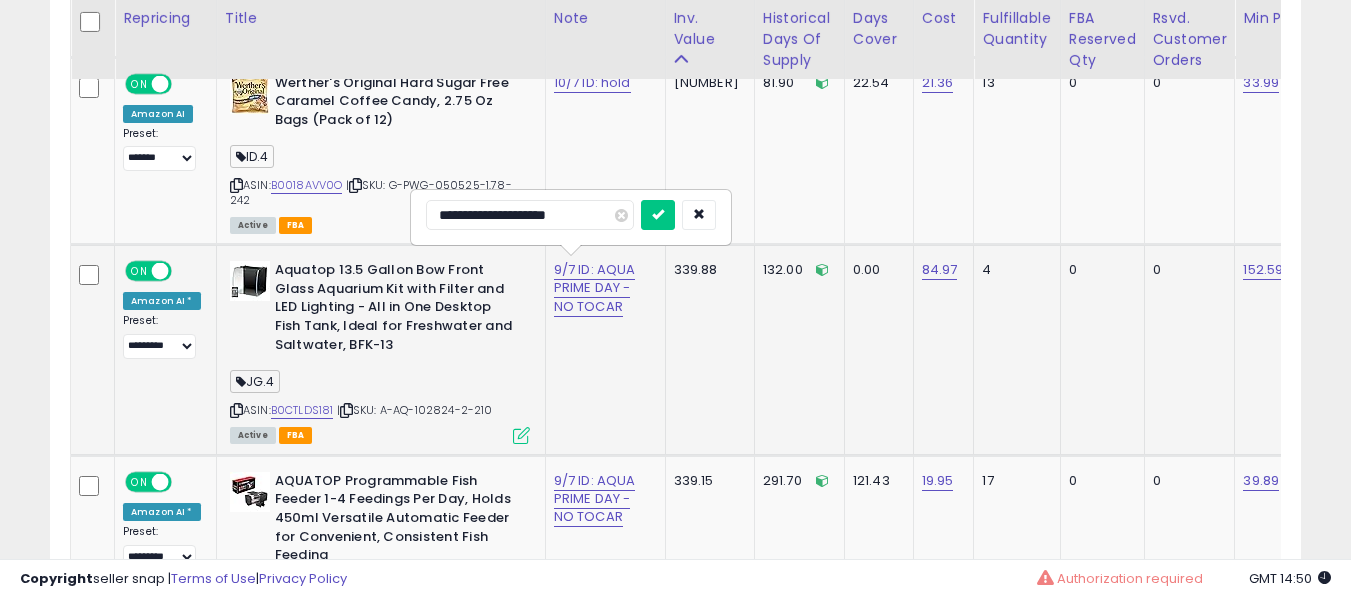 type on "**********" 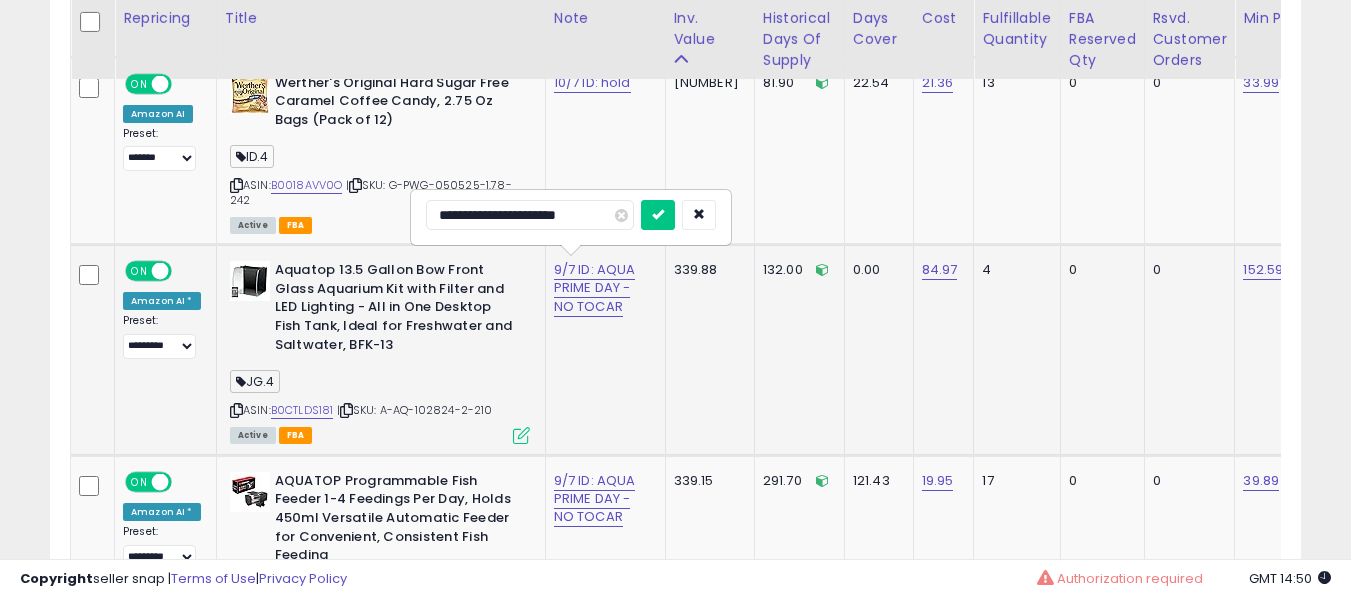 click at bounding box center [658, 215] 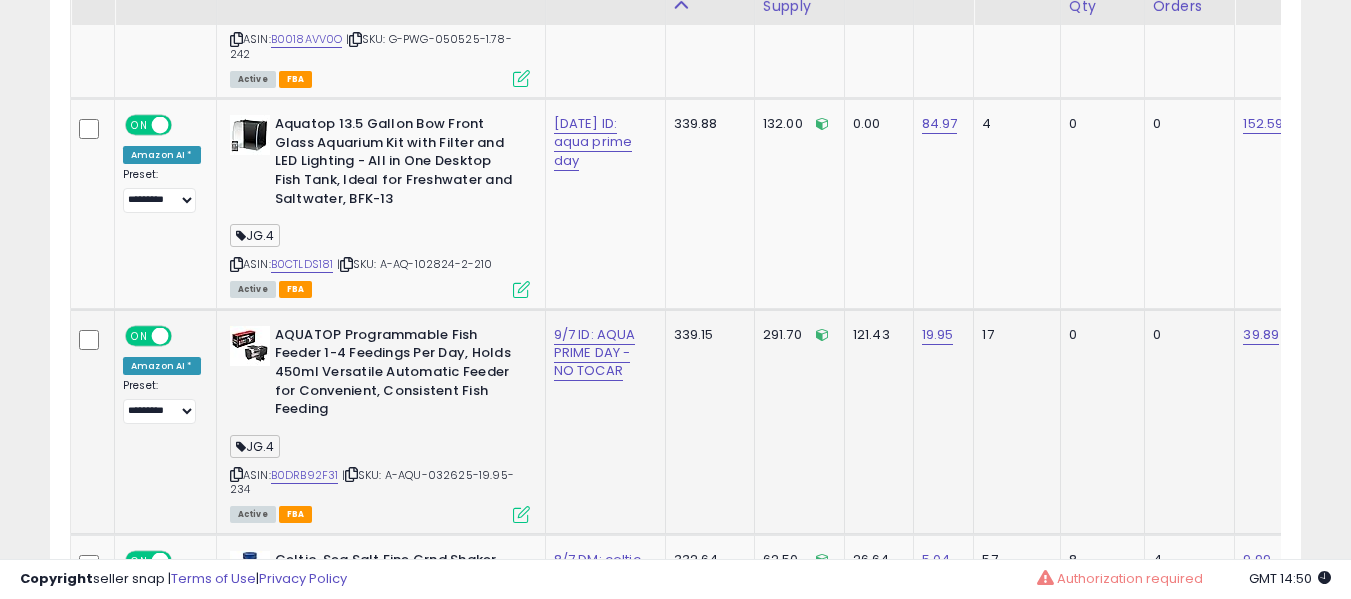 scroll, scrollTop: 3391, scrollLeft: 0, axis: vertical 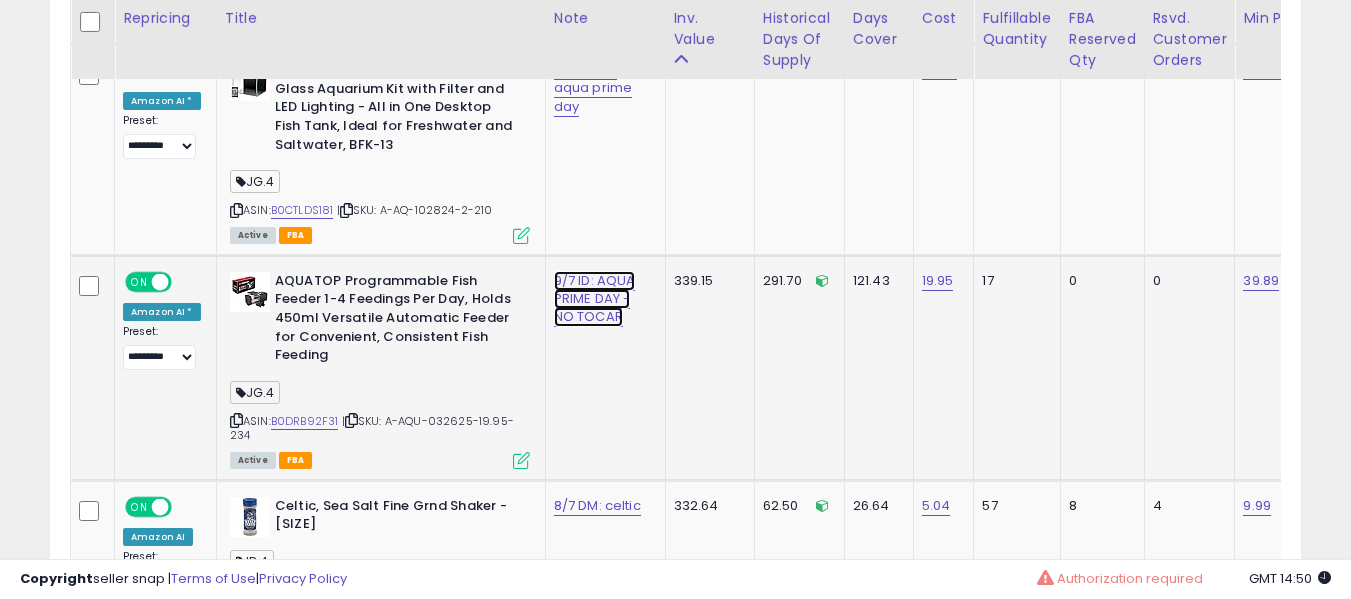click on "9/7 ID: AQUA PRIME DAY - NO TOCAR" at bounding box center [586, -2258] 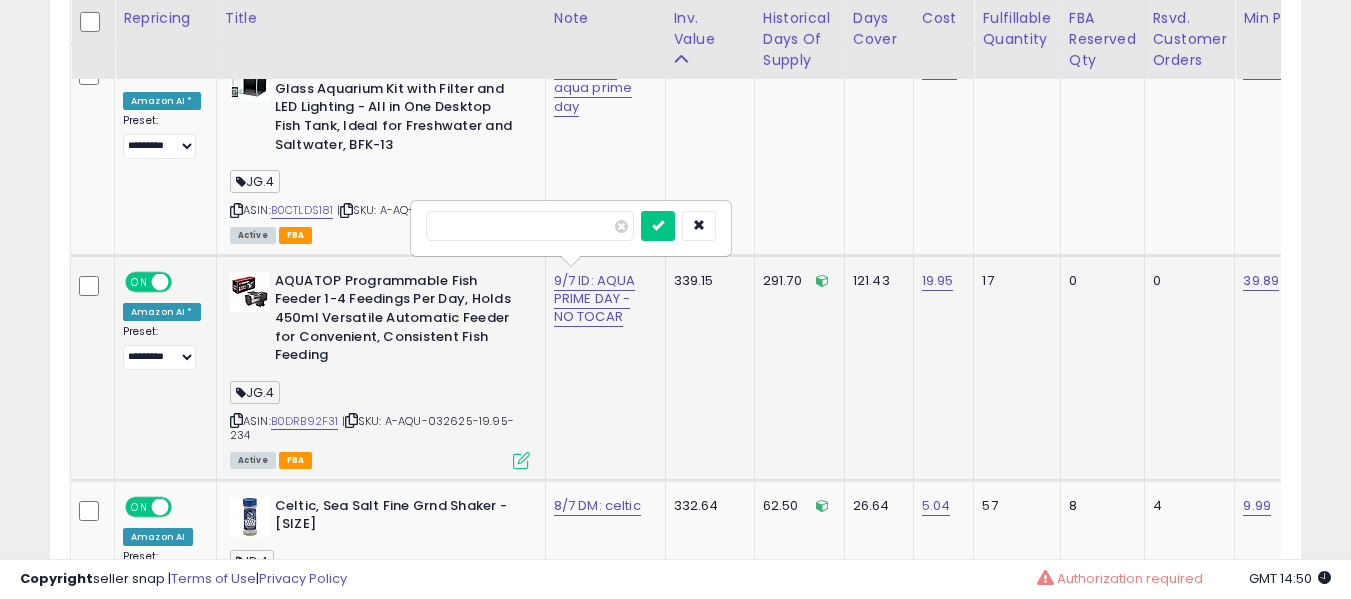 scroll, scrollTop: 0, scrollLeft: 0, axis: both 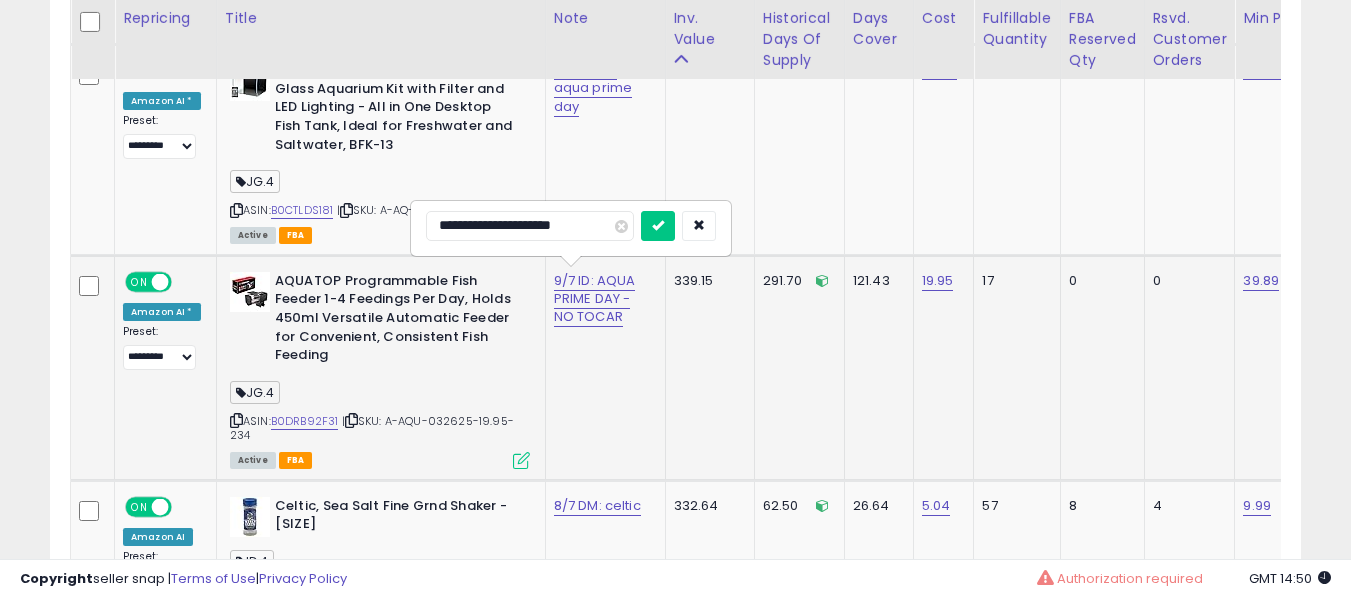 type on "**********" 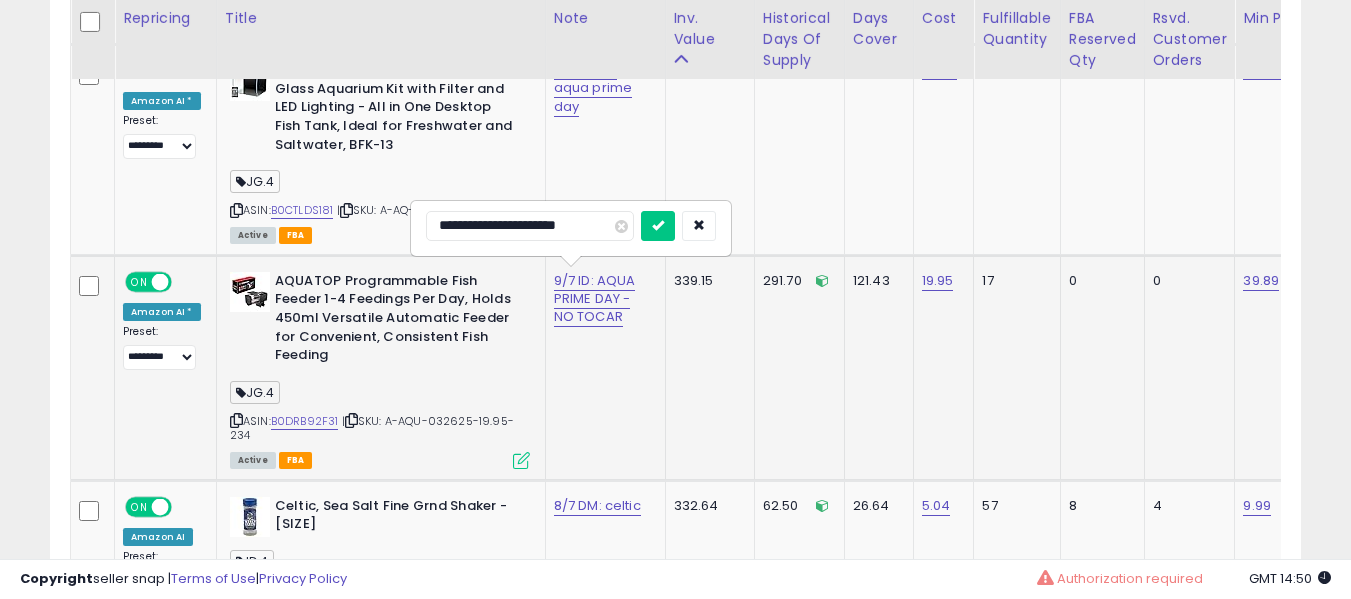click at bounding box center [658, 226] 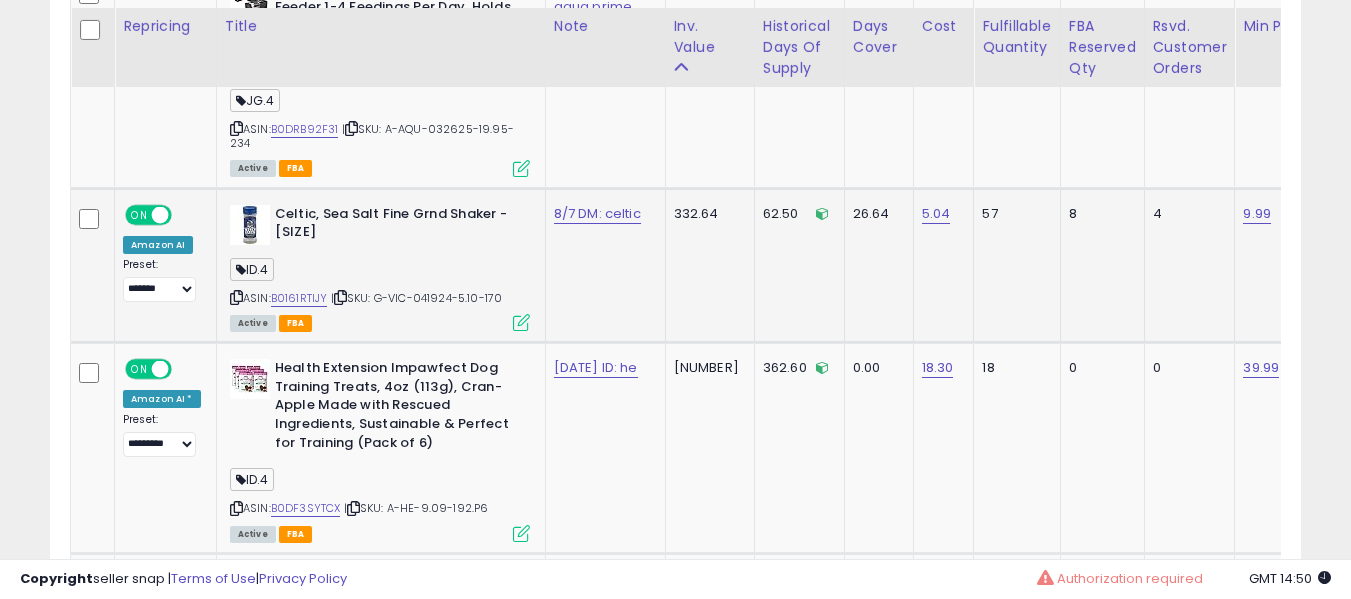 scroll, scrollTop: 3691, scrollLeft: 0, axis: vertical 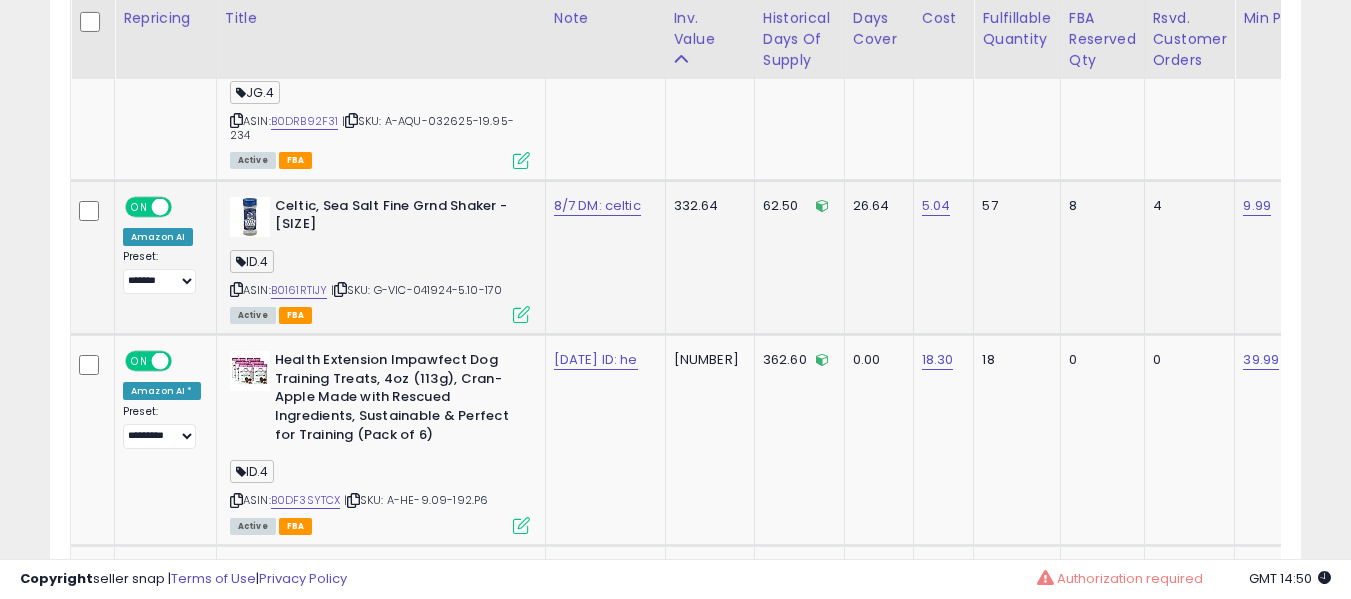 click on "8/7 DM: celtic" 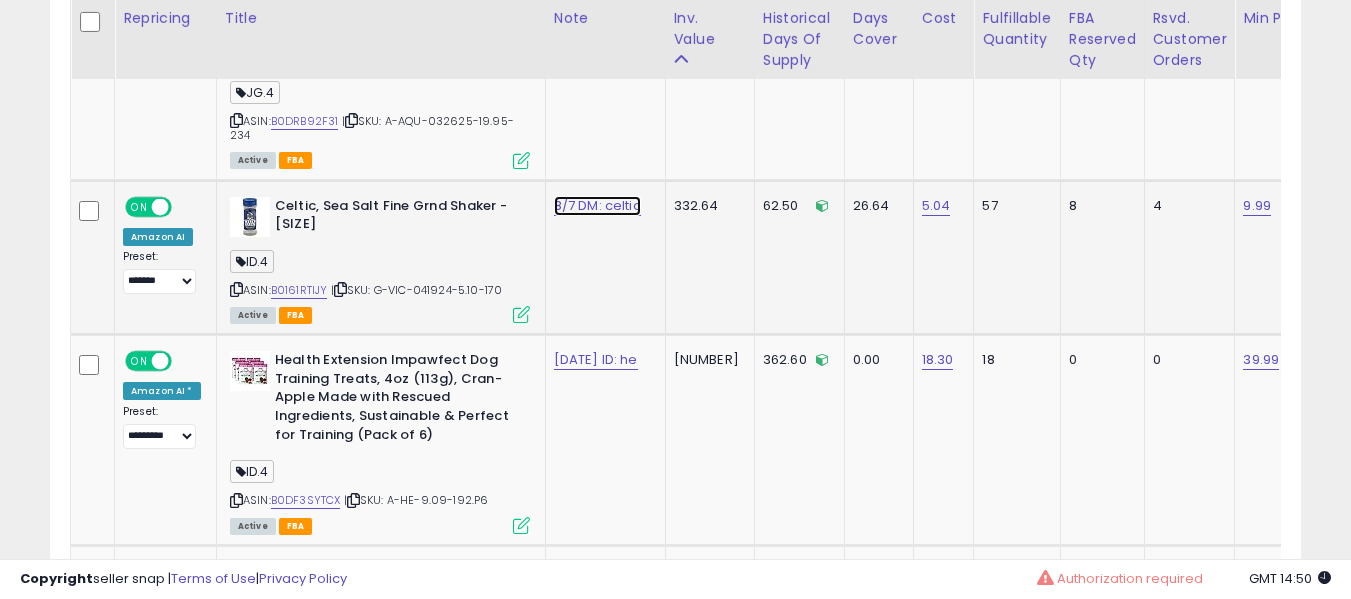 click on "8/7 DM: celtic" at bounding box center (586, -2558) 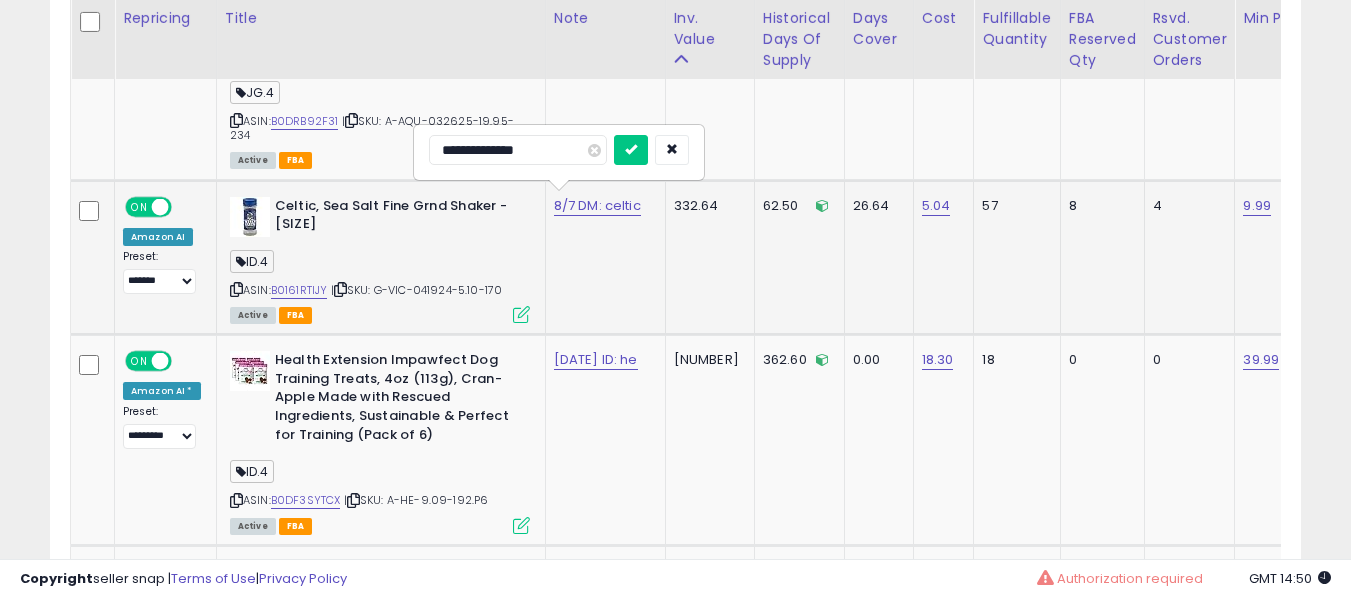 type on "**********" 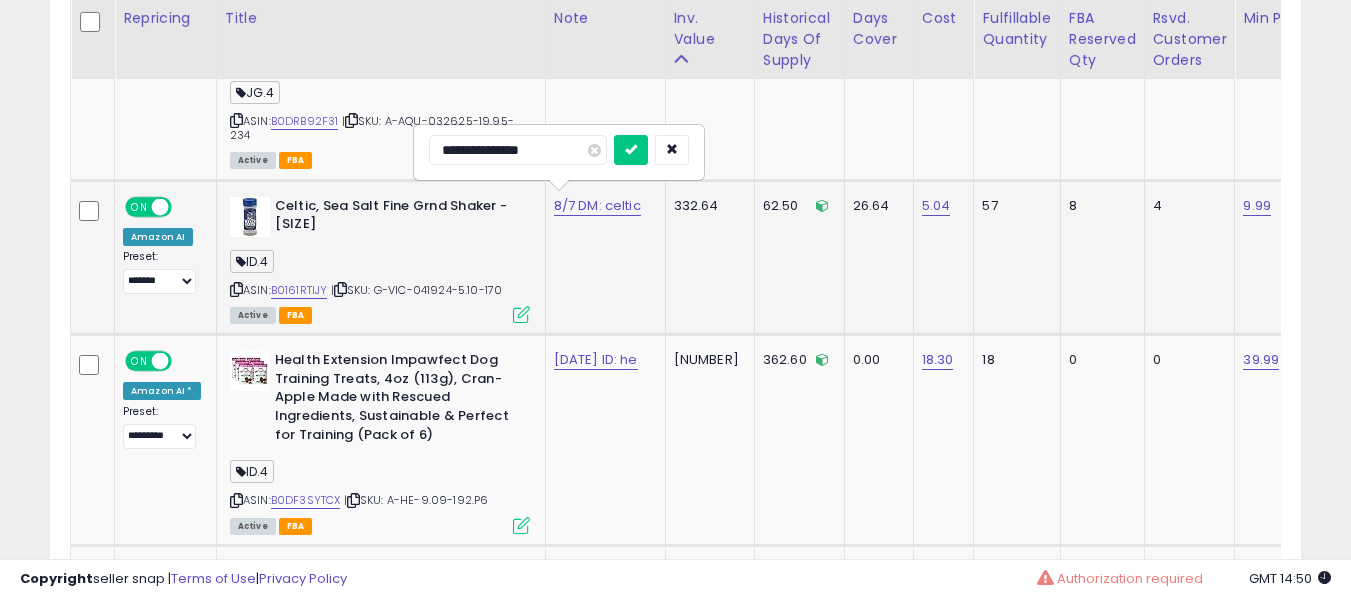 click at bounding box center [631, 150] 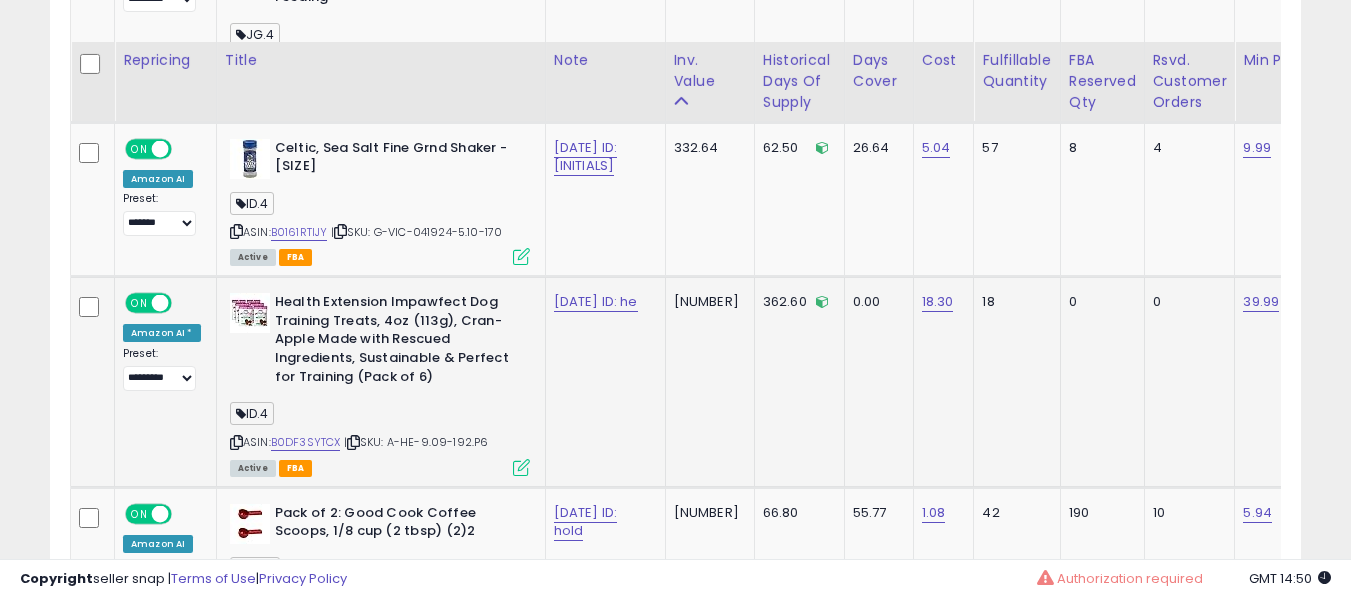 scroll, scrollTop: 3791, scrollLeft: 0, axis: vertical 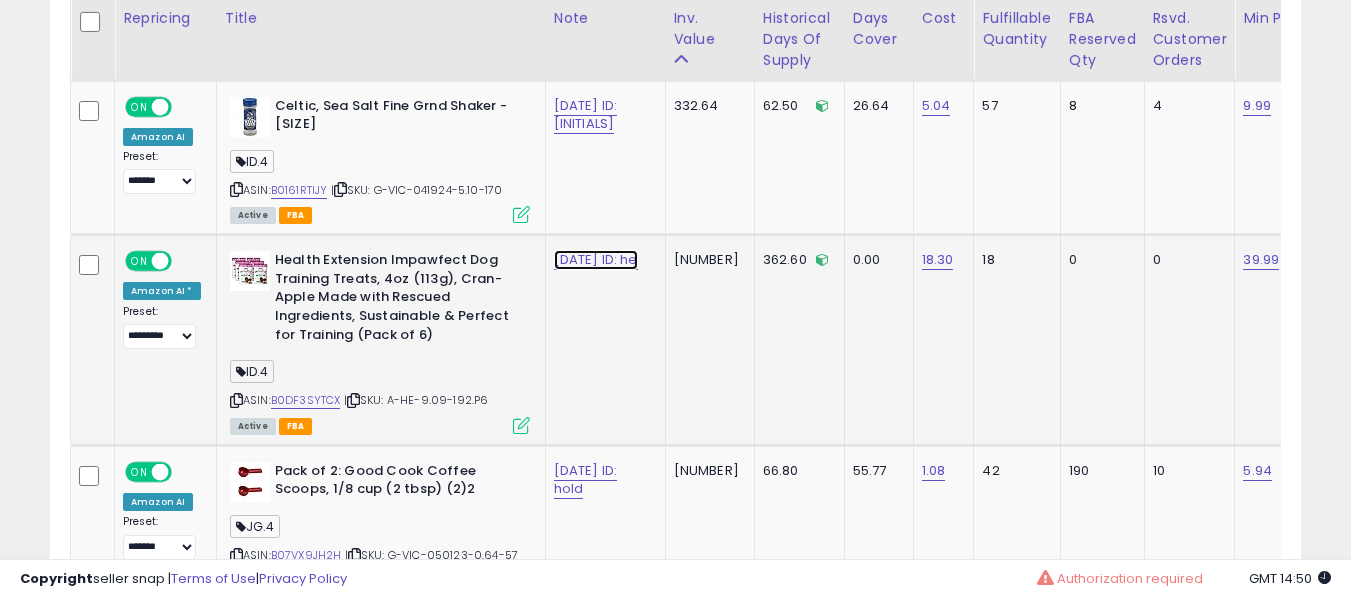 click on "[DATE] ID: he" at bounding box center [586, -2658] 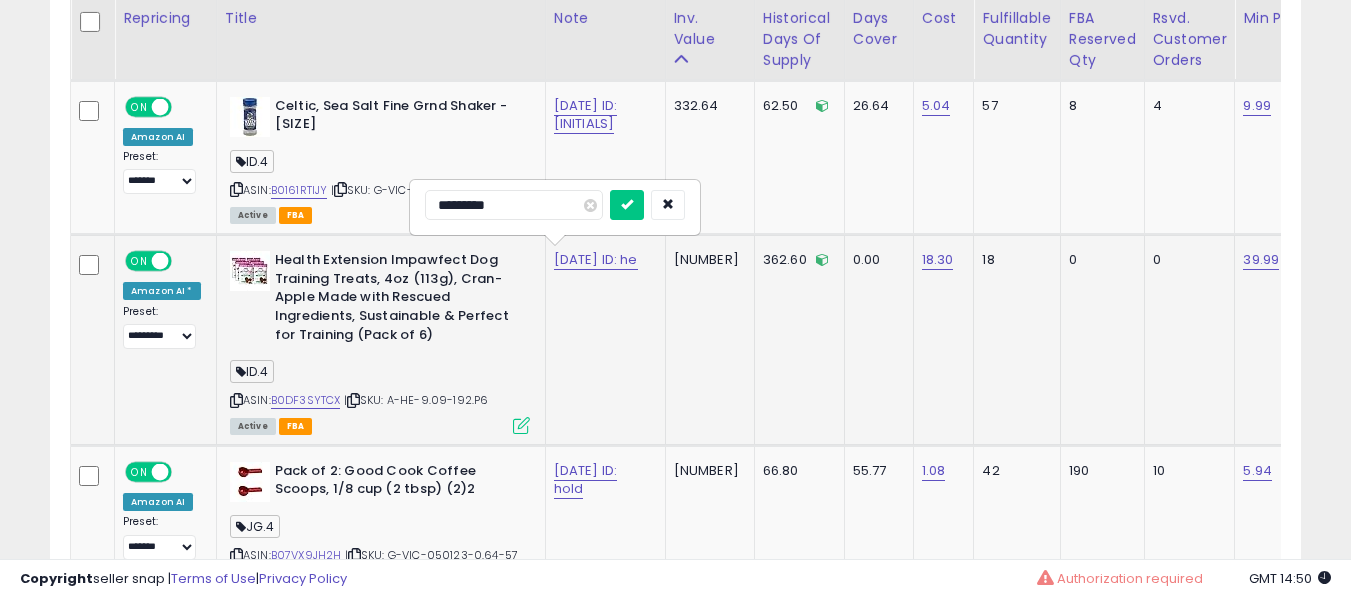 type on "**********" 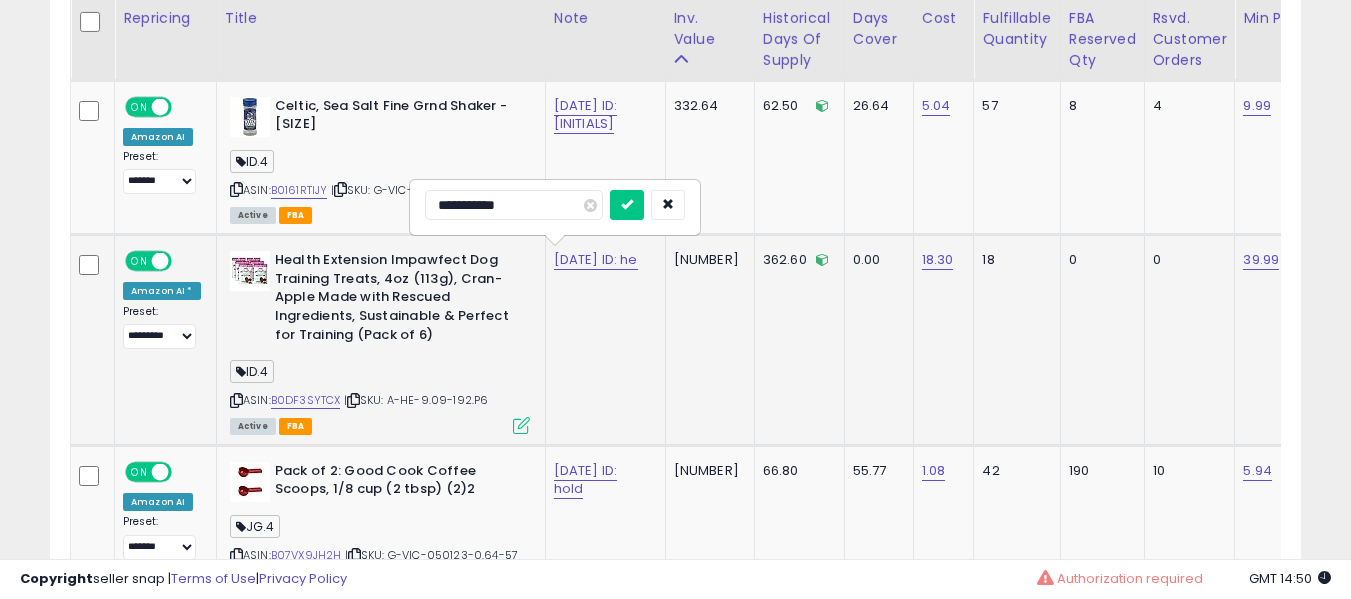 click at bounding box center [627, 205] 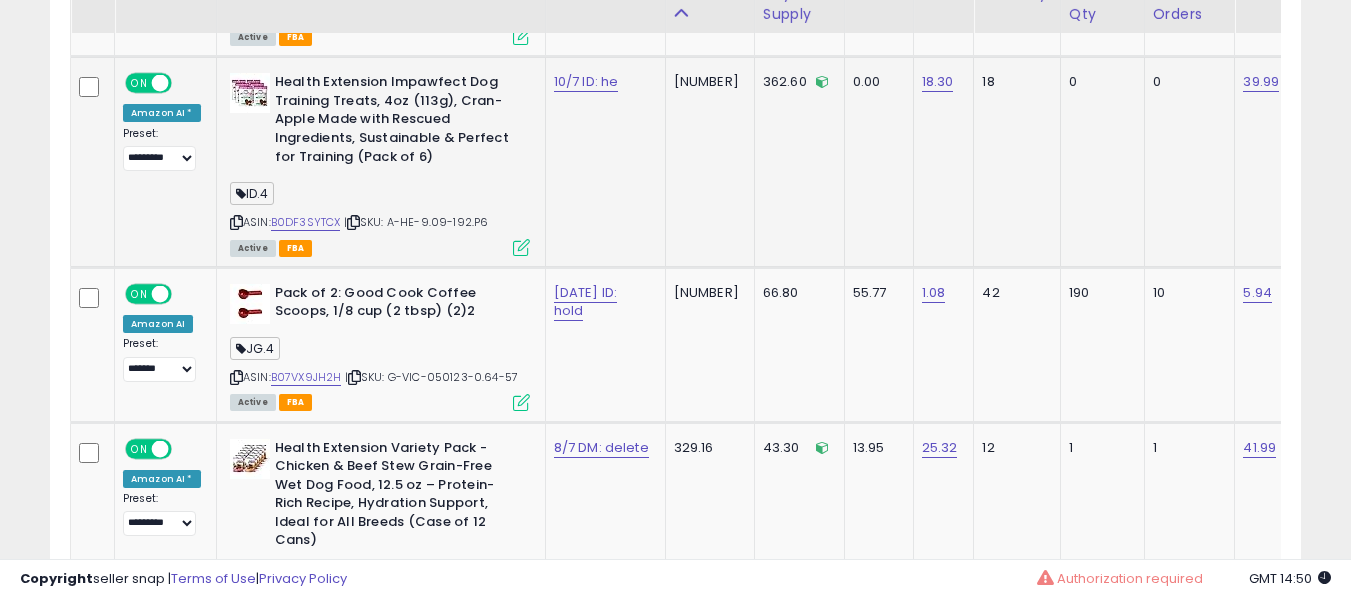 scroll, scrollTop: 3991, scrollLeft: 0, axis: vertical 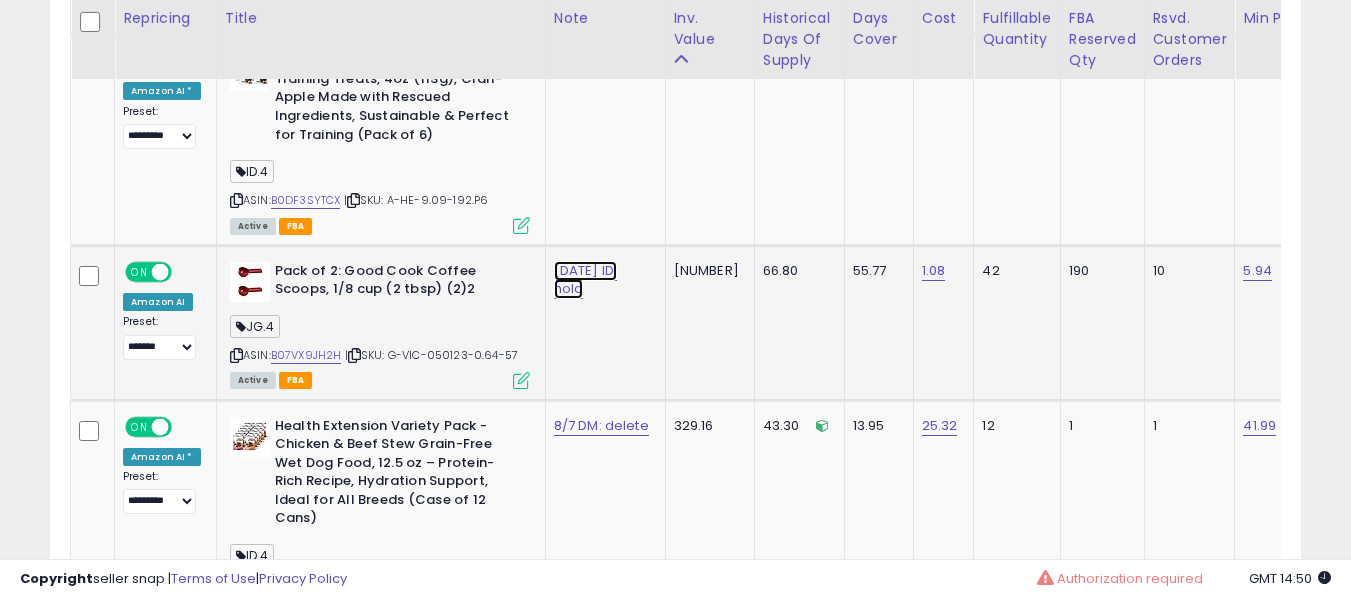 click on "[DATE] ID: hold" at bounding box center [586, -2858] 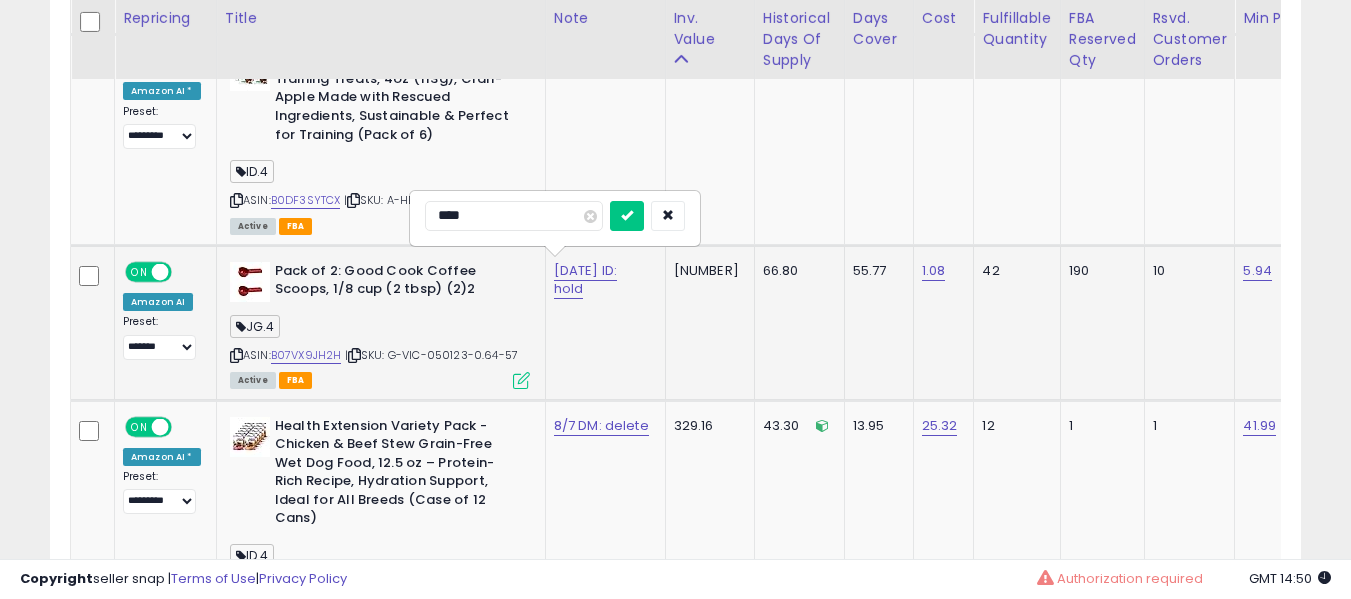 type on "****" 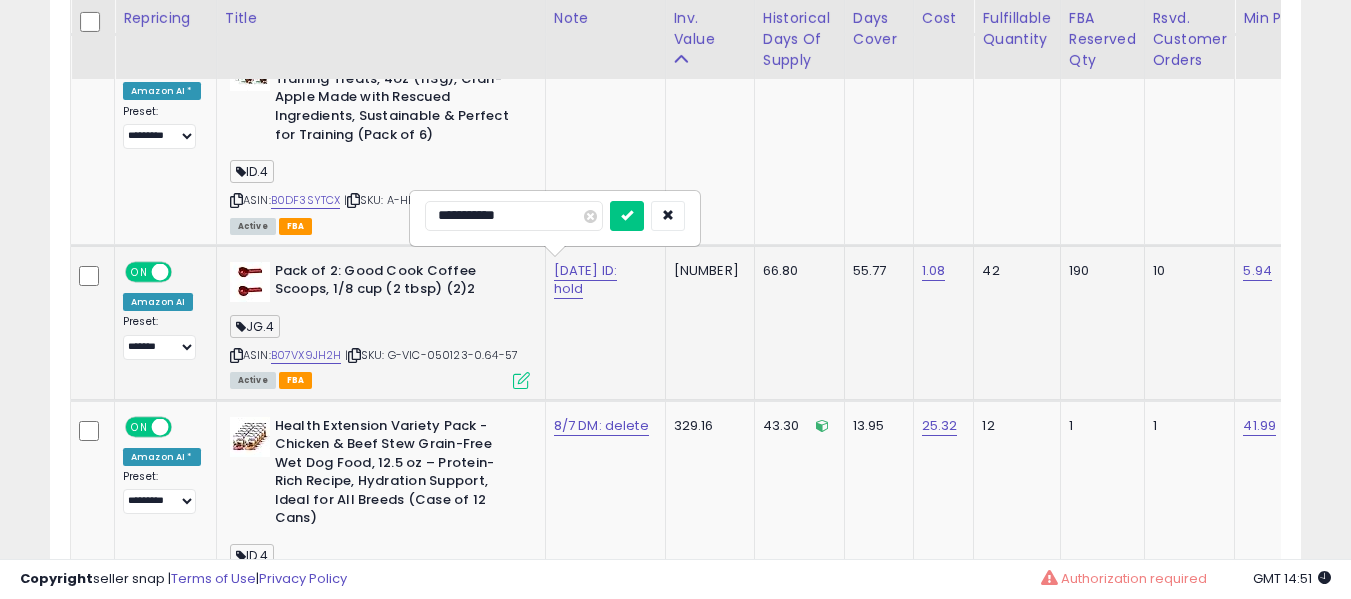 type on "**********" 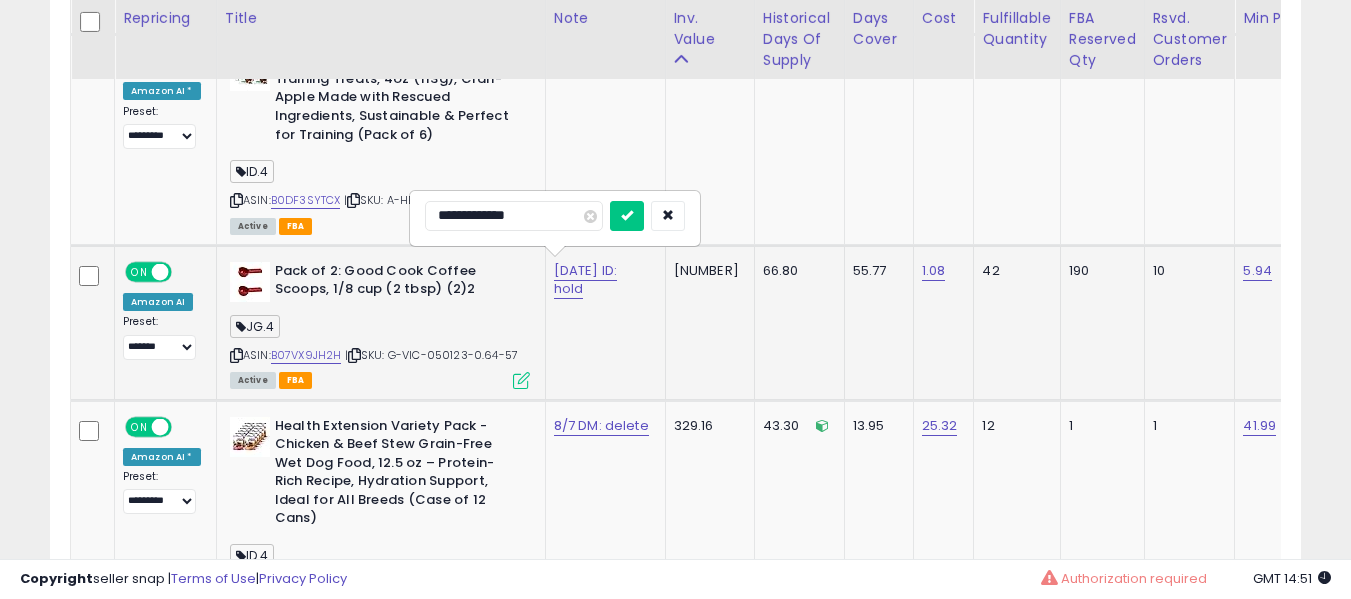 click at bounding box center [627, 216] 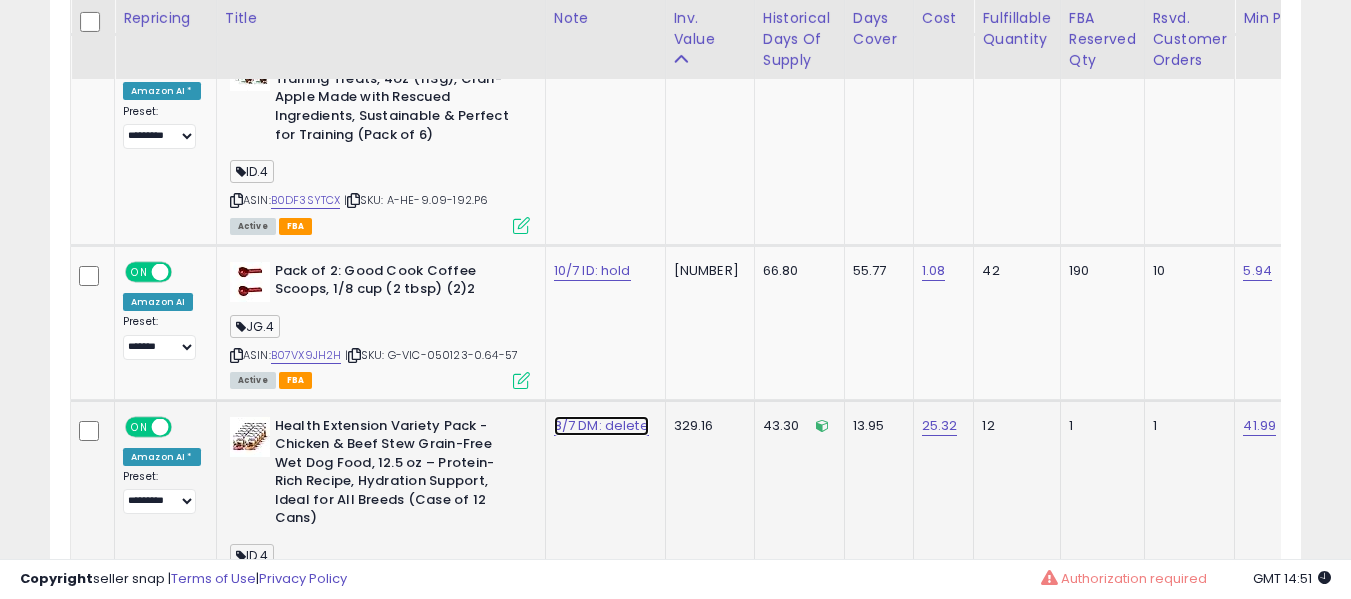 click on "8/7 DM: delete" at bounding box center [586, -2858] 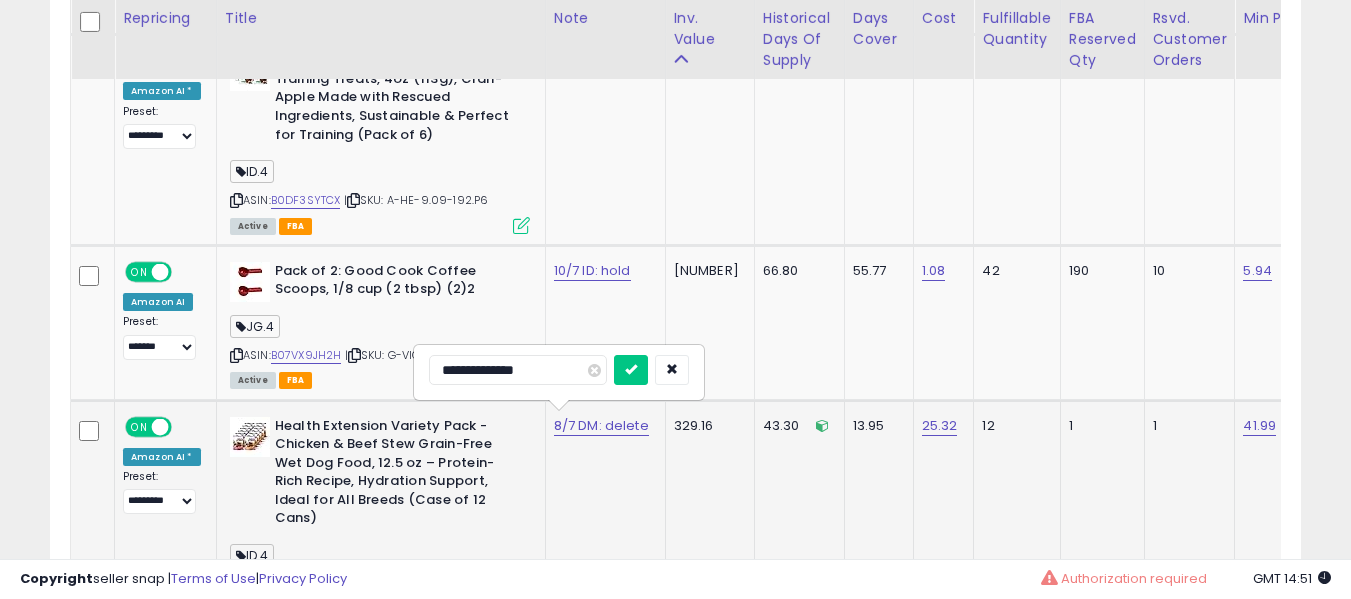 scroll, scrollTop: 4091, scrollLeft: 0, axis: vertical 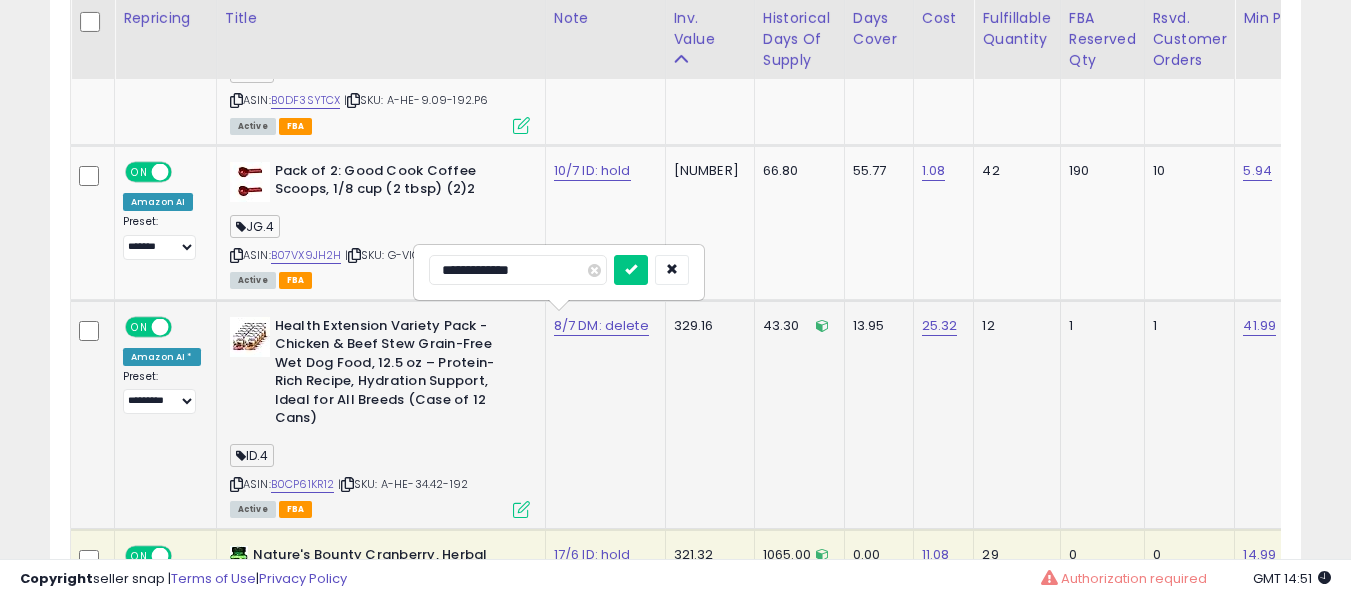 type on "**********" 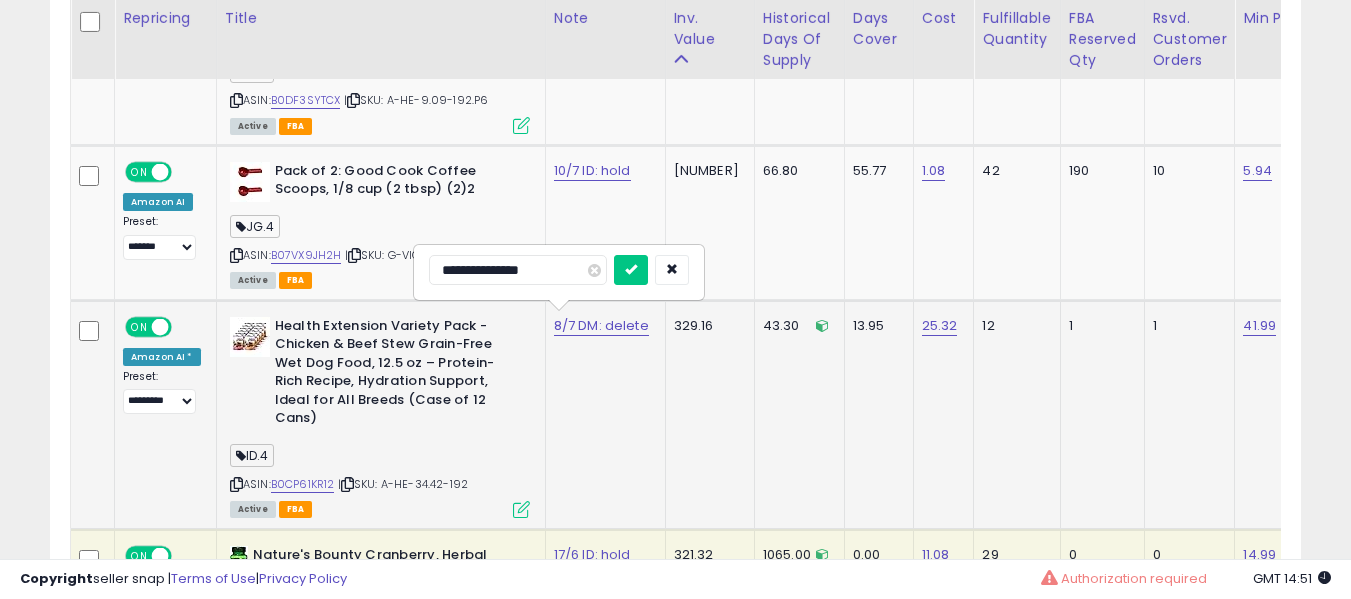 click at bounding box center (631, 270) 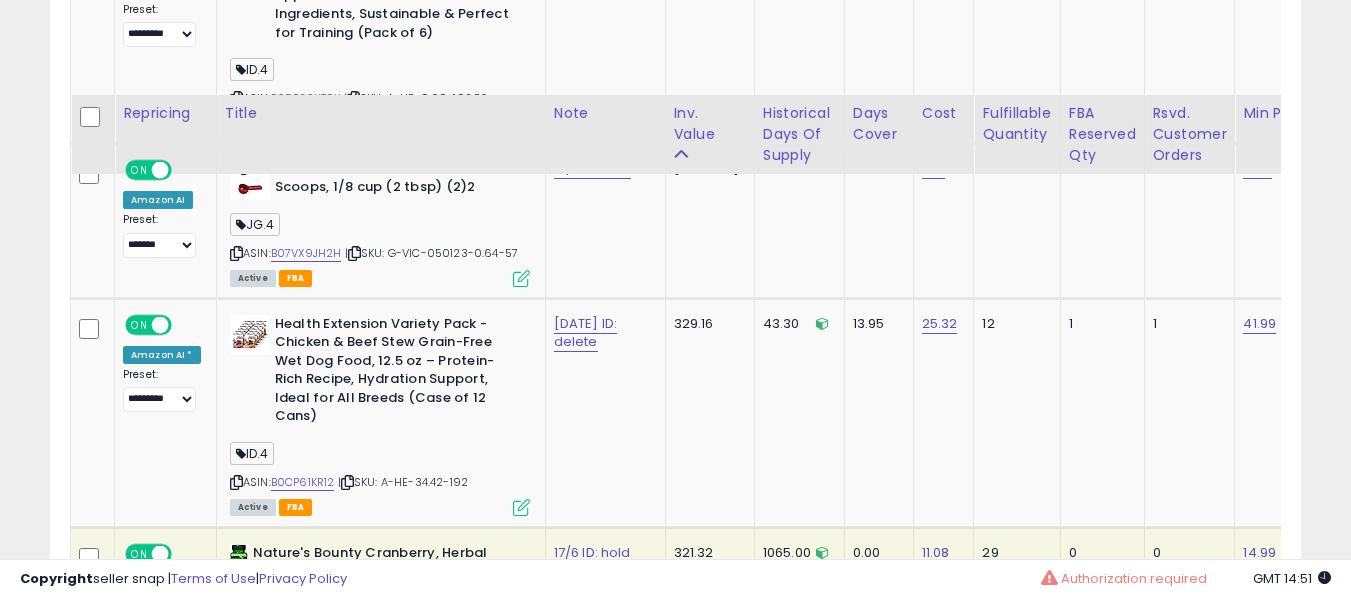 scroll, scrollTop: 4291, scrollLeft: 0, axis: vertical 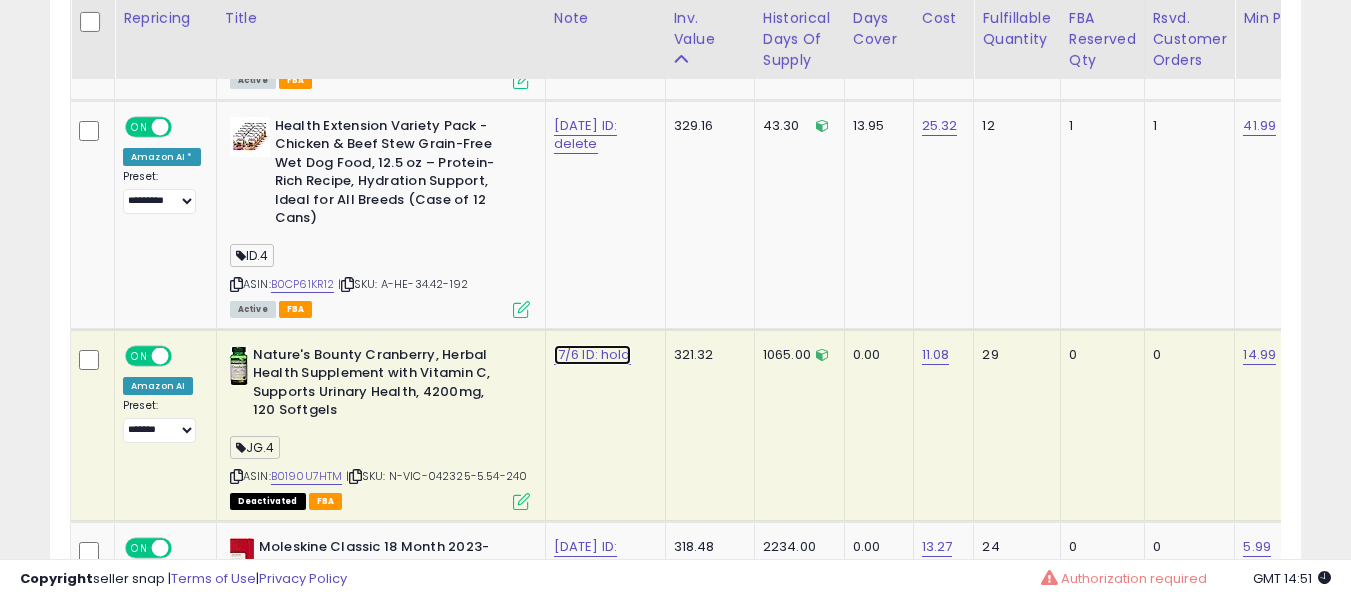 click on "17/6 ID: hold" at bounding box center (592, 355) 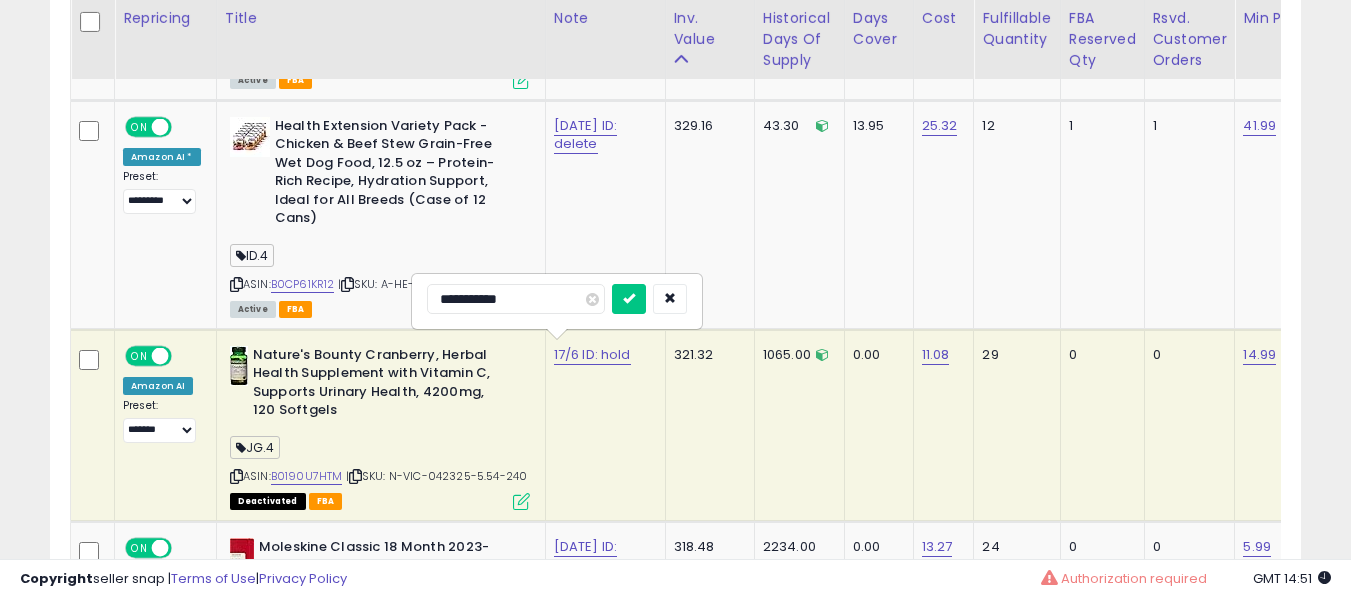type on "**********" 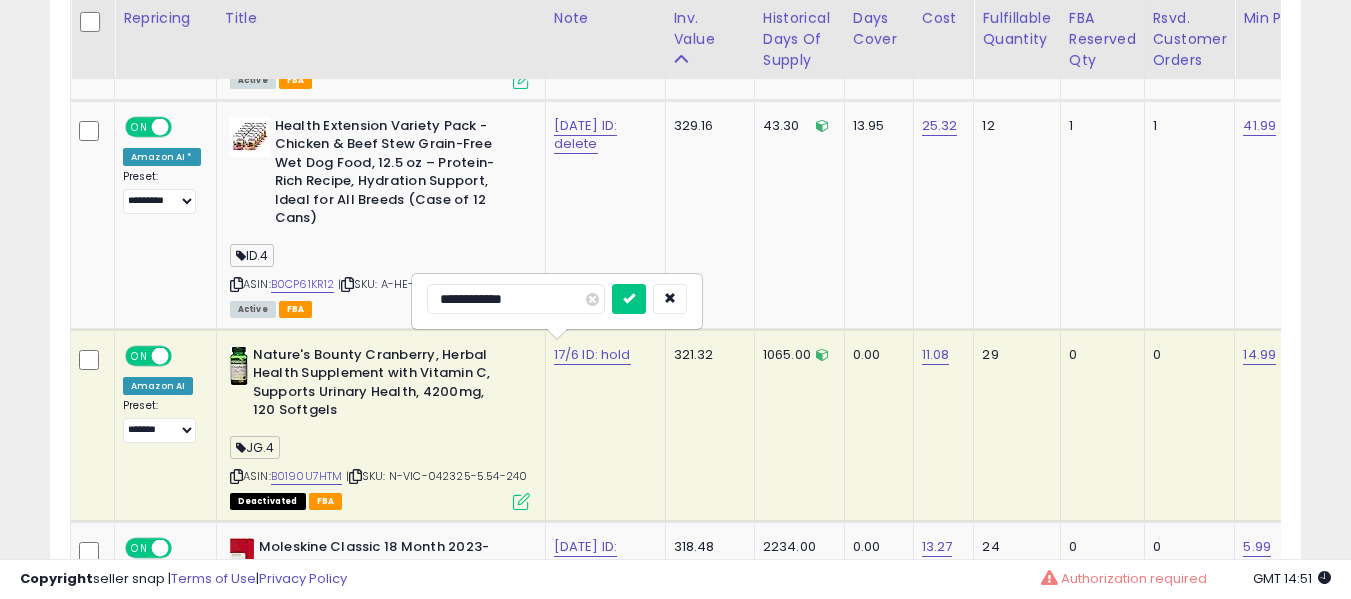 click at bounding box center [629, 299] 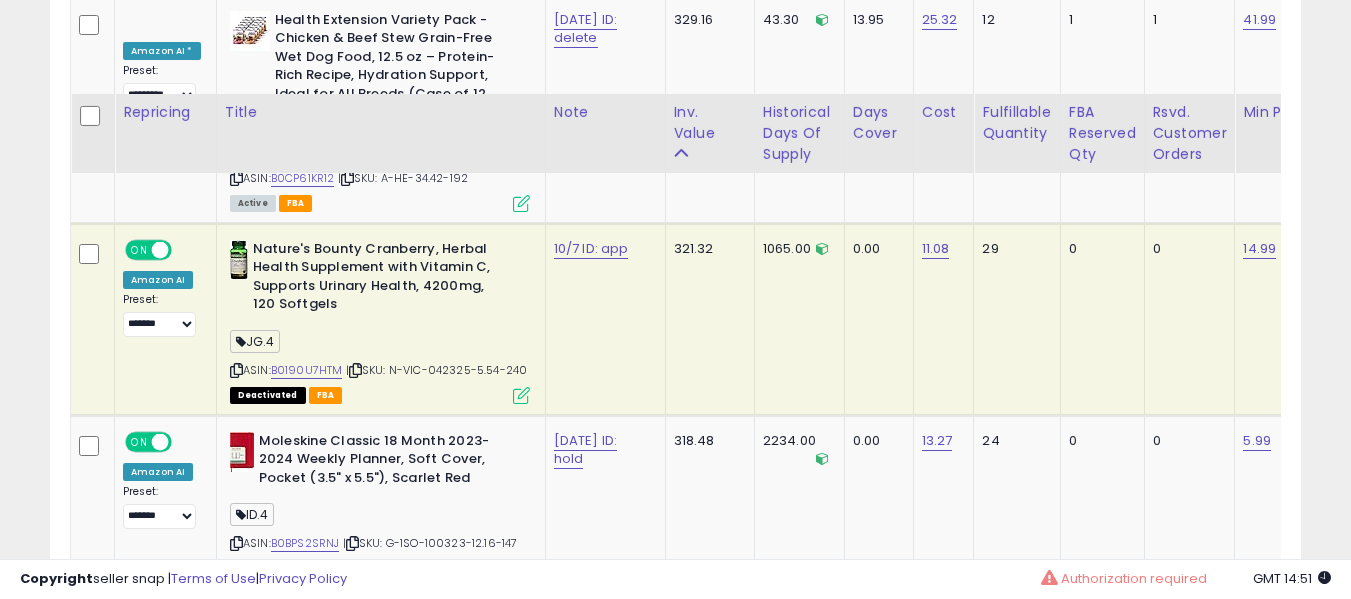 scroll, scrollTop: 4491, scrollLeft: 0, axis: vertical 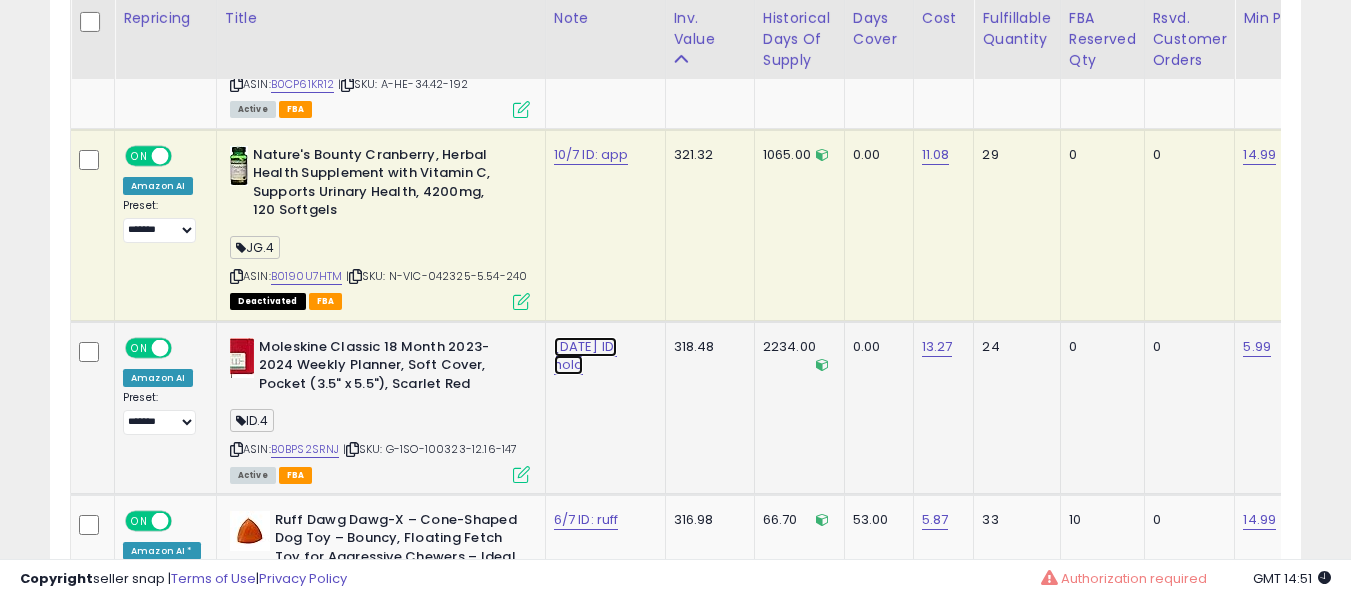 click on "[DATE] ID: hold" at bounding box center (586, -3358) 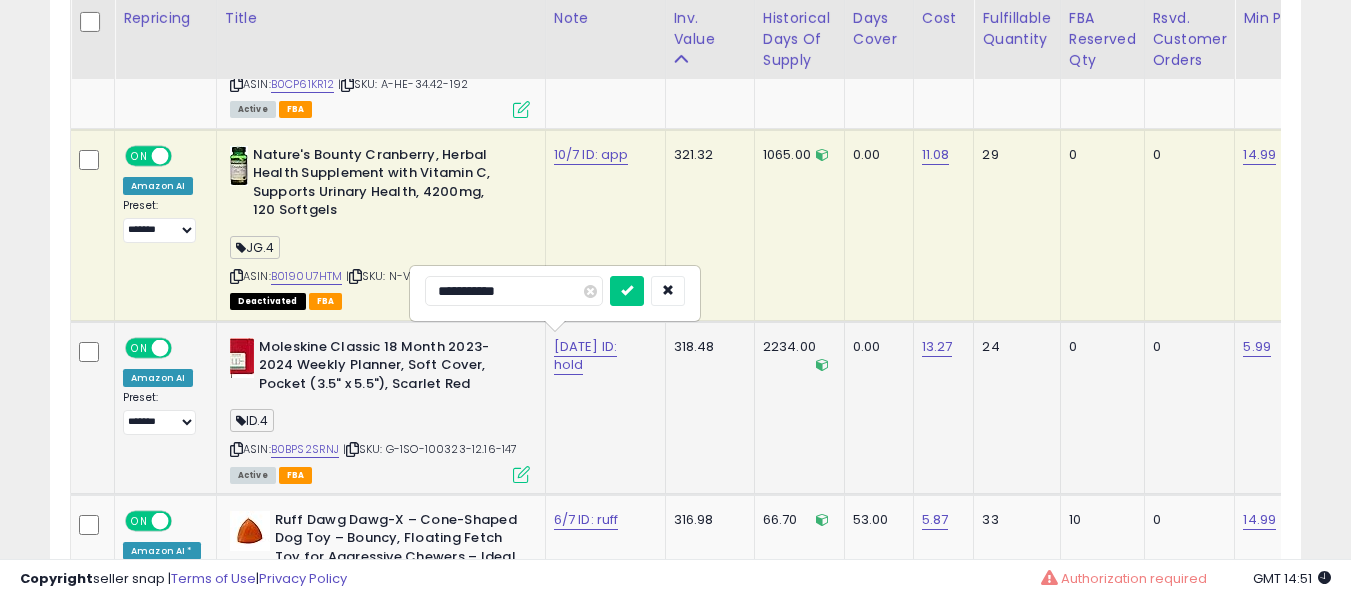 type on "**********" 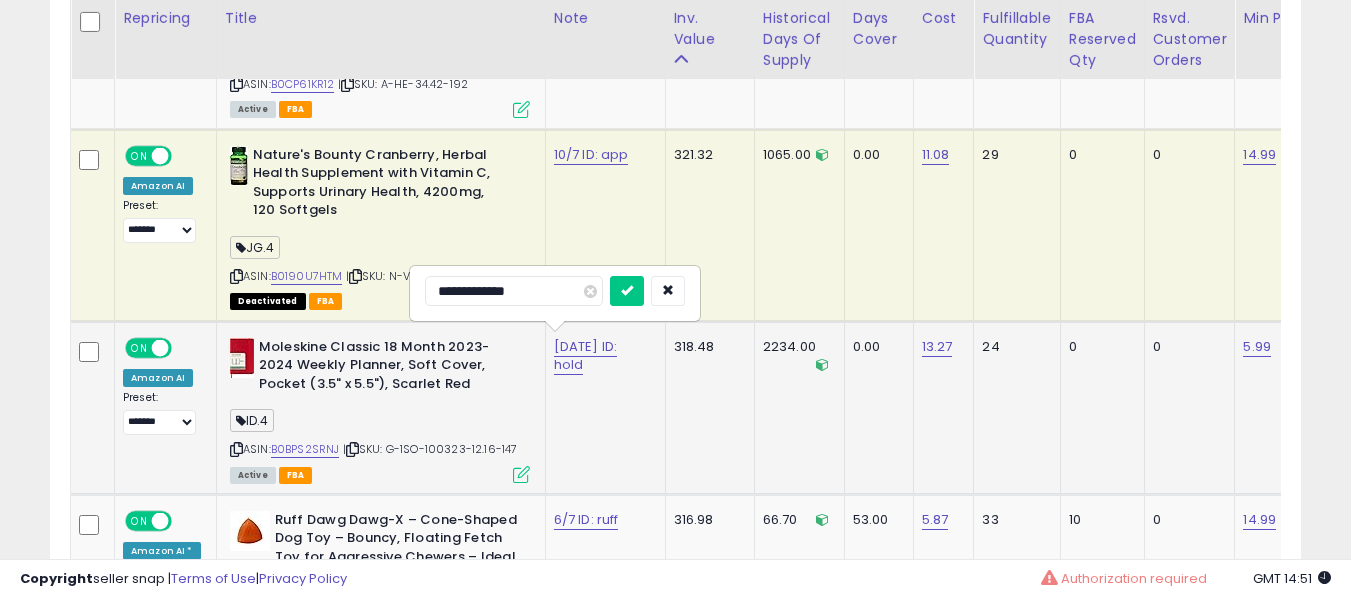 click at bounding box center (627, 291) 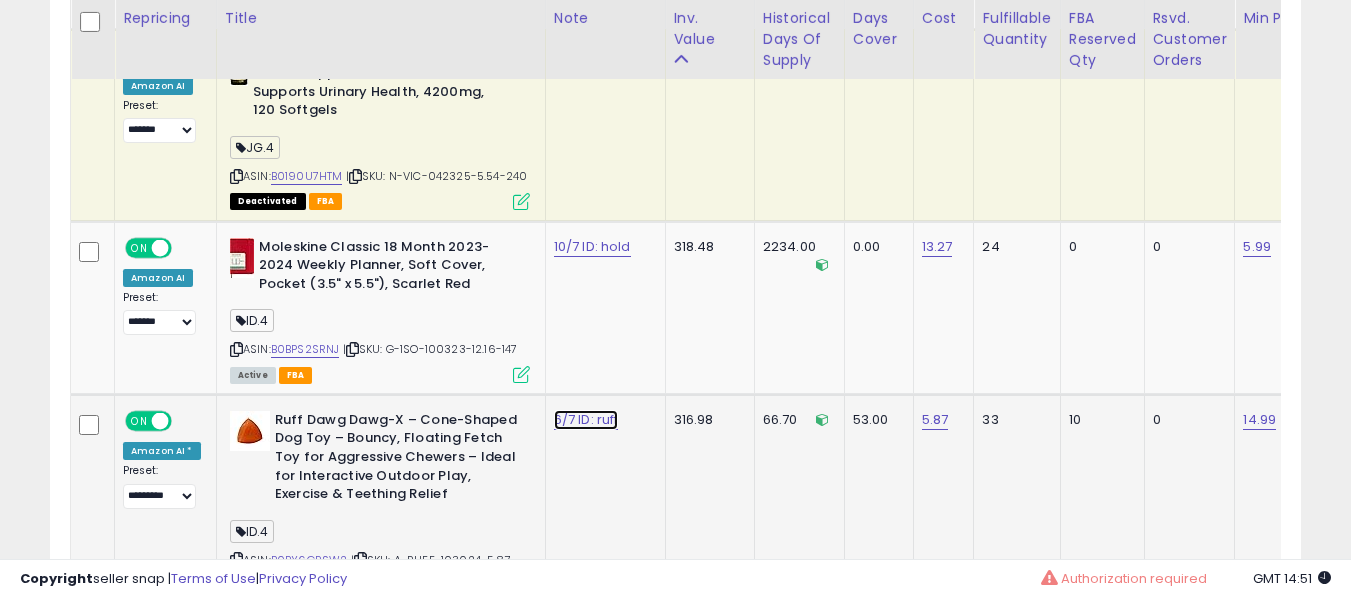 click on "6/7 ID: ruff" at bounding box center [586, -3458] 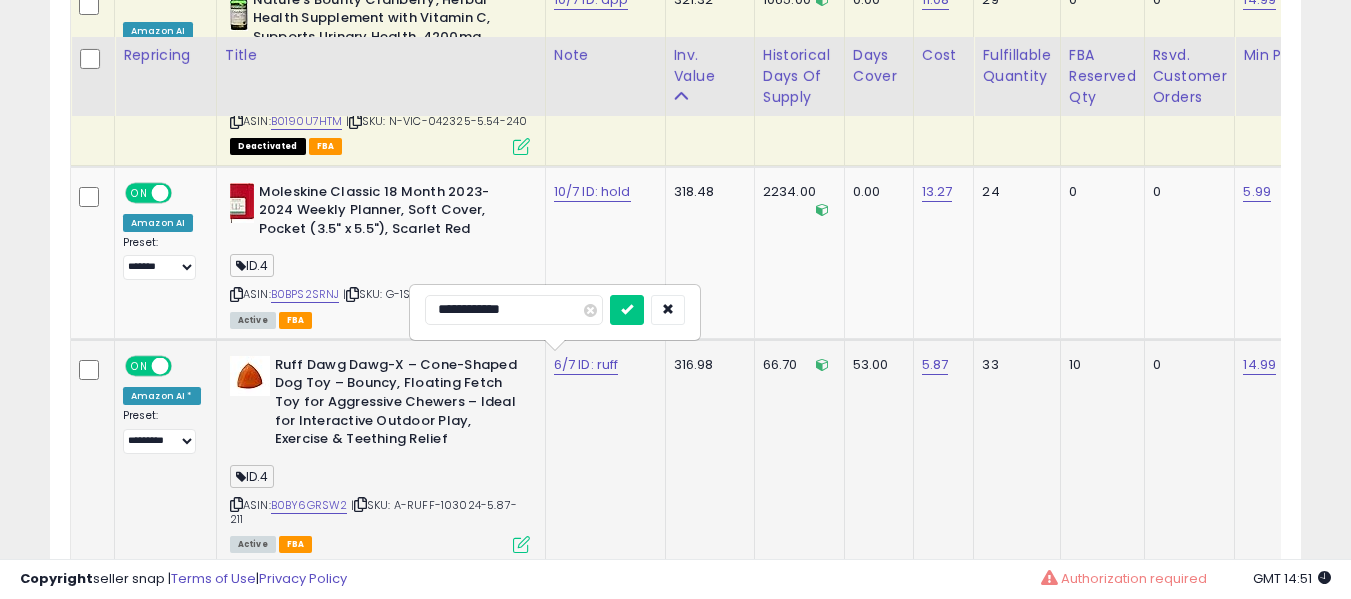 scroll, scrollTop: 4691, scrollLeft: 0, axis: vertical 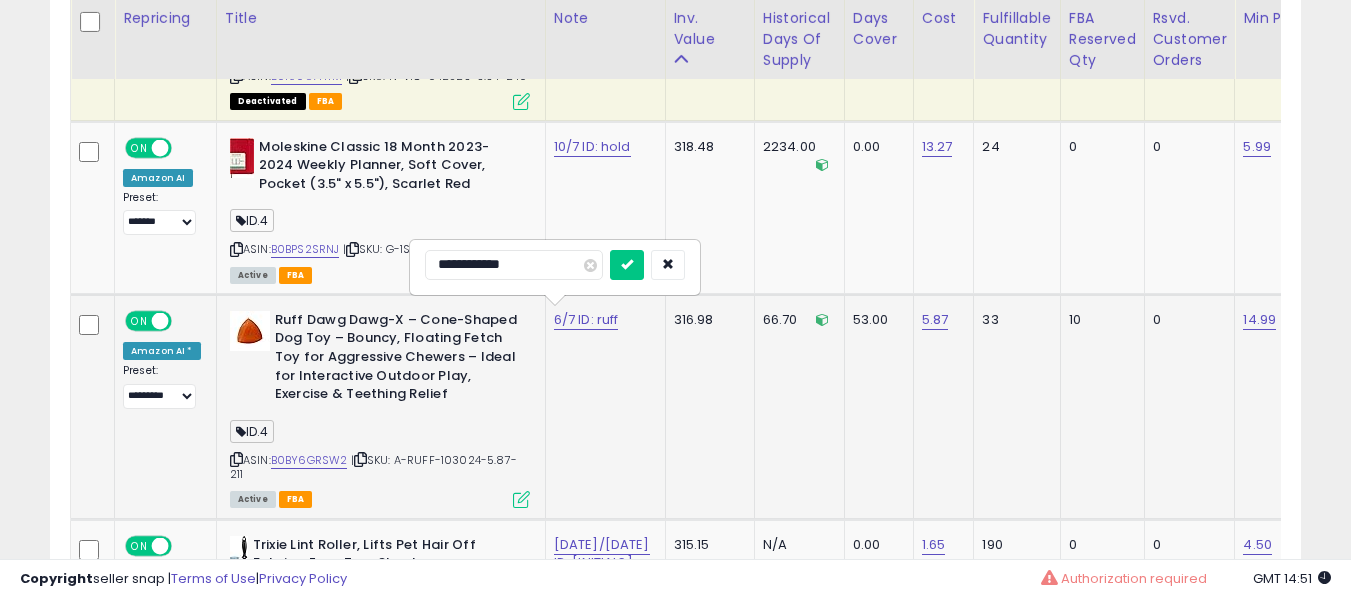 type on "**********" 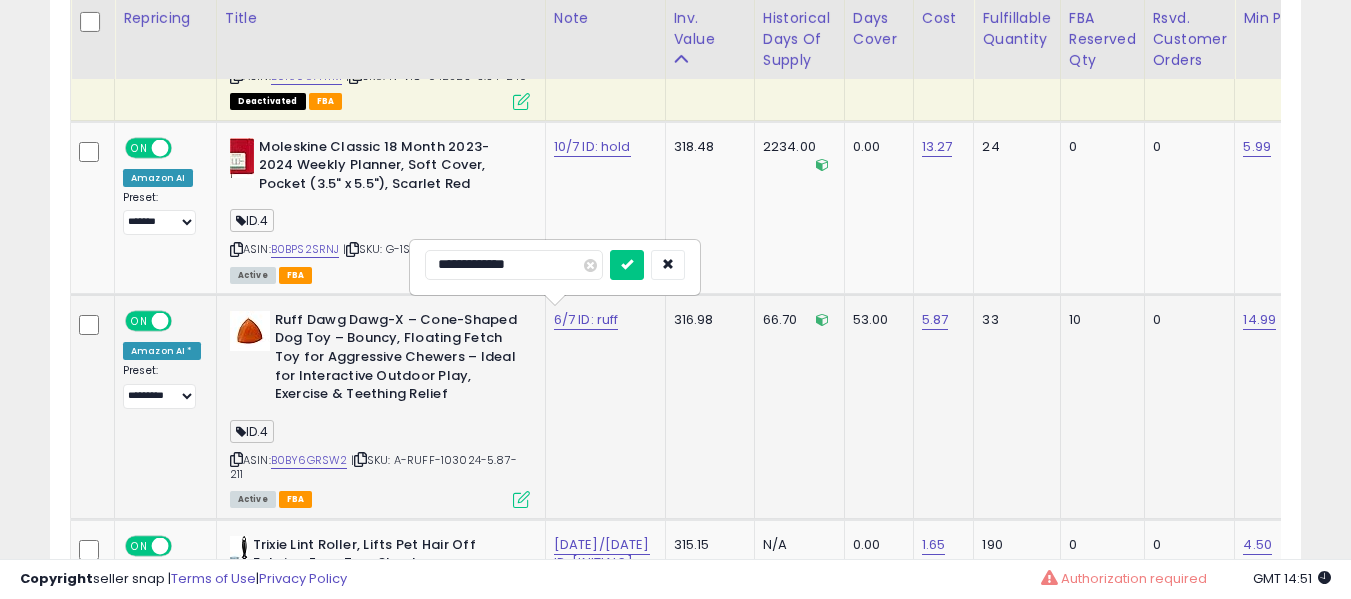 click at bounding box center (627, 265) 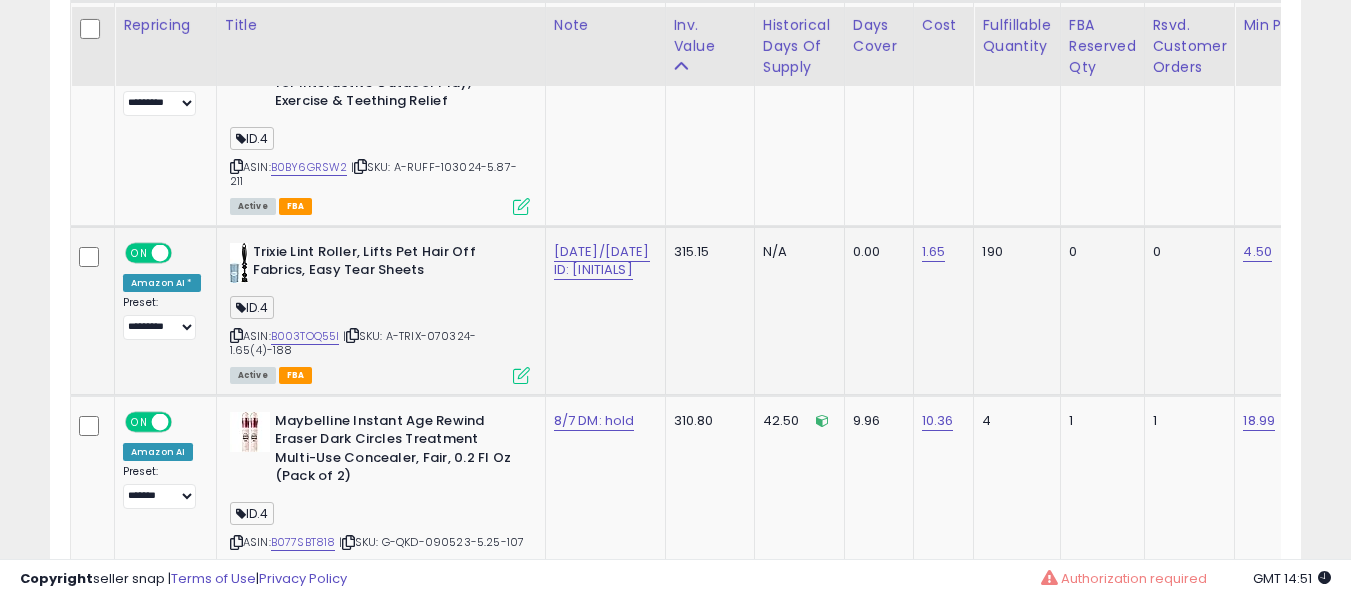 scroll, scrollTop: 4991, scrollLeft: 0, axis: vertical 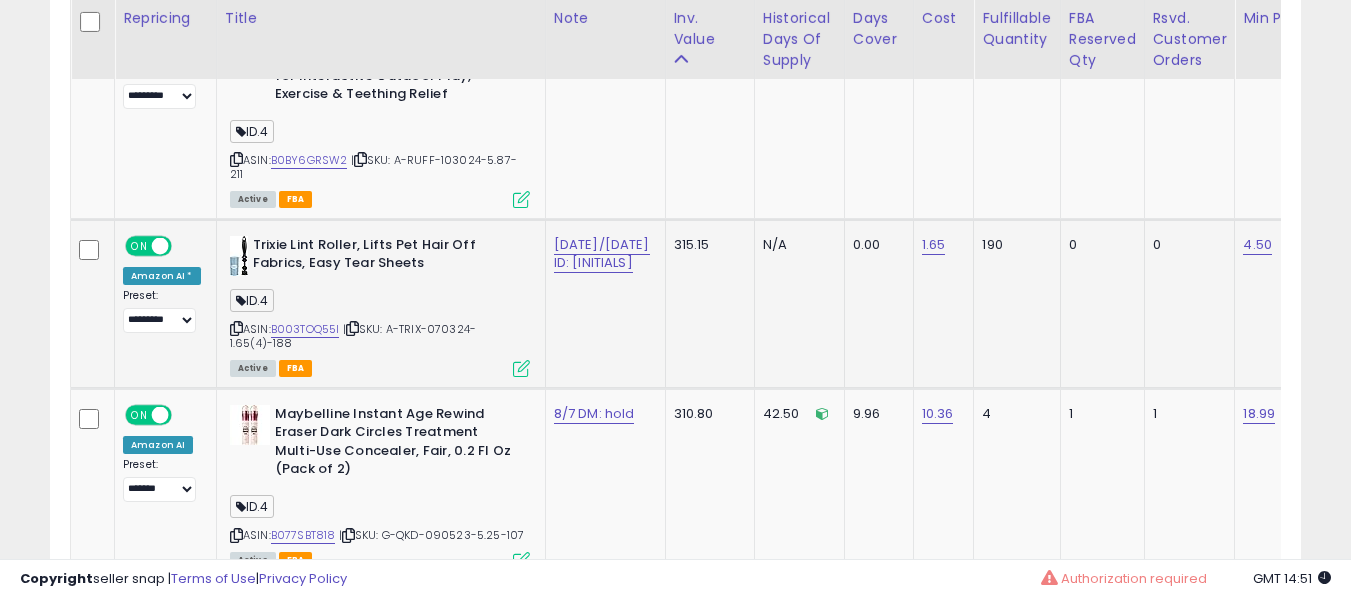 click on "[DATE]/[DATE] ID: [INITIALS]" at bounding box center (602, 254) 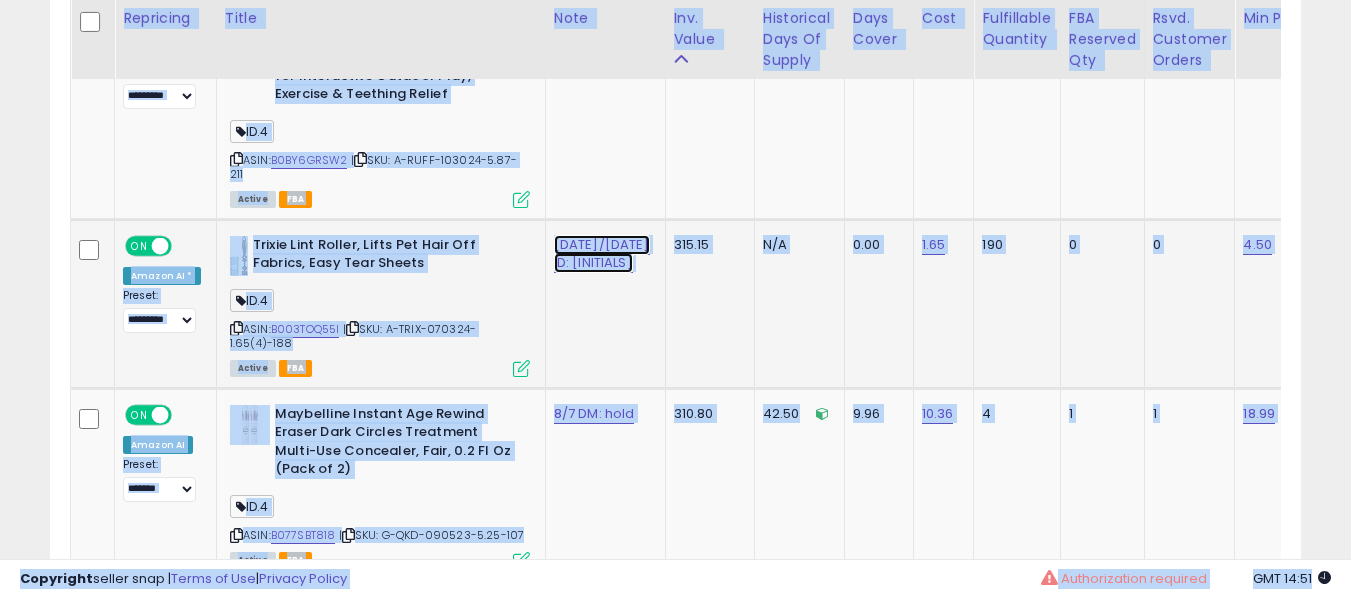 click on "[DATE]/[DATE] ID: [INITIALS]" at bounding box center (586, -3858) 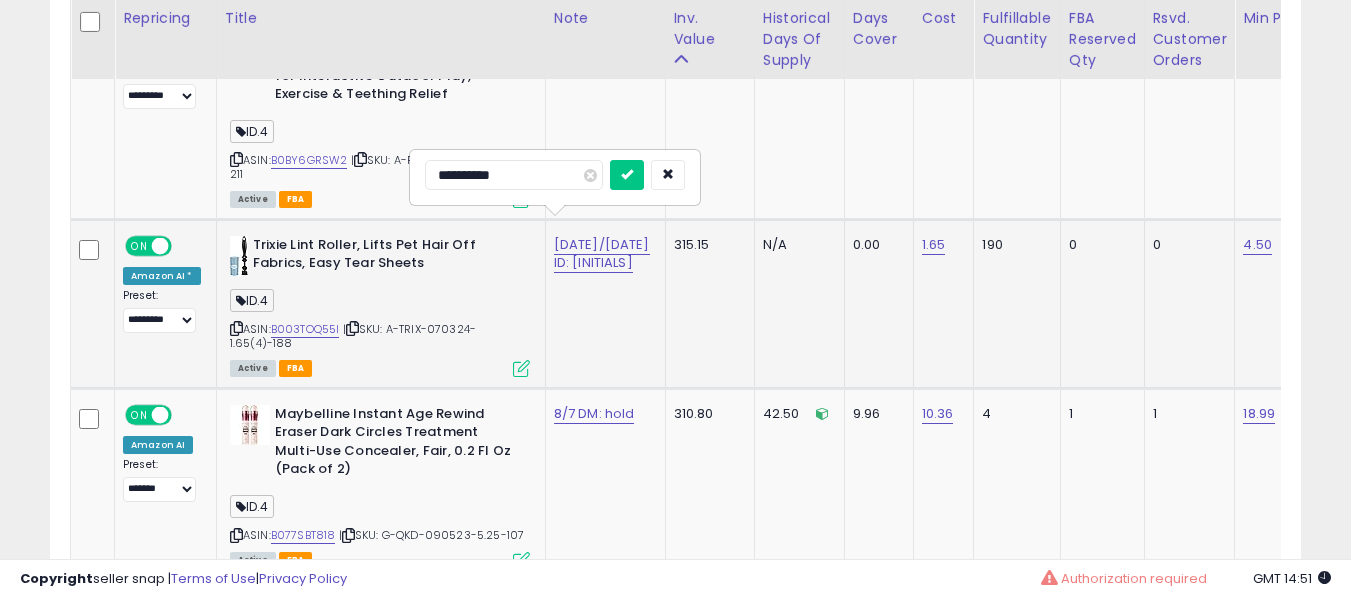 type on "**********" 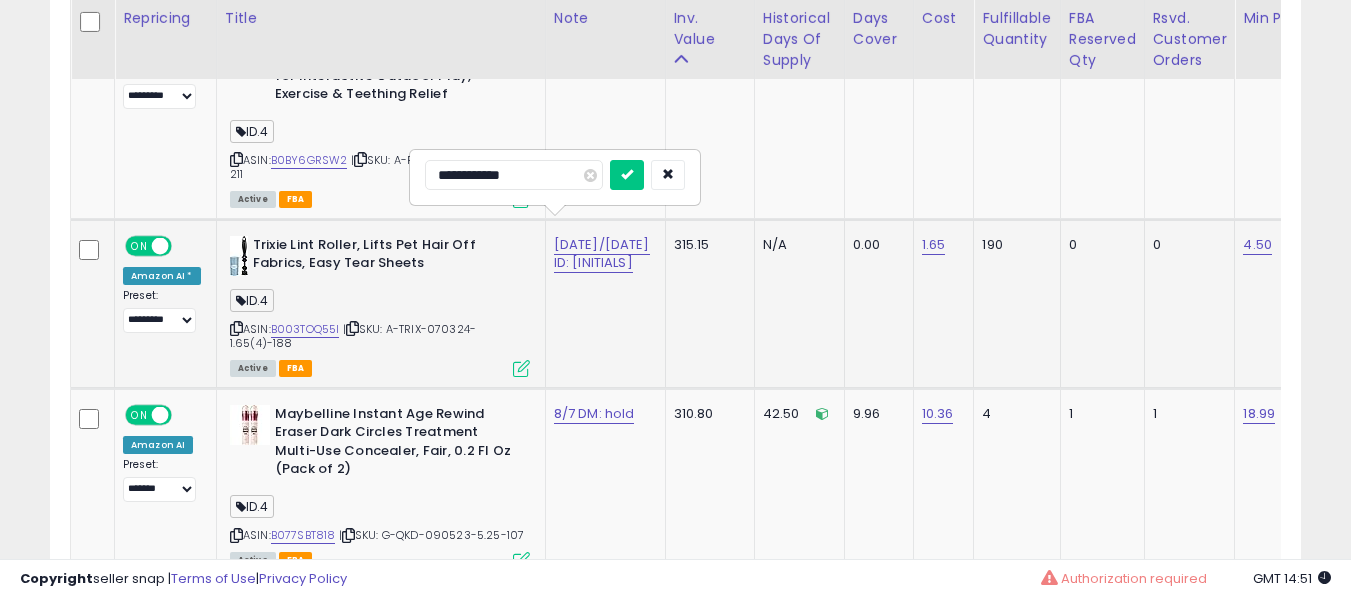 click at bounding box center (627, 175) 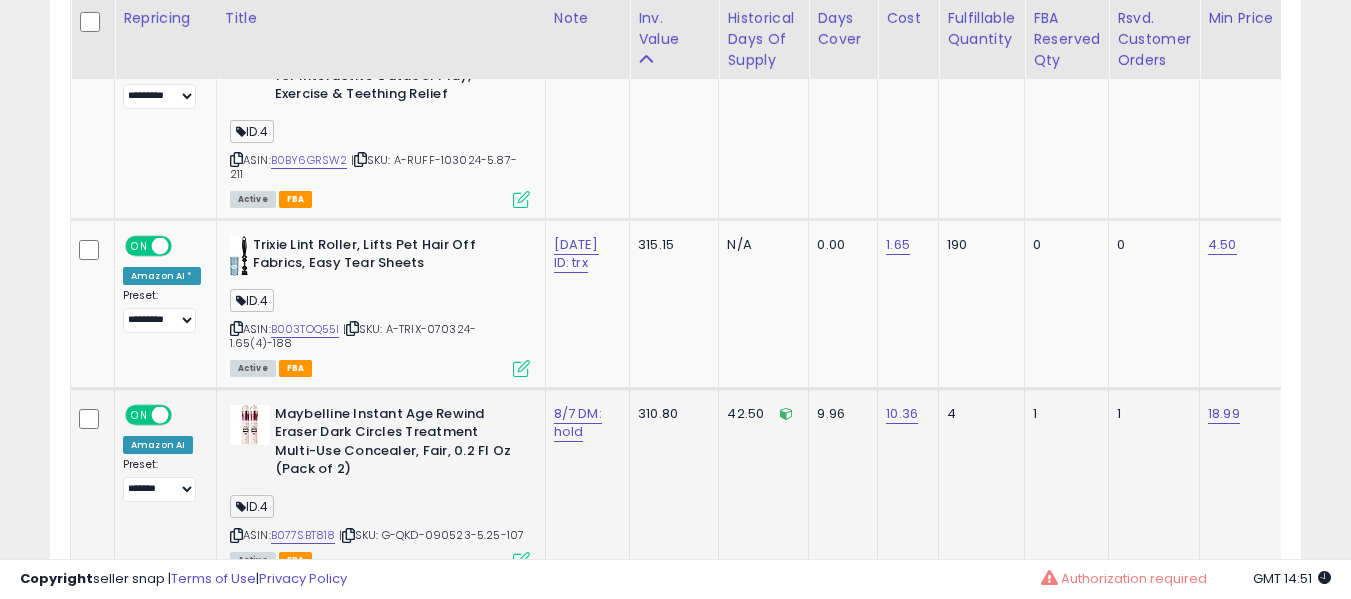 scroll, scrollTop: 5091, scrollLeft: 0, axis: vertical 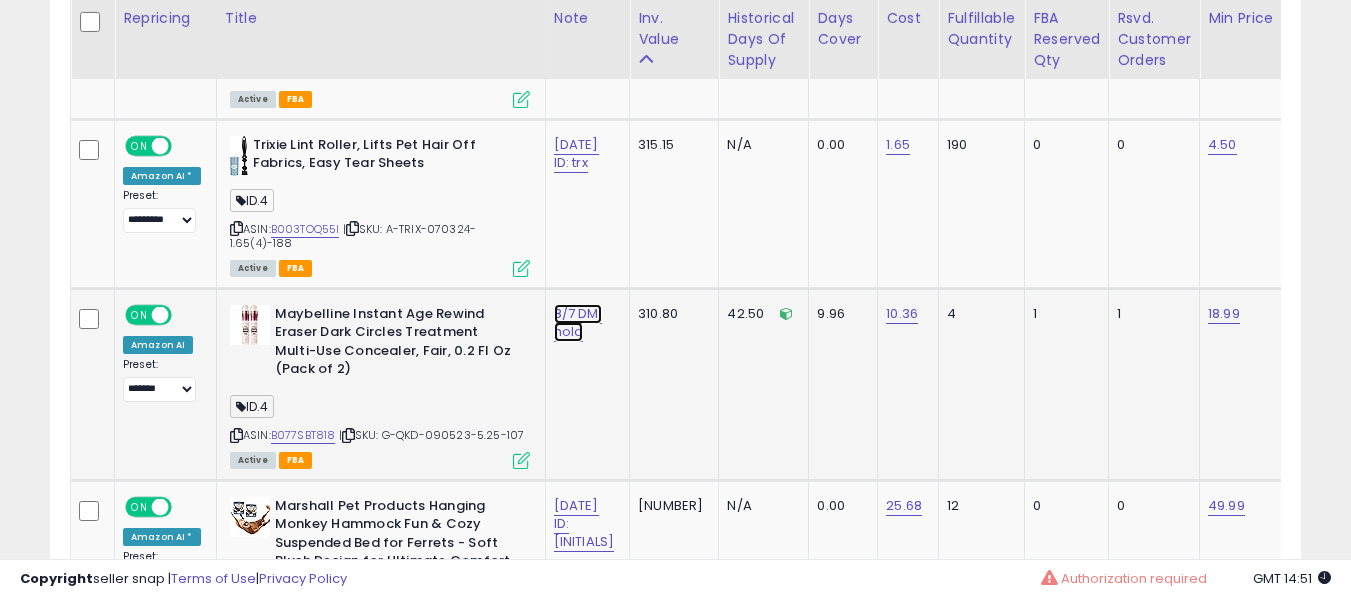 click on "8/7 DM: hold" at bounding box center [576, -3949] 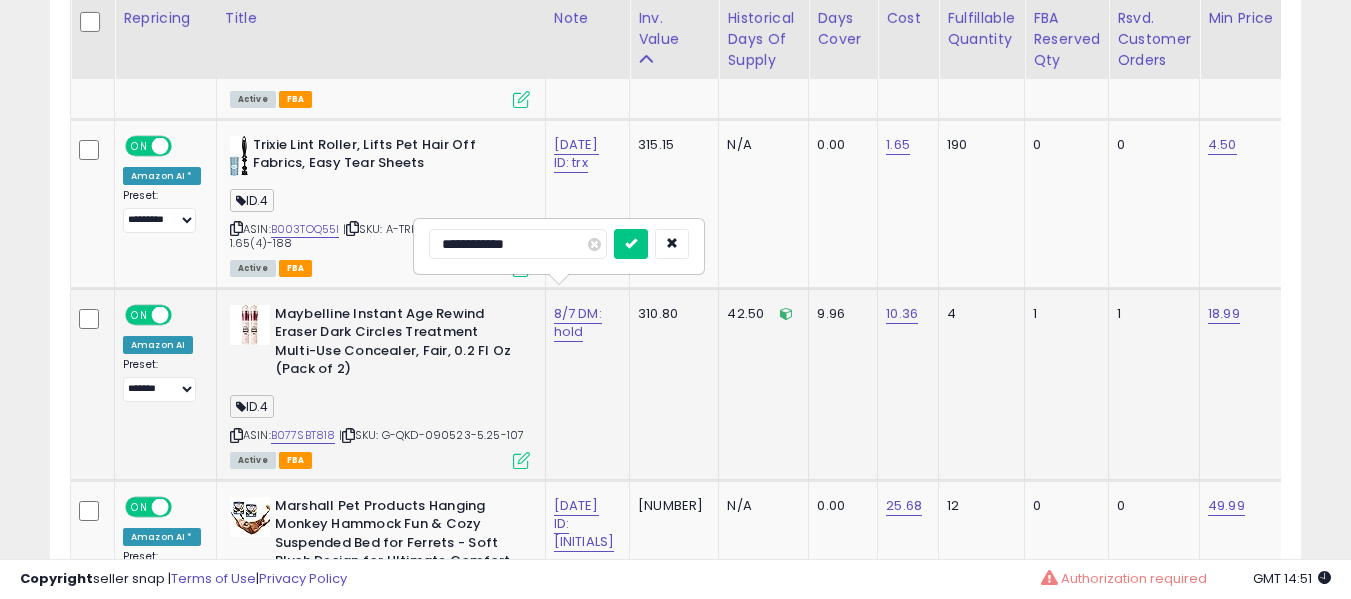 type on "**********" 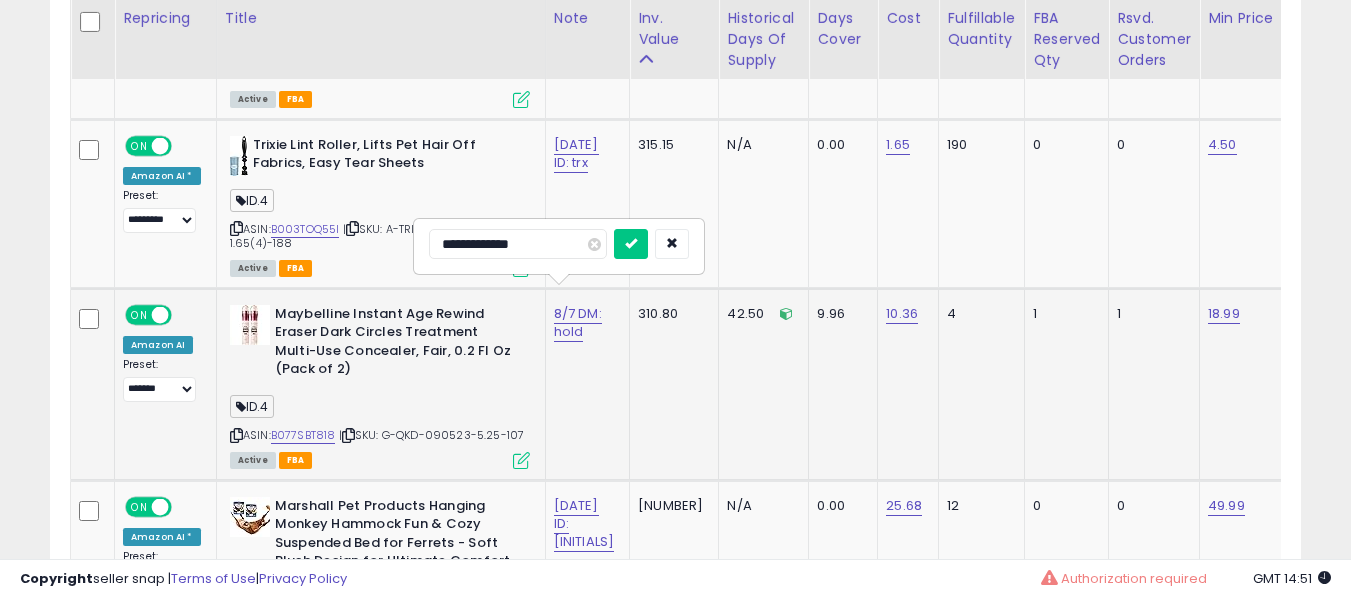 click at bounding box center [631, 244] 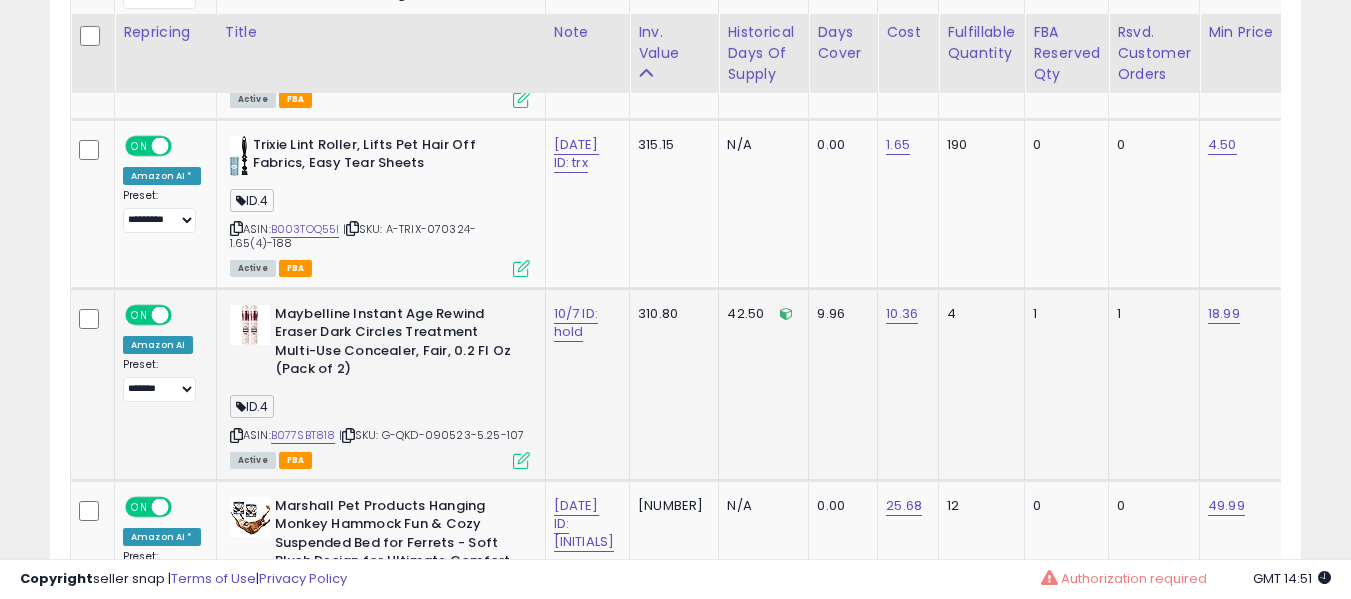 scroll, scrollTop: 5291, scrollLeft: 0, axis: vertical 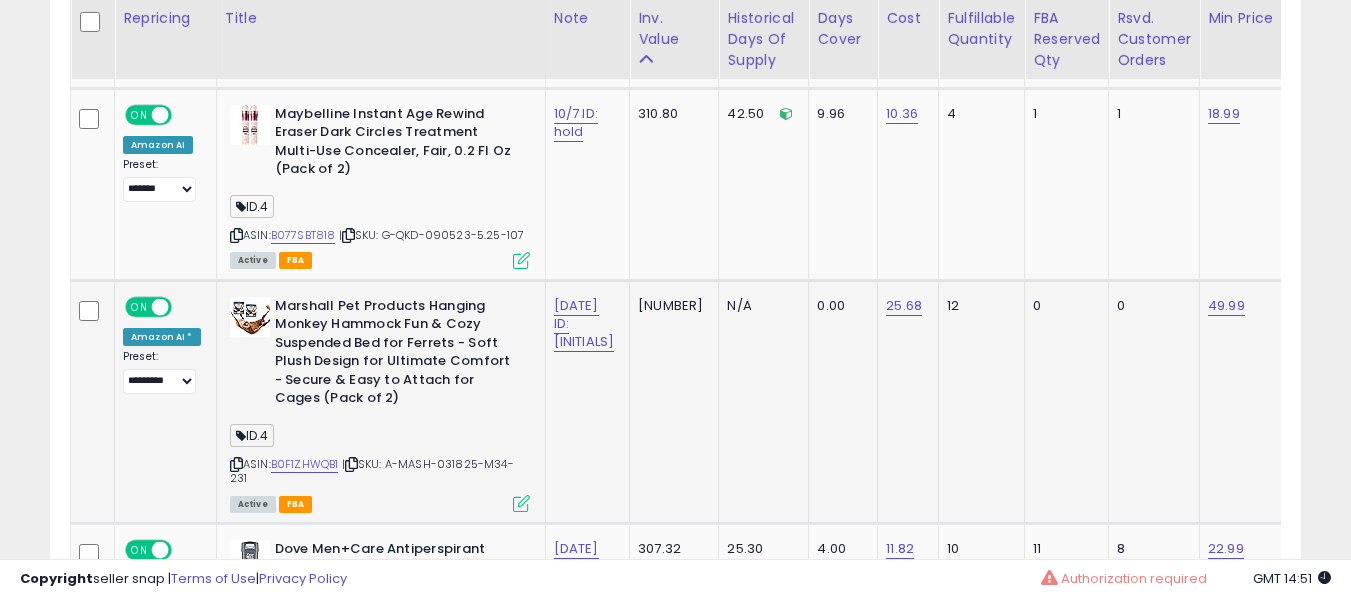 click on "[DATE] ID: [INITIALS]" 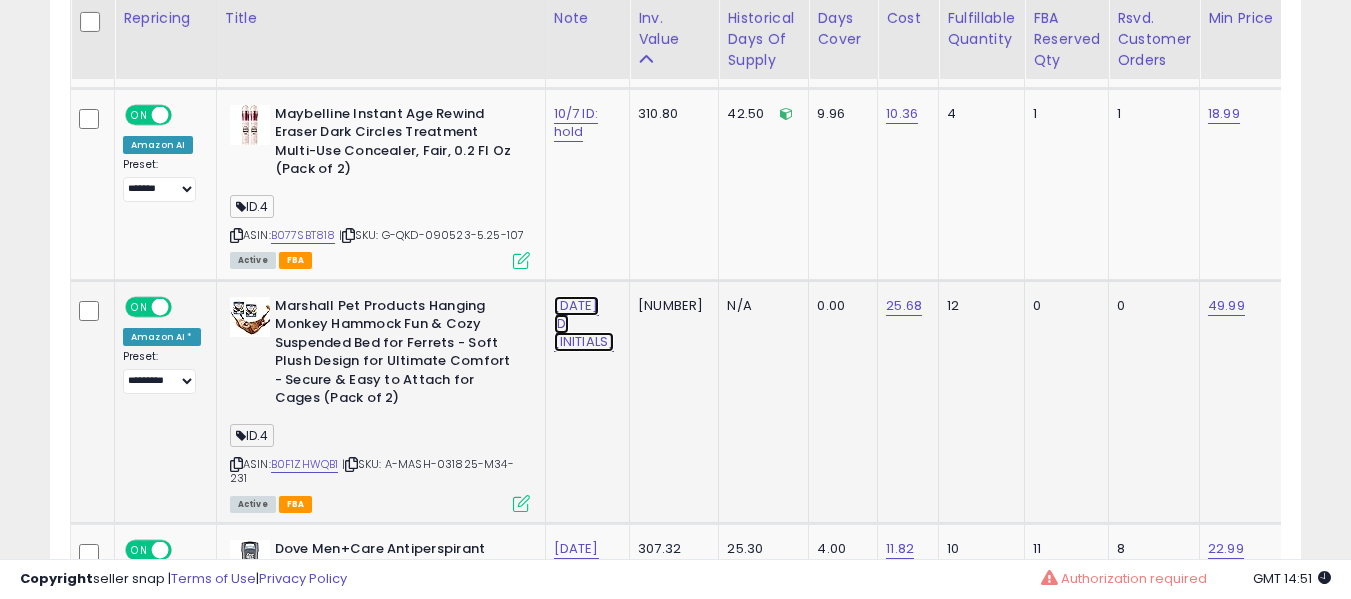 click on "[DATE] ID: [INITIALS]" at bounding box center (576, -4149) 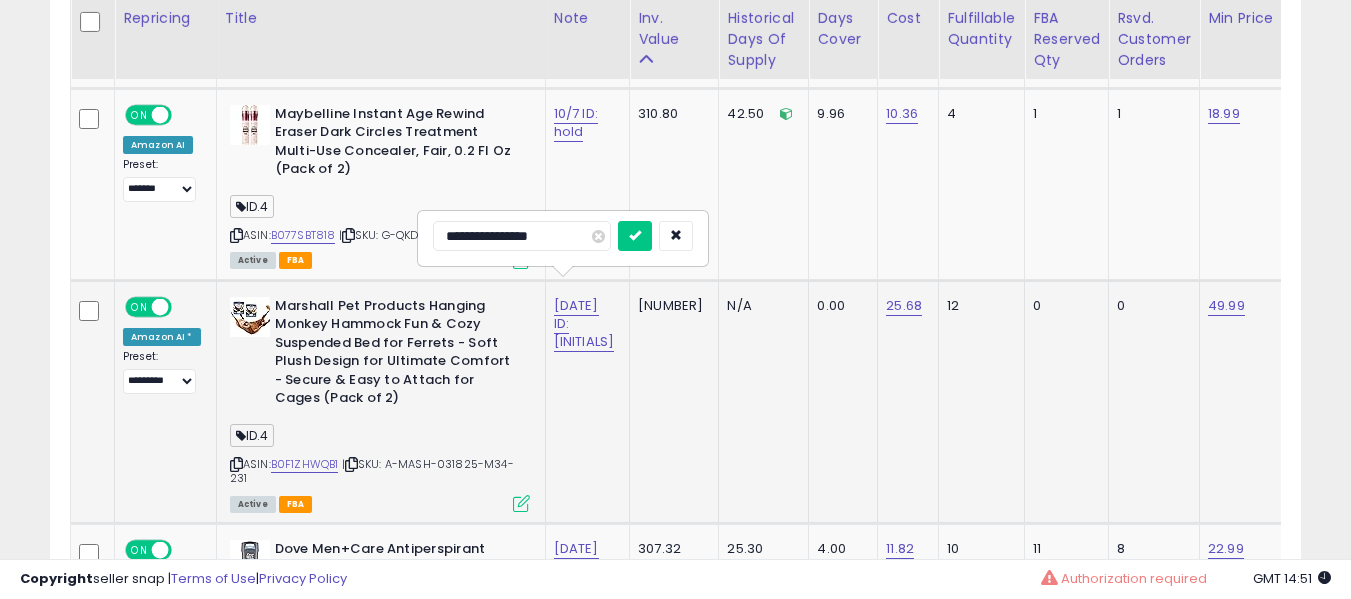 type on "**********" 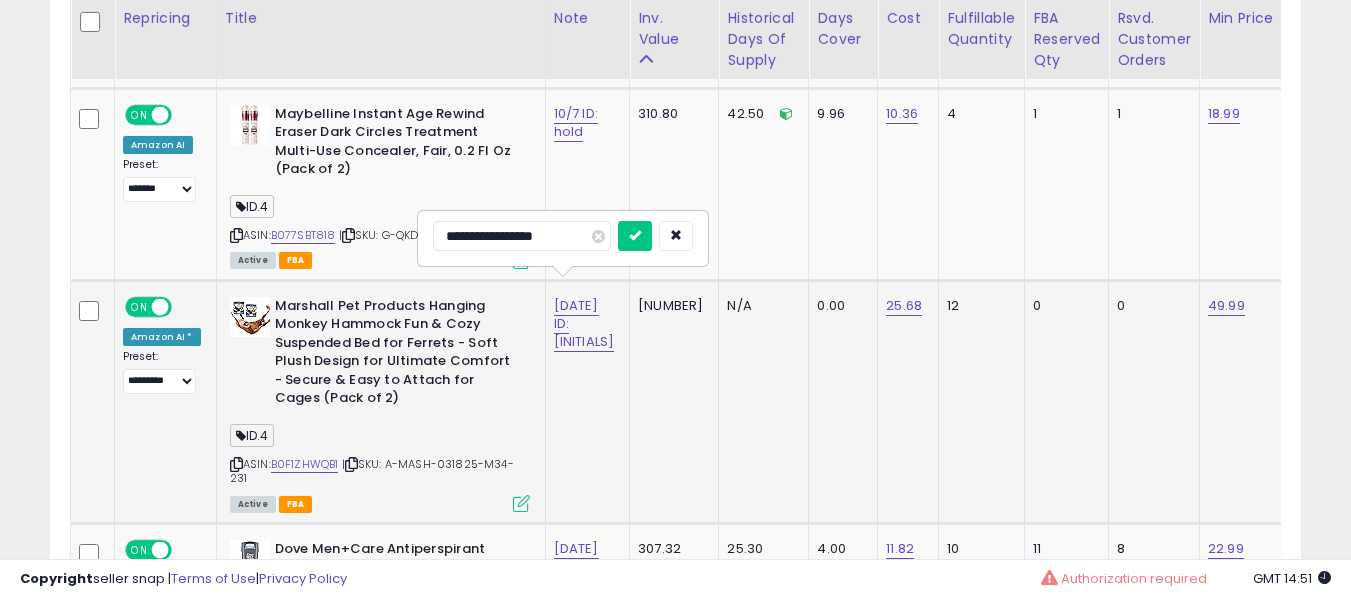 click at bounding box center [635, 236] 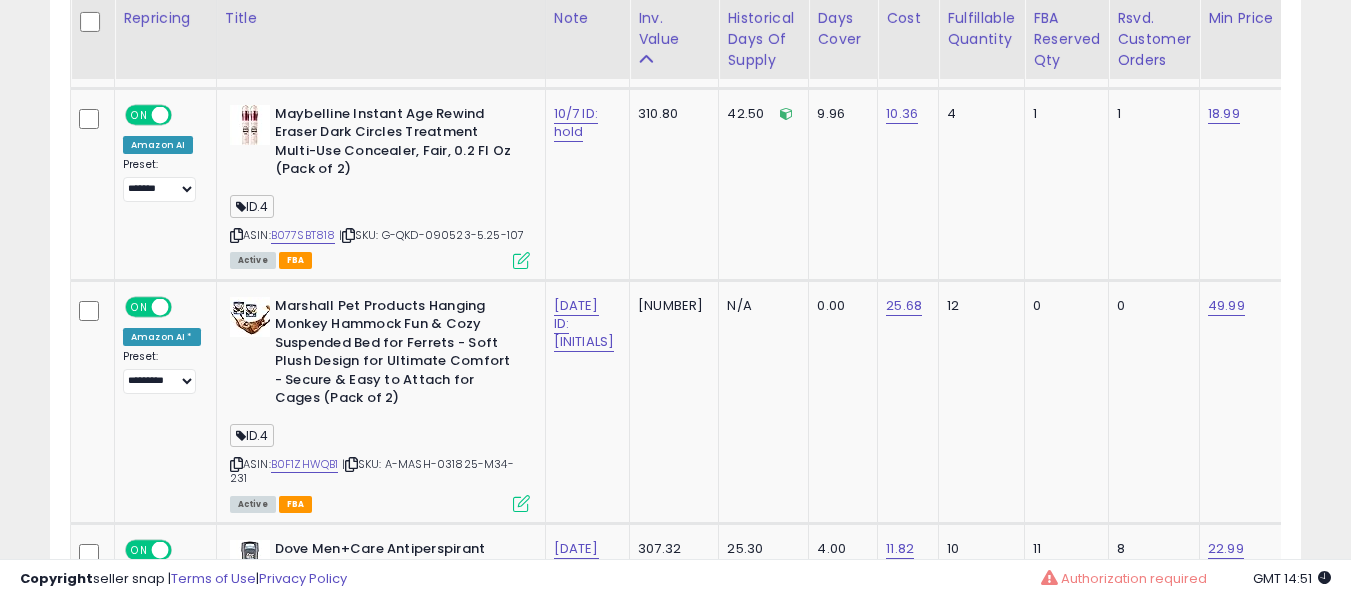 scroll, scrollTop: 927, scrollLeft: 0, axis: vertical 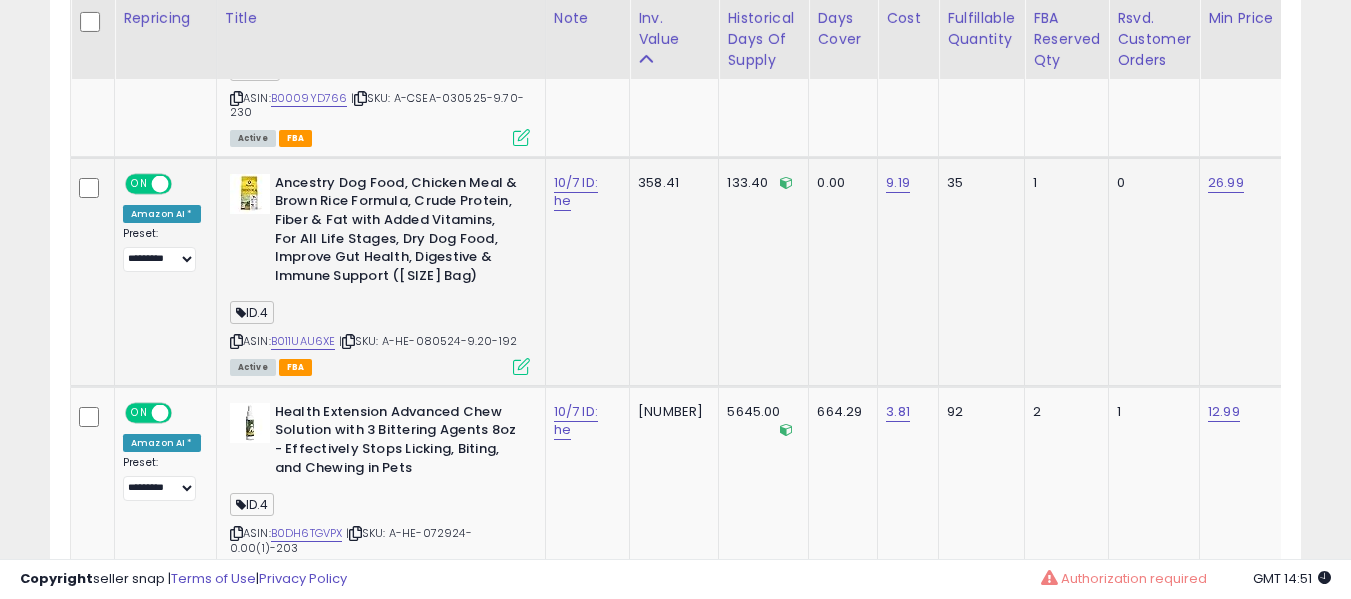 click on "133.40" 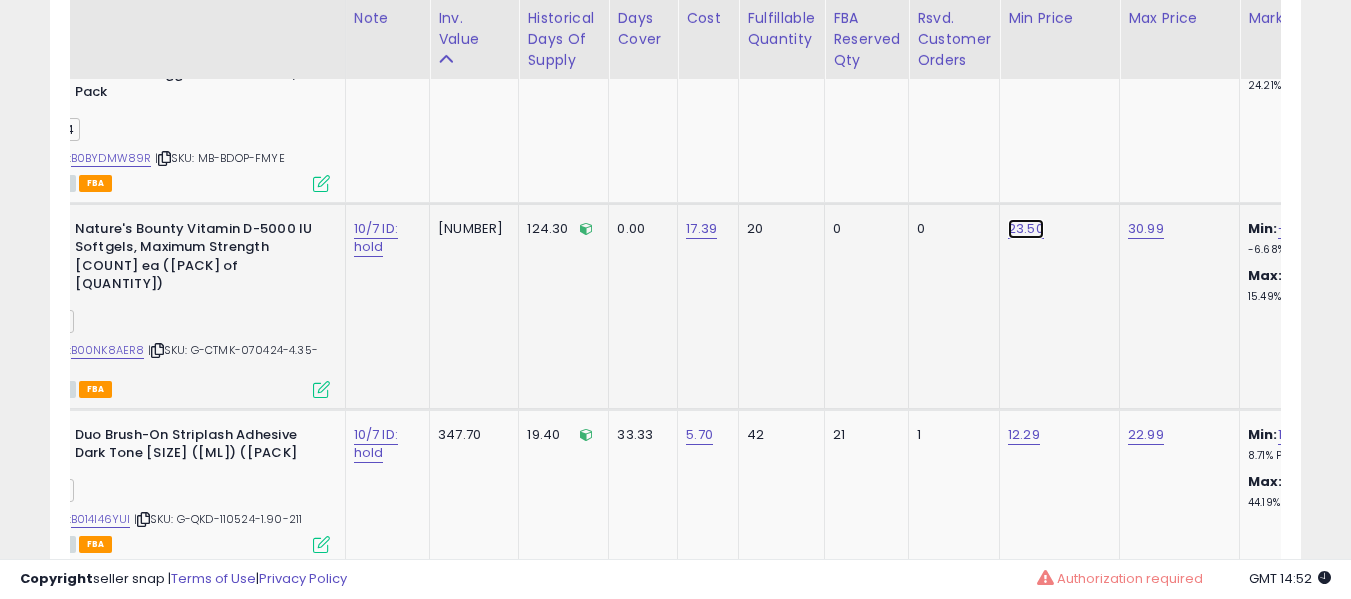click on "23.50" at bounding box center (1022, -1003) 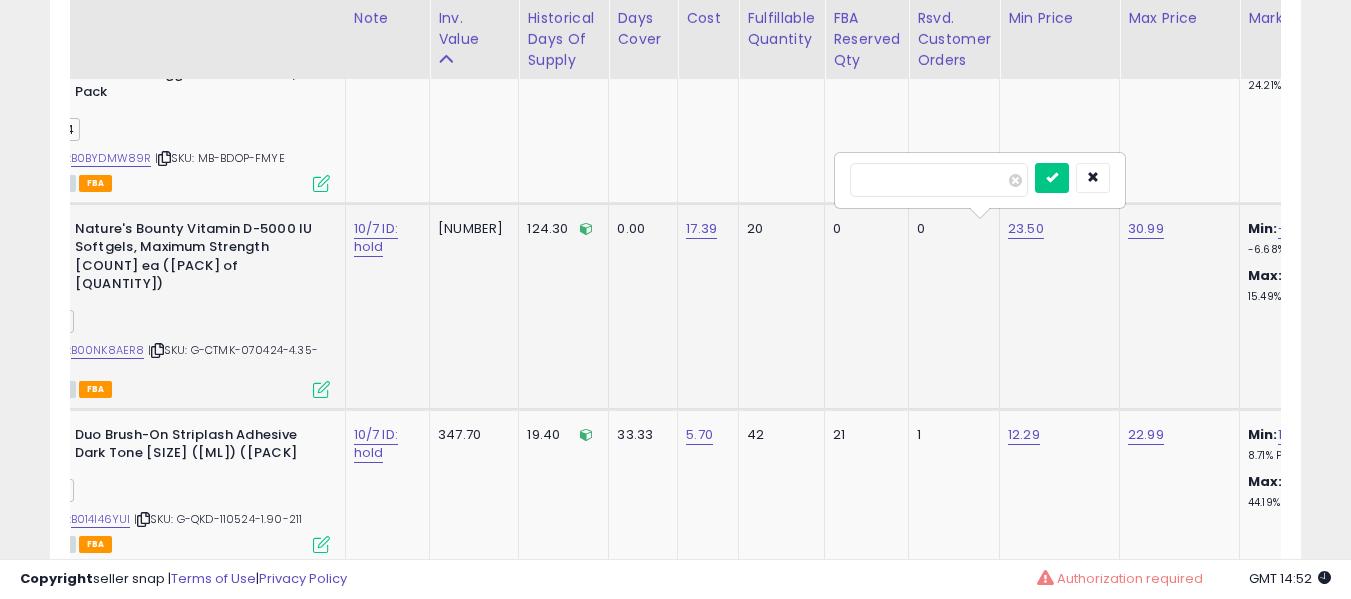 type on "*****" 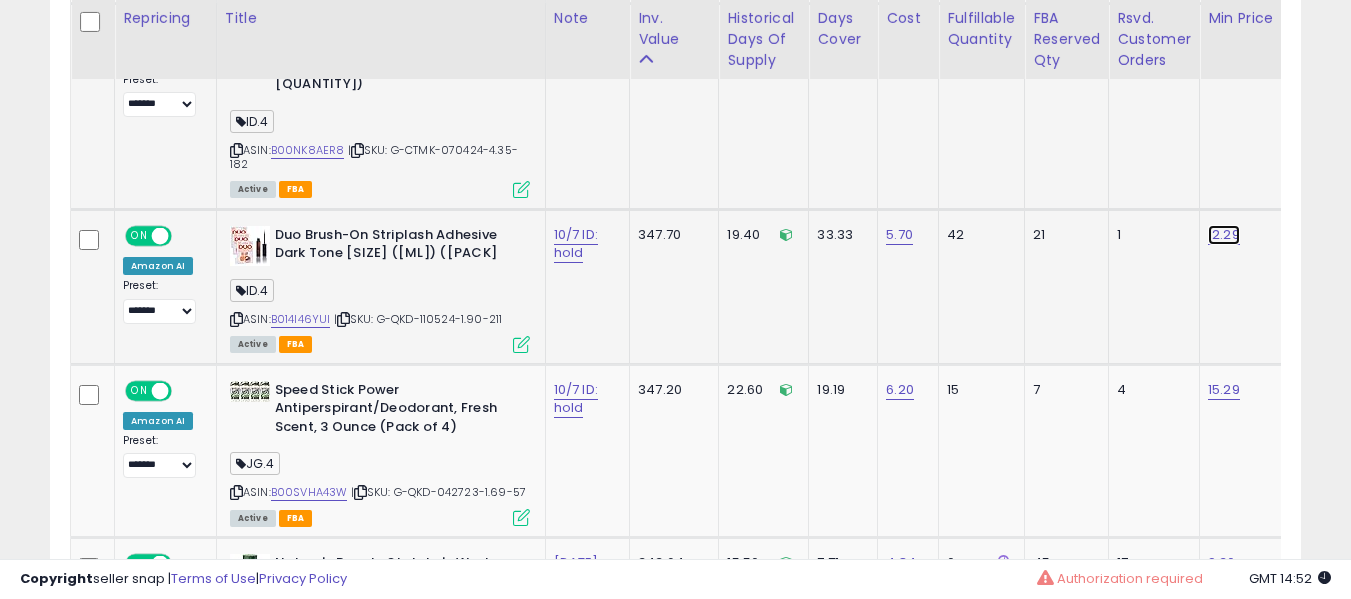 click on "12.29" at bounding box center (1222, -1203) 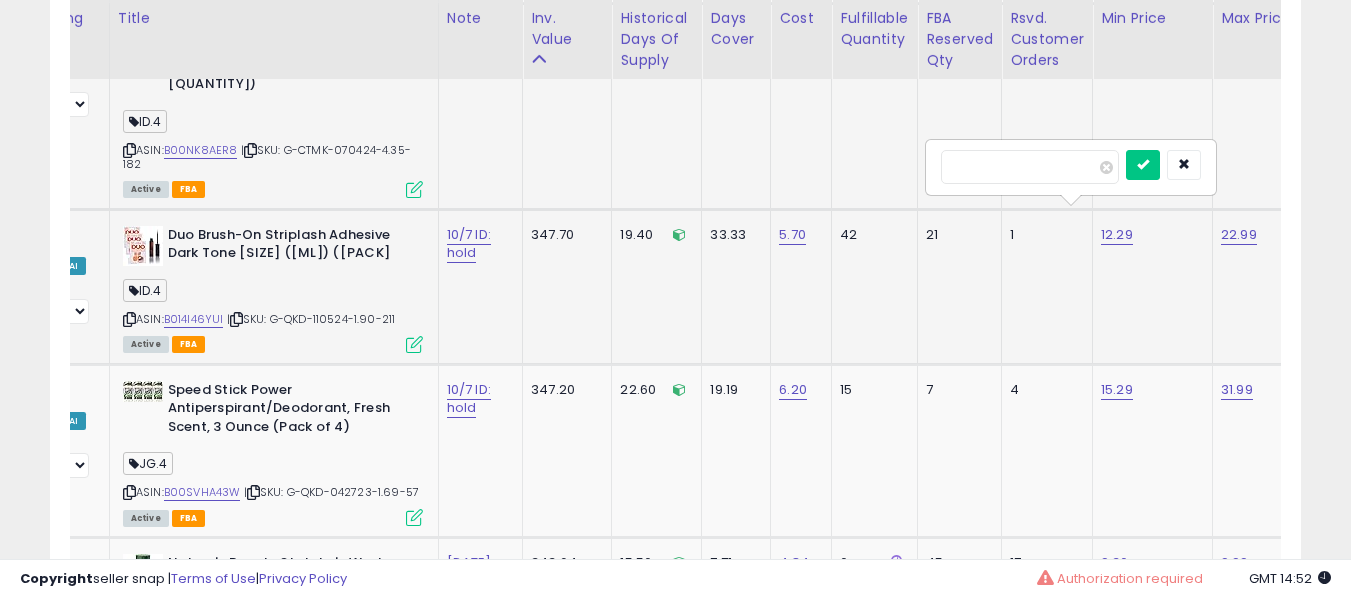 type on "*****" 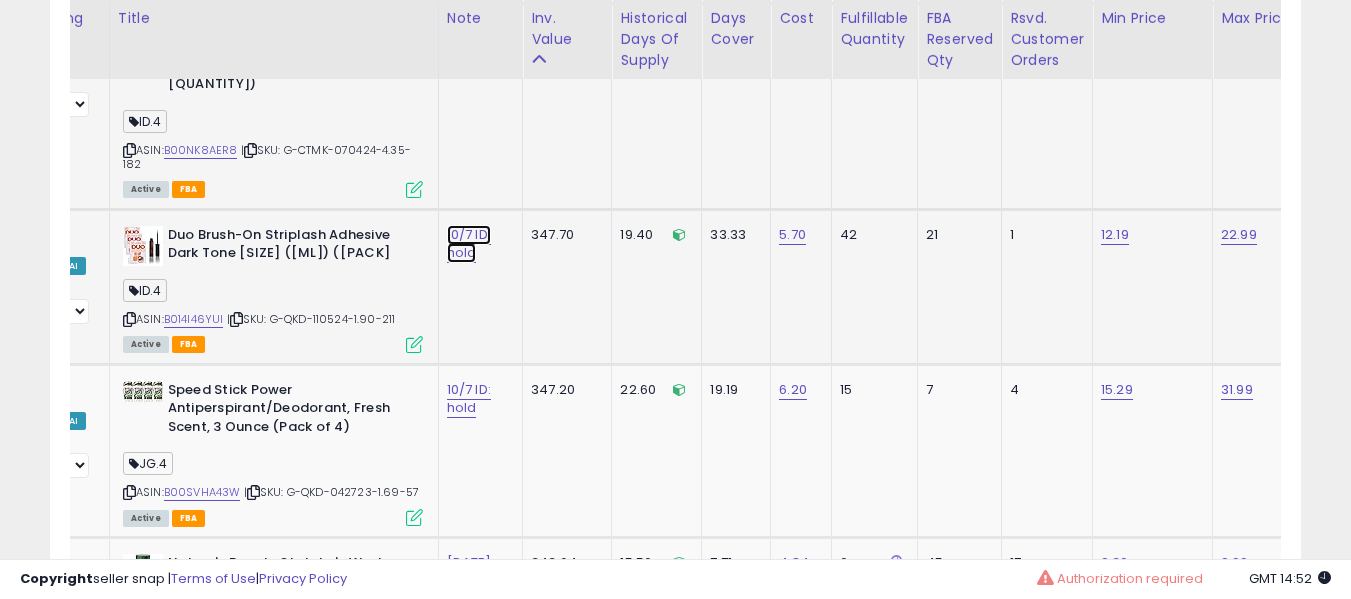 click on "10/7 ID: hold" at bounding box center (469, -1185) 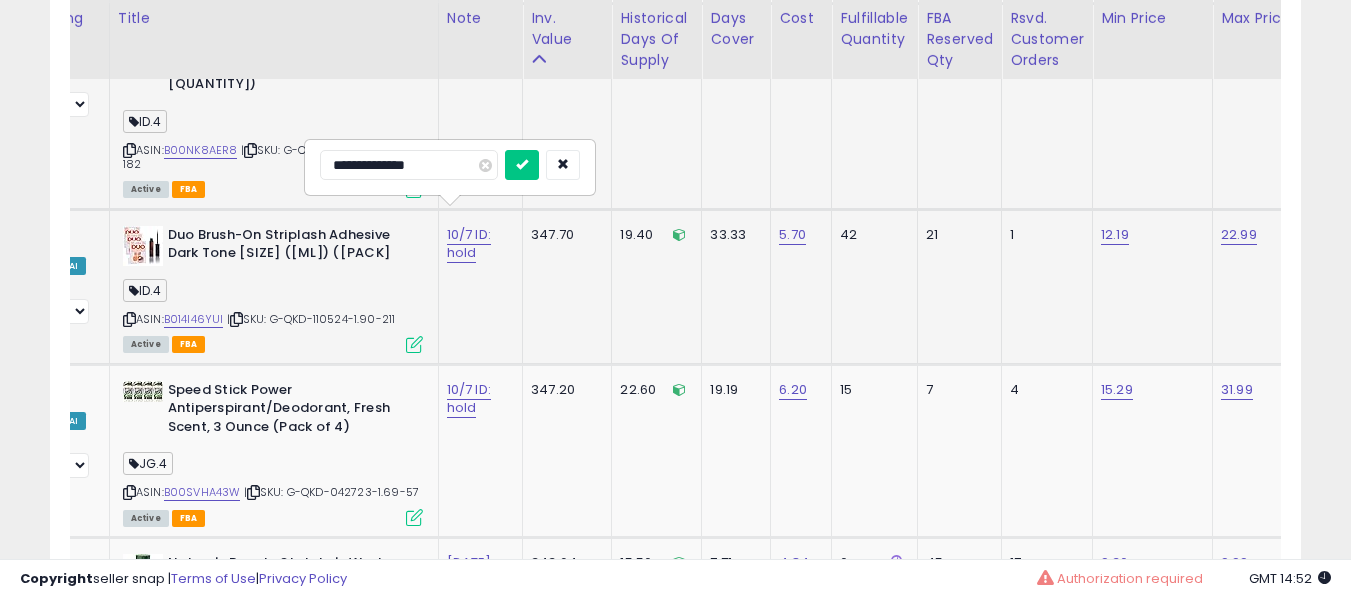 type on "**********" 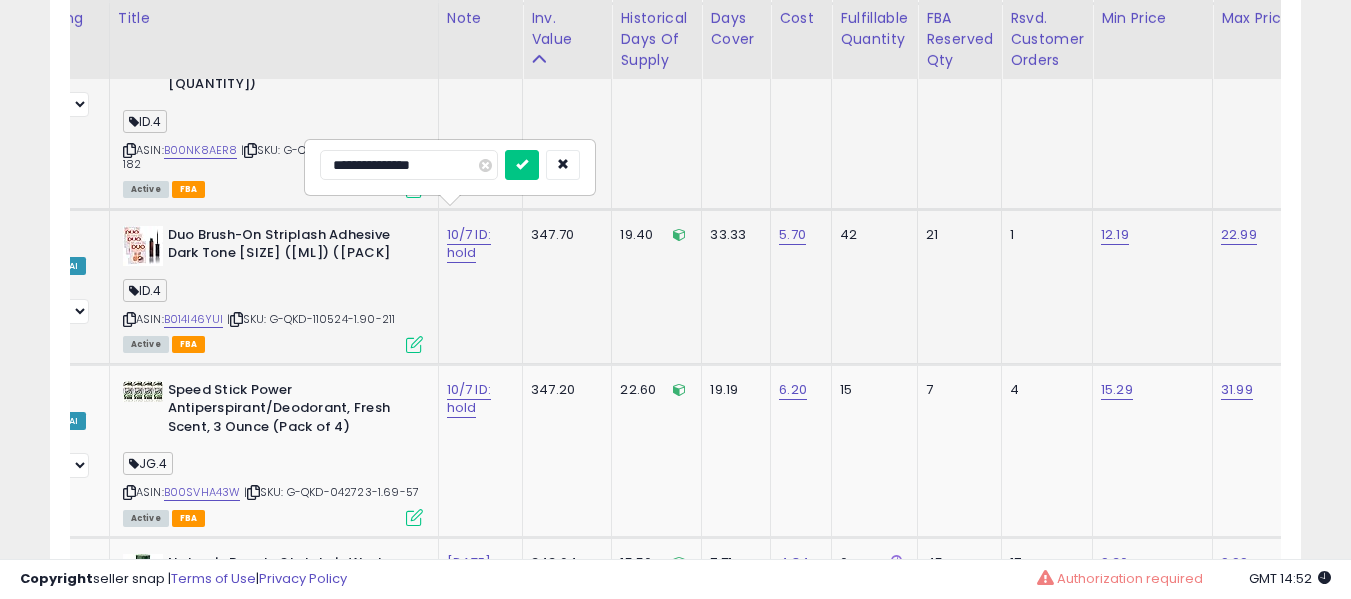 click at bounding box center (522, 165) 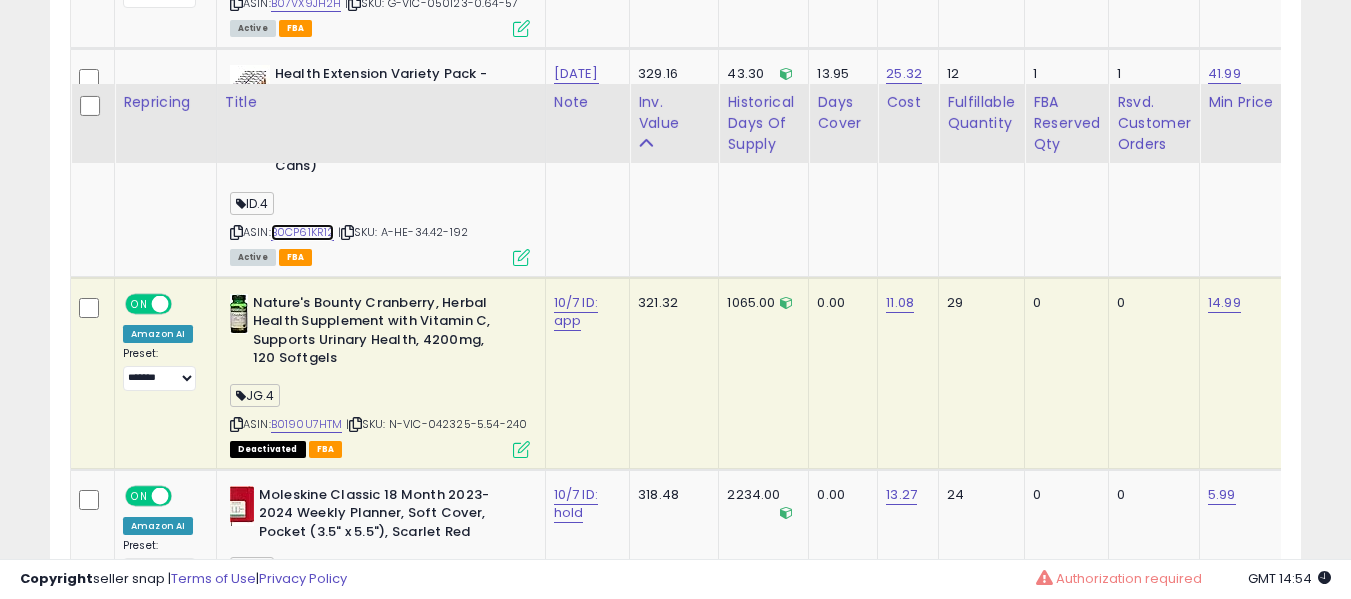 scroll, scrollTop: 4427, scrollLeft: 0, axis: vertical 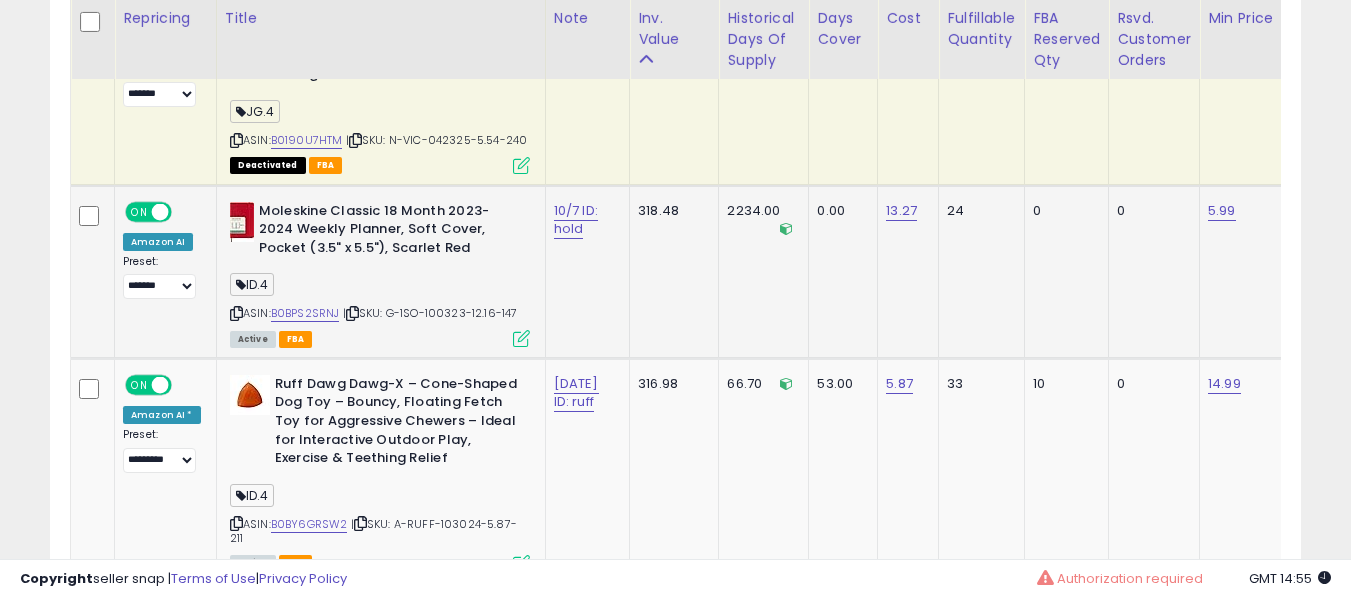 click on "ASIN:  B0BPS2SRNJ    |   SKU: G-1SO-100323-12.16-147 Active FBA" at bounding box center (380, 273) 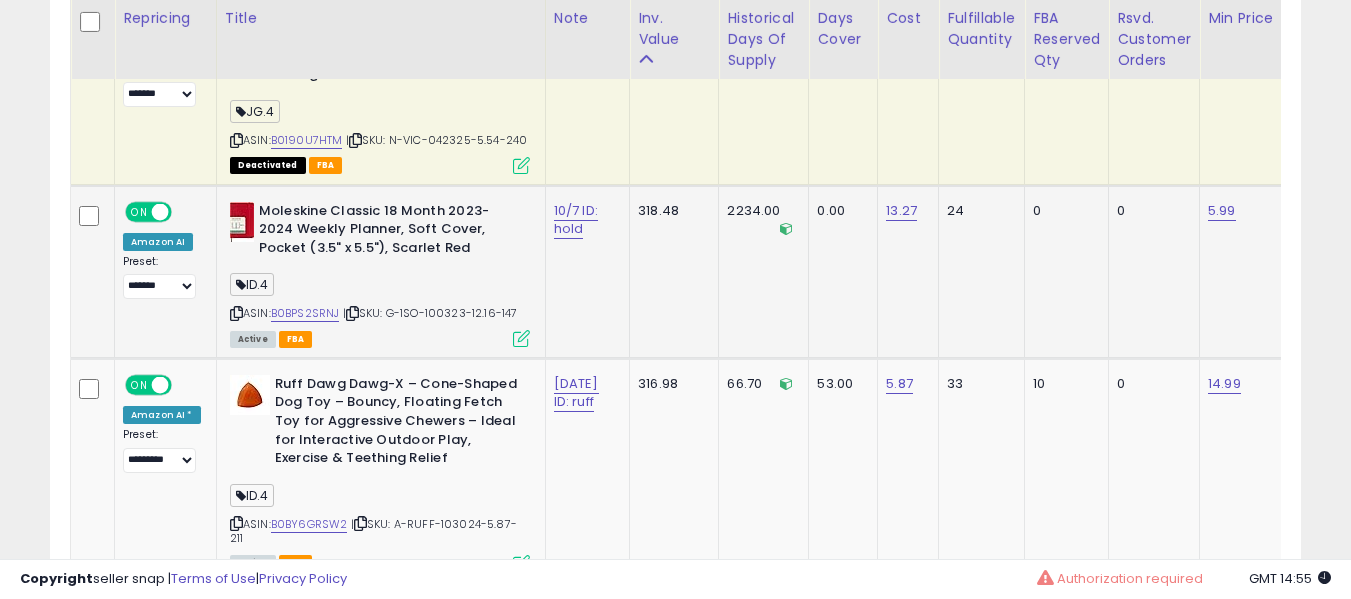 scroll, scrollTop: 0, scrollLeft: 700, axis: horizontal 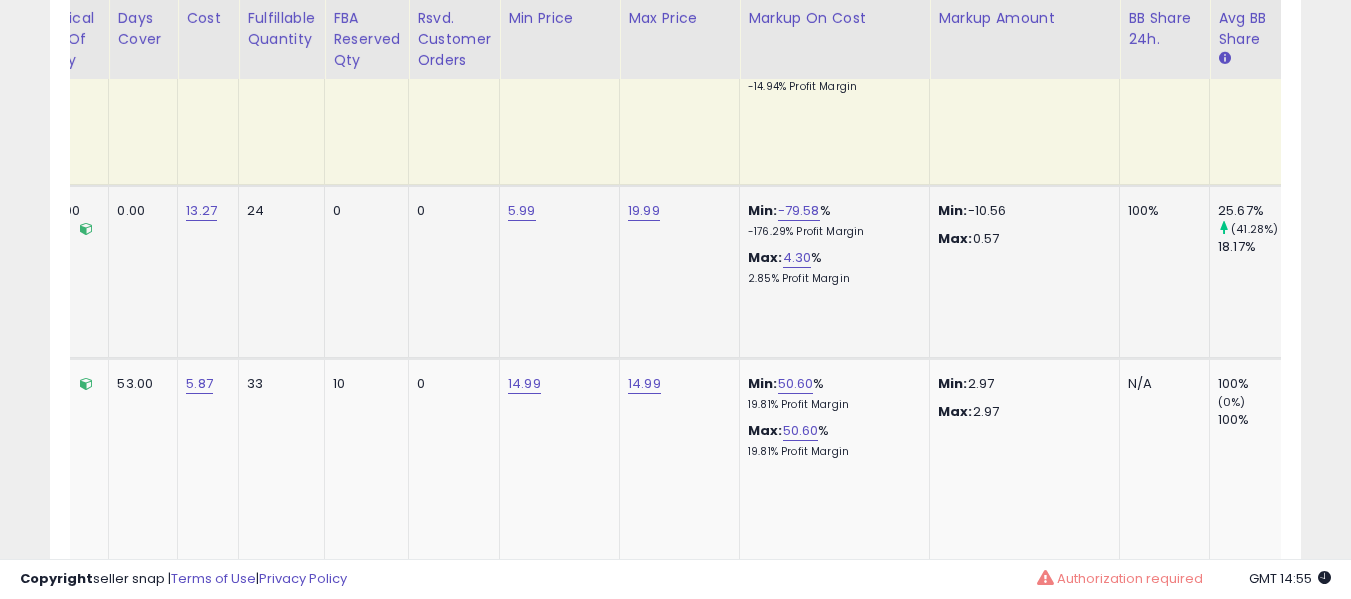 drag, startPoint x: 491, startPoint y: 194, endPoint x: 491, endPoint y: 205, distance: 11 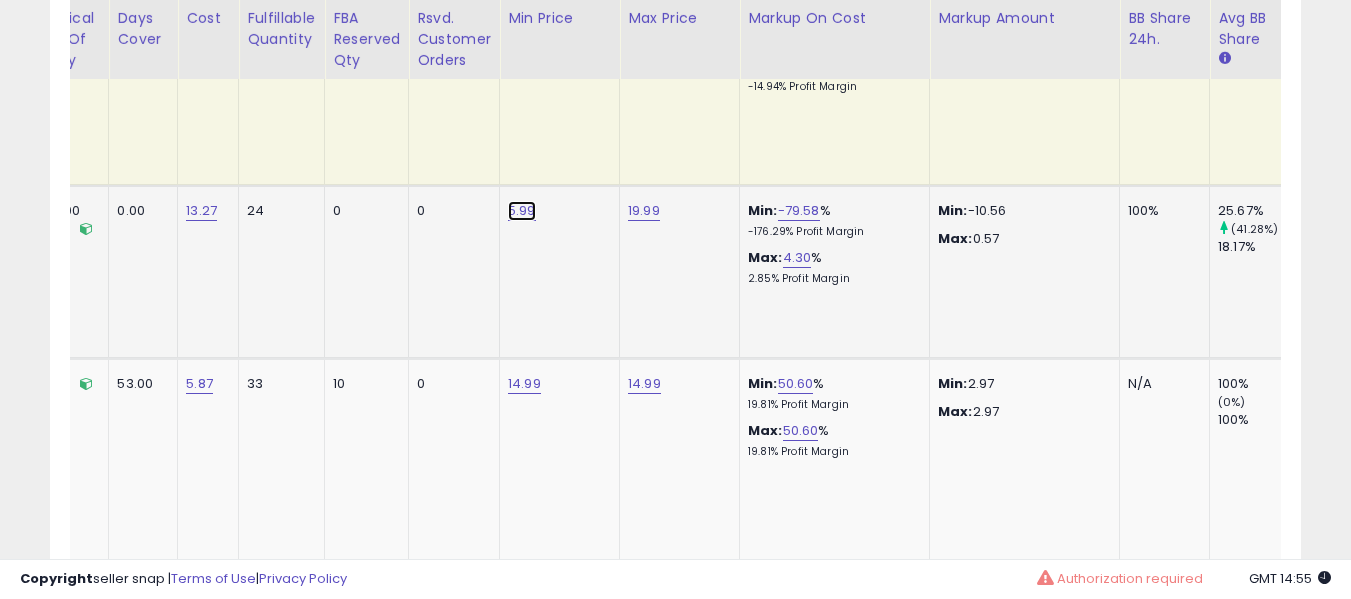 click on "5.99" at bounding box center (522, -3503) 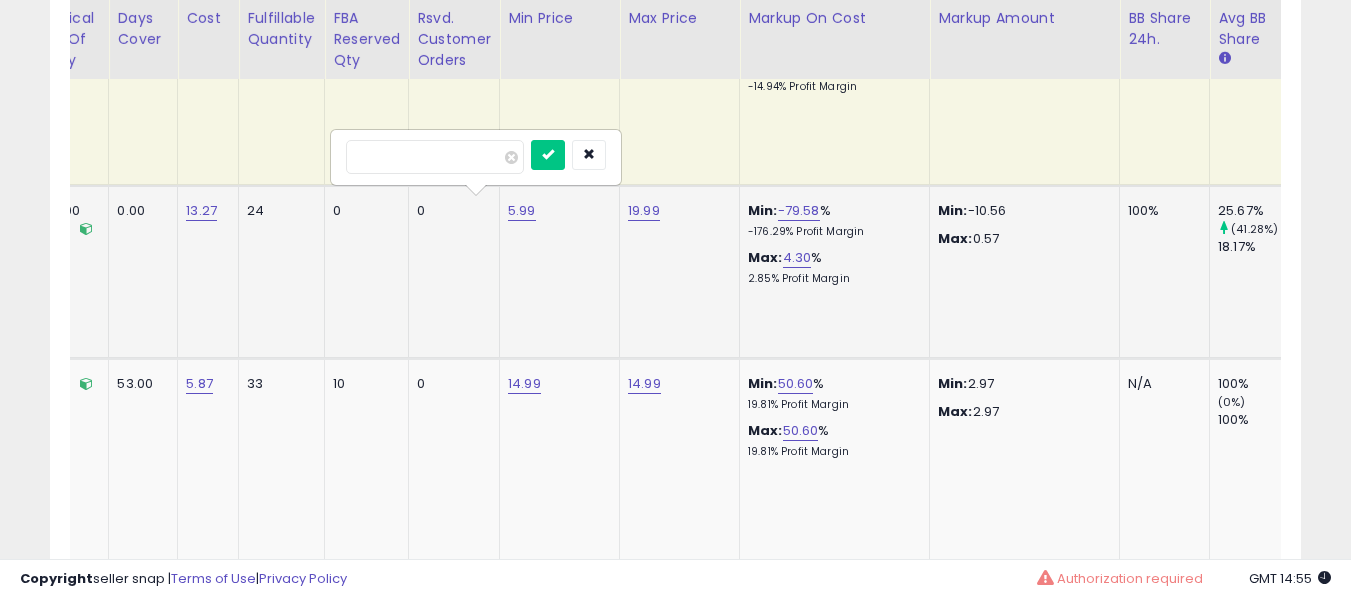 scroll, scrollTop: 0, scrollLeft: 953, axis: horizontal 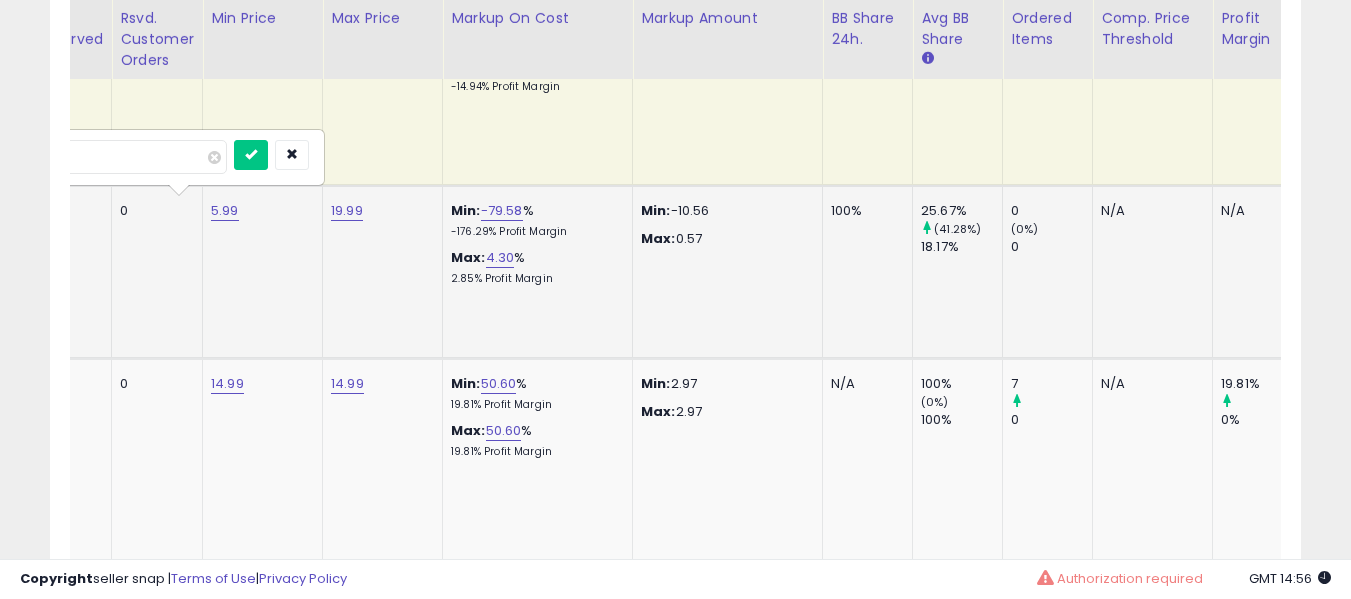 type on "*****" 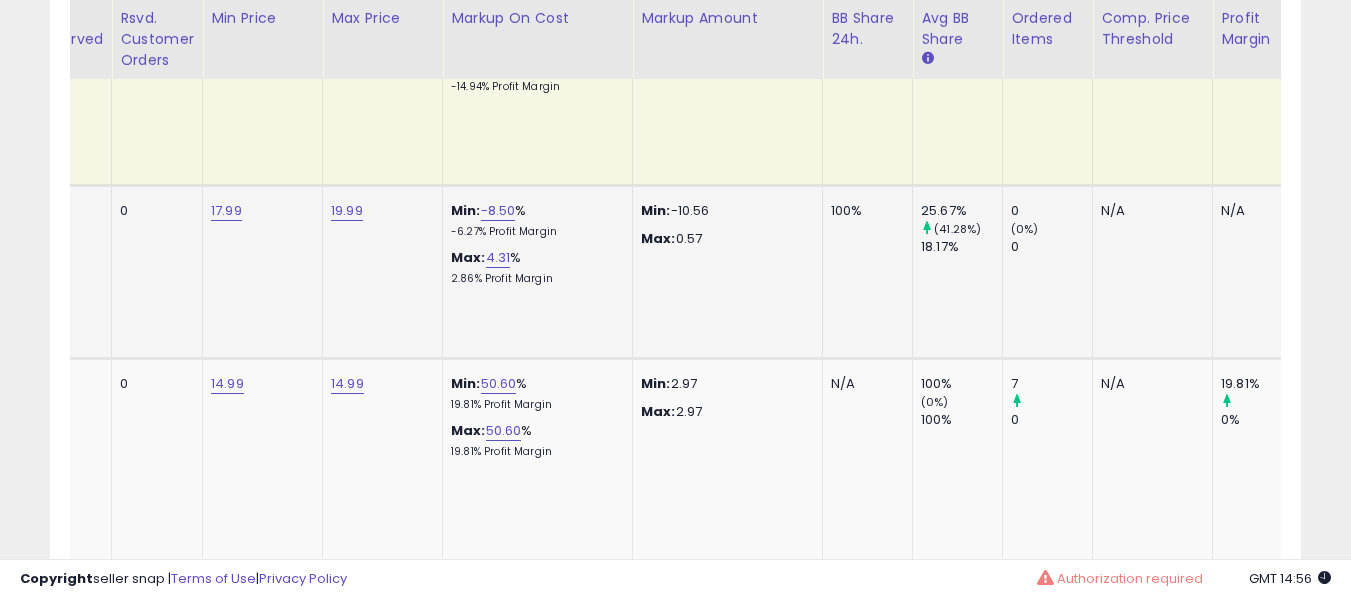 scroll, scrollTop: 0, scrollLeft: 597, axis: horizontal 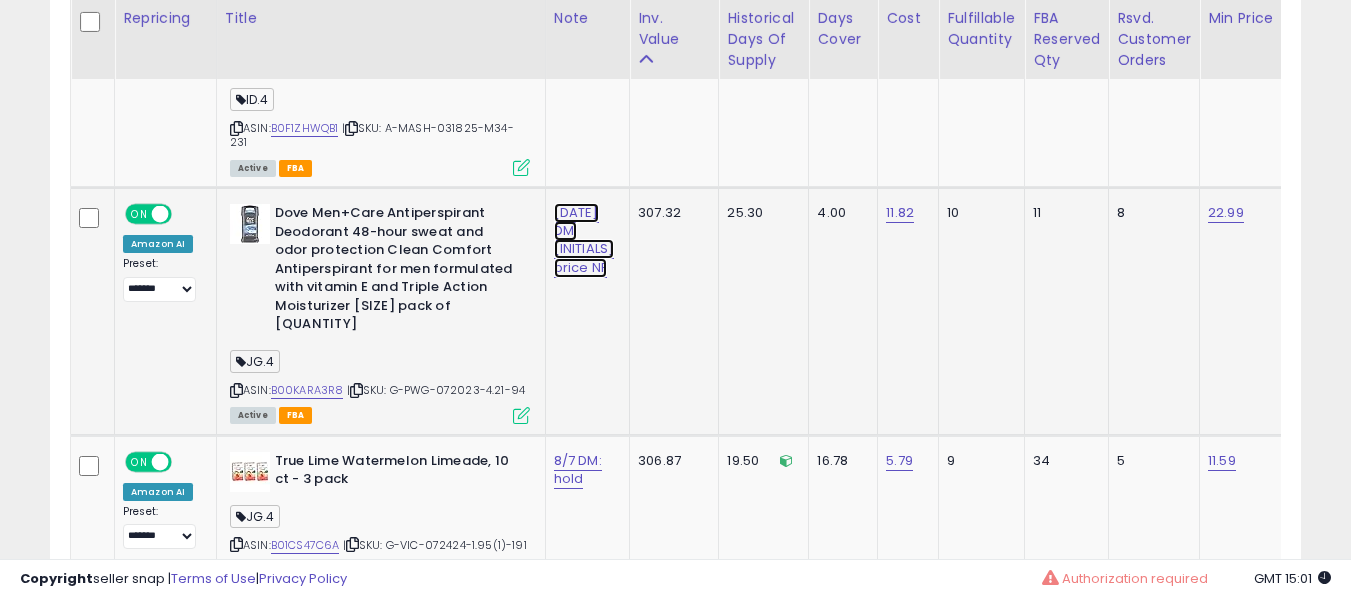 click on "[DATE] DM: [INITIALS] price NF" at bounding box center [576, -4485] 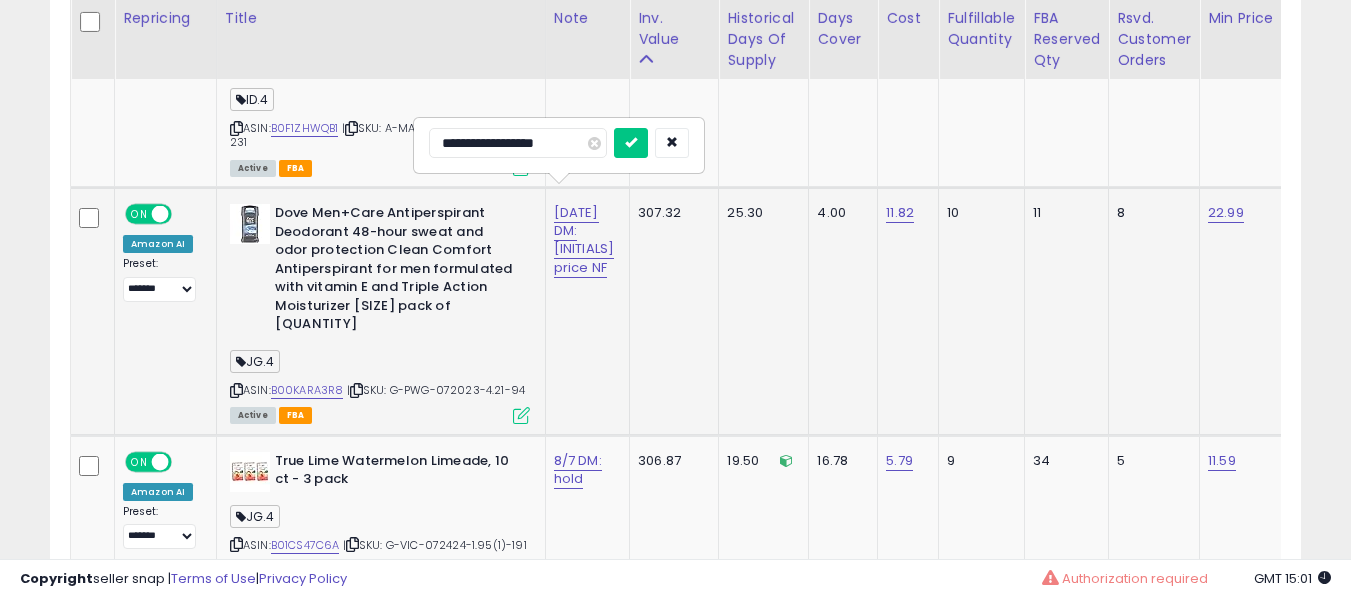 type on "**********" 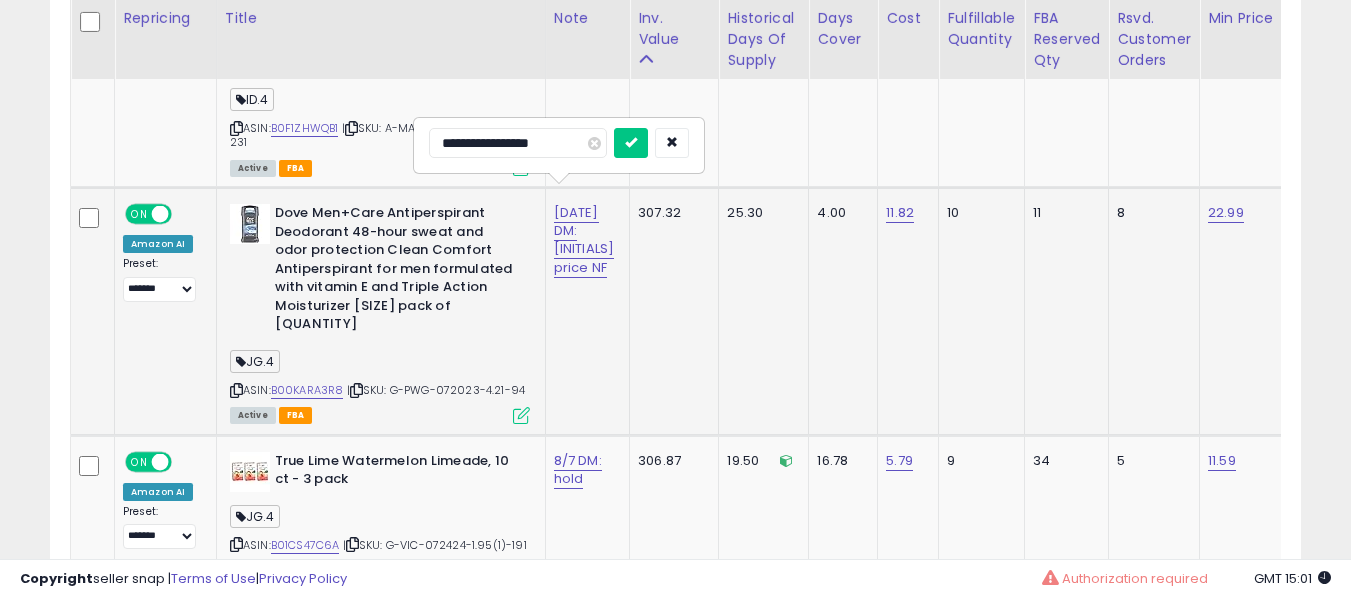 type on "**********" 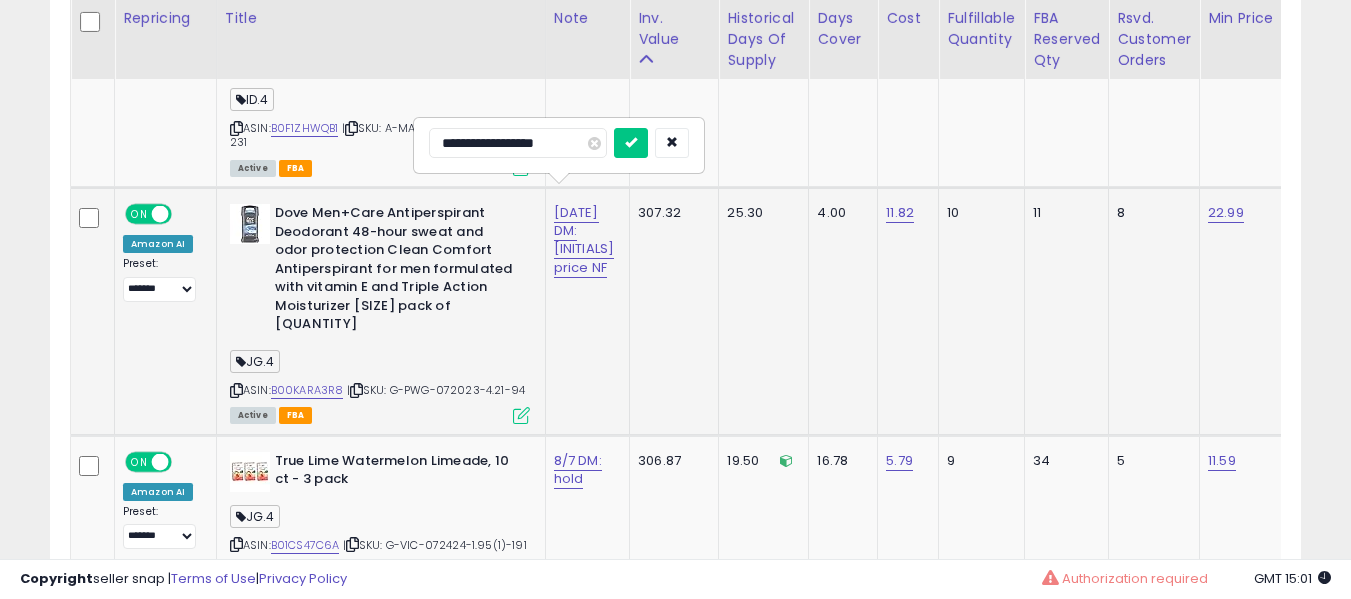 click at bounding box center (631, 143) 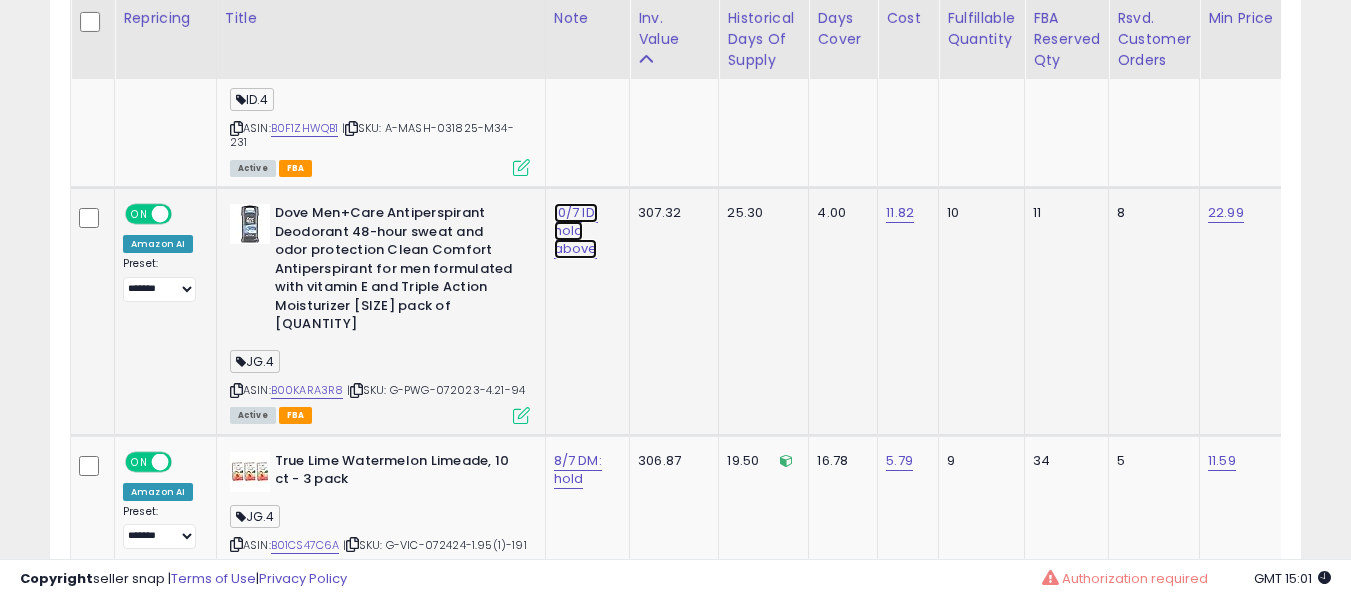 click on "10/7 ID: hold above" at bounding box center (576, 231) 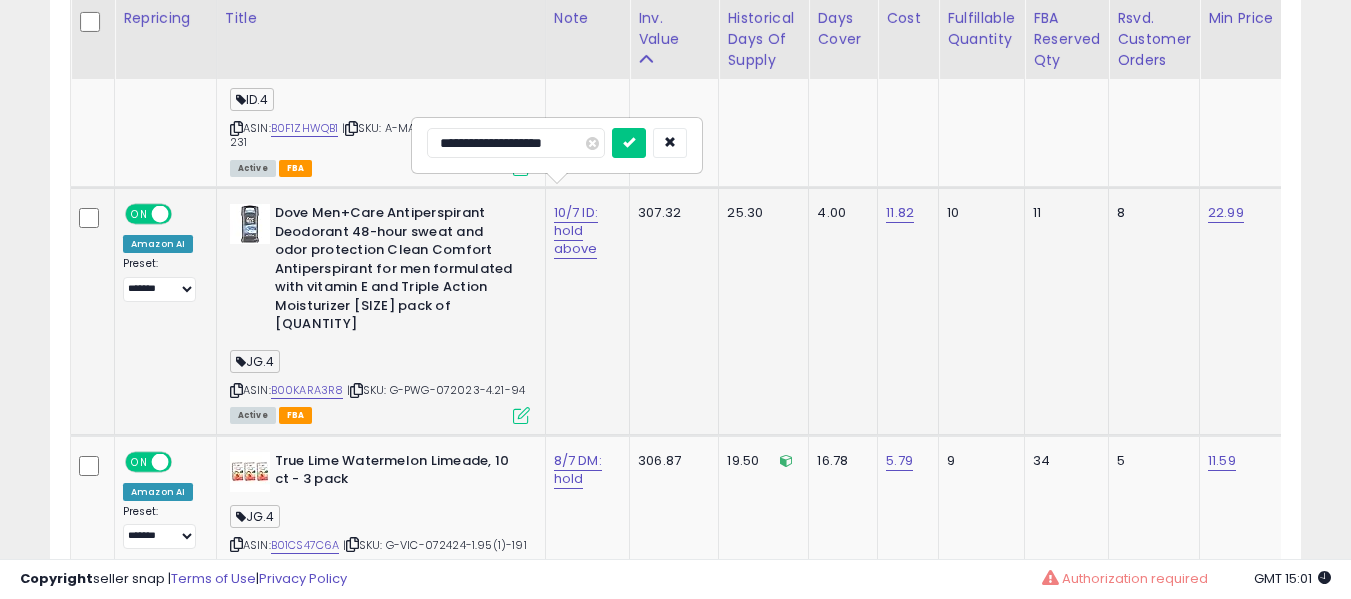 type on "**********" 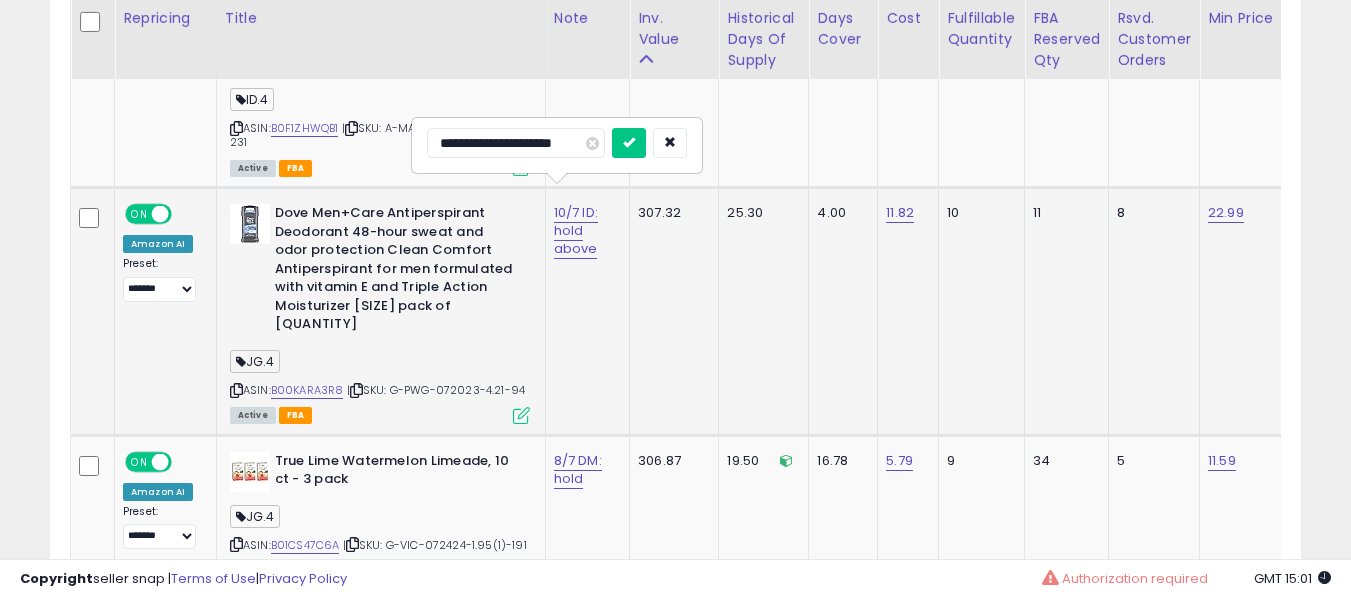 click at bounding box center (629, 143) 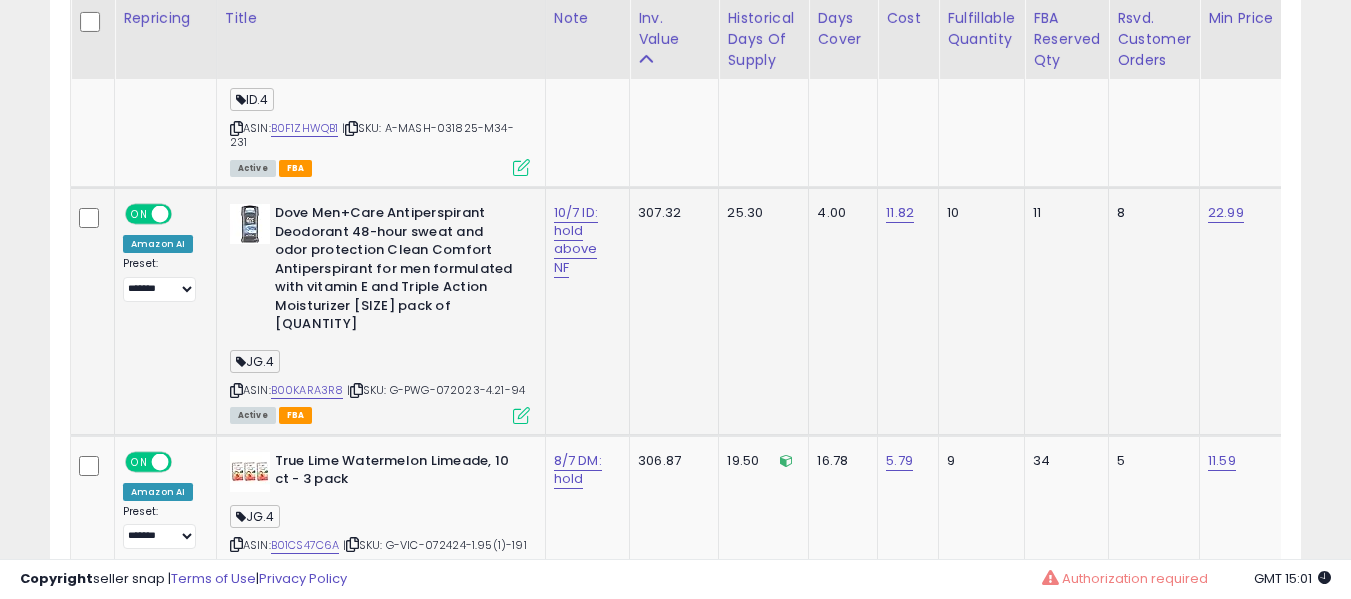 scroll, scrollTop: 0, scrollLeft: 297, axis: horizontal 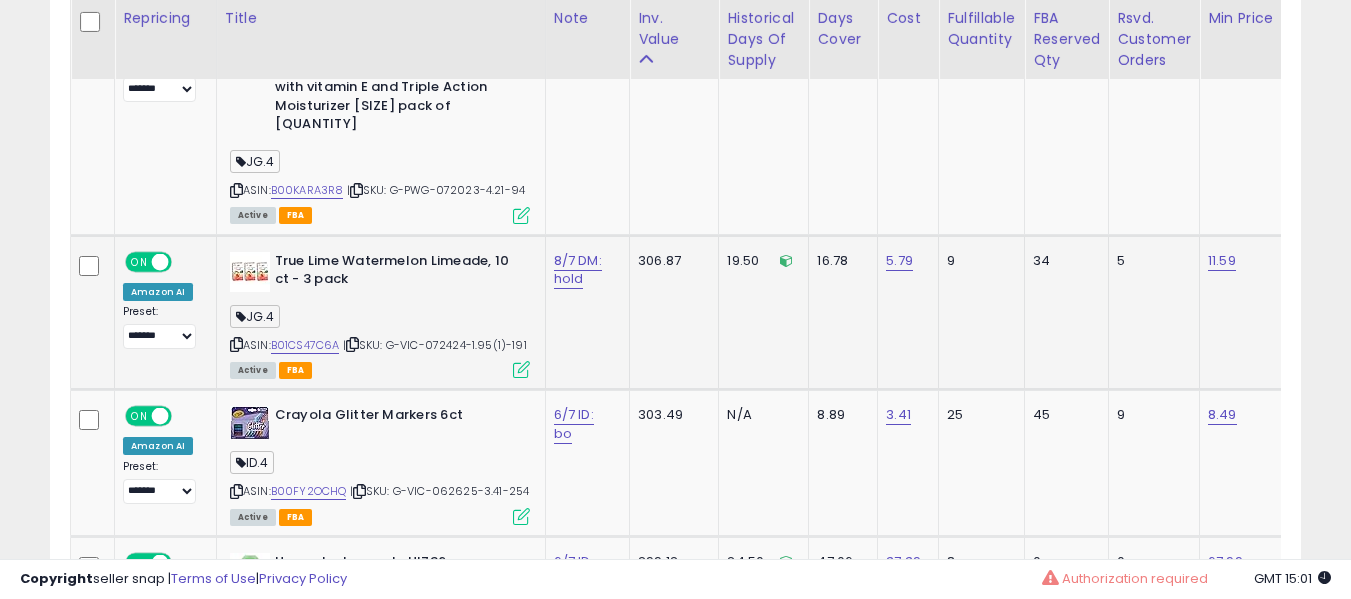 click on "8/7 DM: hold" 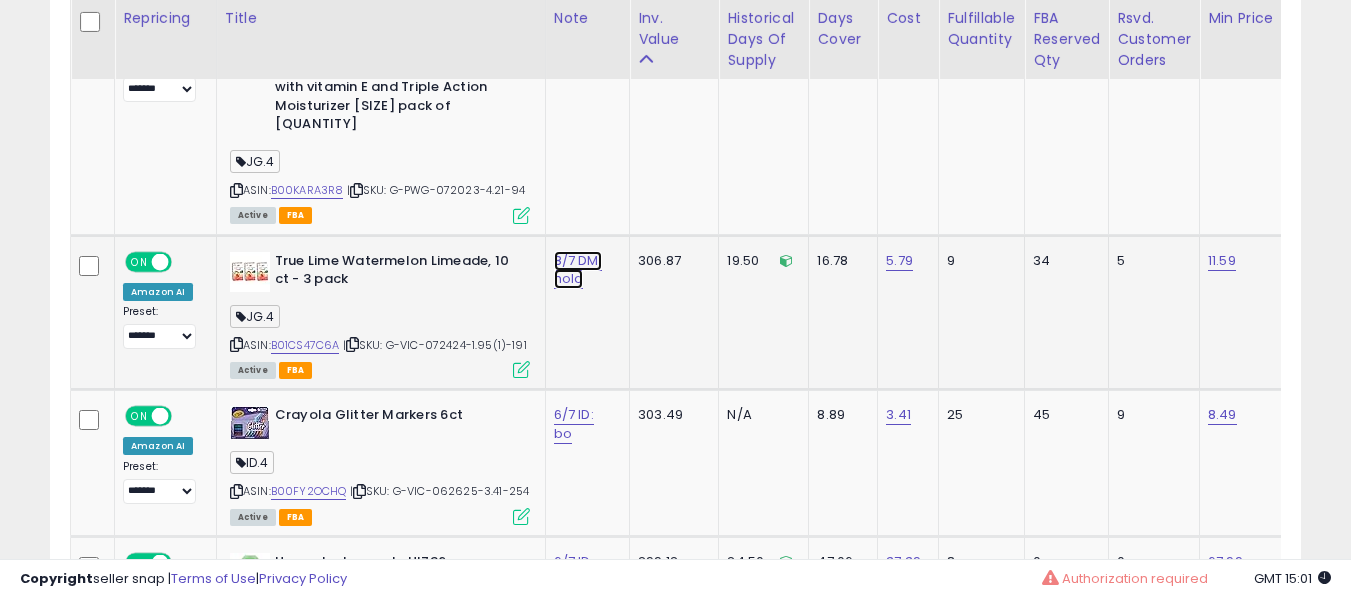 click on "8/7 DM: hold" at bounding box center (576, -4685) 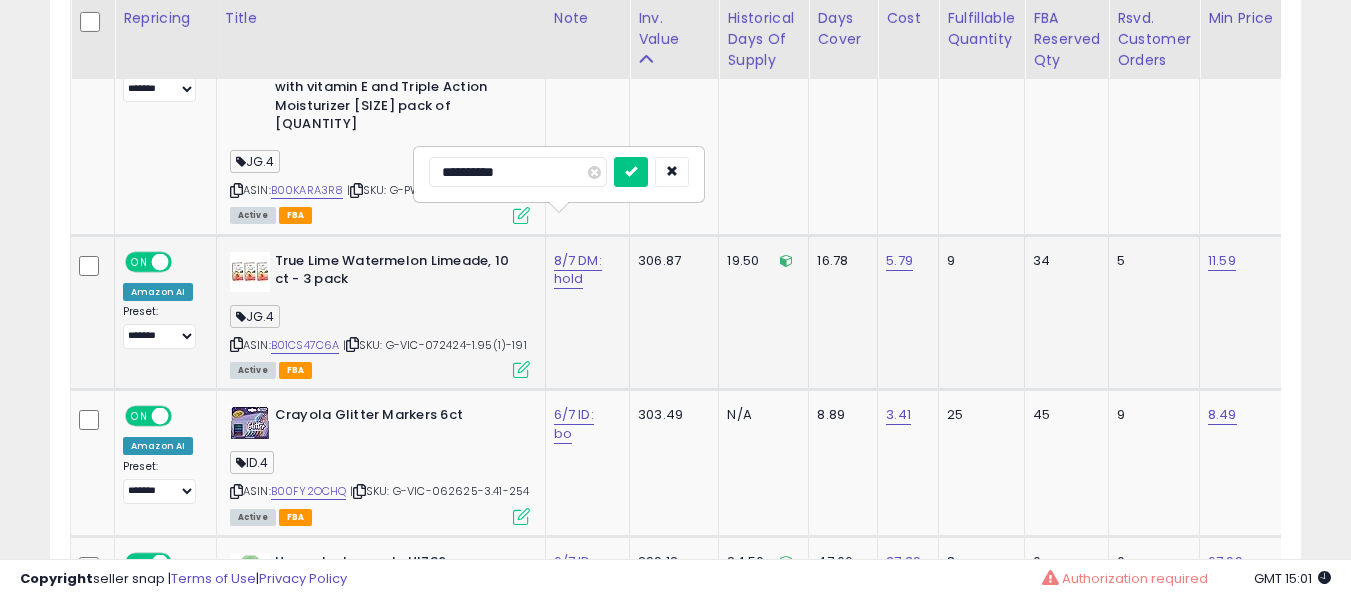 type on "**********" 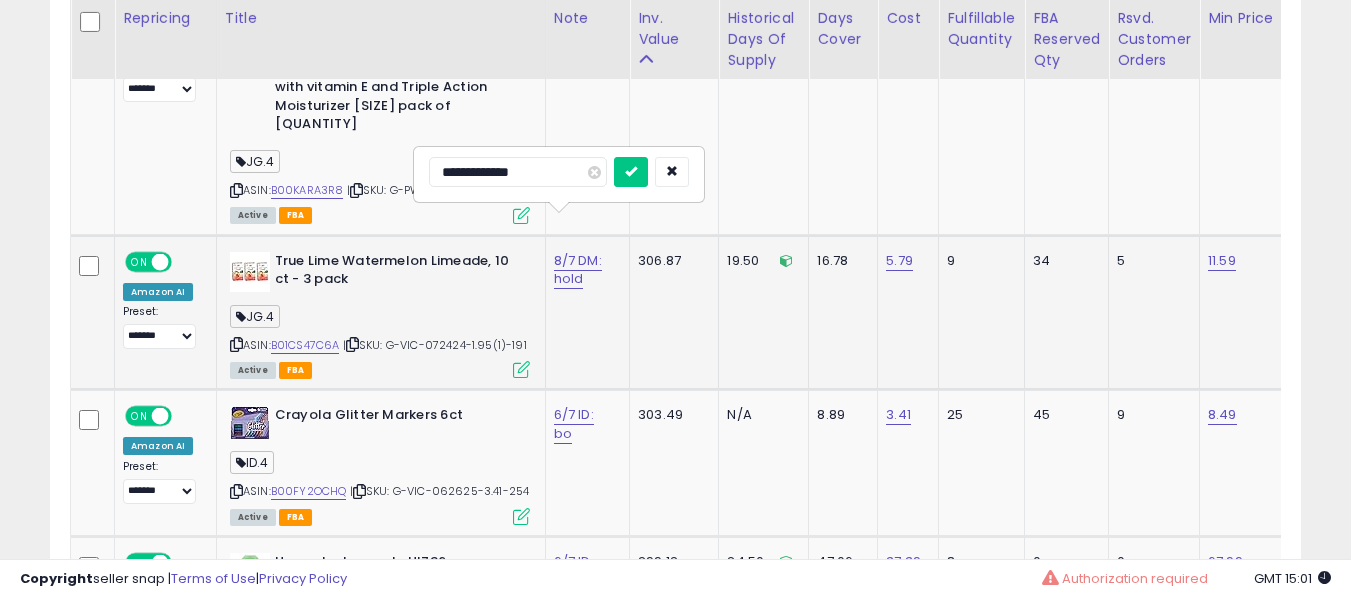 click at bounding box center [631, 172] 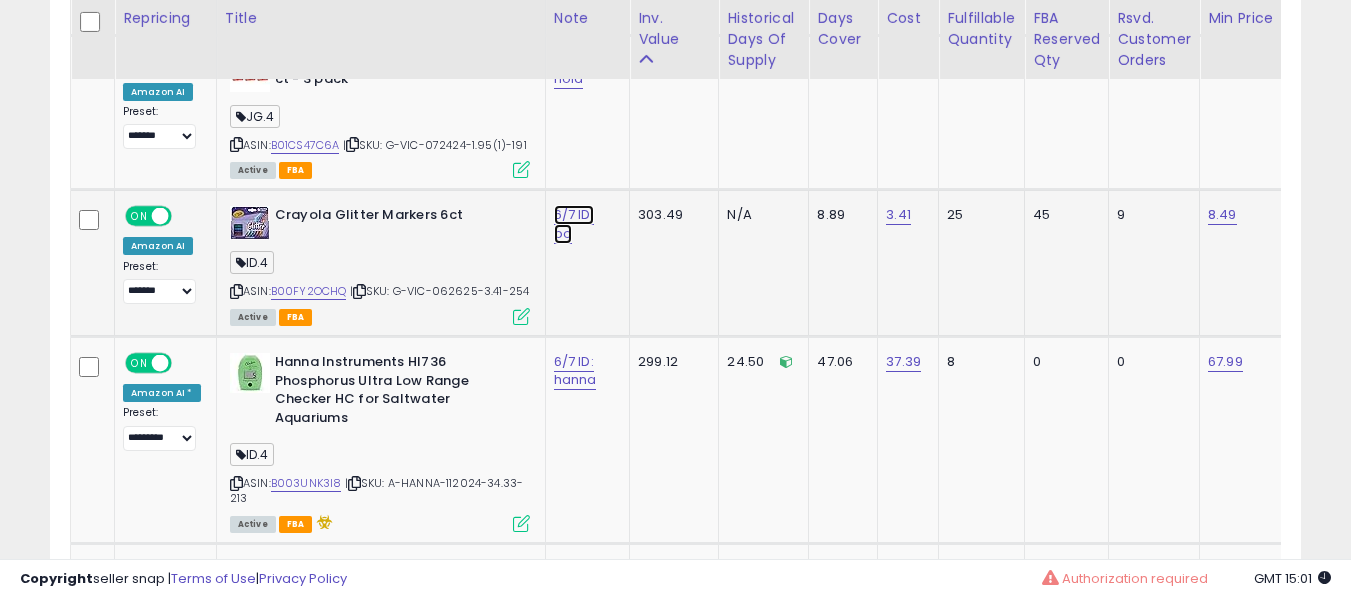 click on "6/7 ID: bo" at bounding box center [576, -4885] 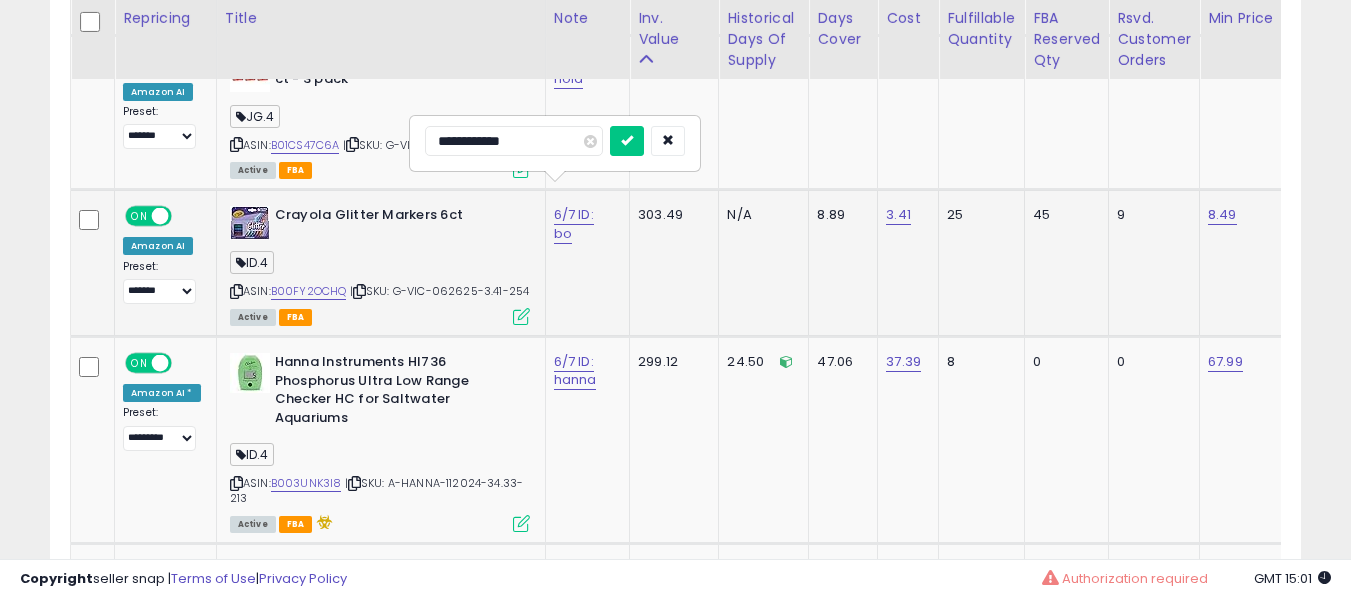 type on "**********" 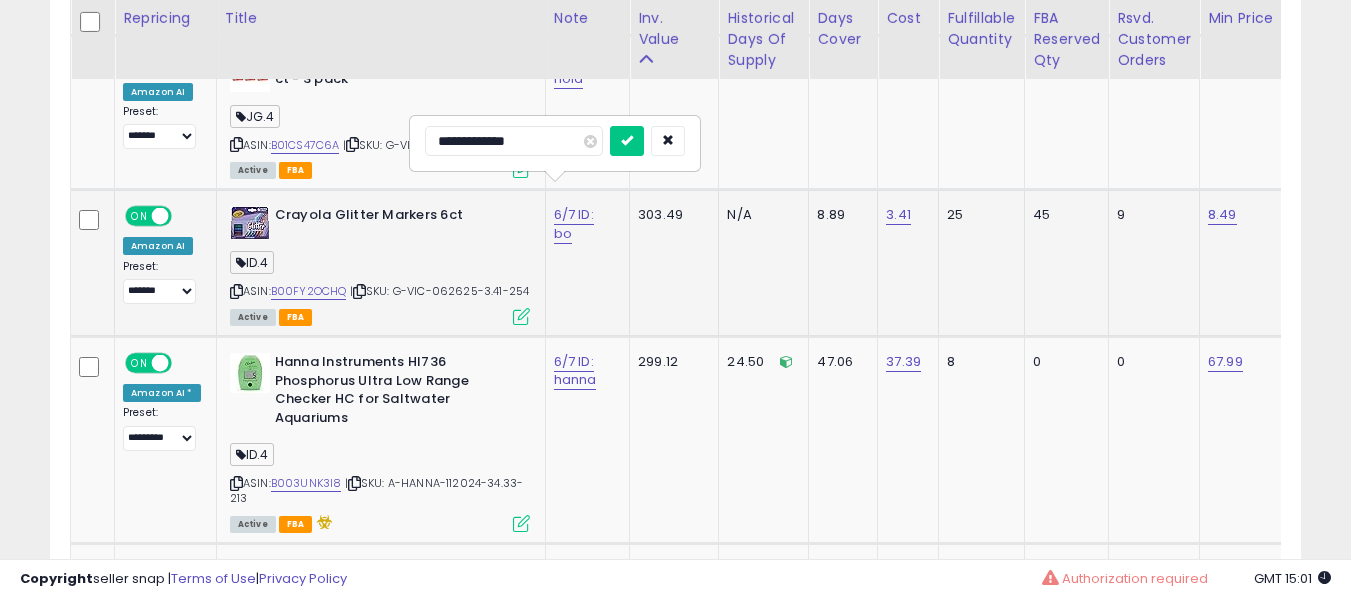 click at bounding box center [627, 141] 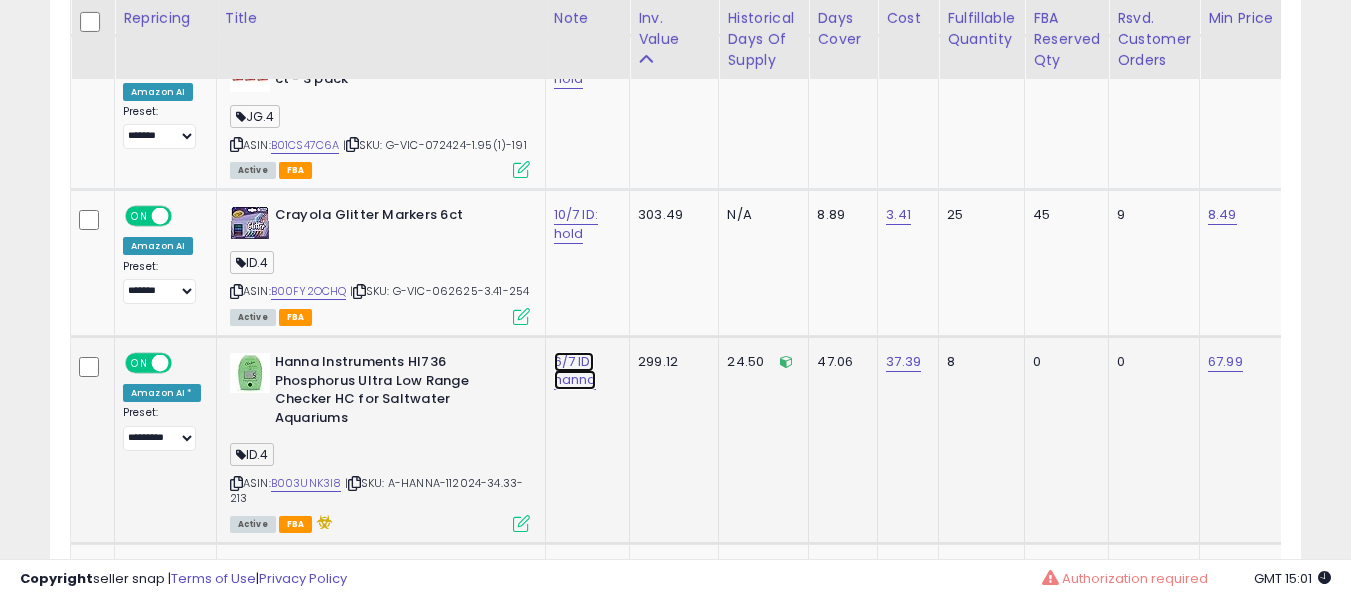 click on "6/7 ID: hanna" at bounding box center (576, -4885) 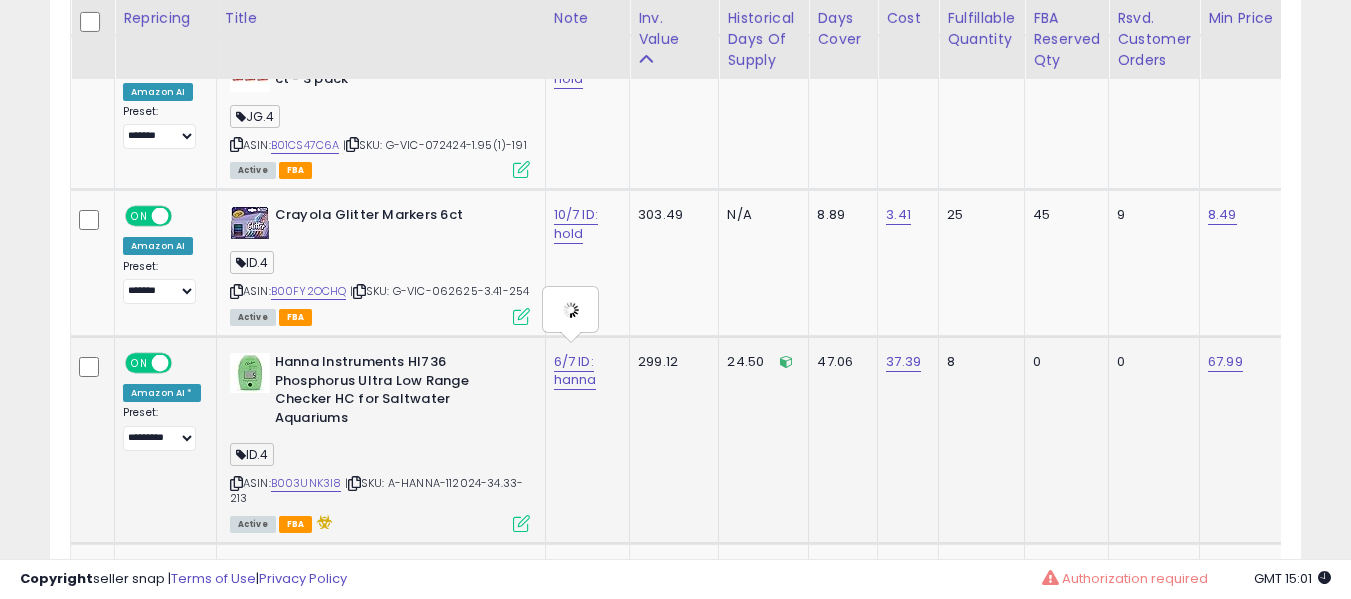 type on "**********" 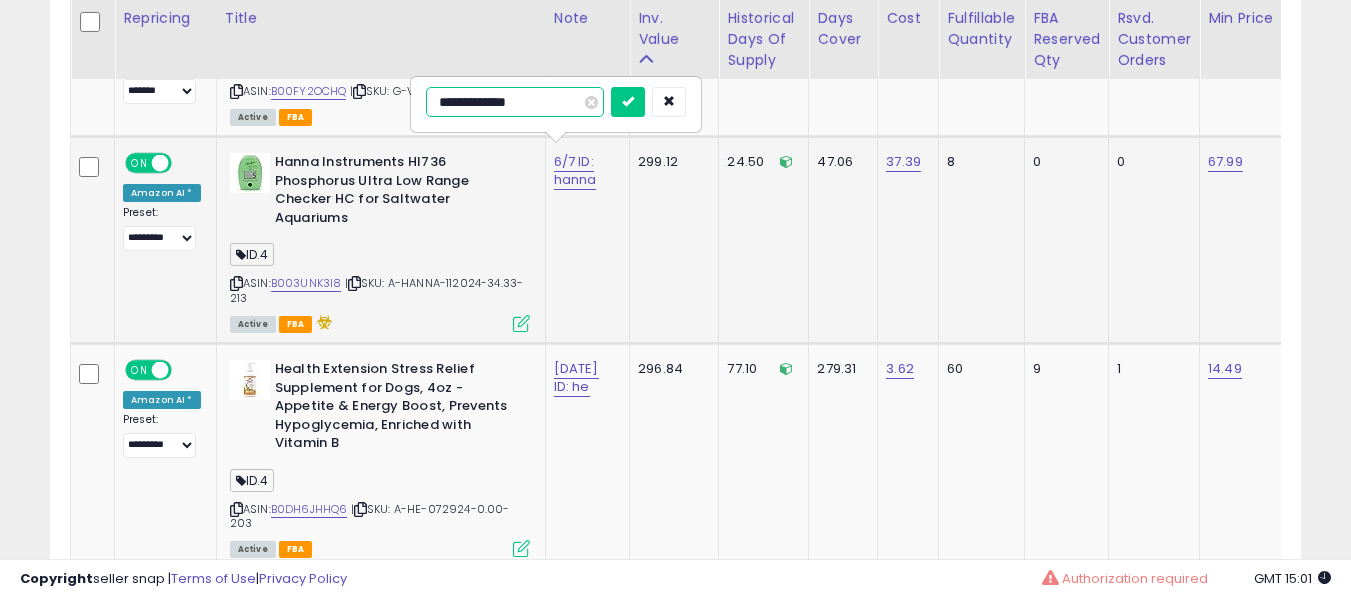 type on "**********" 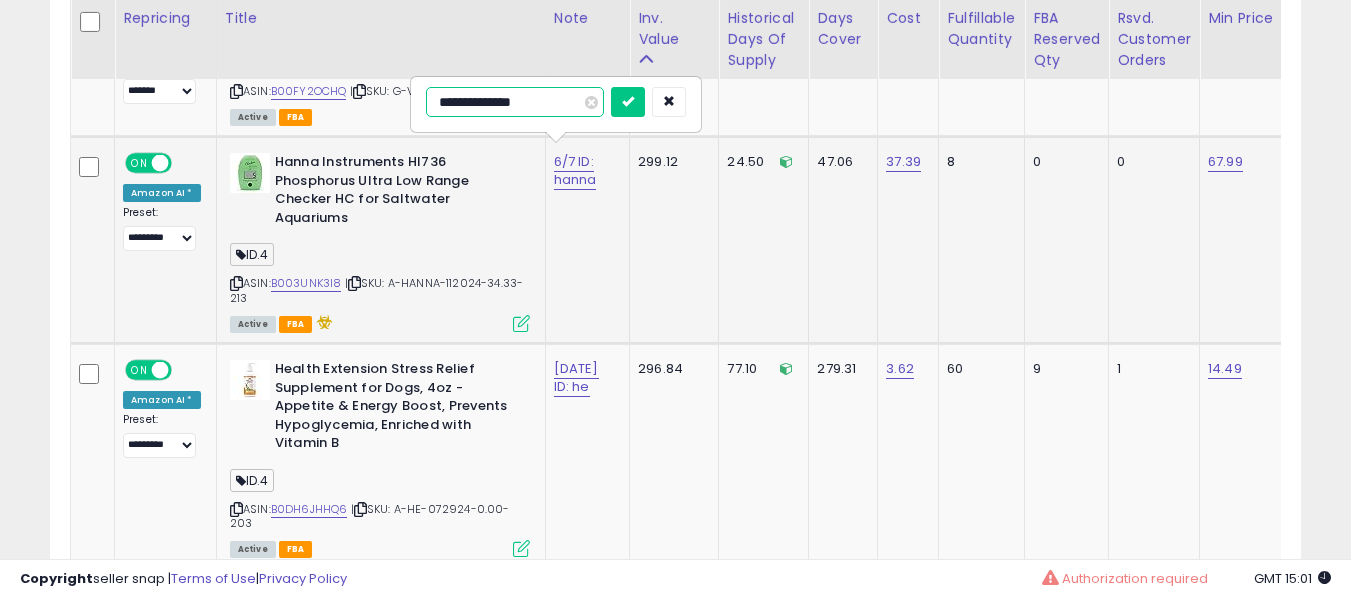 click at bounding box center [628, 102] 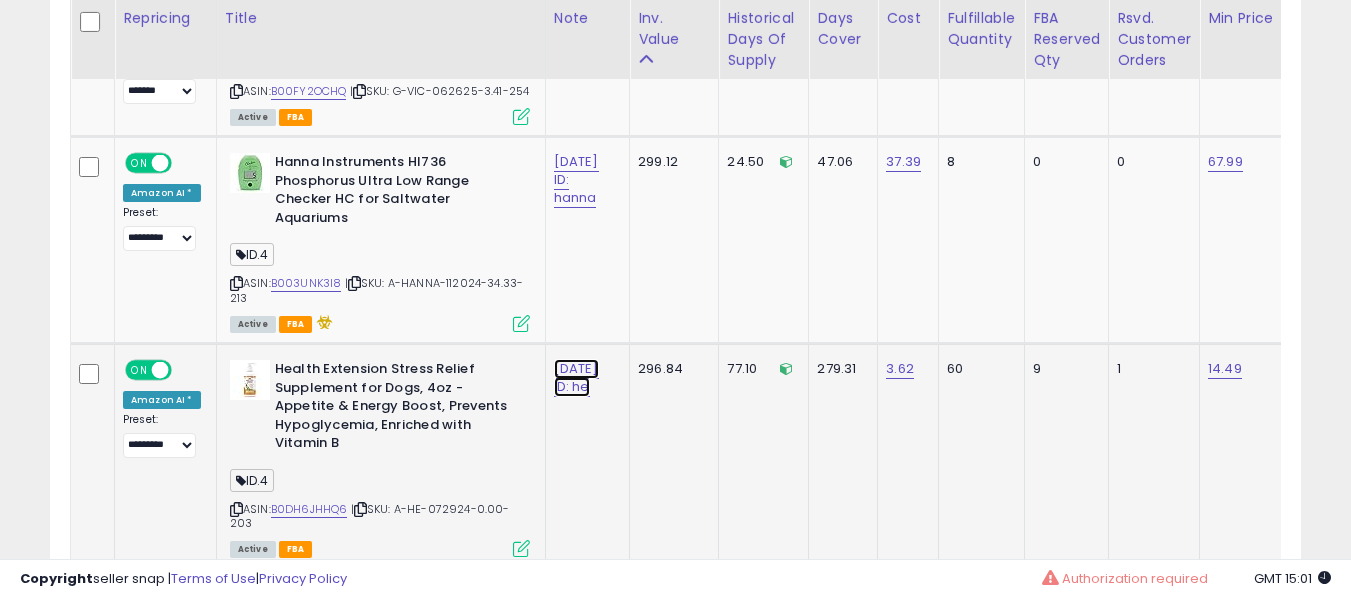click on "[DATE] ID: he" at bounding box center [576, -5085] 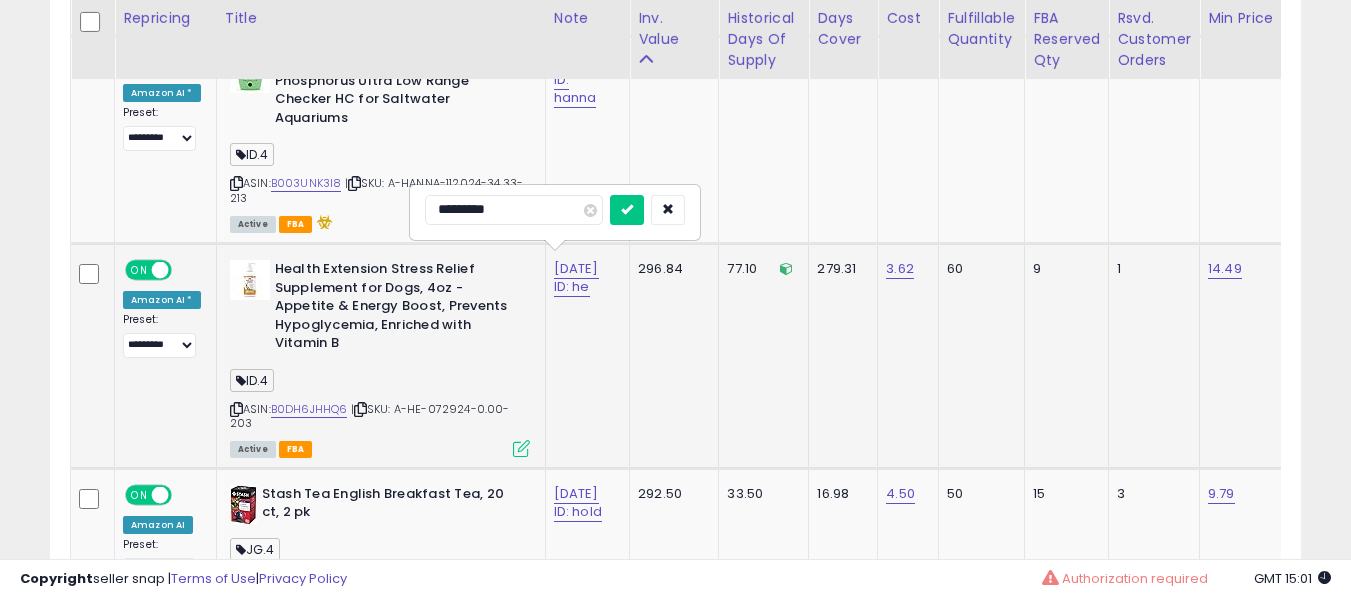 type on "**********" 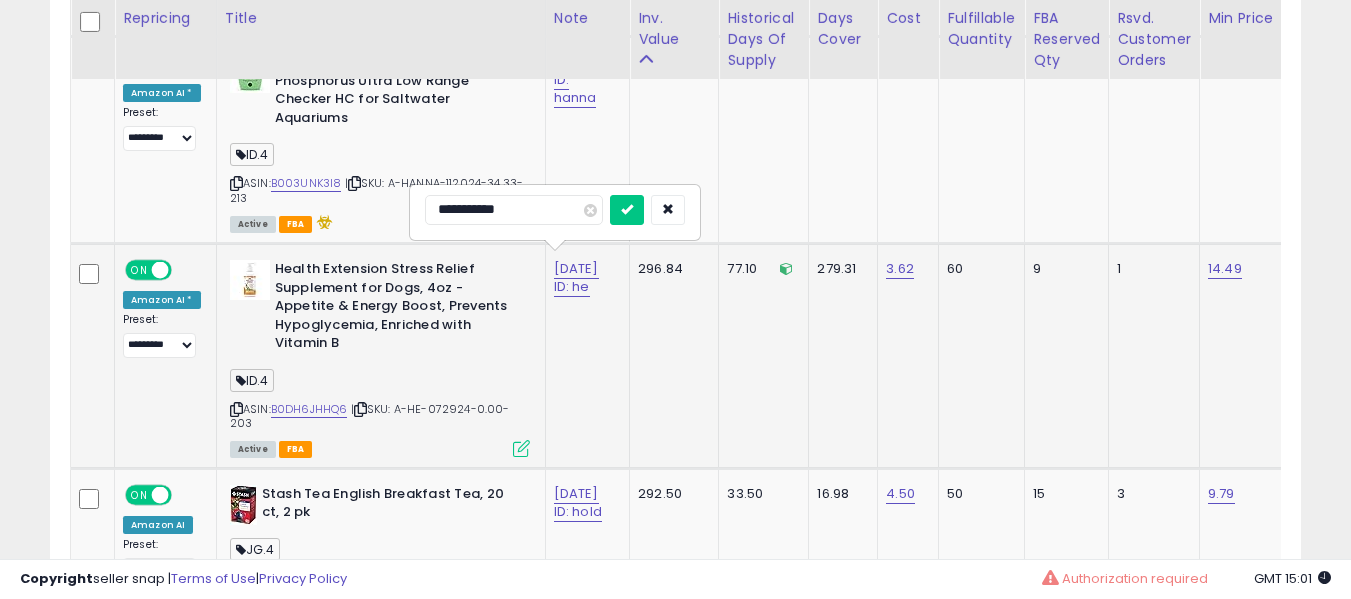 click at bounding box center (627, 210) 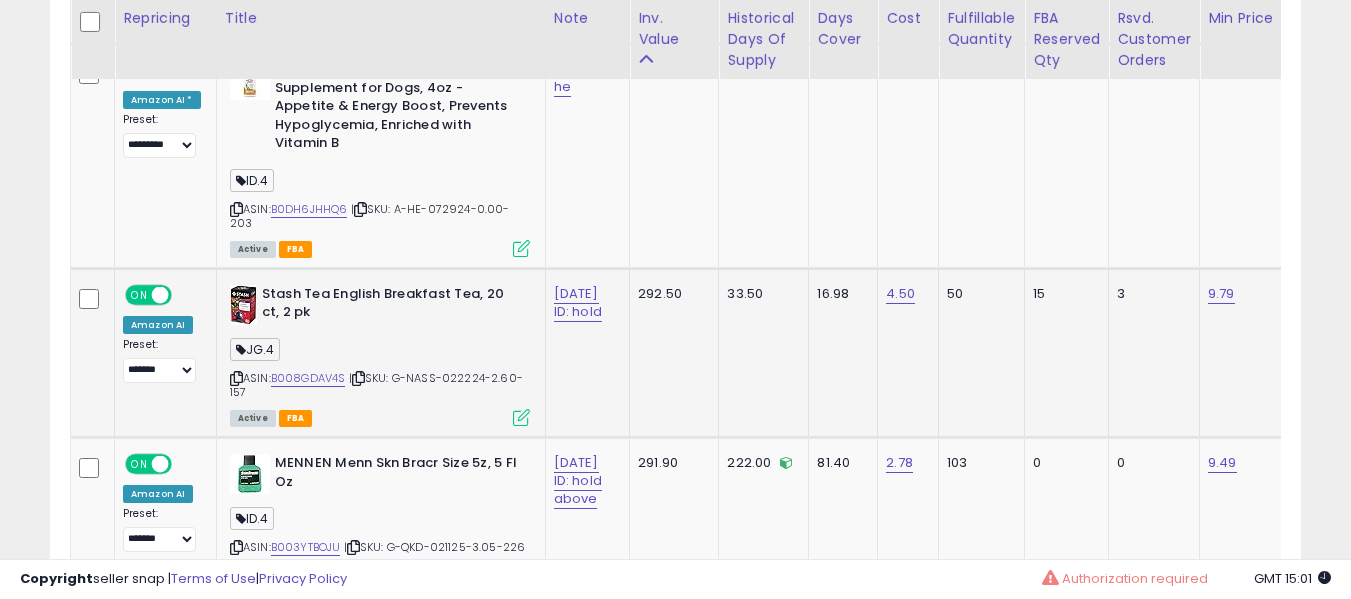 click on "[DATE] ID: hold" at bounding box center [584, 303] 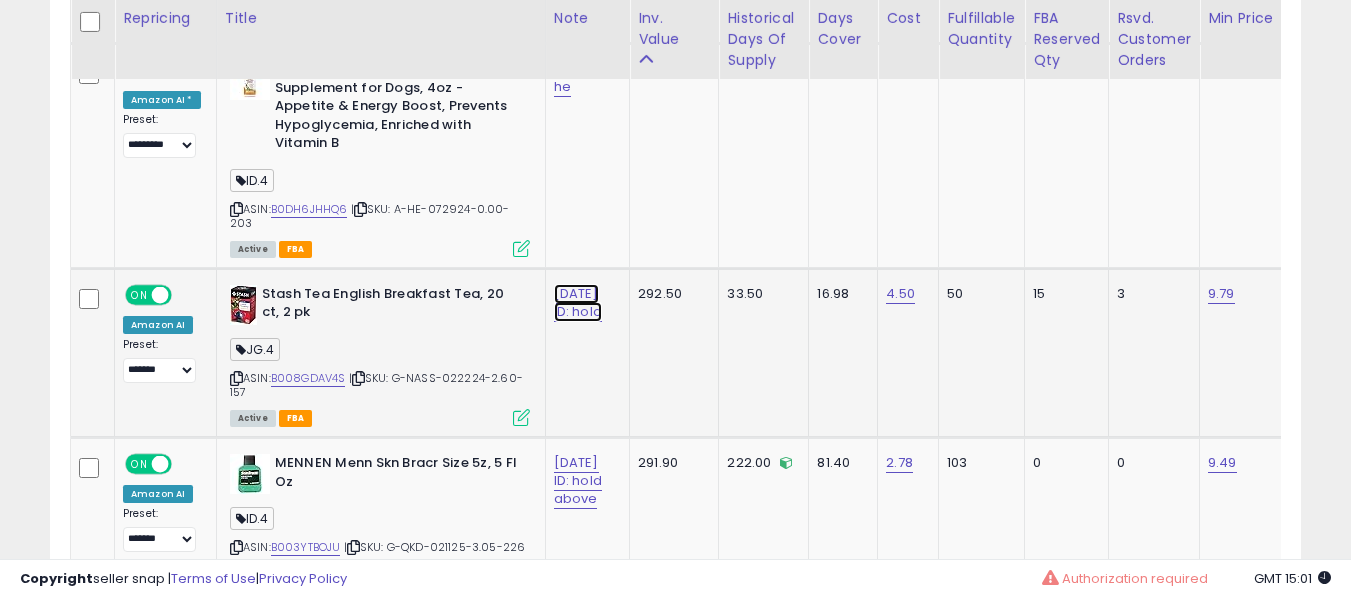 click on "[DATE] ID: hold" at bounding box center (576, -5385) 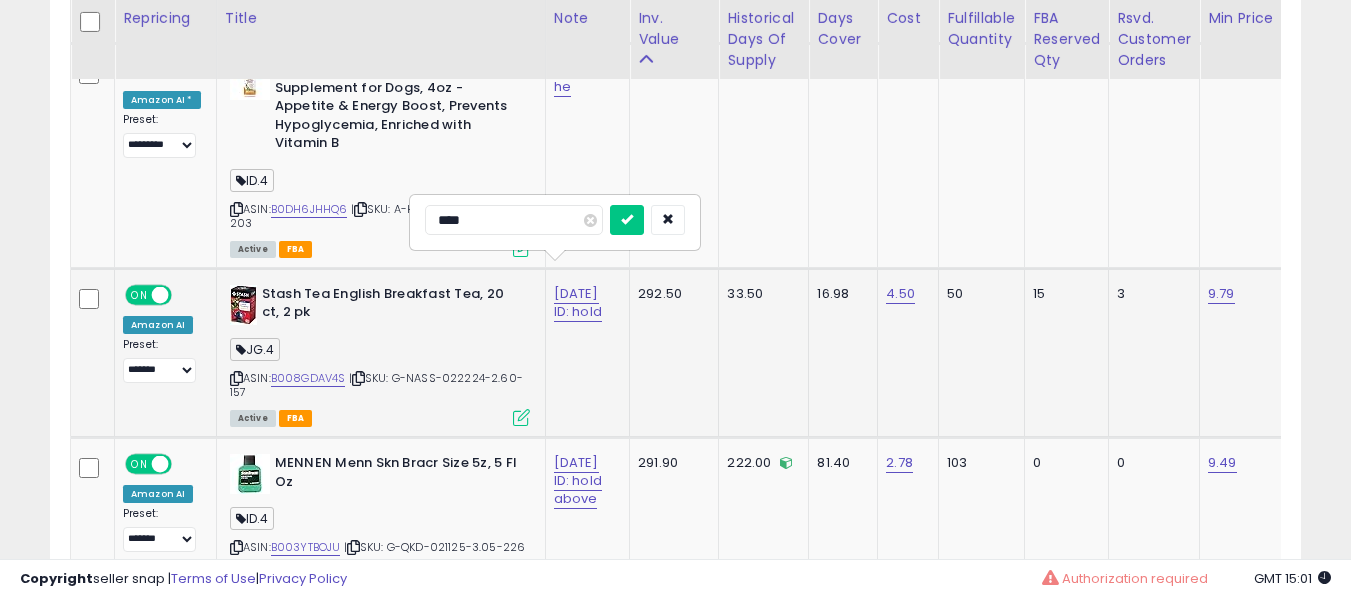 type on "****" 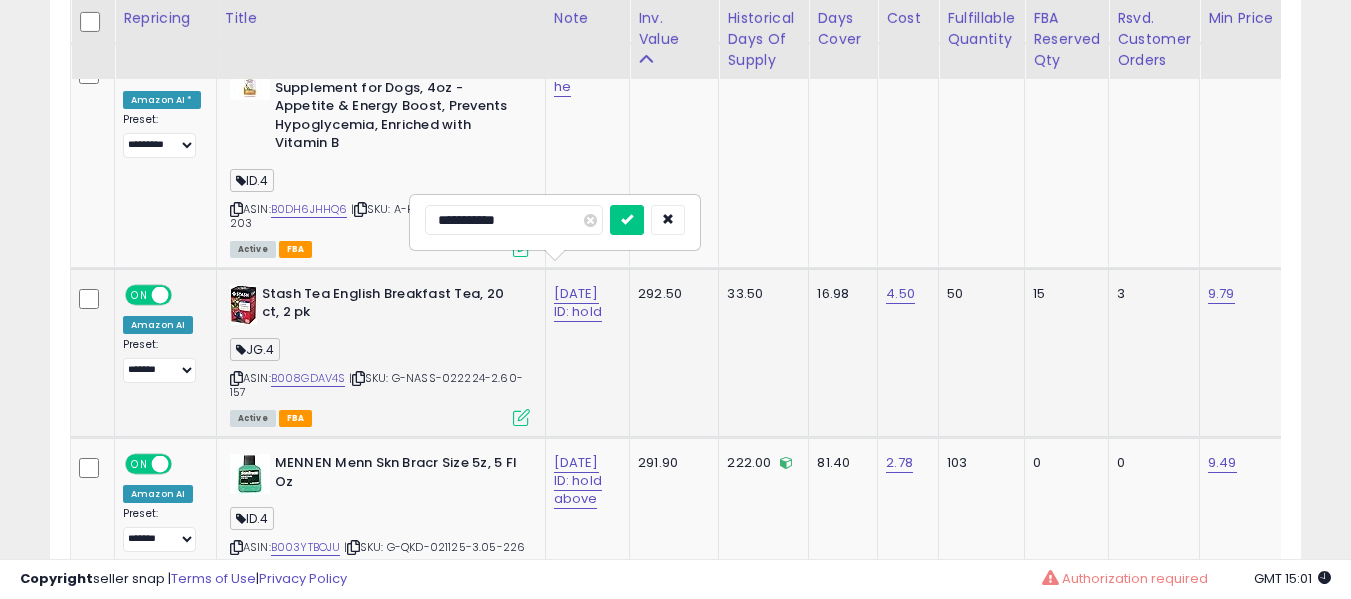 type on "**********" 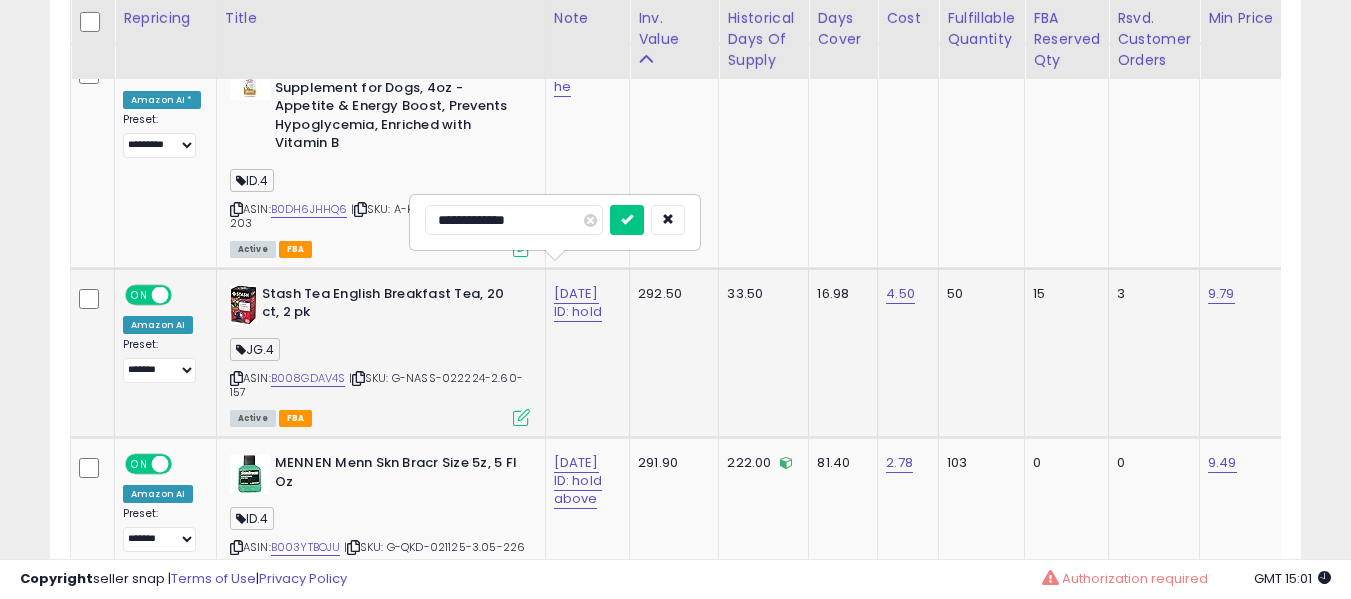 click at bounding box center (627, 220) 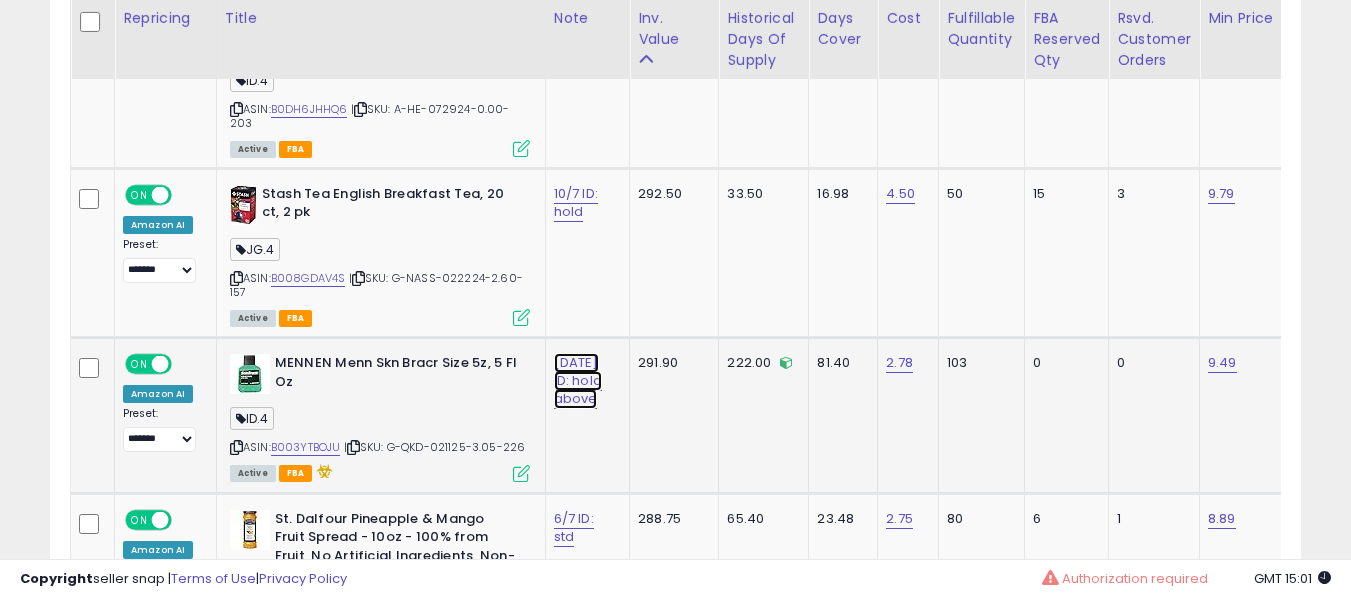 click on "[DATE] ID: hold above" at bounding box center (576, -5485) 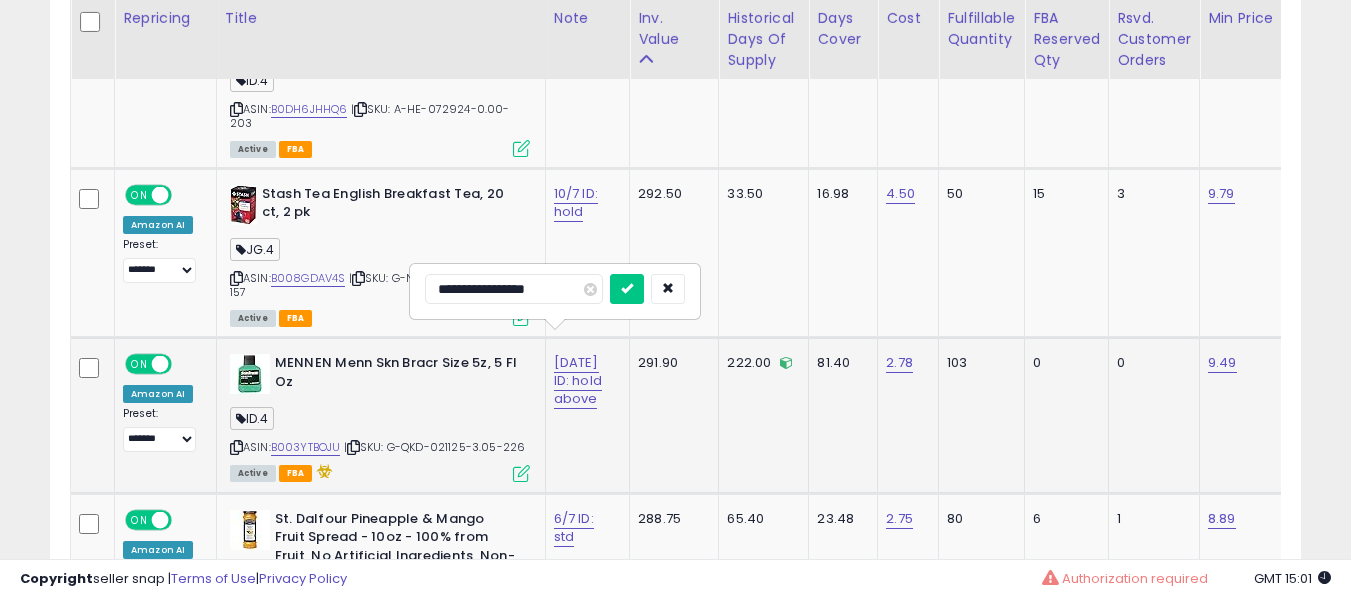 type on "**********" 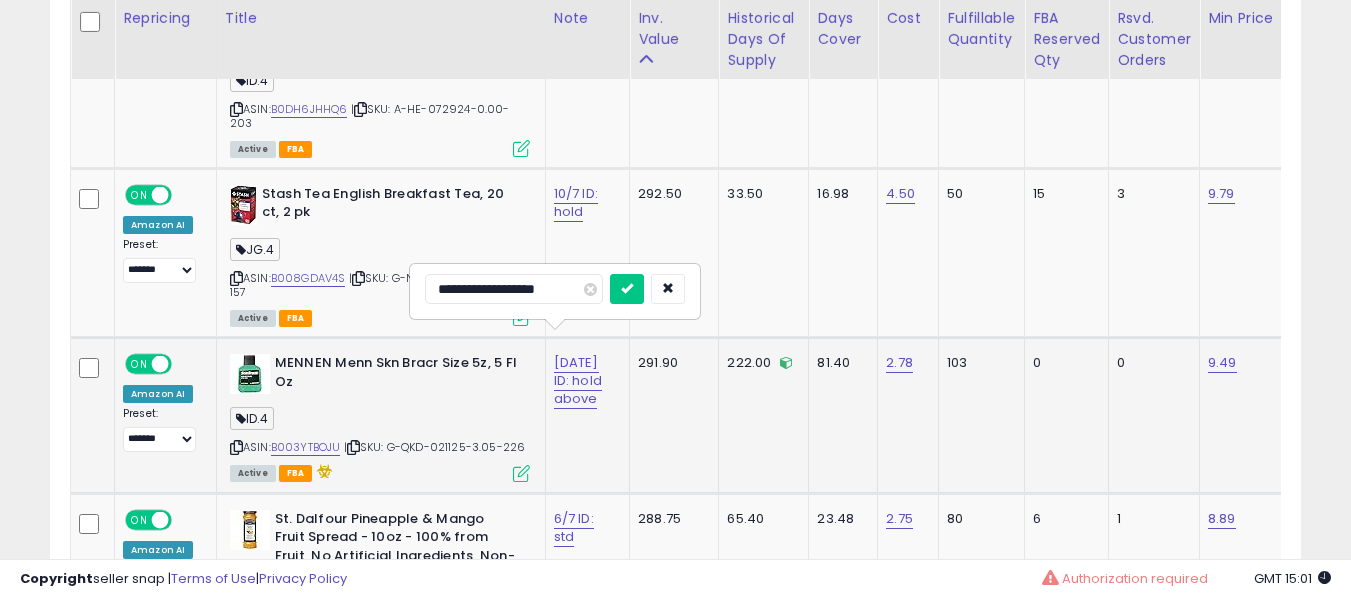 click at bounding box center (627, 289) 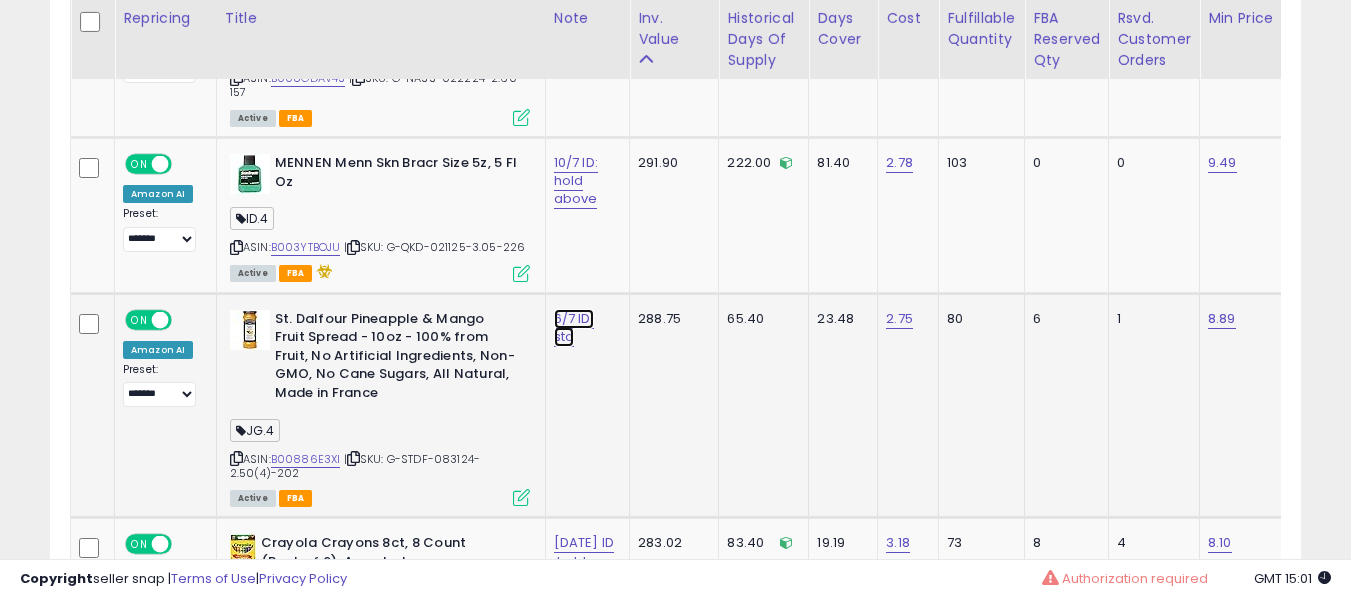click on "6/7 ID: std" at bounding box center [576, -5685] 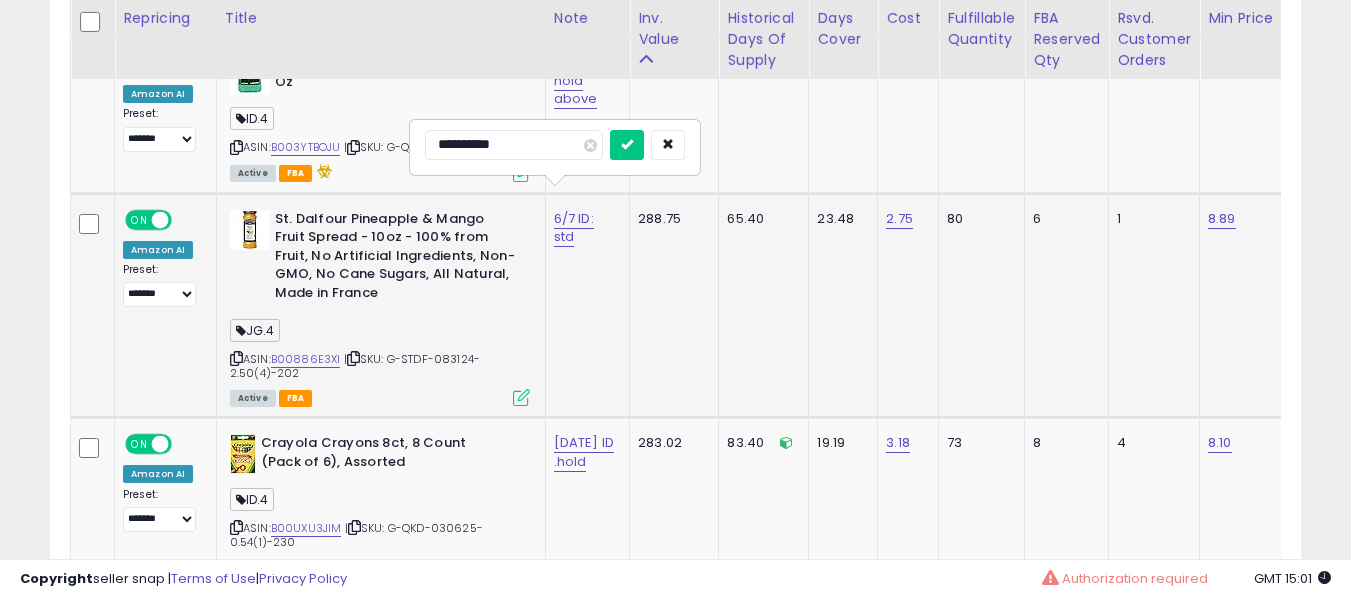 type on "**********" 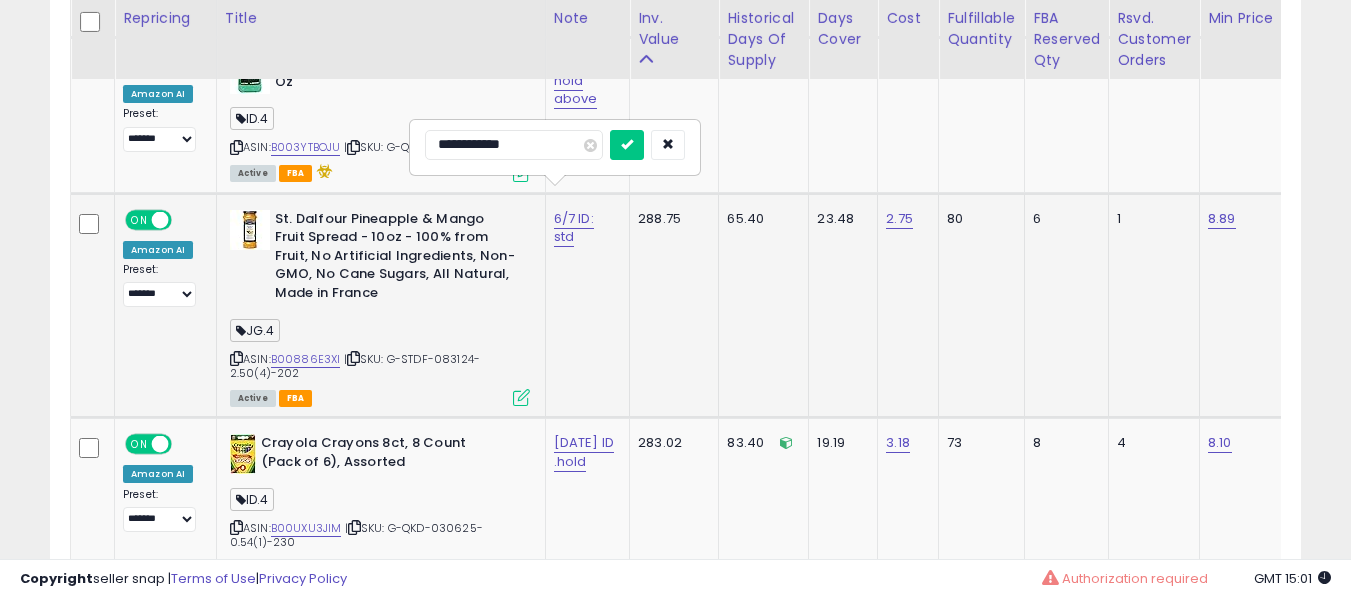 click at bounding box center (627, 145) 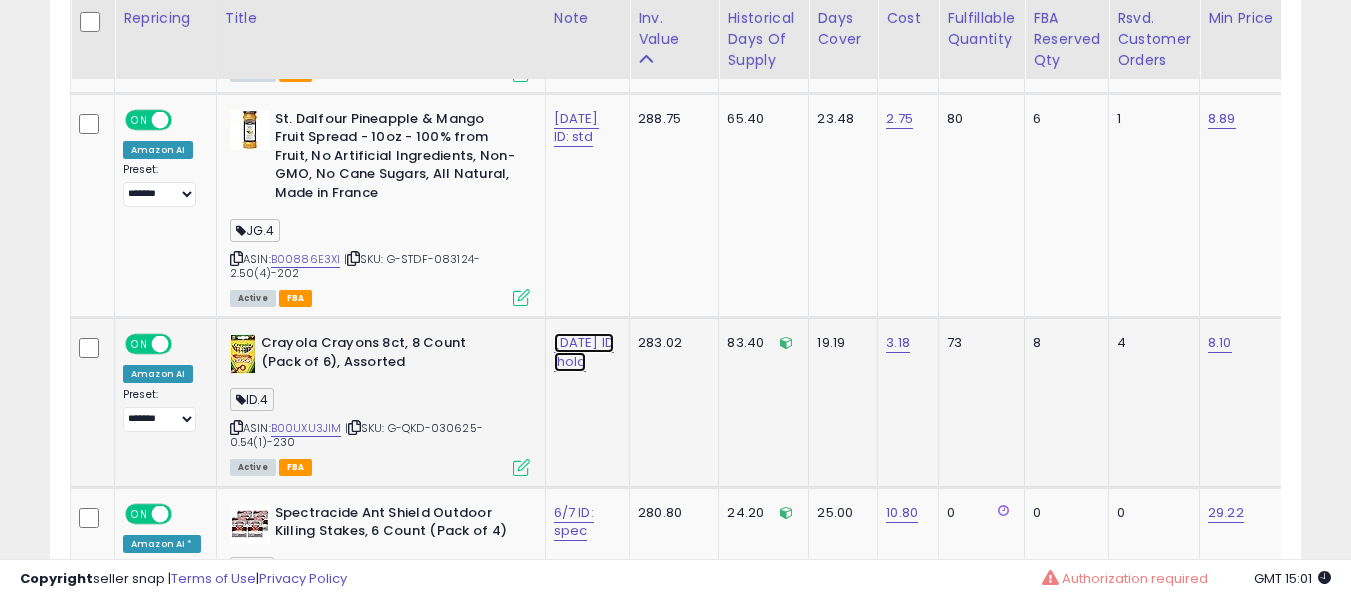 click on "[DATE] ID .hold" at bounding box center [576, -5885] 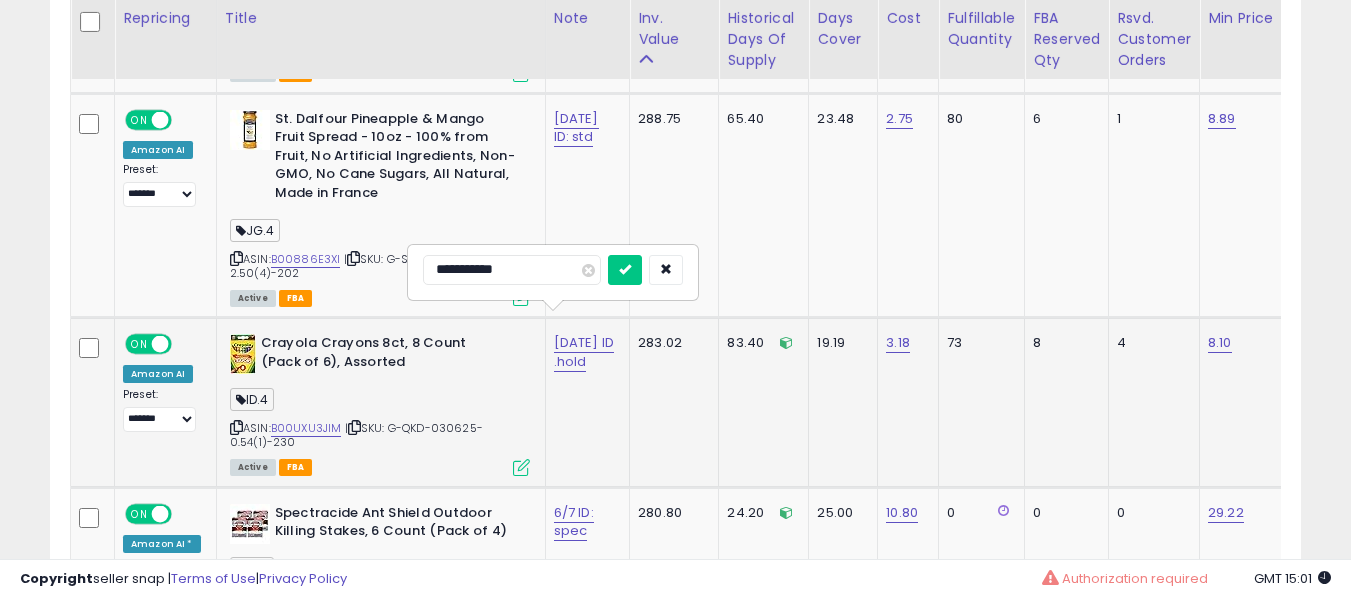 type on "**********" 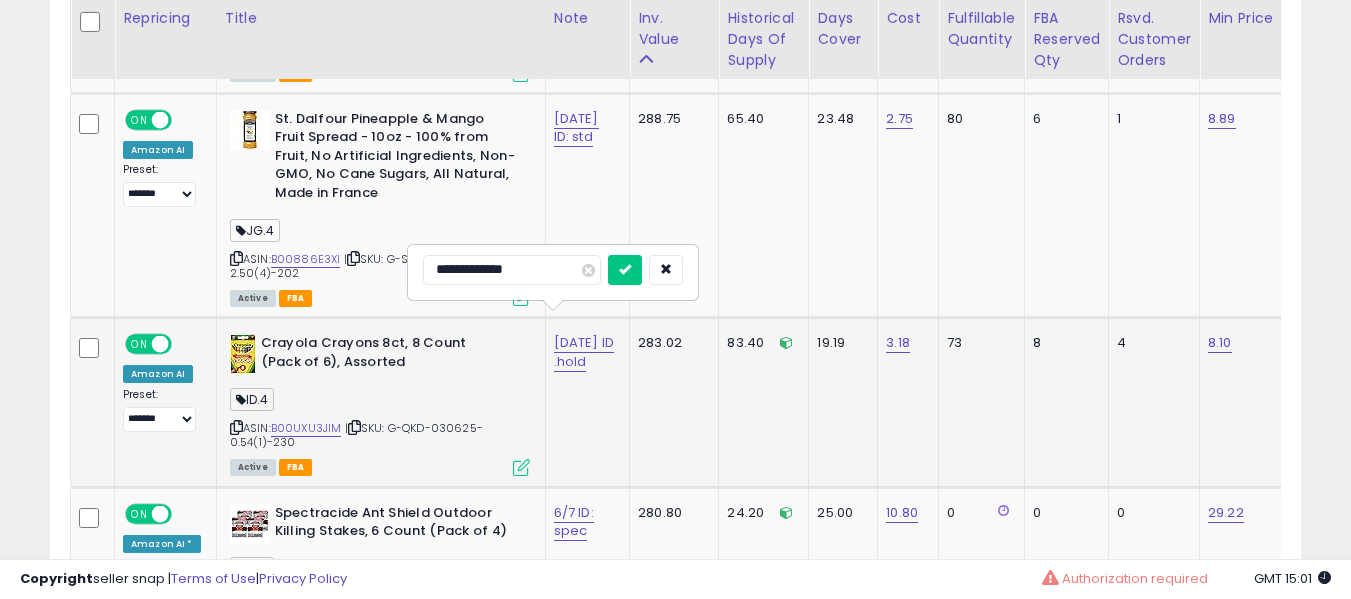 click at bounding box center [625, 270] 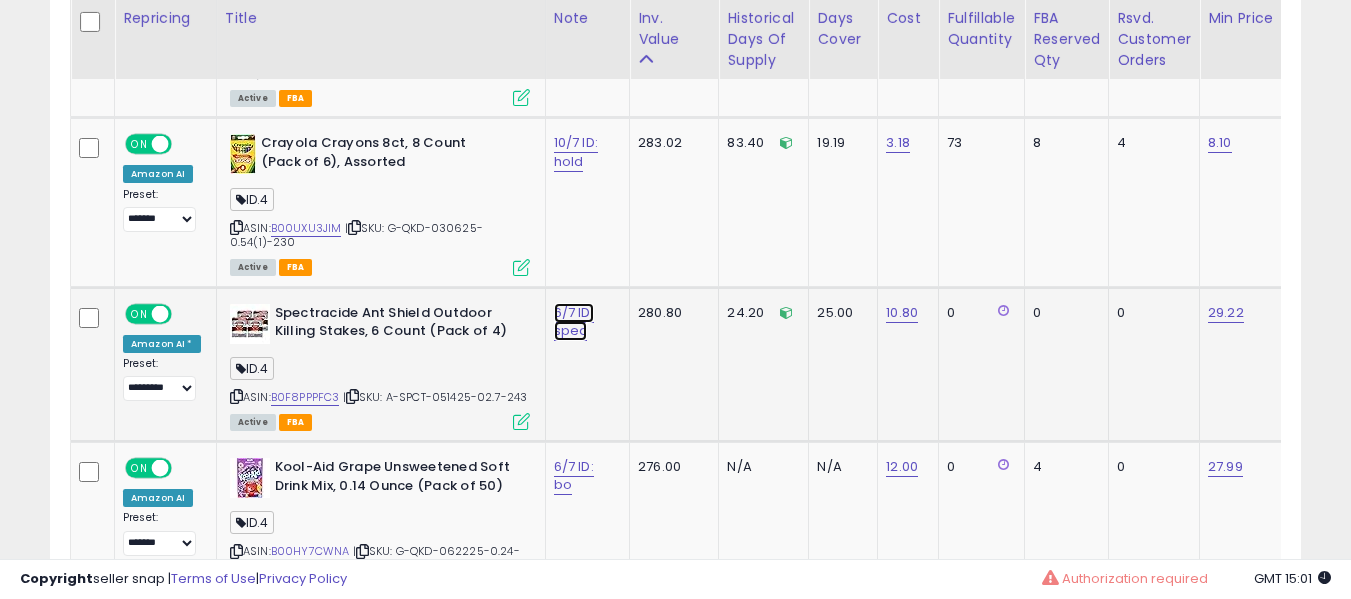 click on "6/7 ID: spec" at bounding box center (576, -6085) 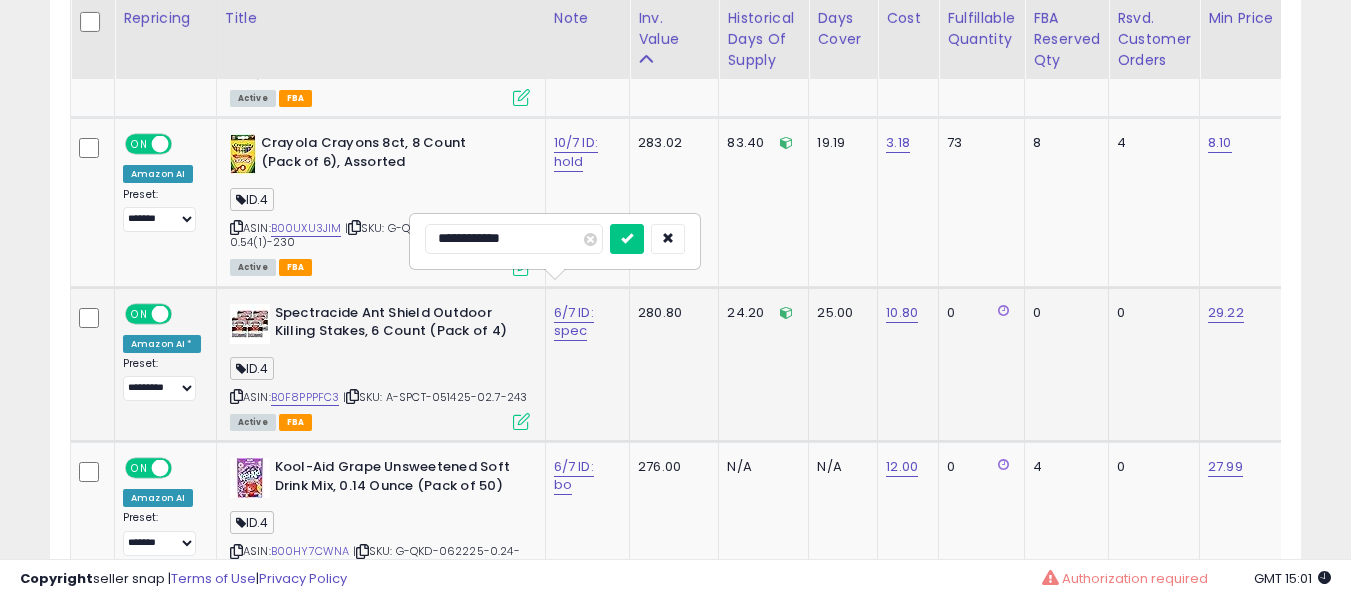 type on "**********" 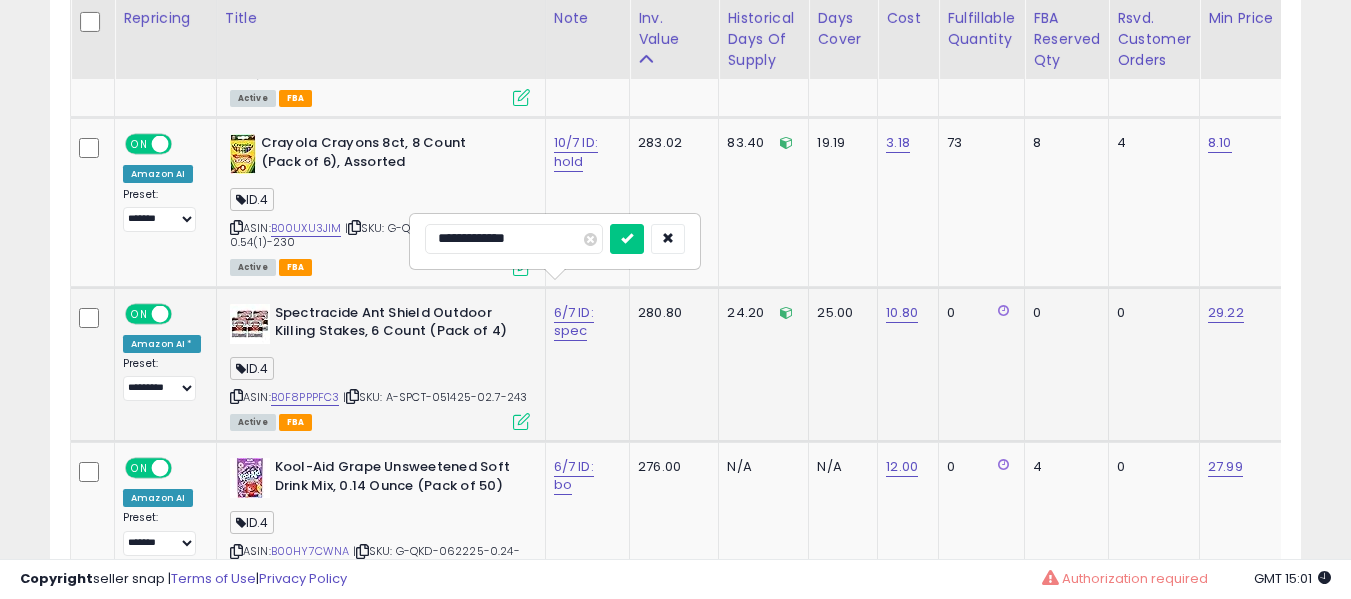 click at bounding box center (627, 239) 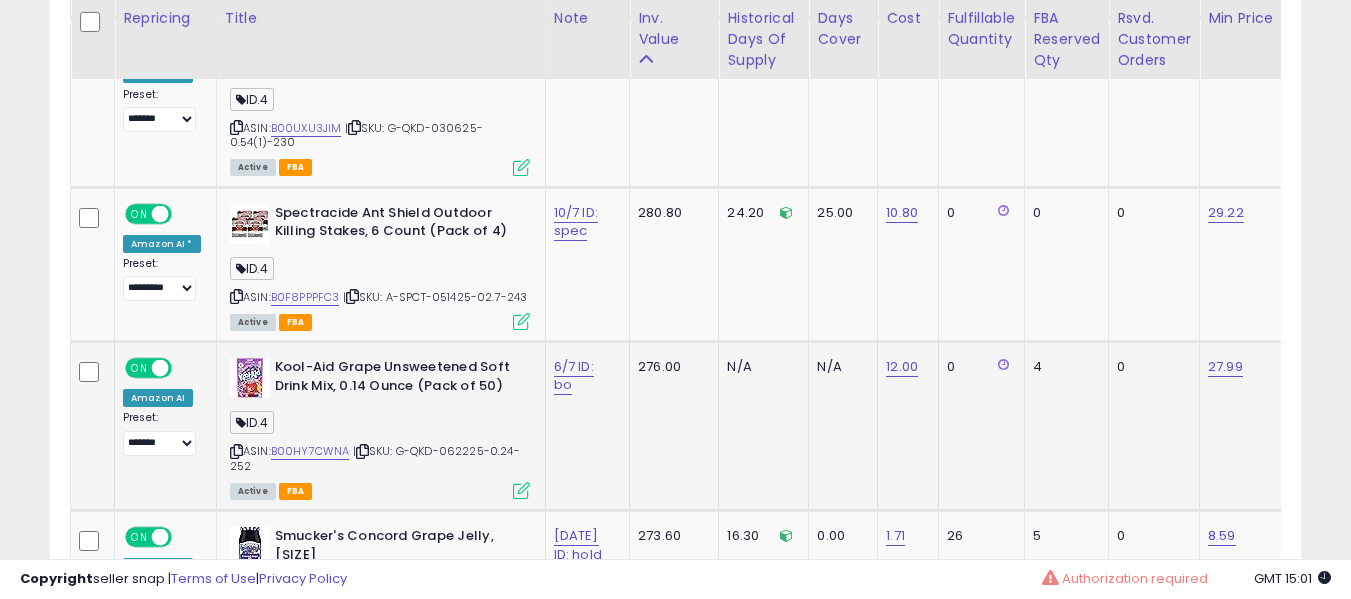 click on "6/7 ID: bo" 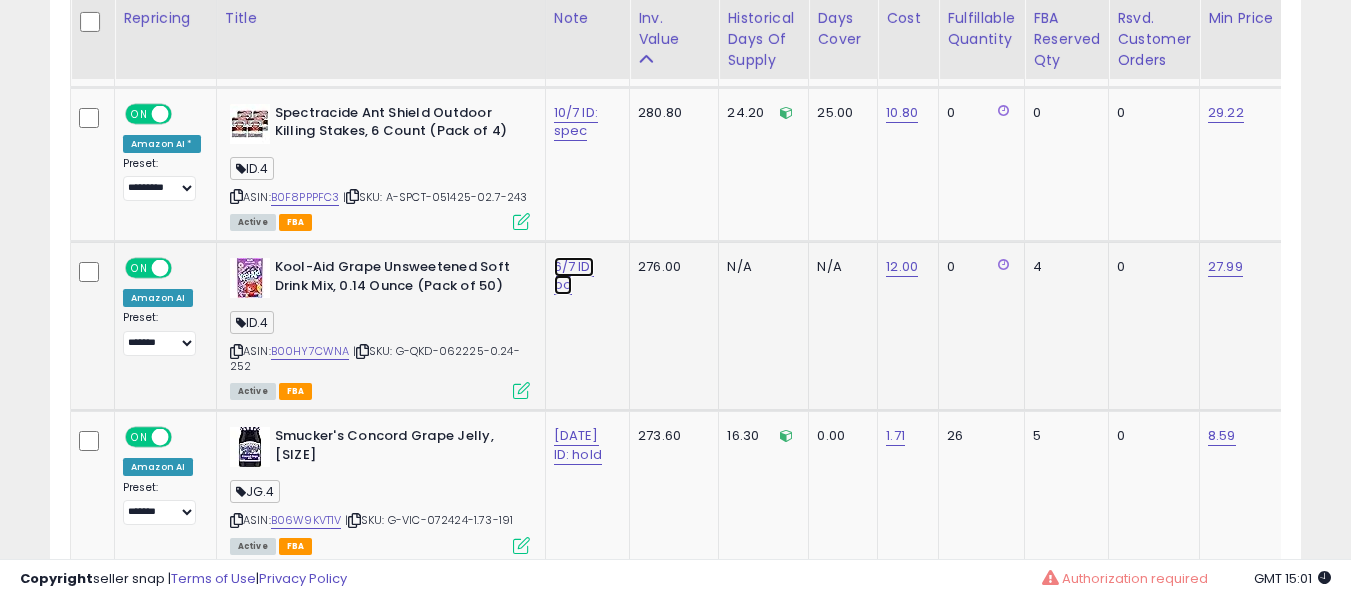 click on "6/7 ID: bo" at bounding box center (576, -6285) 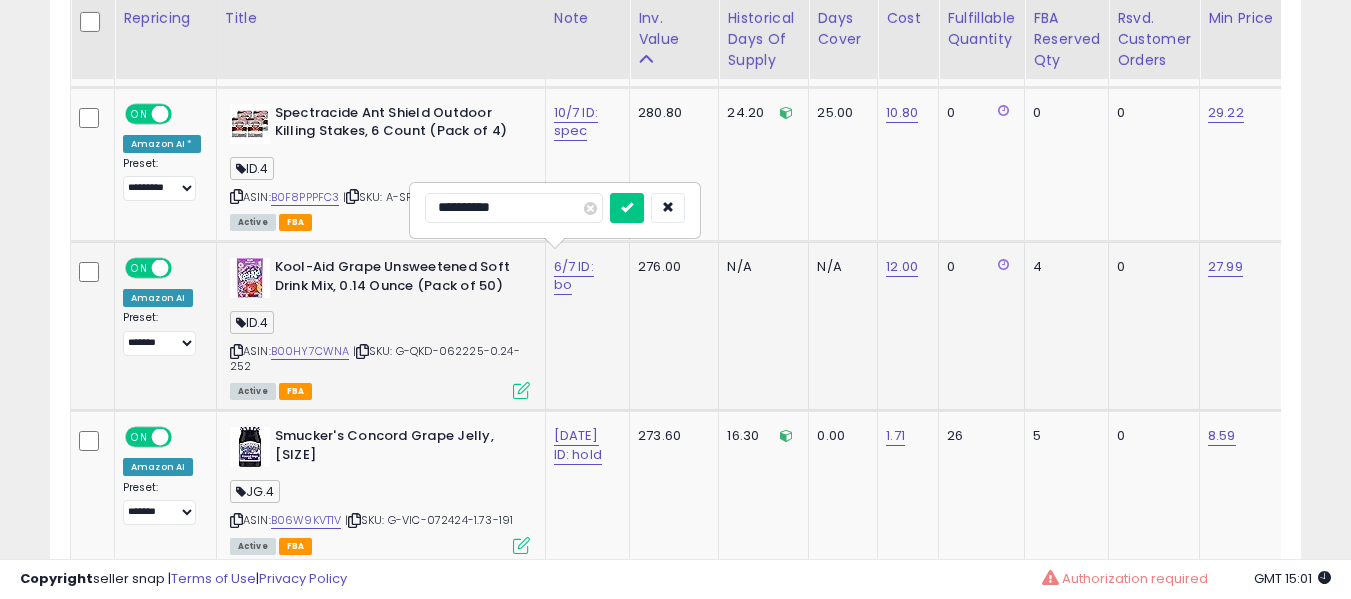type on "**********" 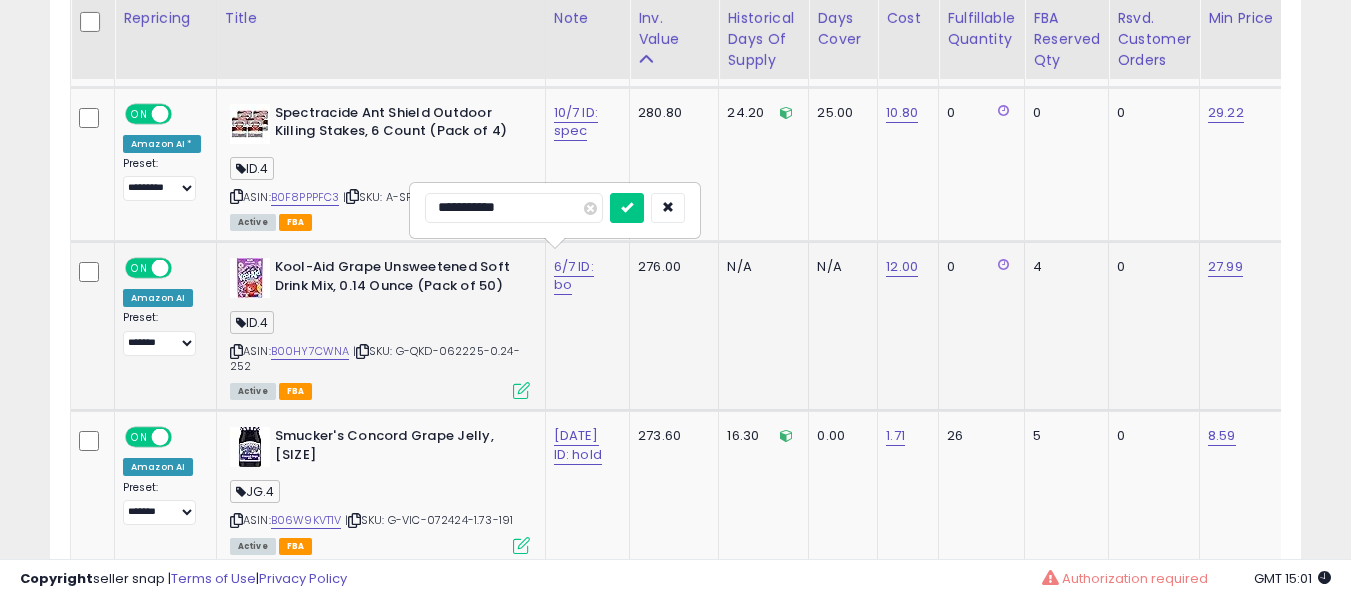 click at bounding box center [627, 208] 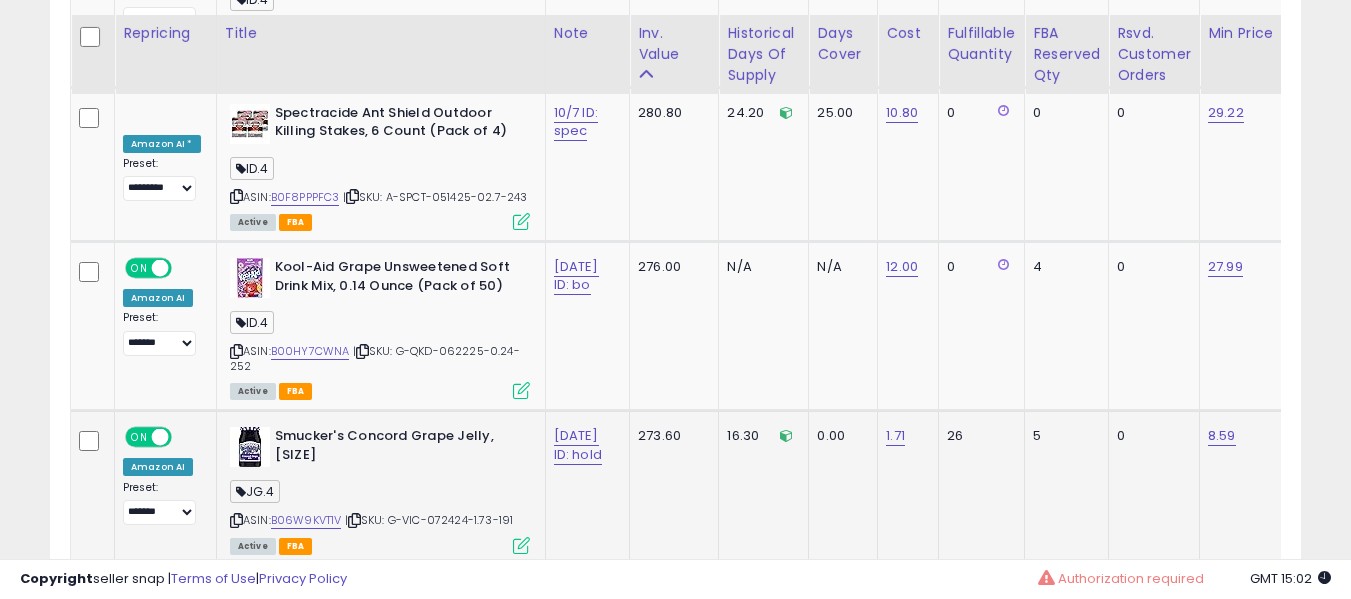 scroll, scrollTop: 7527, scrollLeft: 0, axis: vertical 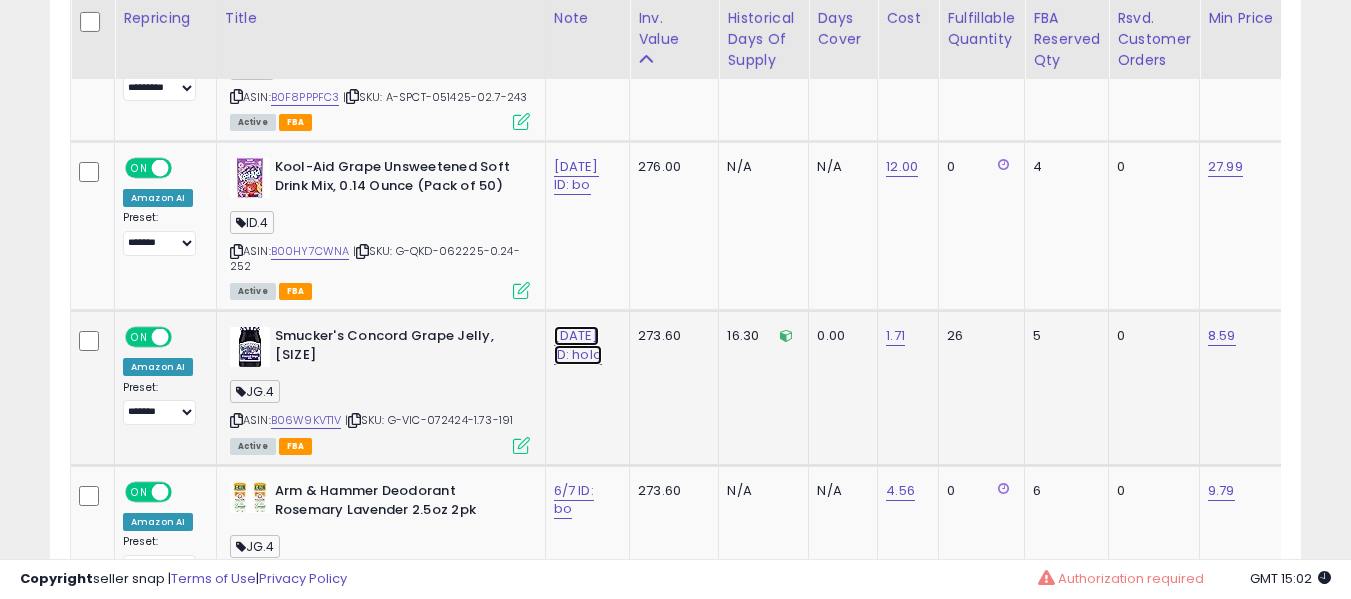 click on "[DATE] ID: hold" at bounding box center (576, -6385) 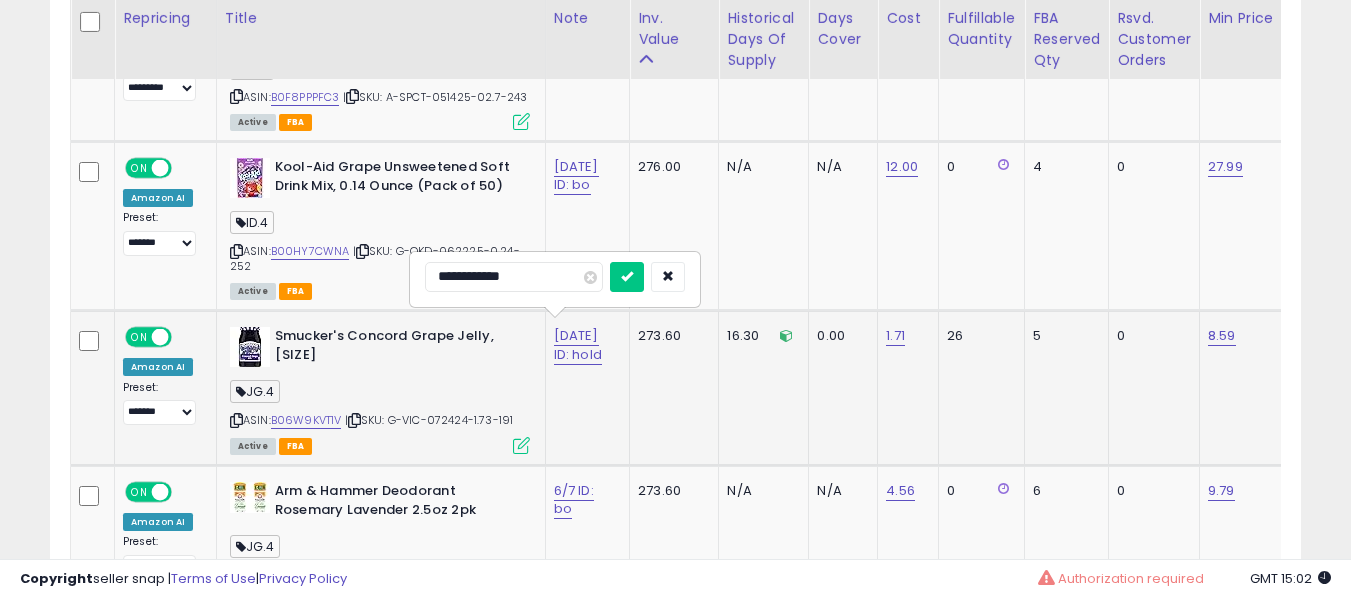 type on "**********" 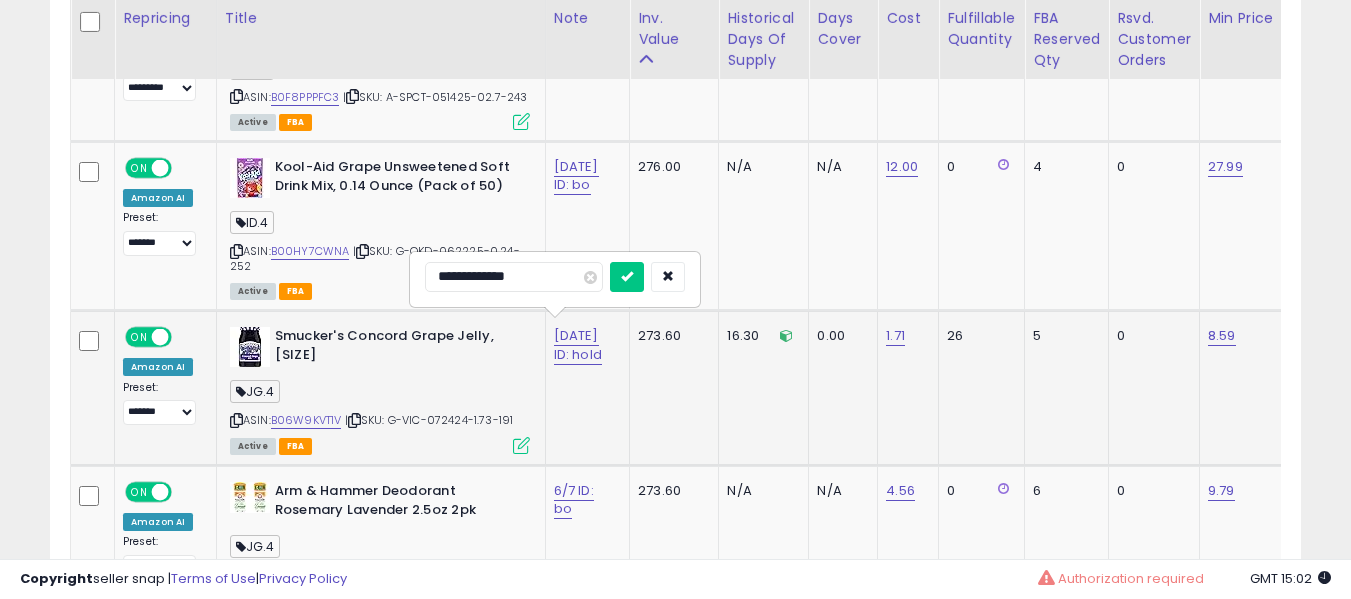 click at bounding box center (627, 277) 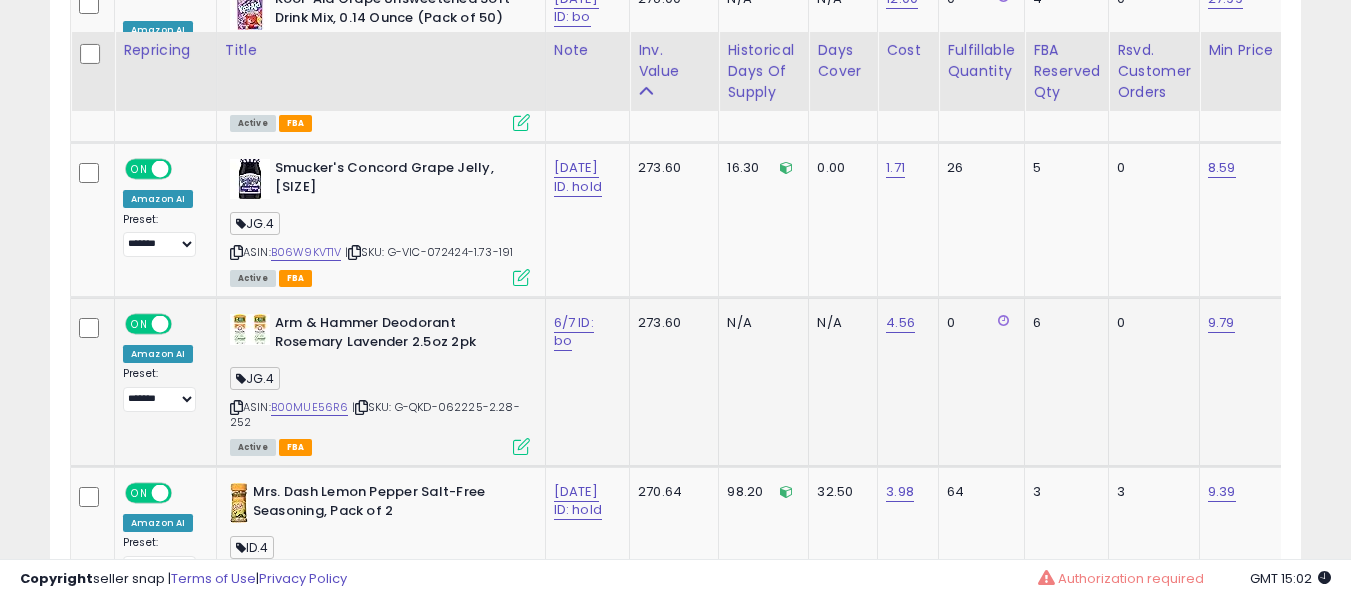 scroll, scrollTop: 7727, scrollLeft: 0, axis: vertical 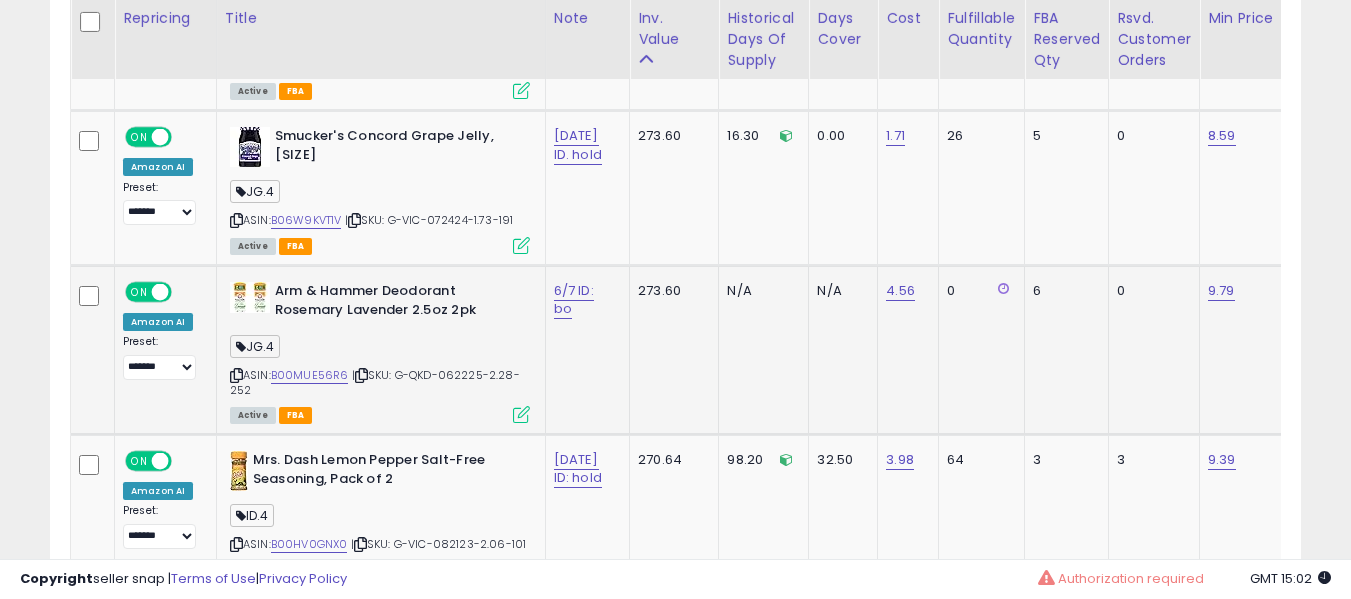 click on "6/7 ID: bo" at bounding box center (584, 300) 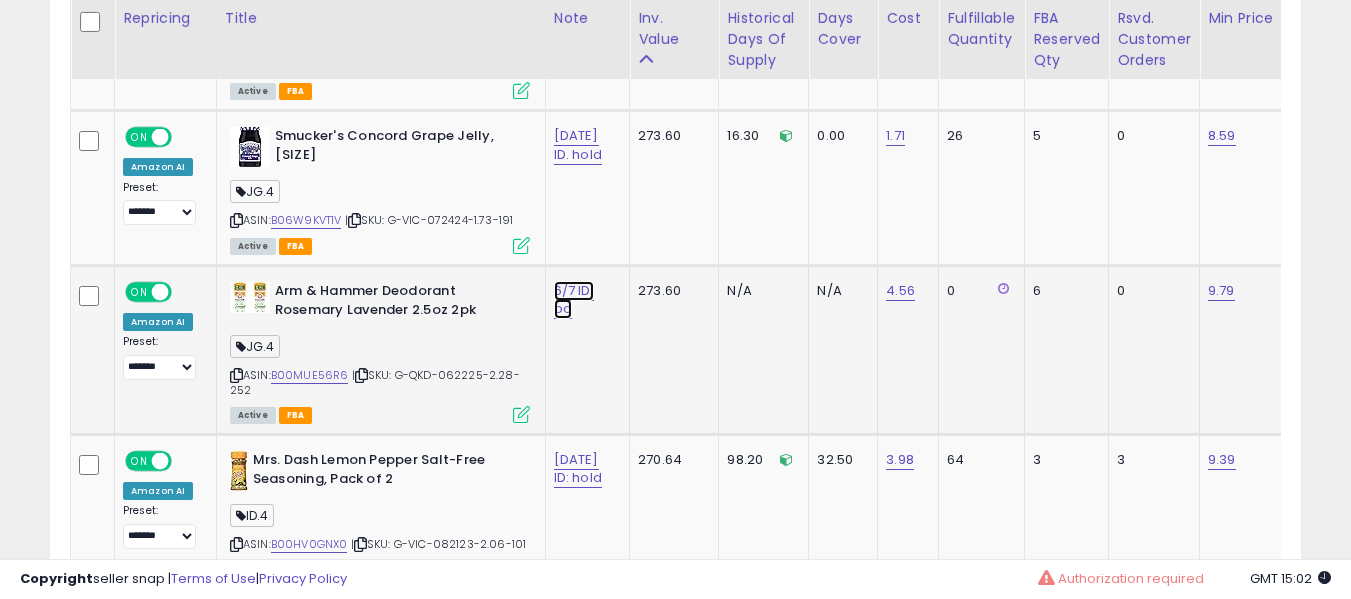 click on "6/7 ID: bo" at bounding box center [576, -6585] 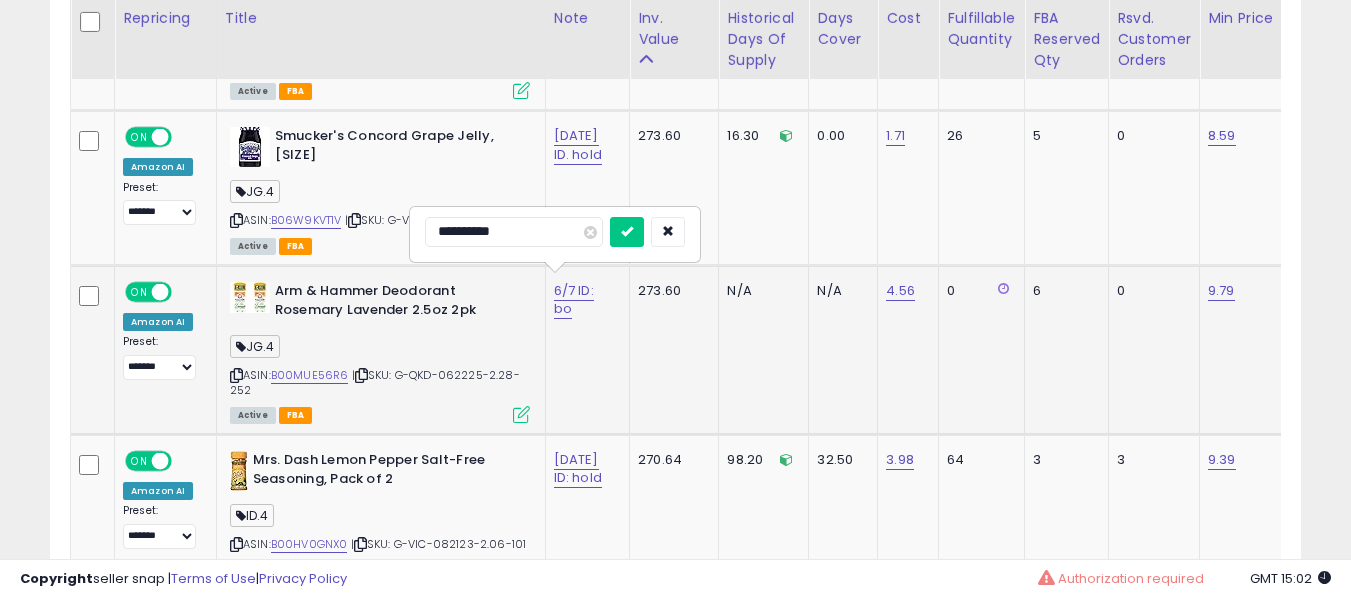 type on "**********" 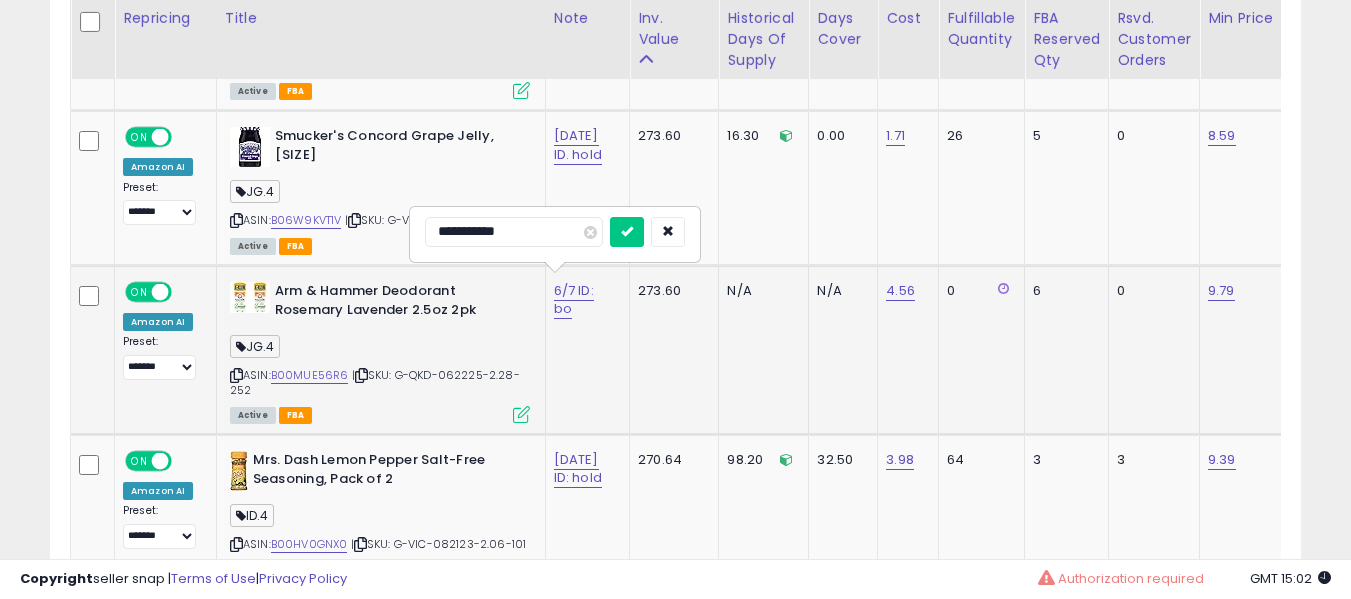 click at bounding box center [627, 232] 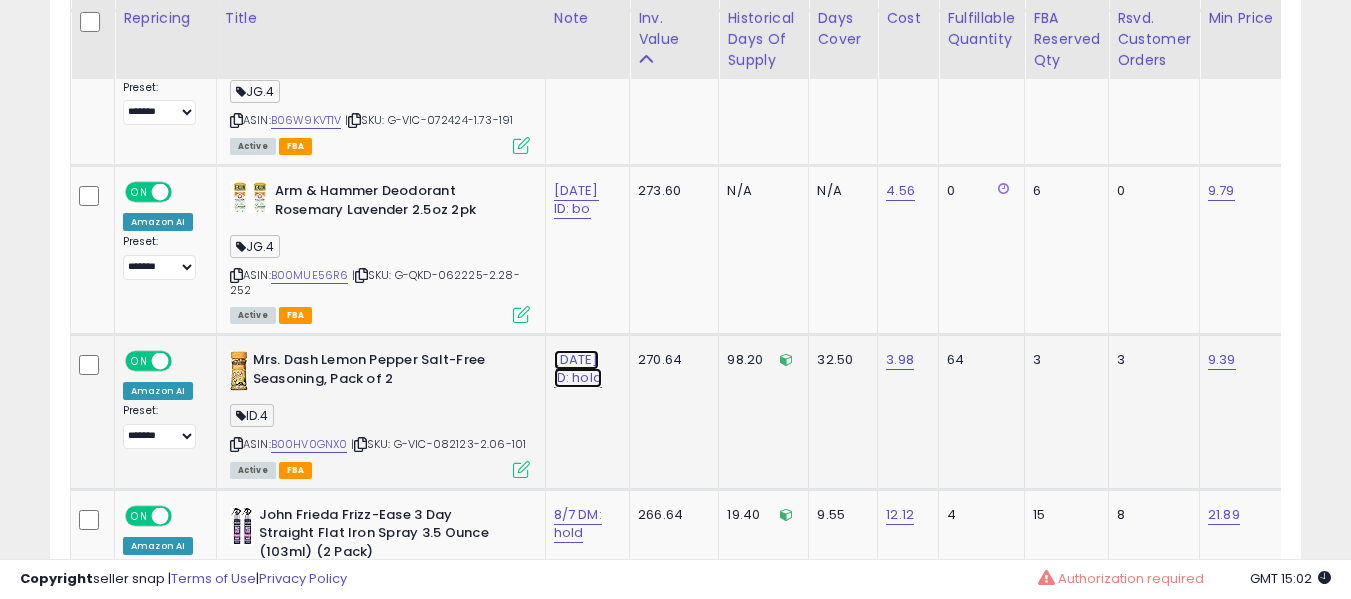 click on "[DATE] ID: hold" at bounding box center [576, -6685] 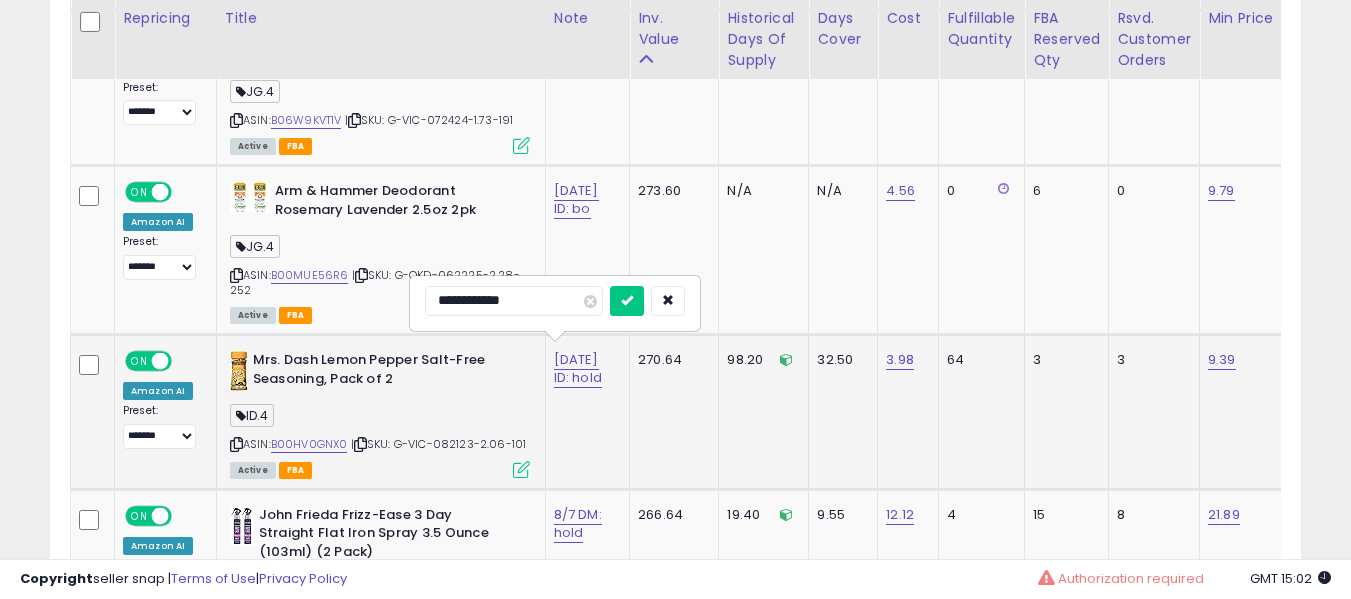 scroll, scrollTop: 7927, scrollLeft: 0, axis: vertical 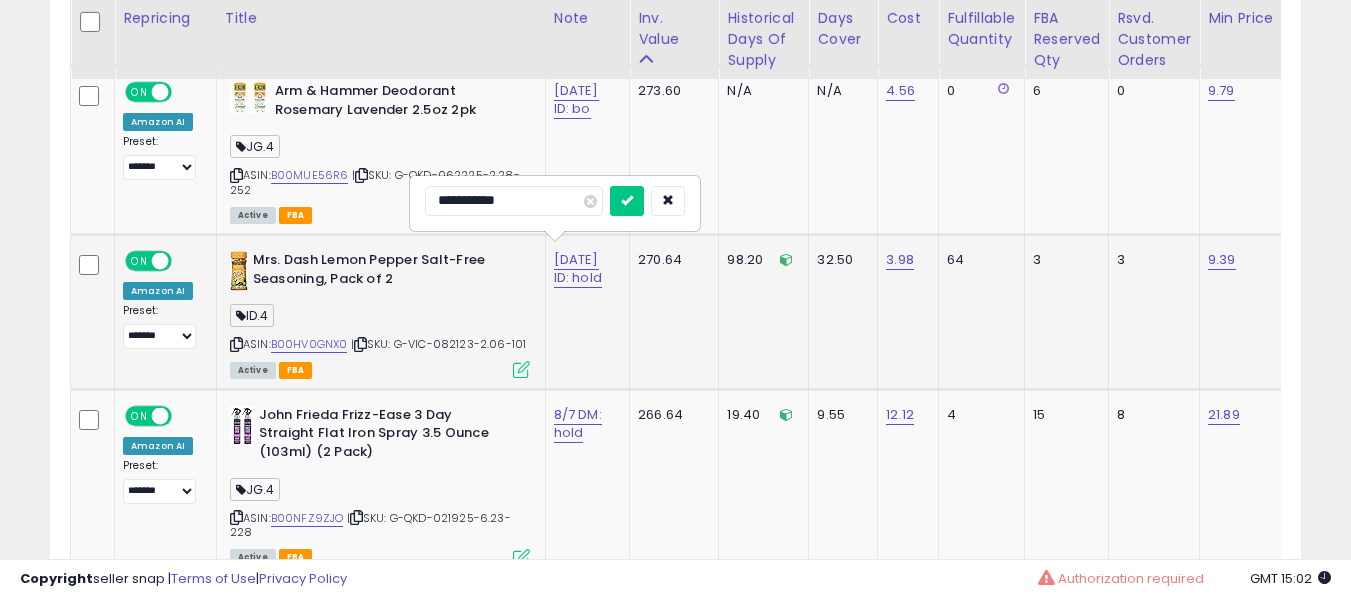 type on "**********" 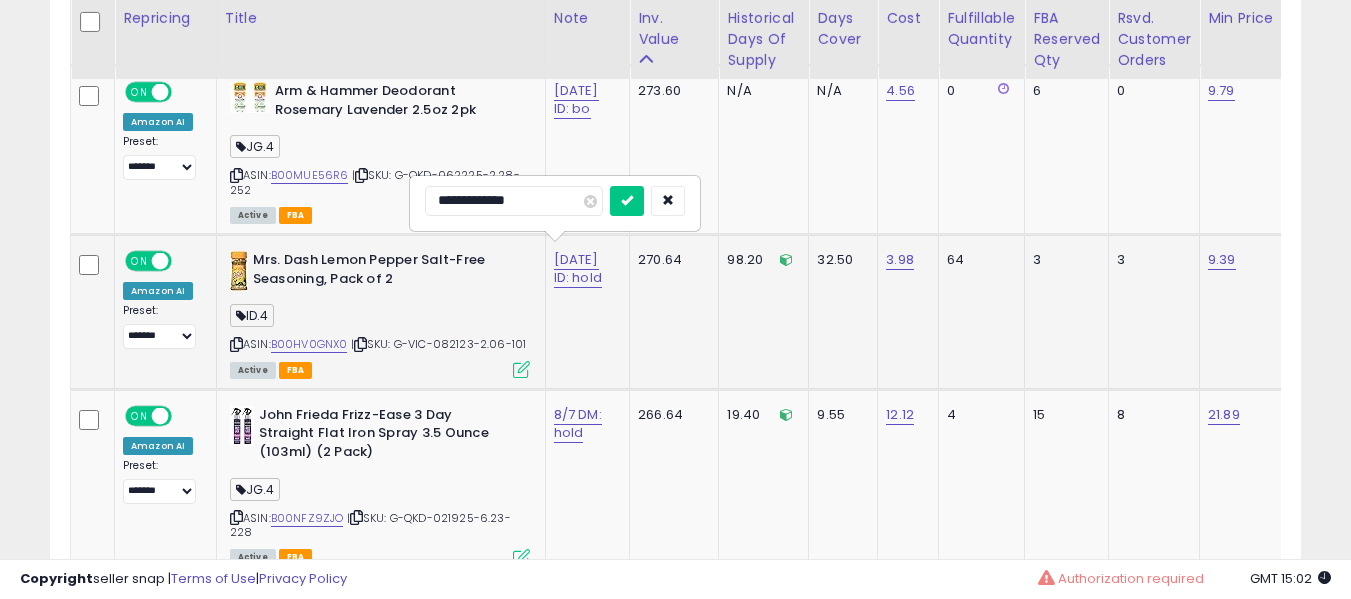 click at bounding box center [627, 201] 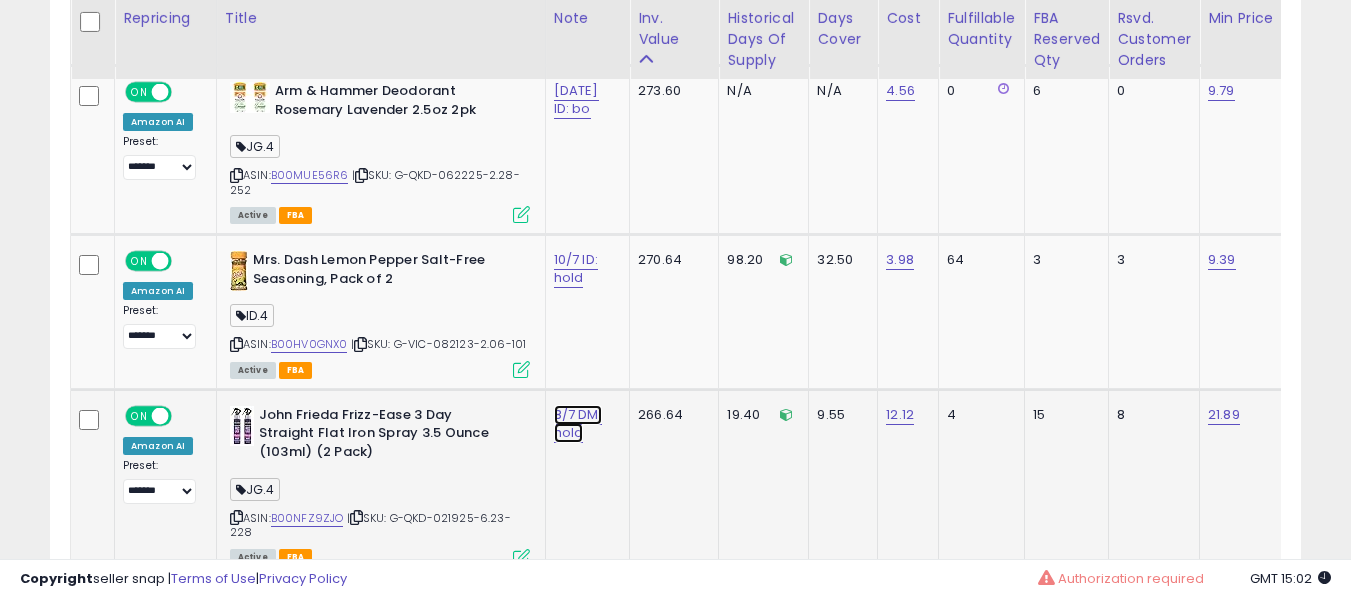 click on "8/7 DM: hold" at bounding box center [576, -6785] 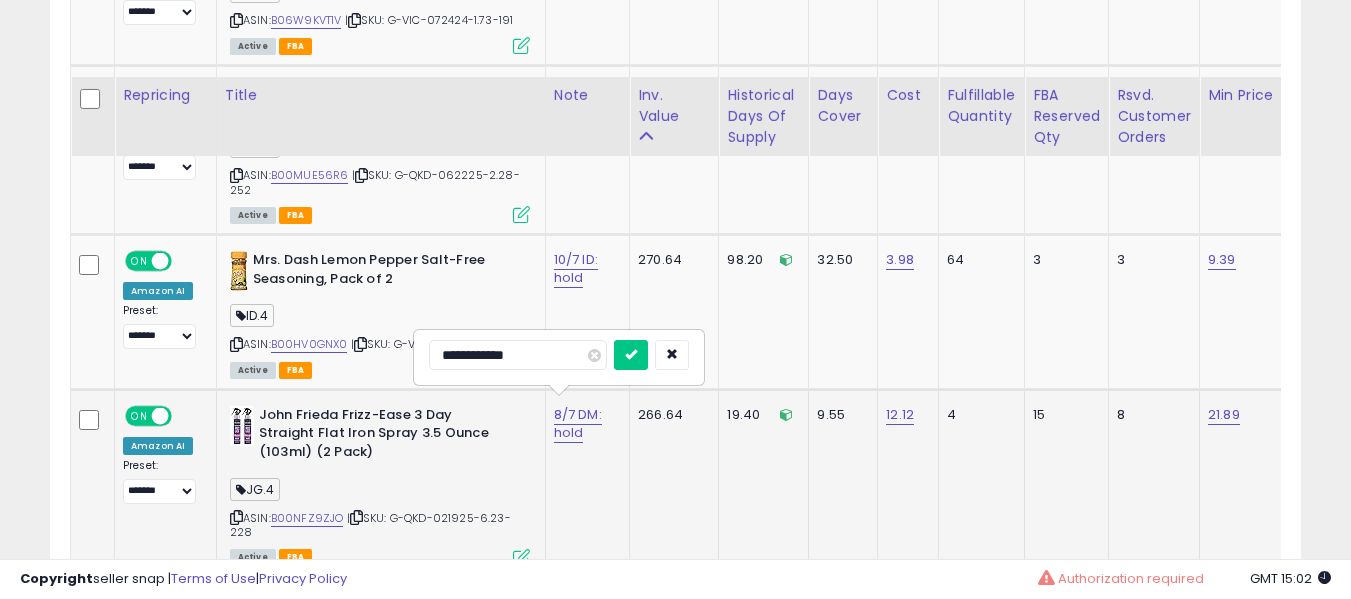 scroll, scrollTop: 8127, scrollLeft: 0, axis: vertical 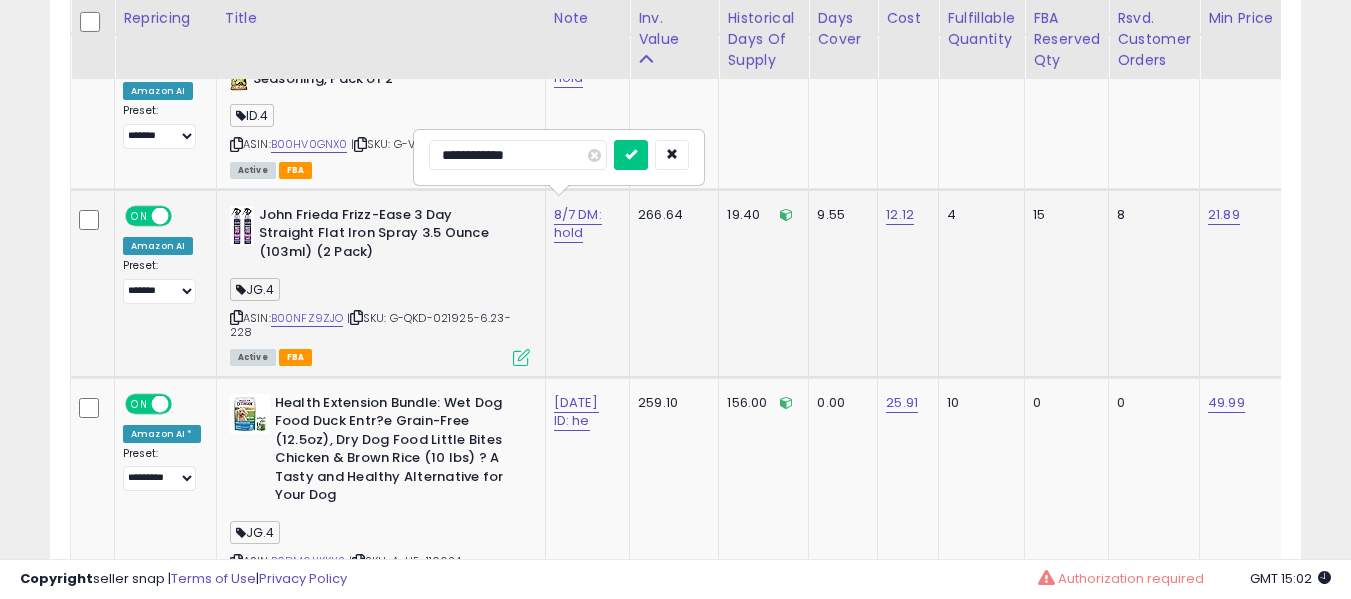 type on "**********" 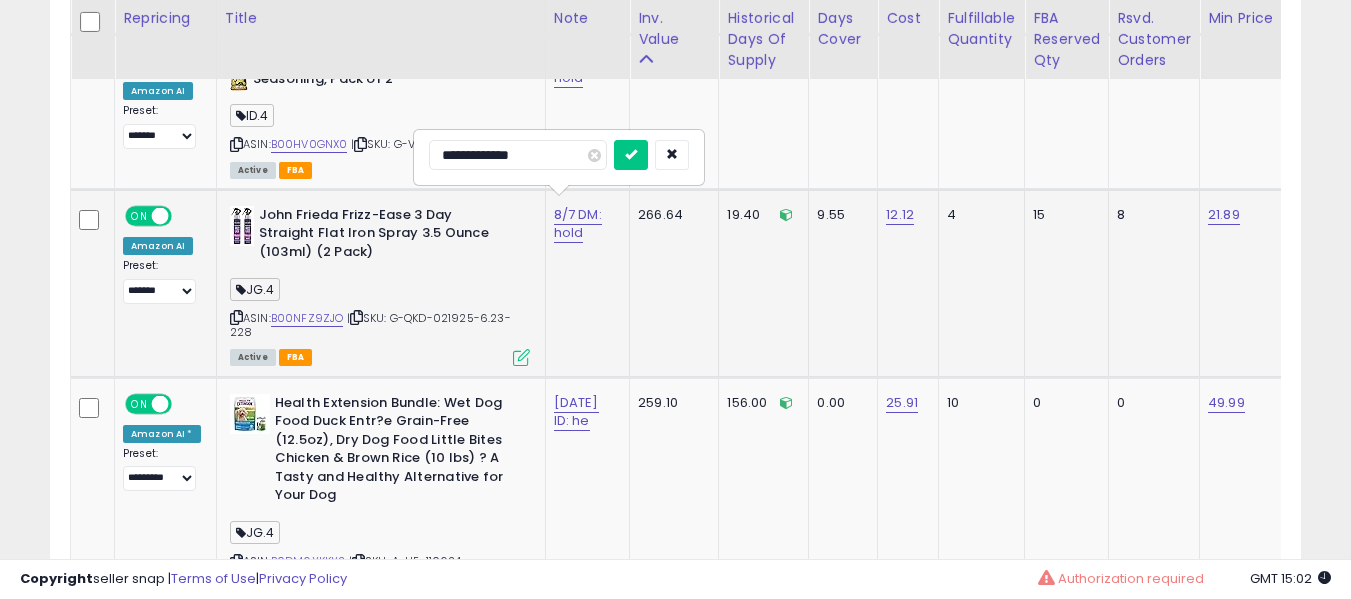 click at bounding box center [631, 155] 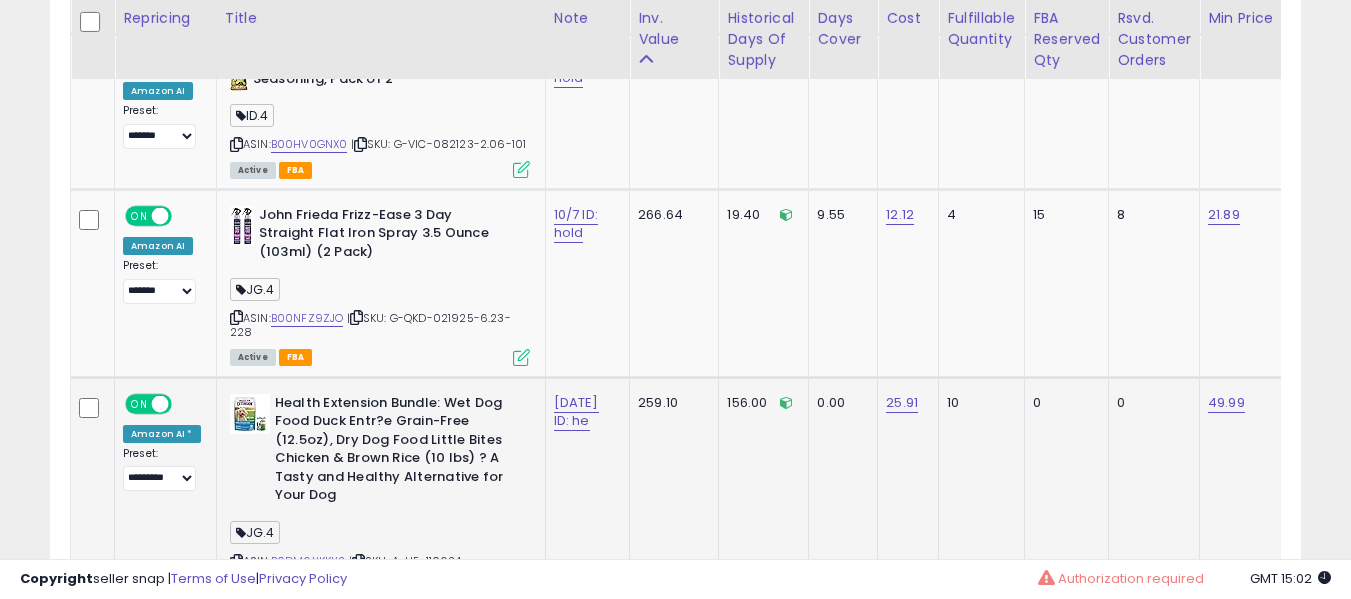 click on "[DATE] ID: he" at bounding box center (584, 412) 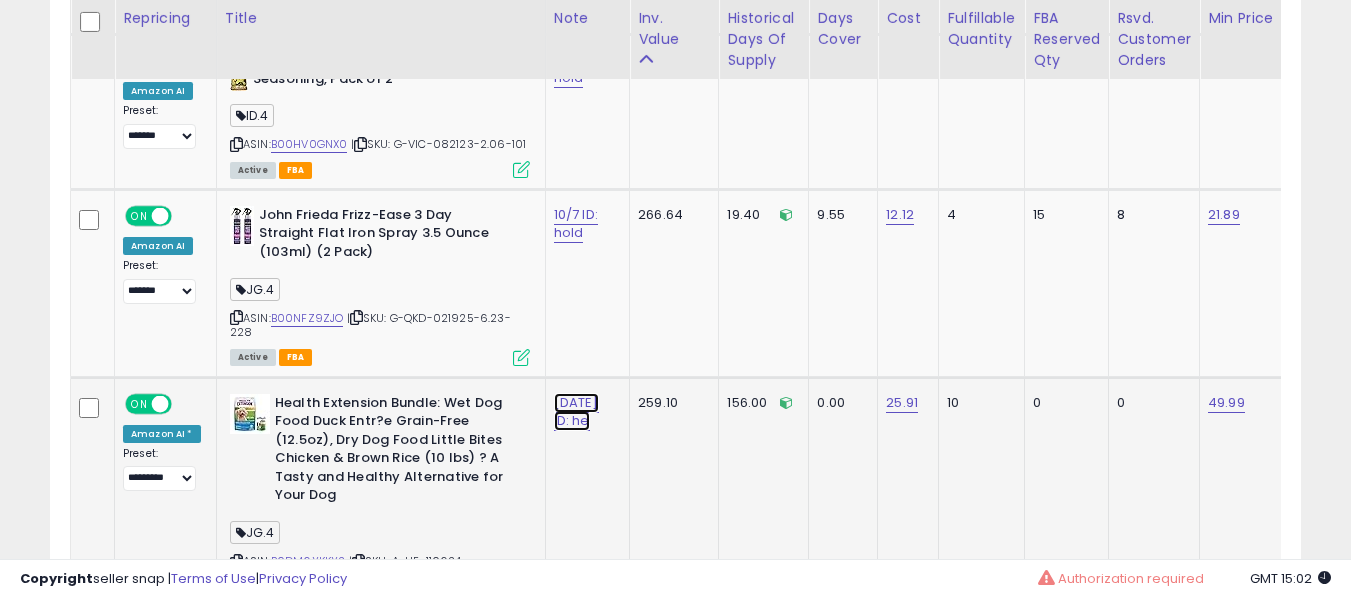 click on "[DATE] ID: he" at bounding box center (576, -6985) 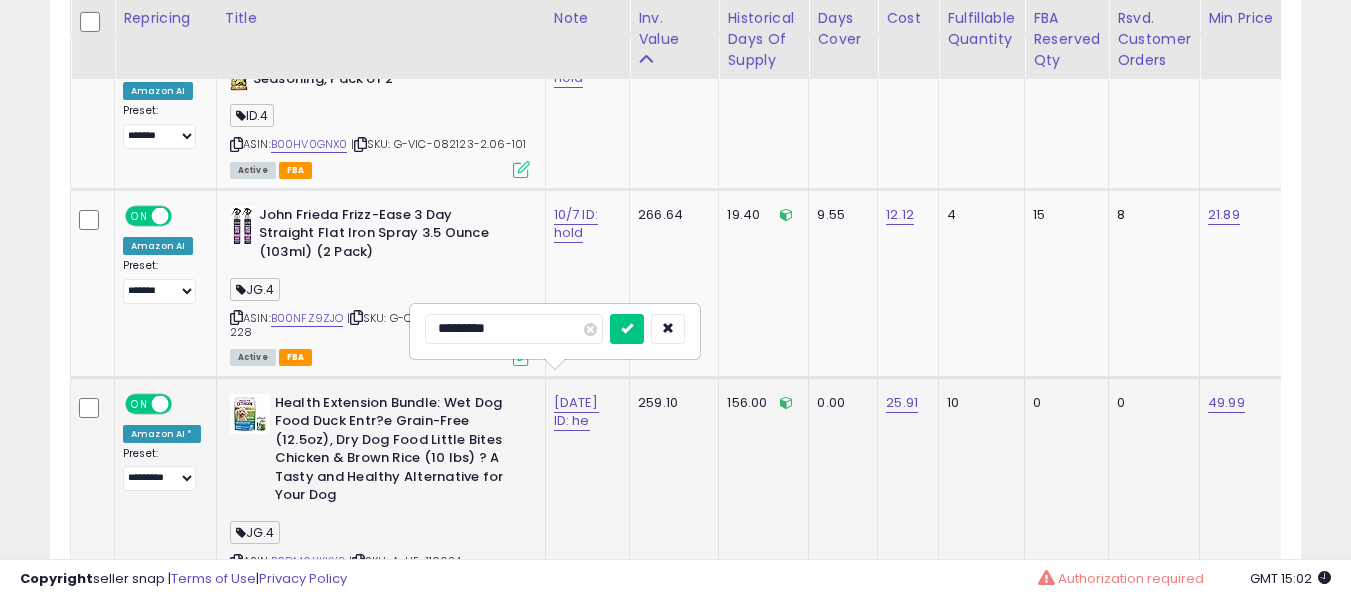 type on "**********" 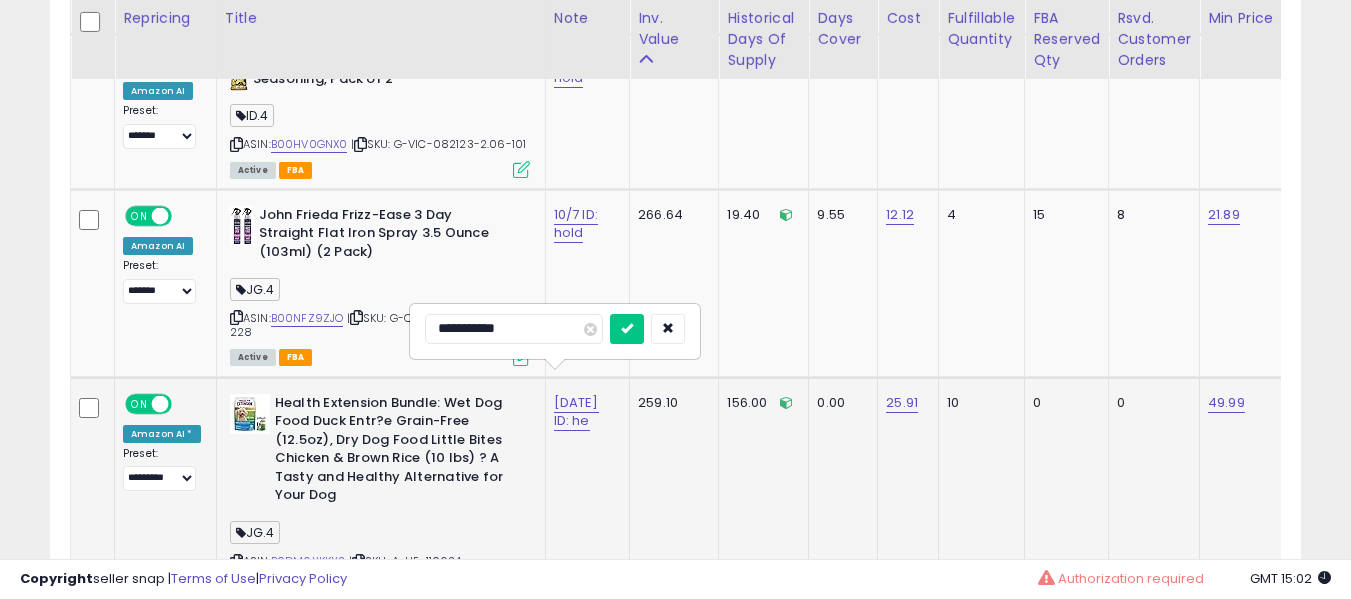 click at bounding box center [627, 329] 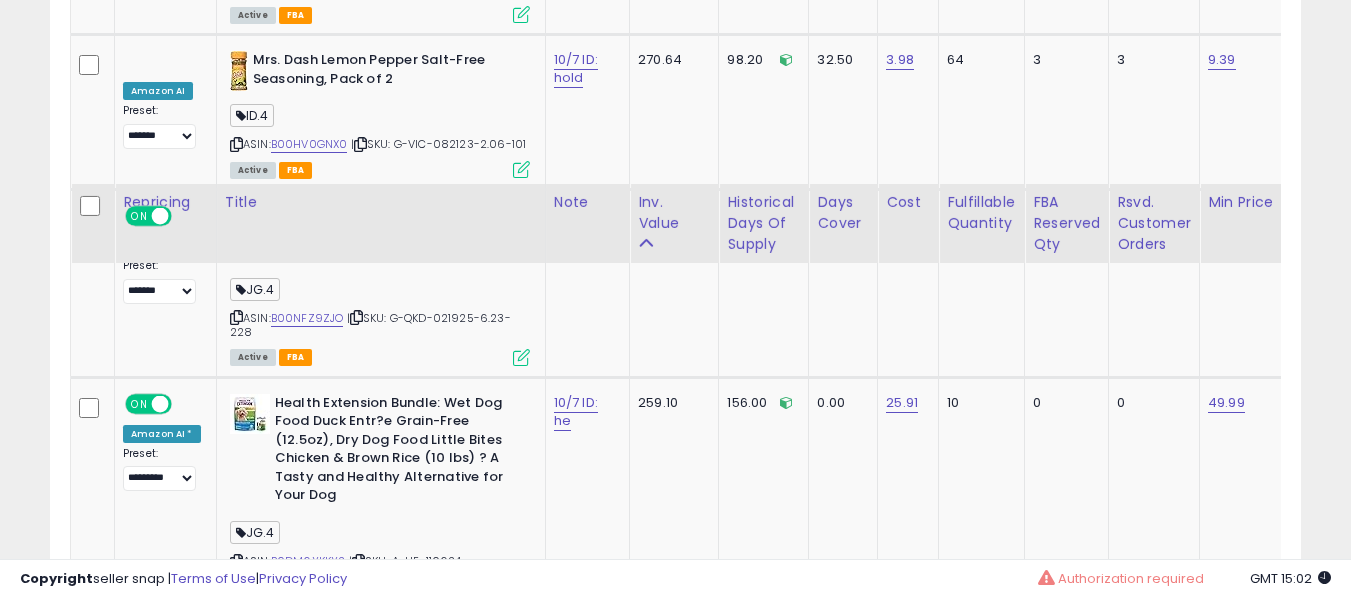 scroll, scrollTop: 8427, scrollLeft: 0, axis: vertical 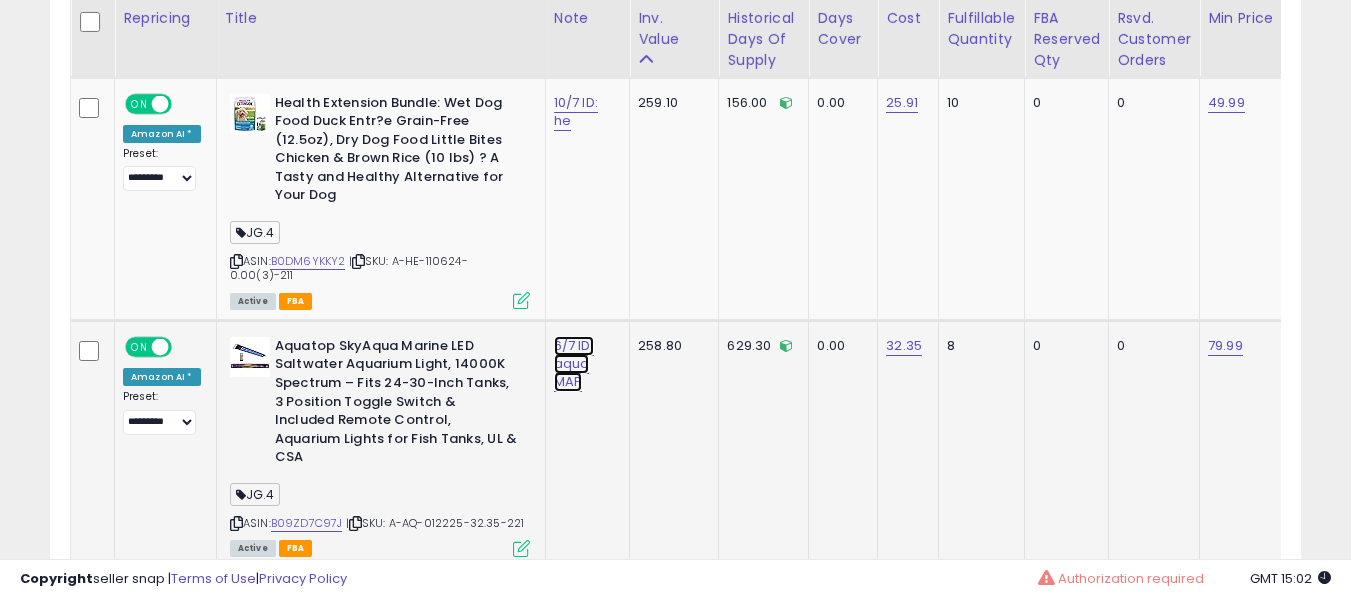 click on "6/7 ID: aqua MAP" at bounding box center (576, -7285) 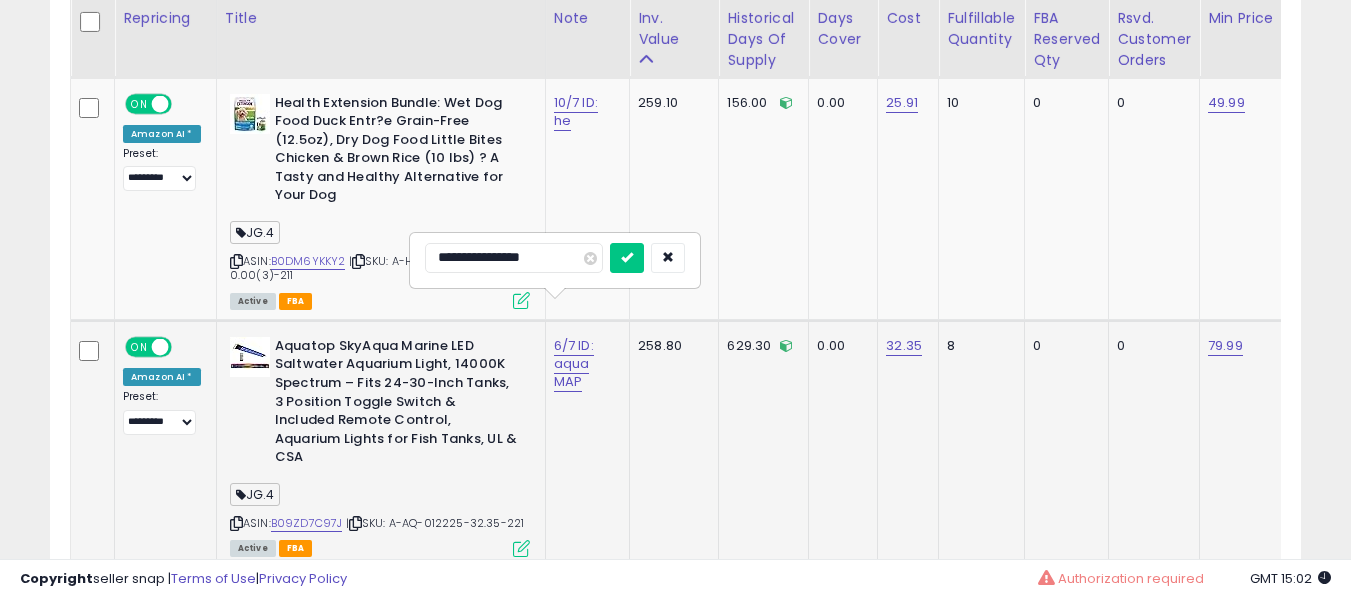 type on "**********" 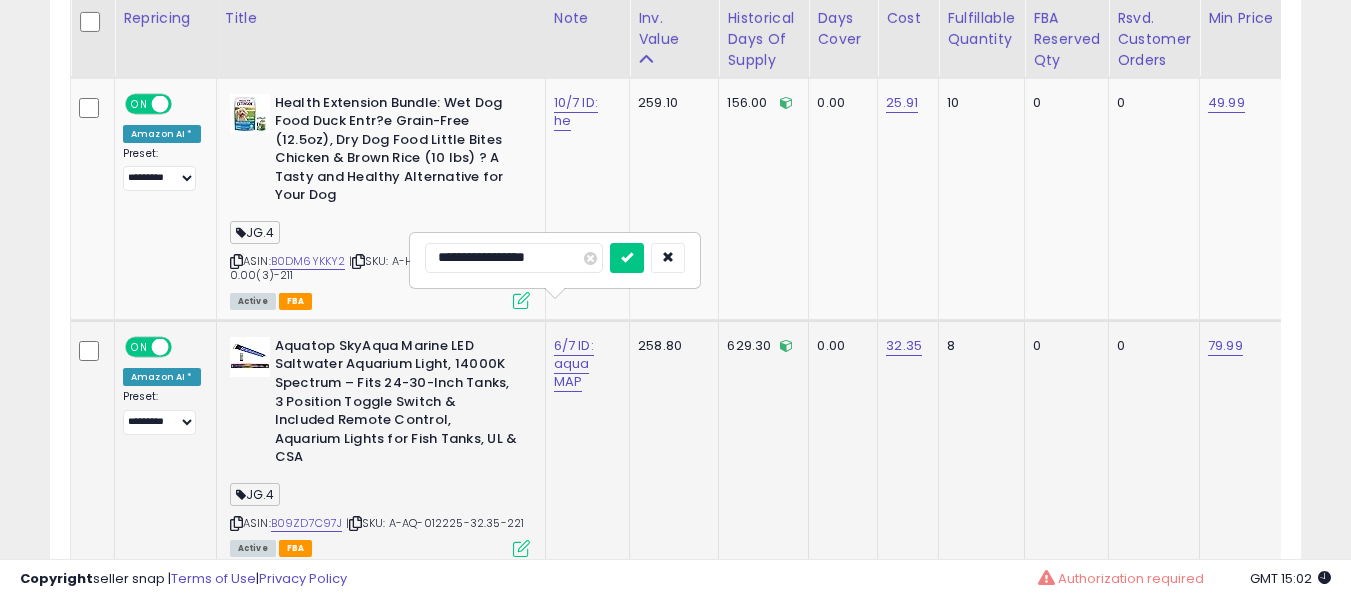 click at bounding box center (627, 258) 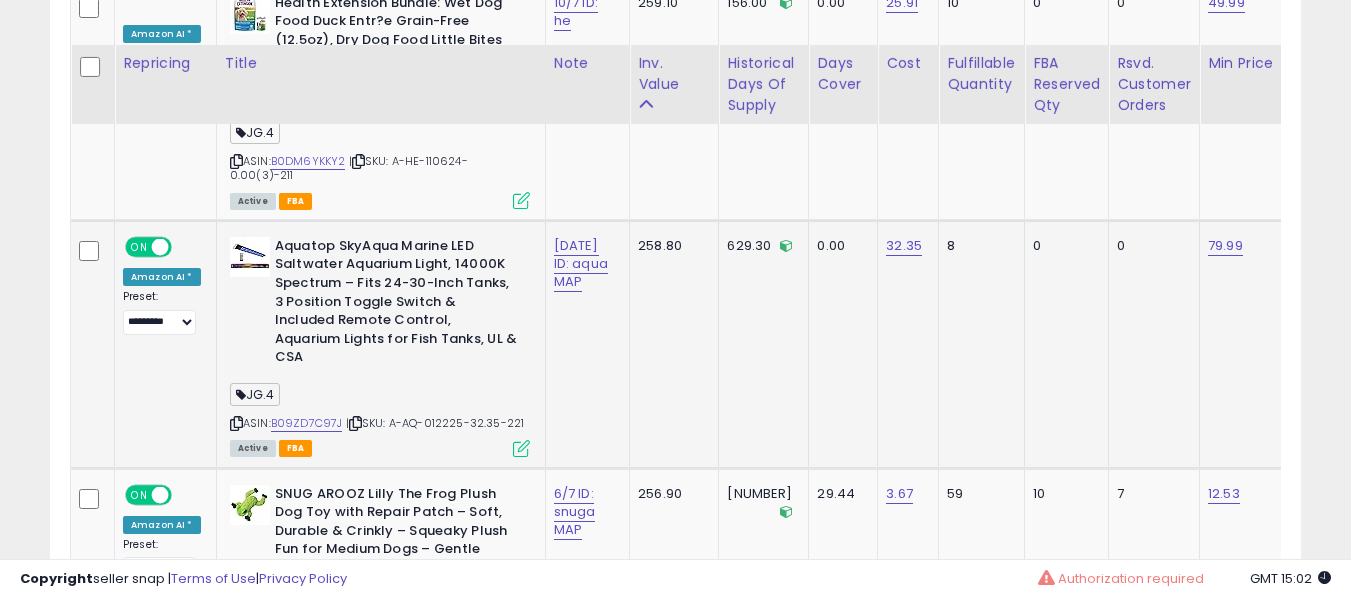 scroll, scrollTop: 8627, scrollLeft: 0, axis: vertical 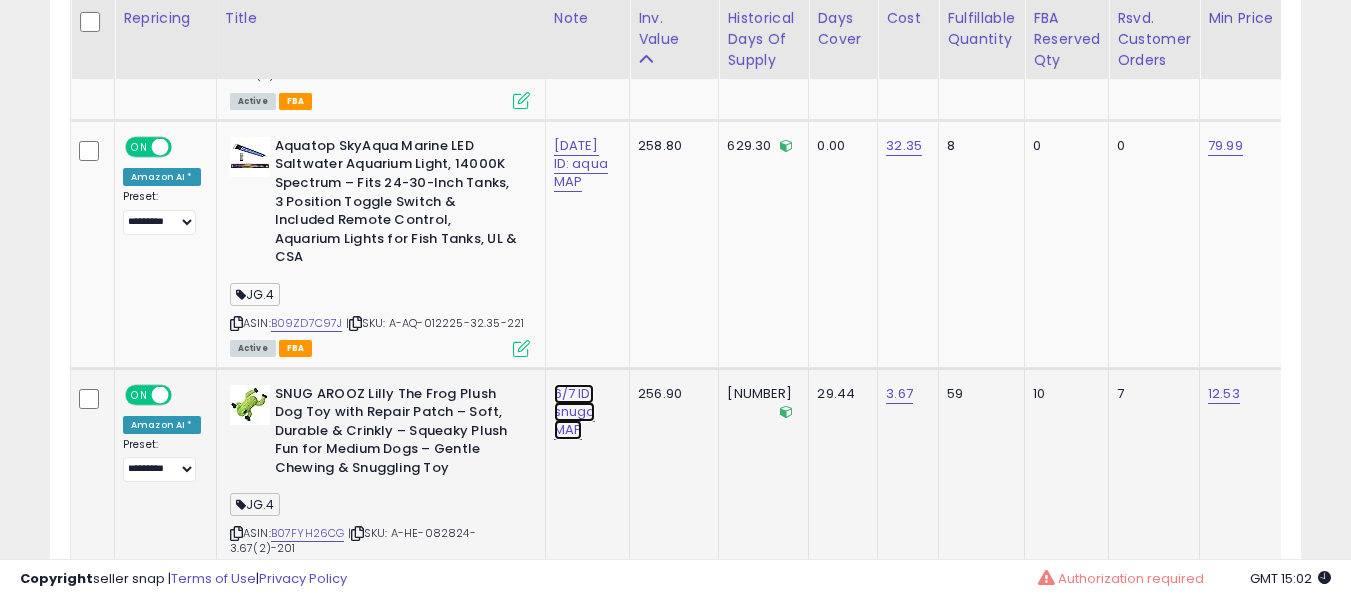click on "6/7 ID: snuga MAP" at bounding box center [576, -7485] 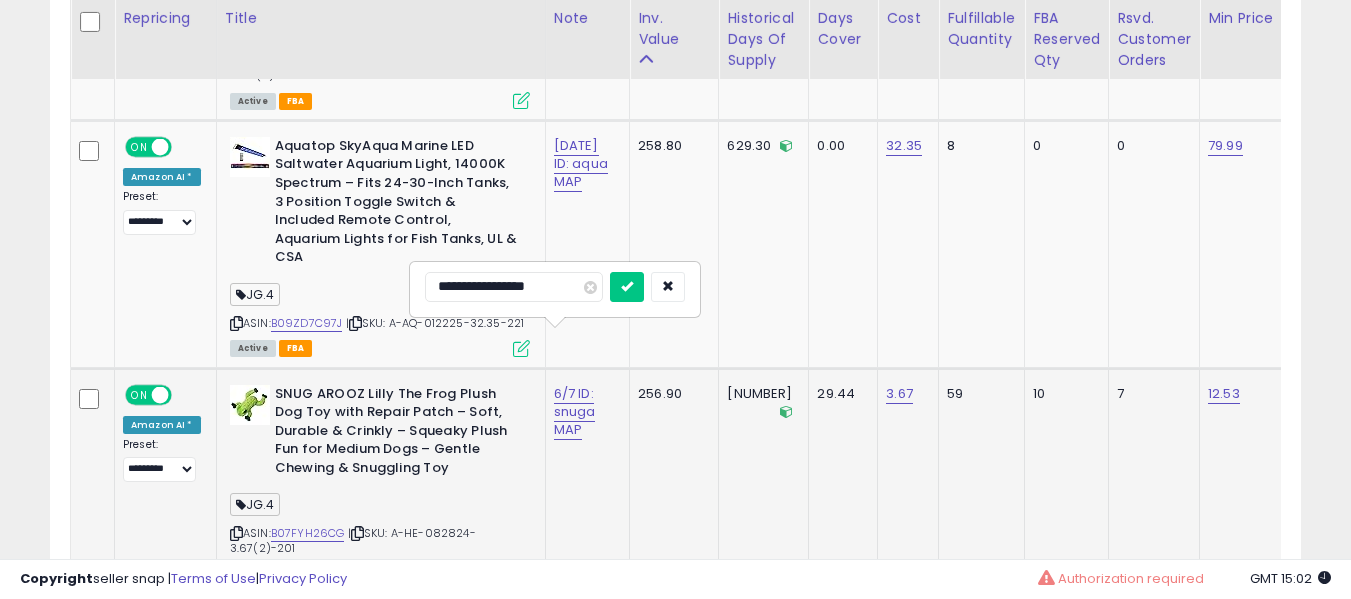 type on "**********" 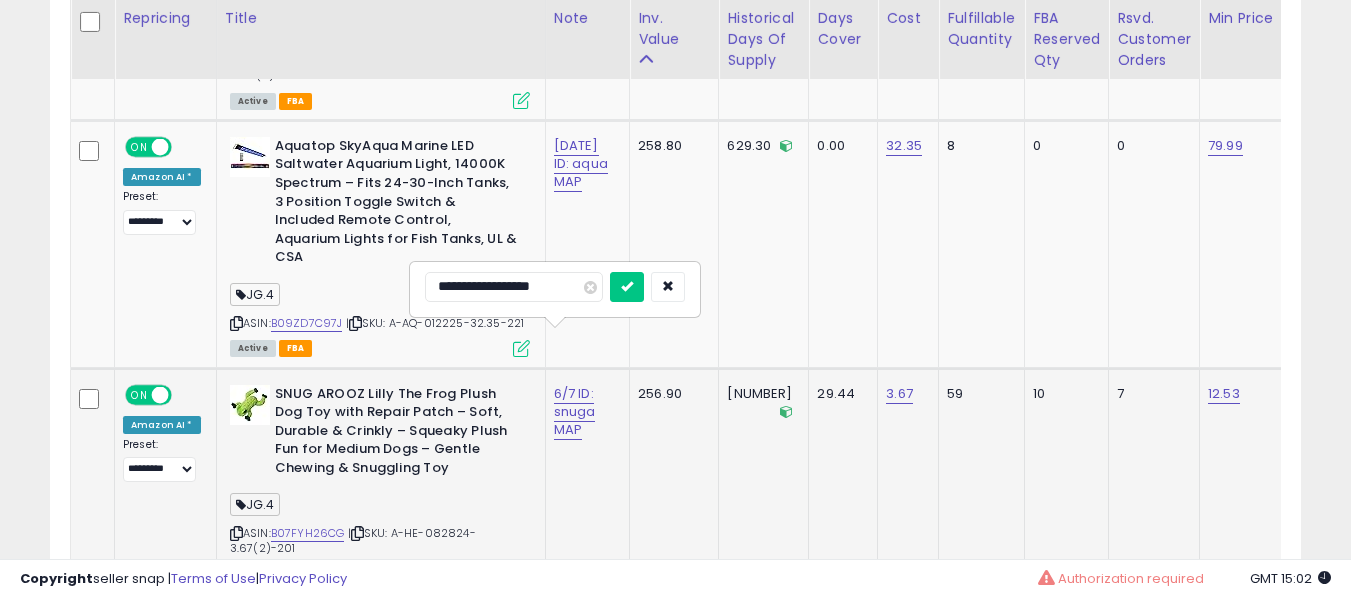 click at bounding box center (627, 287) 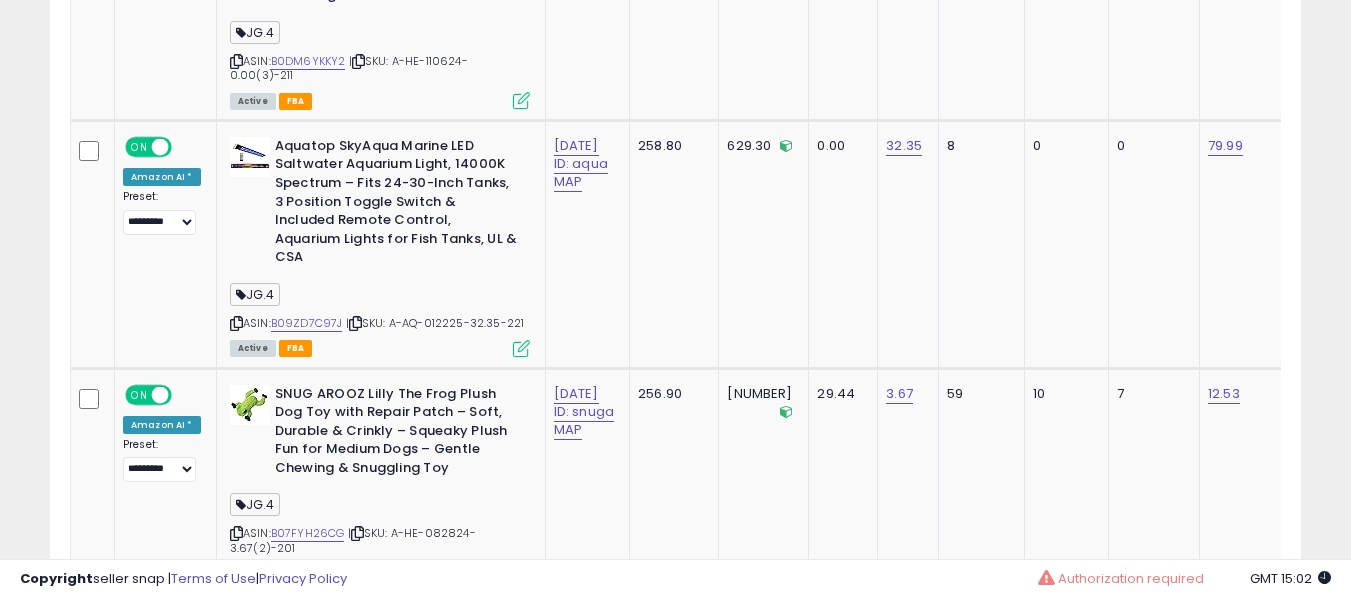 scroll, scrollTop: 5835, scrollLeft: 0, axis: vertical 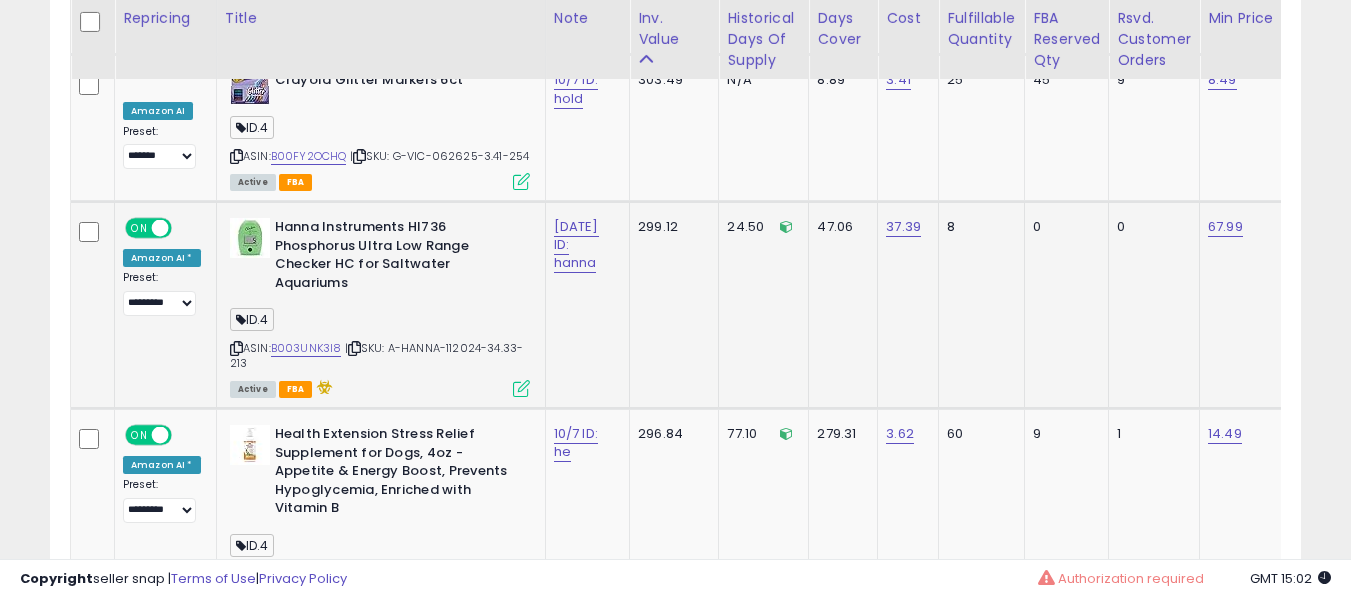 drag, startPoint x: 319, startPoint y: 313, endPoint x: 308, endPoint y: 348, distance: 36.687874 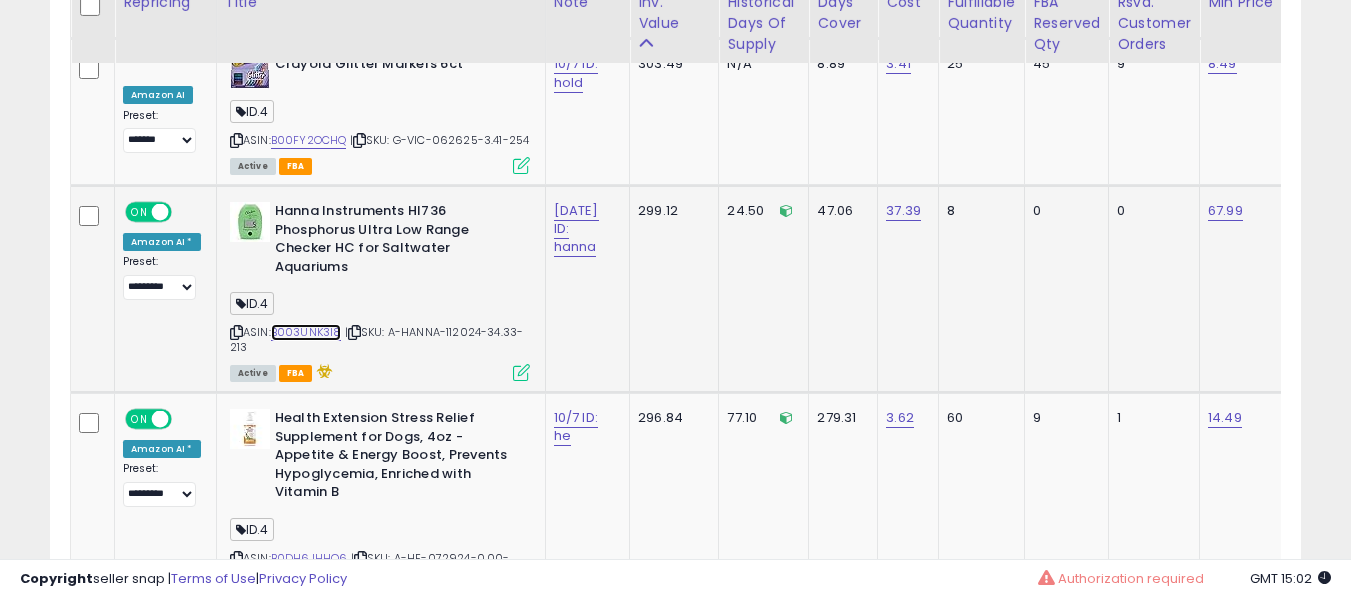 scroll, scrollTop: 6162, scrollLeft: 0, axis: vertical 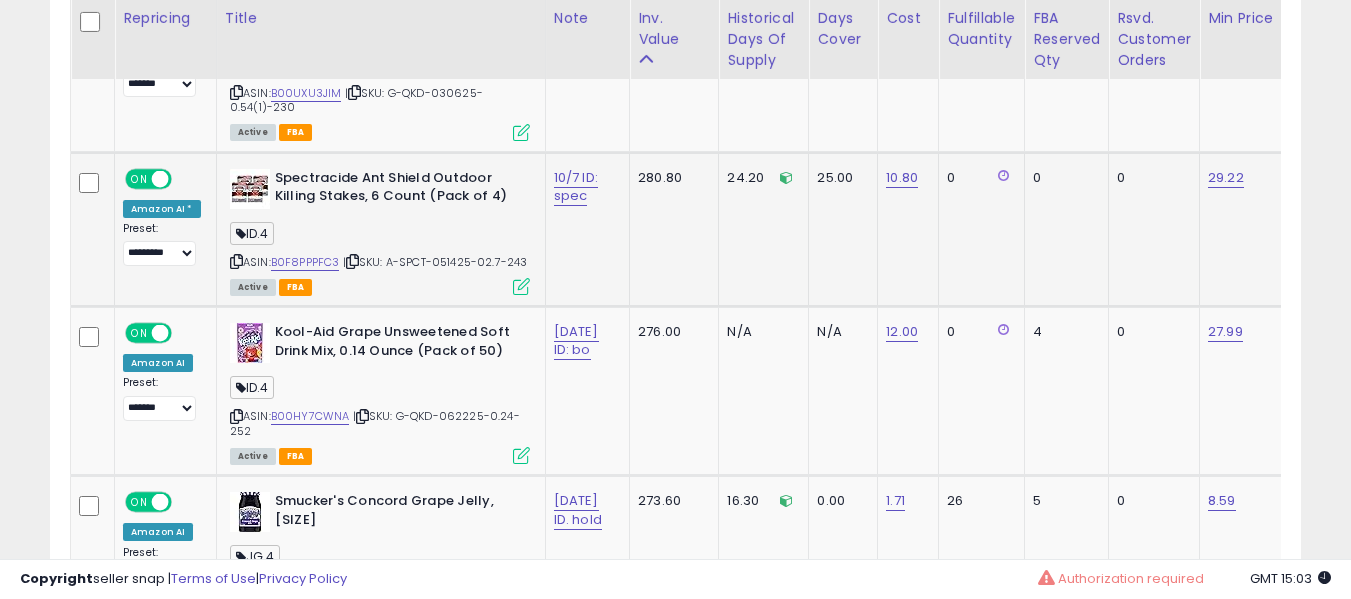drag, startPoint x: 301, startPoint y: 257, endPoint x: 295, endPoint y: 224, distance: 33.54102 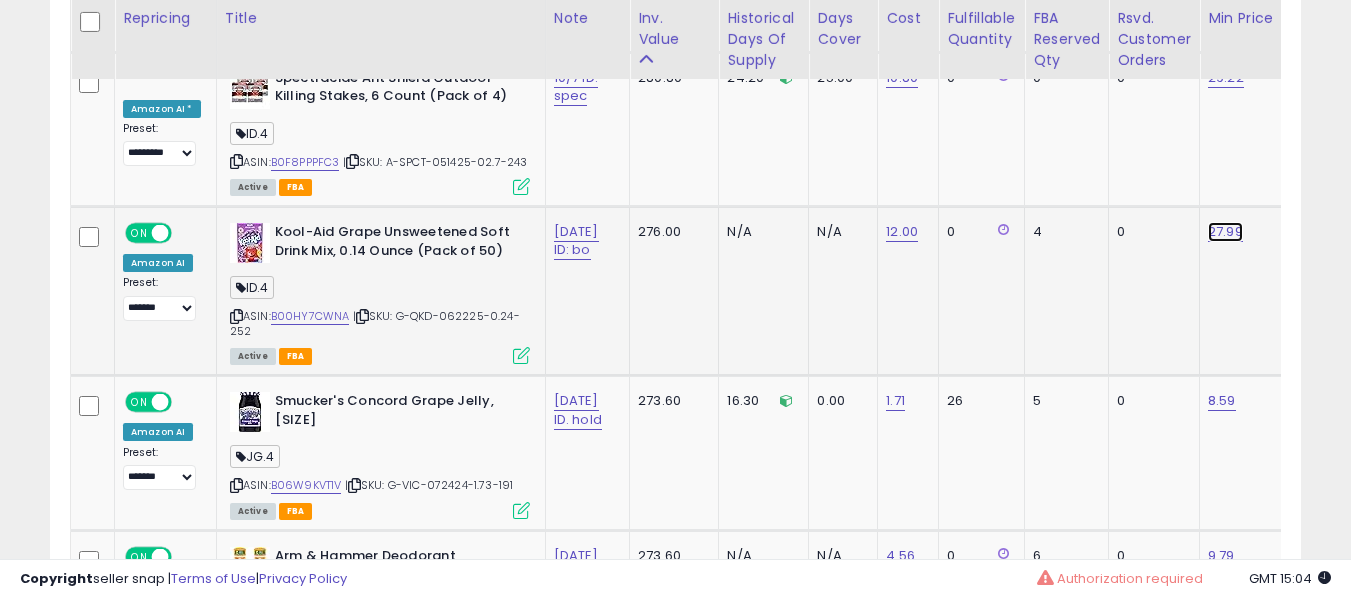 click on "27.99" at bounding box center (1222, -6338) 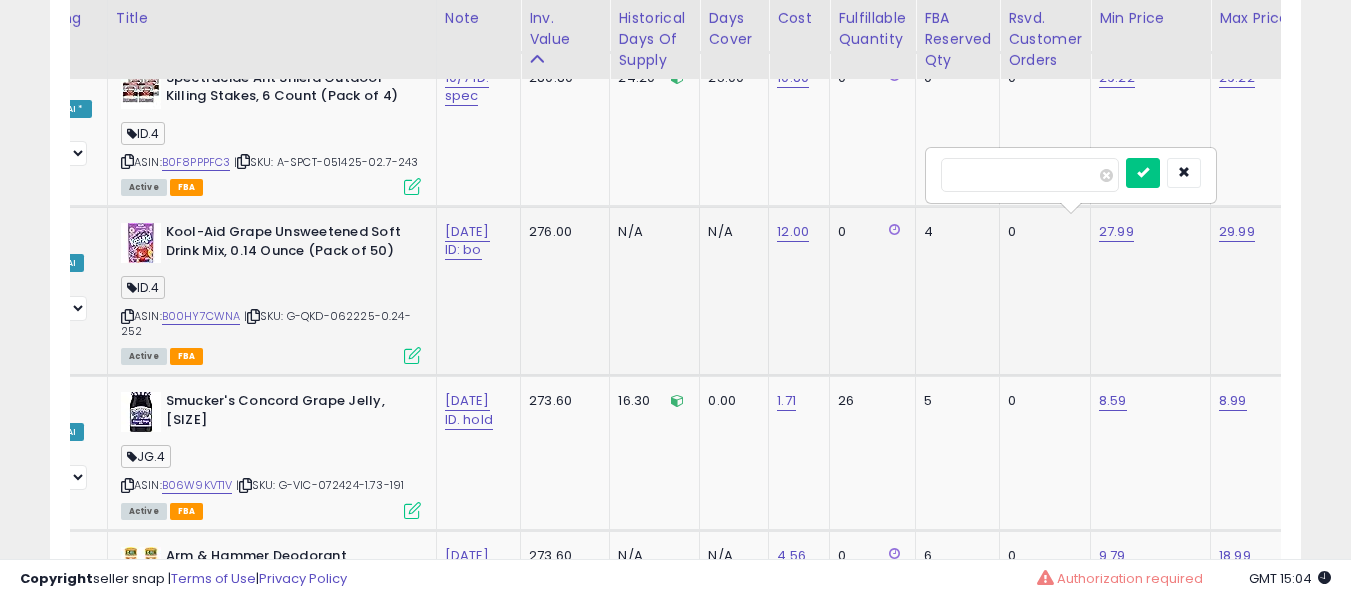 type on "*****" 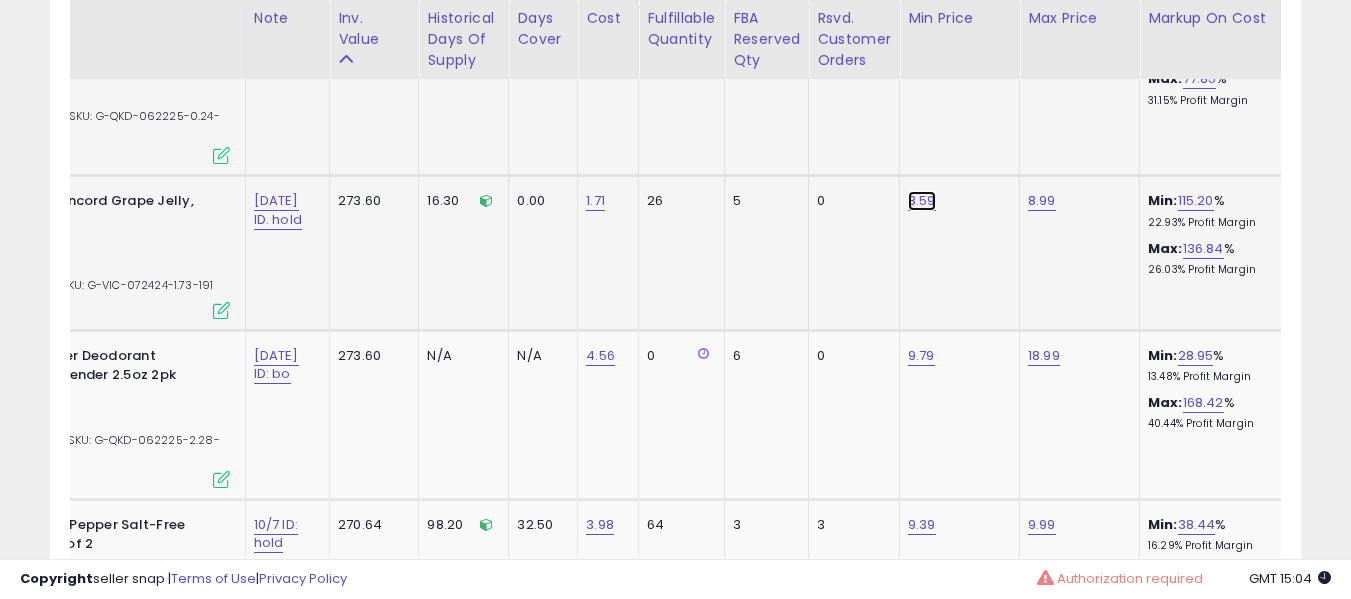 click on "8.59" at bounding box center (922, -6538) 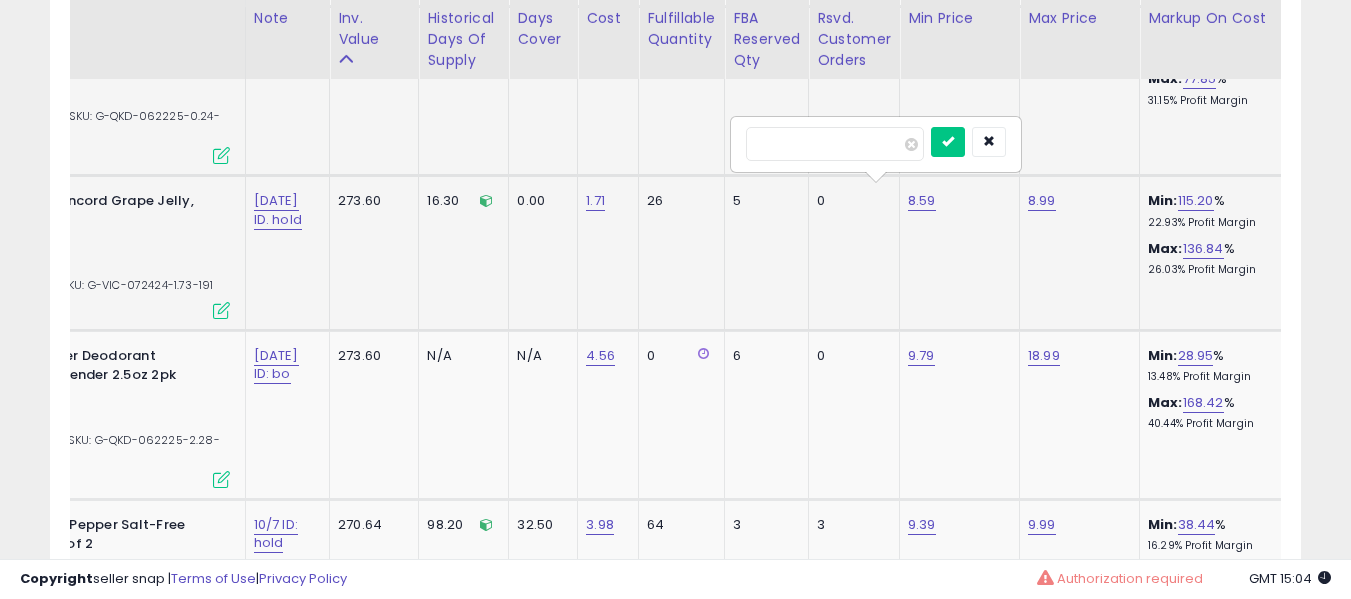 type on "****" 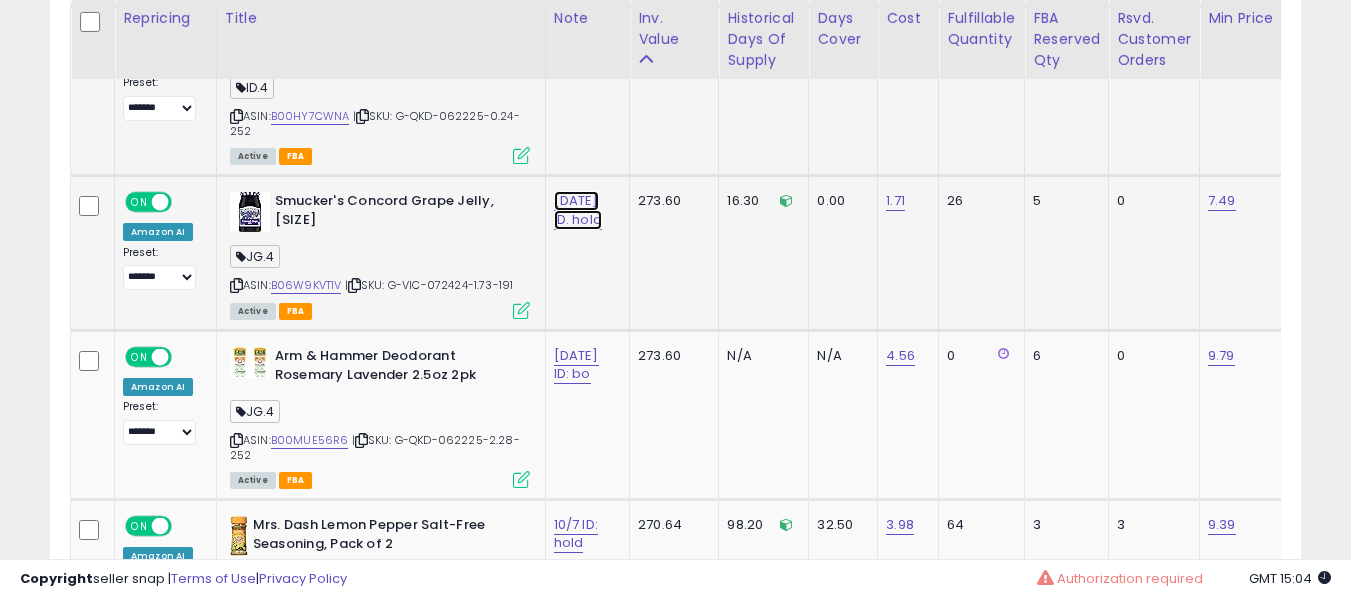 click on "[DATE] ID. hold" at bounding box center [576, -6520] 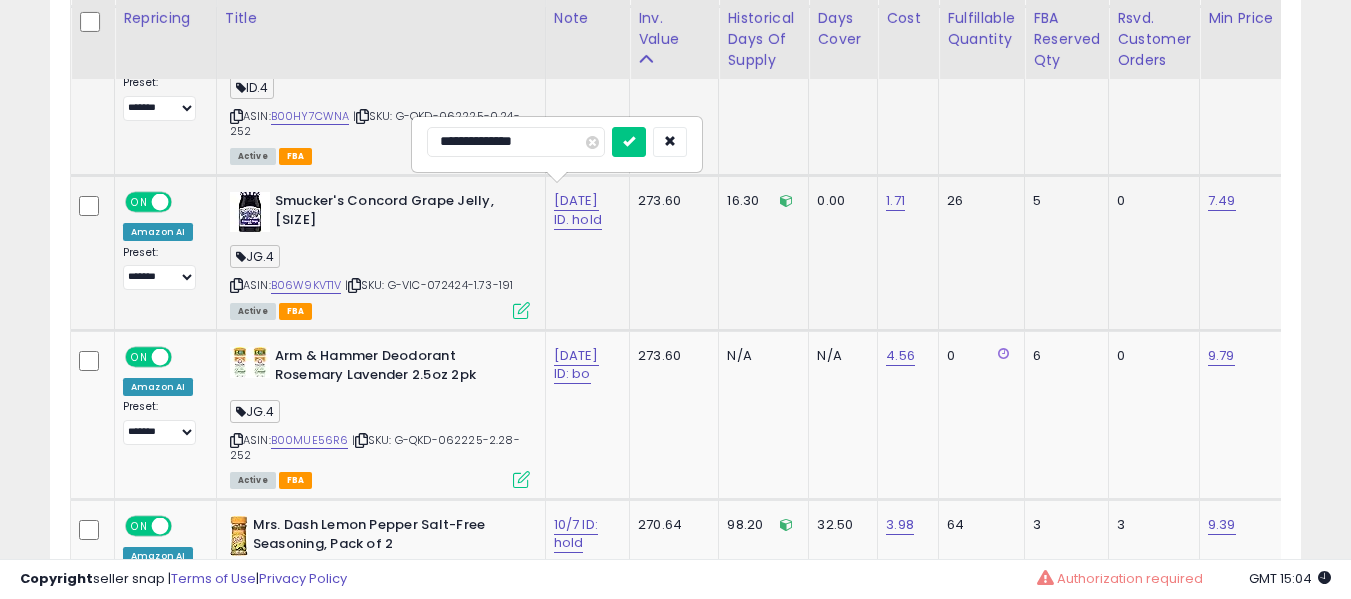 type on "**********" 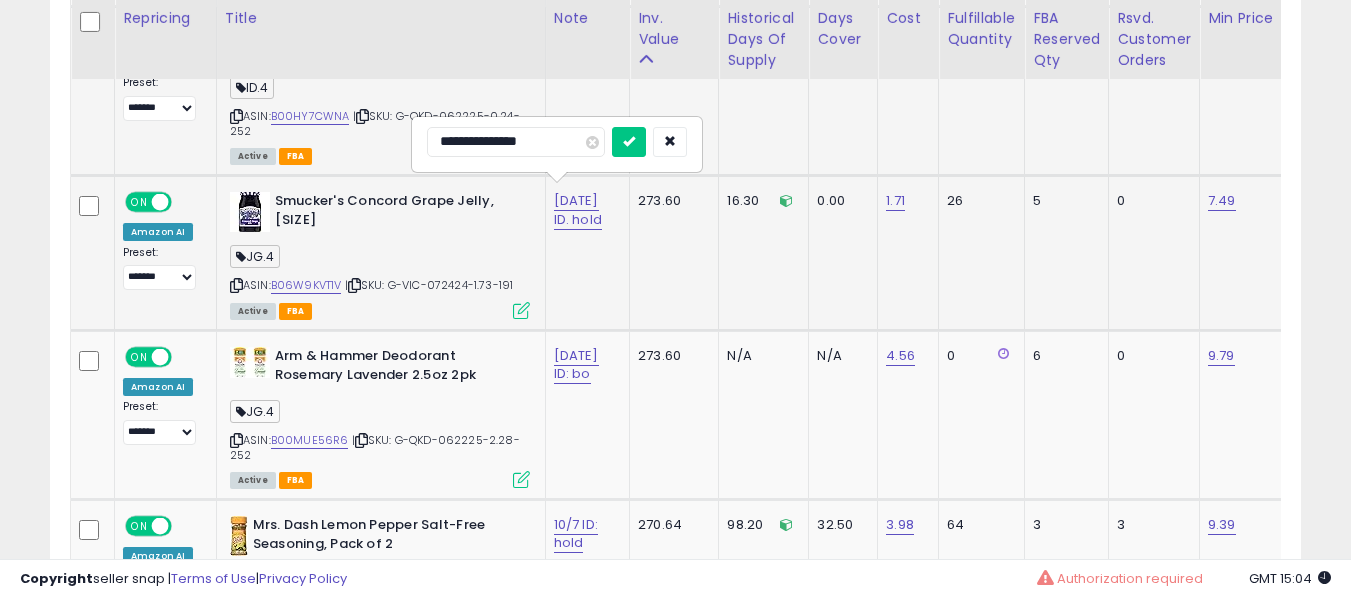 click at bounding box center (629, 142) 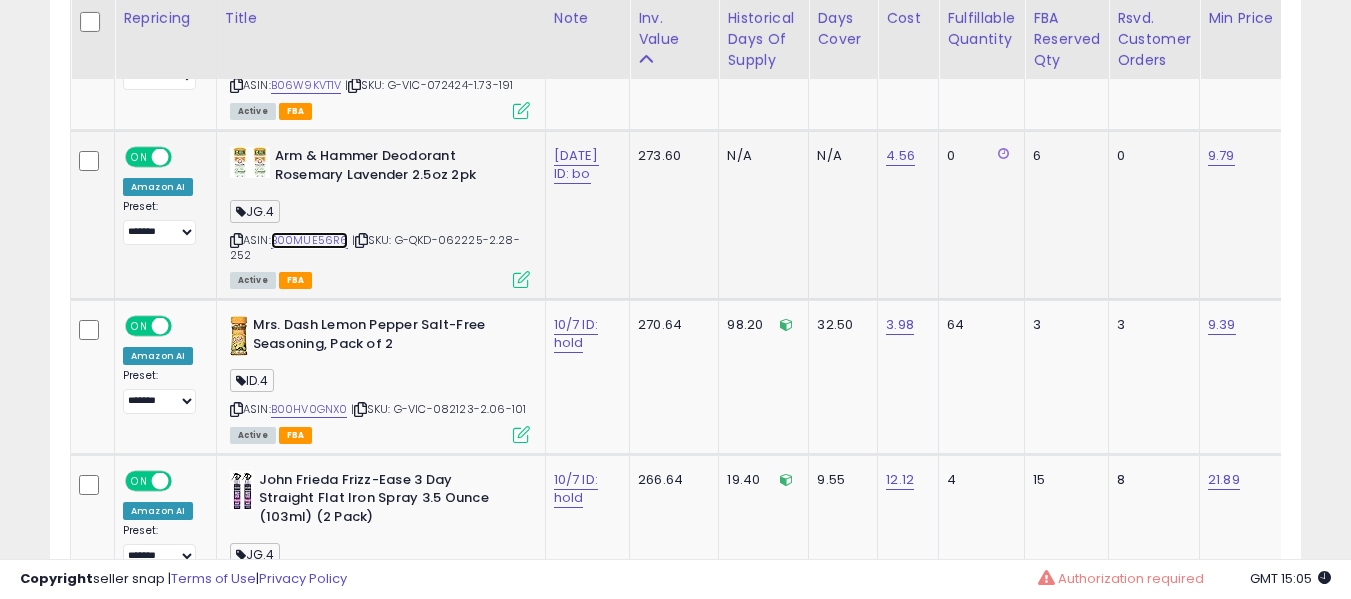 scroll, scrollTop: 0, scrollLeft: 189, axis: horizontal 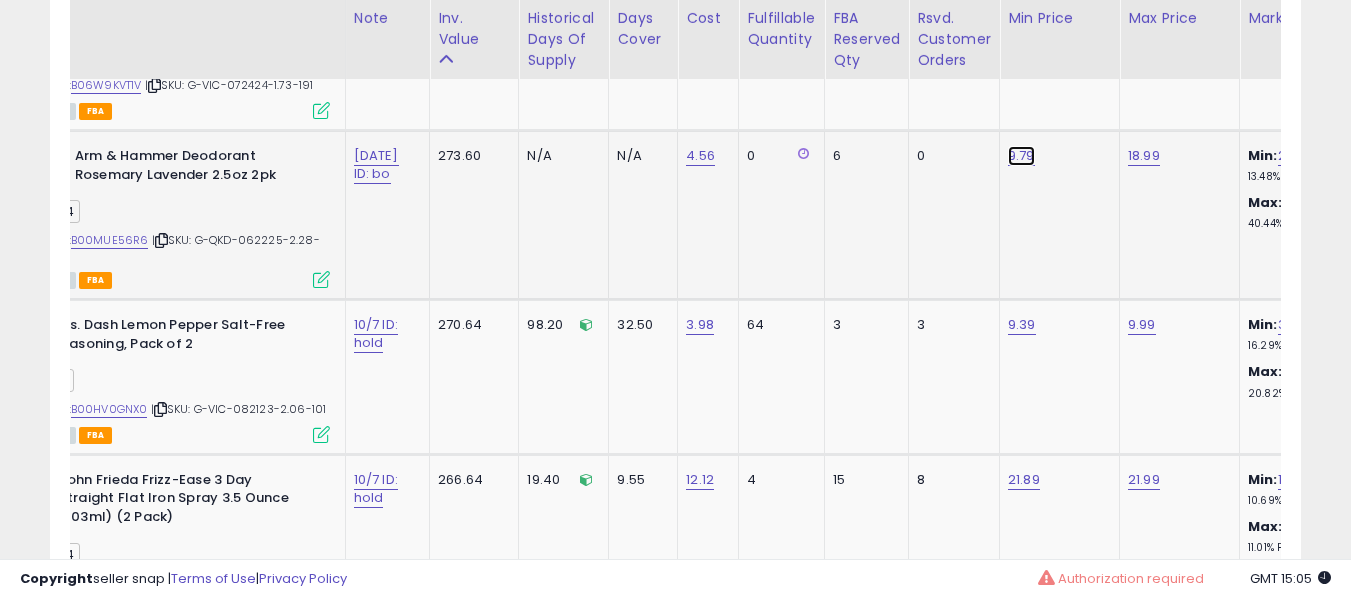click on "9.79" at bounding box center [1022, -6738] 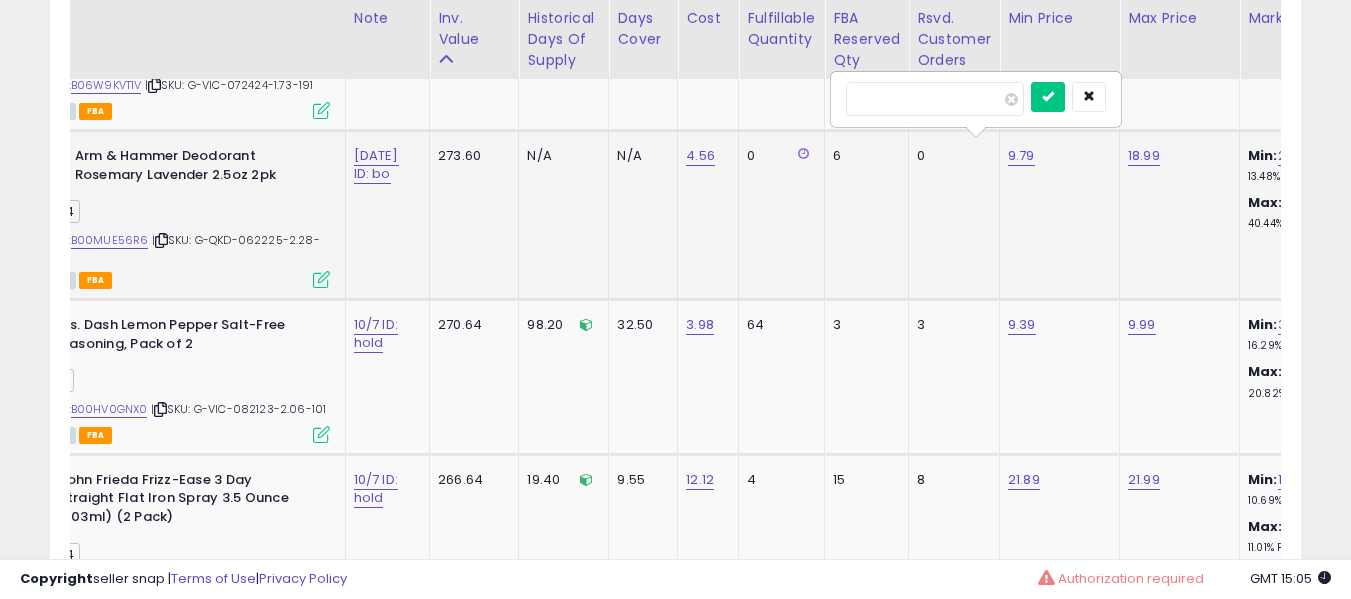 type on "***" 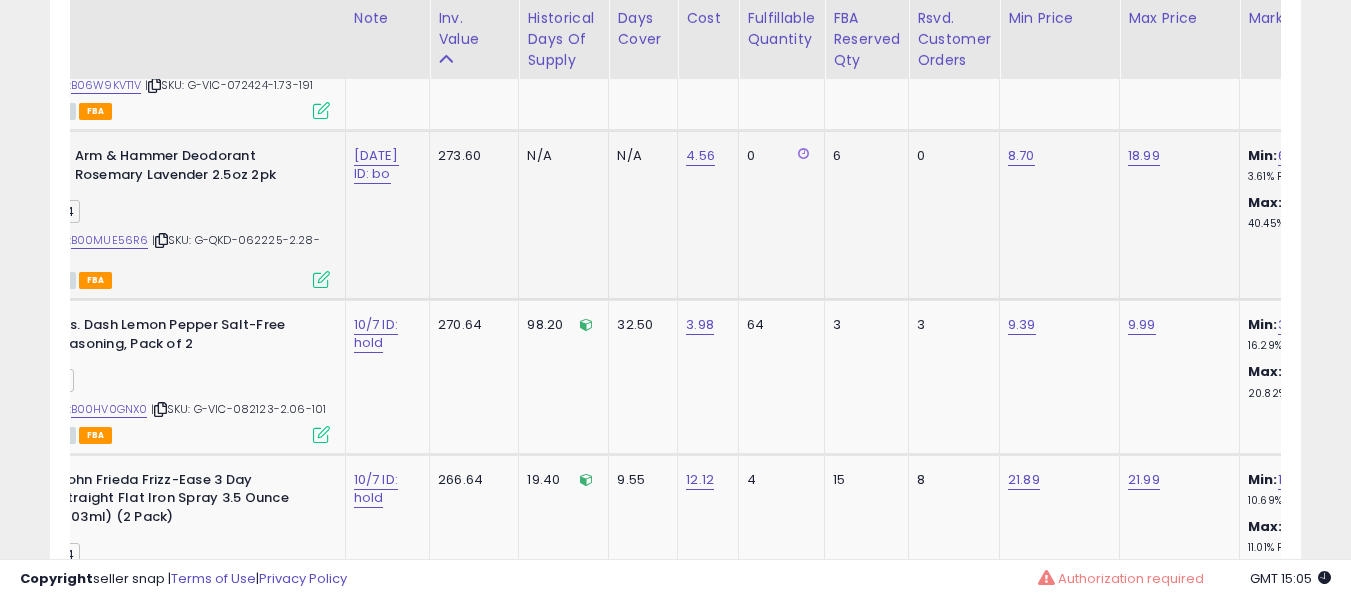 scroll, scrollTop: 0, scrollLeft: 0, axis: both 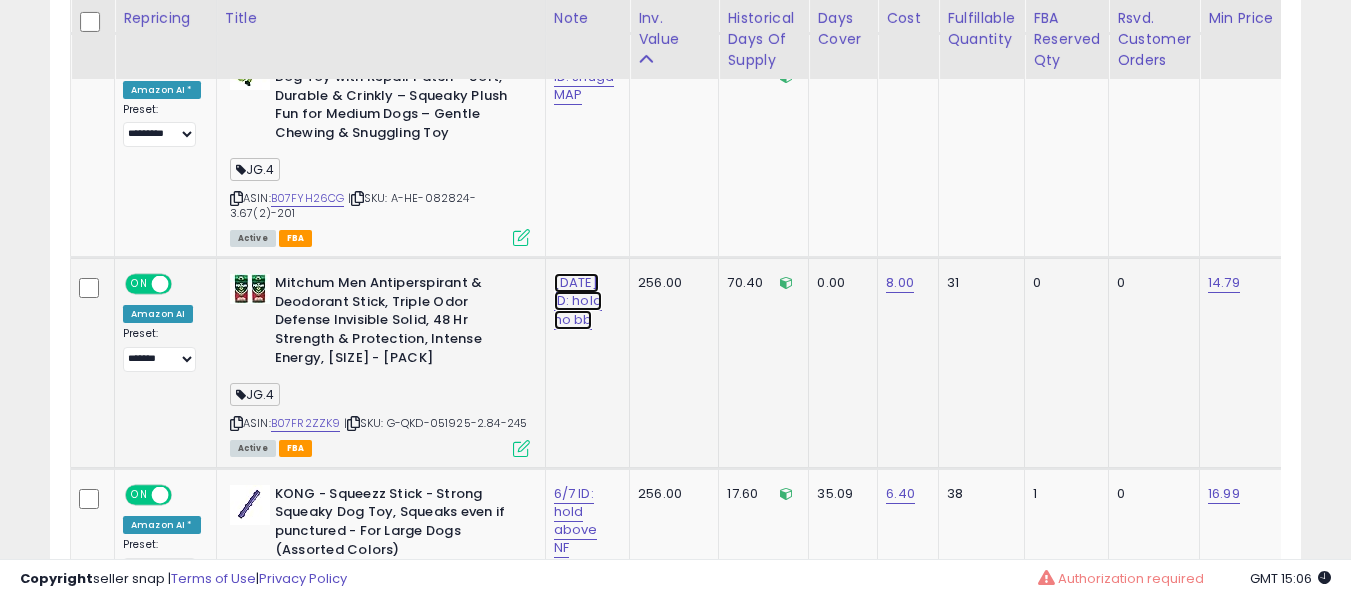click on "[DATE] ID: hold no bb" at bounding box center (576, -7820) 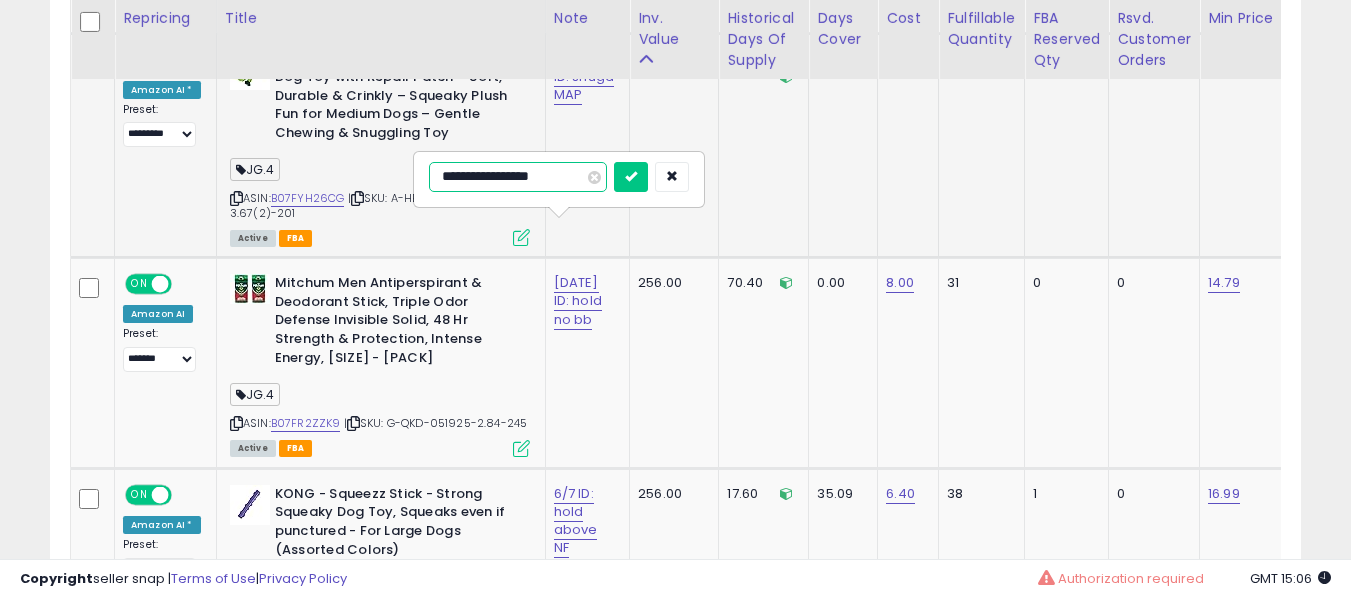 type on "**********" 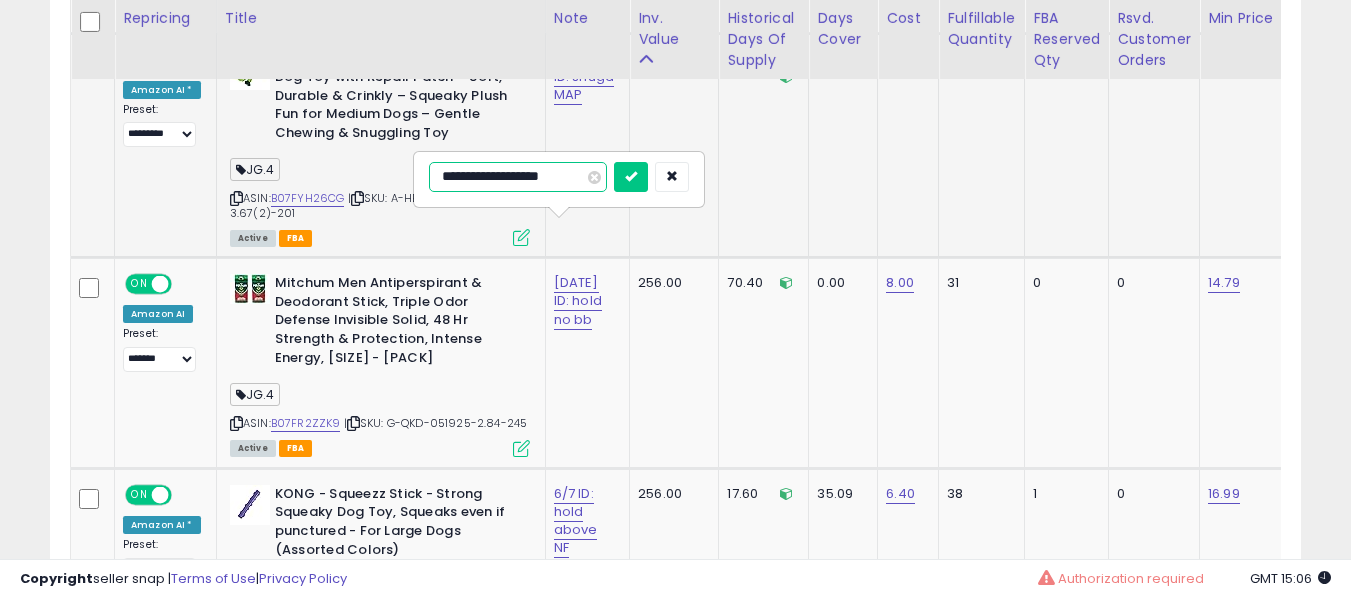 click at bounding box center [631, 177] 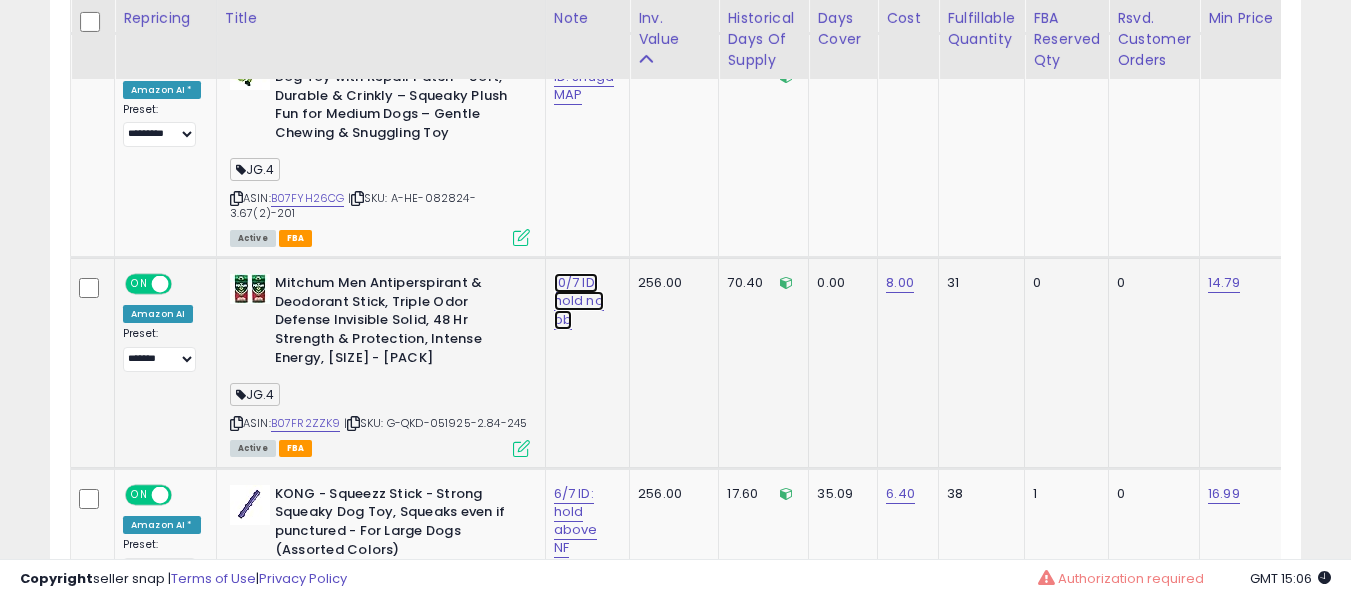 click on "10/7 ID: hold no bb" at bounding box center [576, -7820] 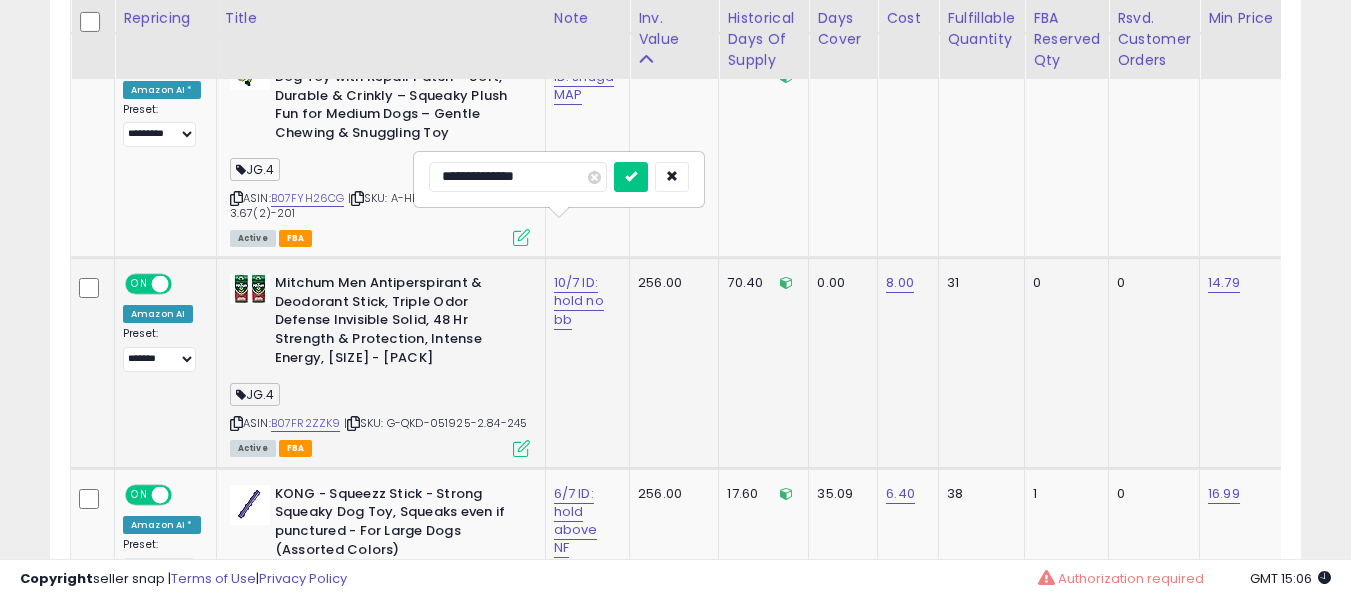 type on "**********" 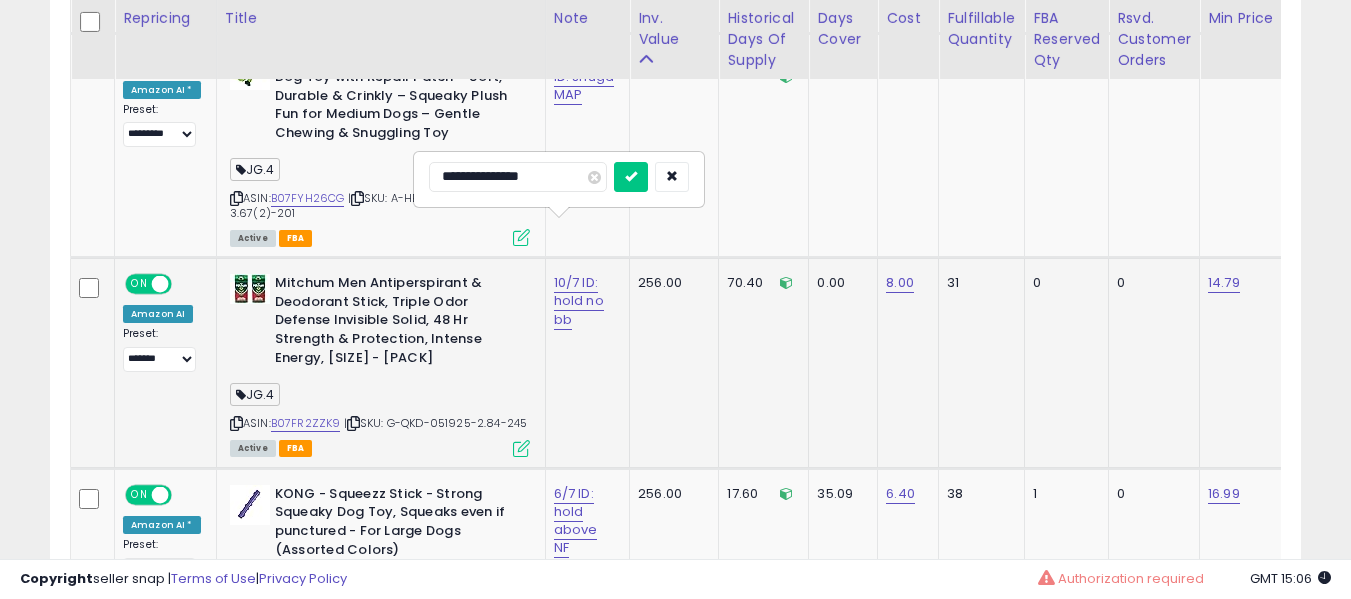 click at bounding box center [631, 177] 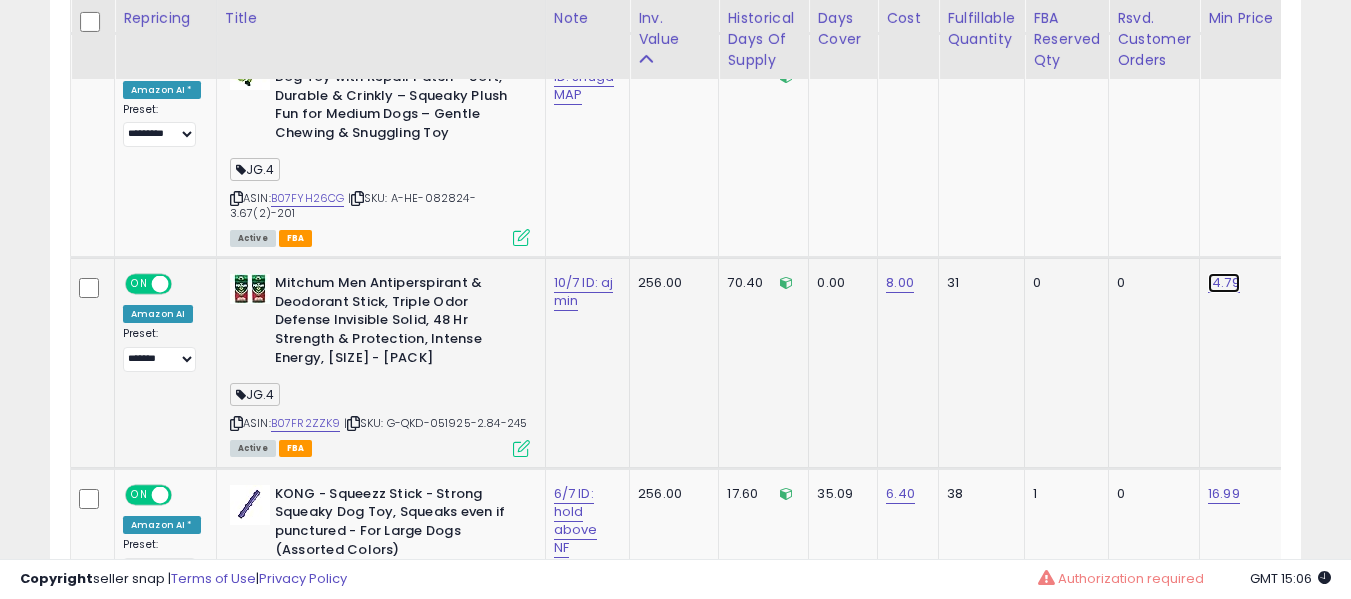 click on "14.79" at bounding box center [1222, -7838] 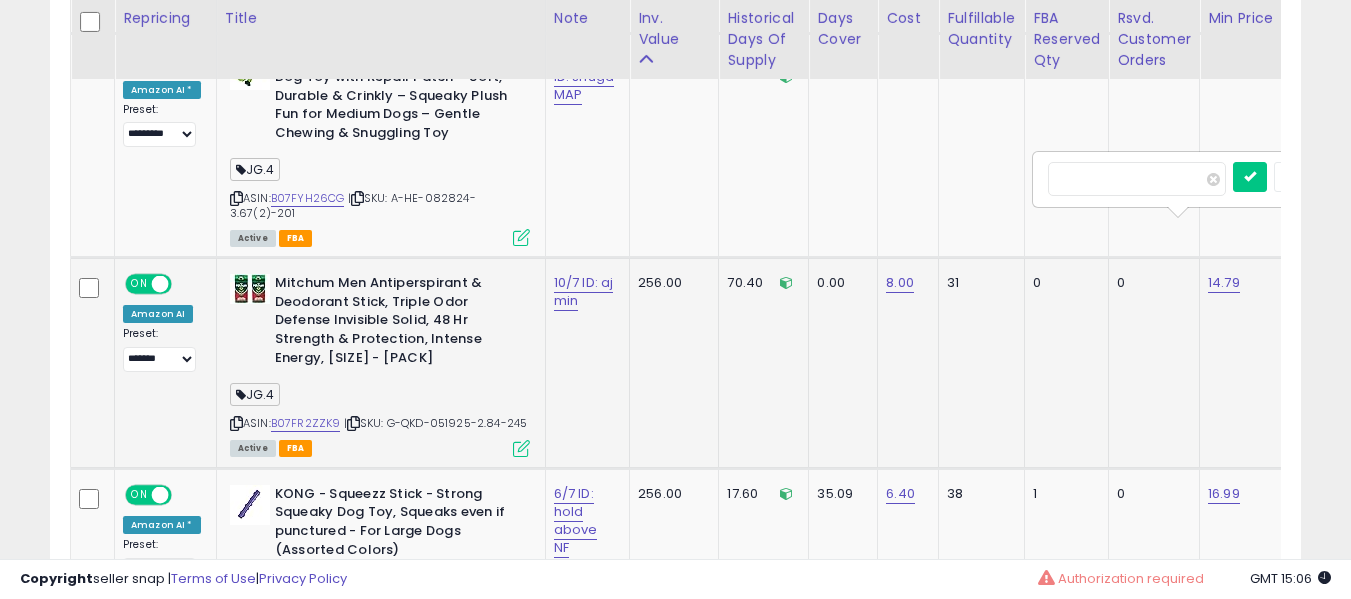 scroll, scrollTop: 0, scrollLeft: 108, axis: horizontal 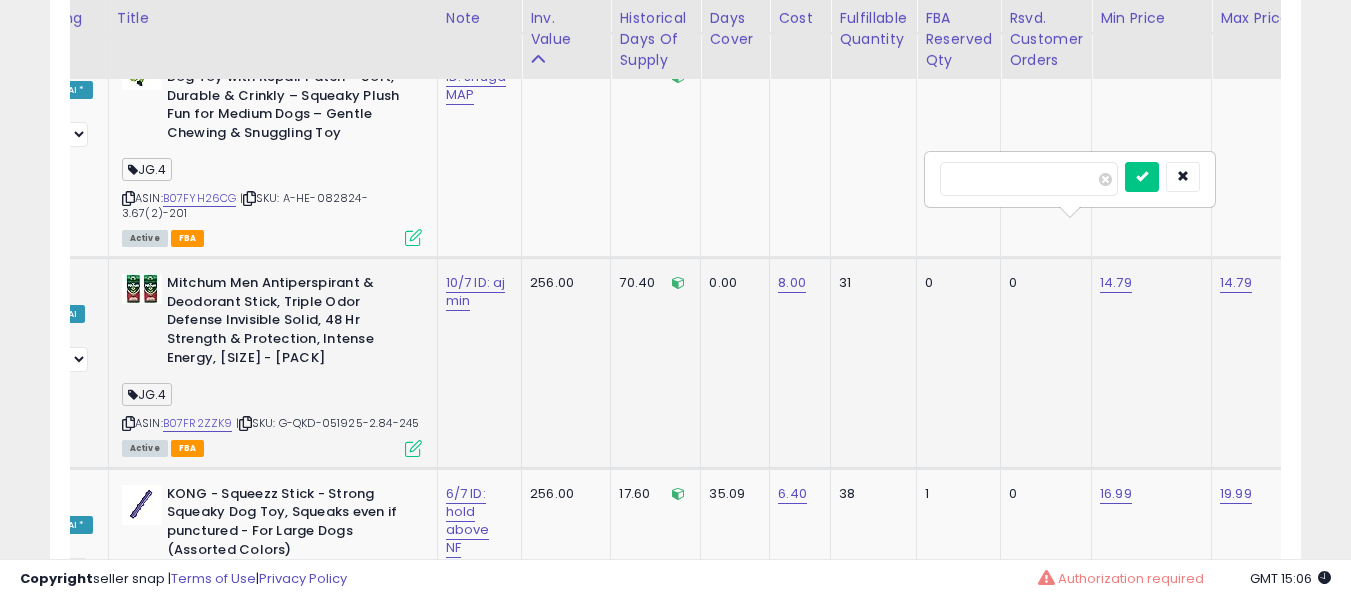 type on "*****" 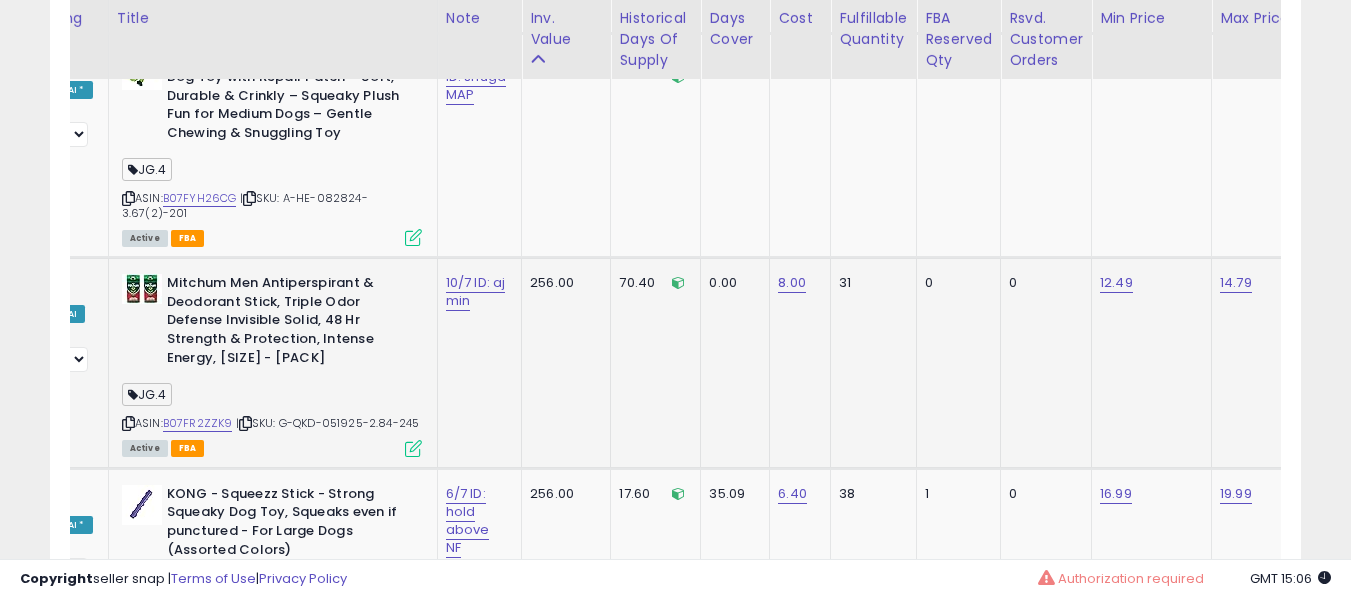 scroll, scrollTop: 0, scrollLeft: 629, axis: horizontal 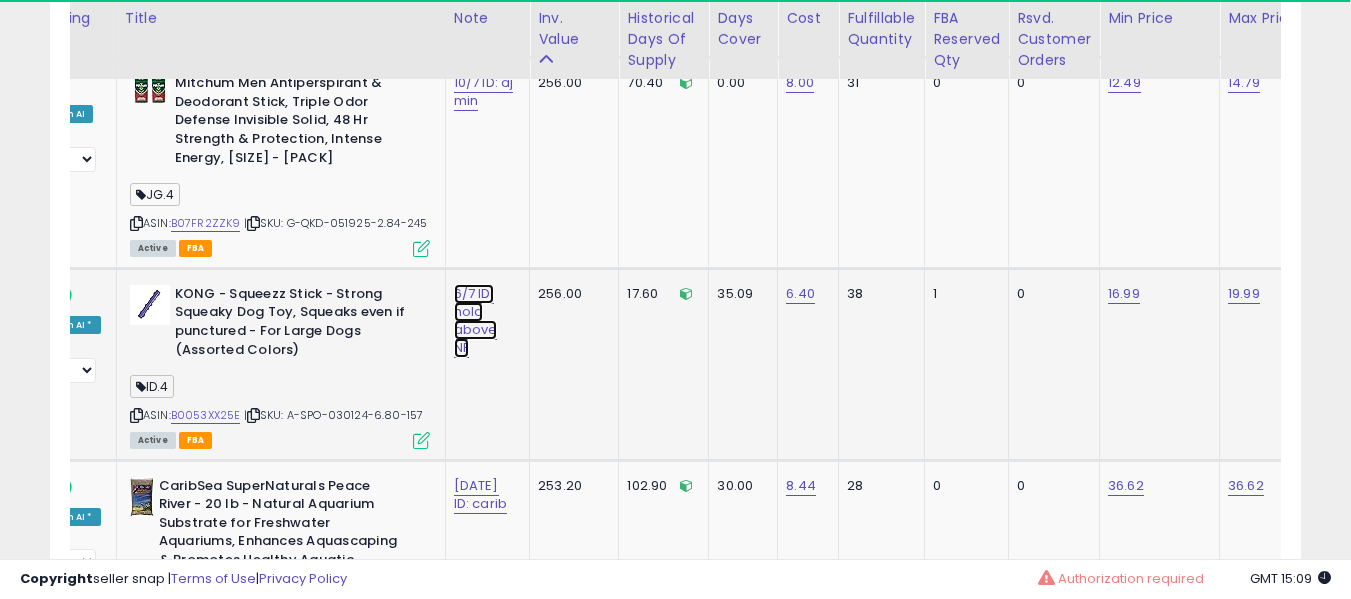 click on "6/7 ID: hold above NF" at bounding box center (476, -8020) 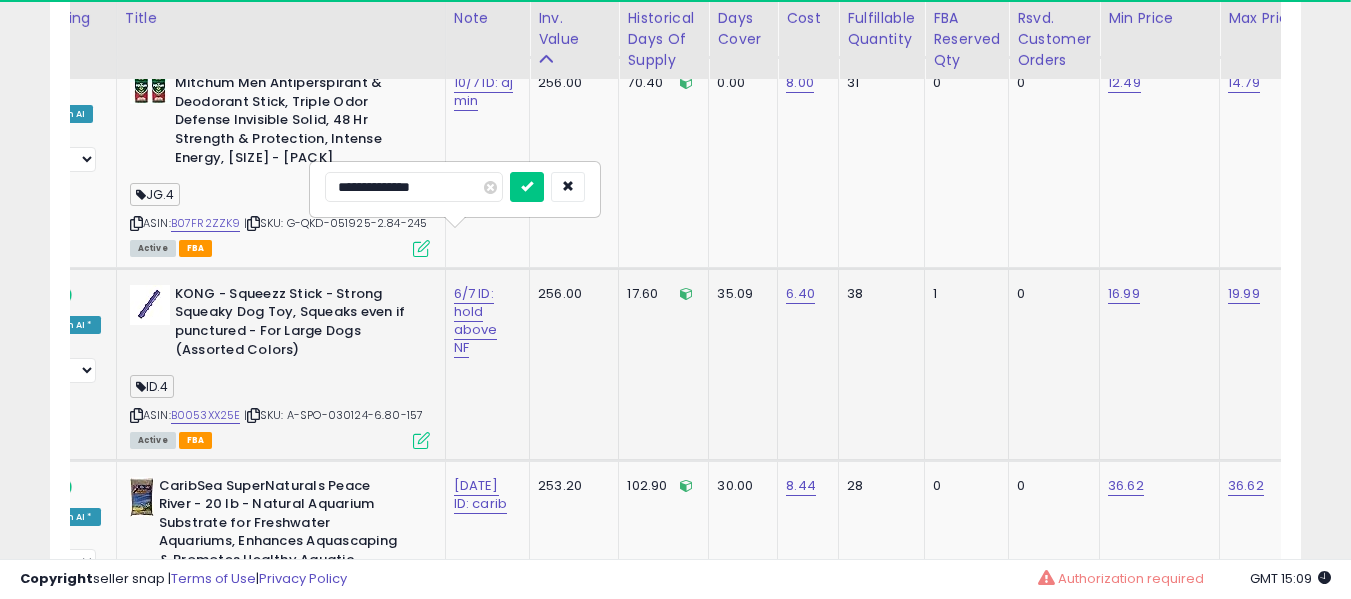 type on "**********" 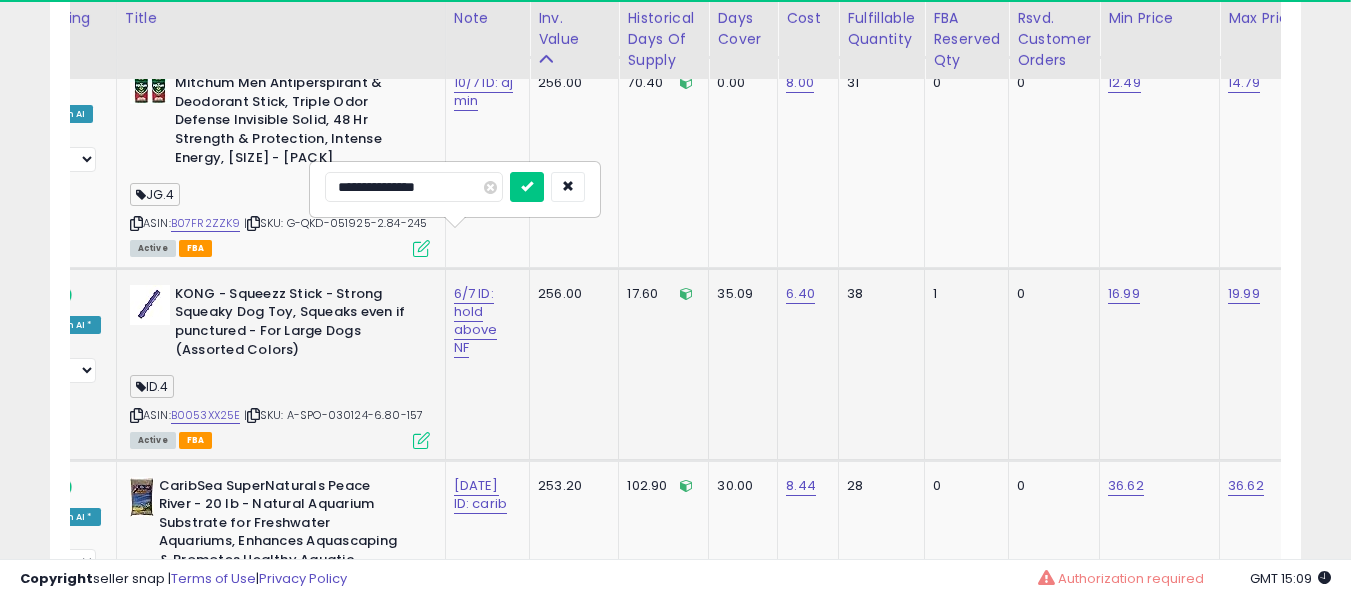 click at bounding box center (527, 187) 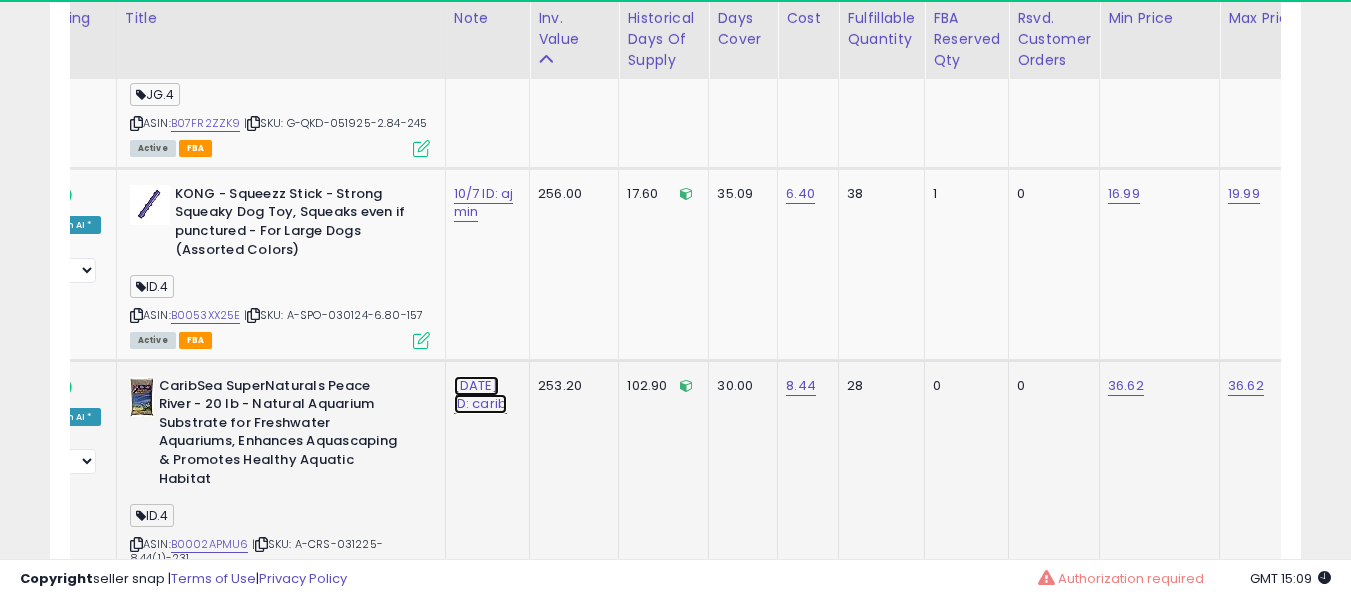 click on "[DATE] ID: carib" at bounding box center (476, -8120) 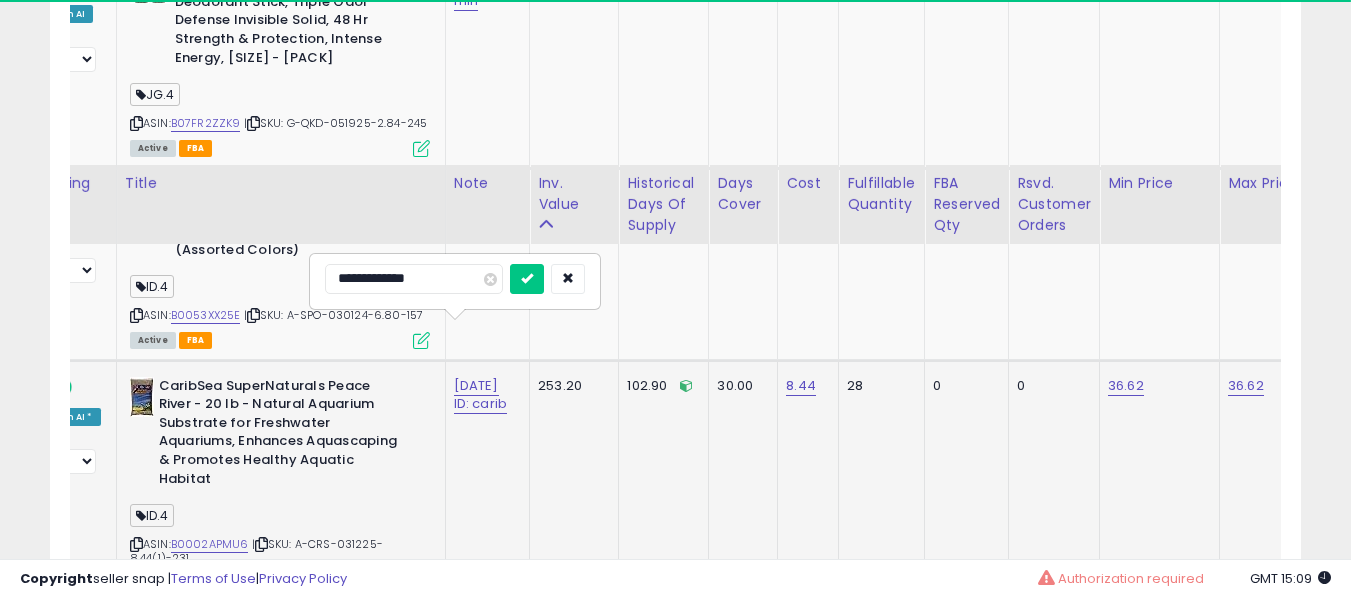 scroll, scrollTop: 9462, scrollLeft: 0, axis: vertical 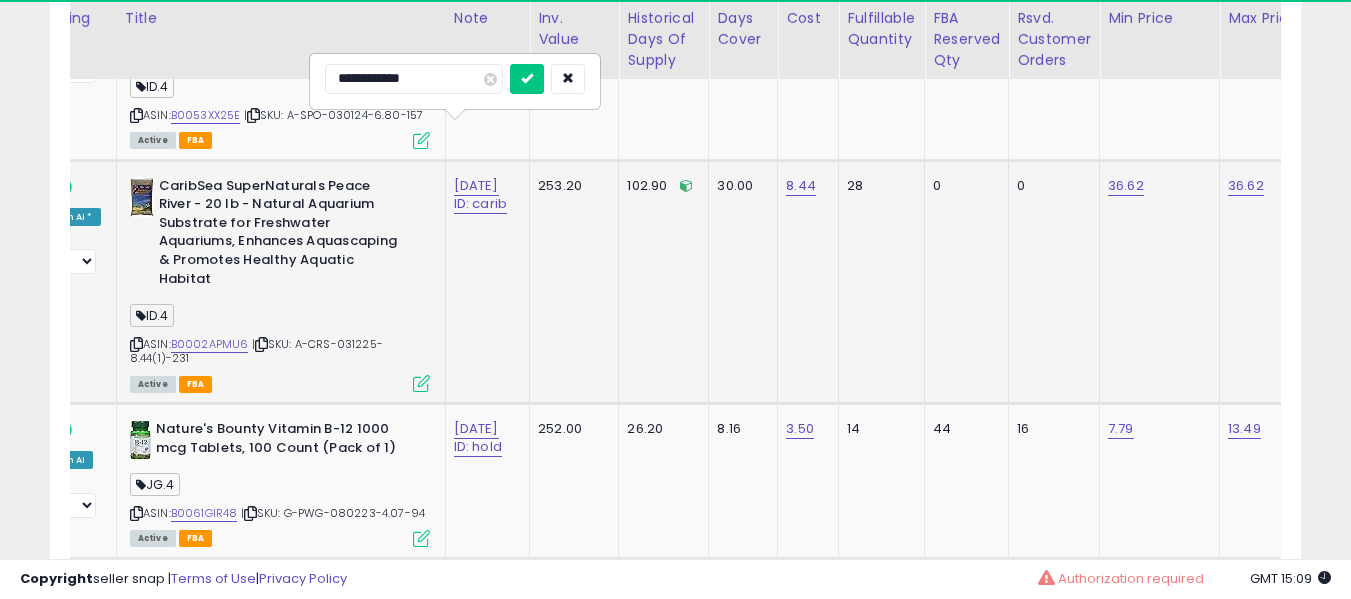 type on "**********" 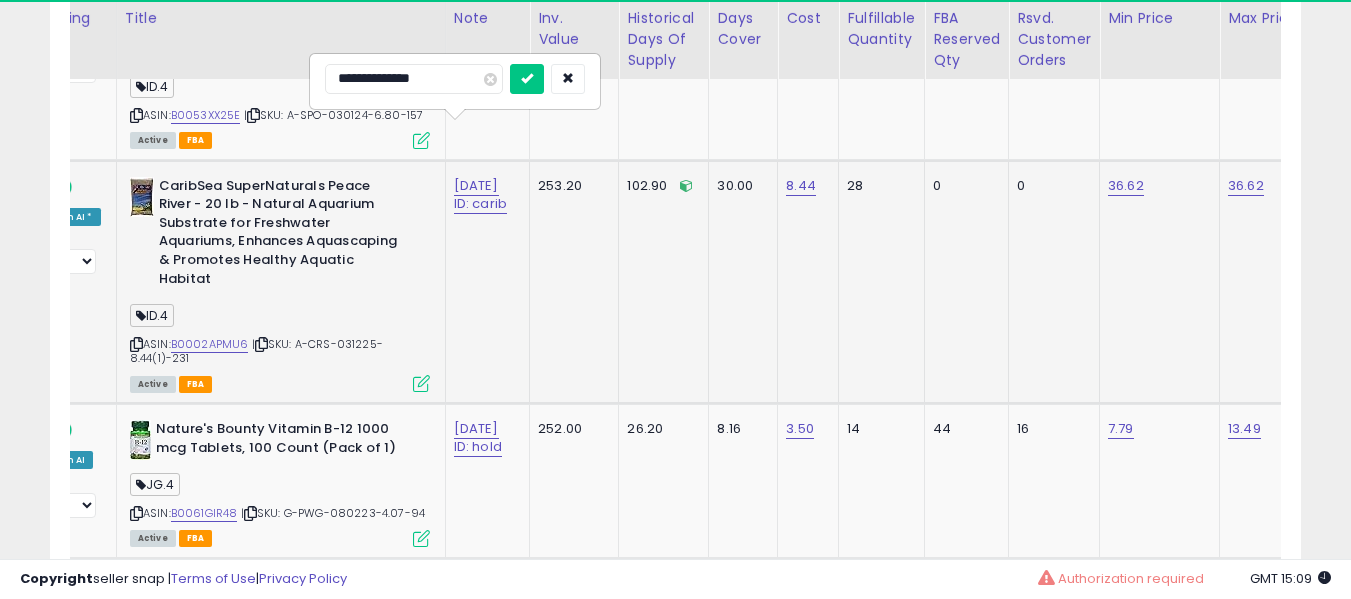 click at bounding box center [527, 79] 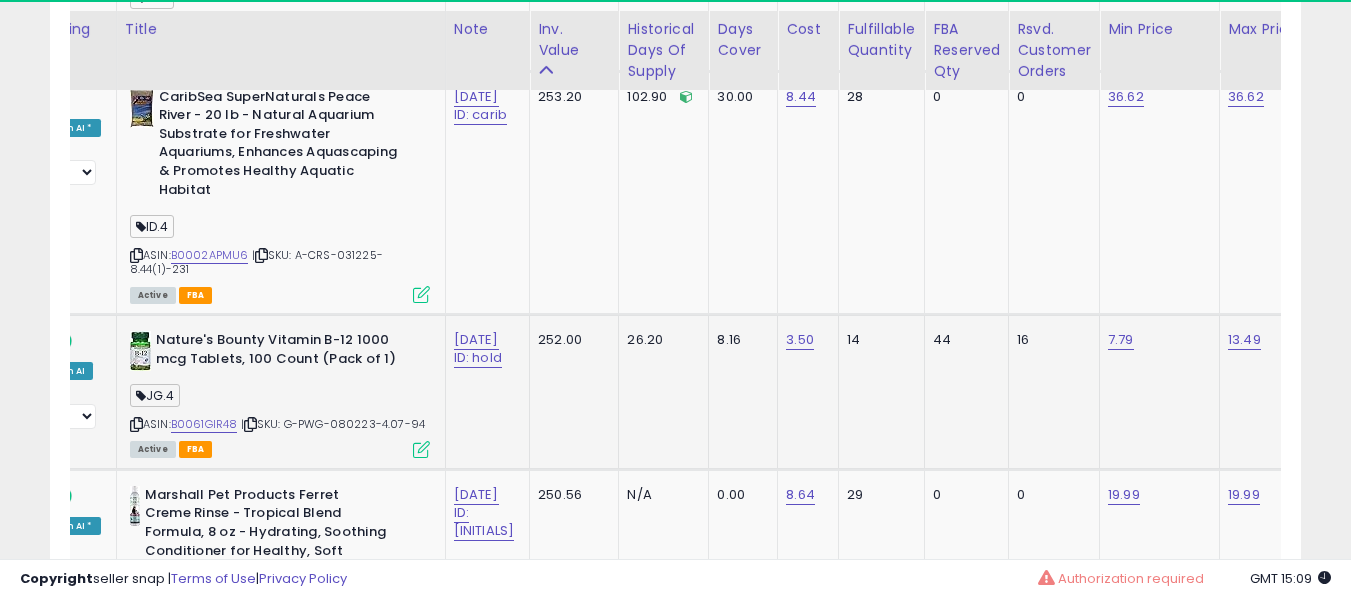 scroll, scrollTop: 9562, scrollLeft: 0, axis: vertical 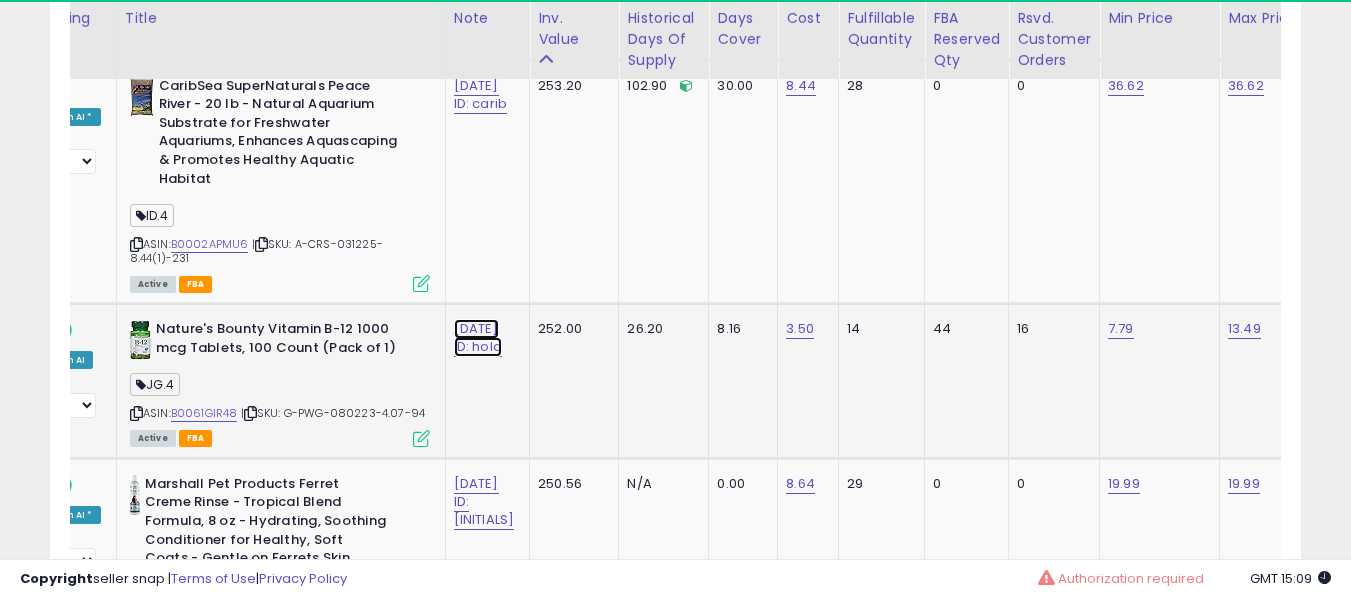 click on "[DATE] ID: hold" at bounding box center [476, -8420] 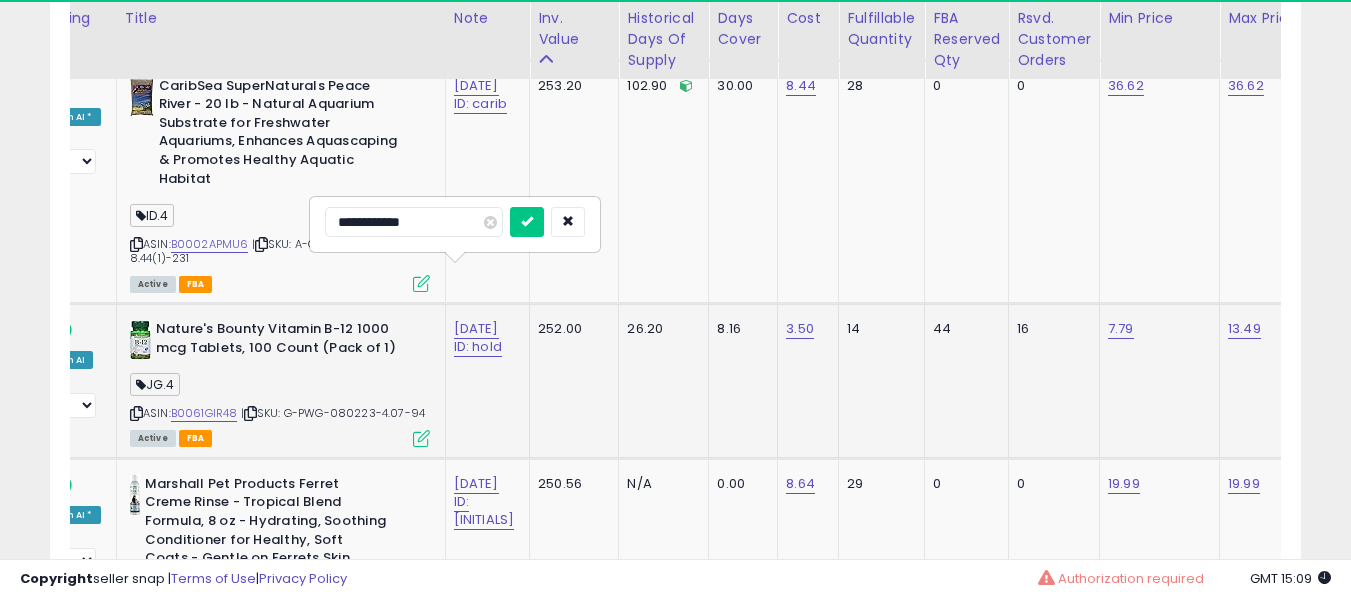 type on "**********" 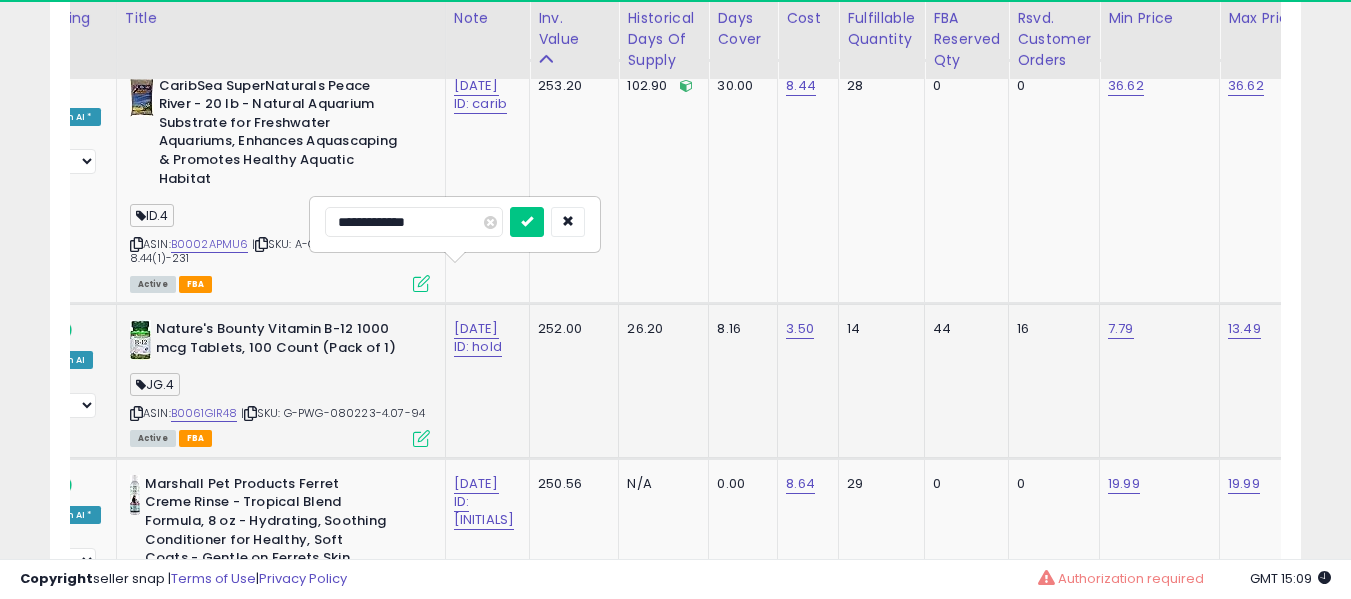 click at bounding box center [527, 222] 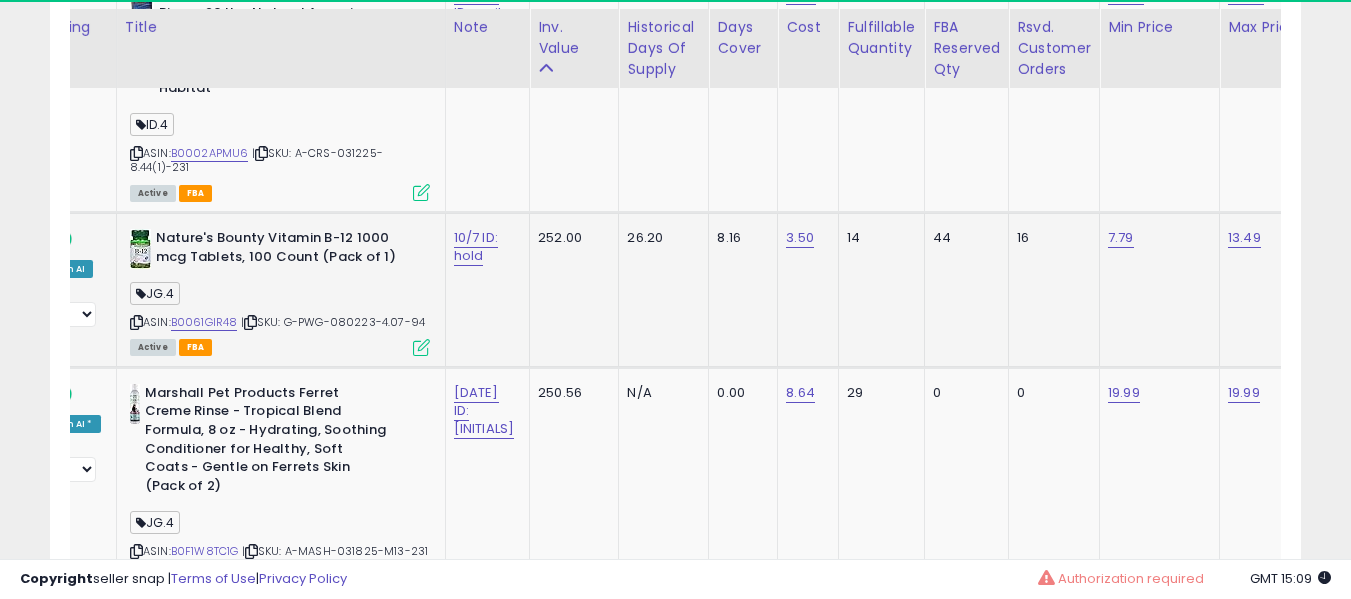 scroll, scrollTop: 9662, scrollLeft: 0, axis: vertical 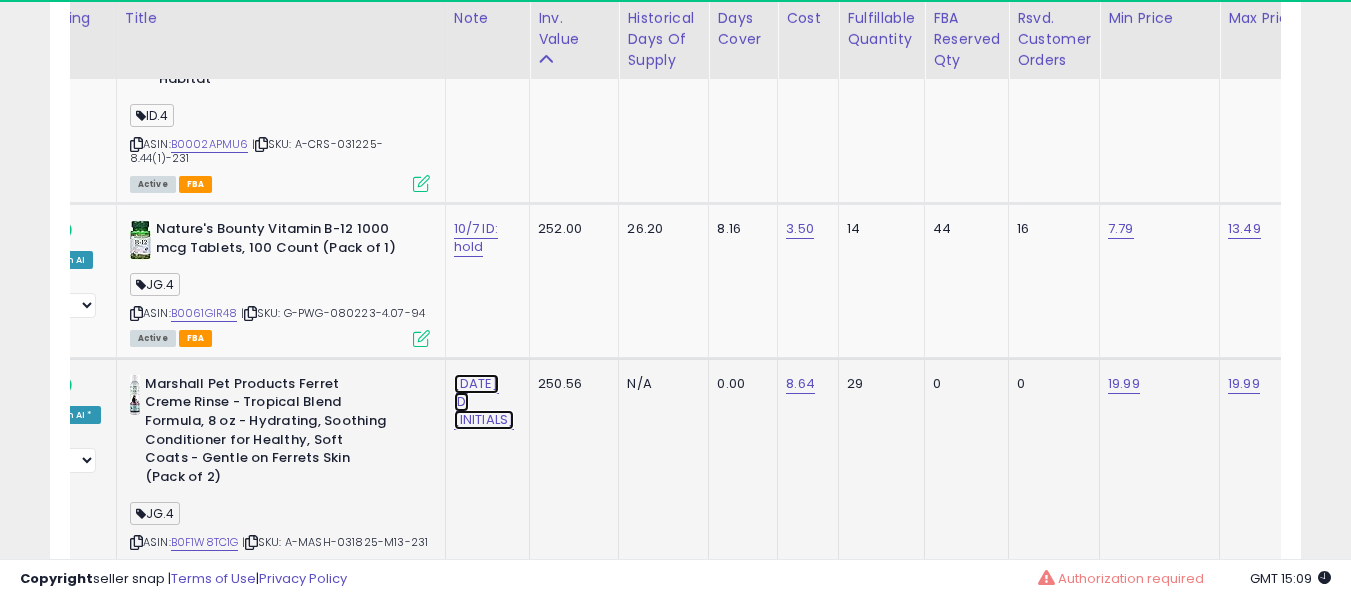 click on "[DATE] ID: [INITIALS]" at bounding box center [476, -8520] 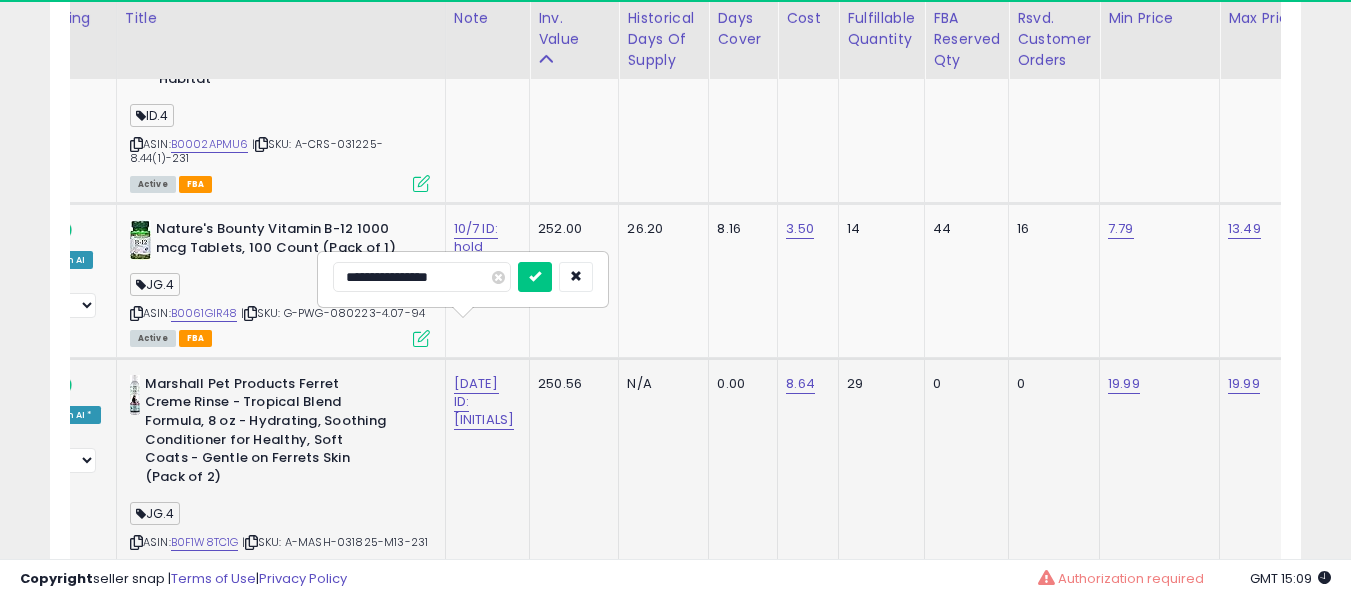 type on "**********" 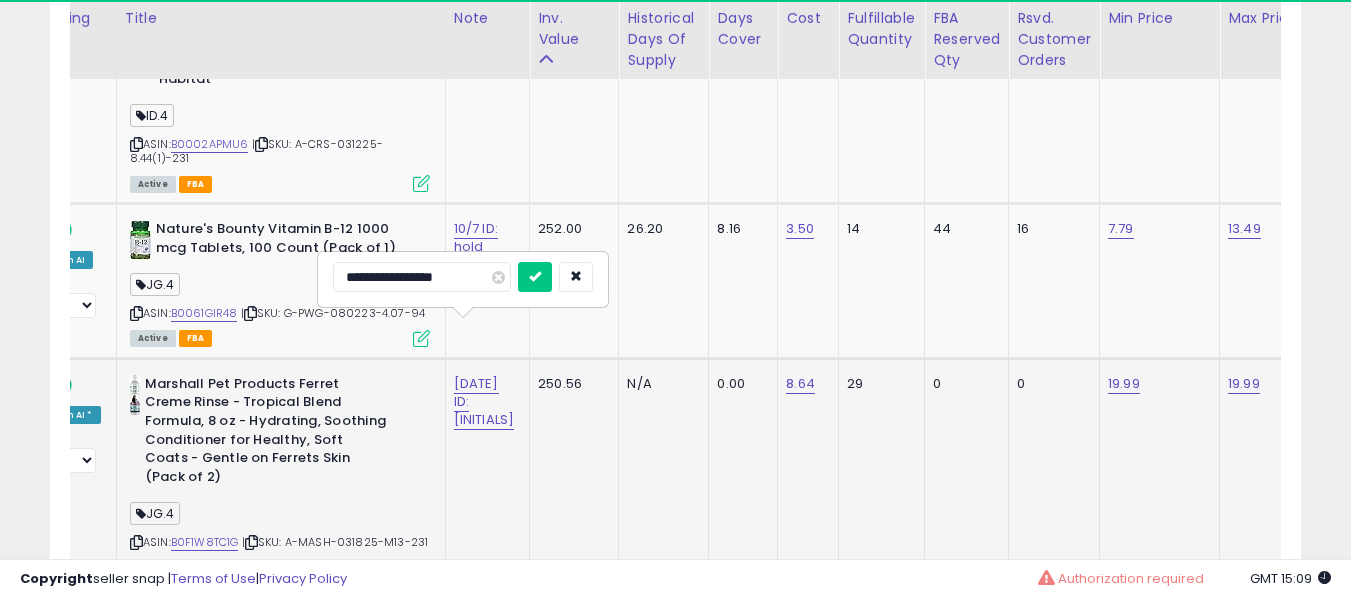 click at bounding box center (535, 277) 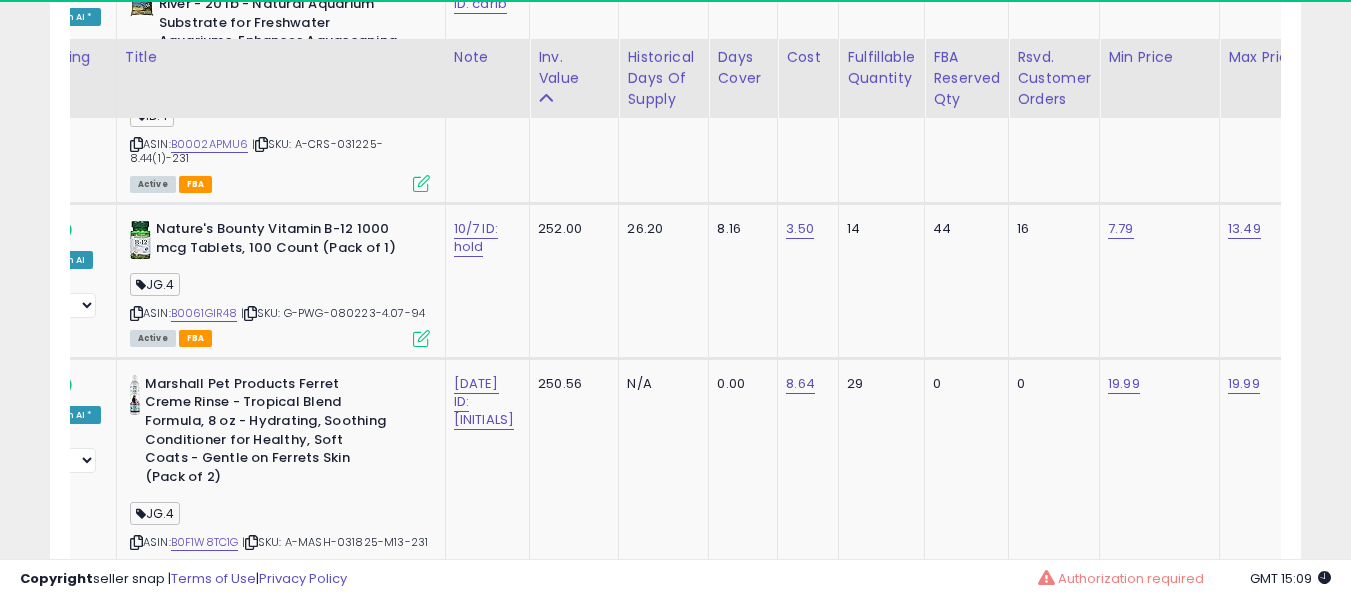 scroll, scrollTop: 9862, scrollLeft: 0, axis: vertical 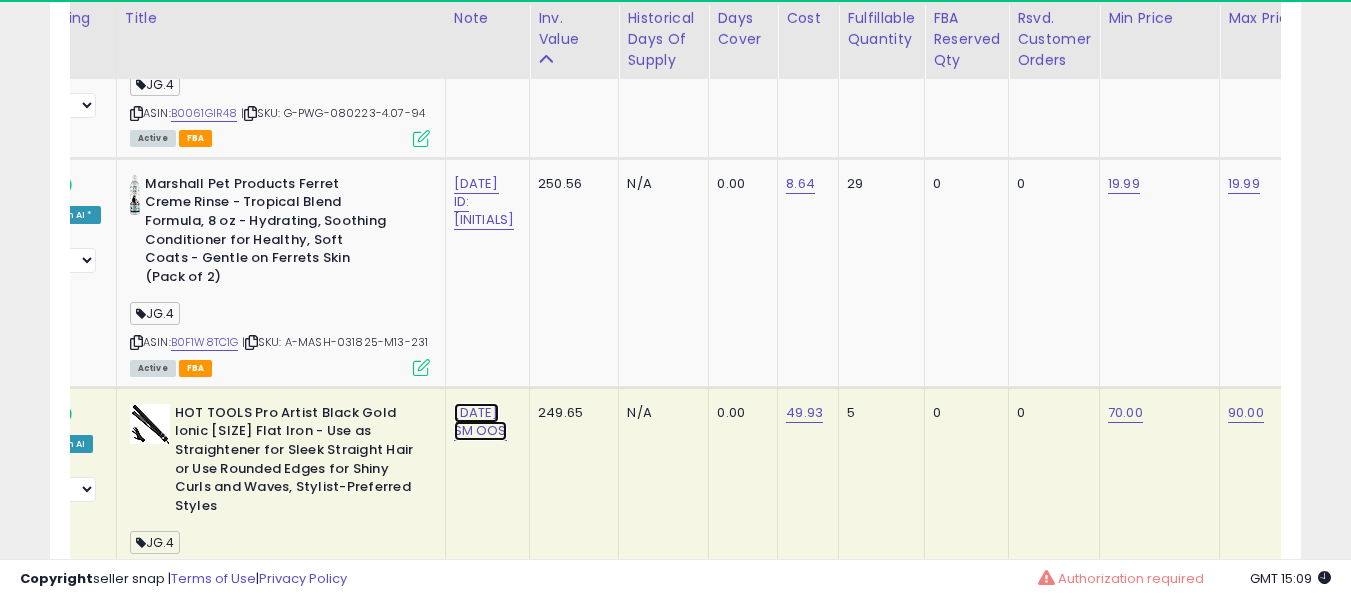 click on "[DATE] SM OOS" at bounding box center (476, -5207) 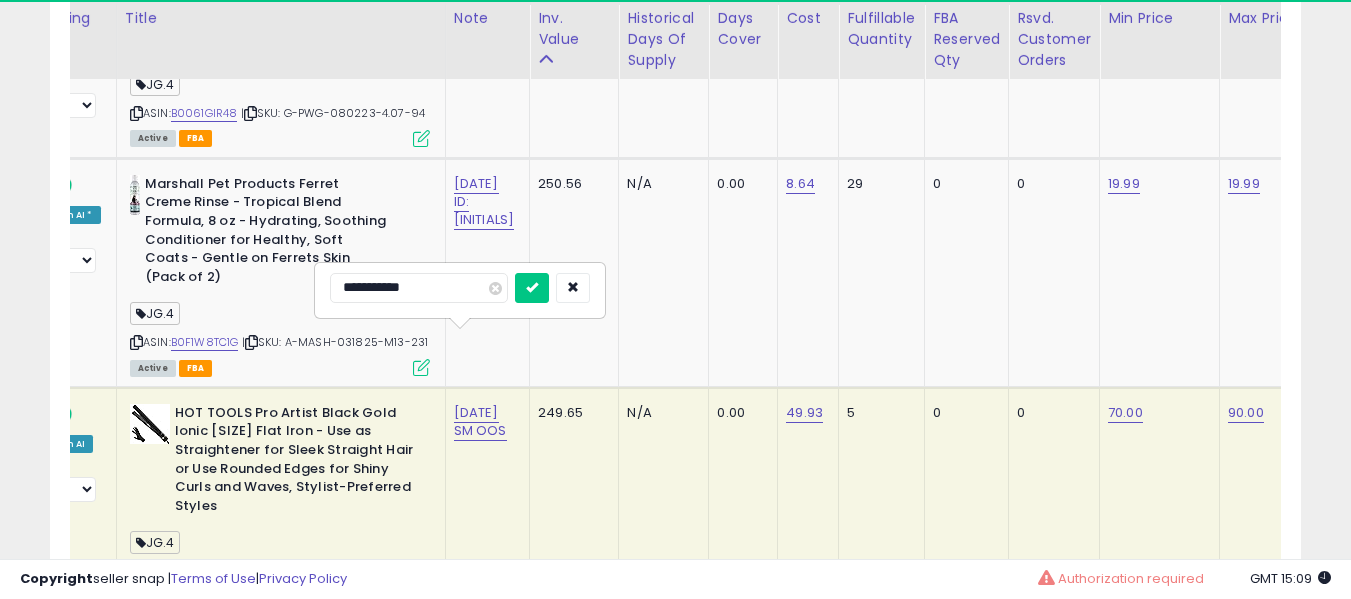 type on "**********" 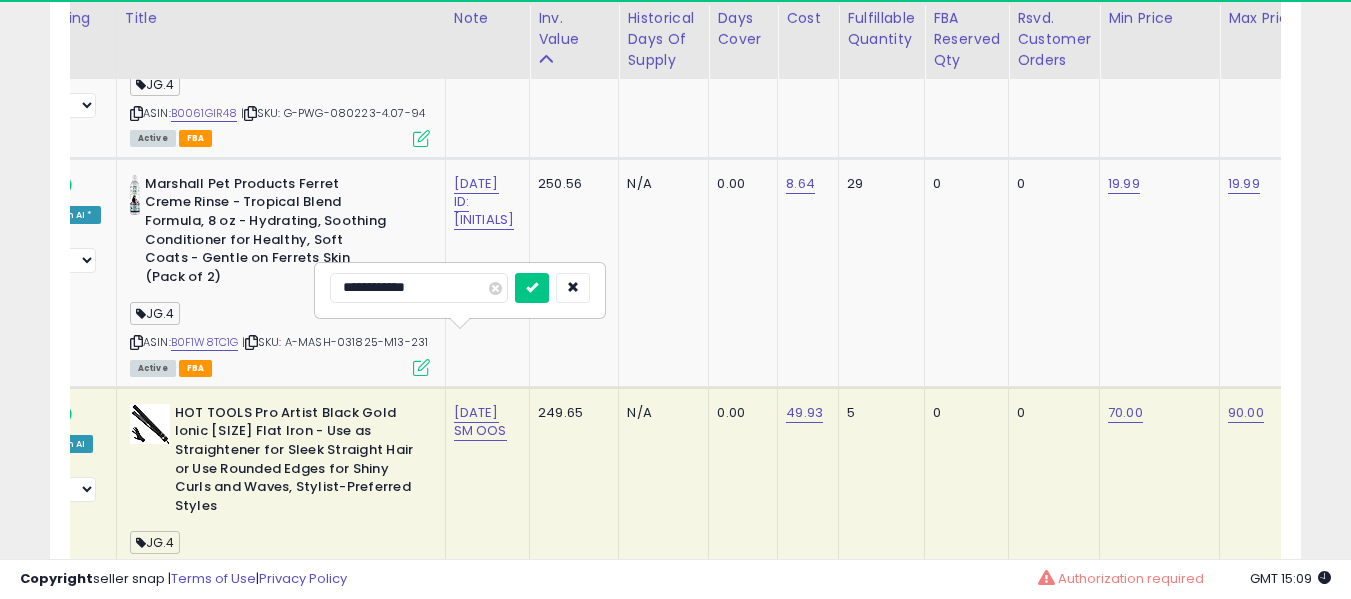 click at bounding box center (532, 288) 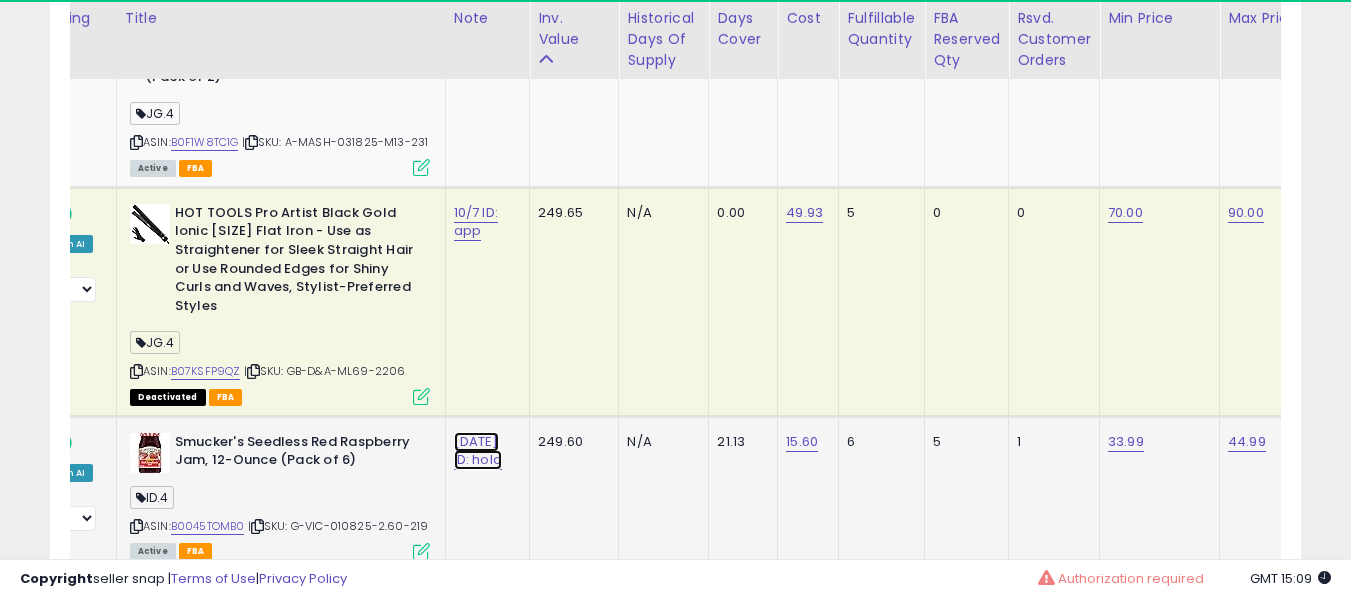 click on "[DATE] ID: hold" at bounding box center [476, -8920] 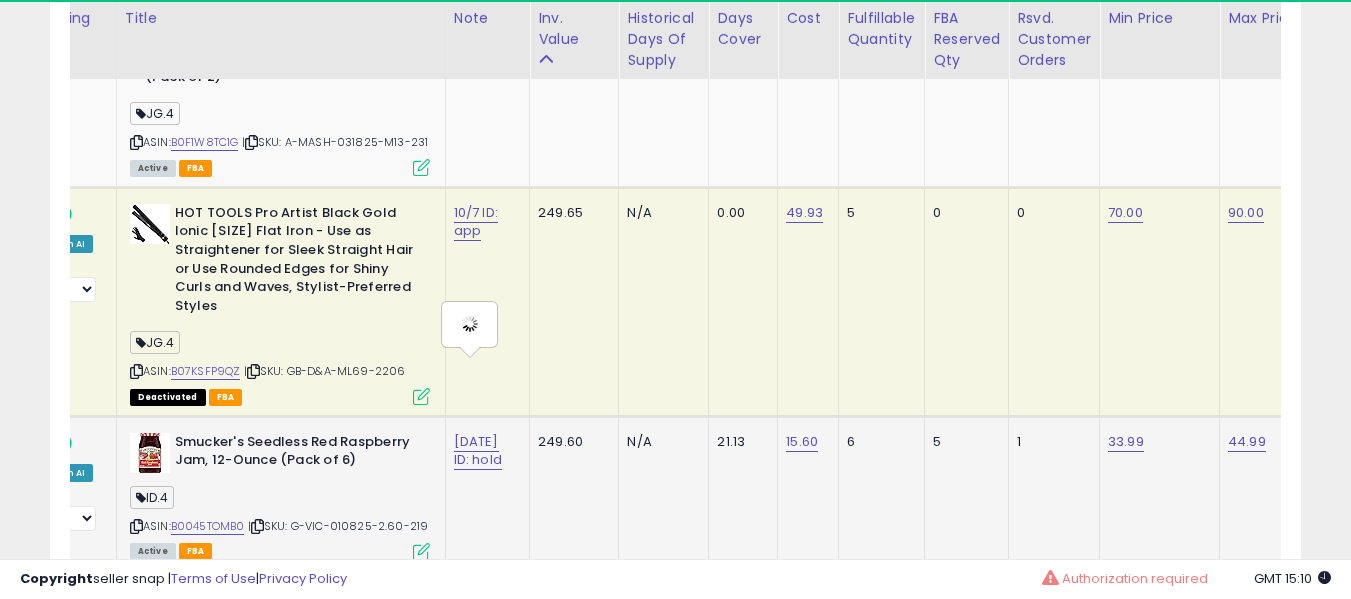 type on "**********" 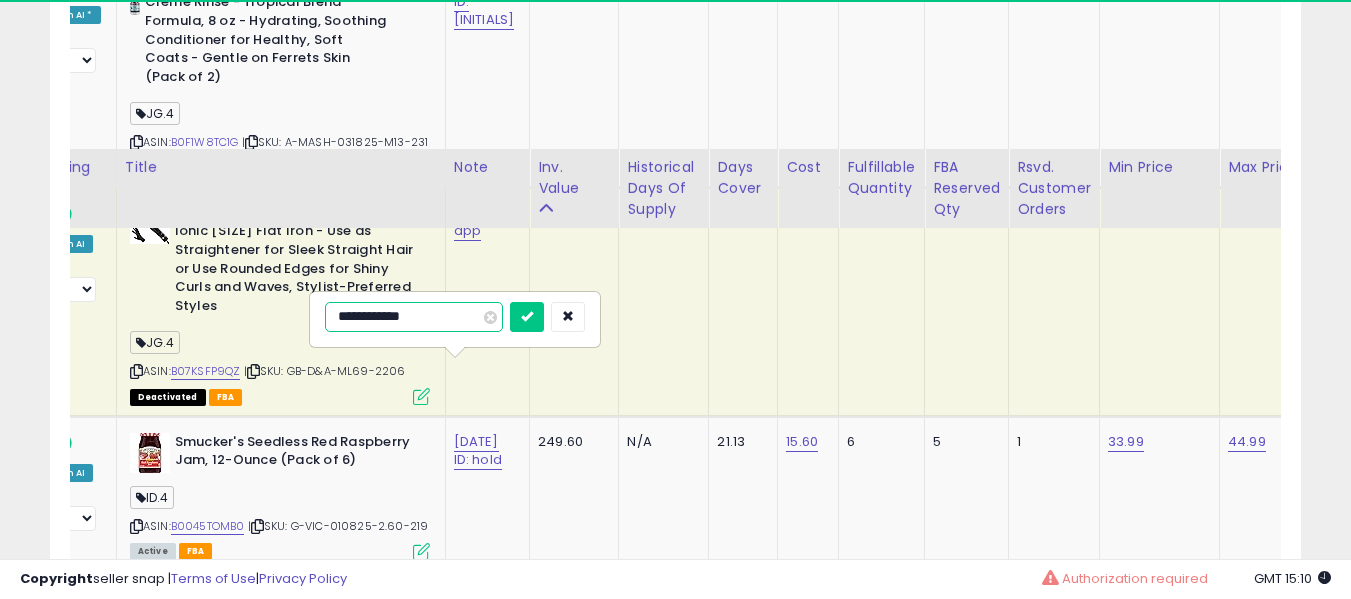 scroll, scrollTop: 10262, scrollLeft: 0, axis: vertical 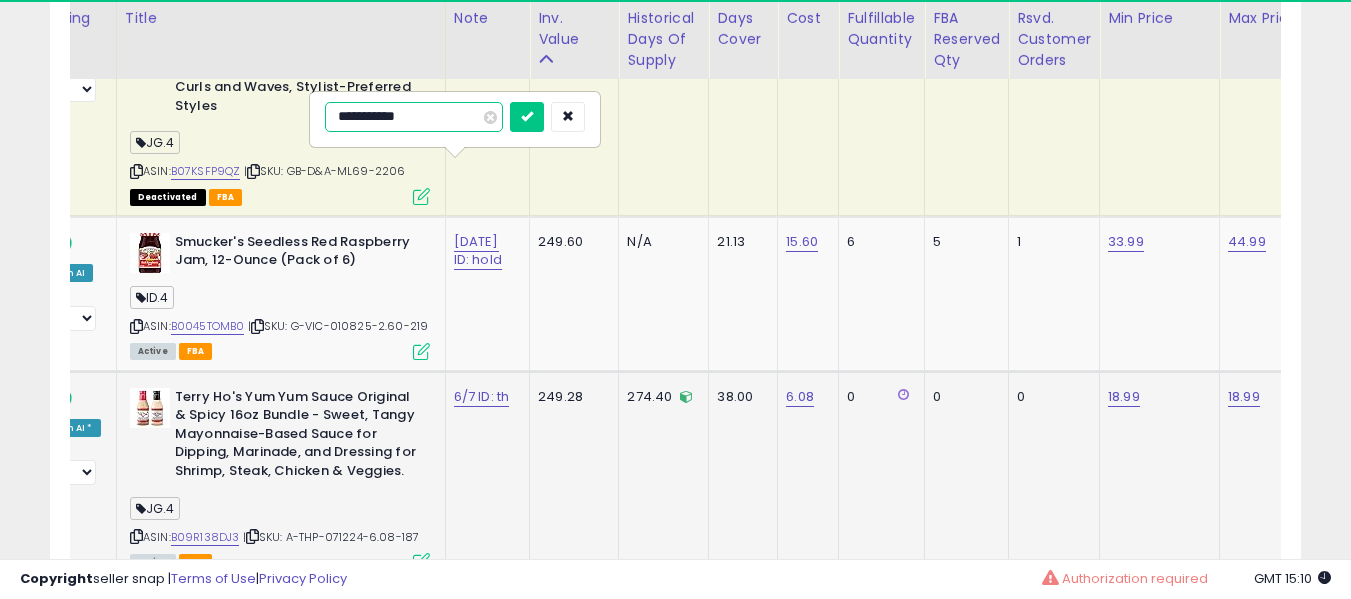 type on "**********" 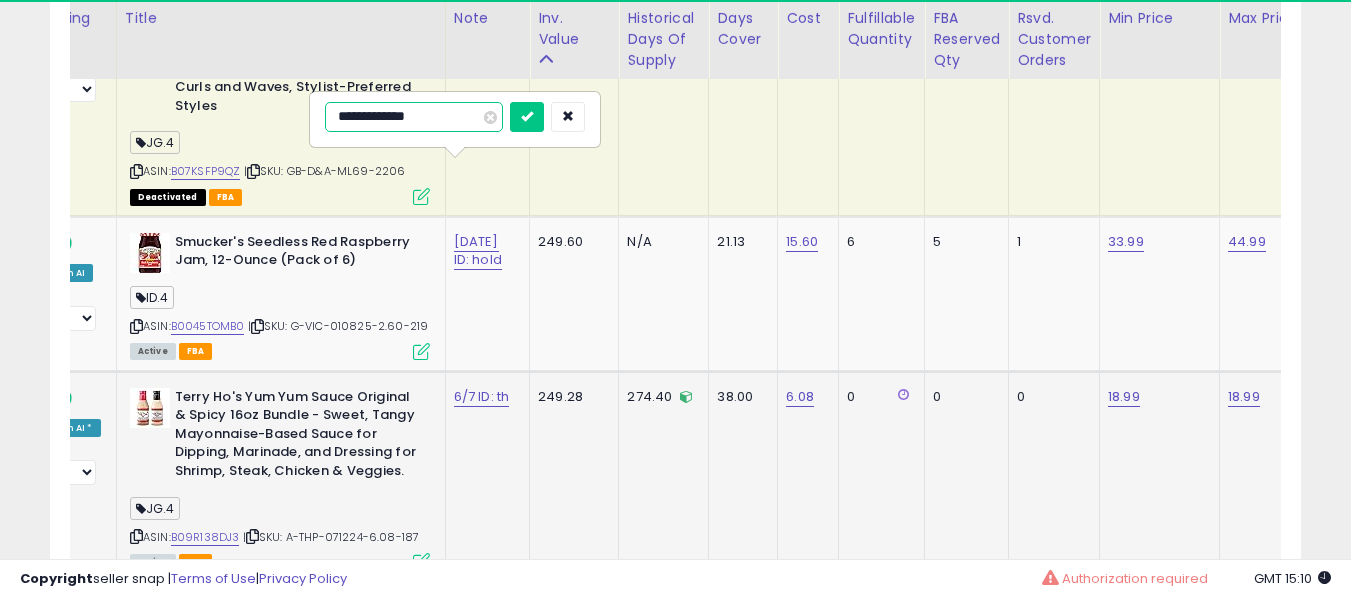 click at bounding box center [527, 117] 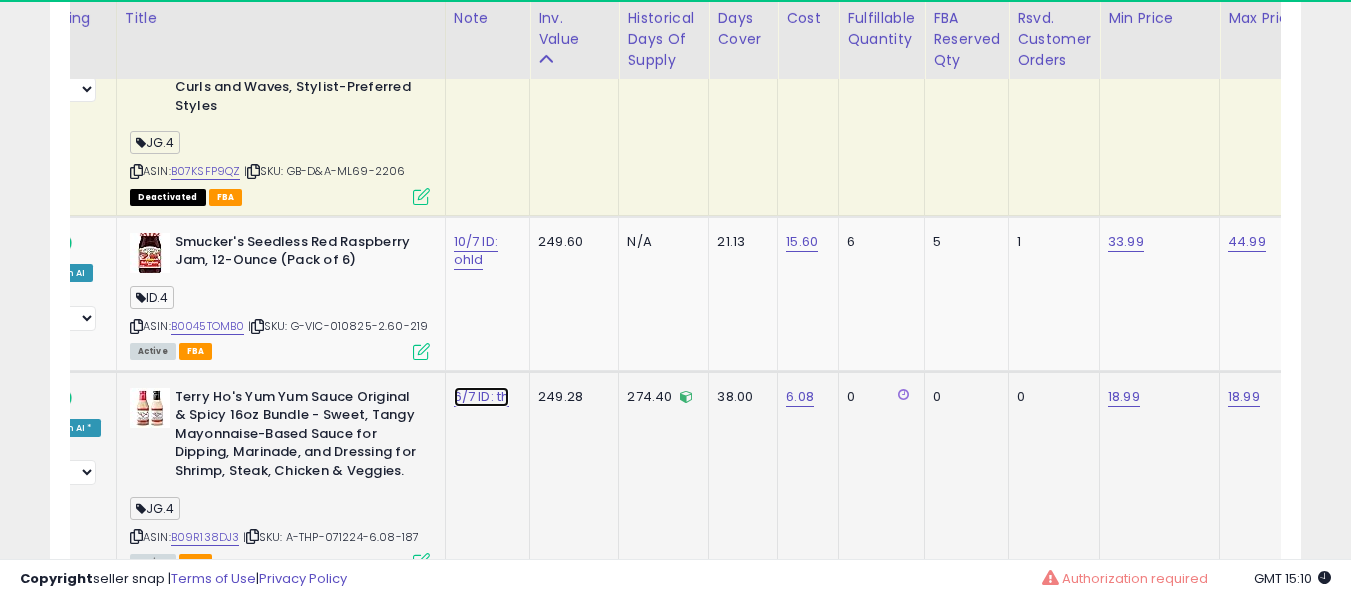 click on "6/7 ID: th" at bounding box center (476, -9120) 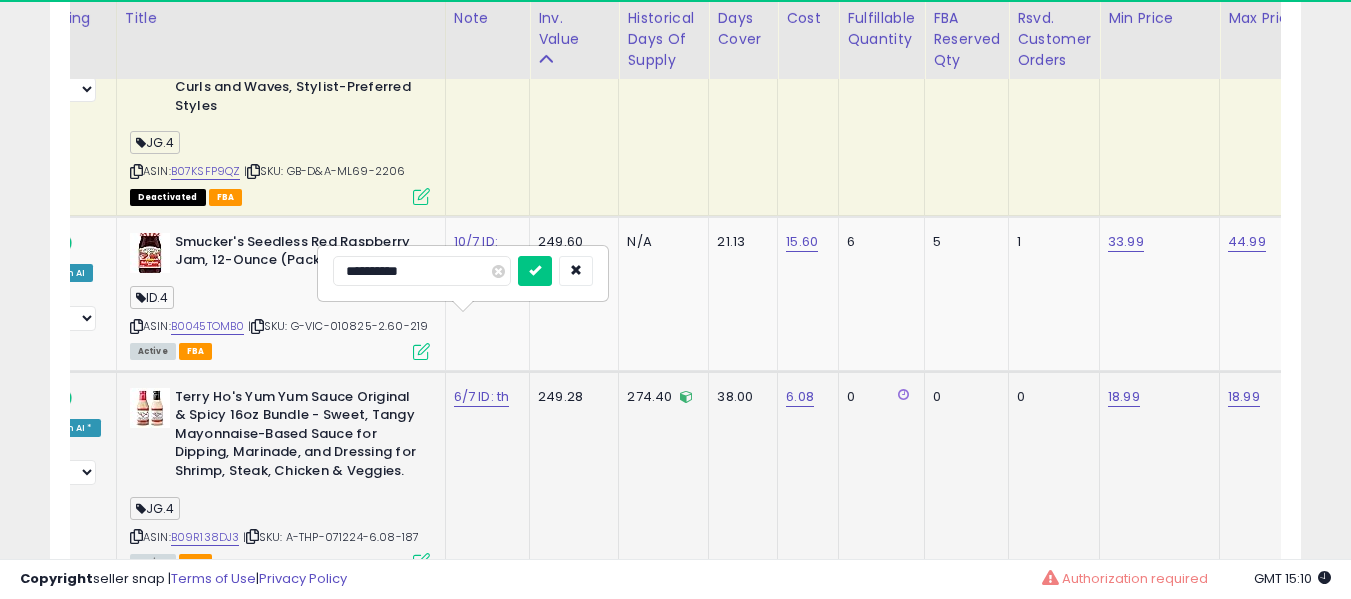 type on "**********" 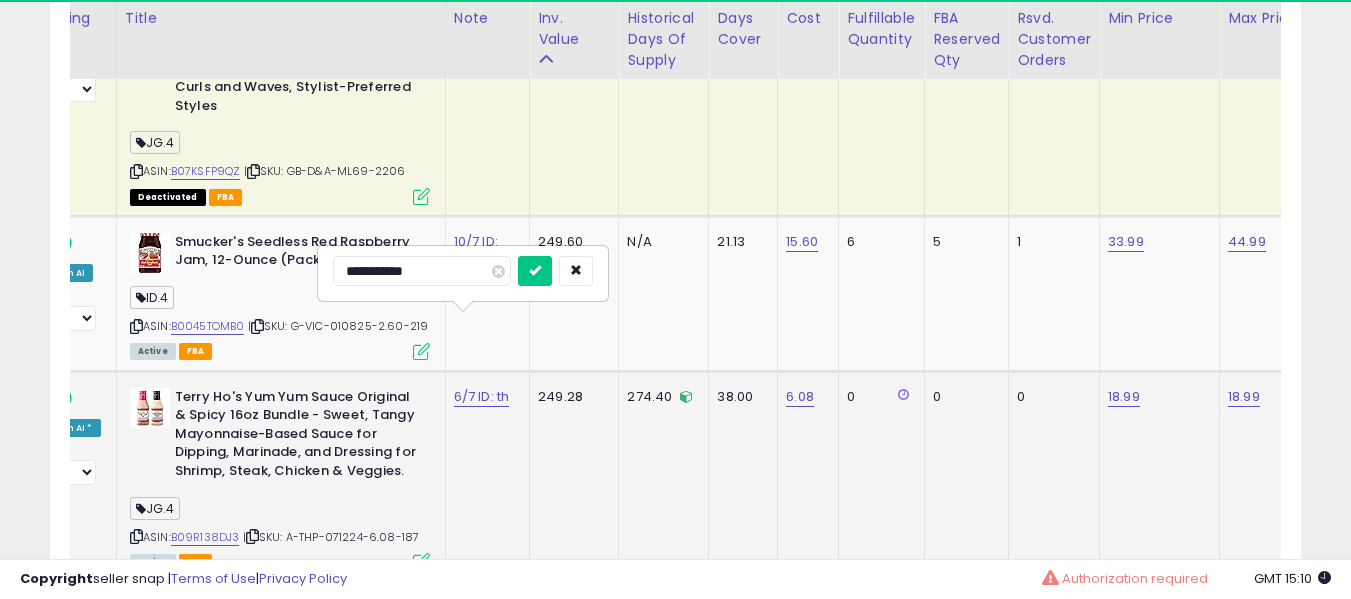 click at bounding box center (535, 271) 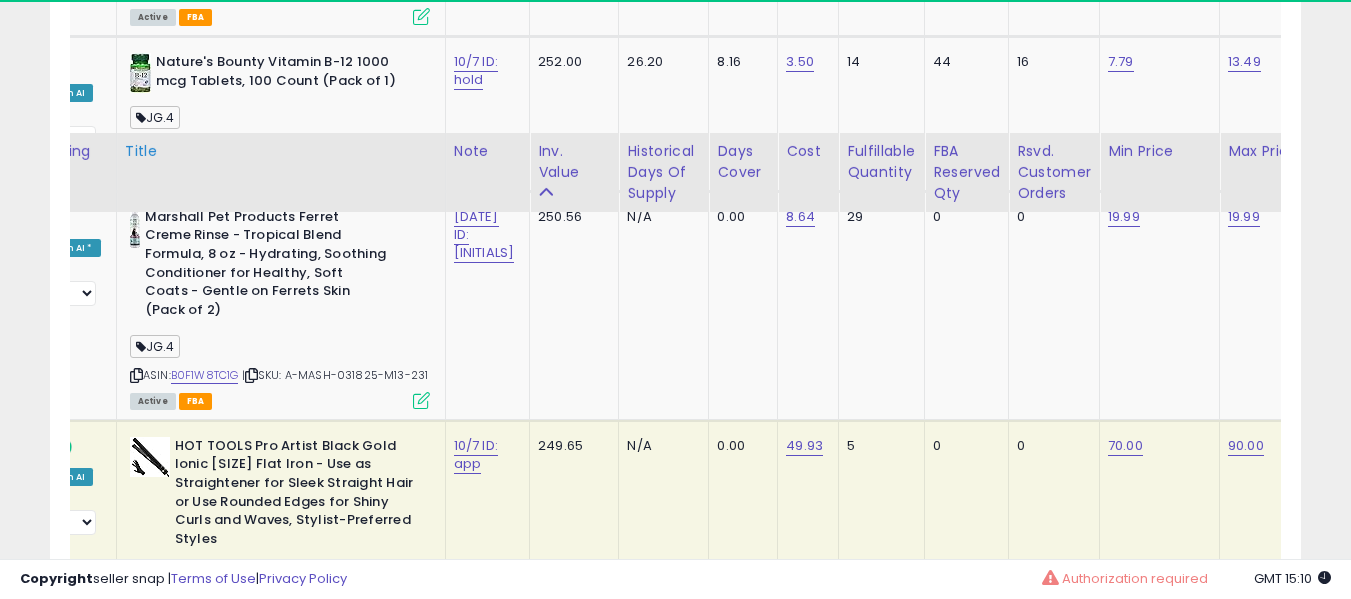 scroll, scrollTop: 9662, scrollLeft: 0, axis: vertical 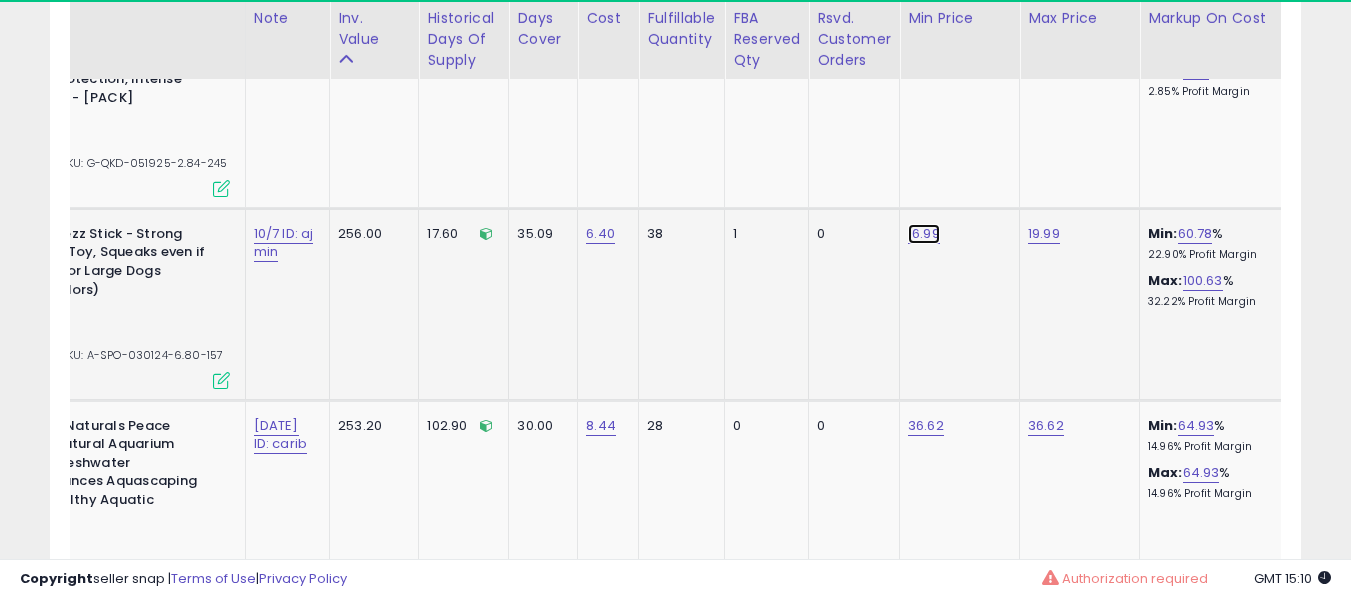 click on "16.99" at bounding box center (922, -8098) 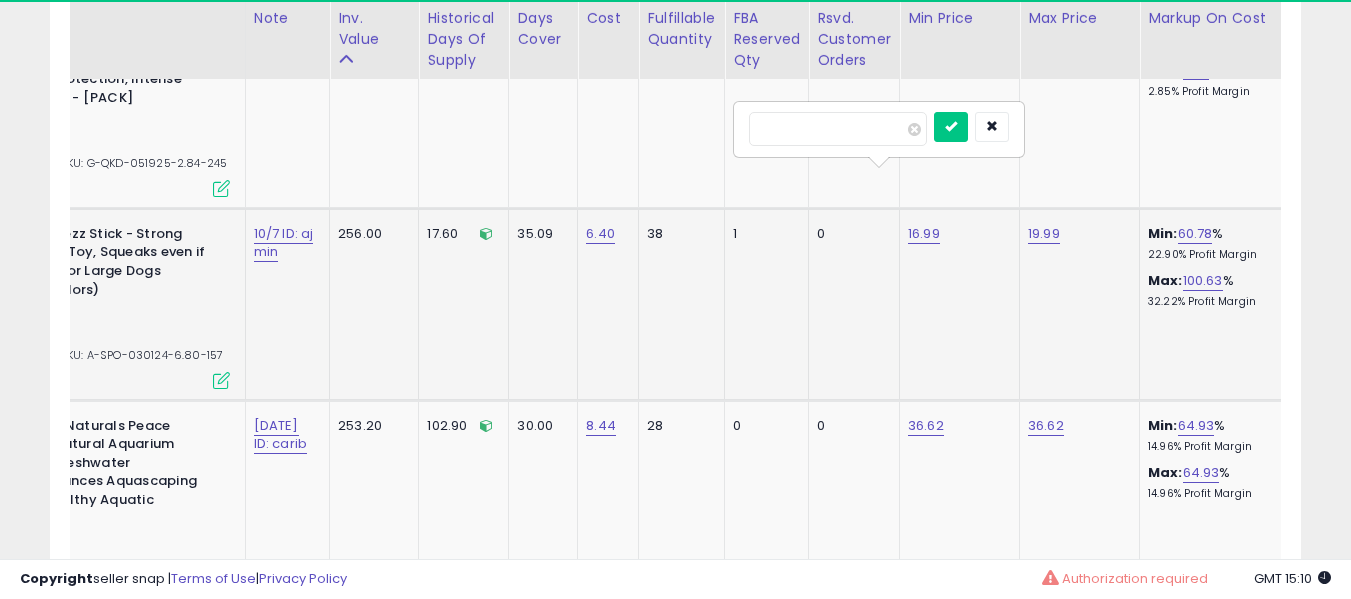 type on "*****" 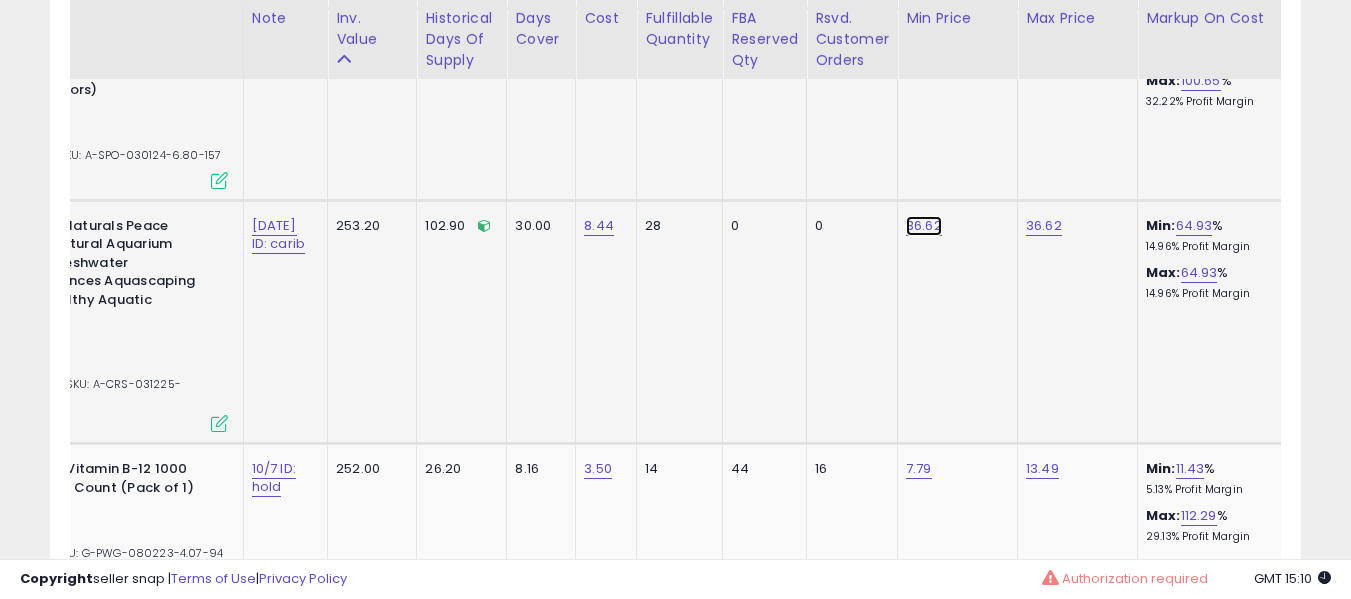 click on "36.62" at bounding box center (920, -8298) 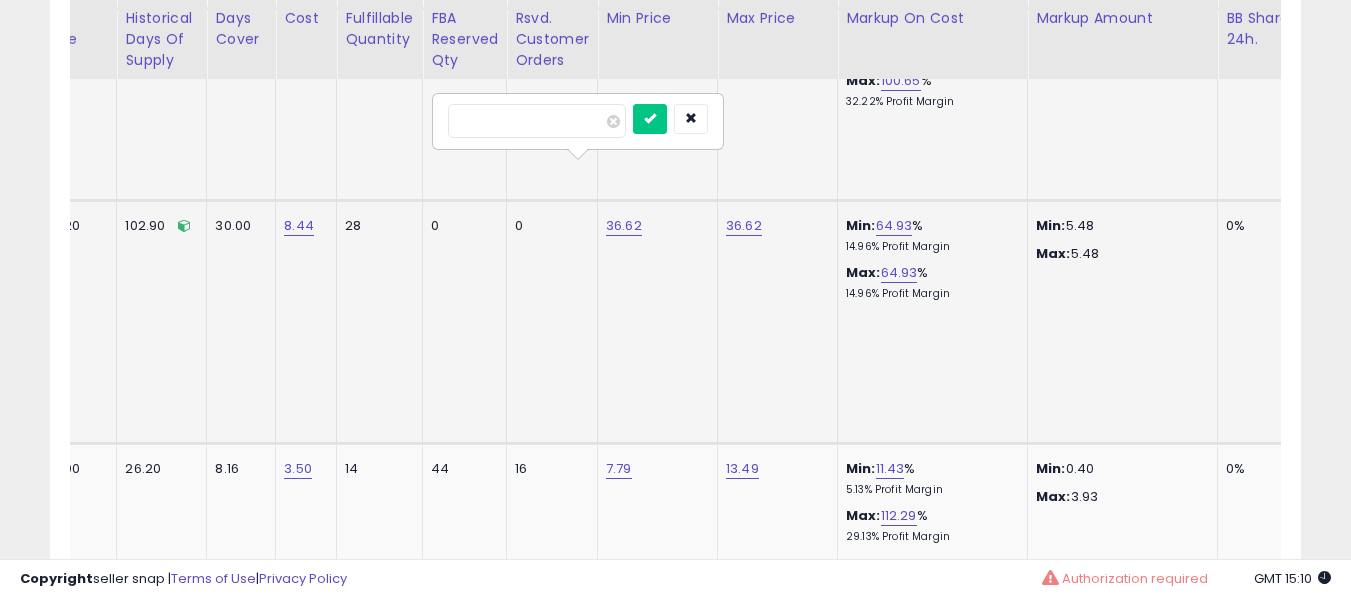 type on "*****" 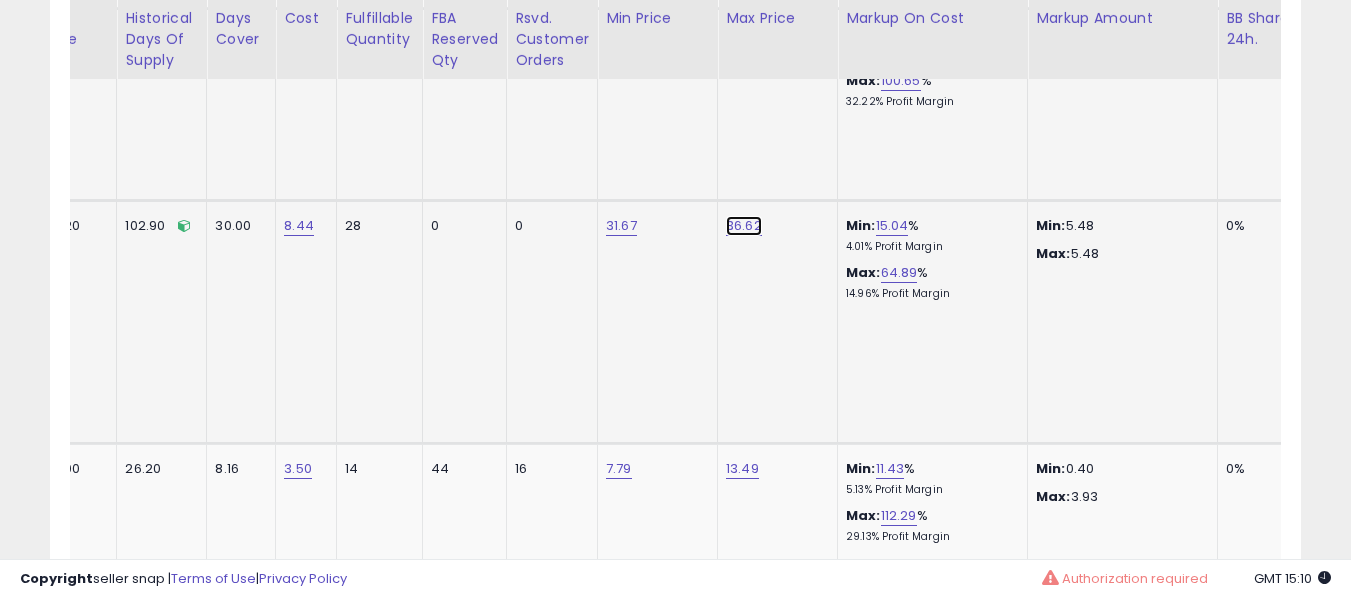 click on "36.62" at bounding box center (740, -8298) 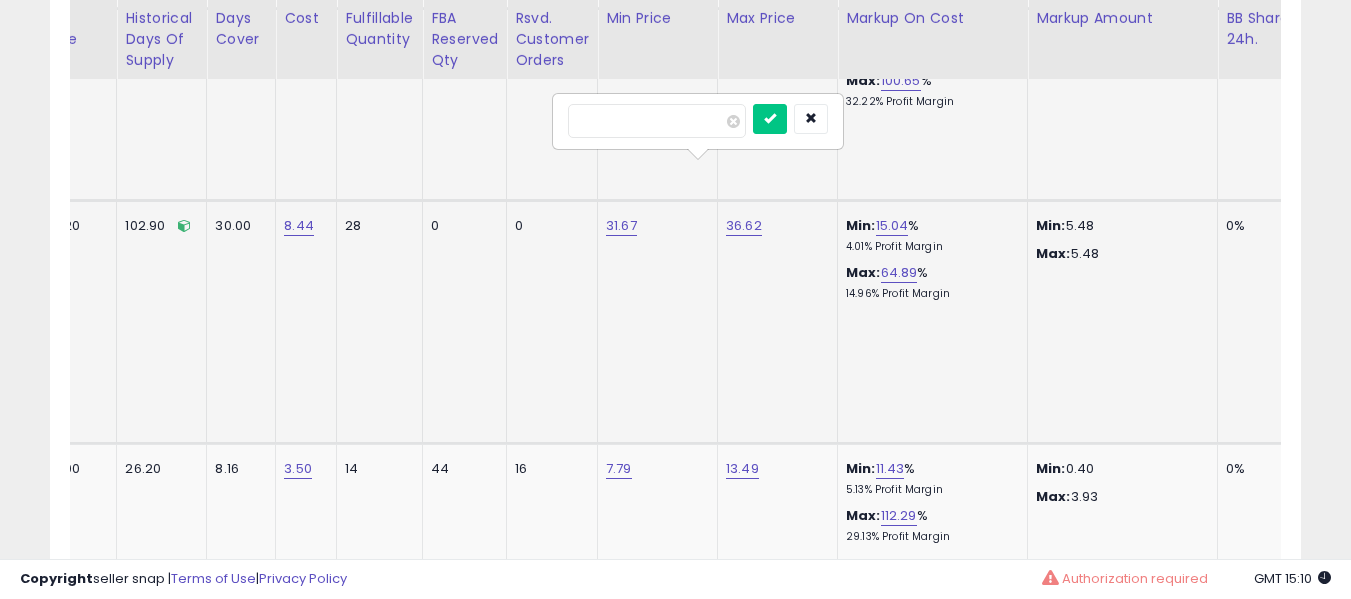 type on "*****" 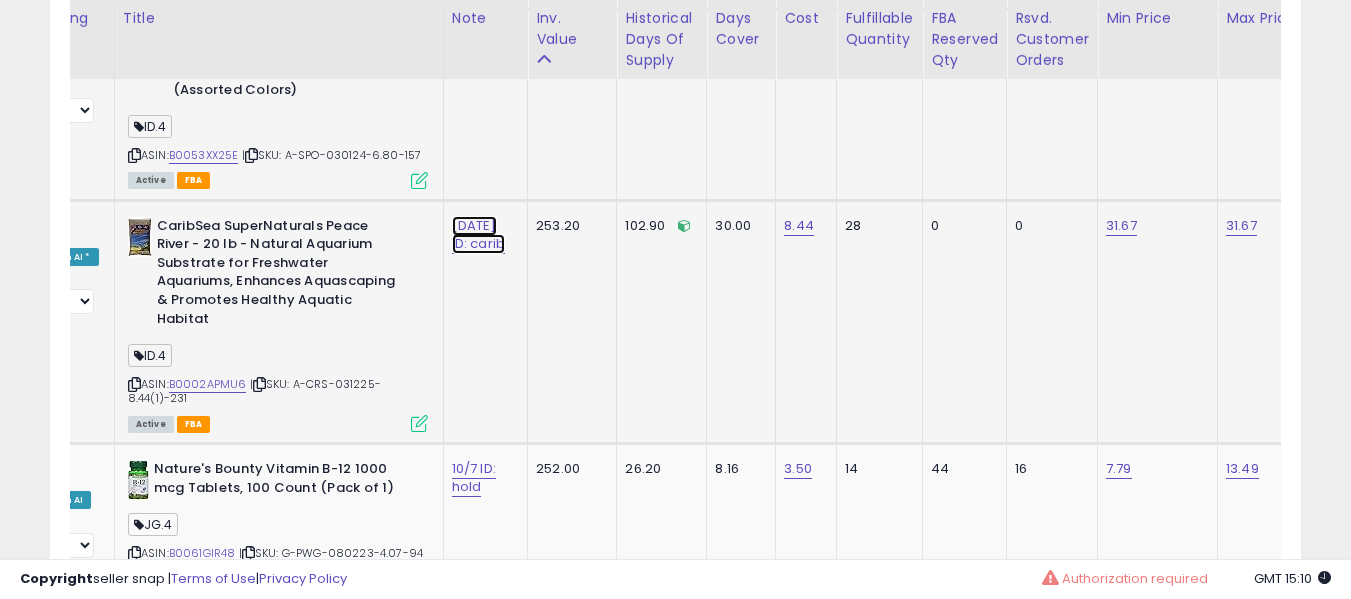 click on "[DATE] ID: carib" at bounding box center (474, -8280) 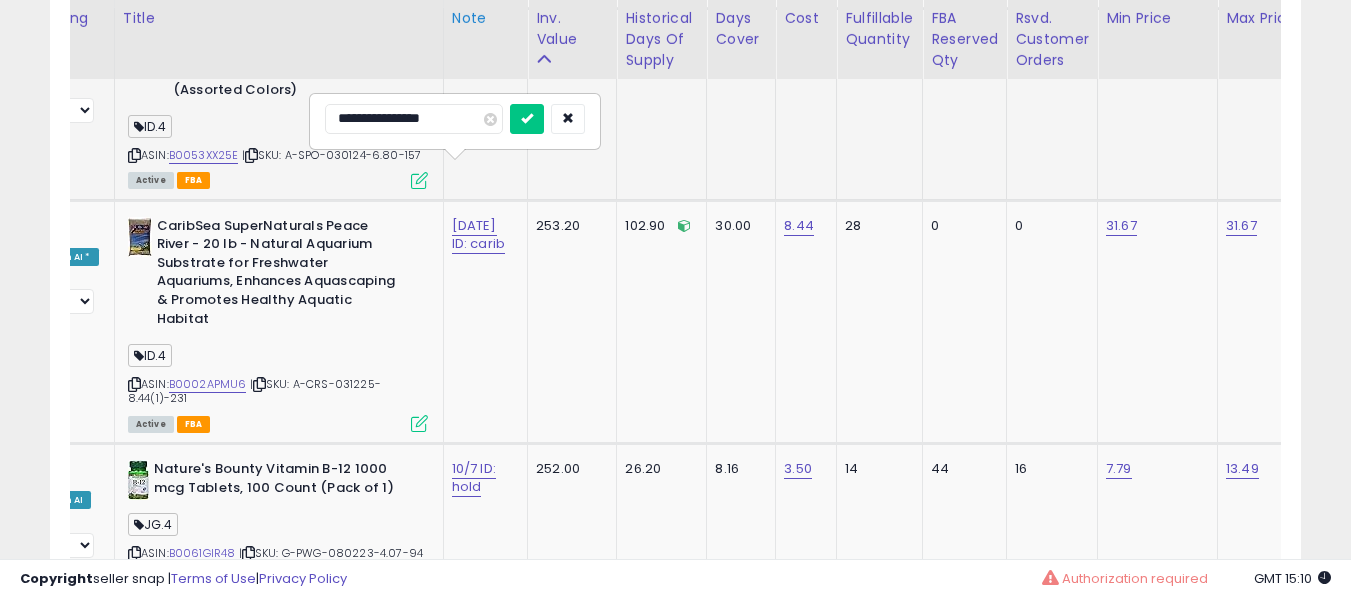 type on "**********" 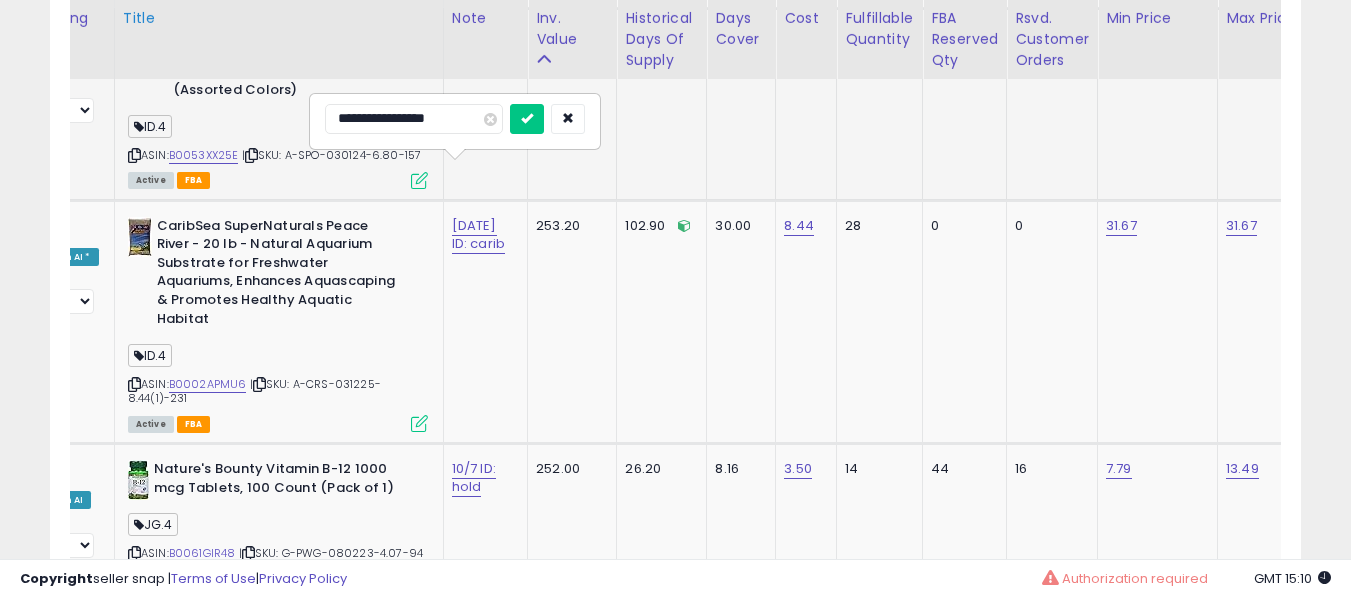 click at bounding box center (527, 119) 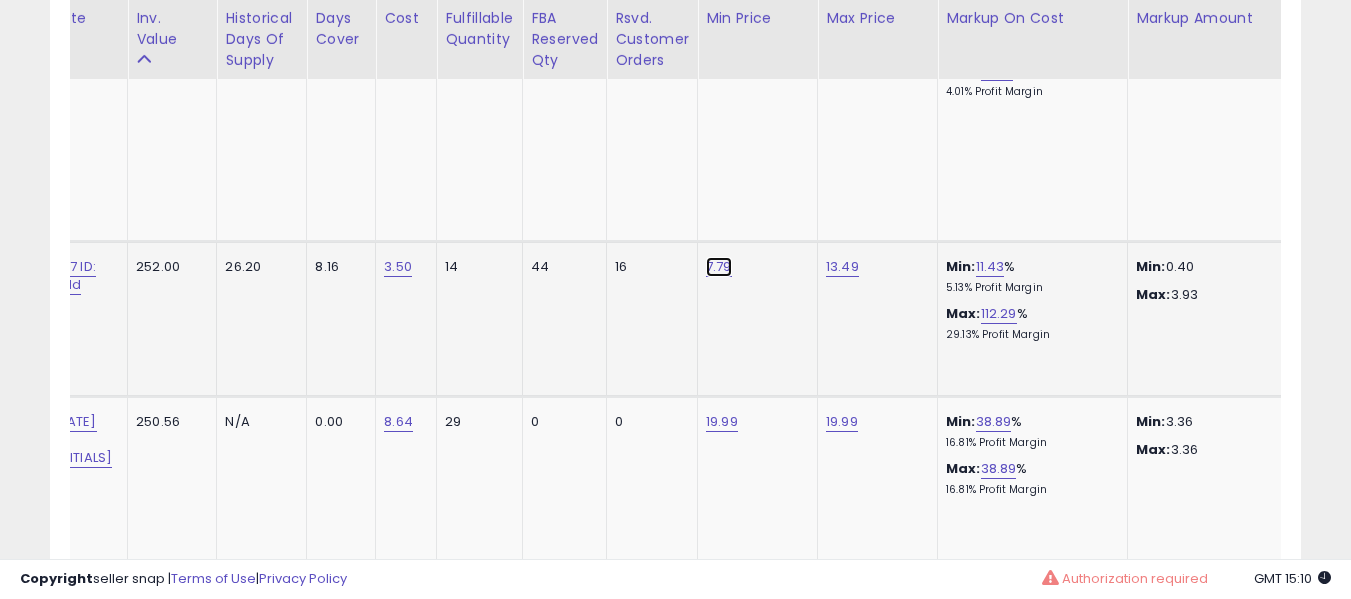 click on "7.79" at bounding box center (720, -8500) 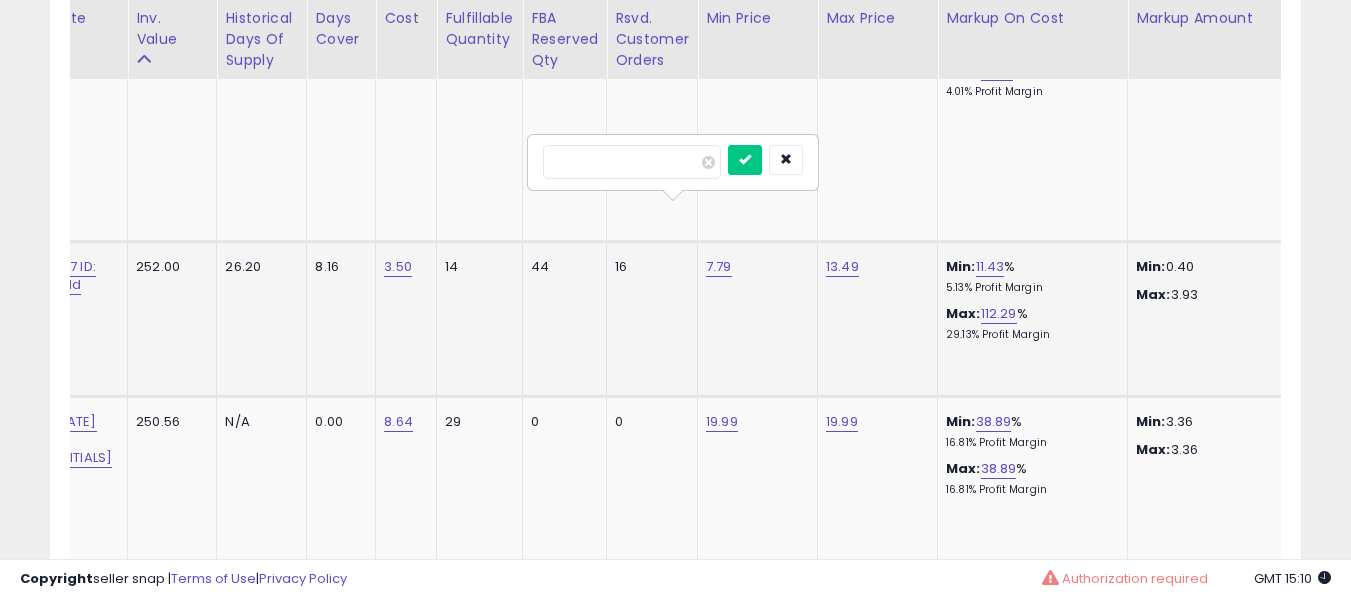 type on "****" 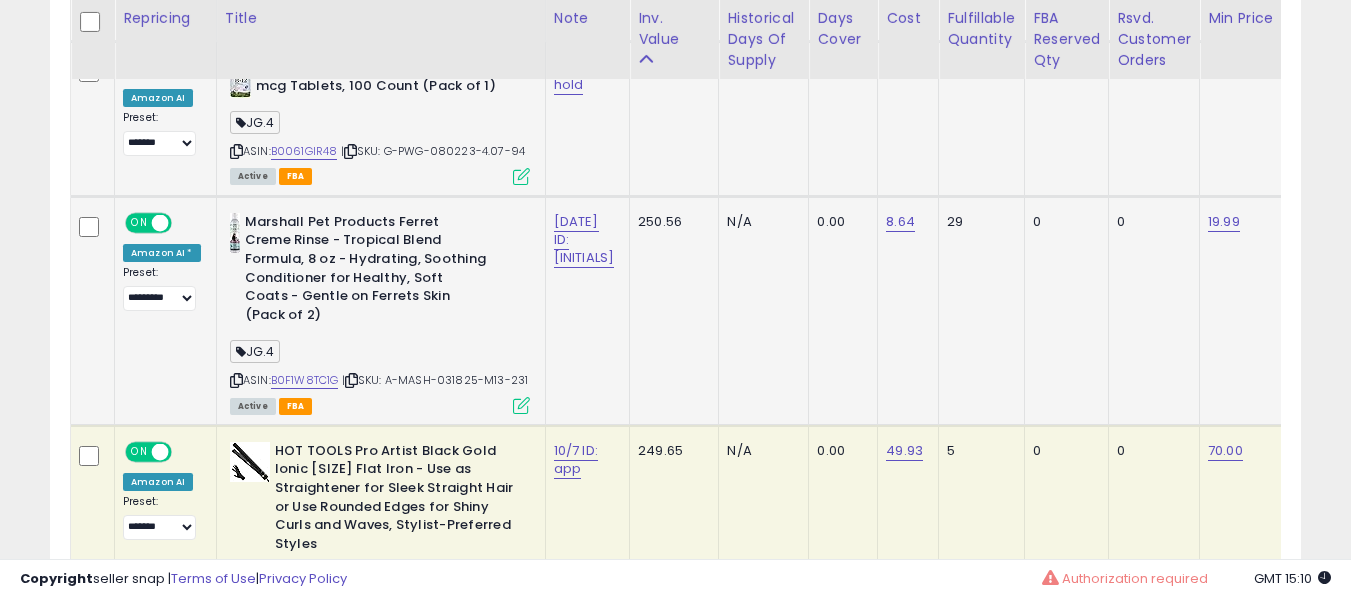 drag, startPoint x: 307, startPoint y: 286, endPoint x: 322, endPoint y: 297, distance: 18.601076 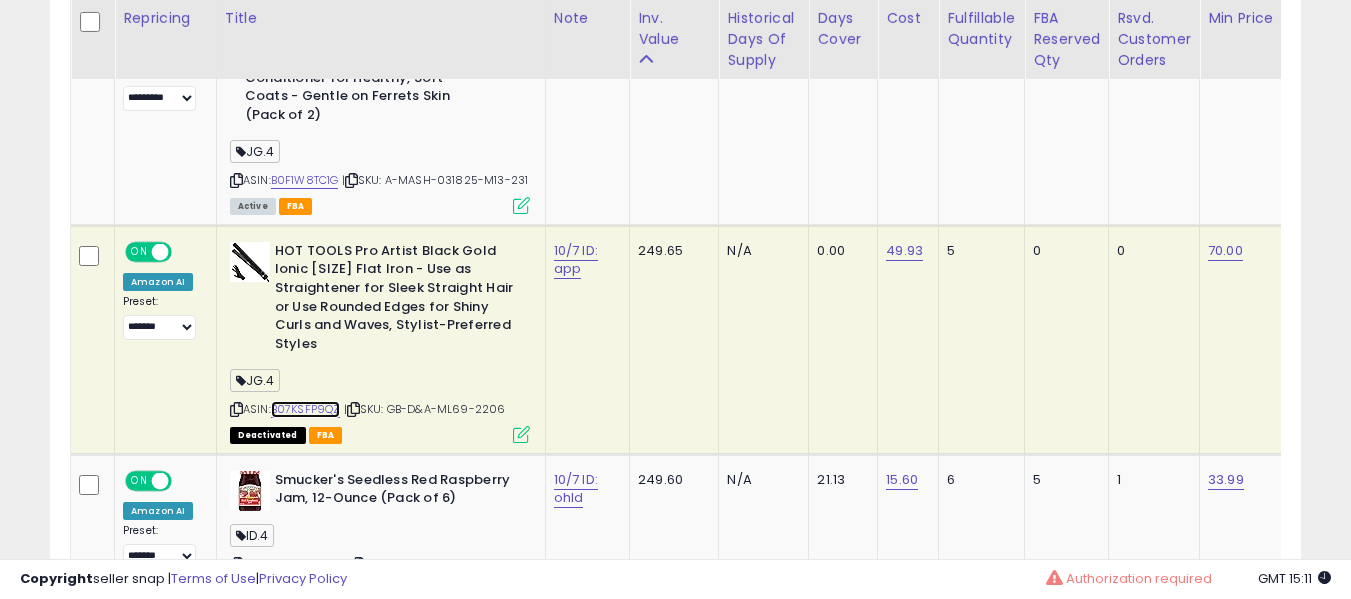 scroll, scrollTop: 0, scrollLeft: 100, axis: horizontal 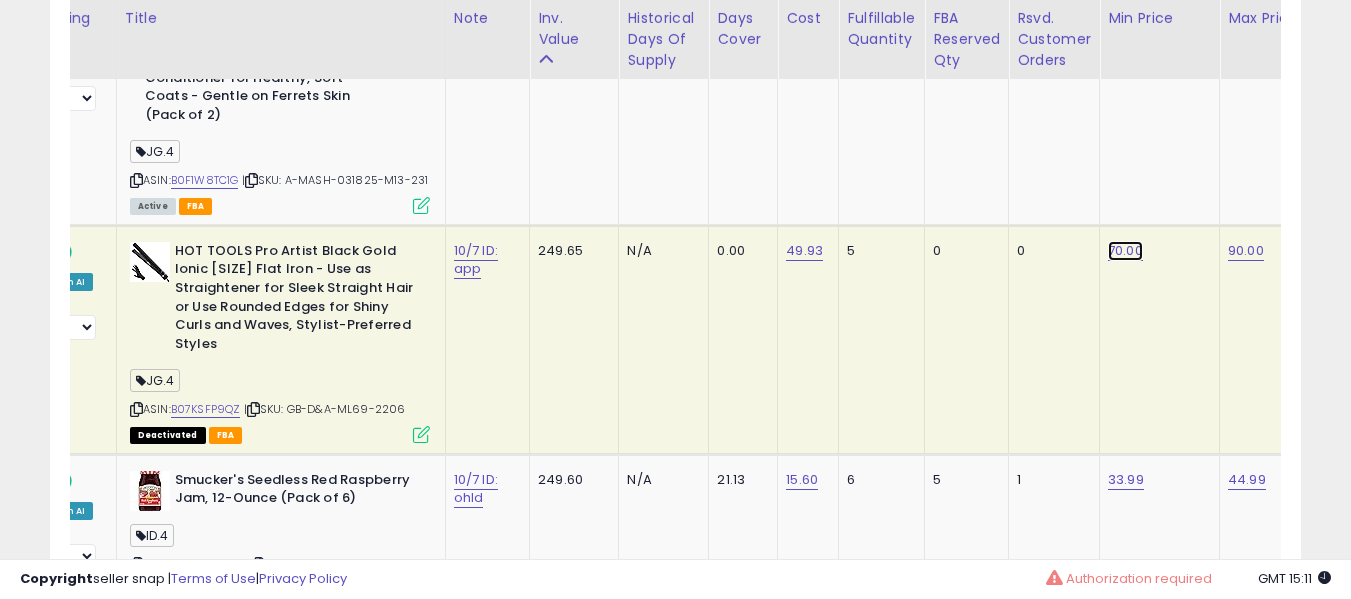 click on "70.00" at bounding box center [1124, -5378] 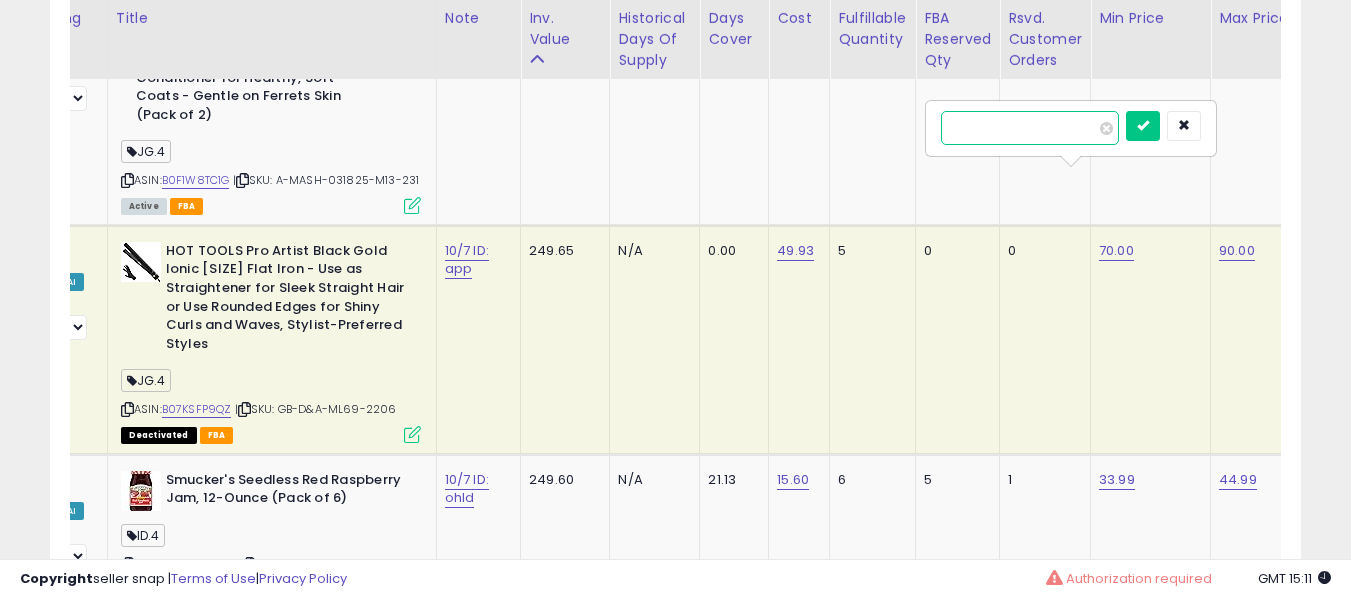 type on "****" 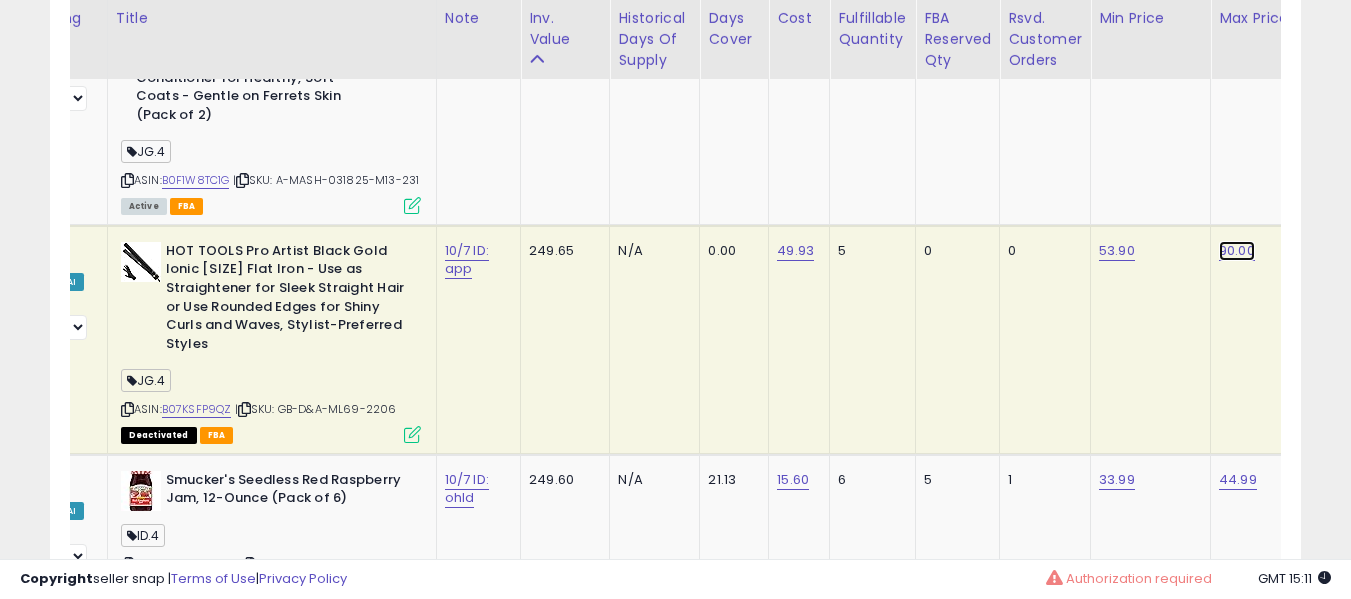 click on "90.00" at bounding box center [1235, -5378] 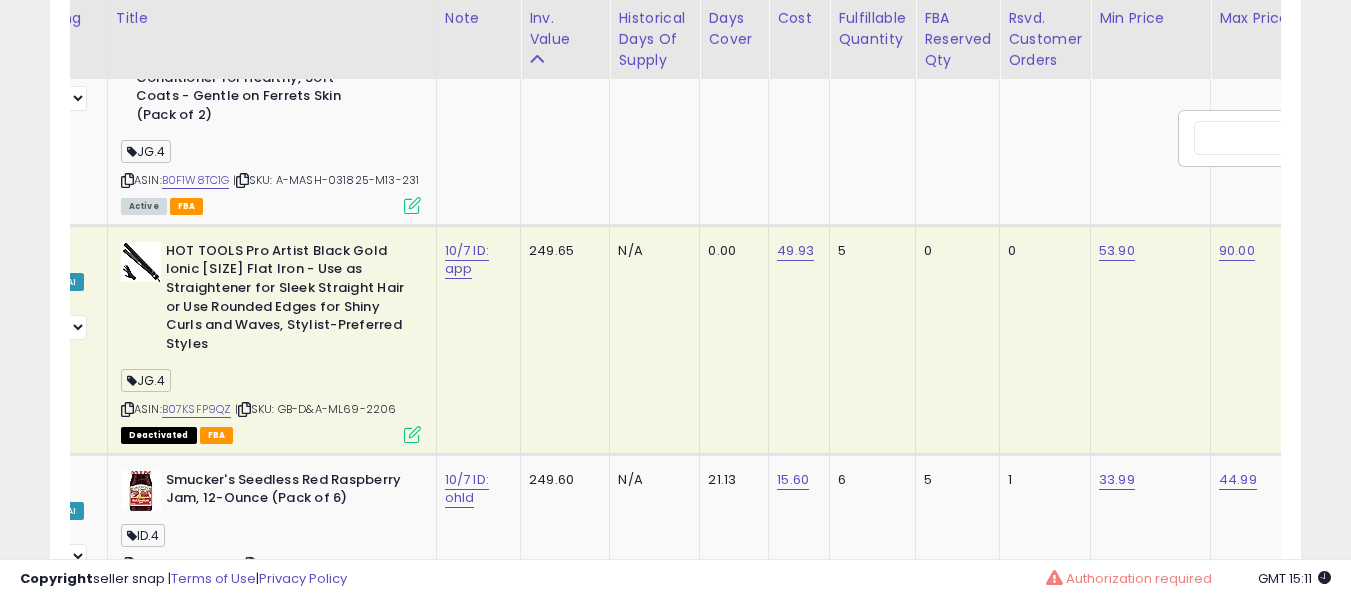 scroll, scrollTop: 0, scrollLeft: 230, axis: horizontal 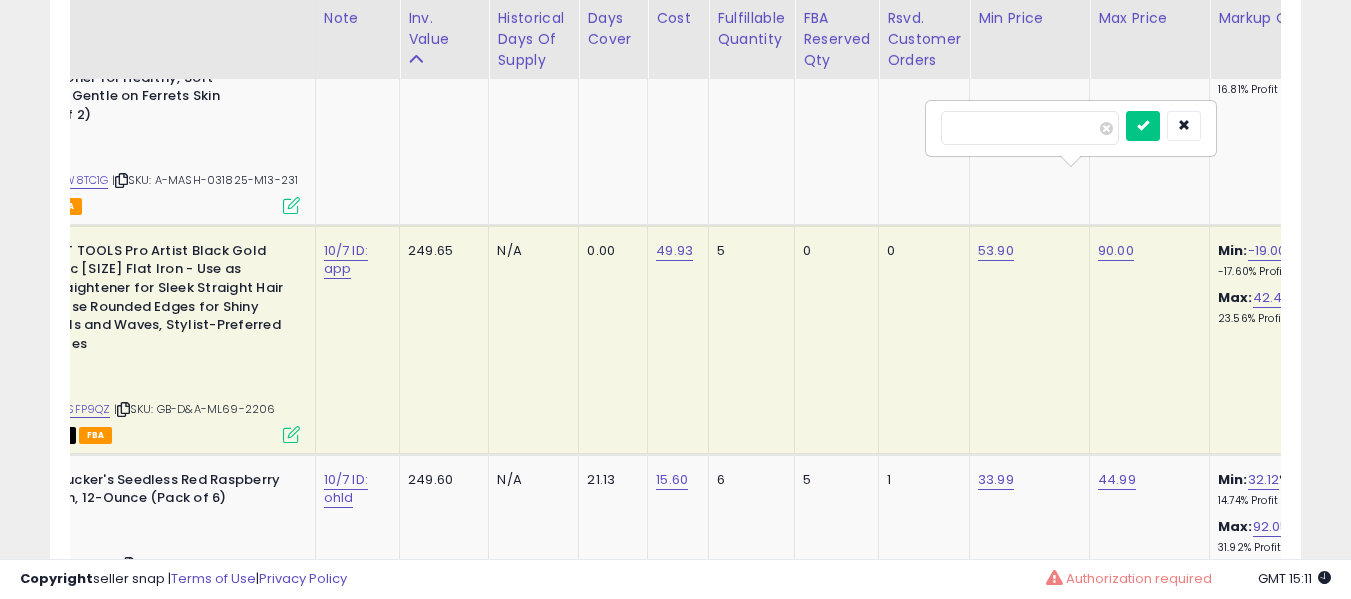 type on "*****" 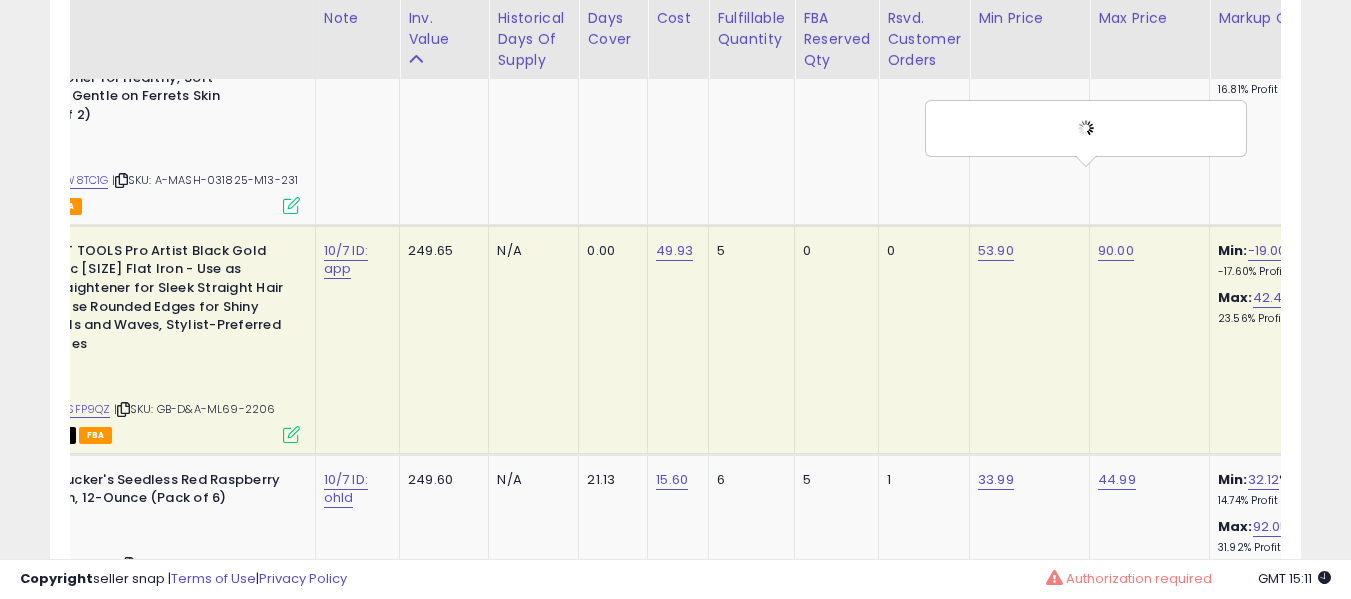 scroll, scrollTop: 0, scrollLeft: 0, axis: both 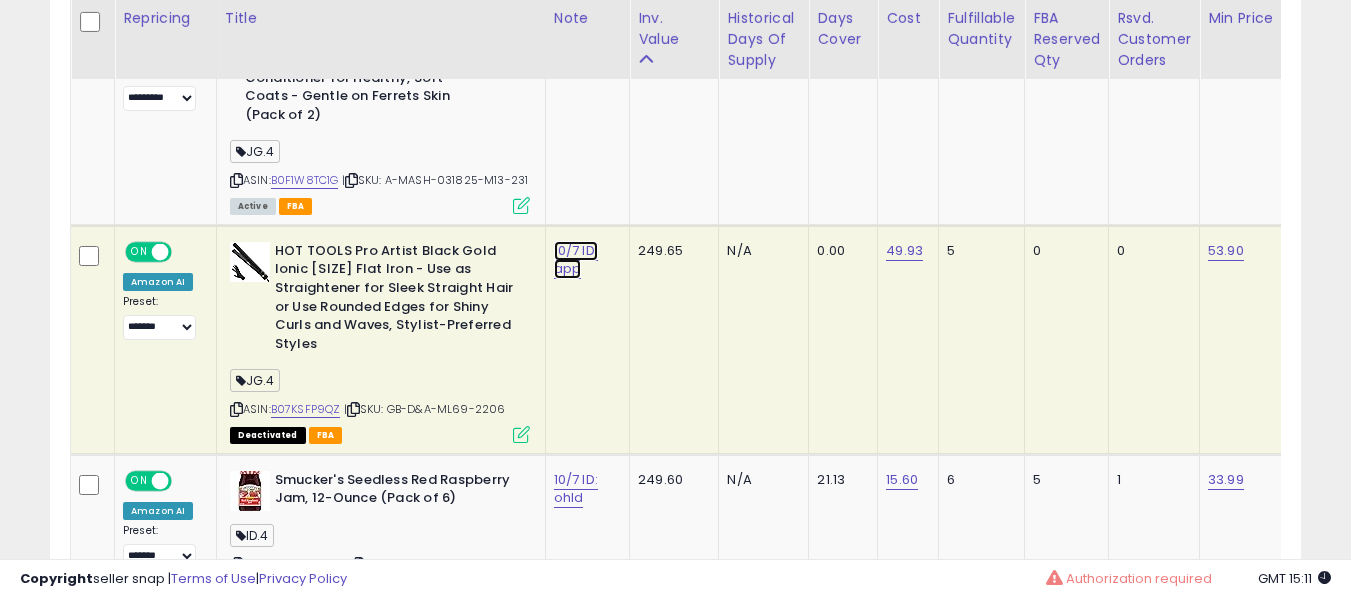 click on "10/7 ID: app" at bounding box center [576, -5369] 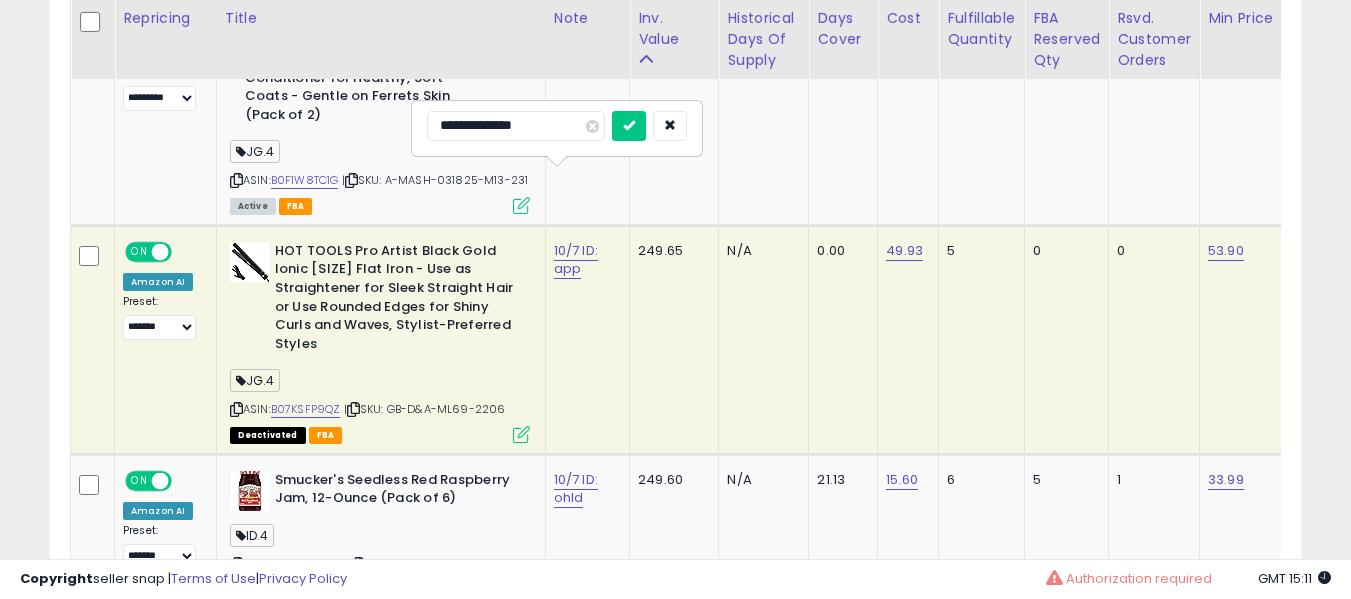 type on "**********" 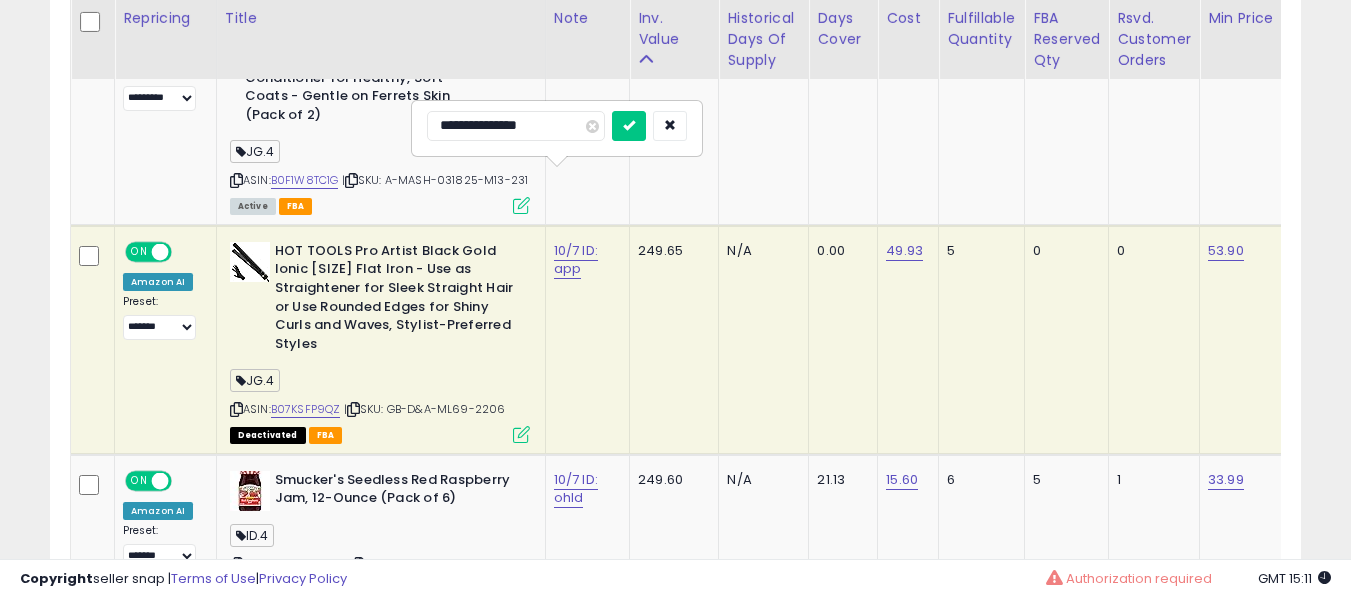 click at bounding box center [629, 126] 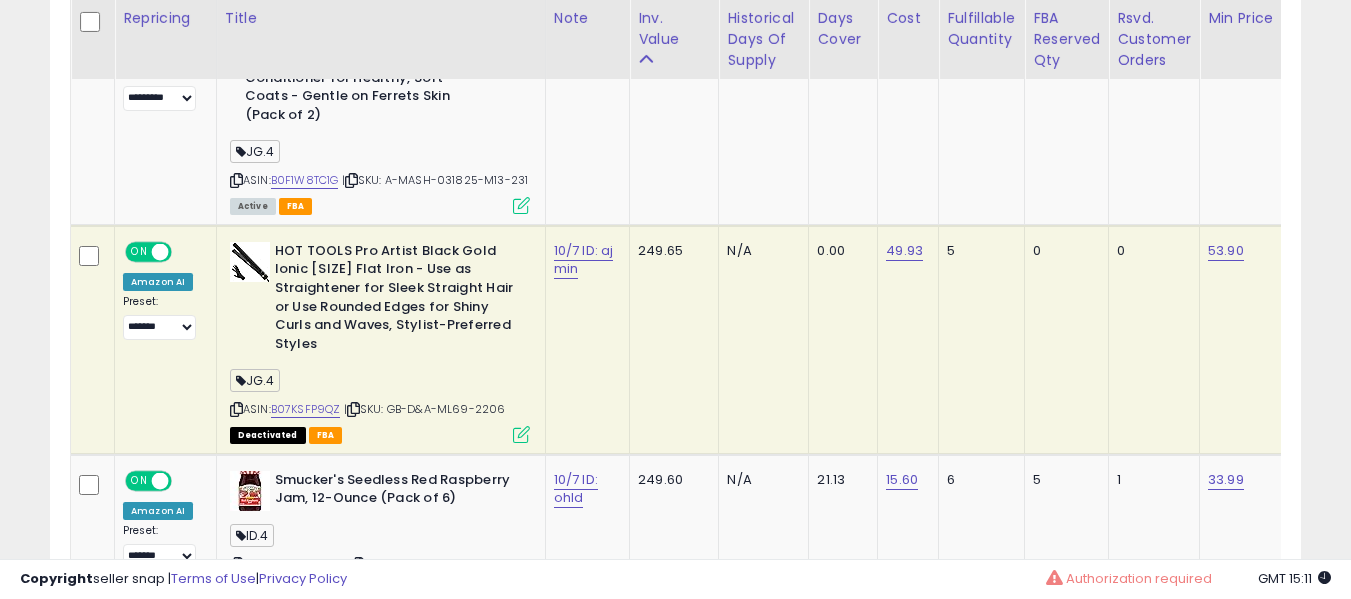 scroll, scrollTop: 0, scrollLeft: 149, axis: horizontal 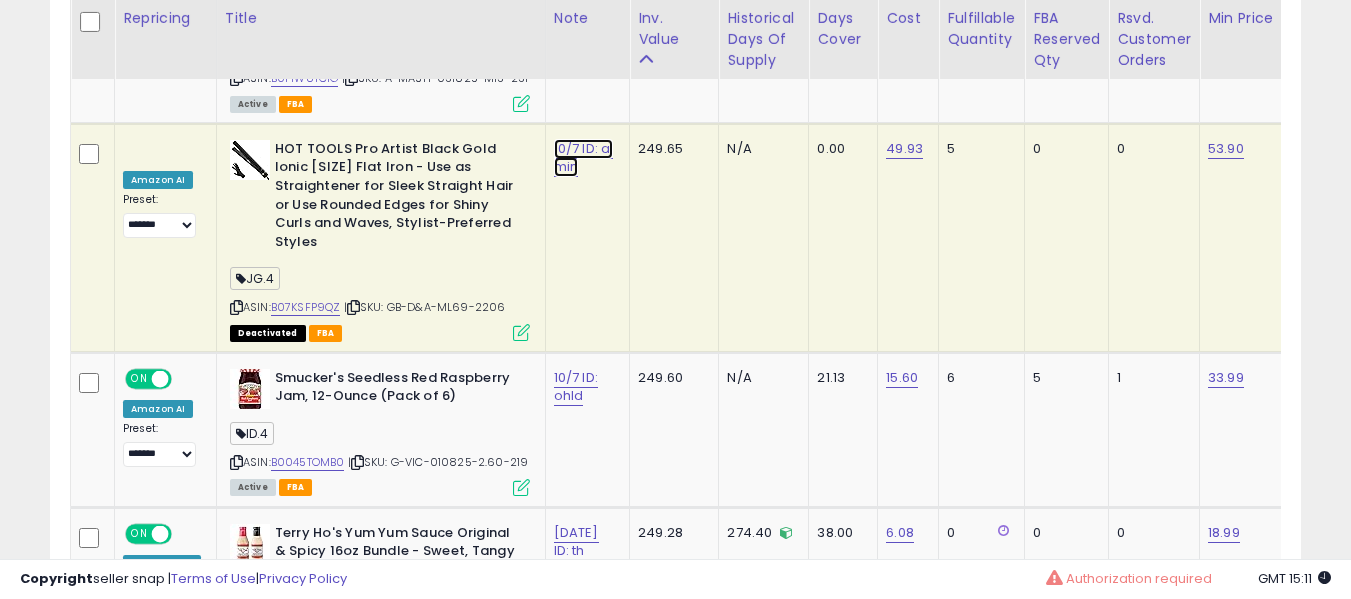 click on "10/7 ID: aj min" at bounding box center (576, -5471) 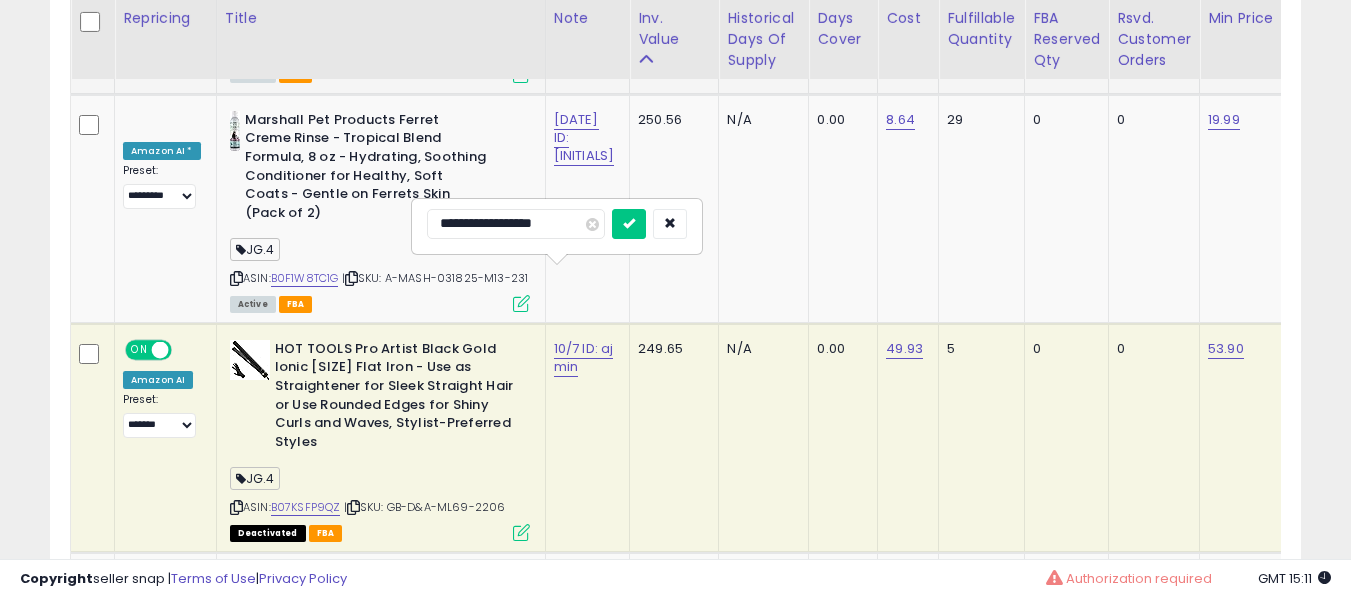 type on "**********" 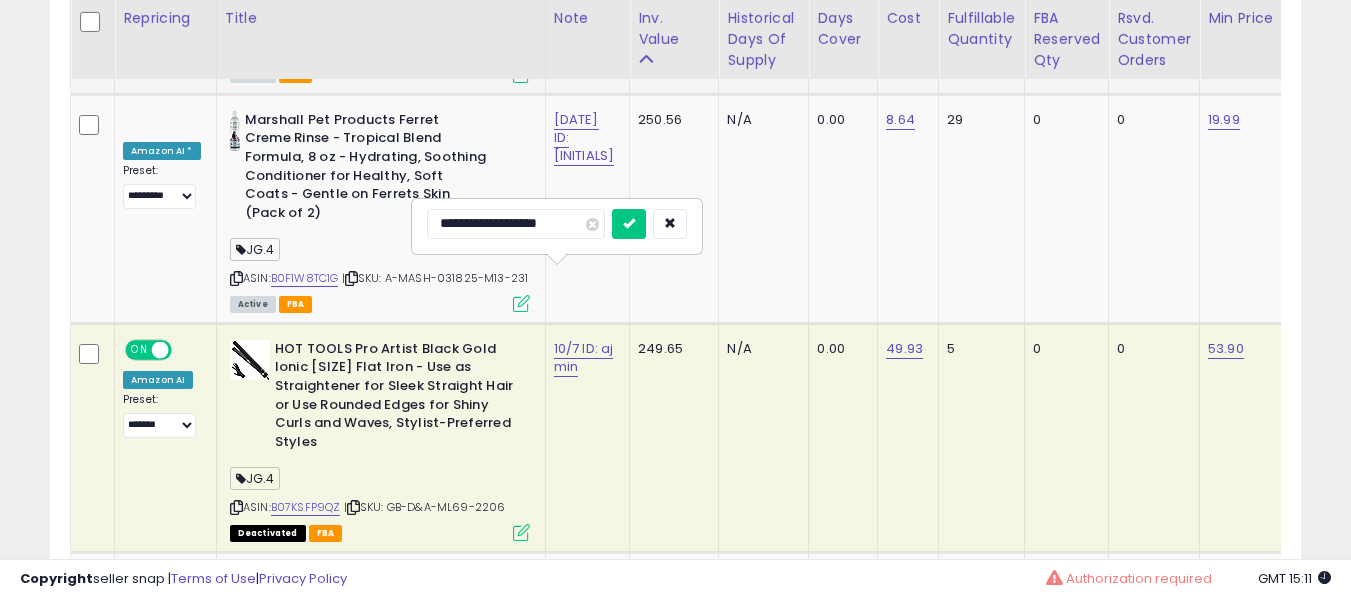 click at bounding box center [629, 224] 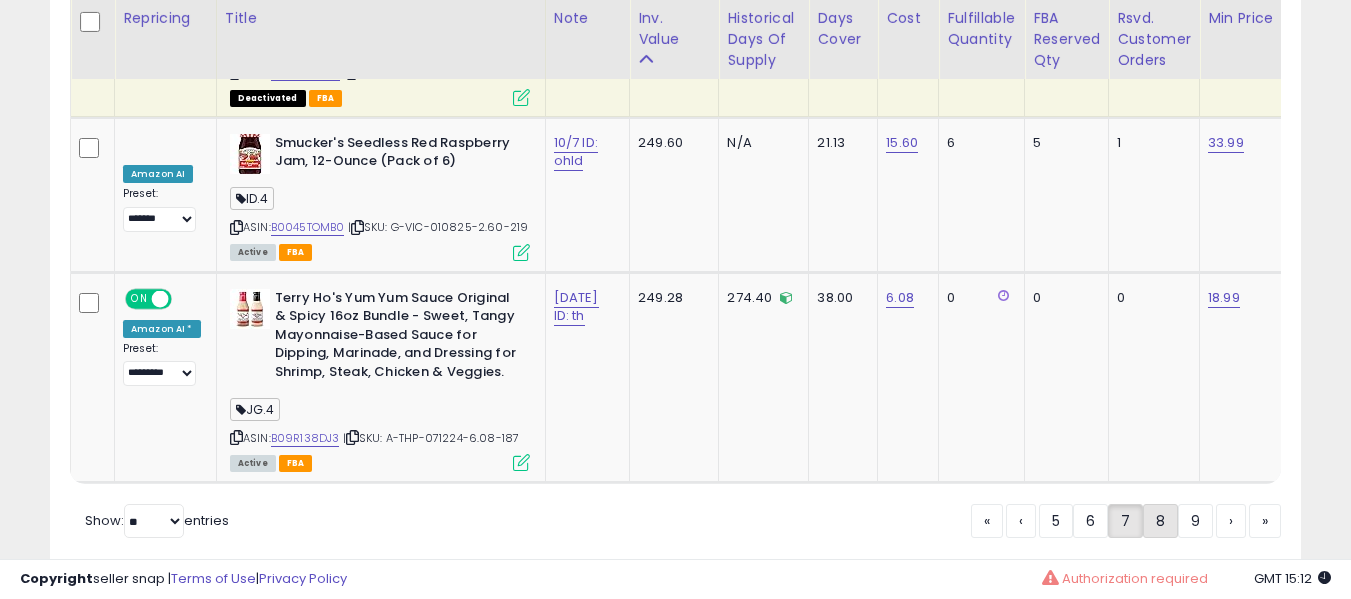 click on "8" 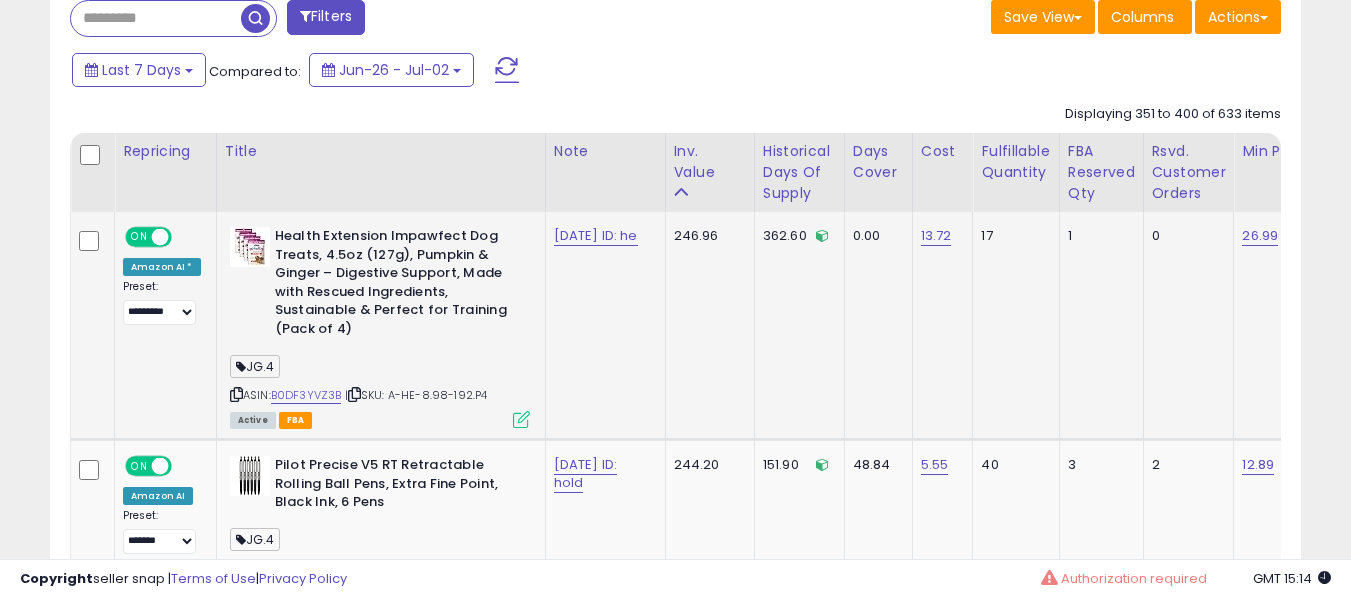 scroll, scrollTop: 891, scrollLeft: 0, axis: vertical 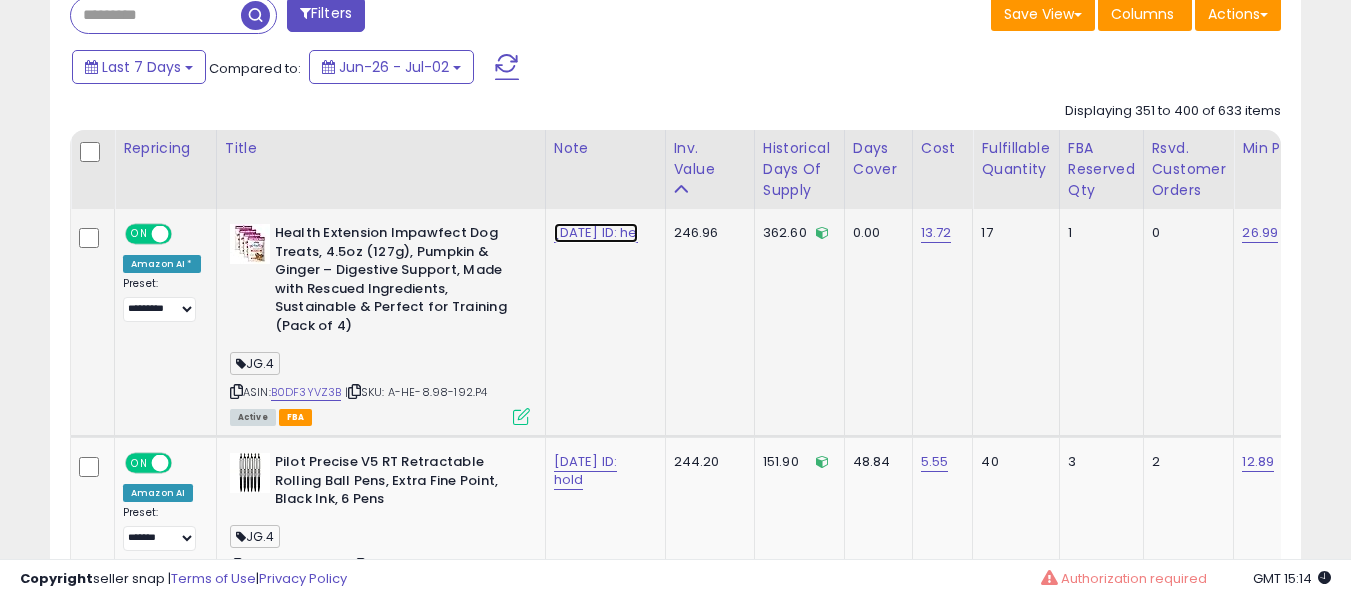 click on "[DATE] ID: he" at bounding box center (596, 233) 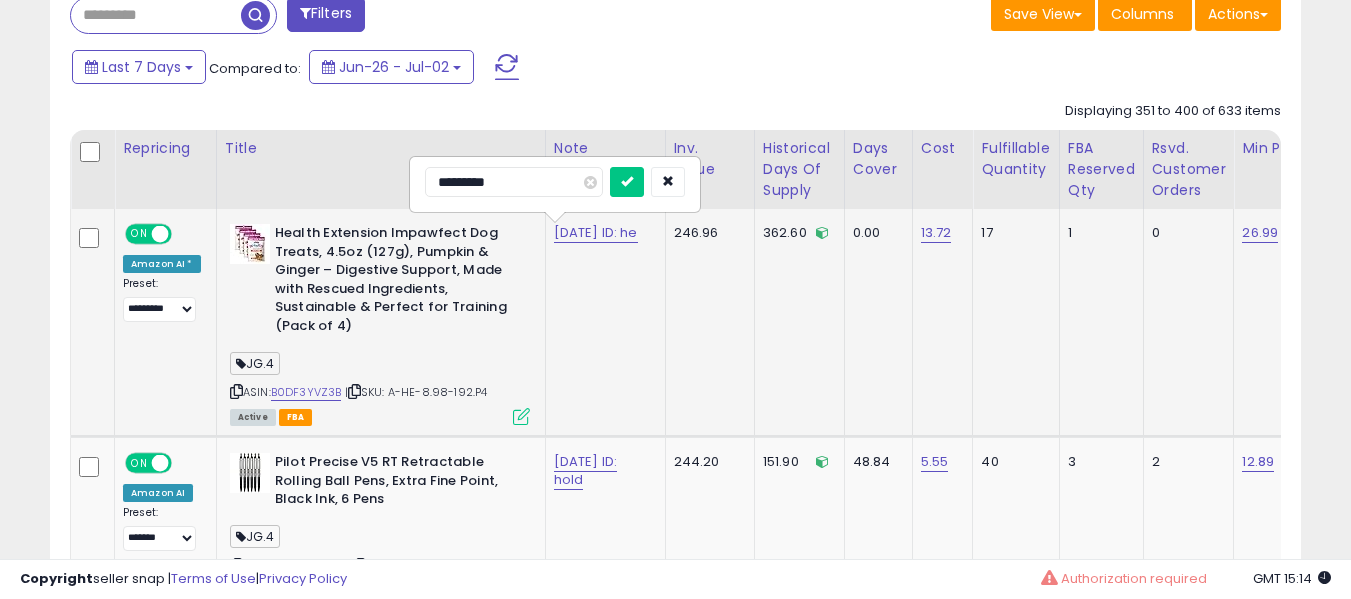 type on "**********" 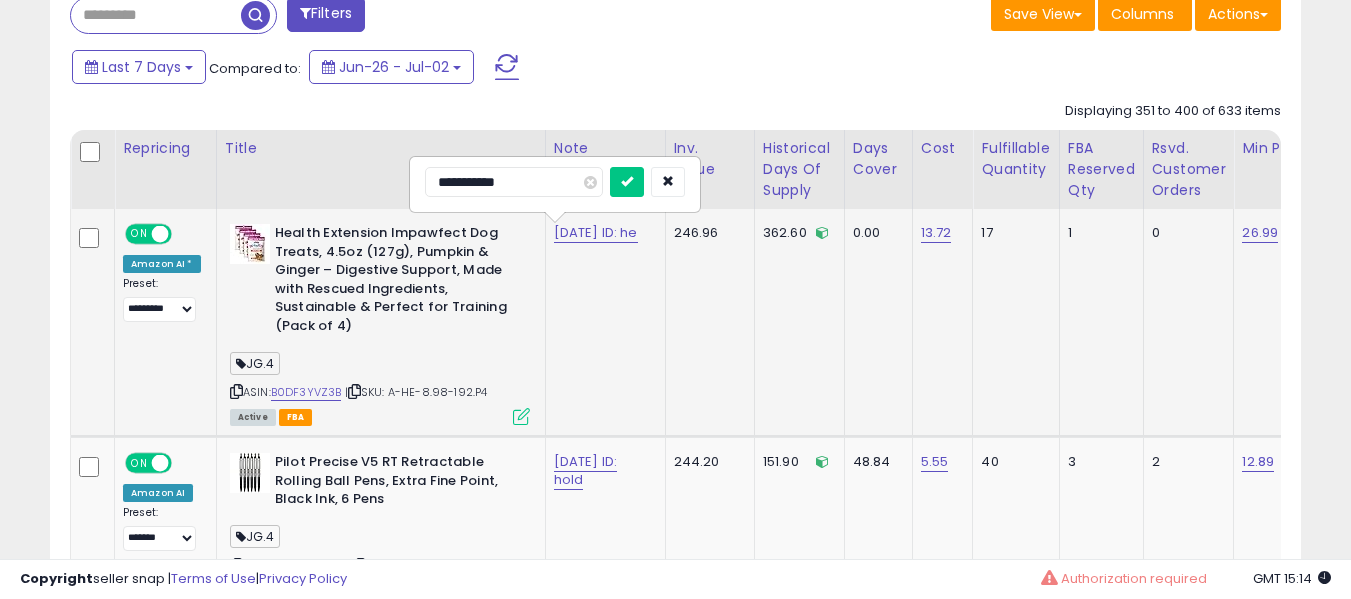 click at bounding box center [627, 182] 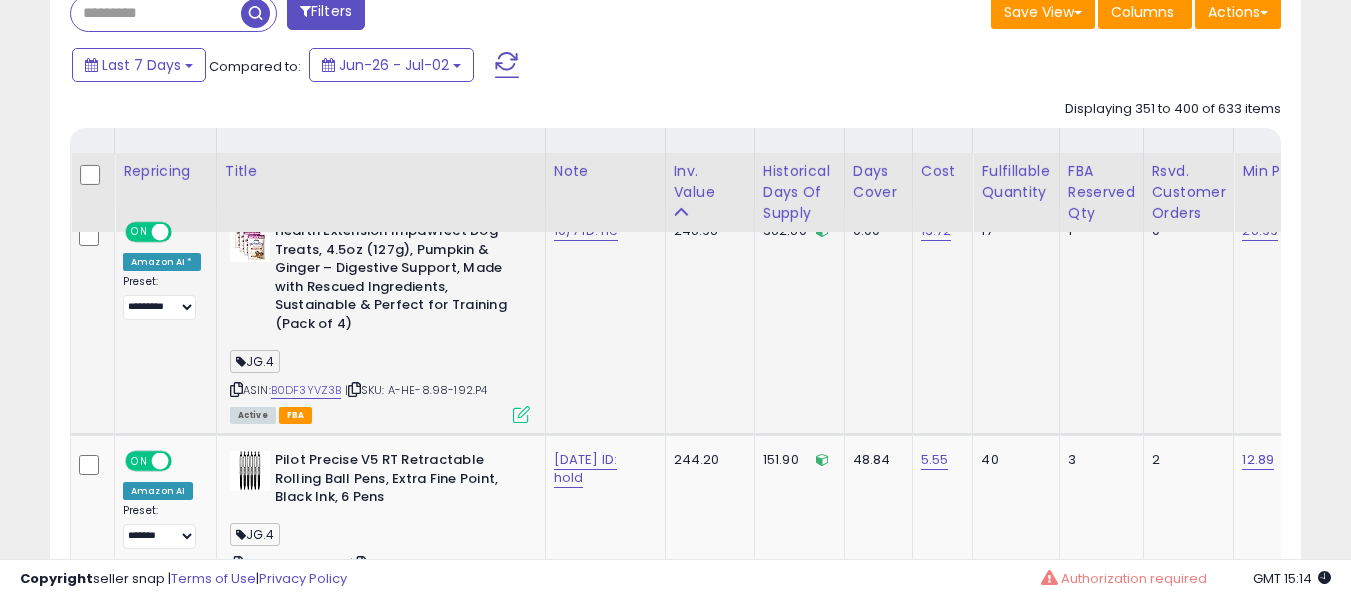 scroll, scrollTop: 1091, scrollLeft: 0, axis: vertical 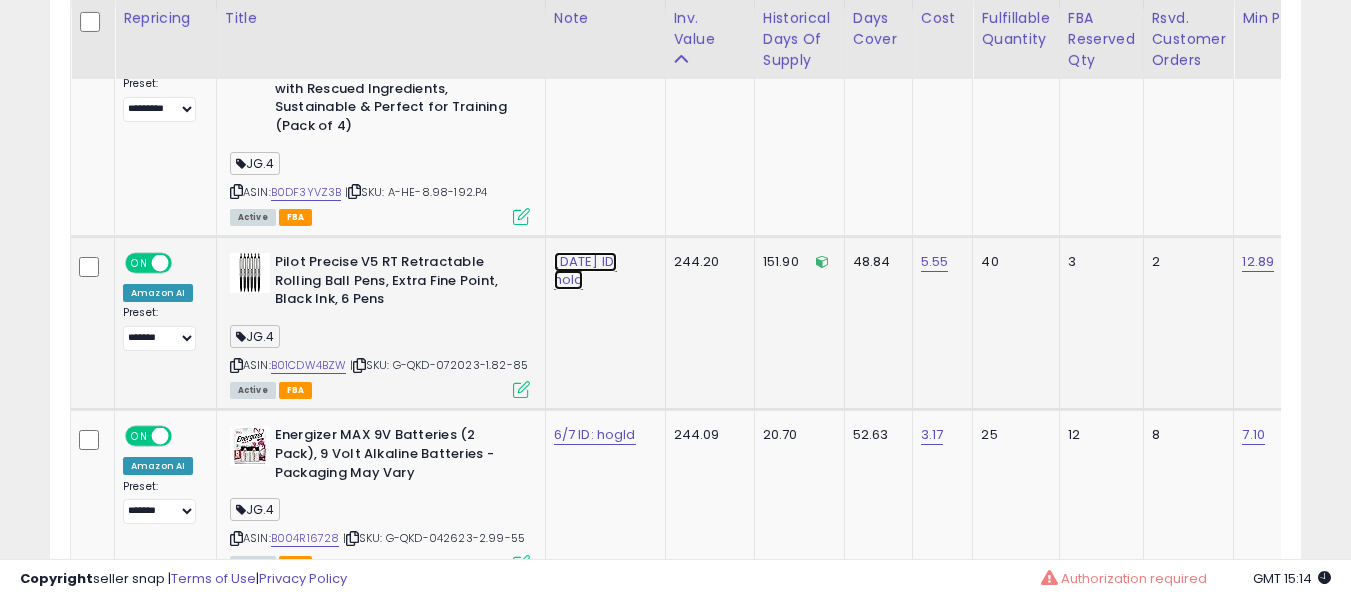 click on "[DATE] ID: hold" at bounding box center (586, 33) 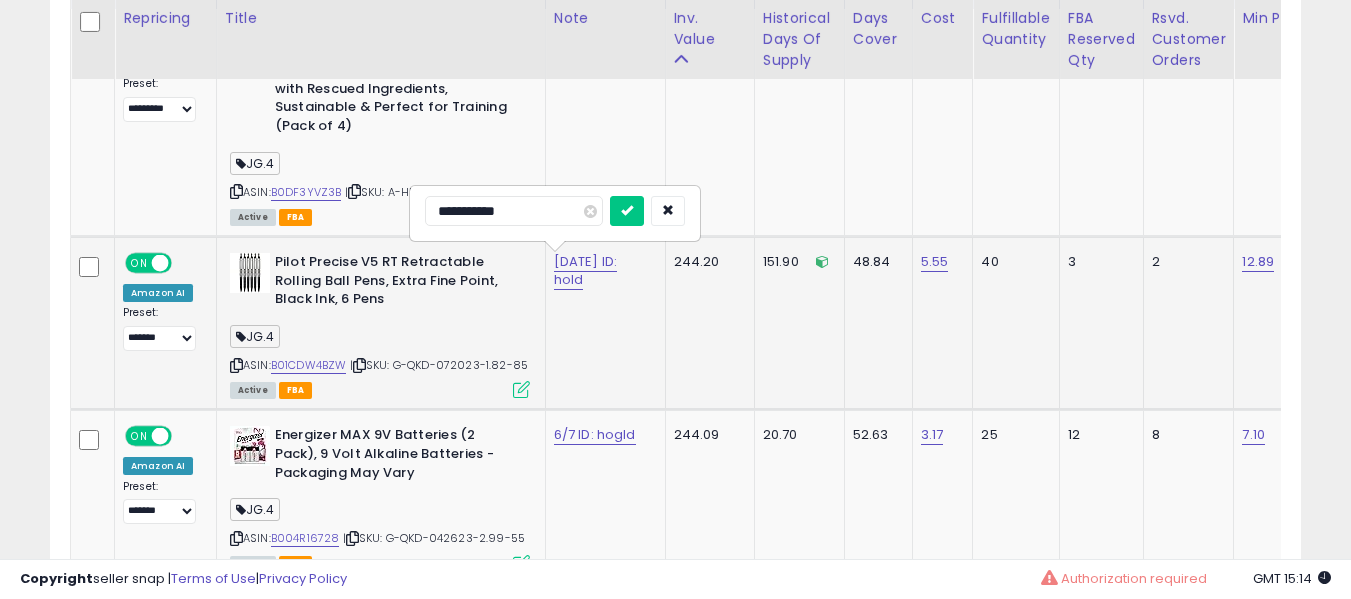 type on "**********" 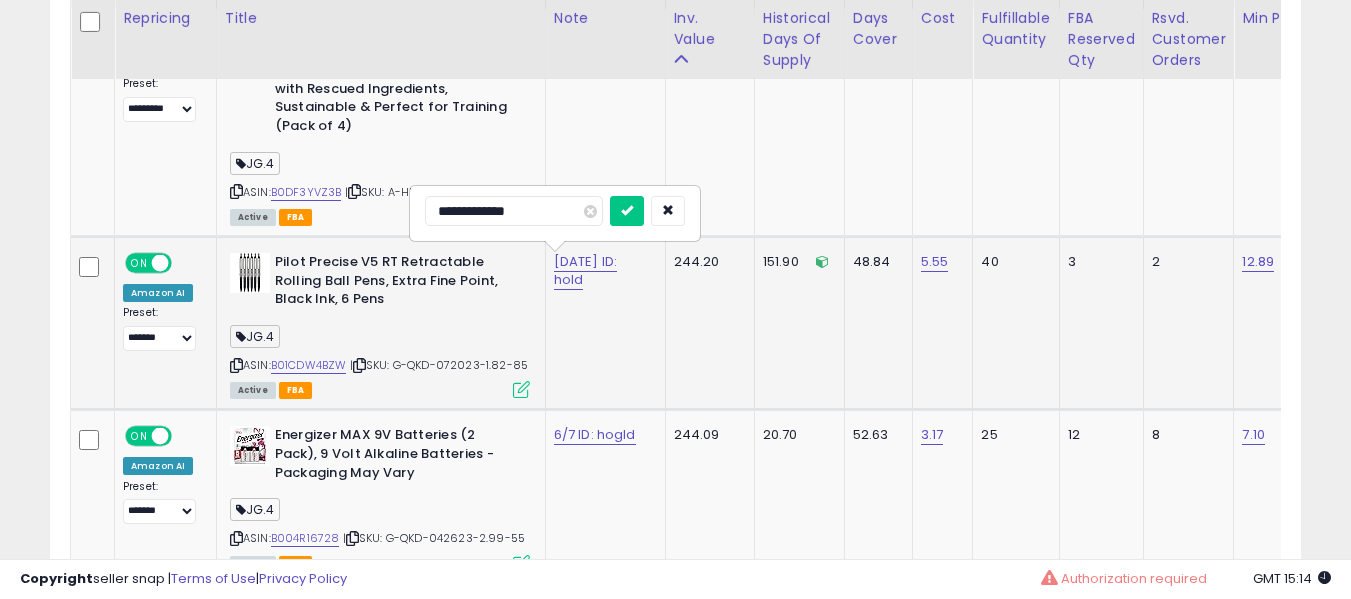 click at bounding box center [627, 211] 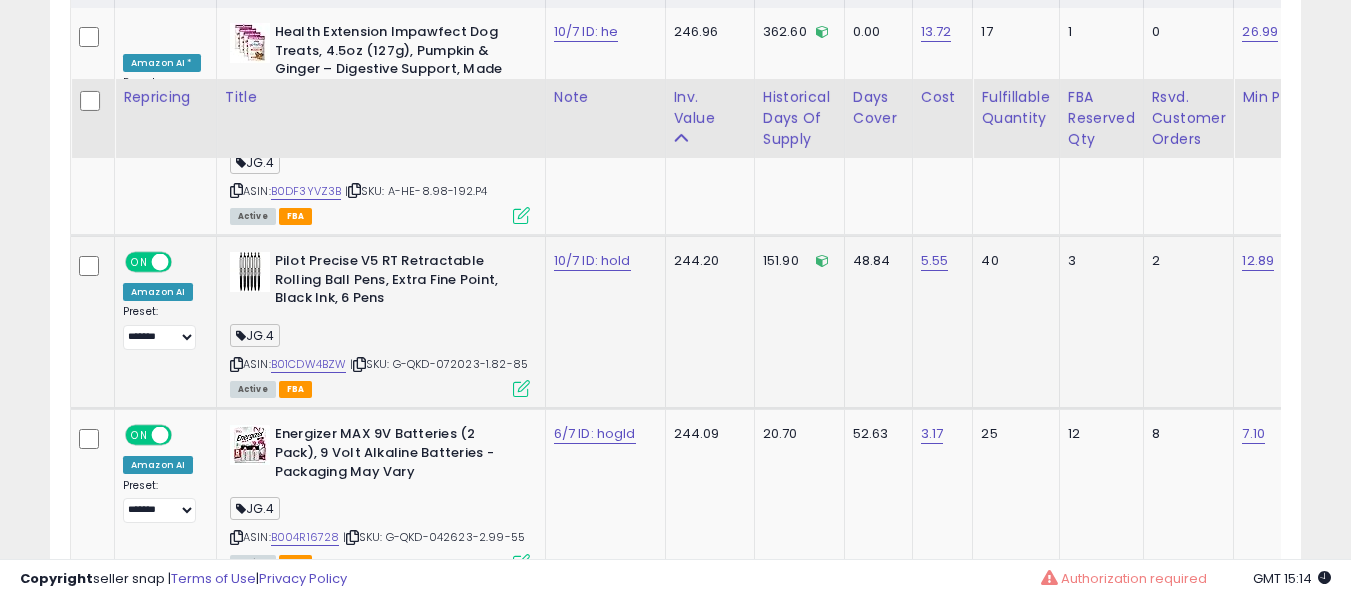 scroll, scrollTop: 1191, scrollLeft: 0, axis: vertical 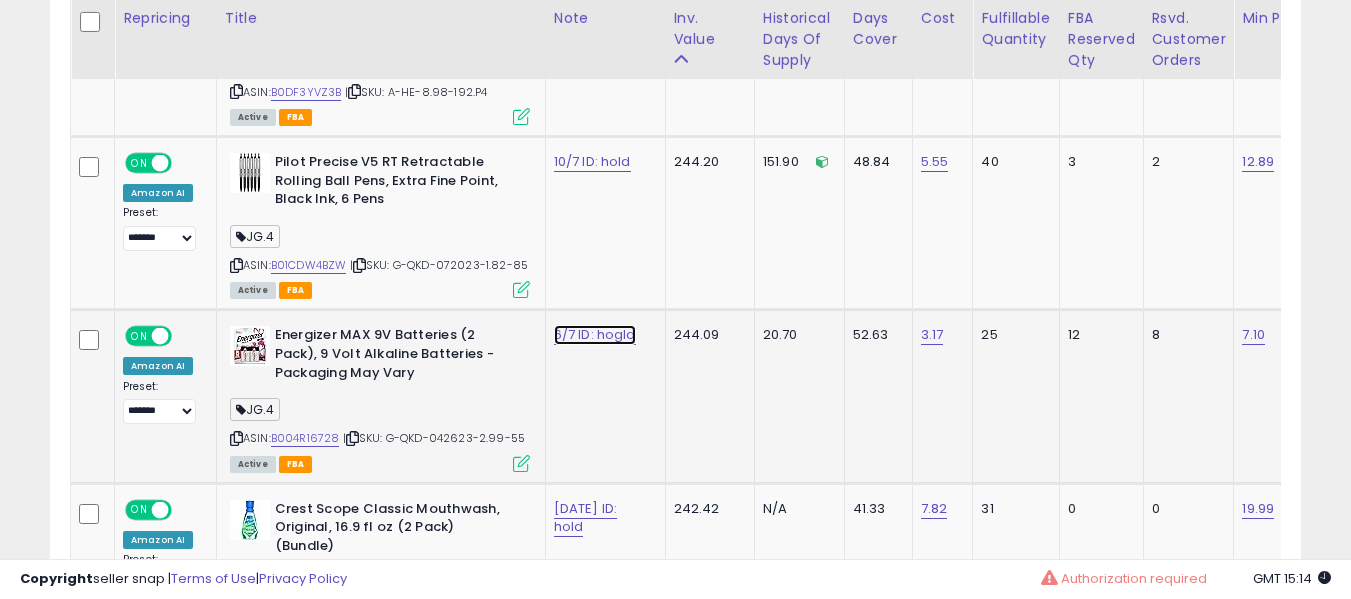 click on "6/7 ID: hogld" at bounding box center [586, -67] 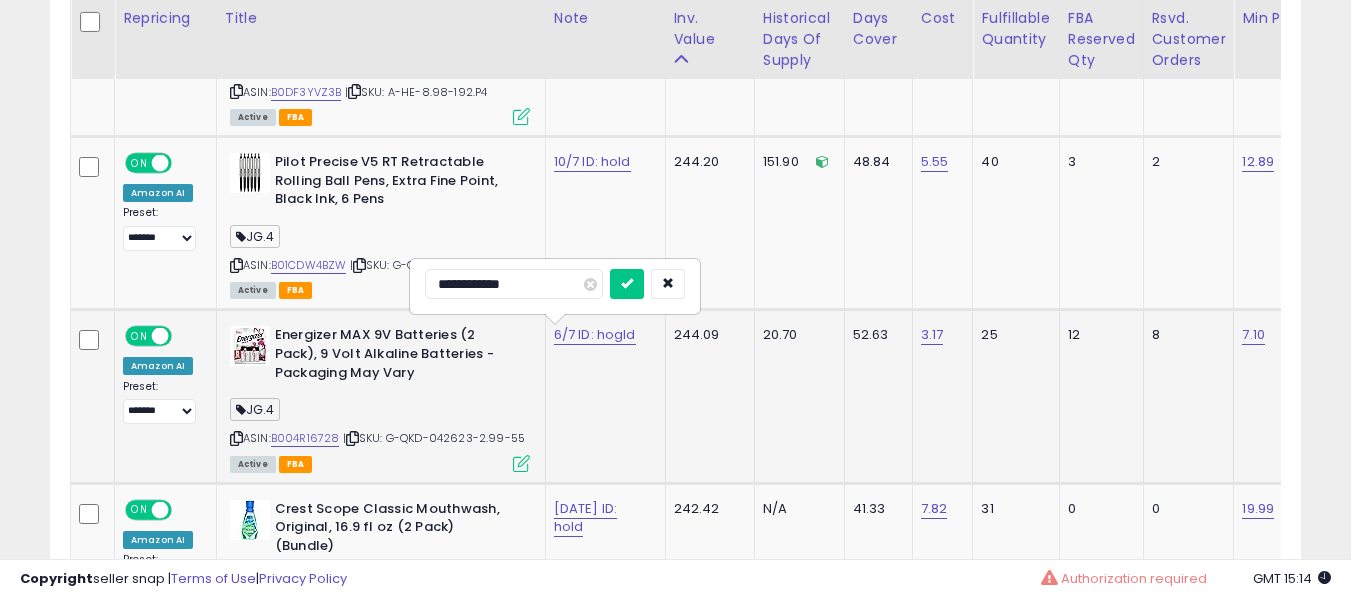 type on "**********" 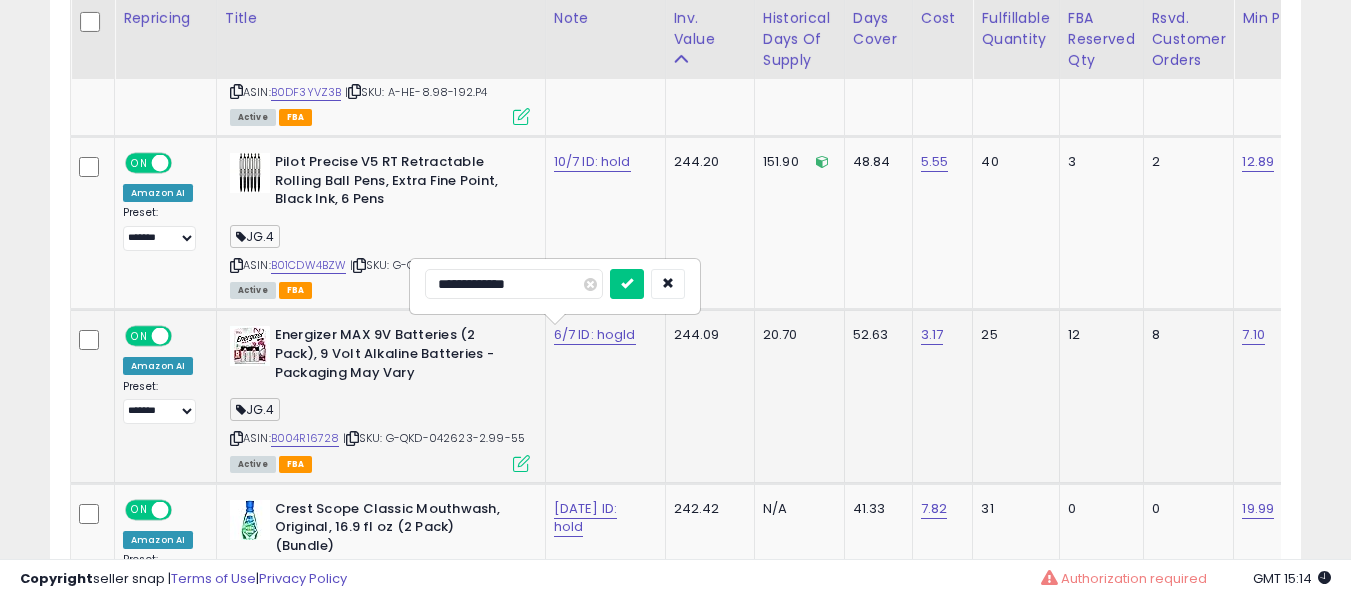 click at bounding box center [627, 284] 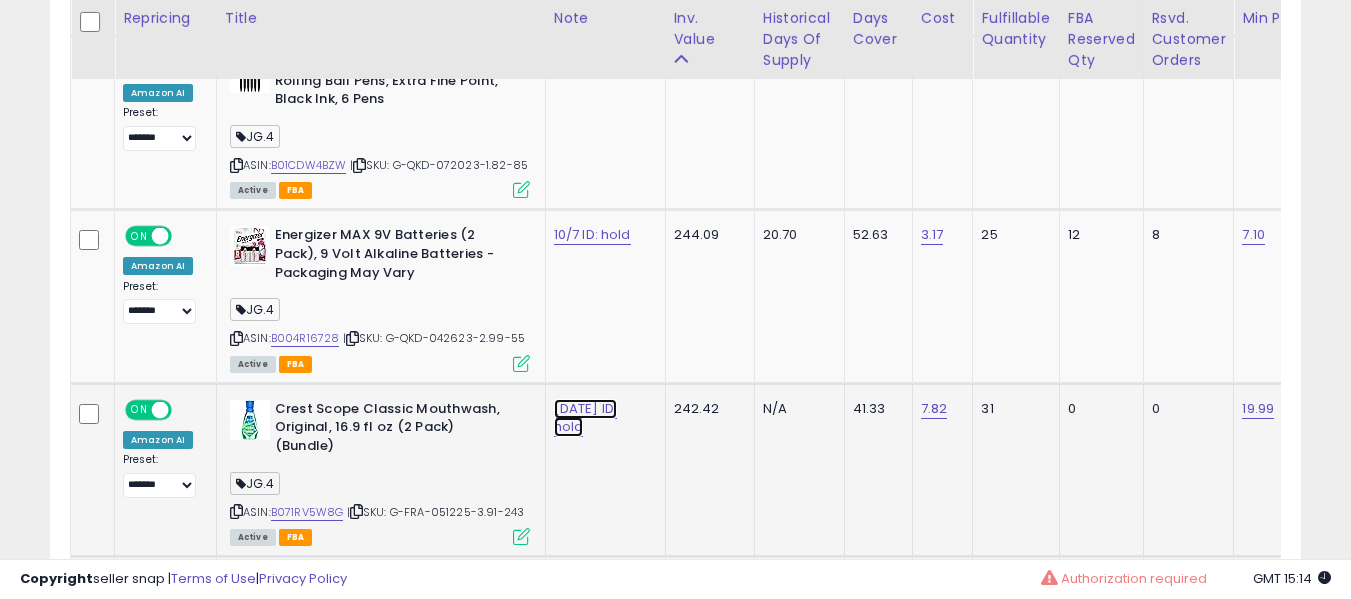 click on "[DATE] ID: hold" at bounding box center (586, -167) 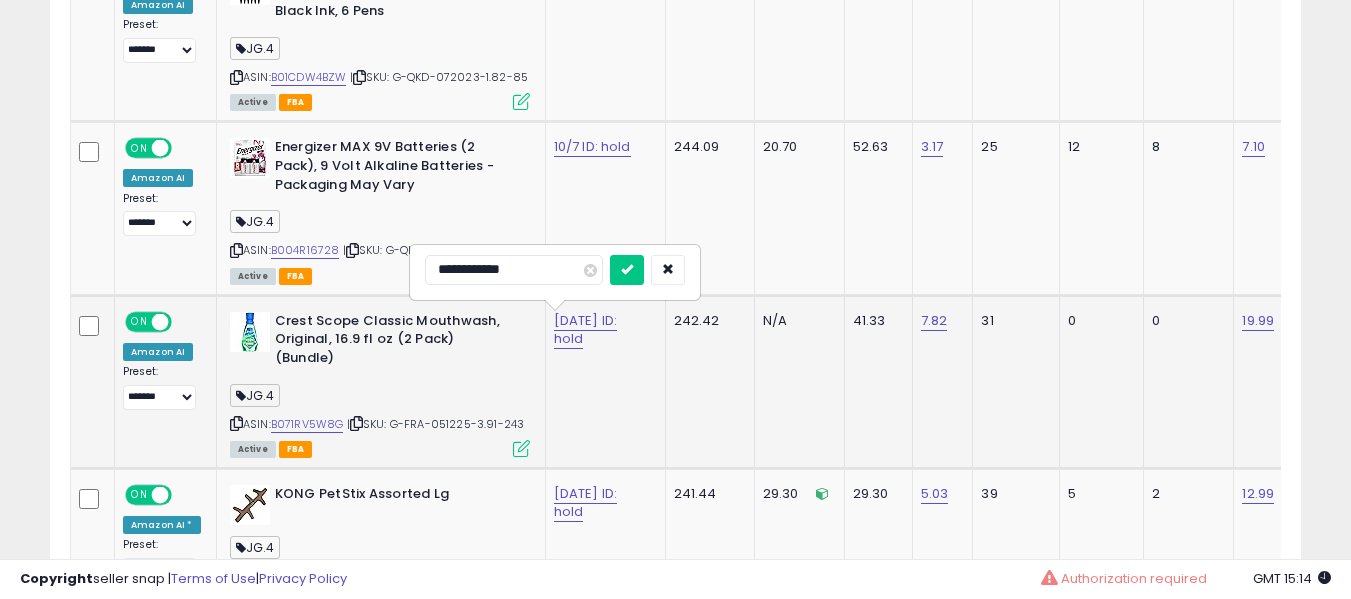 scroll, scrollTop: 1391, scrollLeft: 0, axis: vertical 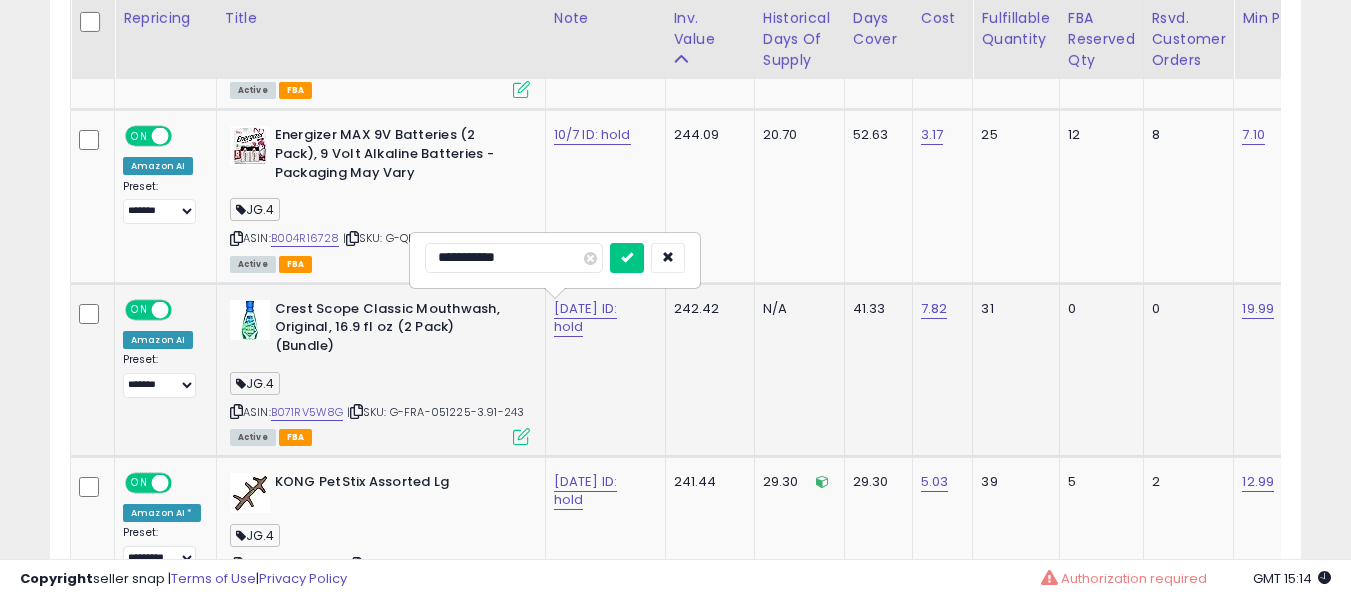 type on "**********" 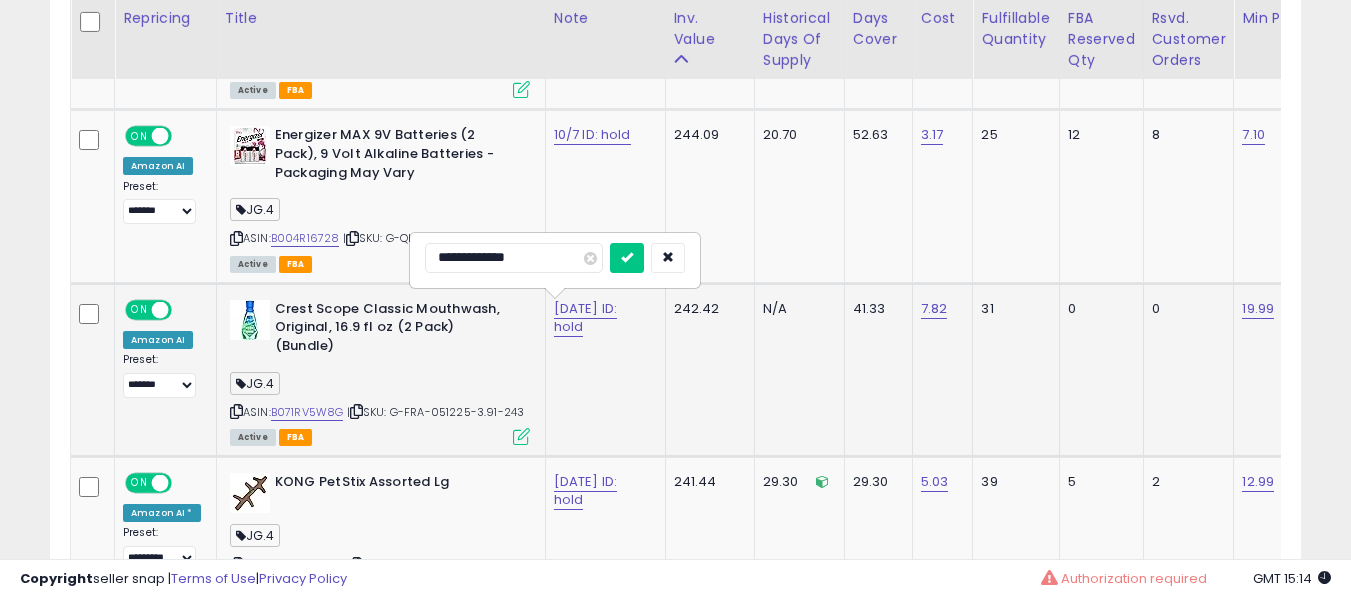 click at bounding box center [627, 258] 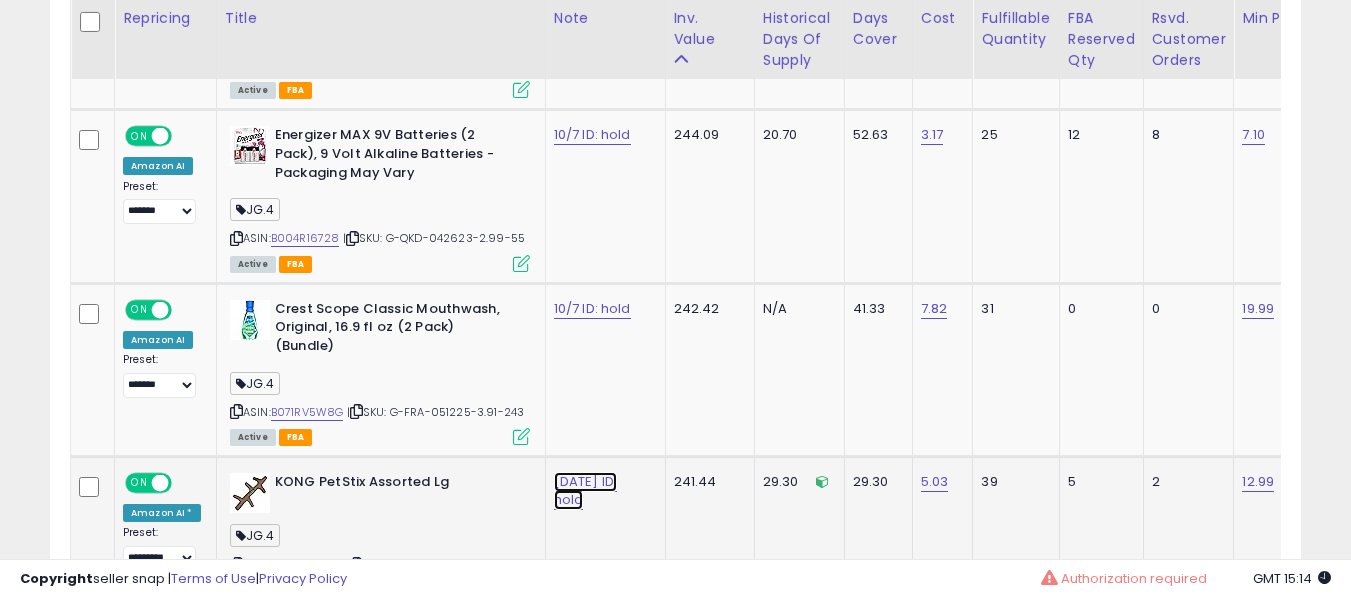 click on "[DATE] ID: hold" at bounding box center [586, -267] 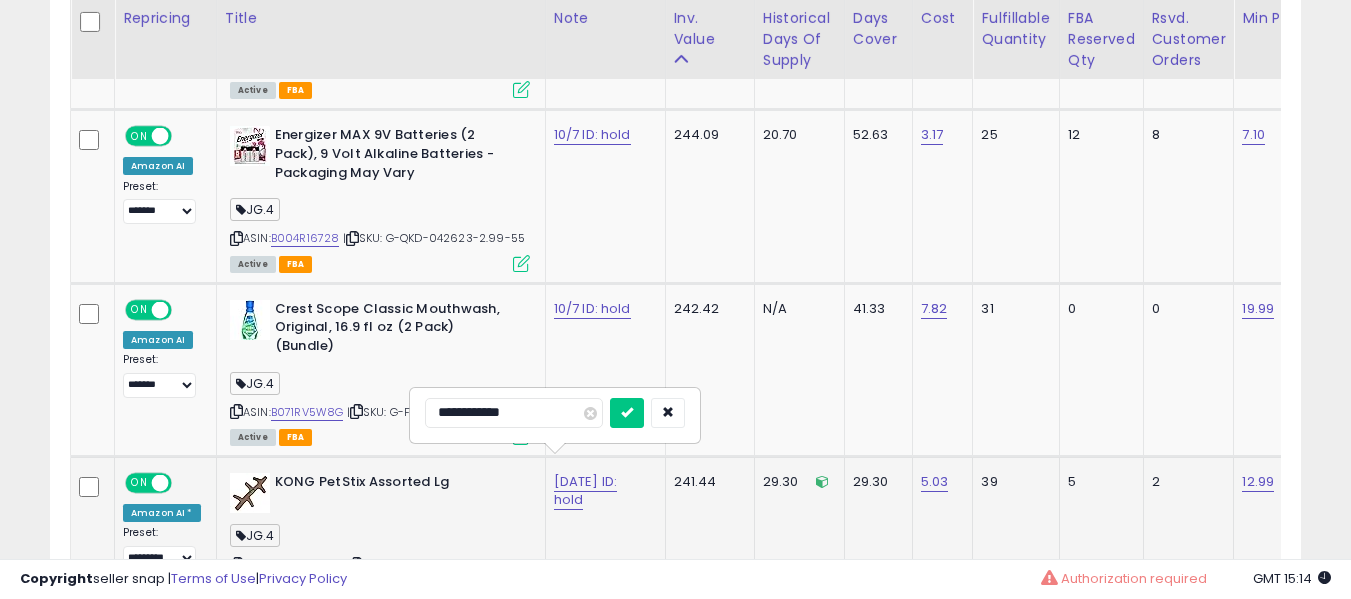 scroll, scrollTop: 1591, scrollLeft: 0, axis: vertical 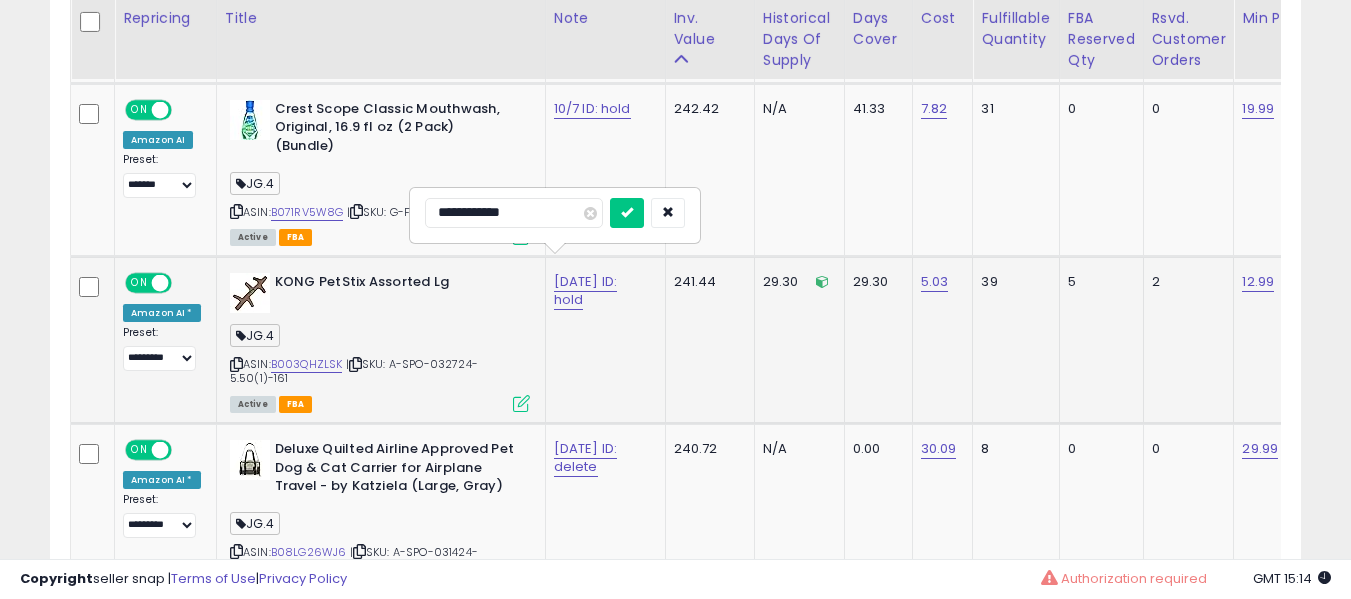 type on "**********" 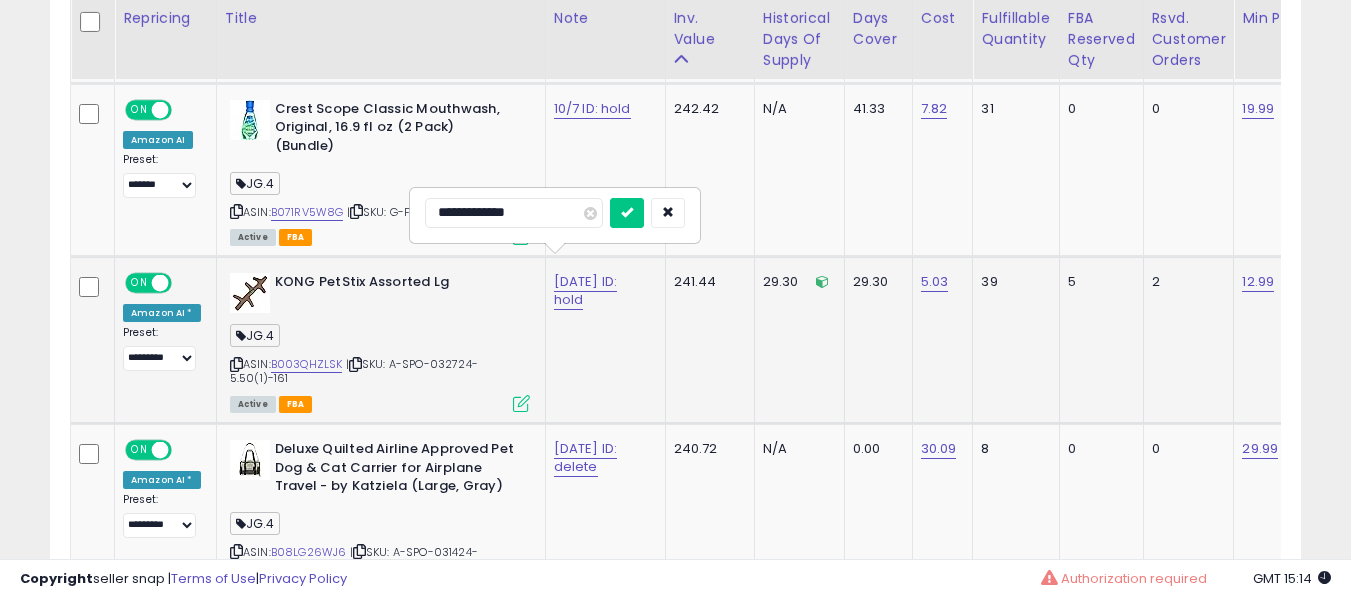 click at bounding box center [627, 213] 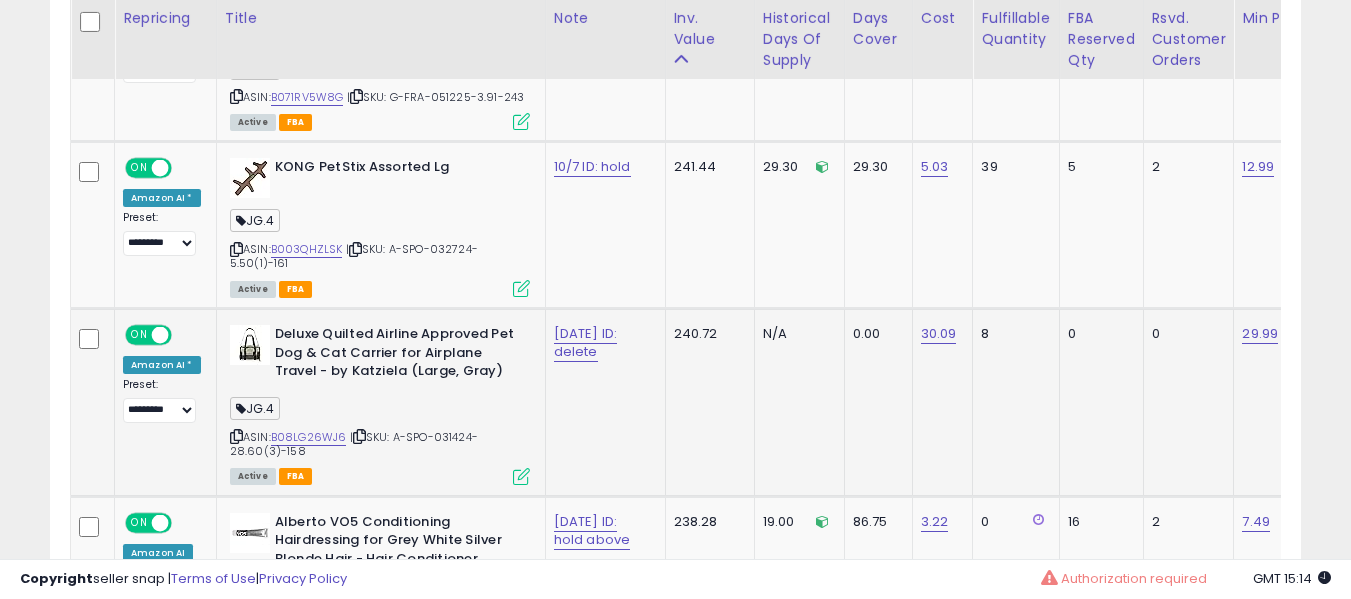 scroll, scrollTop: 1791, scrollLeft: 0, axis: vertical 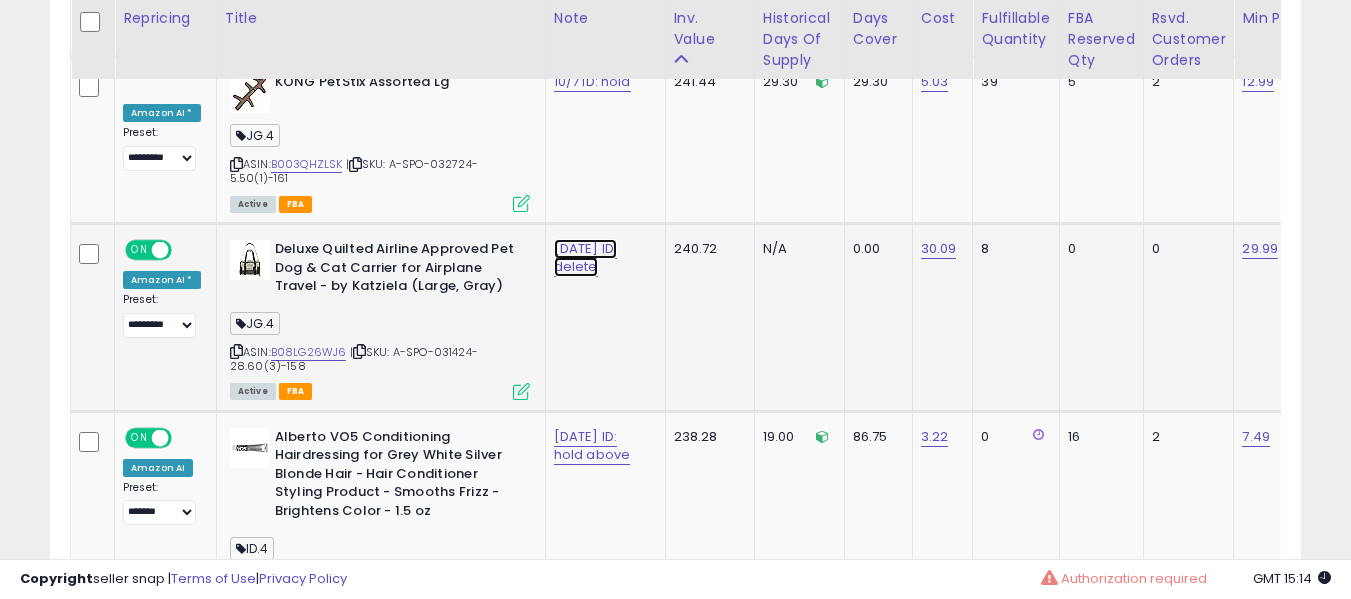click on "[DATE] ID: delete" at bounding box center (586, -667) 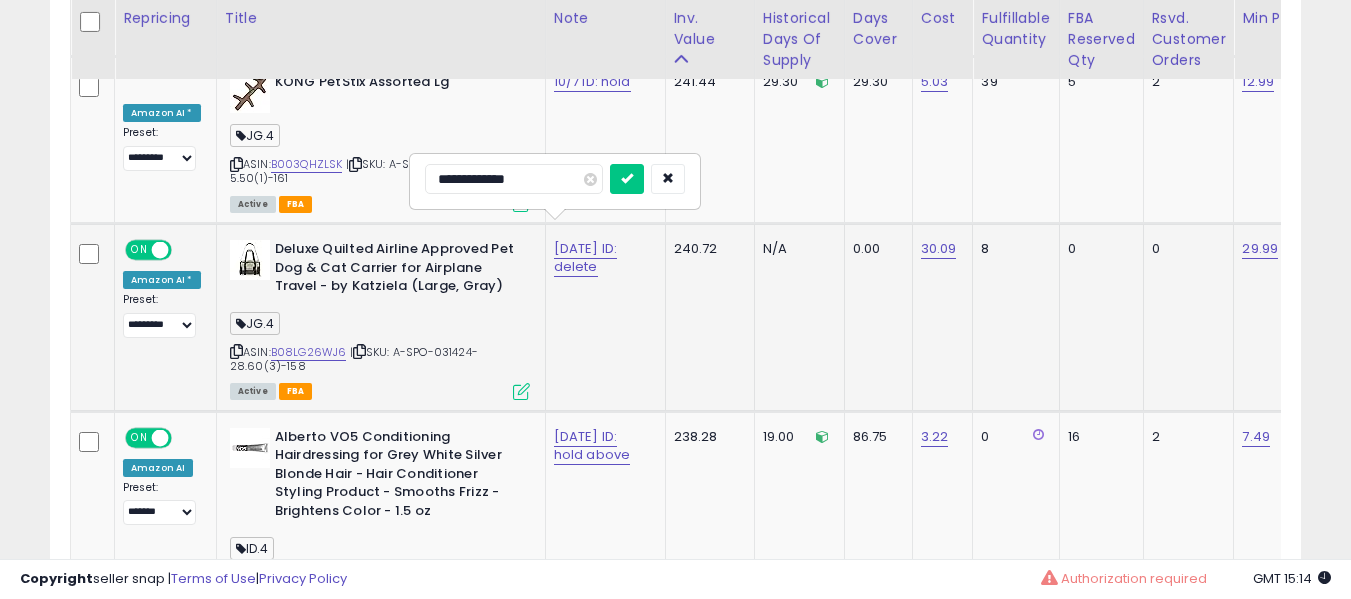 type on "**********" 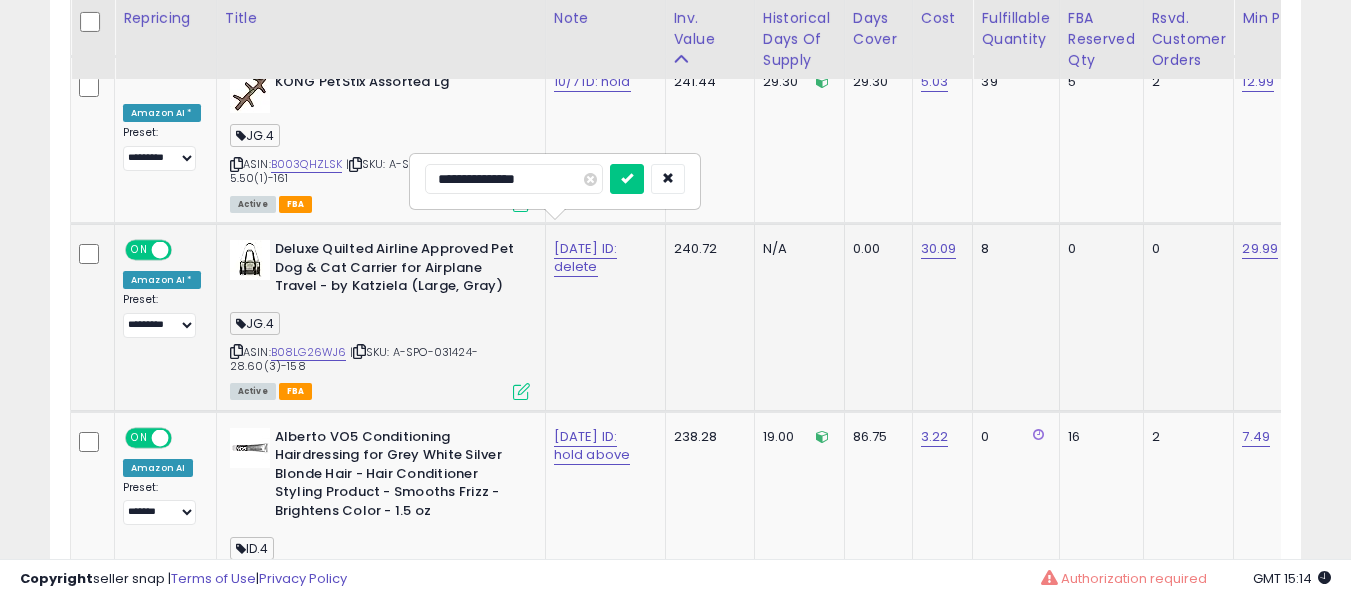 click at bounding box center [627, 179] 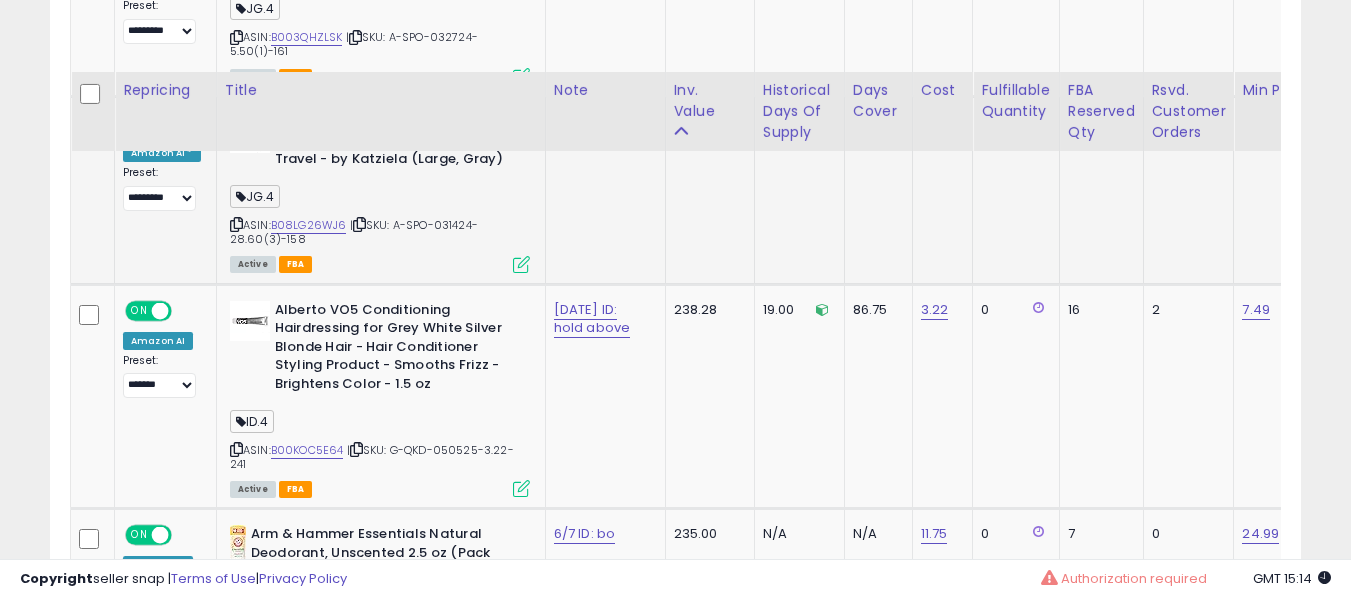 scroll, scrollTop: 1991, scrollLeft: 0, axis: vertical 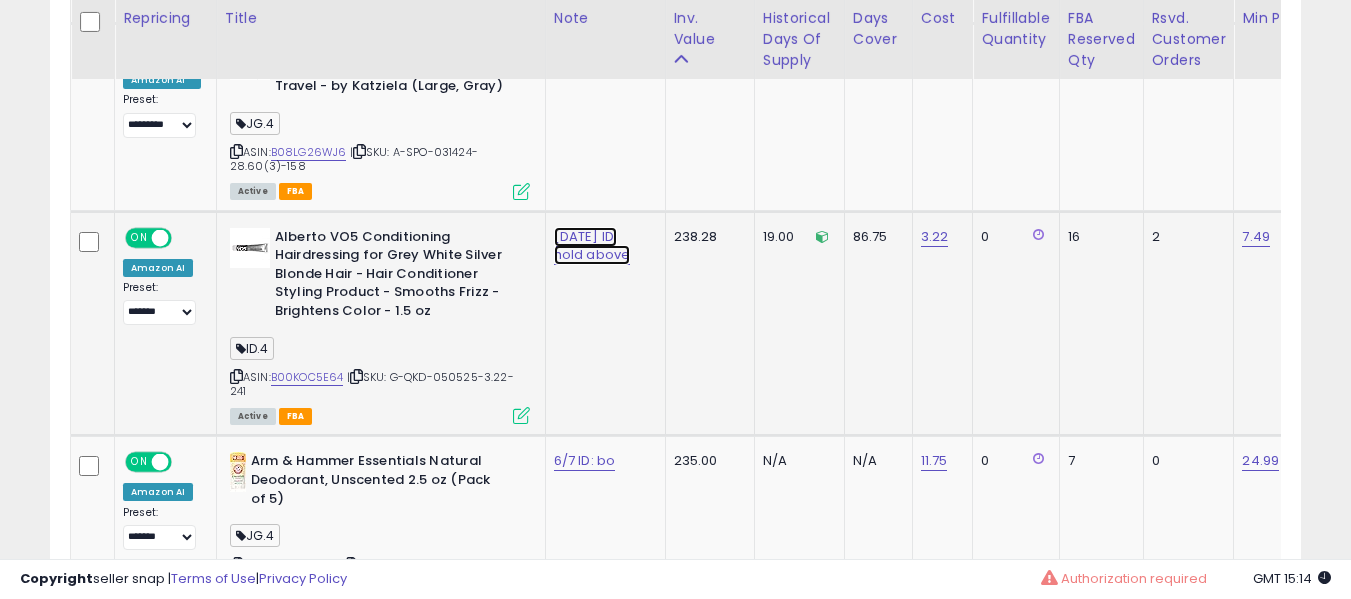 click on "[DATE] ID: hold above" at bounding box center [586, -867] 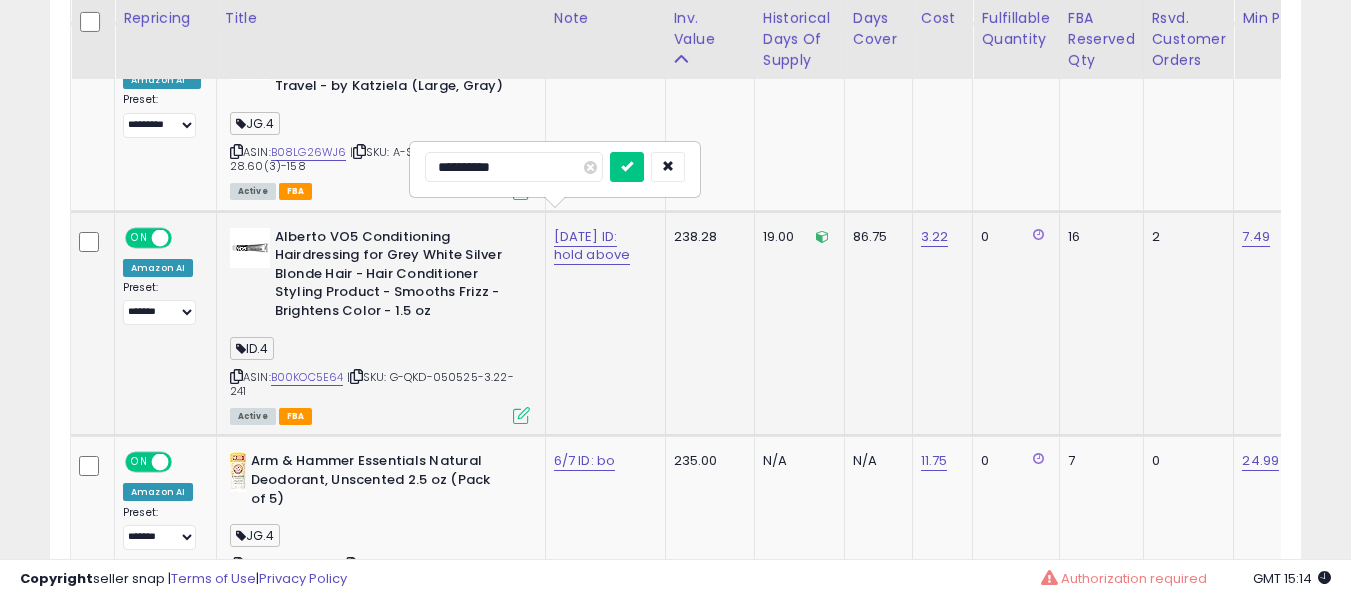 type on "**********" 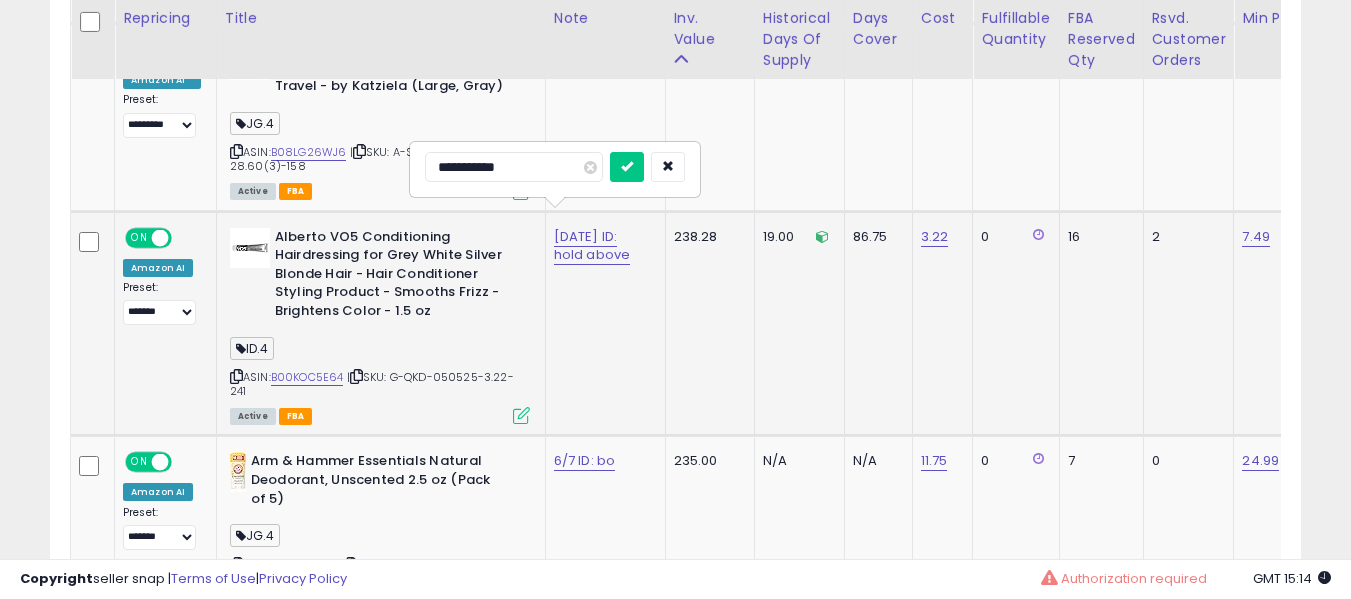 click at bounding box center [627, 167] 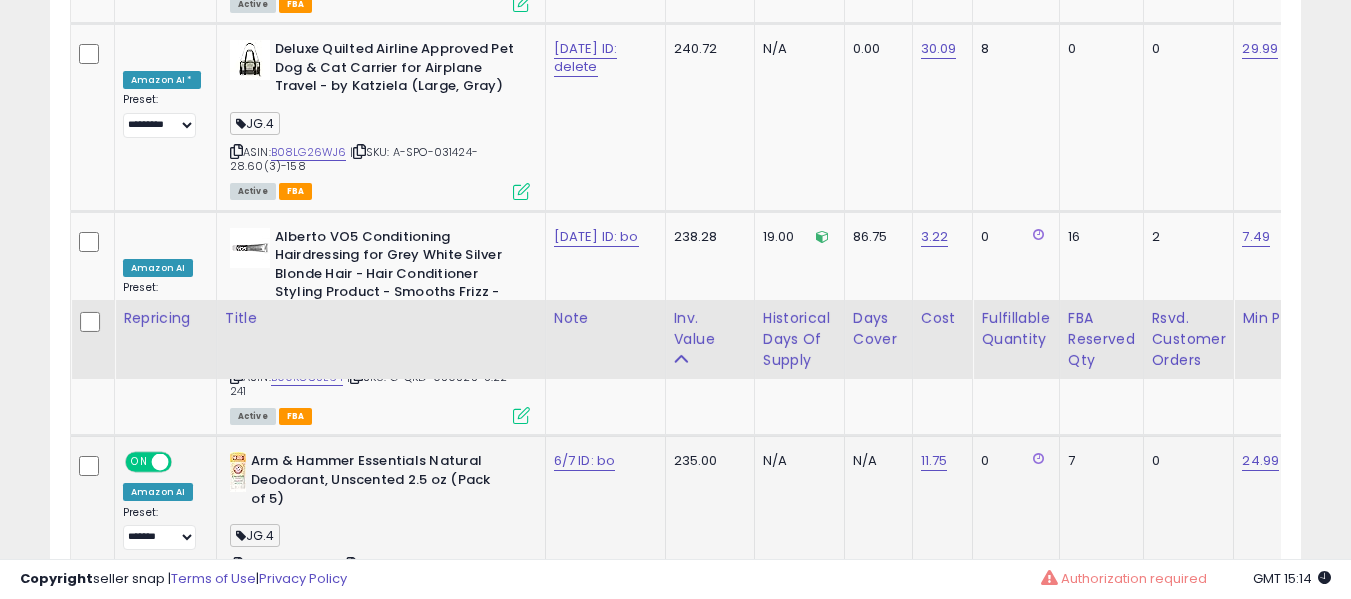 scroll, scrollTop: 2291, scrollLeft: 0, axis: vertical 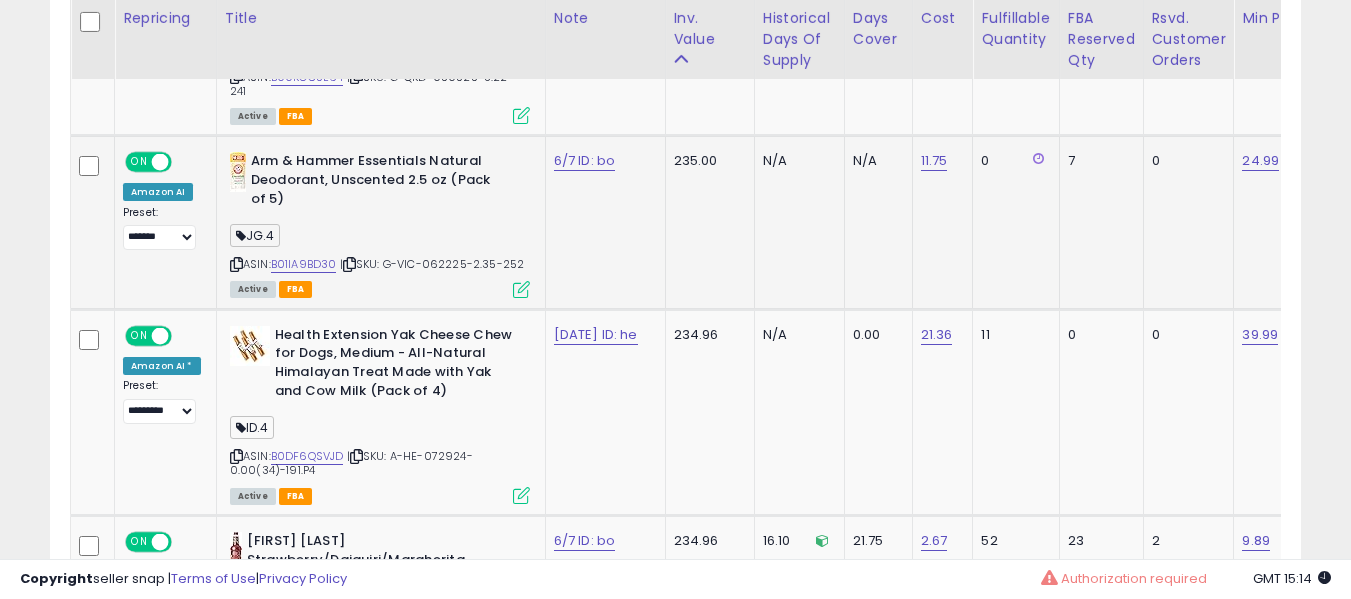 click on "6/7 ID: bo" 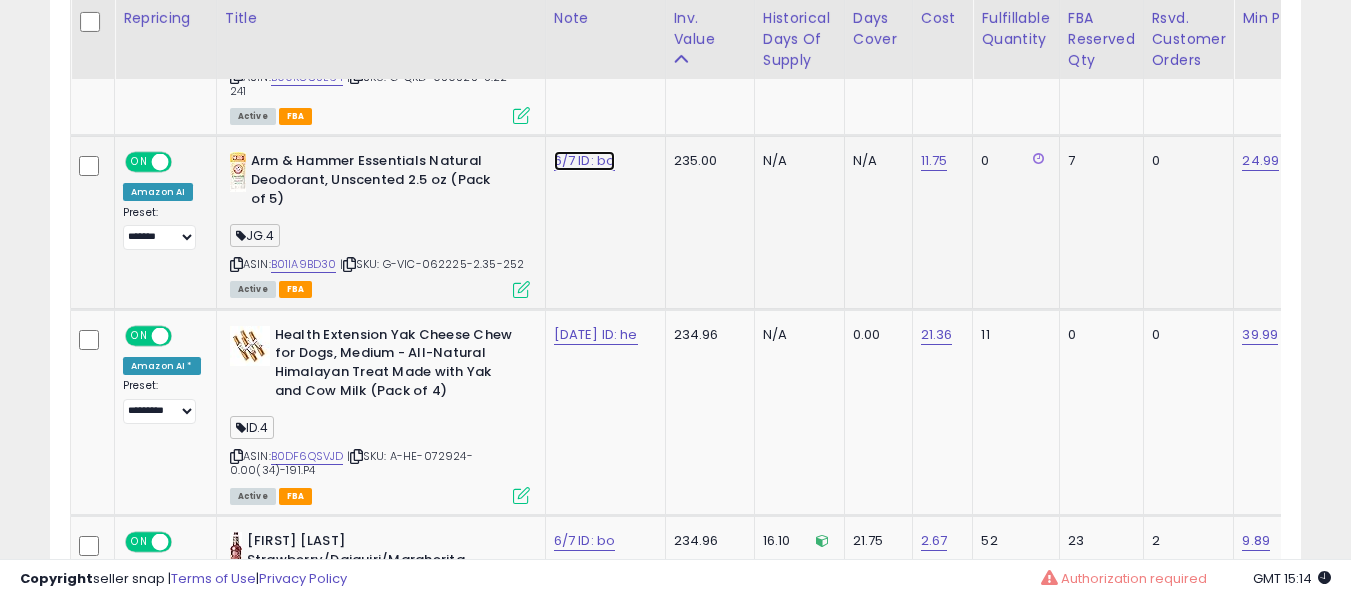 click on "6/7 ID: bo" at bounding box center [586, -1167] 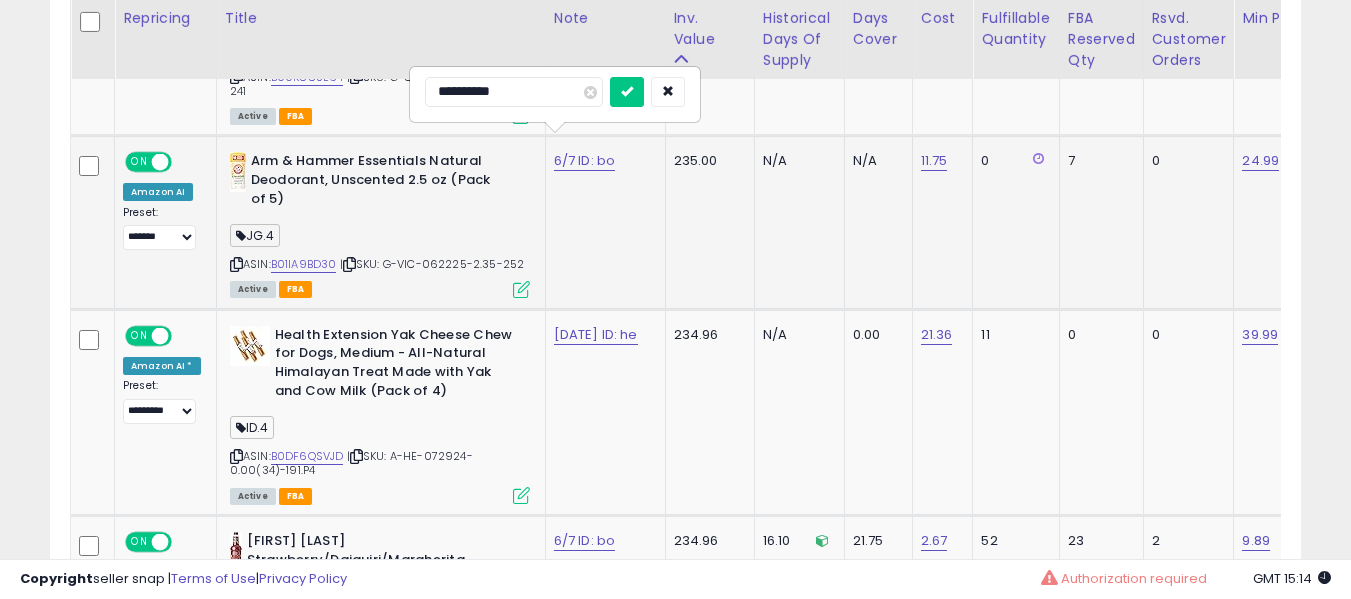 type on "**********" 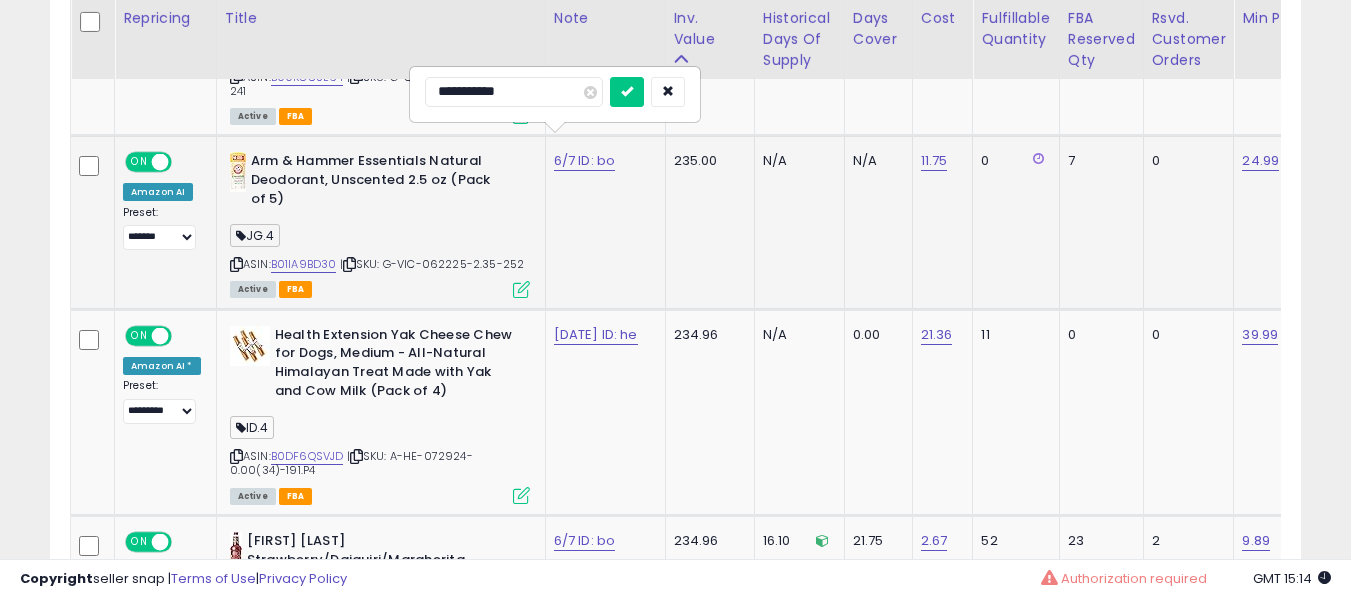 click at bounding box center [627, 92] 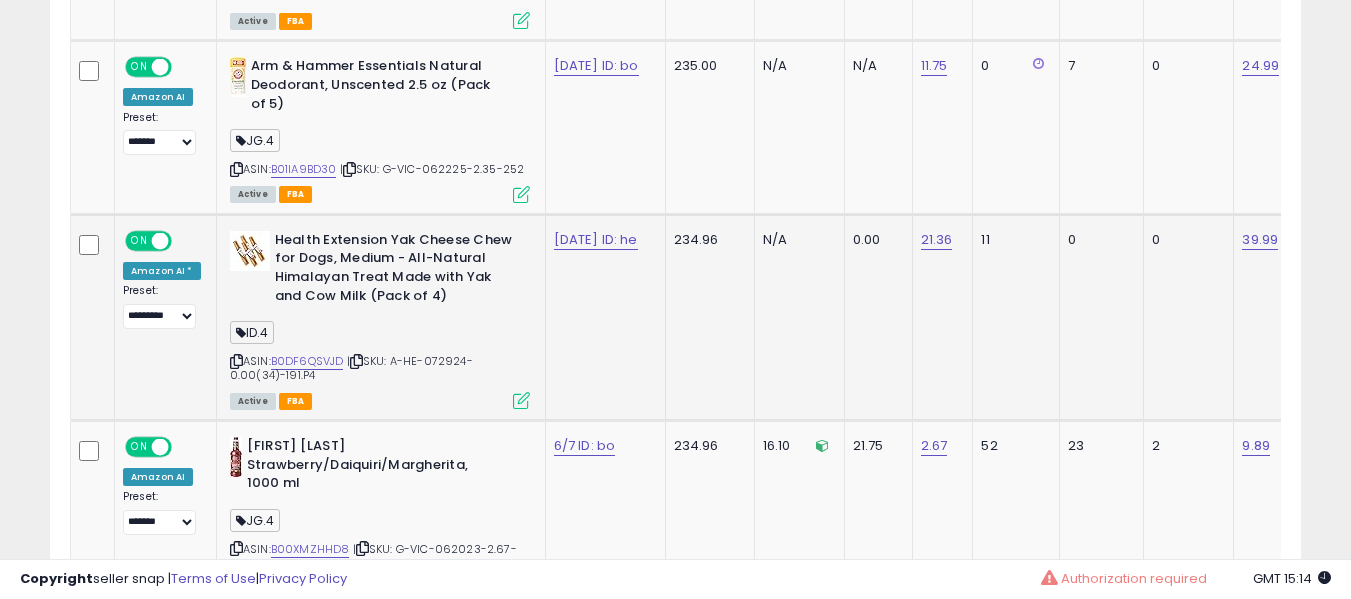 scroll, scrollTop: 2491, scrollLeft: 0, axis: vertical 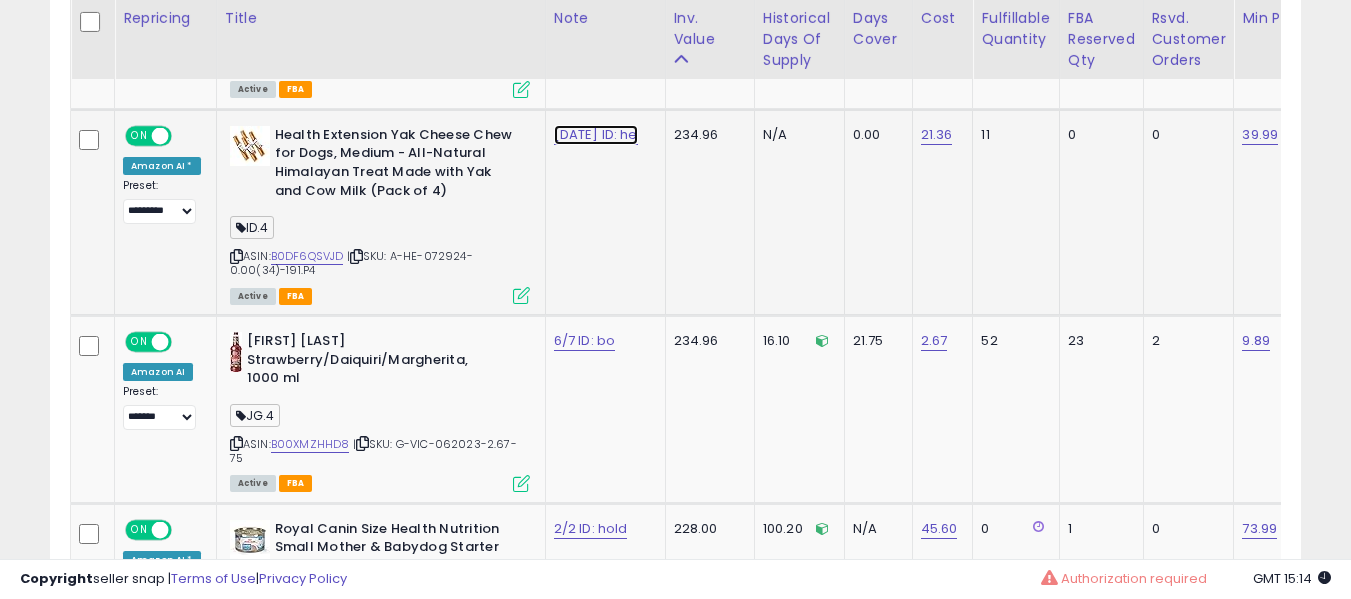 click on "[DATE] ID: he" at bounding box center (586, -1367) 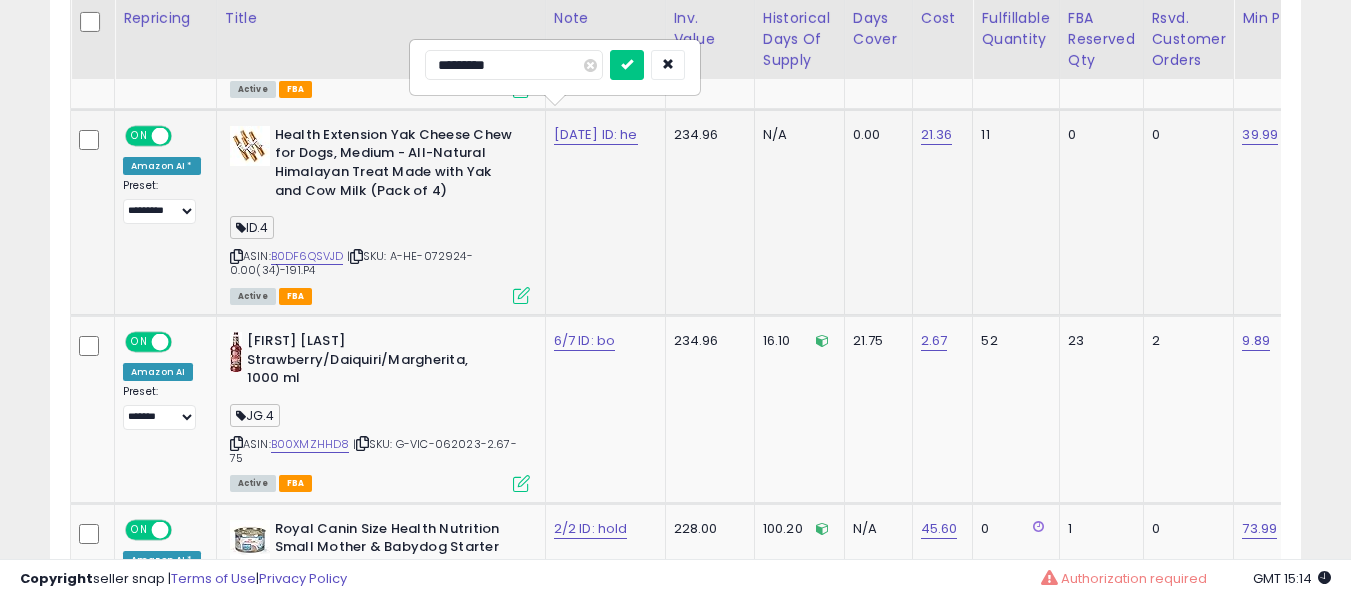 type on "**********" 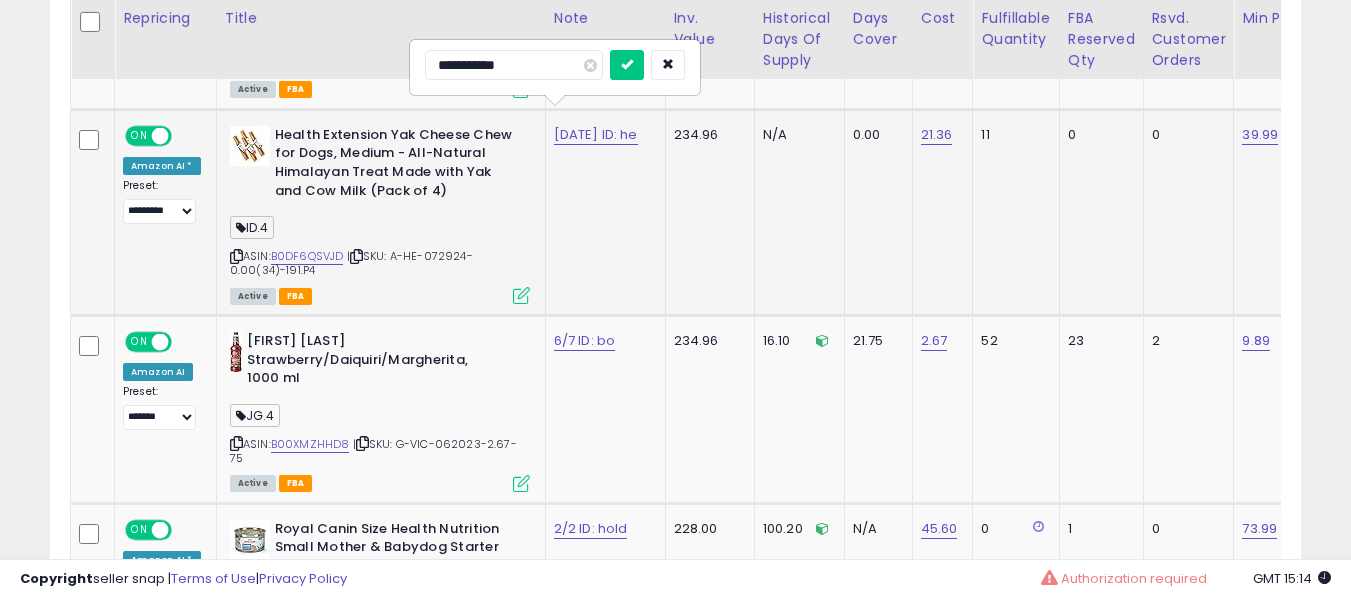 click at bounding box center [627, 65] 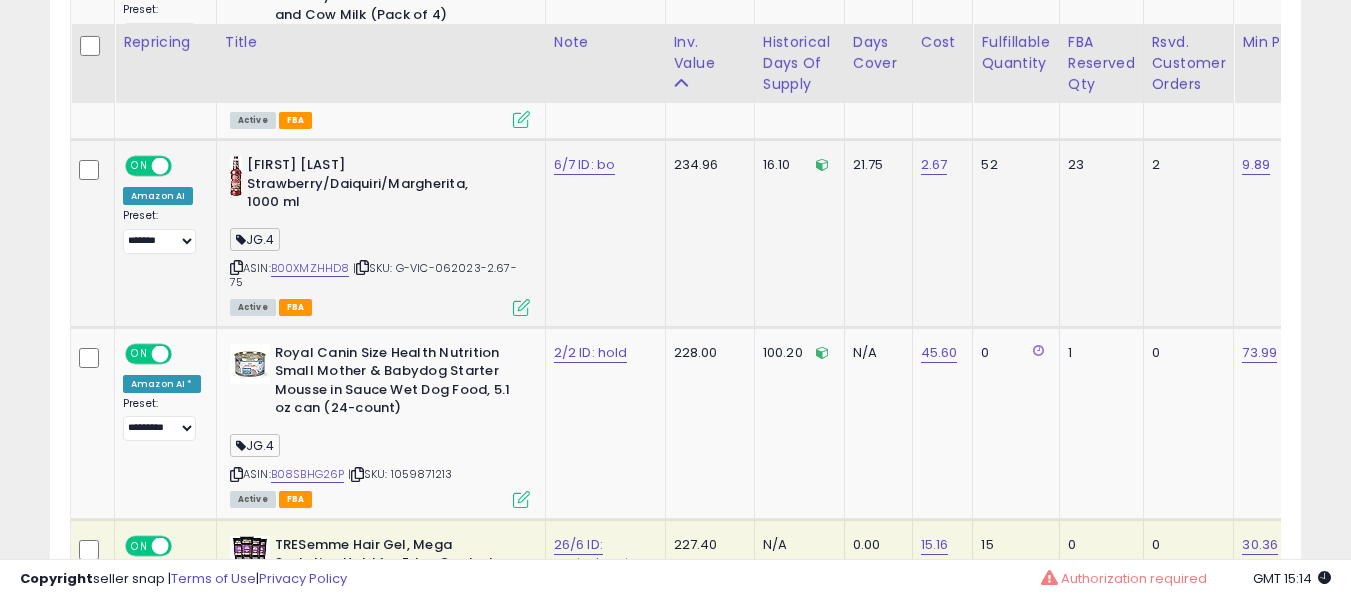 scroll, scrollTop: 2691, scrollLeft: 0, axis: vertical 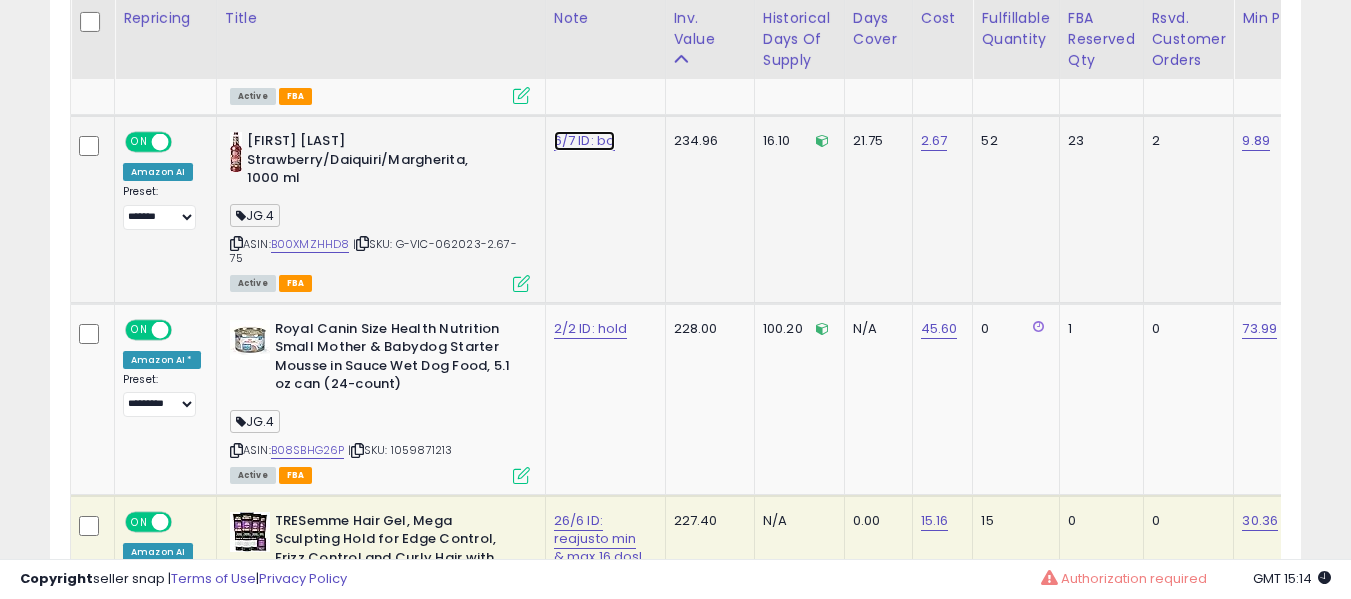 click on "6/7 ID: bo" at bounding box center [586, -1567] 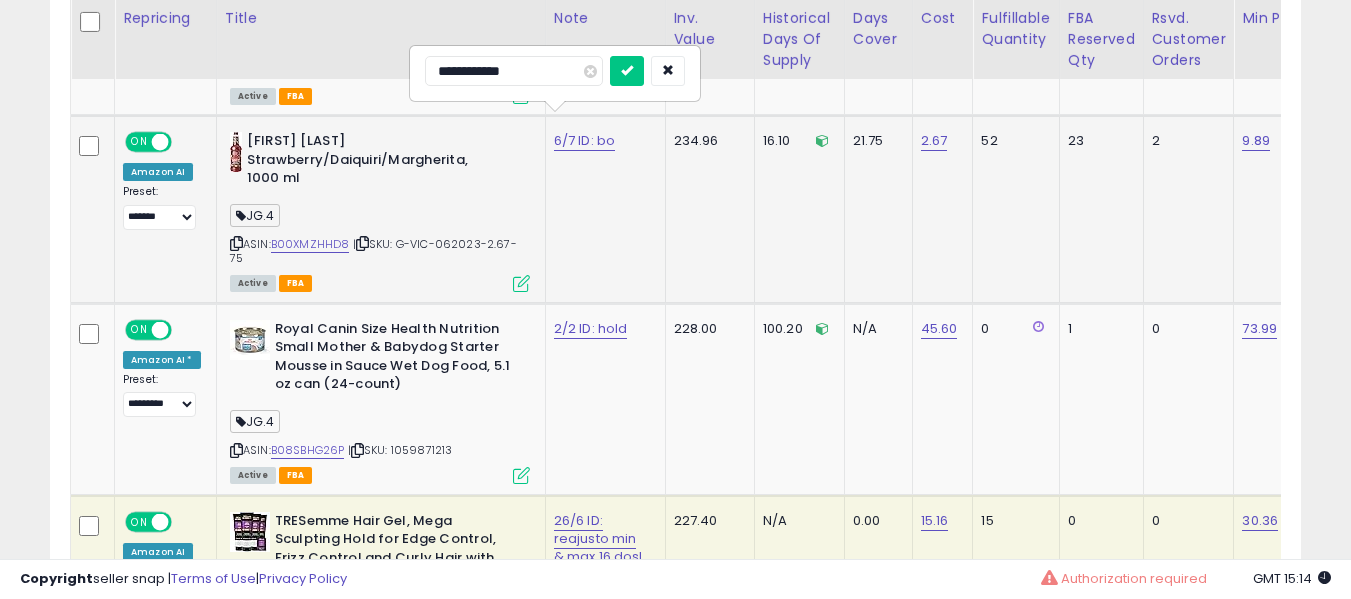 type on "**********" 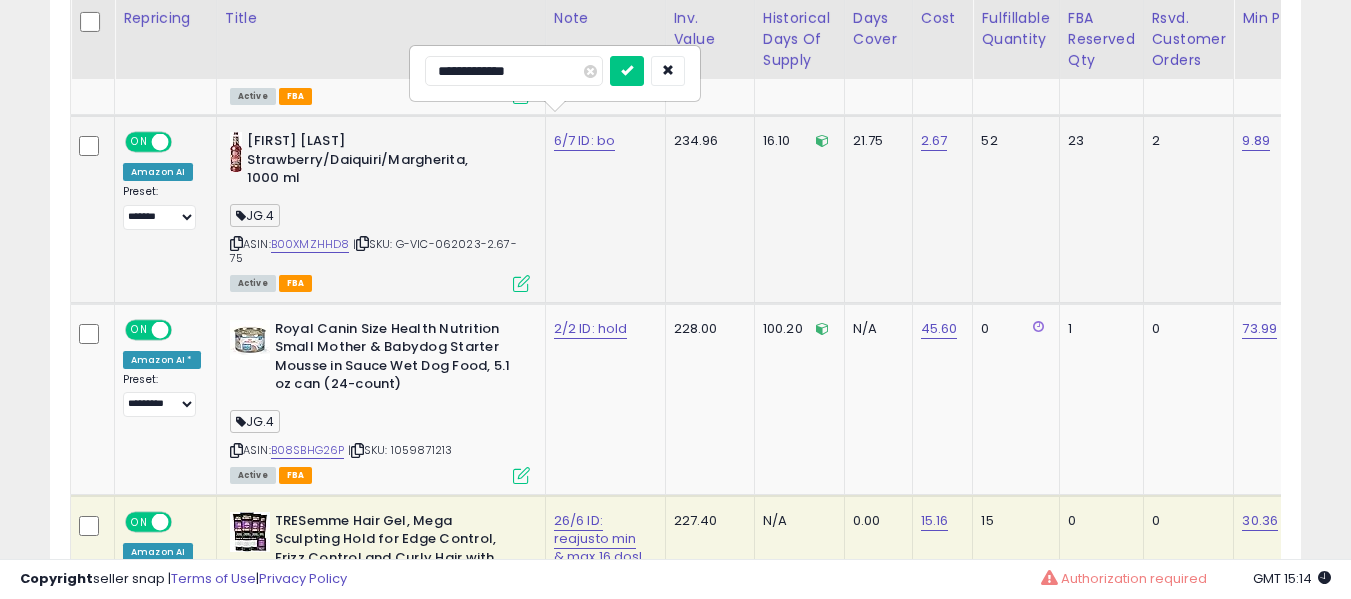 click at bounding box center (627, 71) 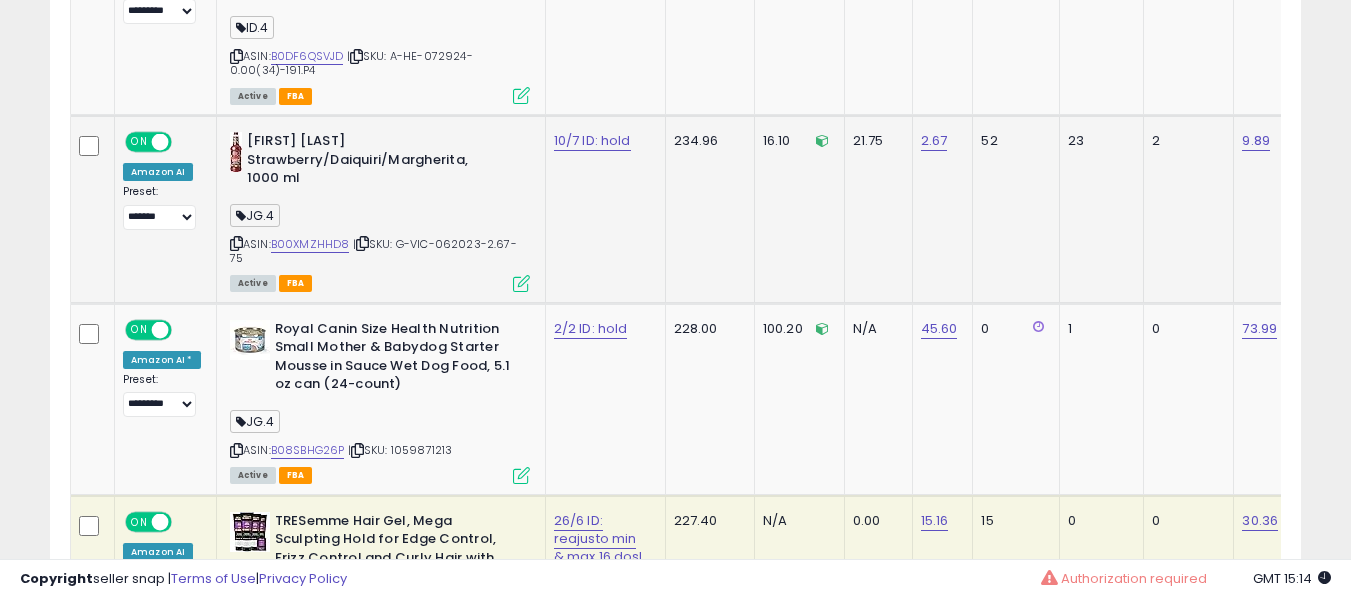 scroll, scrollTop: 2591, scrollLeft: 0, axis: vertical 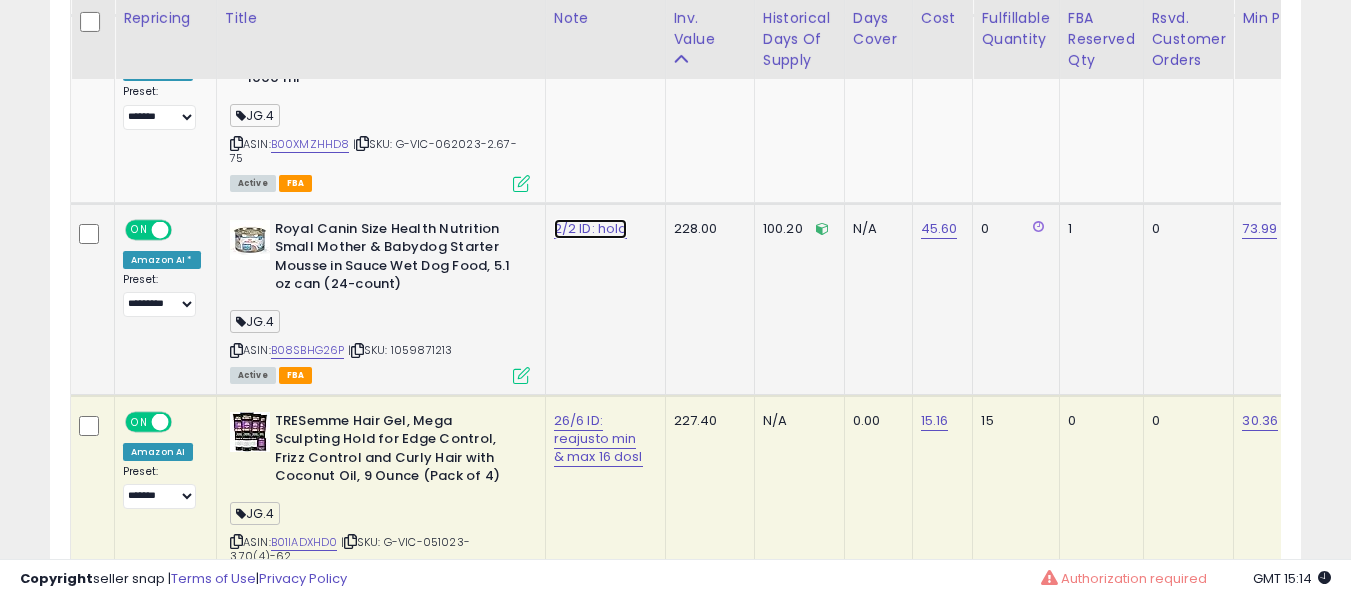 click on "2/2 ID: hold" at bounding box center (586, -1667) 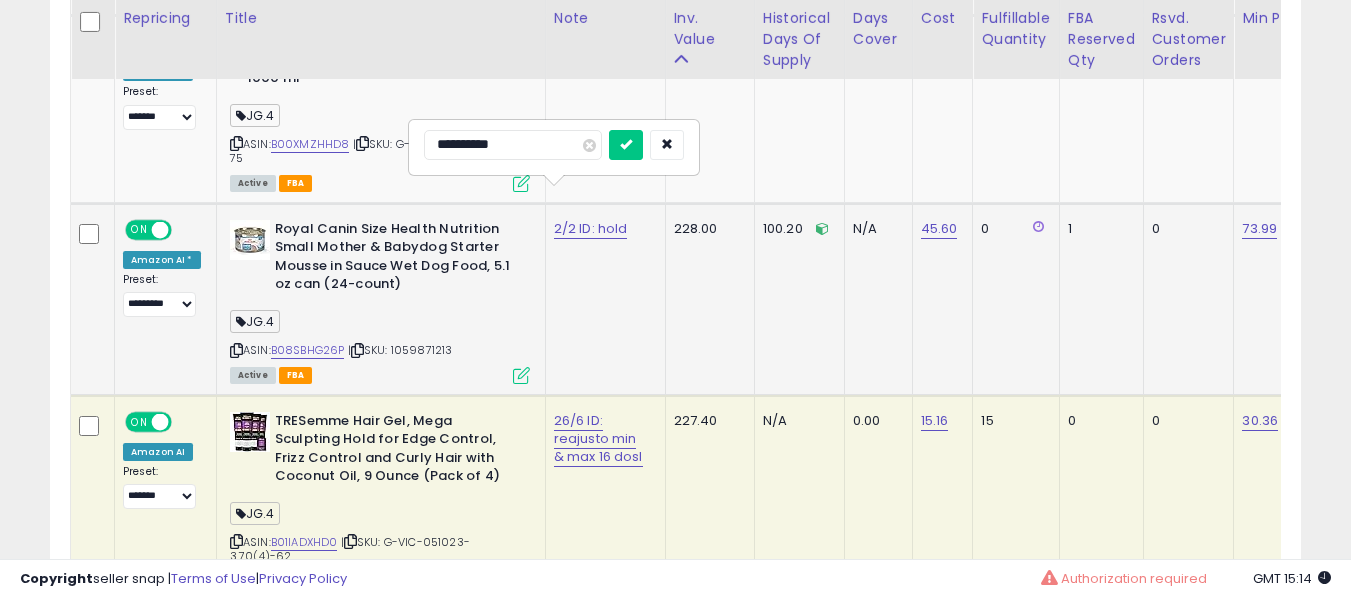 type on "**********" 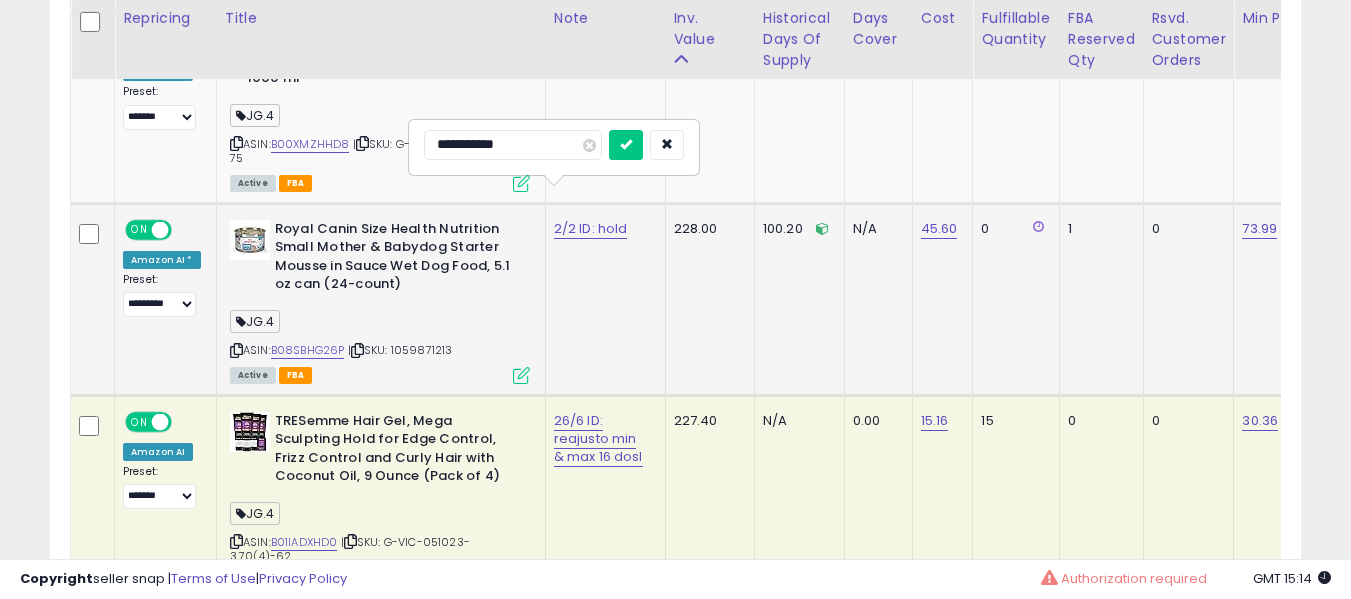 click at bounding box center [626, 145] 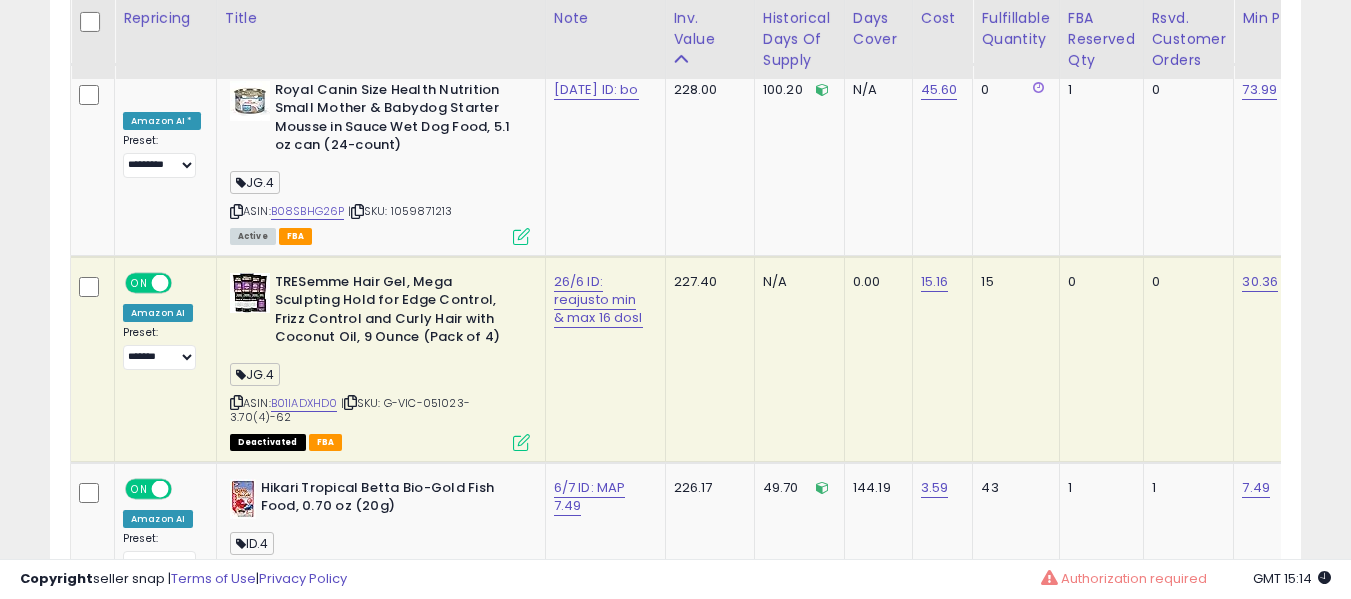scroll, scrollTop: 2891, scrollLeft: 0, axis: vertical 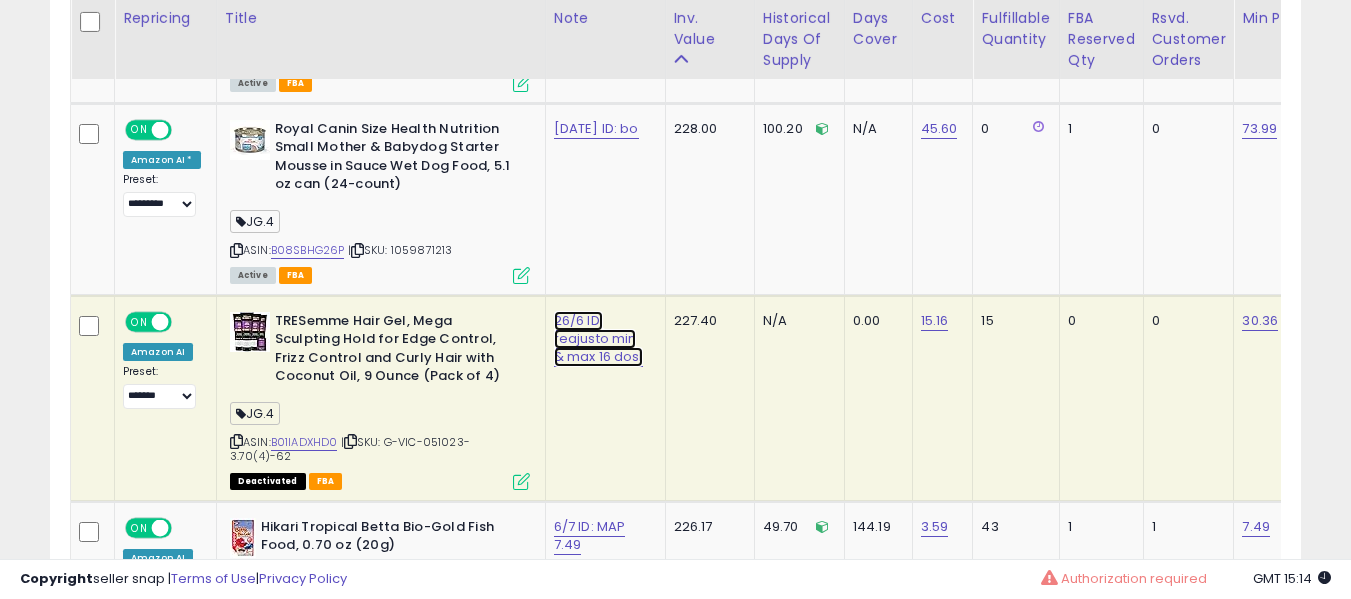 click on "26/6 ID: reajusto min & max 16 dosl" at bounding box center [598, 339] 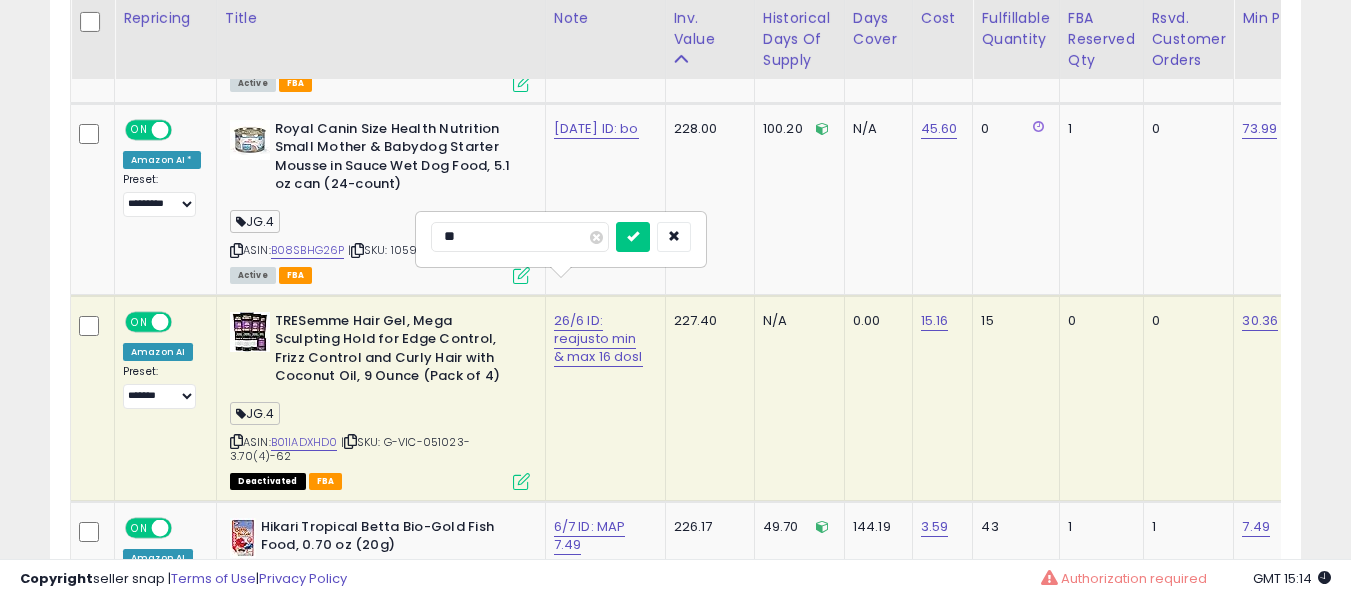 scroll, scrollTop: 0, scrollLeft: 0, axis: both 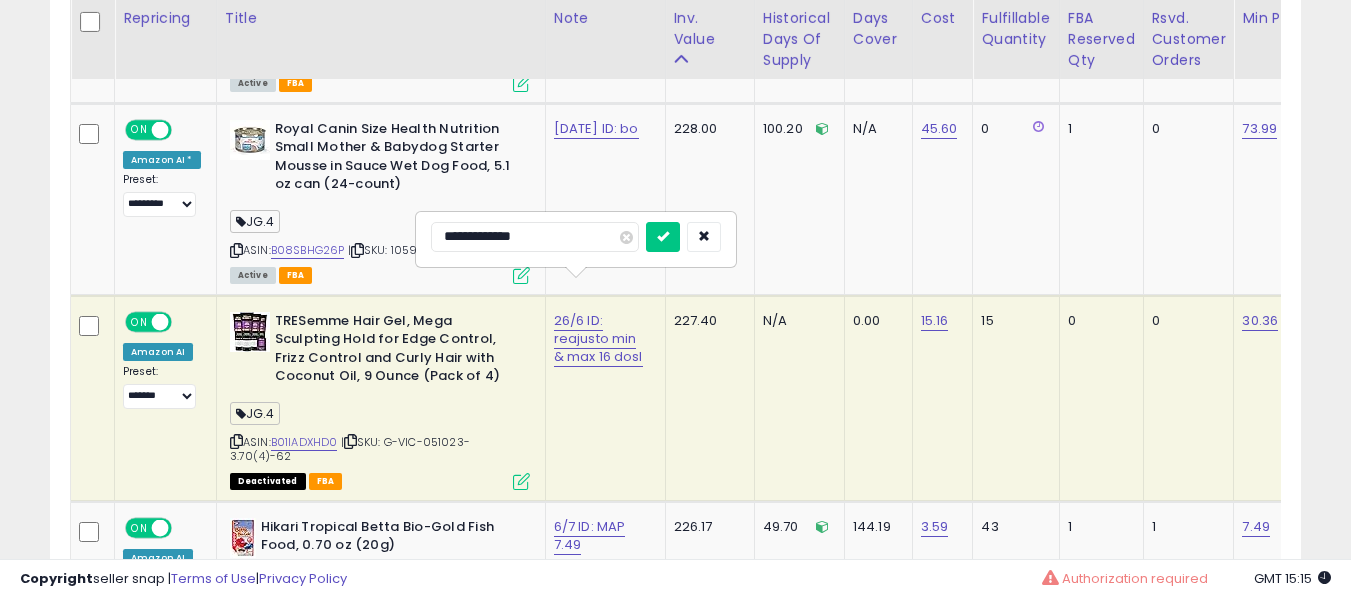 type on "**********" 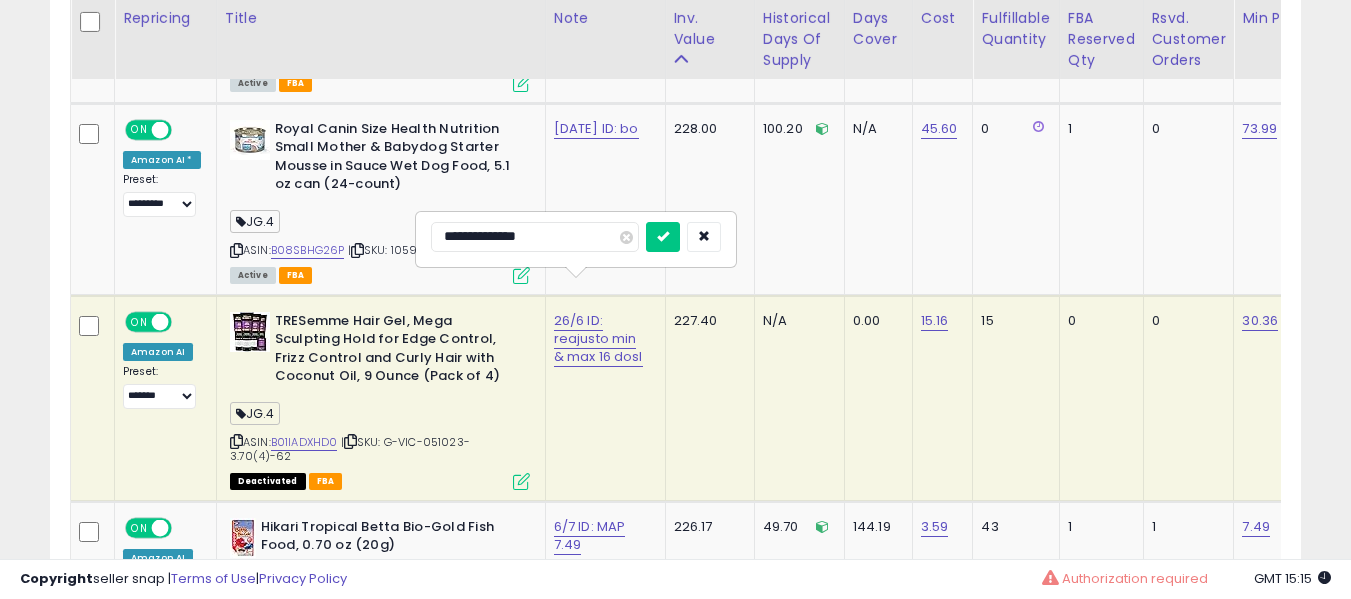 click at bounding box center [663, 237] 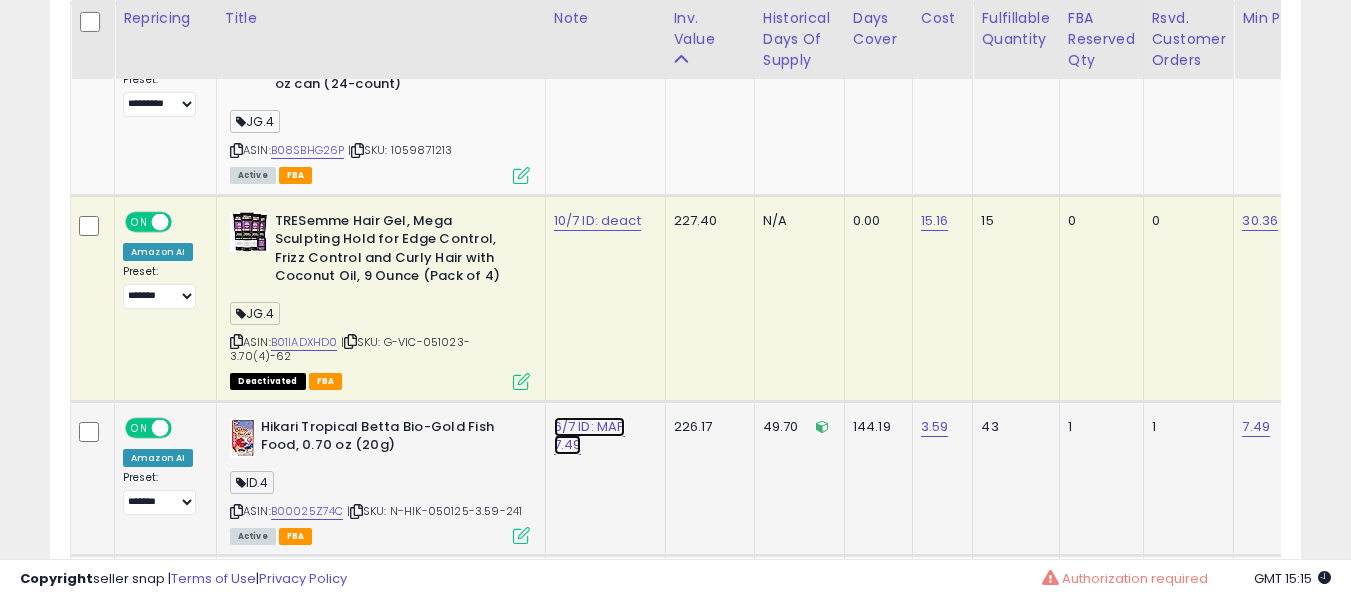 click on "6/7 ID: MAP 7.49" at bounding box center [586, -1867] 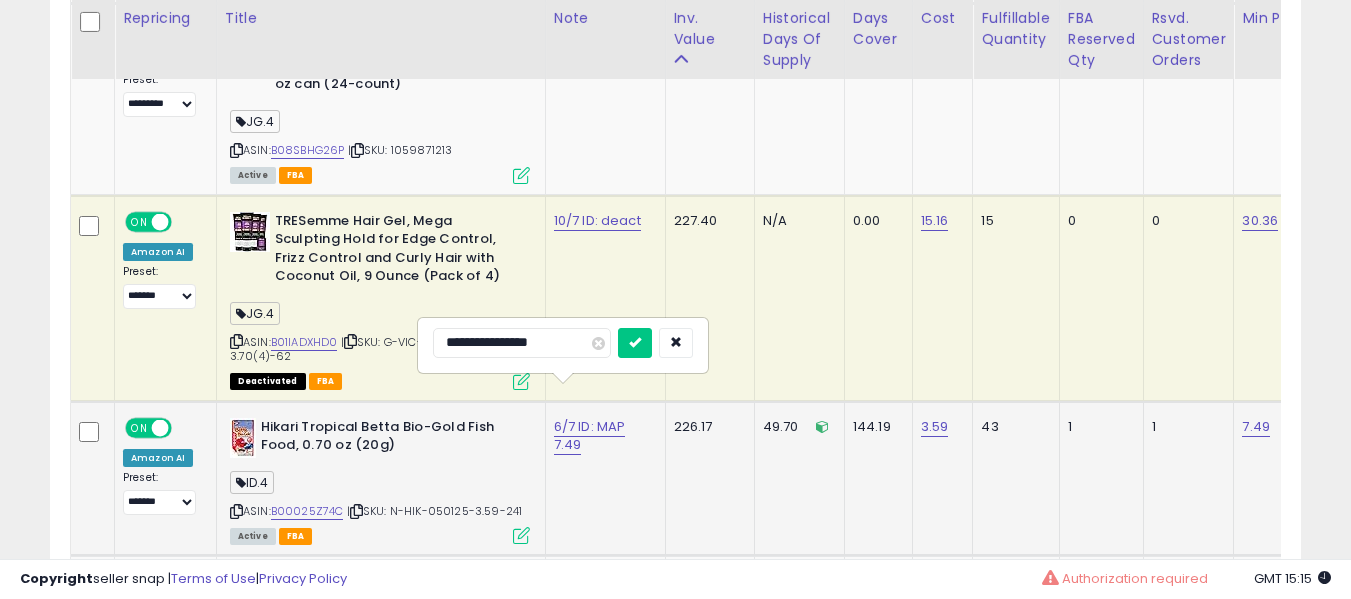 scroll, scrollTop: 3091, scrollLeft: 0, axis: vertical 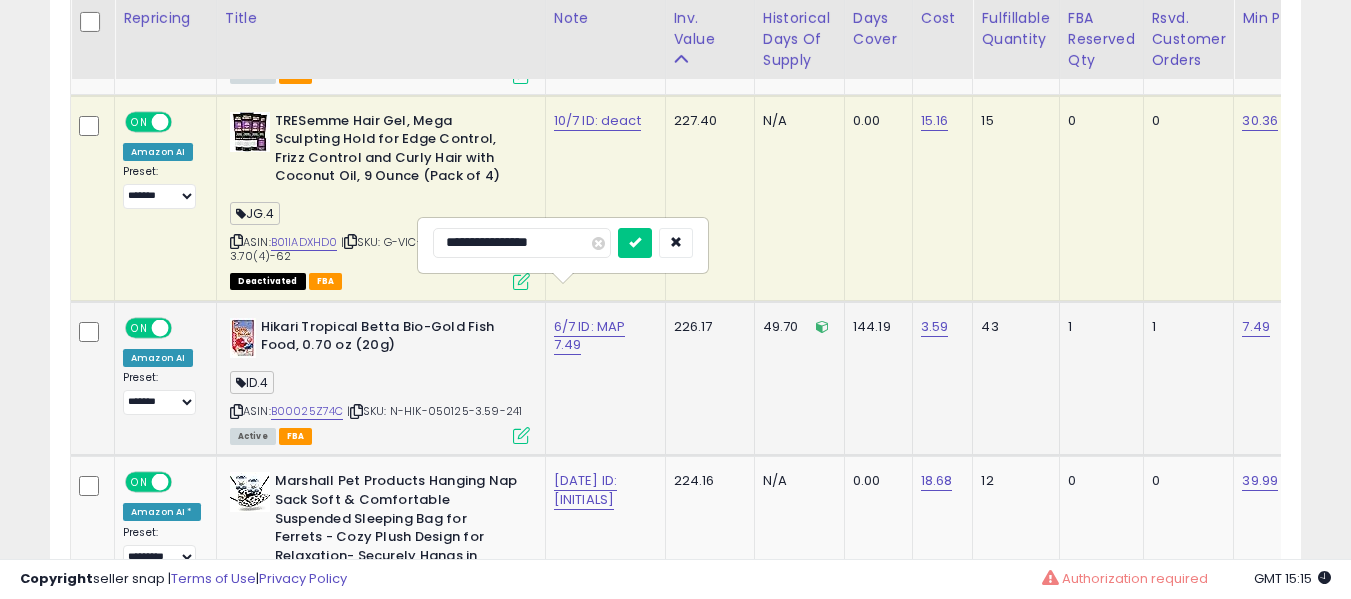 type on "**********" 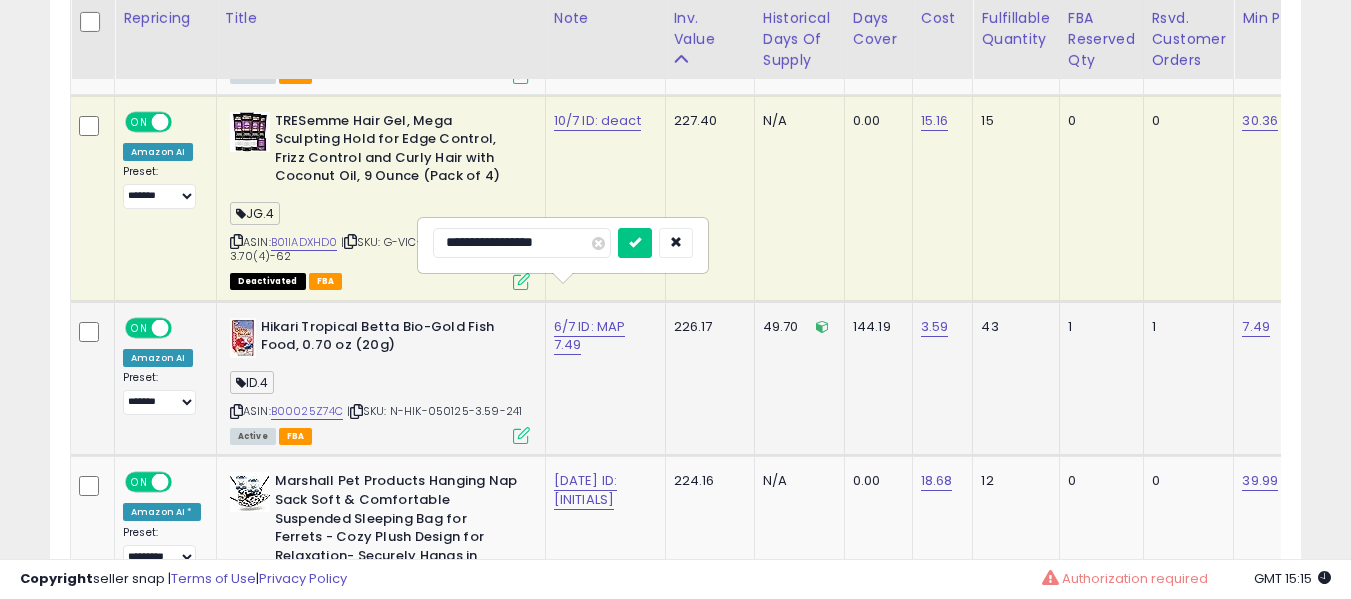 click at bounding box center (635, 243) 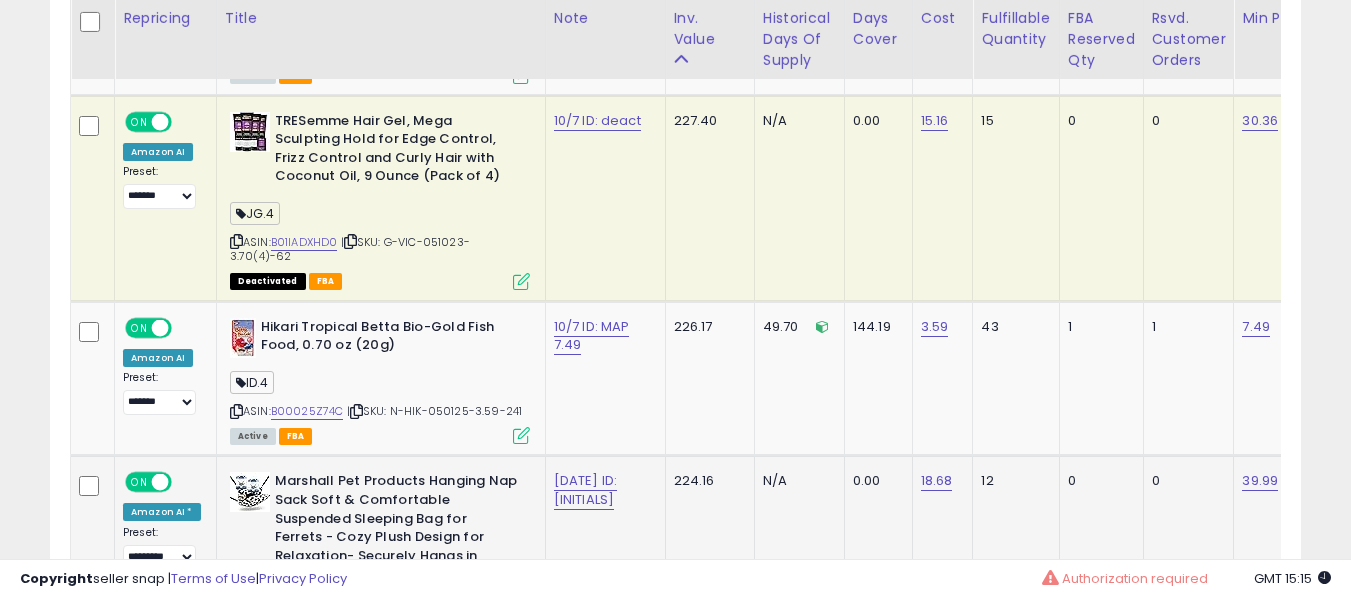 scroll, scrollTop: 3191, scrollLeft: 0, axis: vertical 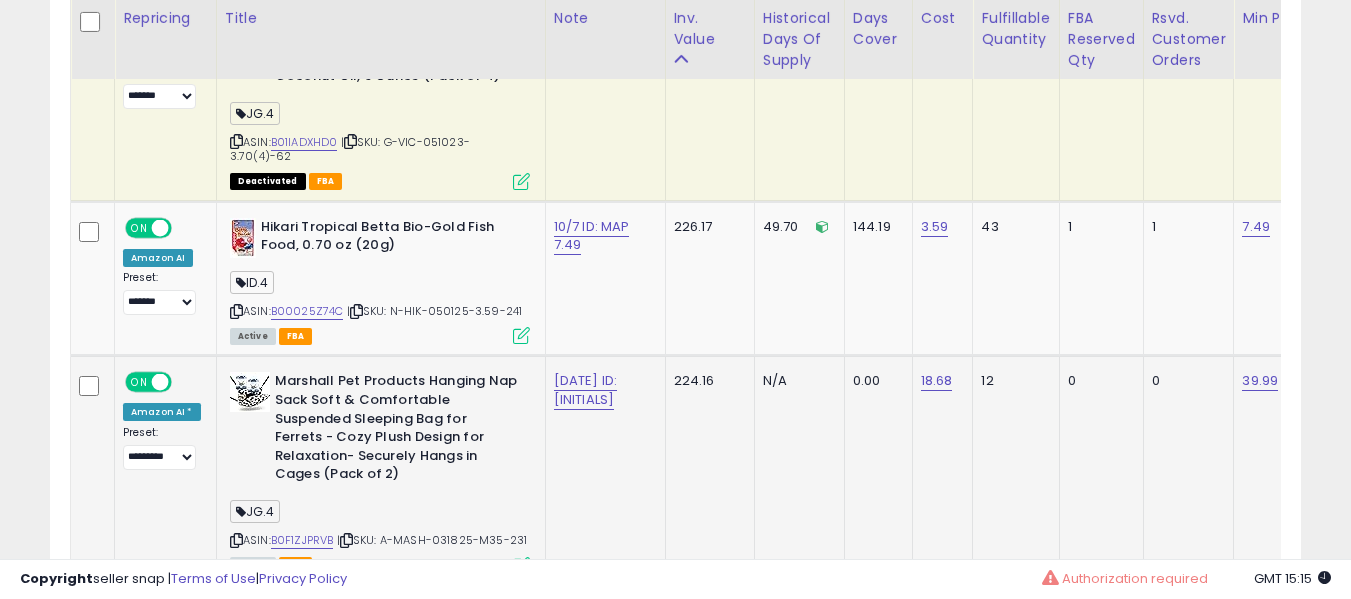 click on "[DATE] ID: [INITIALS]" 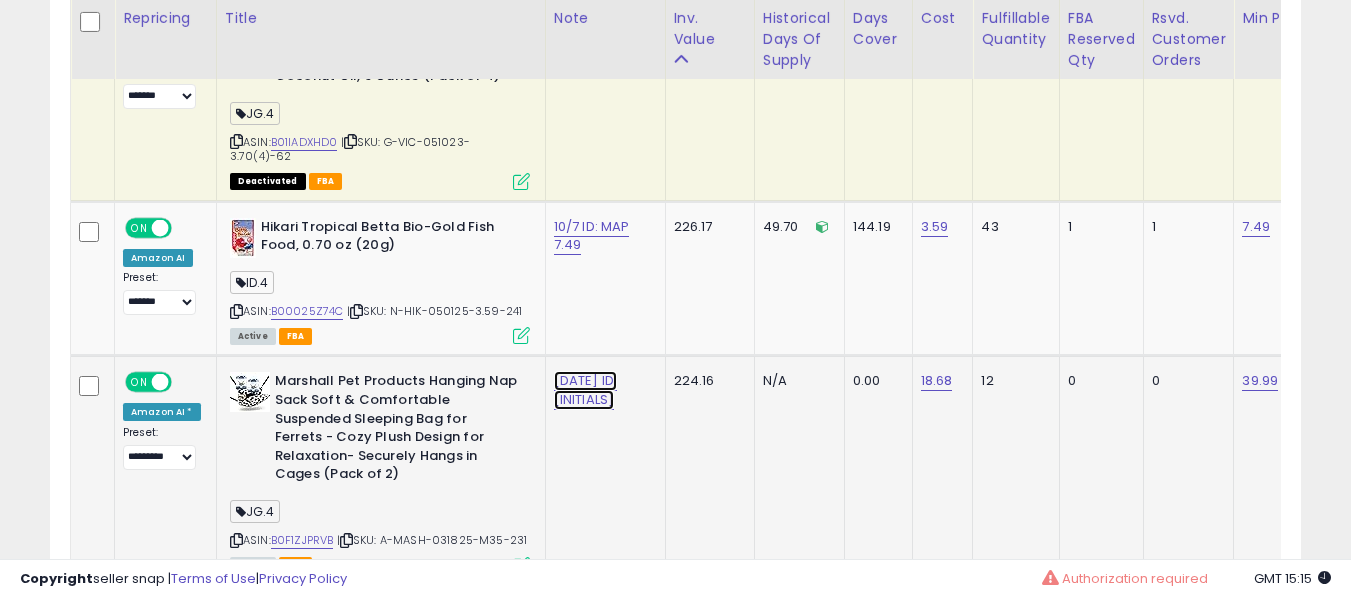 click on "[DATE] ID: [INITIALS]" at bounding box center [586, -2067] 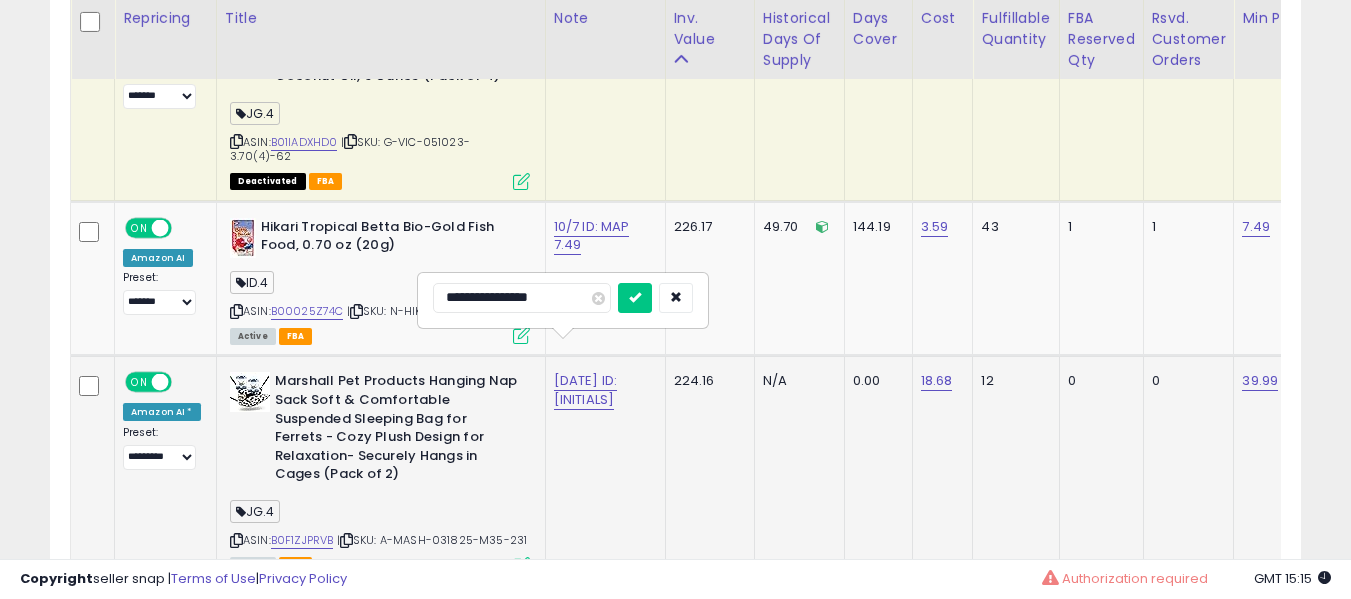 type on "**********" 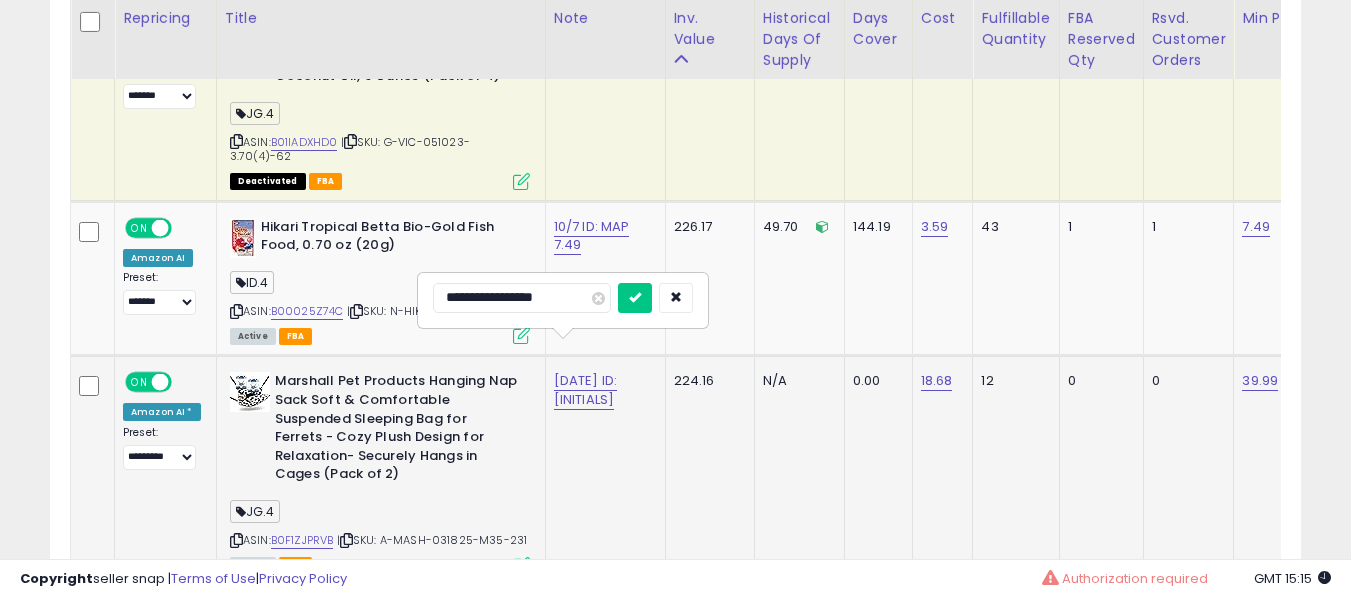 click at bounding box center (635, 298) 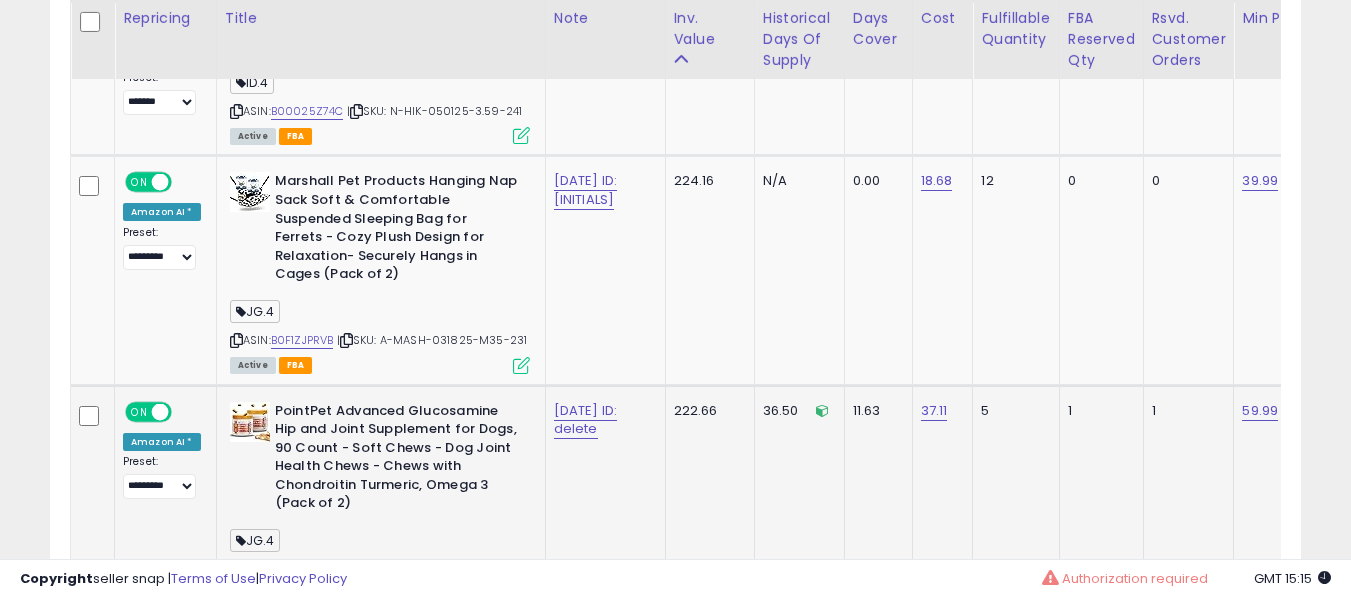 drag, startPoint x: 571, startPoint y: 415, endPoint x: 566, endPoint y: 399, distance: 16.763054 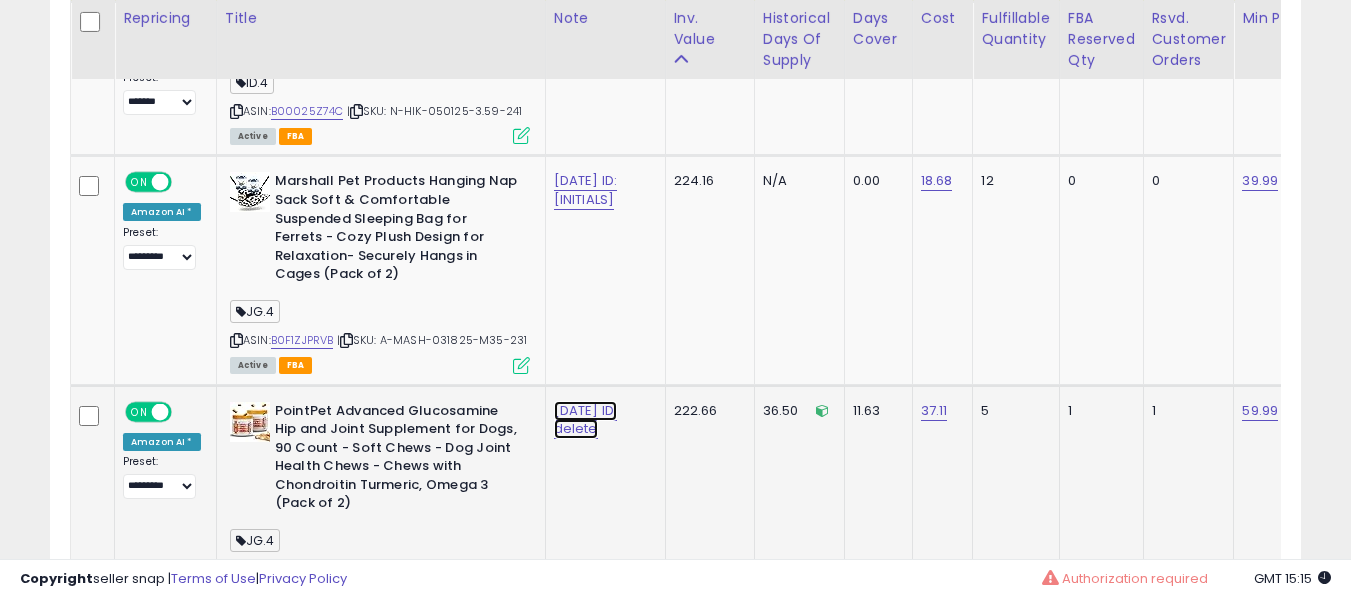 click on "[DATE] ID: delete" at bounding box center [586, -2267] 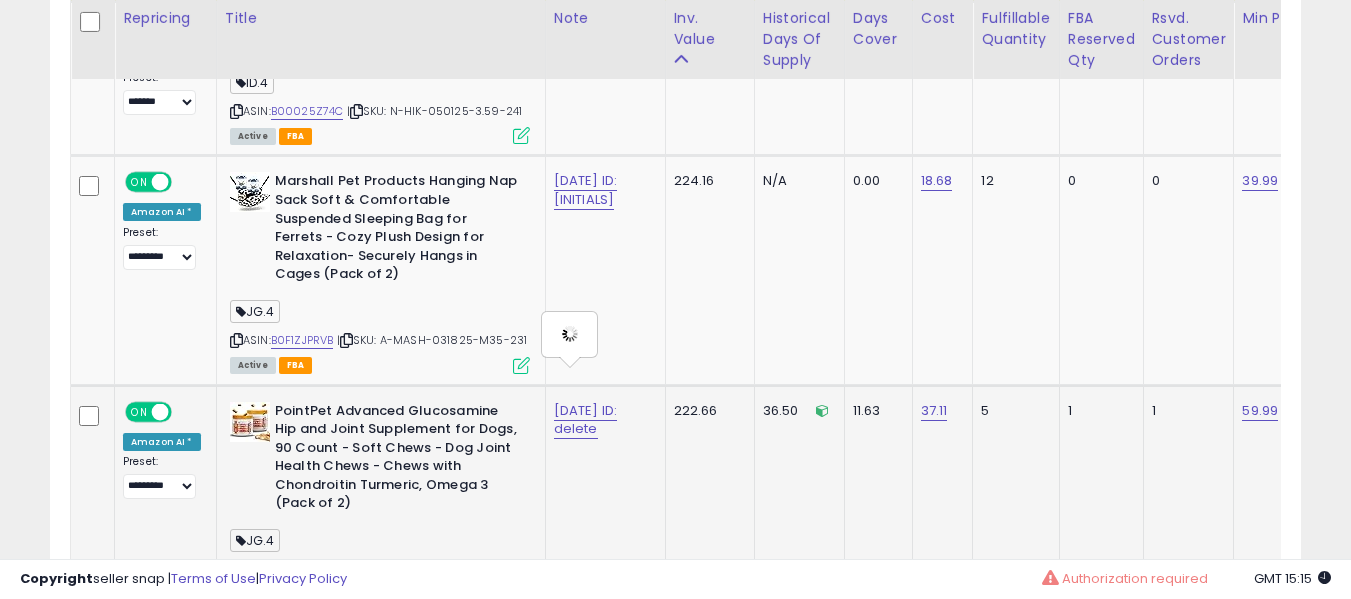 type on "**********" 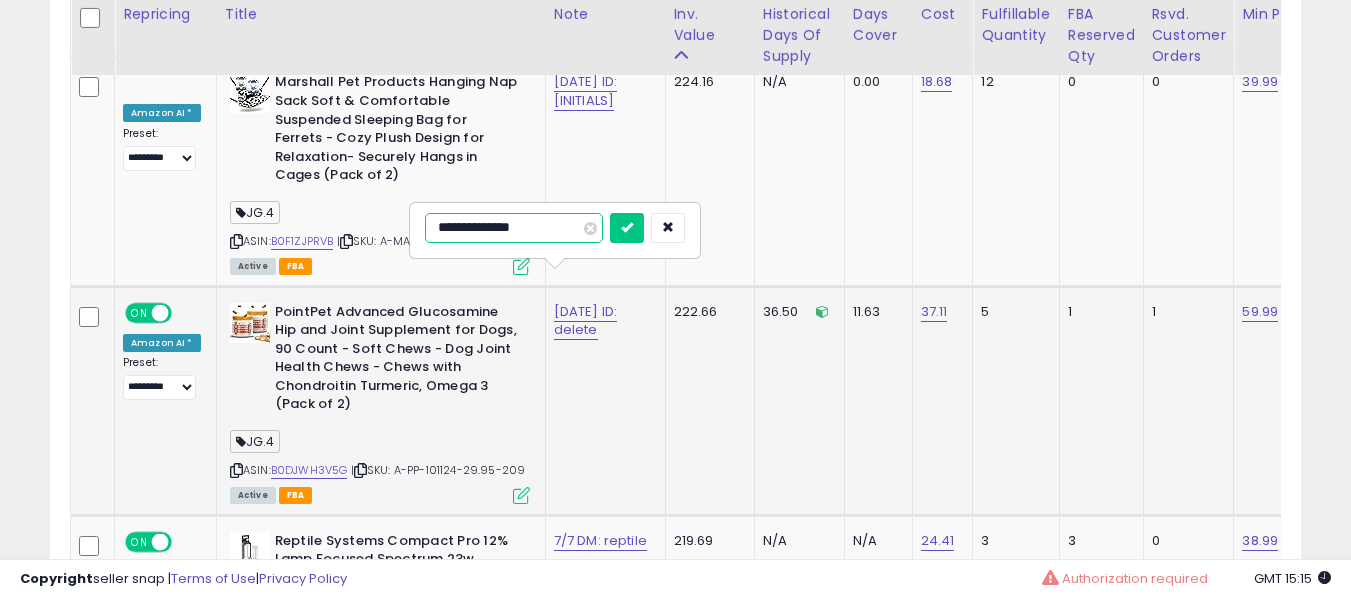 scroll, scrollTop: 3491, scrollLeft: 0, axis: vertical 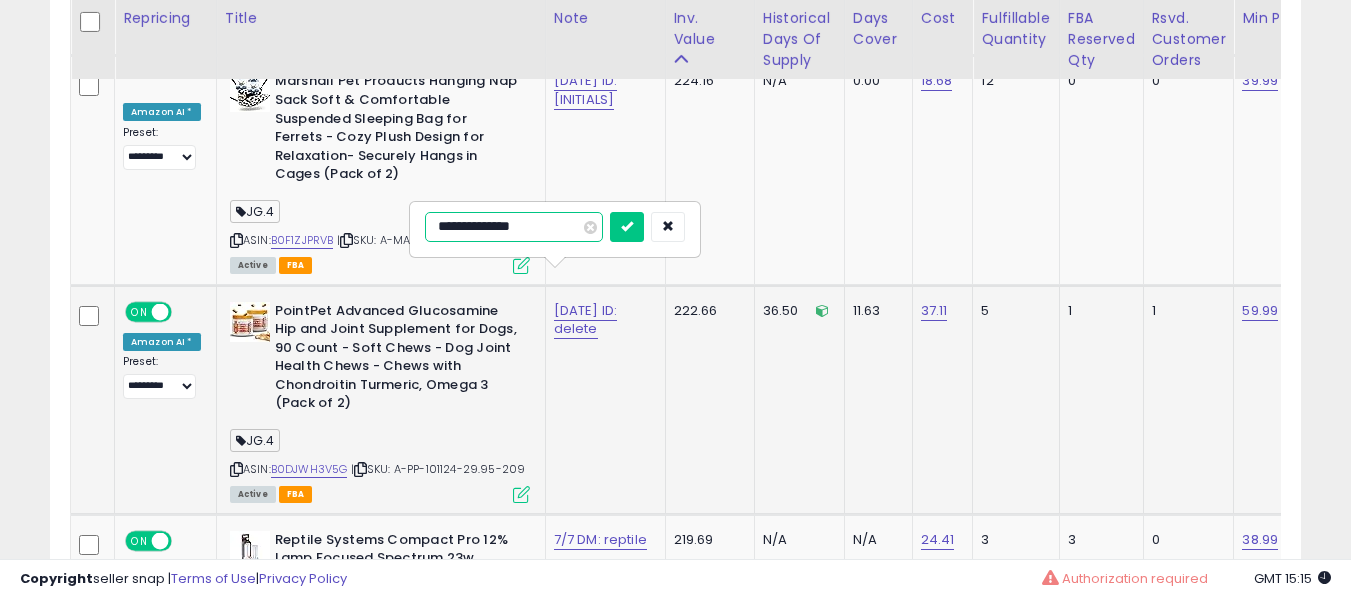 type on "**********" 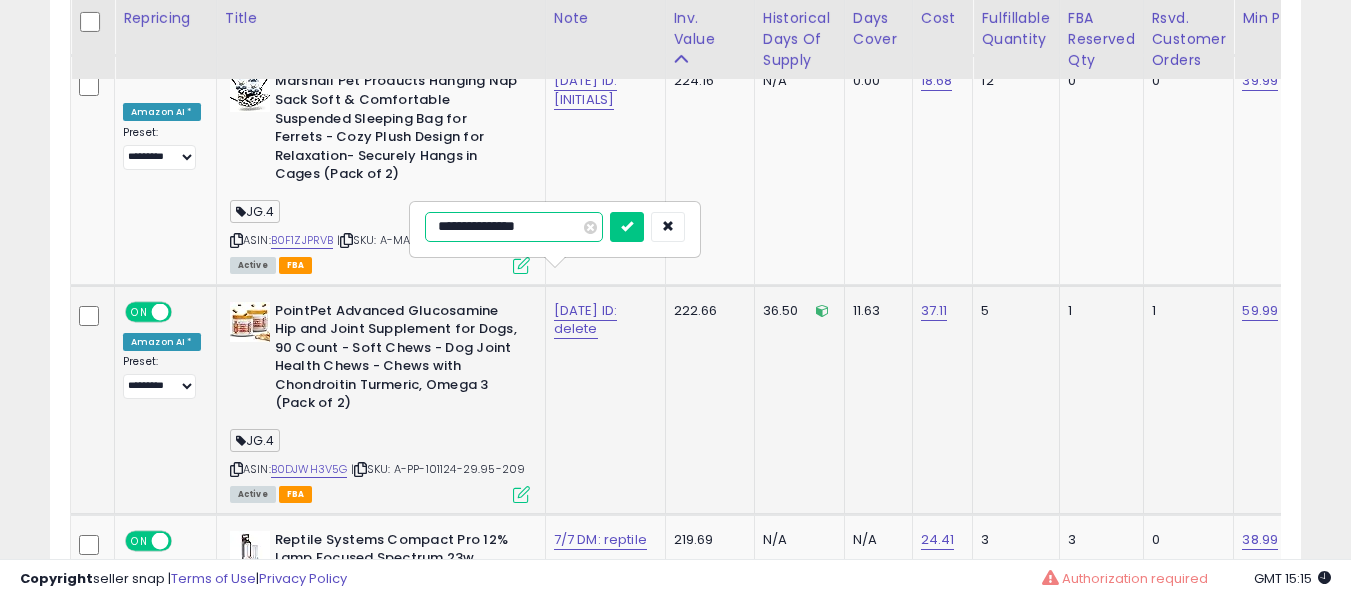 click at bounding box center (627, 227) 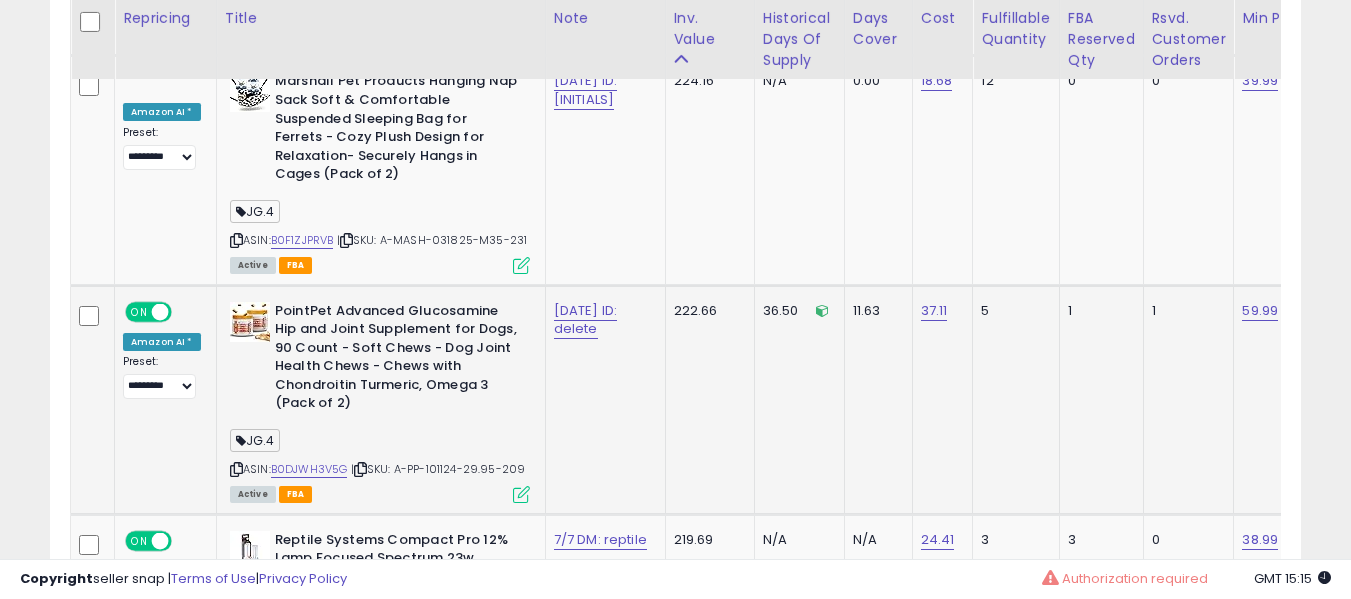 scroll, scrollTop: 3591, scrollLeft: 0, axis: vertical 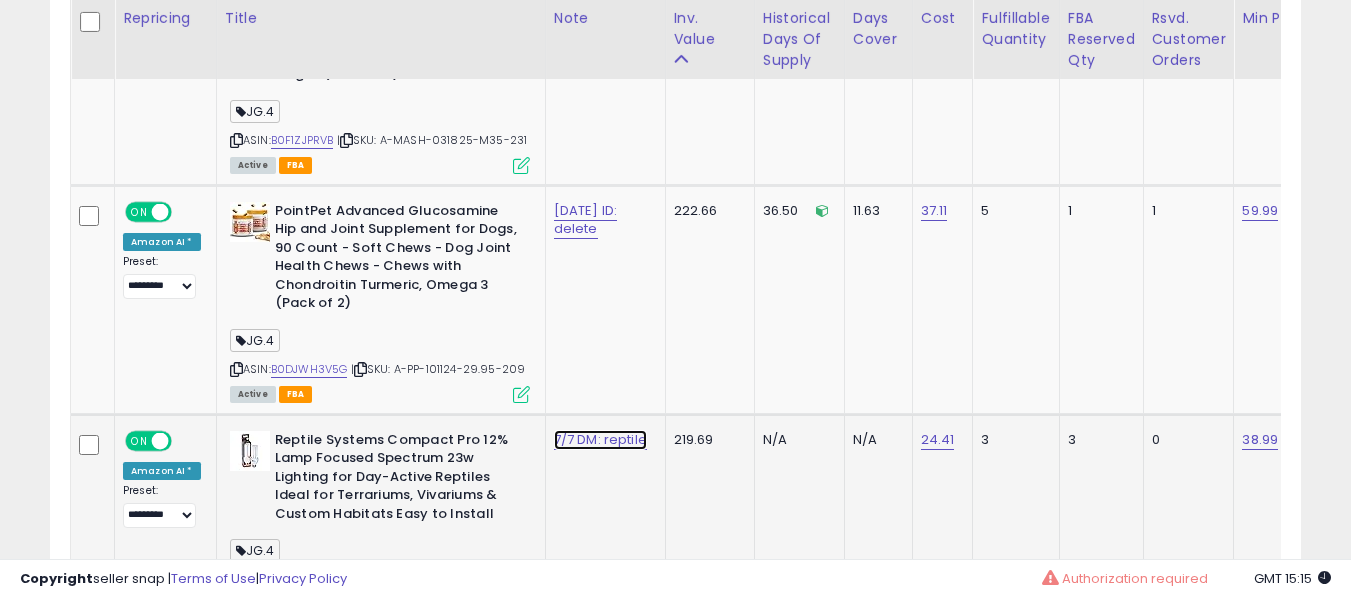 click on "7/7 DM: reptile" at bounding box center (586, -2467) 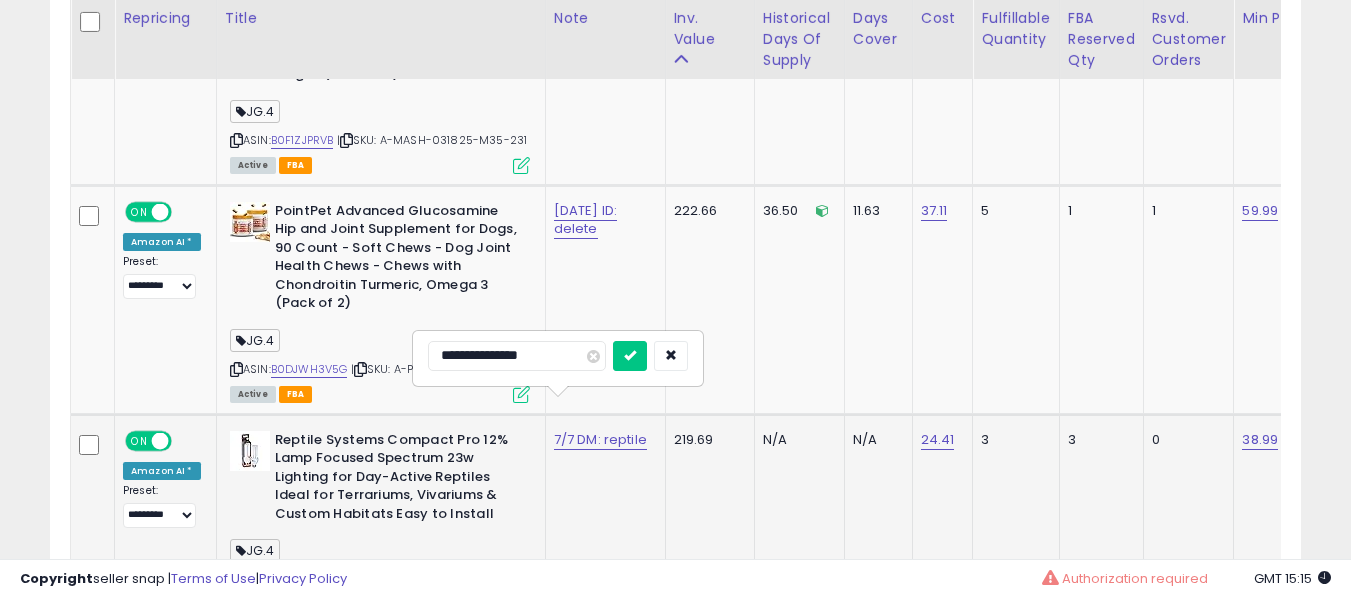 type on "**********" 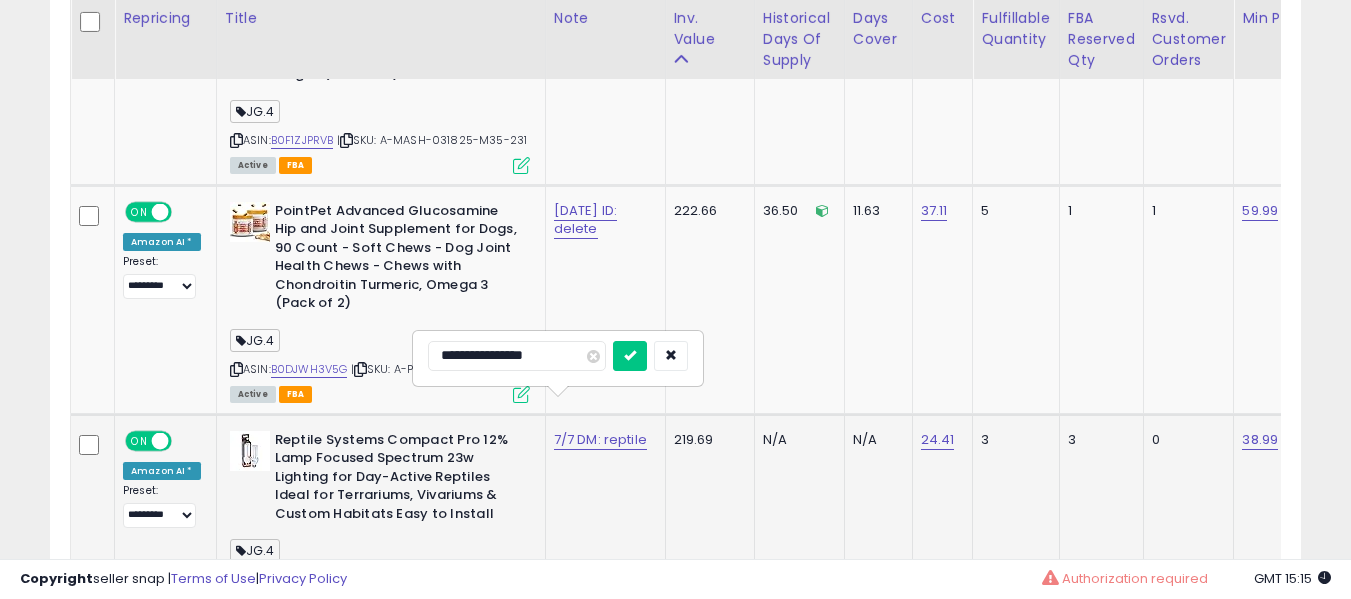 click at bounding box center [630, 356] 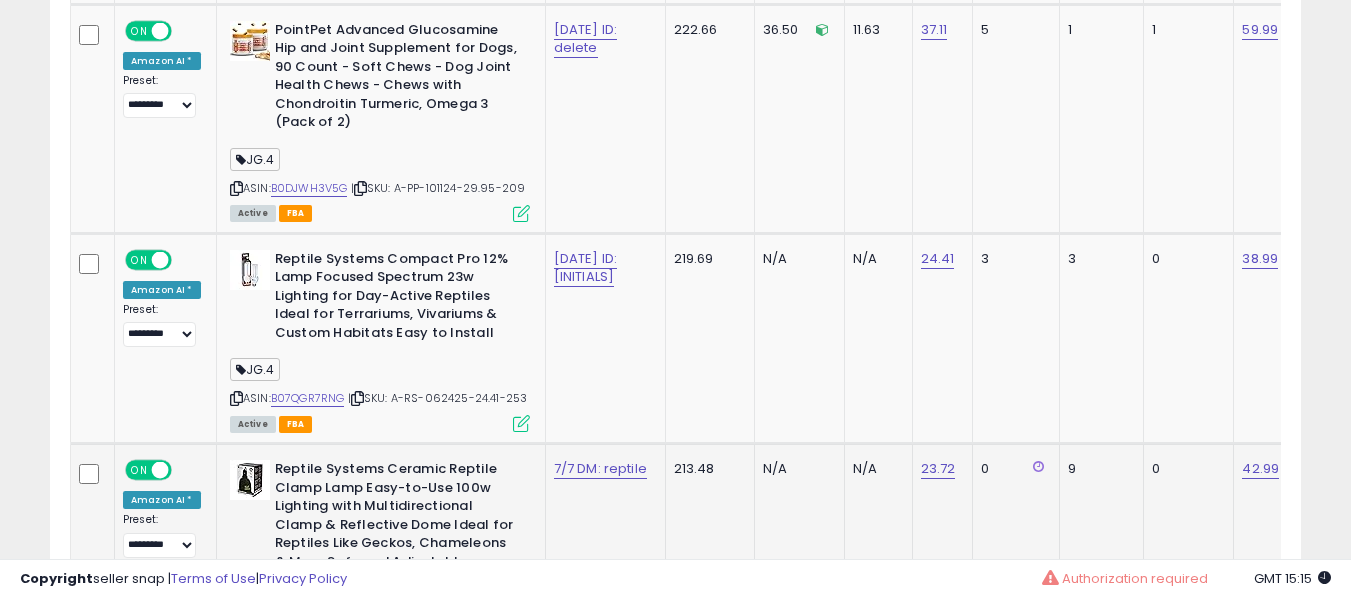 scroll, scrollTop: 3891, scrollLeft: 0, axis: vertical 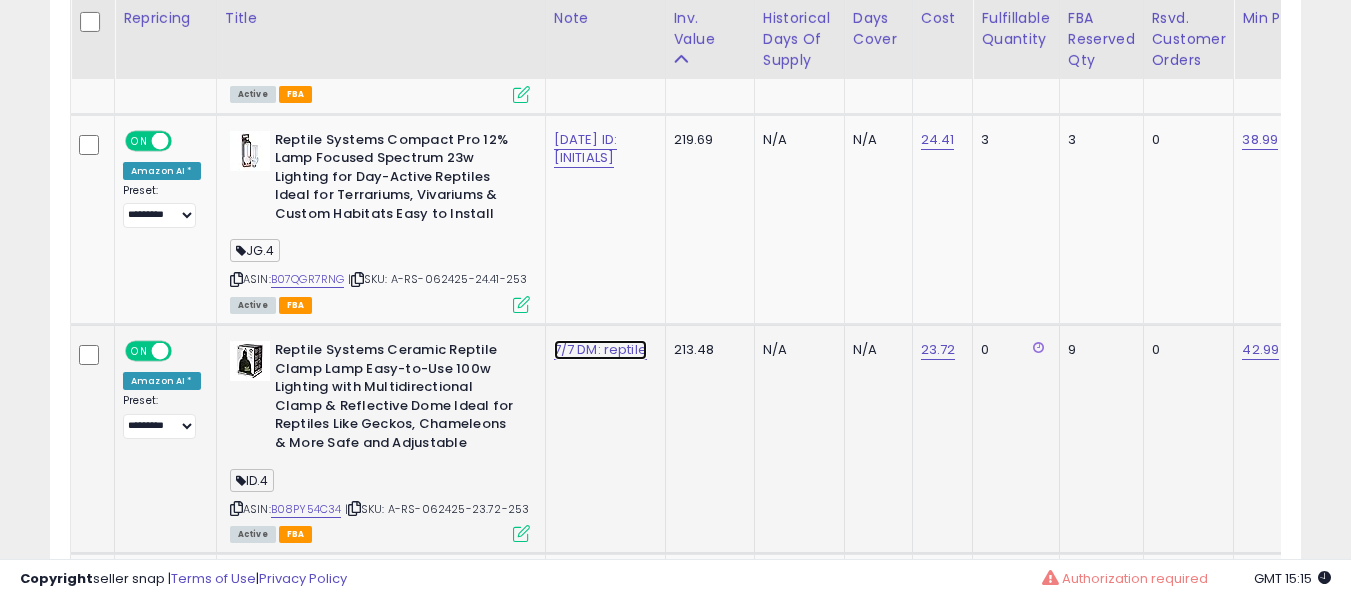click on "7/7 DM: reptile" at bounding box center [586, -2767] 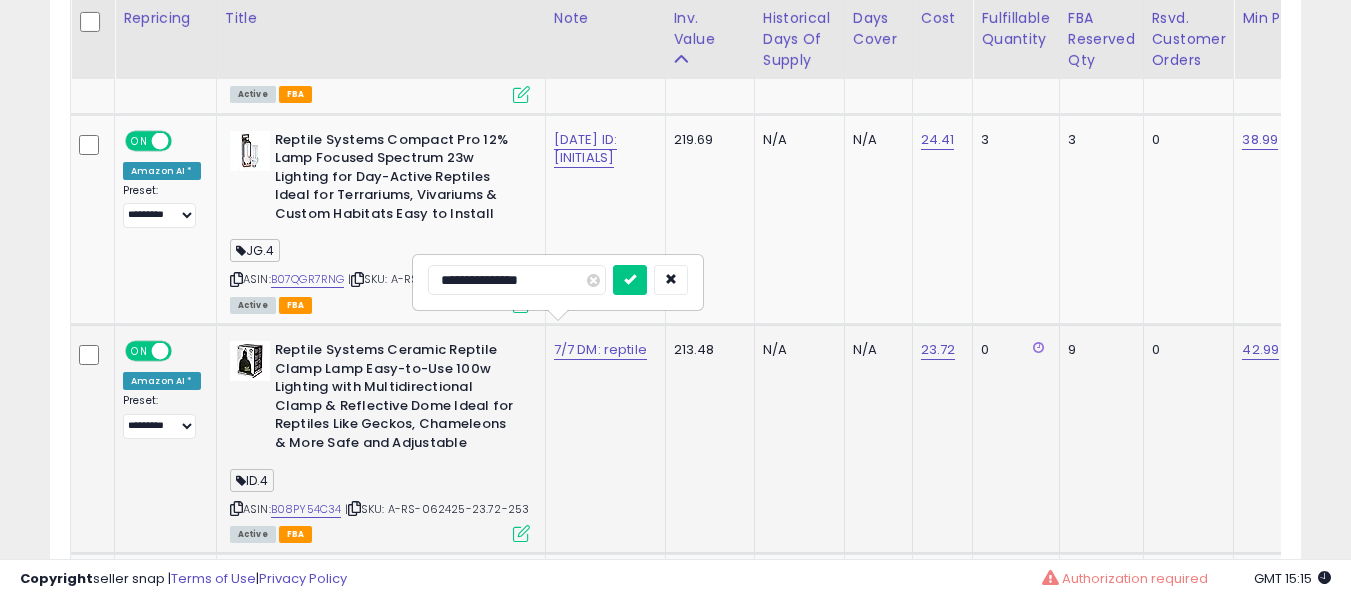 type on "**********" 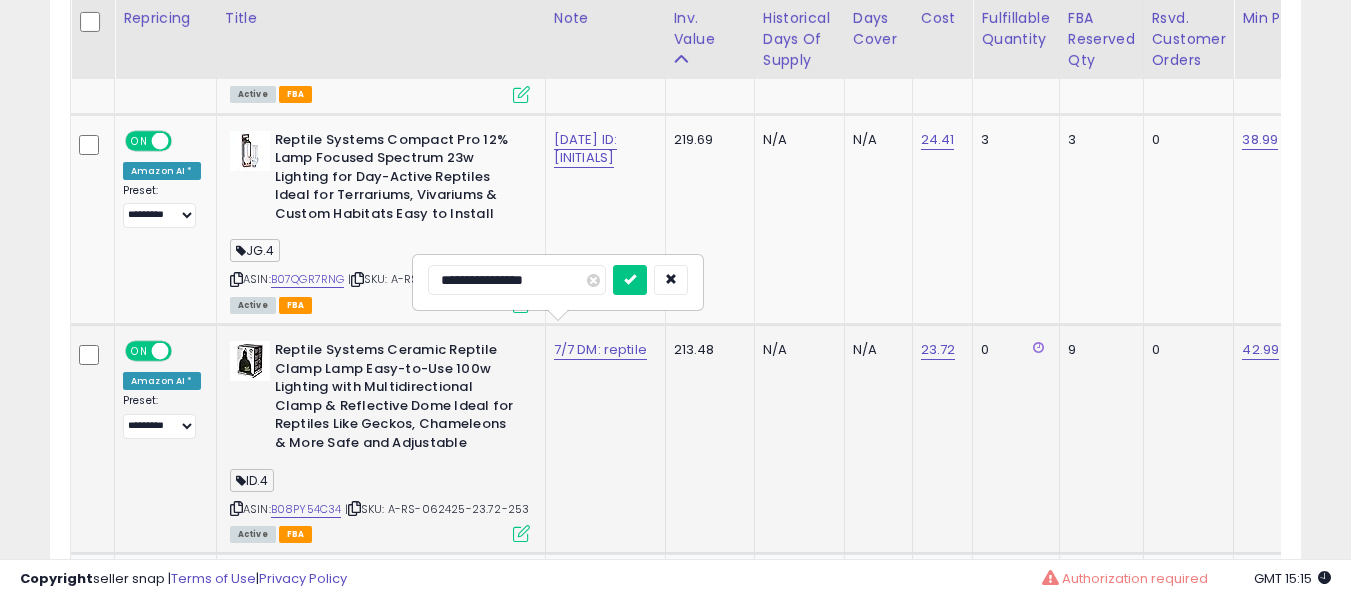click at bounding box center (630, 280) 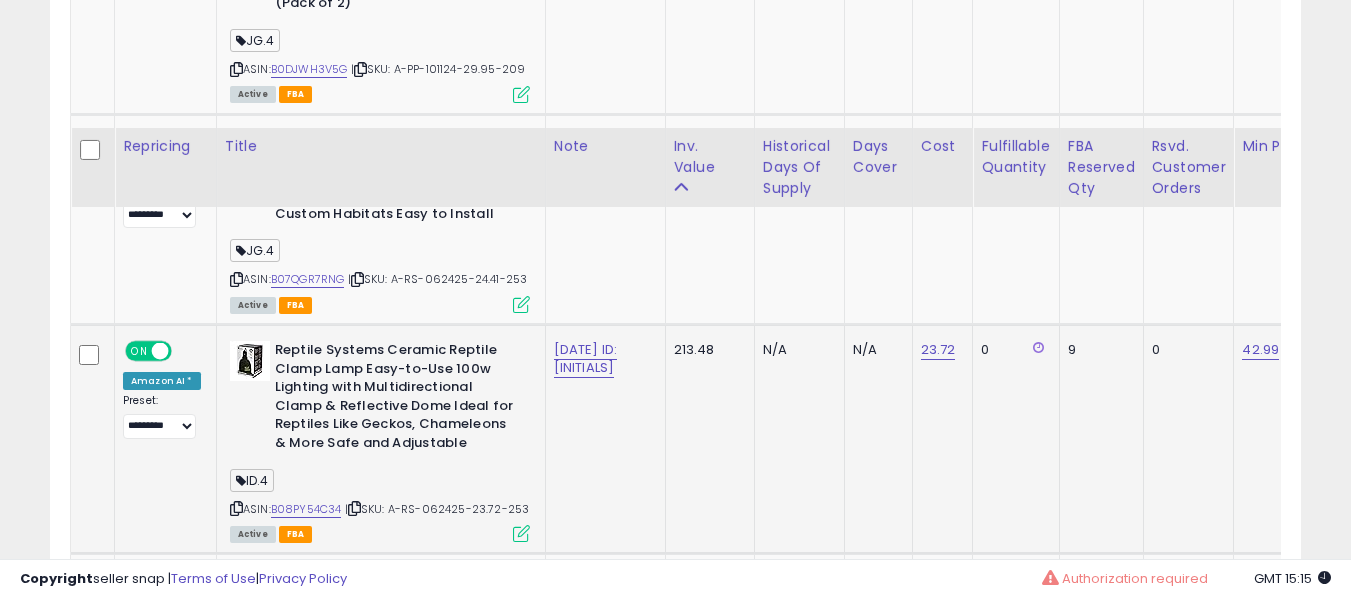 scroll, scrollTop: 4091, scrollLeft: 0, axis: vertical 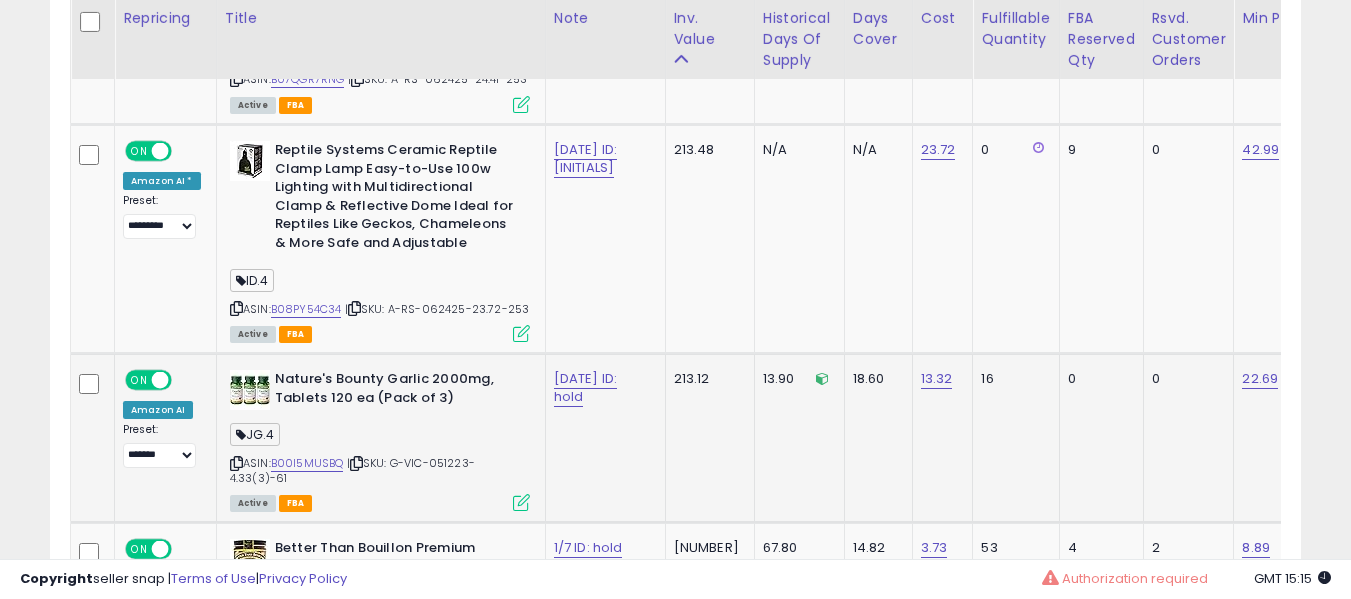 click on "[DATE] ID: hold" 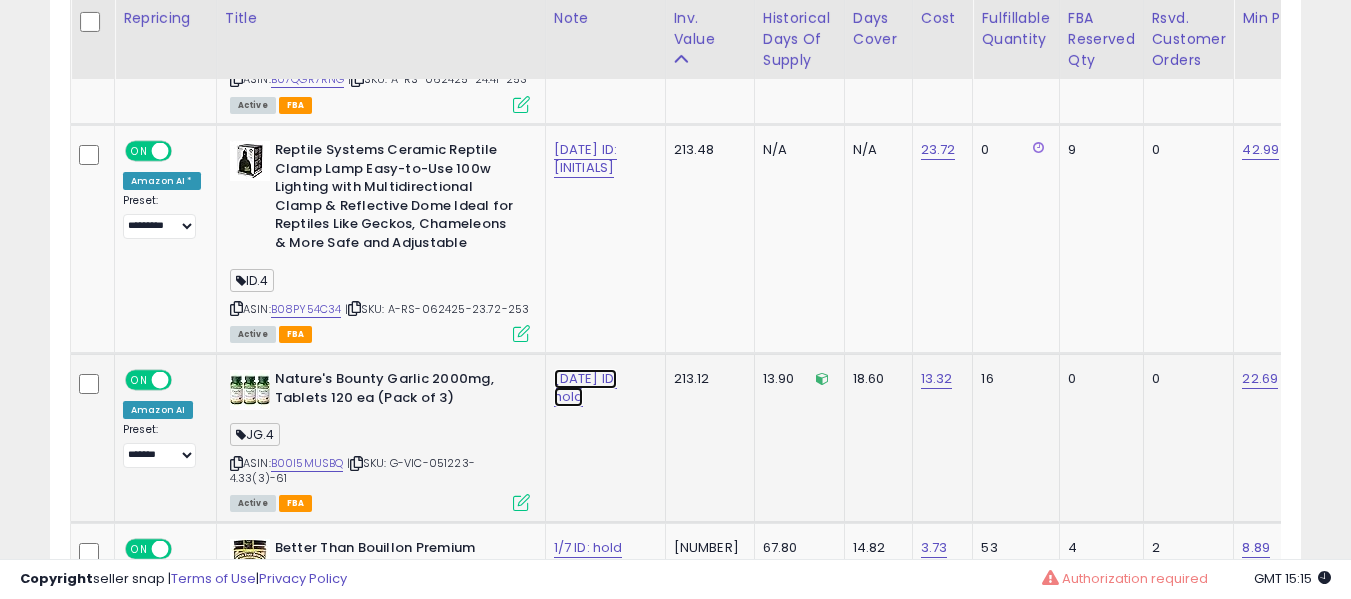 click on "[DATE] ID: hold" at bounding box center (586, -2967) 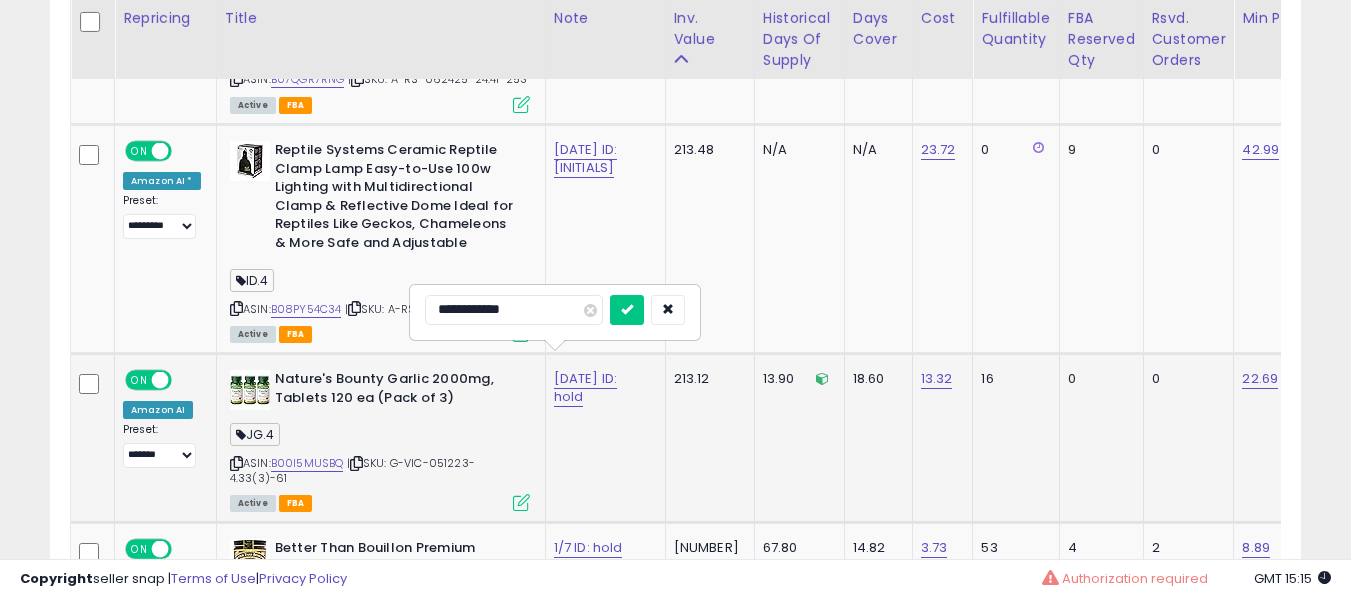 type on "**********" 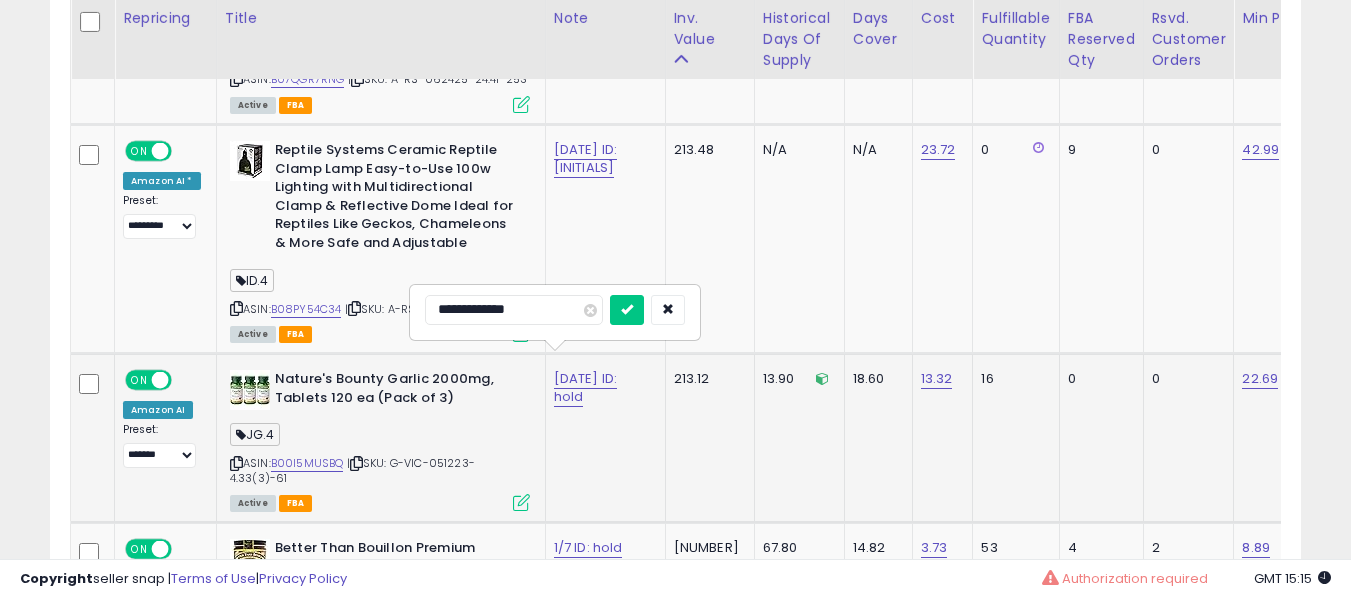 click at bounding box center [627, 310] 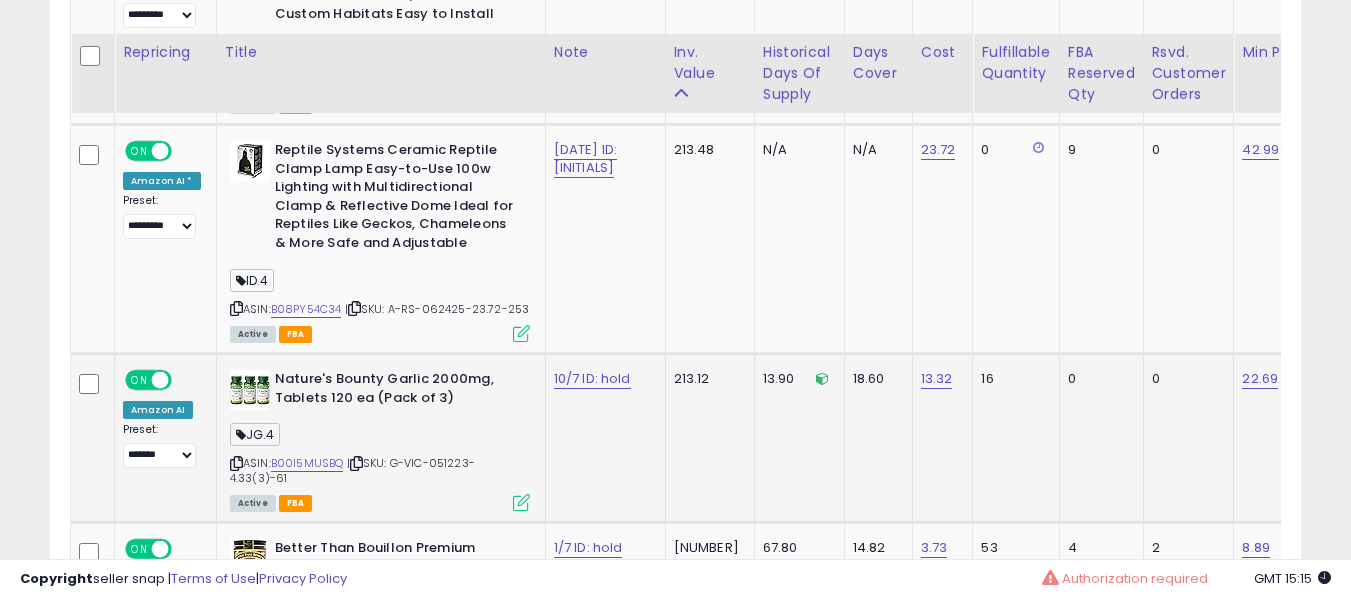 scroll, scrollTop: 4291, scrollLeft: 0, axis: vertical 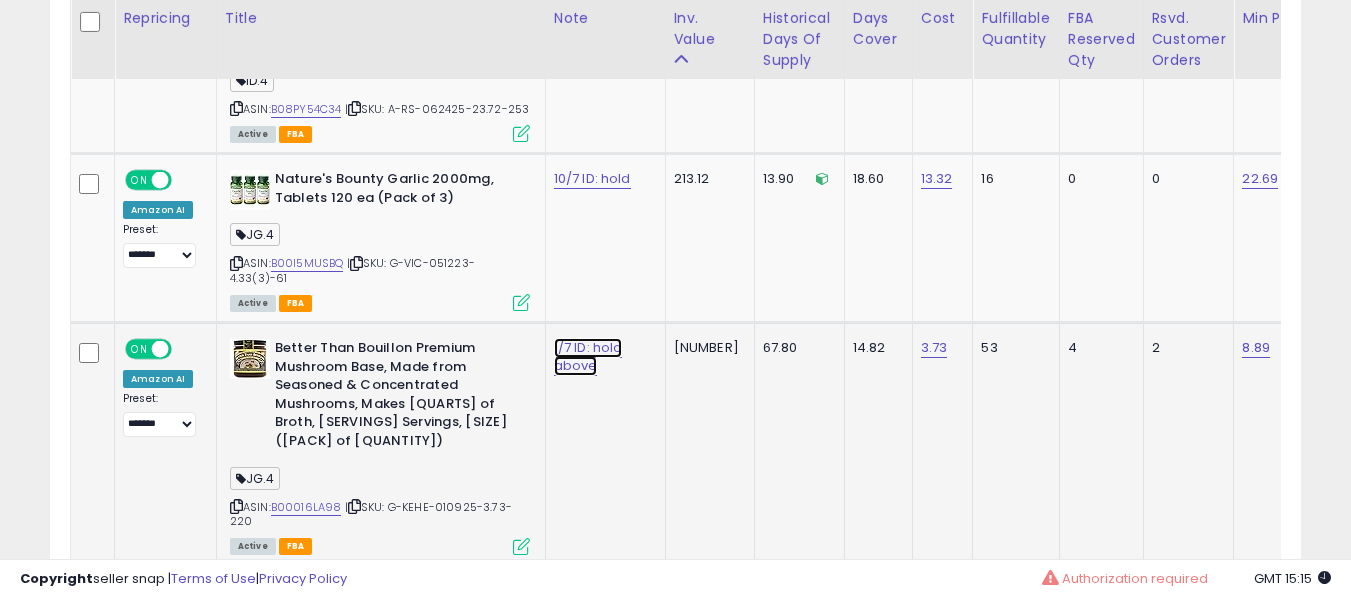 click on "1/7 ID: hold above" at bounding box center [586, -3167] 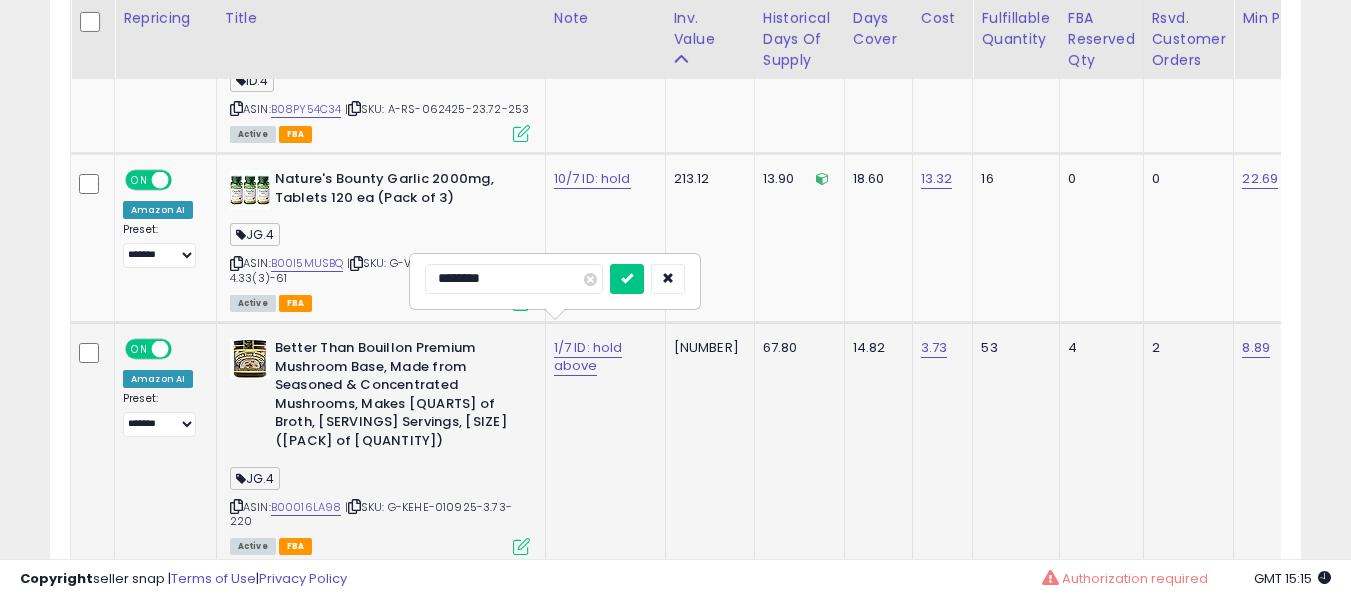 type on "********" 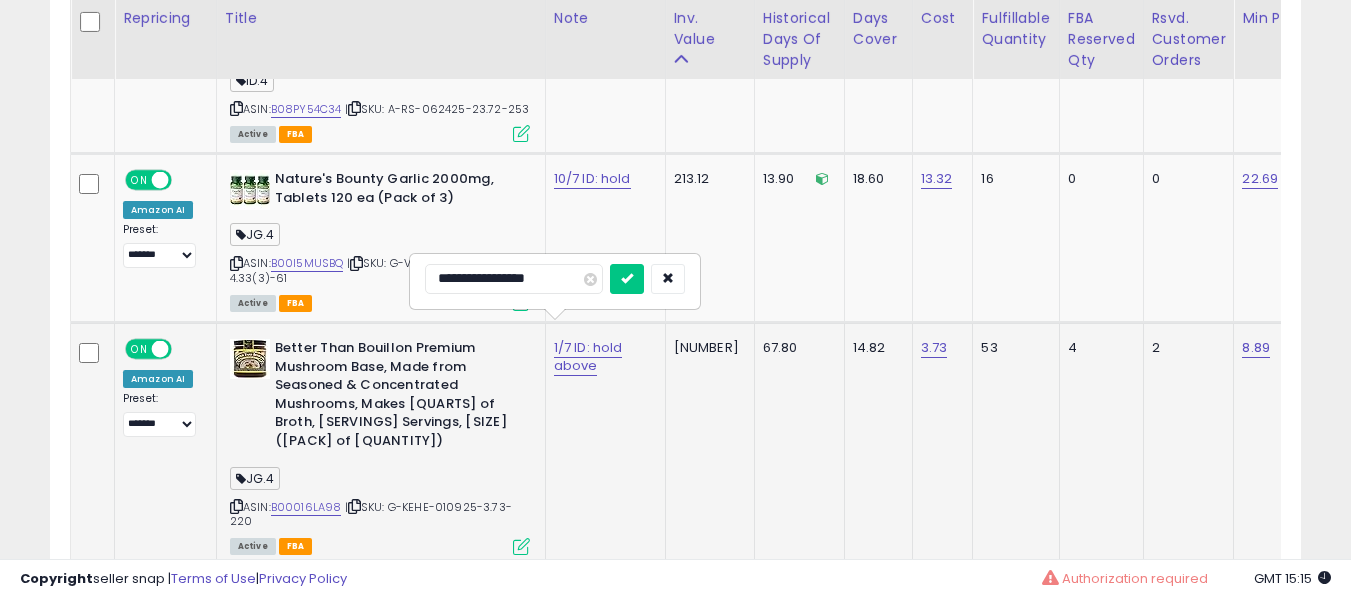 type on "**********" 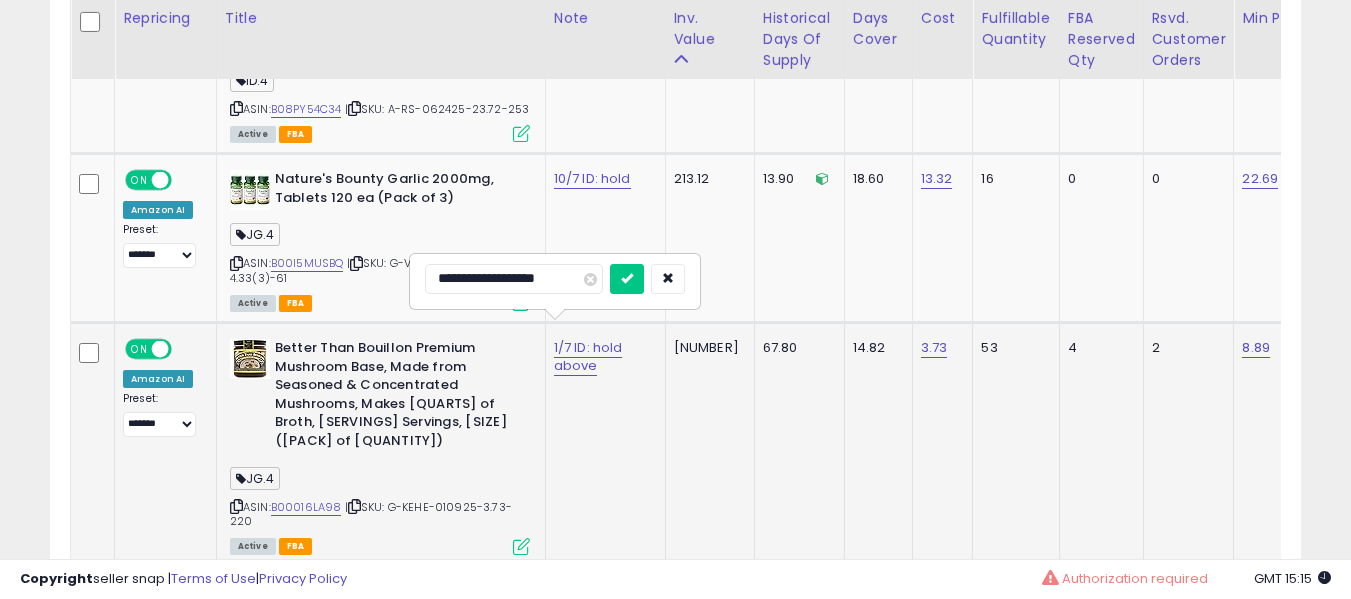 click at bounding box center (627, 279) 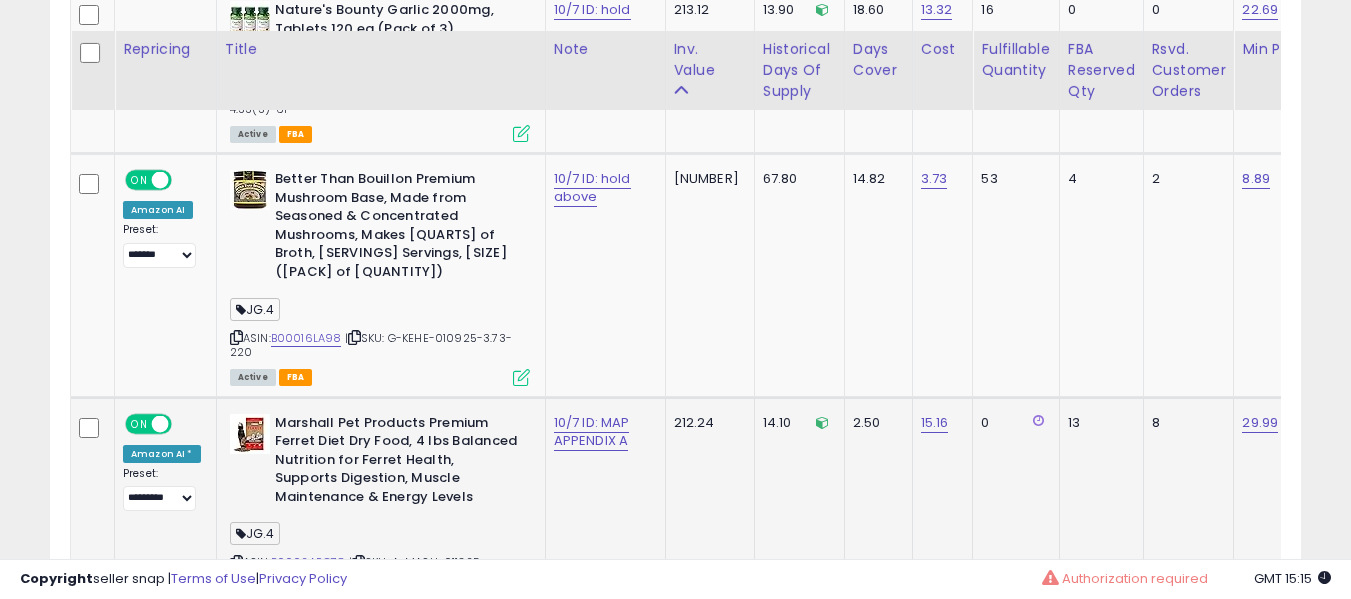 scroll, scrollTop: 4491, scrollLeft: 0, axis: vertical 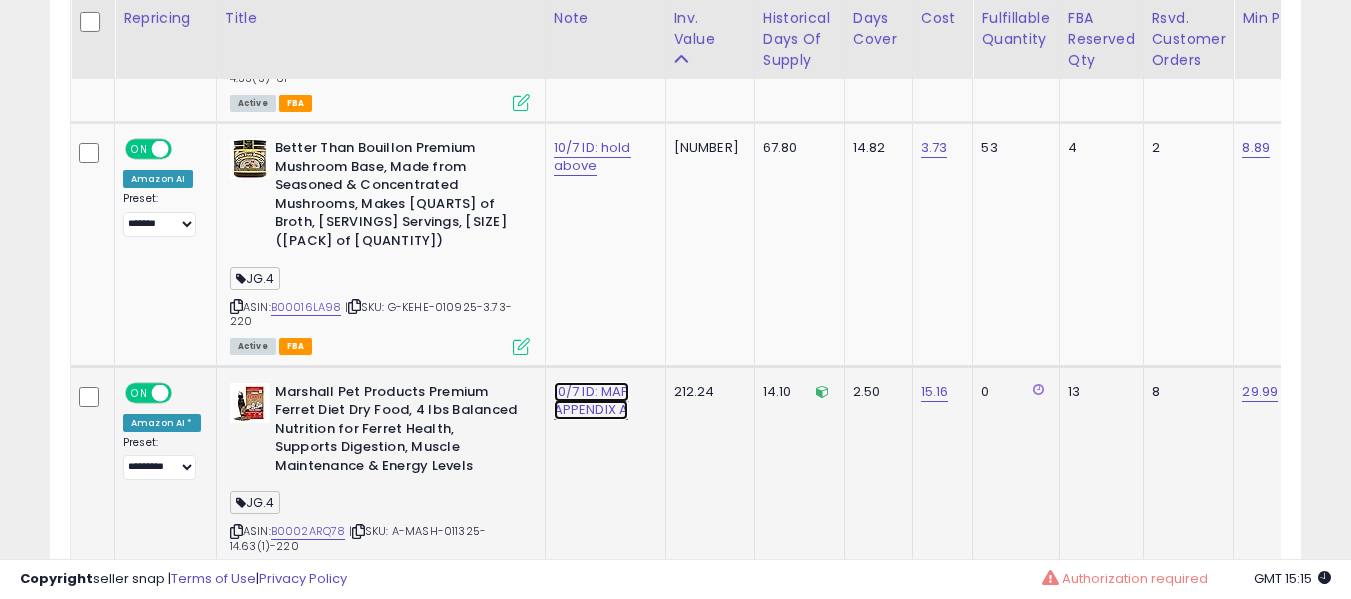 click on "10/7 ID: MAP APPENDIX A" at bounding box center (586, -3367) 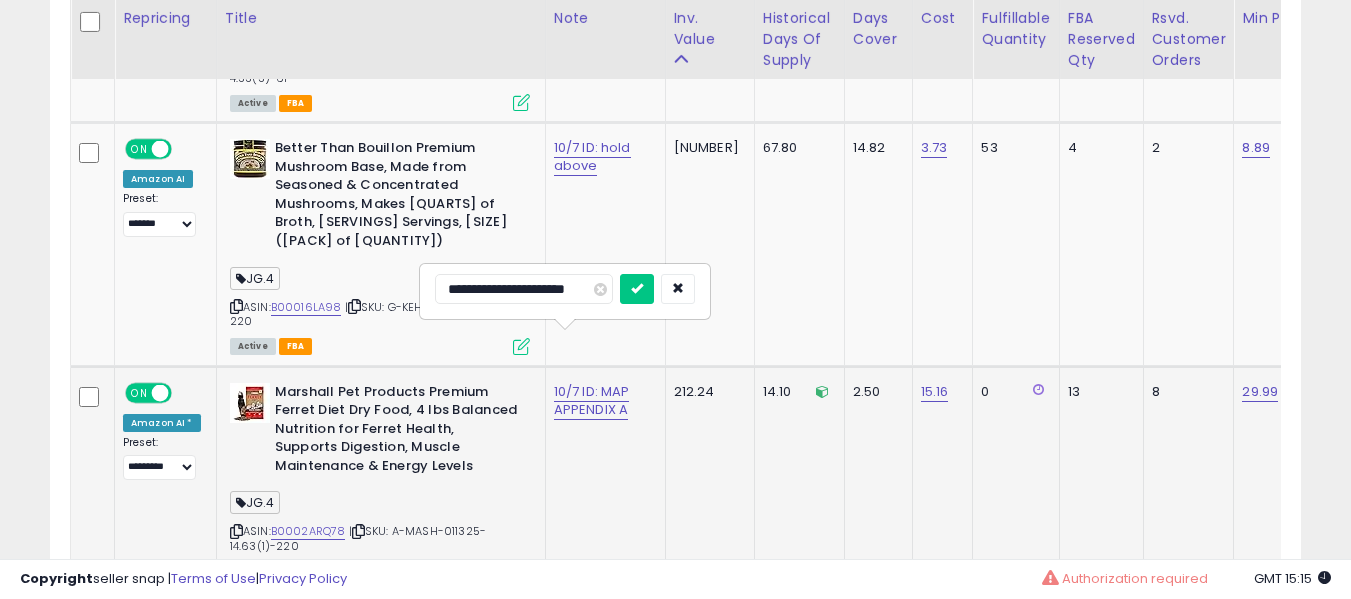 scroll, scrollTop: 0, scrollLeft: 5, axis: horizontal 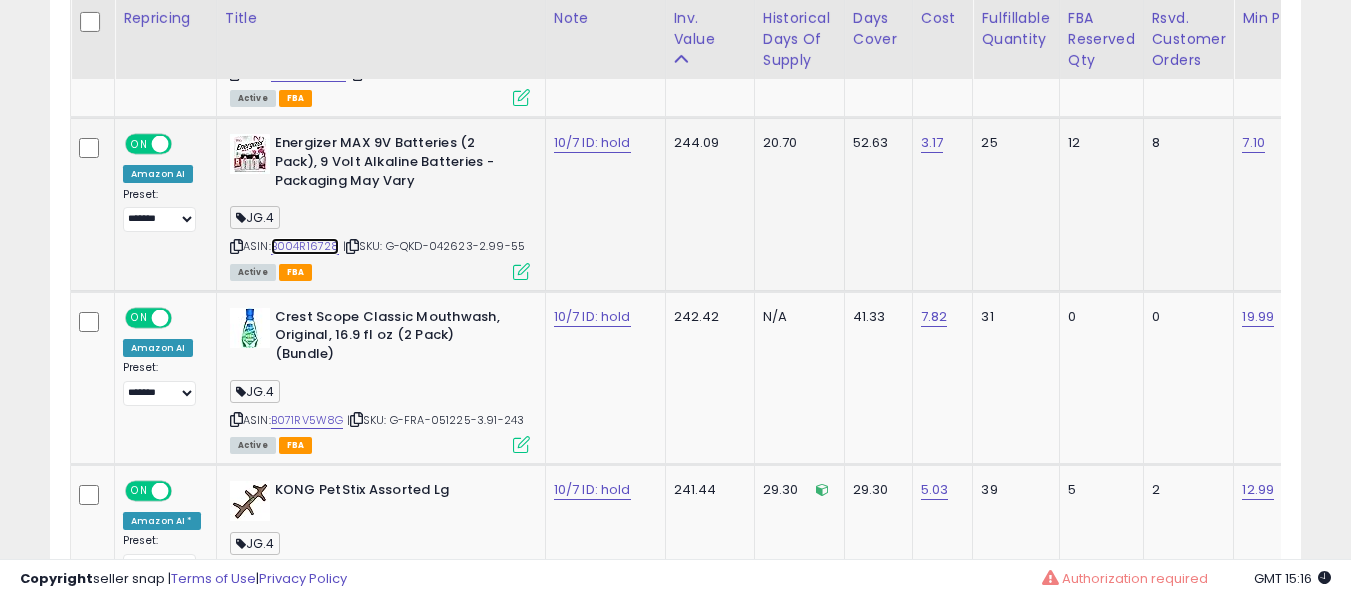 drag, startPoint x: 303, startPoint y: 245, endPoint x: 286, endPoint y: 243, distance: 17.117243 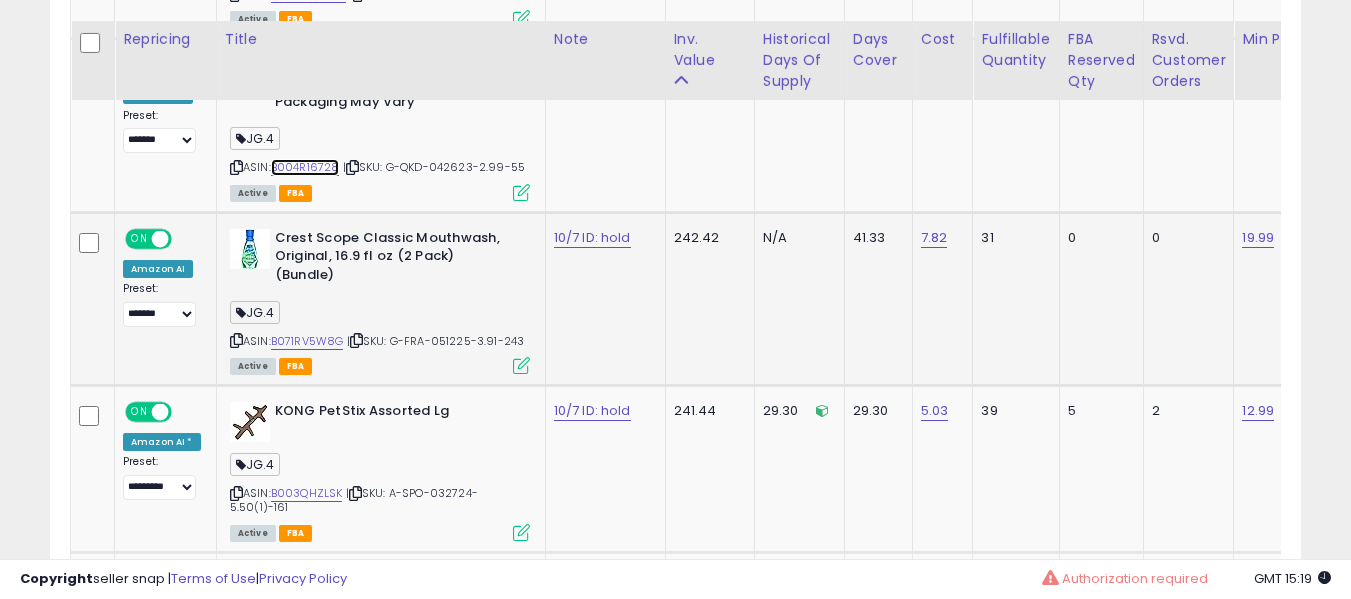 scroll, scrollTop: 1483, scrollLeft: 0, axis: vertical 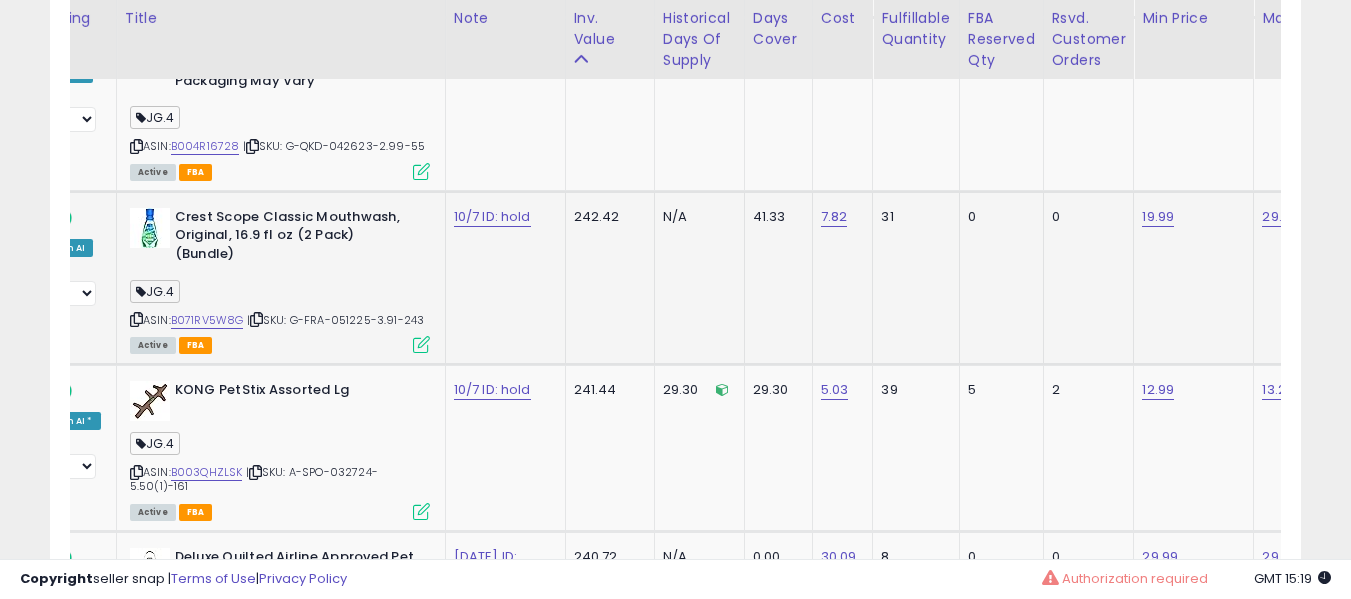 click on "10/7 ID: hold" 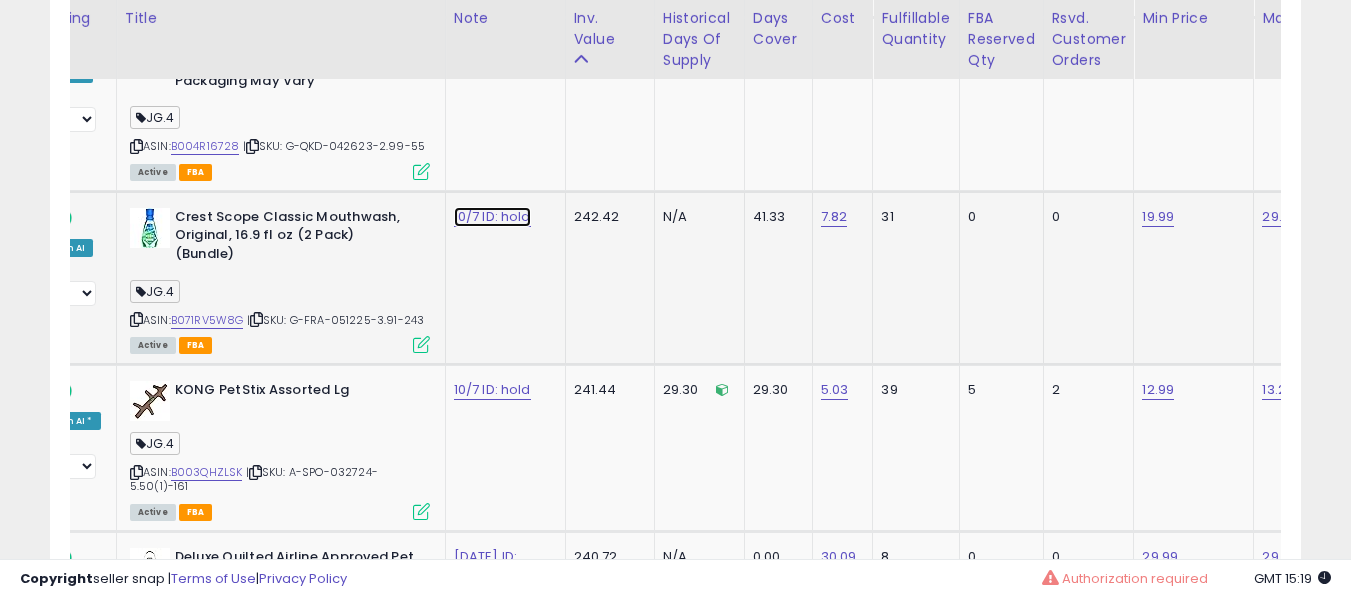 click on "10/7 ID: hold" at bounding box center (486, -359) 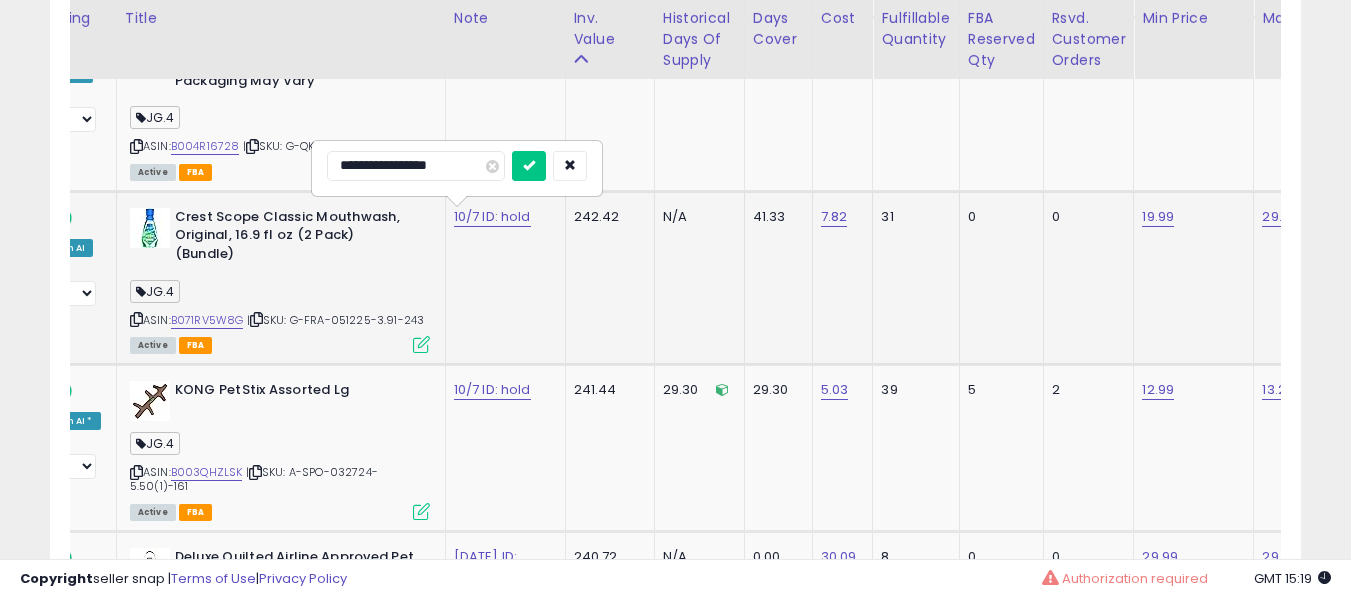 type on "**********" 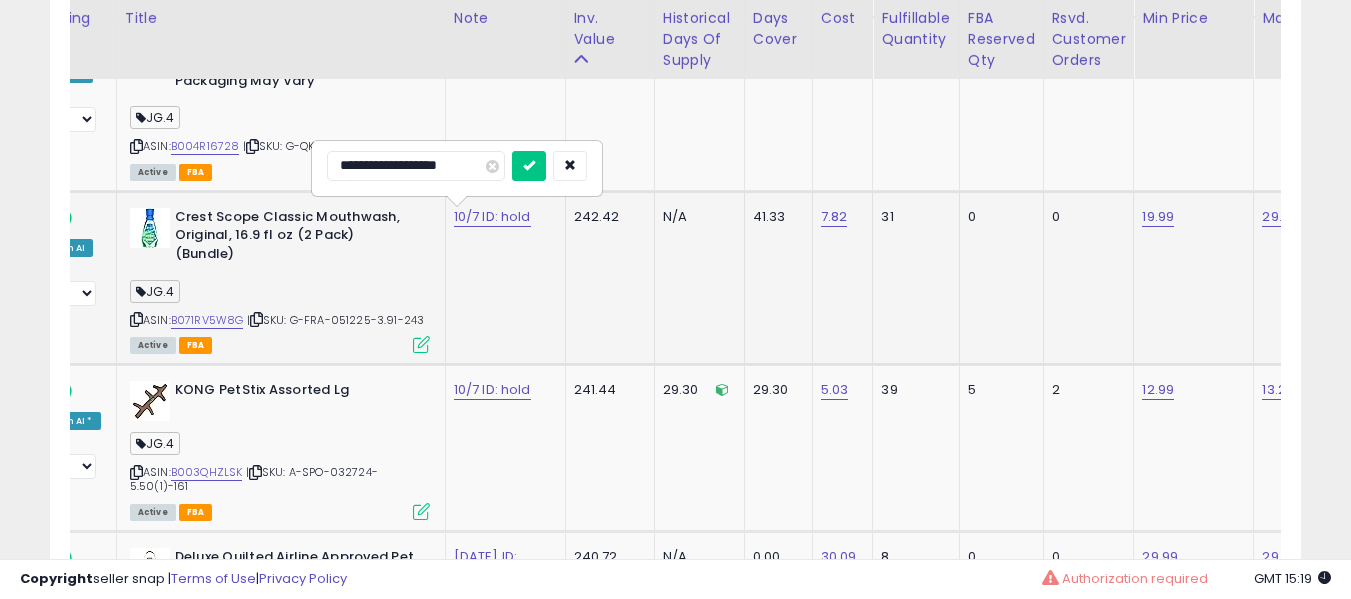 click at bounding box center (529, 166) 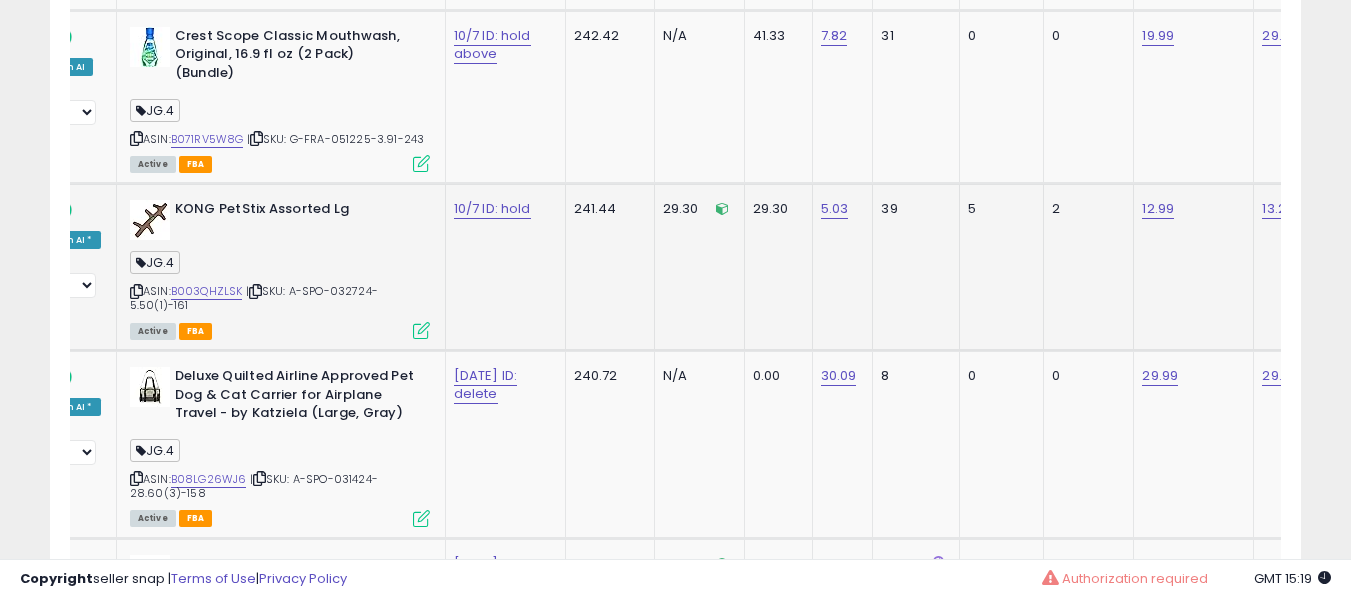 scroll, scrollTop: 1683, scrollLeft: 0, axis: vertical 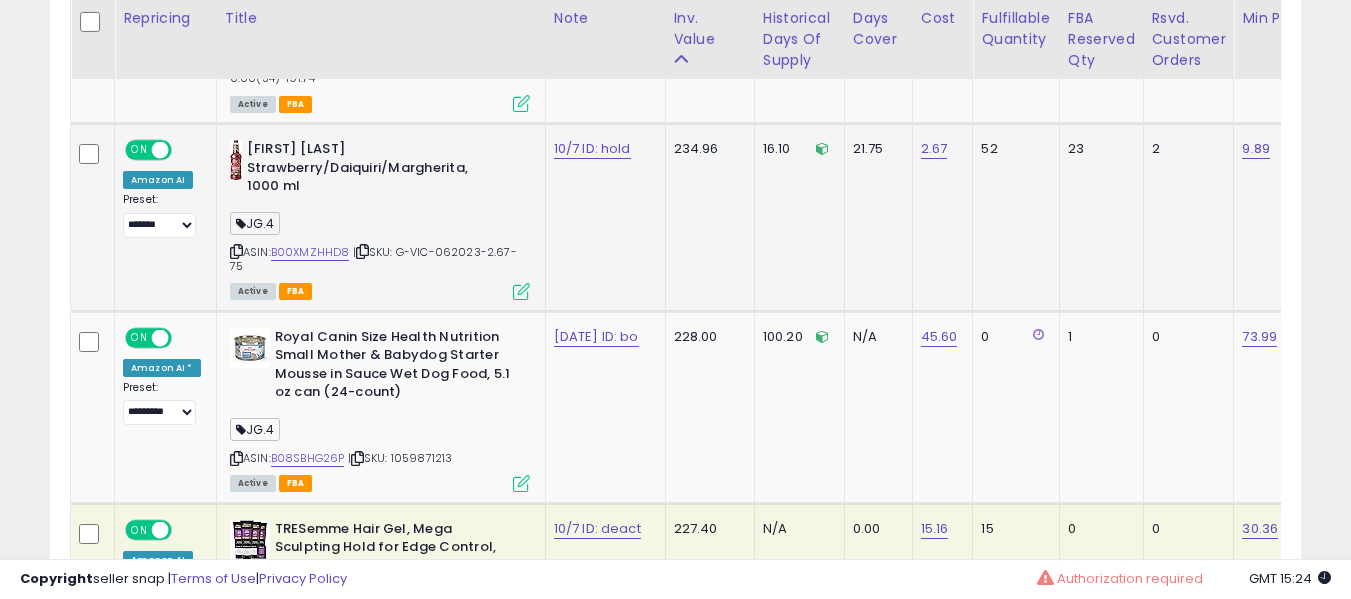 click on "[FIRST] [LAST] Strawberry/Daiquiri/Margherita, 1000 ml" at bounding box center [368, 170] 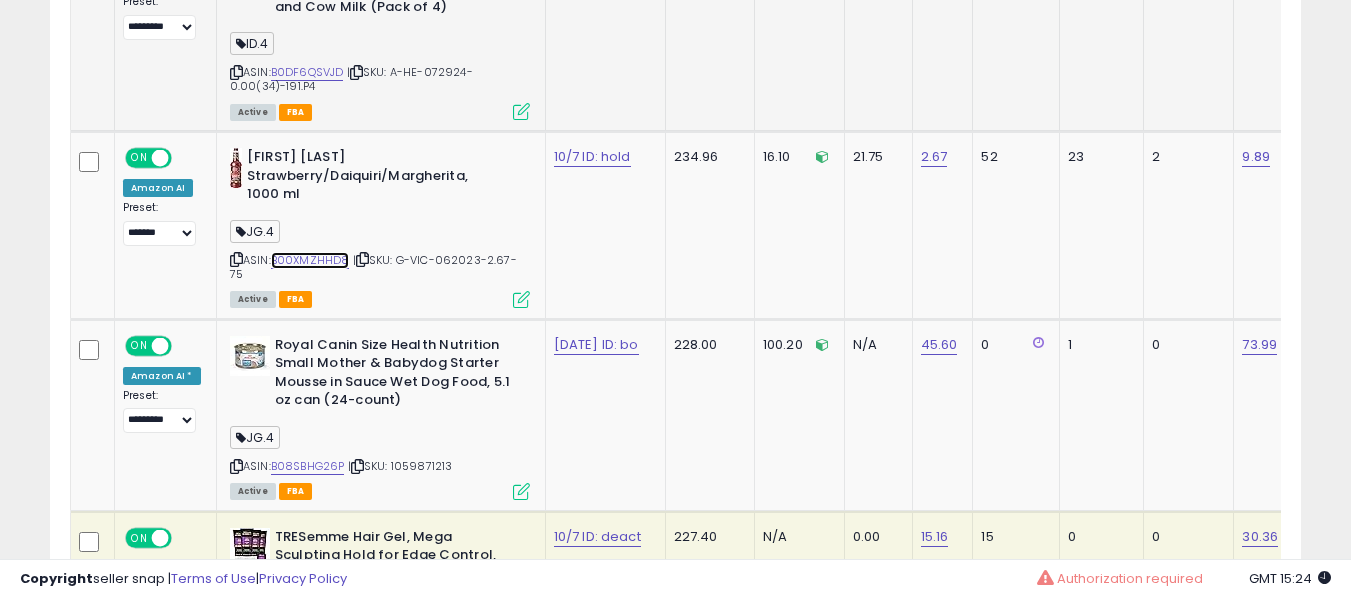 scroll, scrollTop: 2483, scrollLeft: 0, axis: vertical 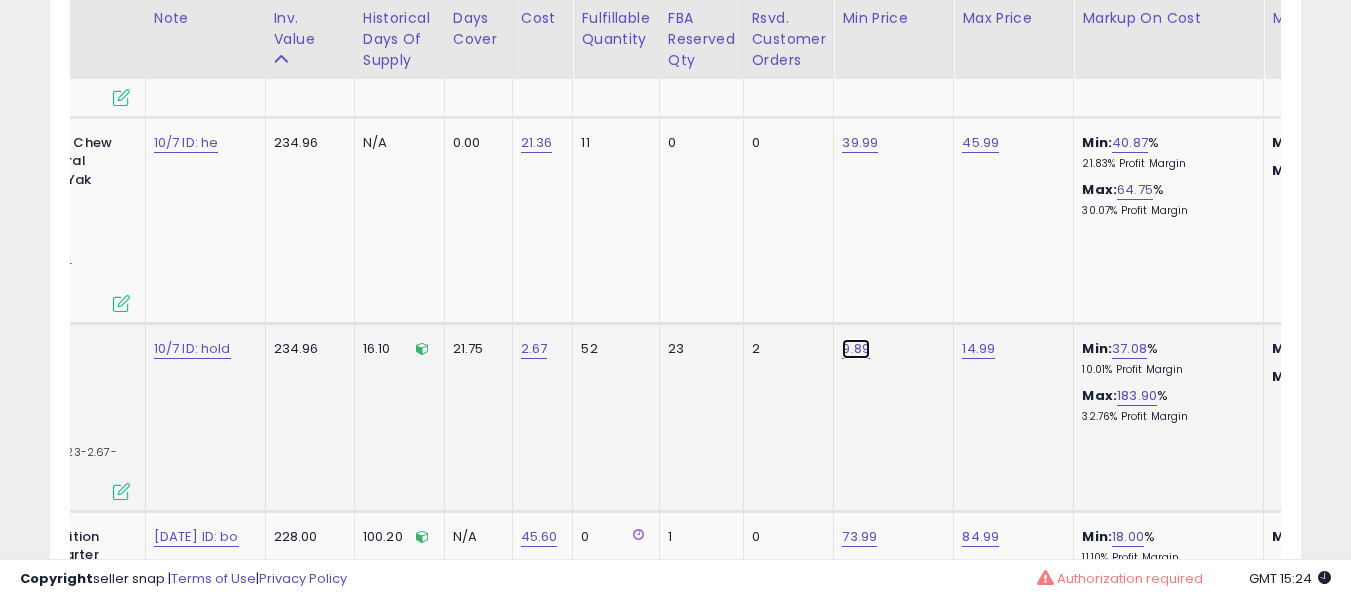 click on "9.89" at bounding box center [860, -1359] 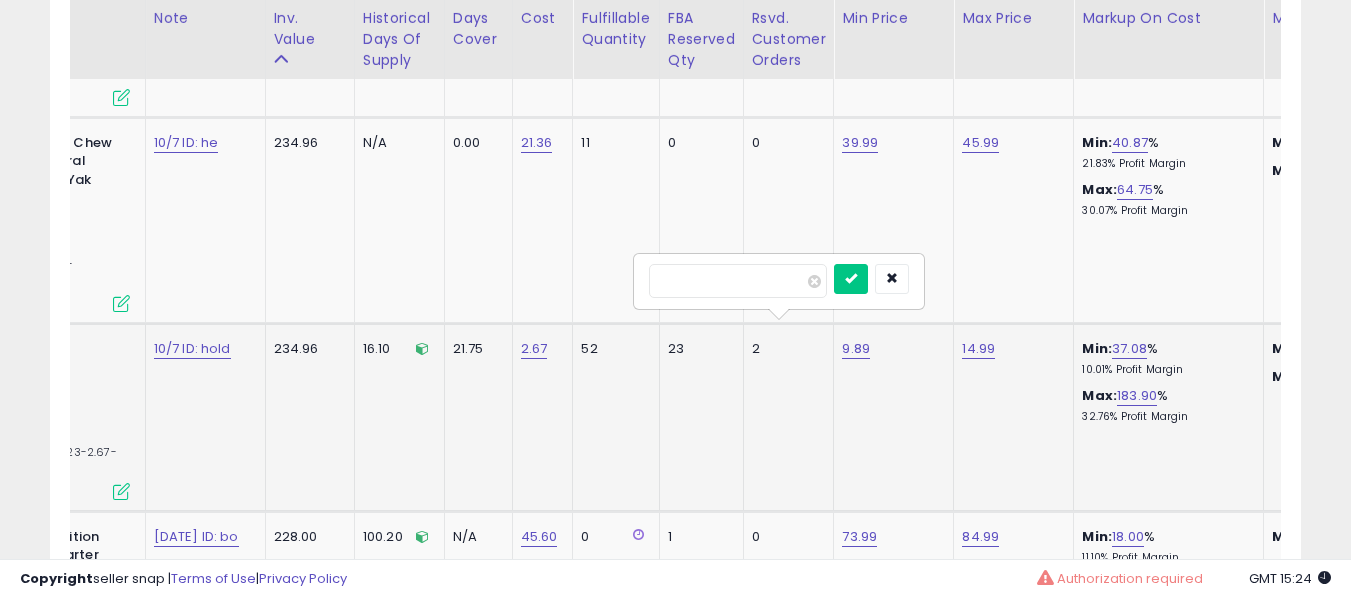 scroll, scrollTop: 0, scrollLeft: 484, axis: horizontal 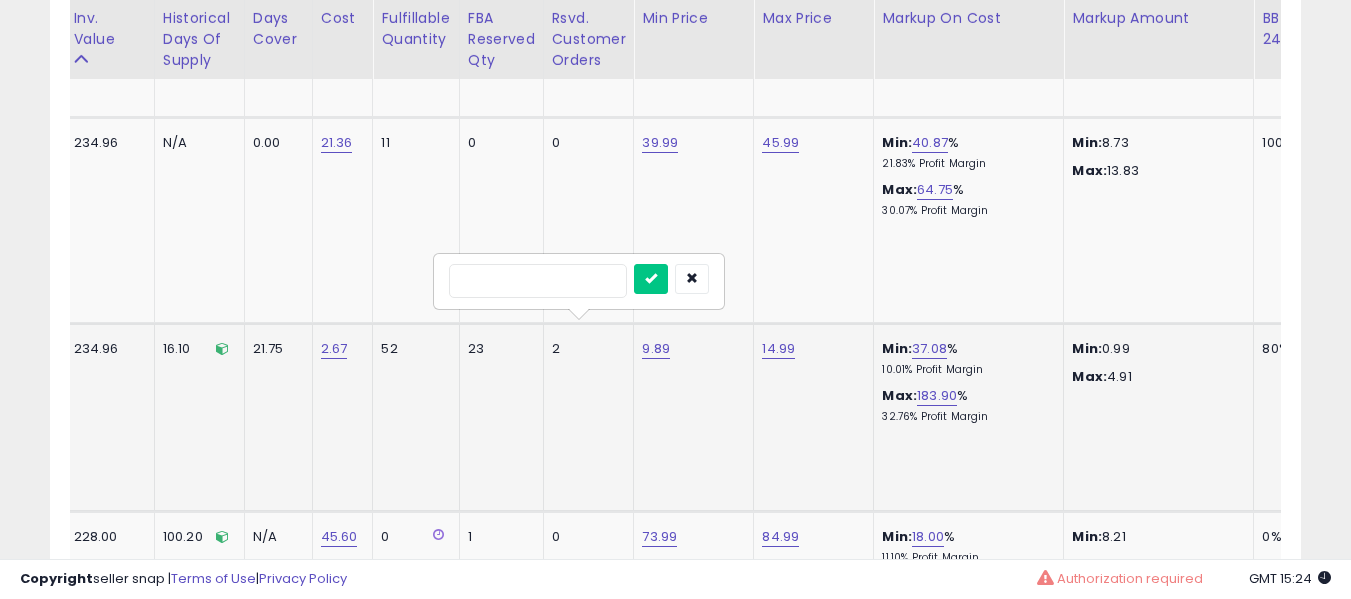 type on "****" 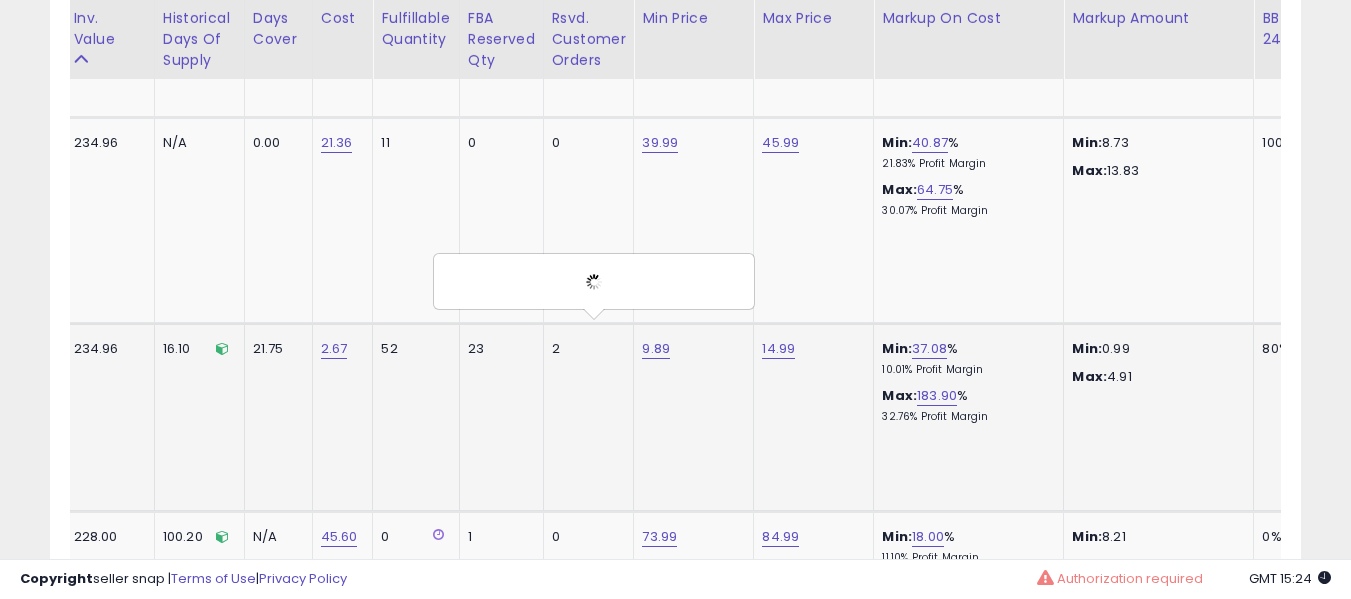 scroll, scrollTop: 0, scrollLeft: 100, axis: horizontal 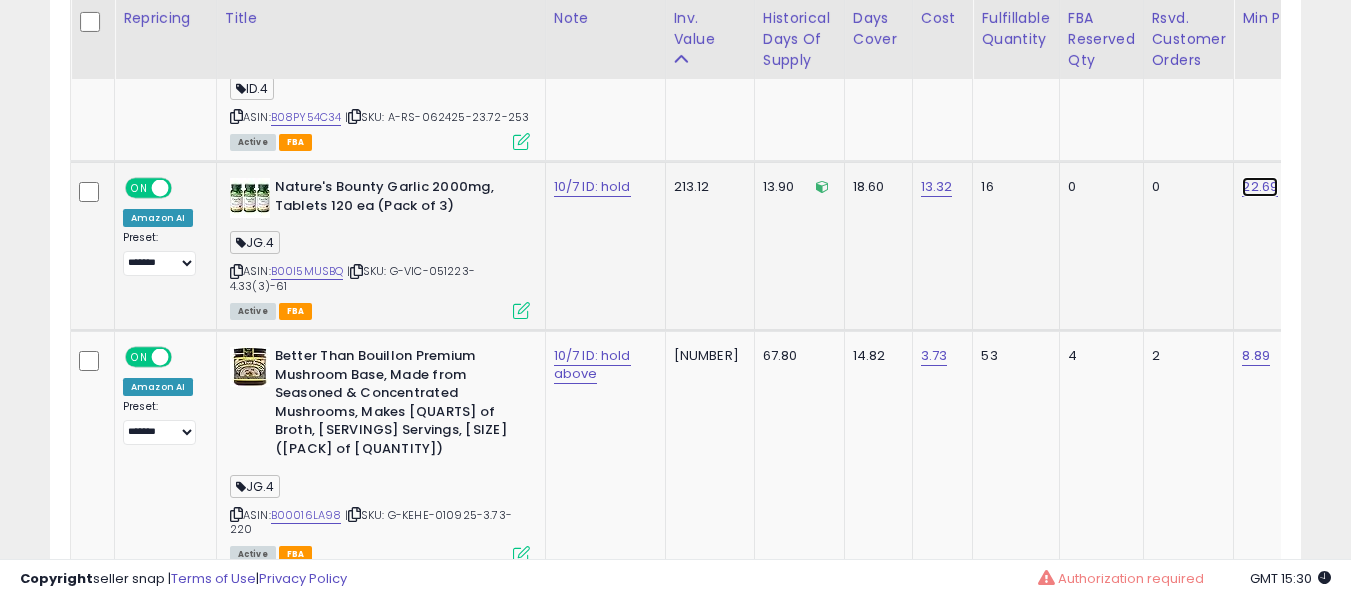 click on "22.69" at bounding box center (1260, -3159) 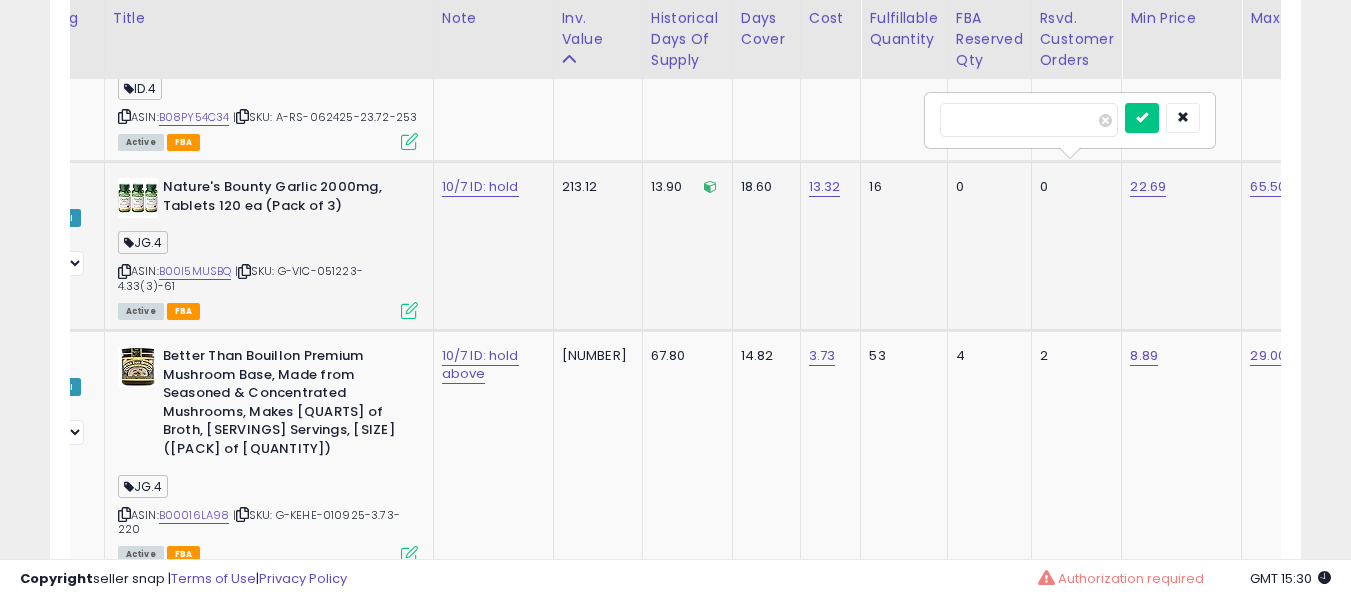 type on "*****" 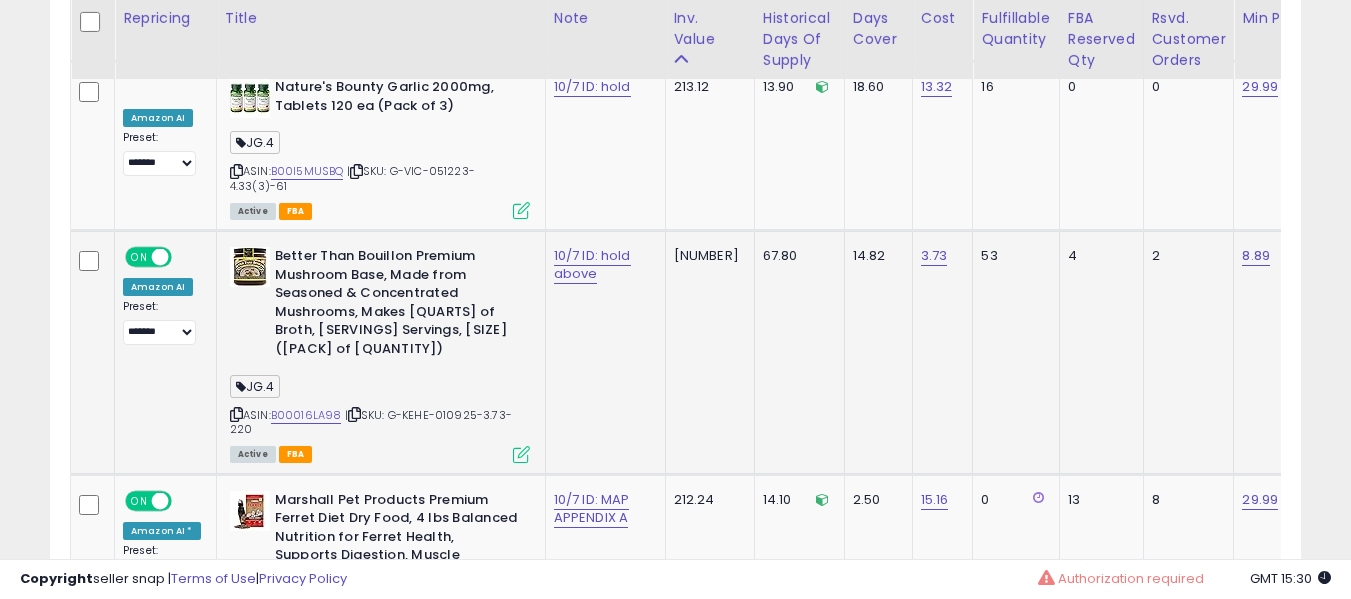 drag, startPoint x: 302, startPoint y: 388, endPoint x: 288, endPoint y: 386, distance: 14.142136 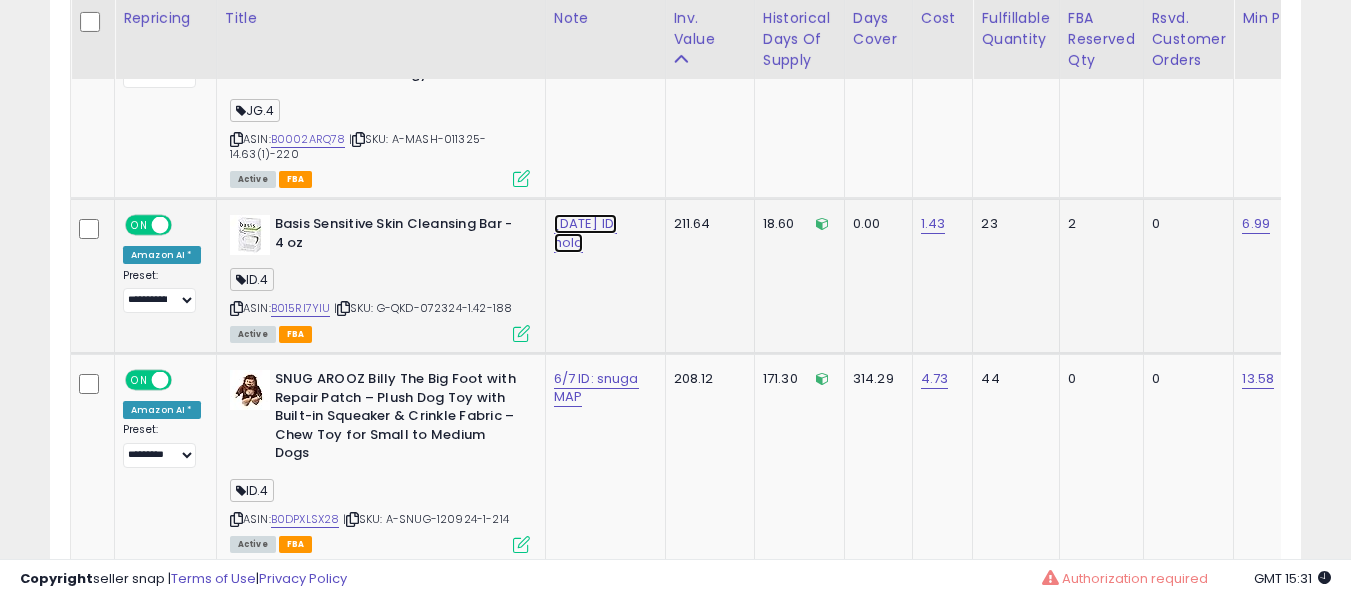 click on "[DATE] ID: hold" at bounding box center [586, -3759] 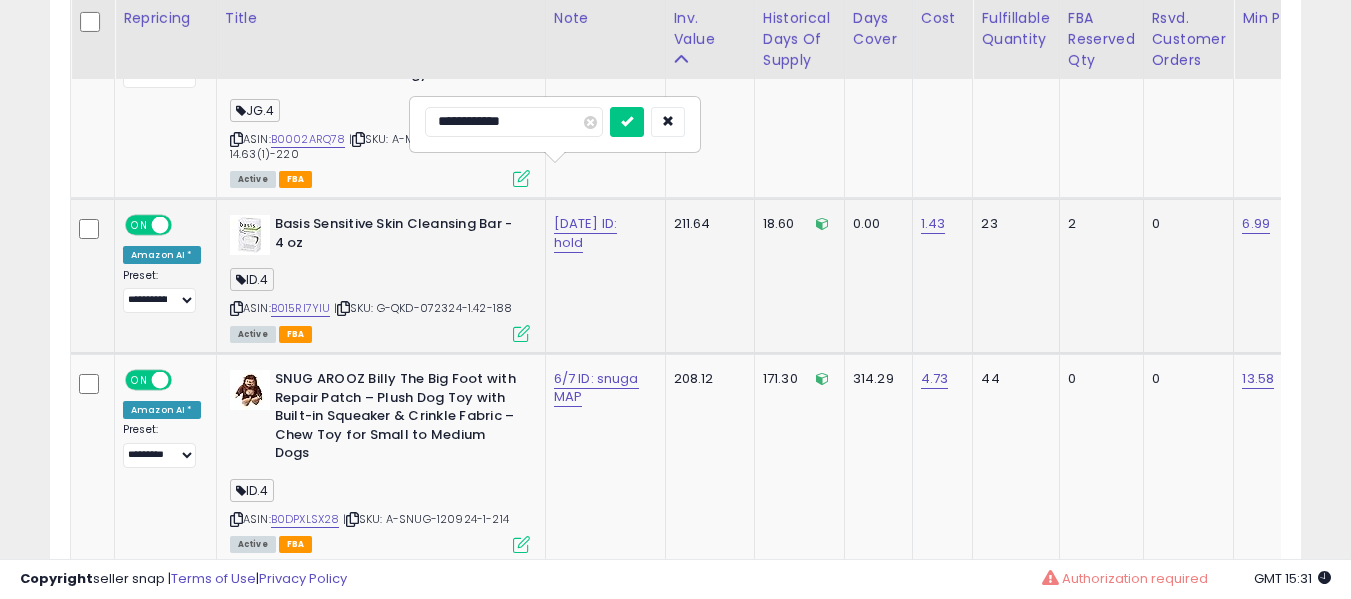 type on "**********" 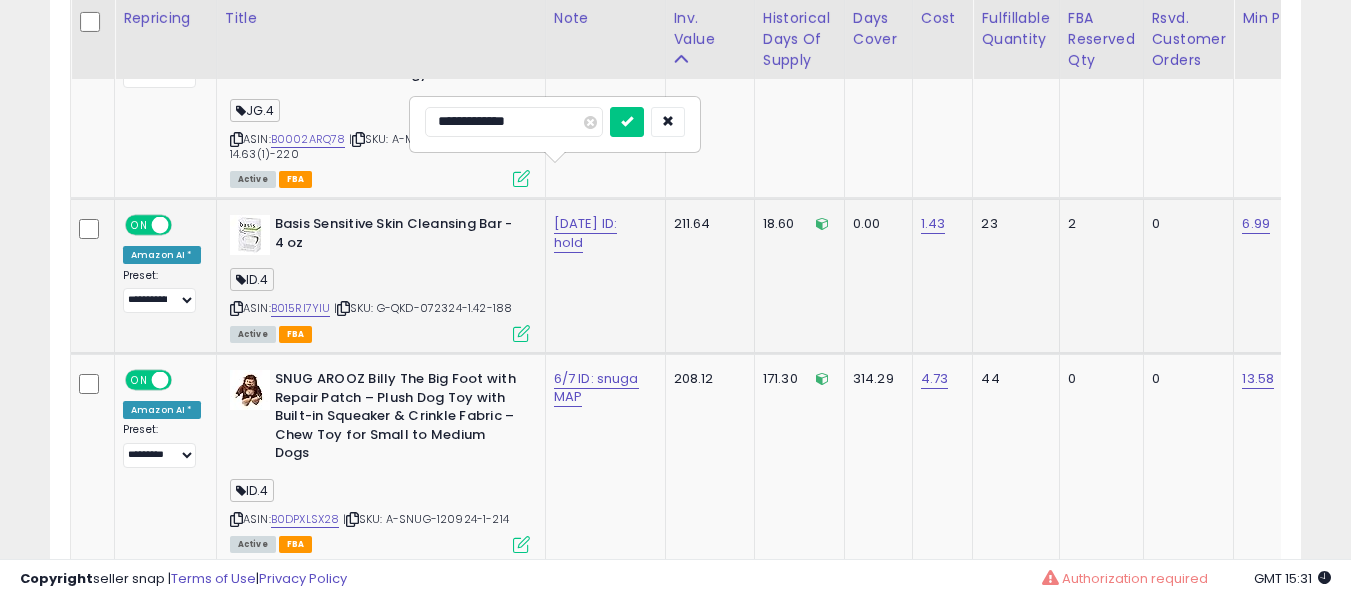 click at bounding box center [627, 122] 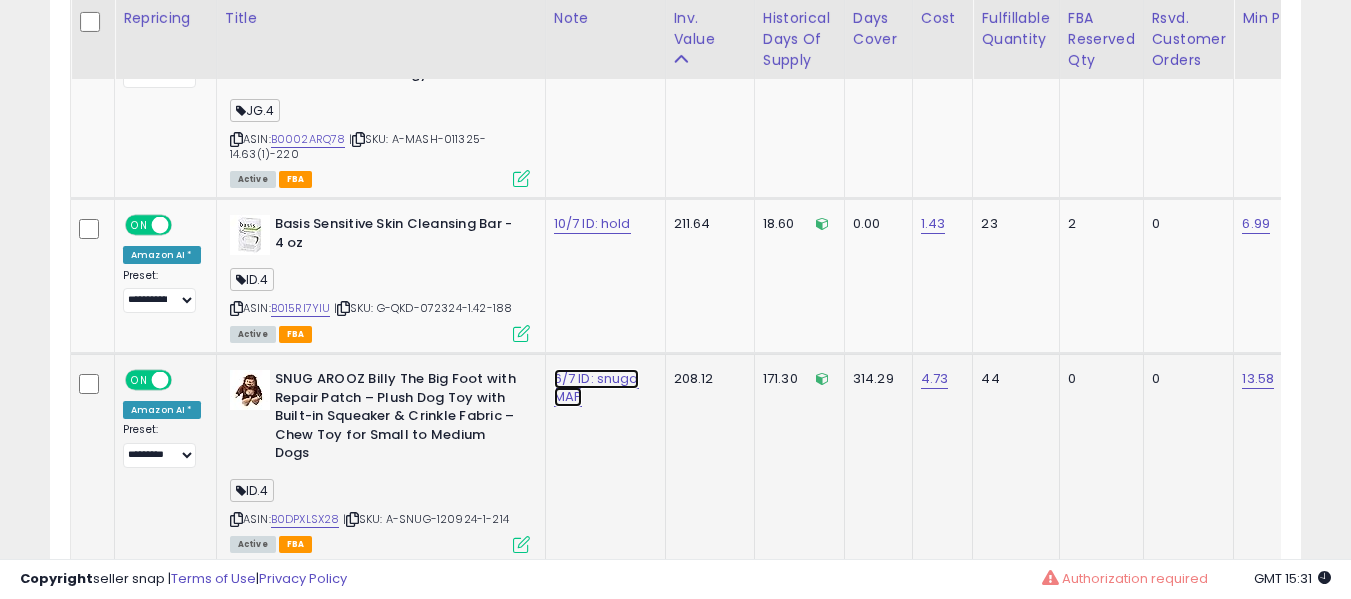 click on "6/7 ID: snuga MAP" at bounding box center [586, -3759] 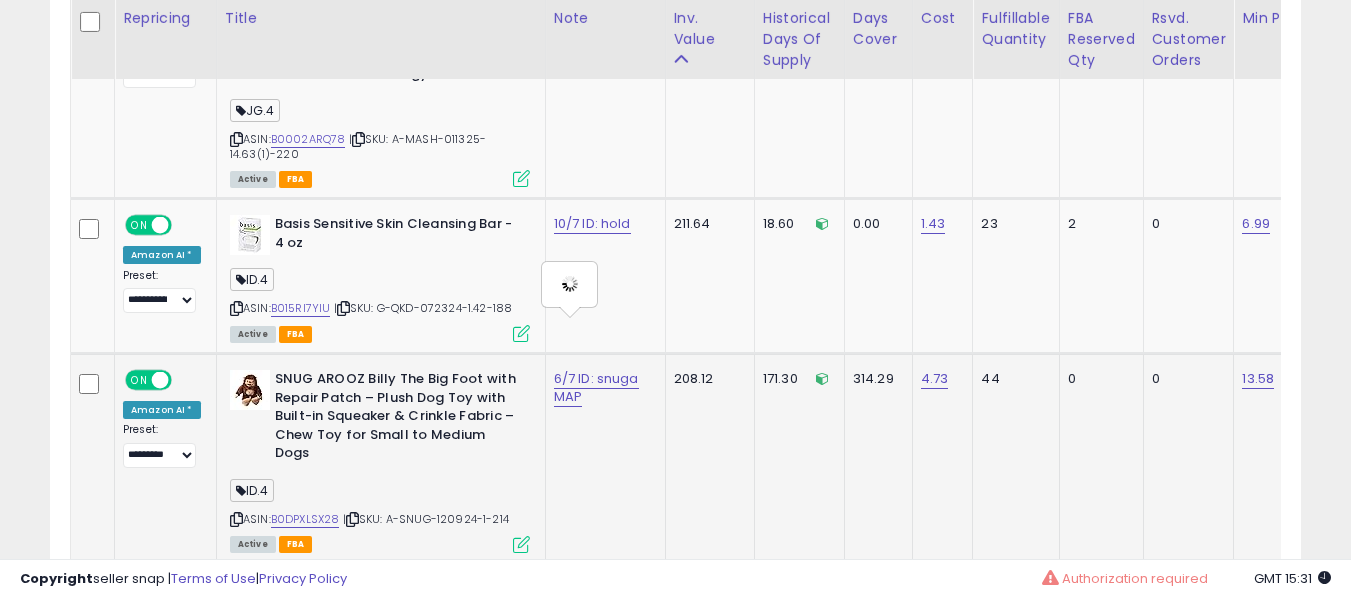 type on "**********" 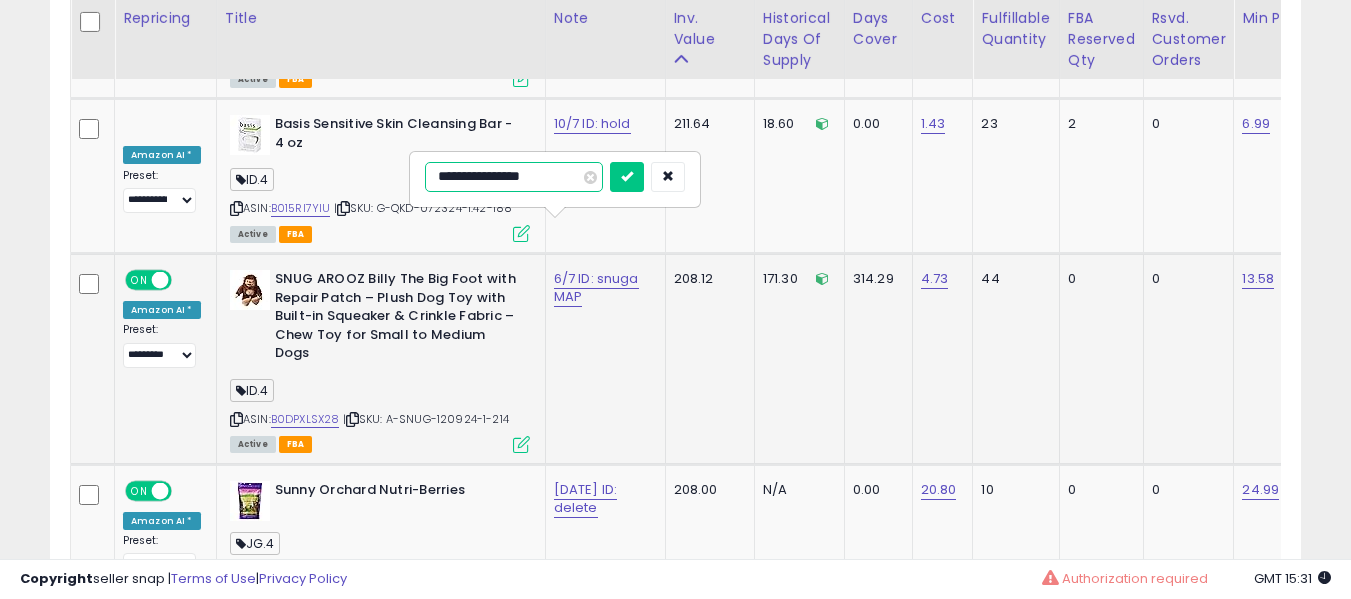 type on "**********" 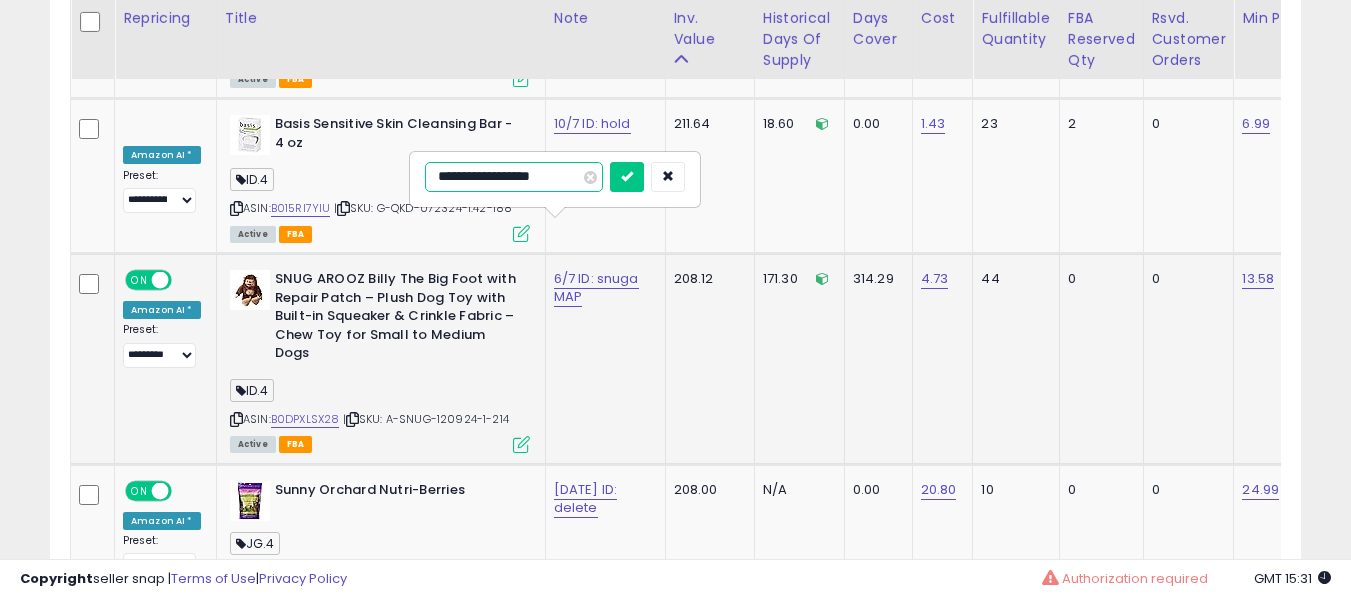 click at bounding box center [627, 177] 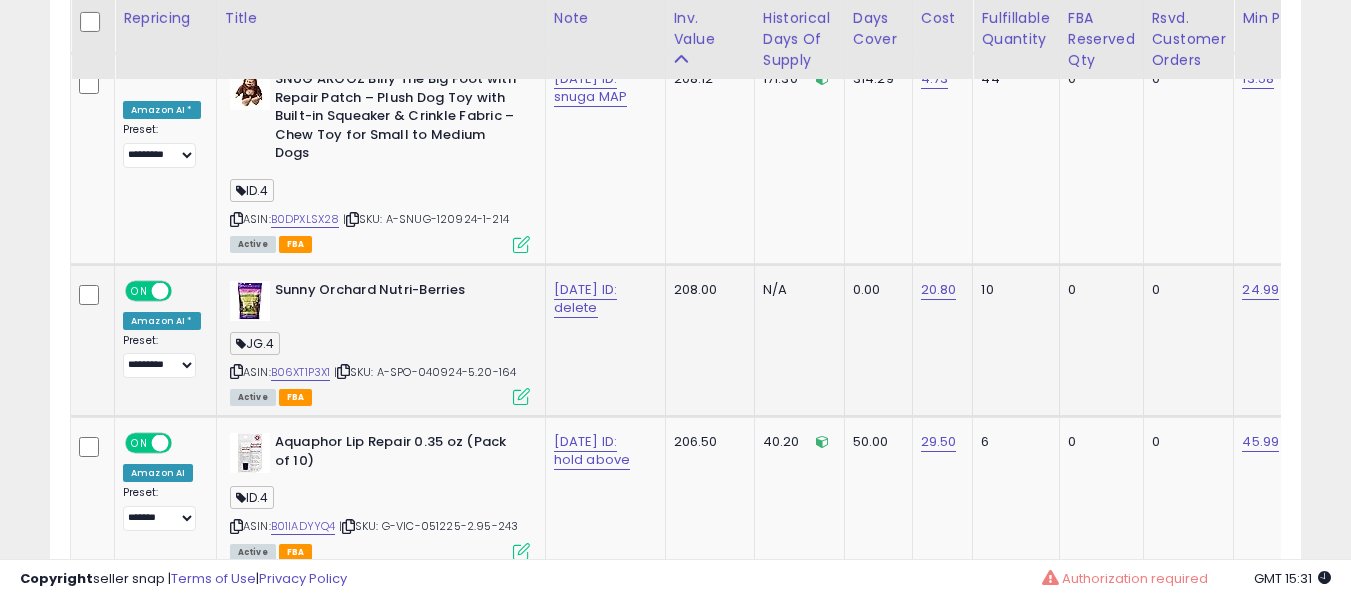 click on "[DATE] ID: delete" at bounding box center [602, 299] 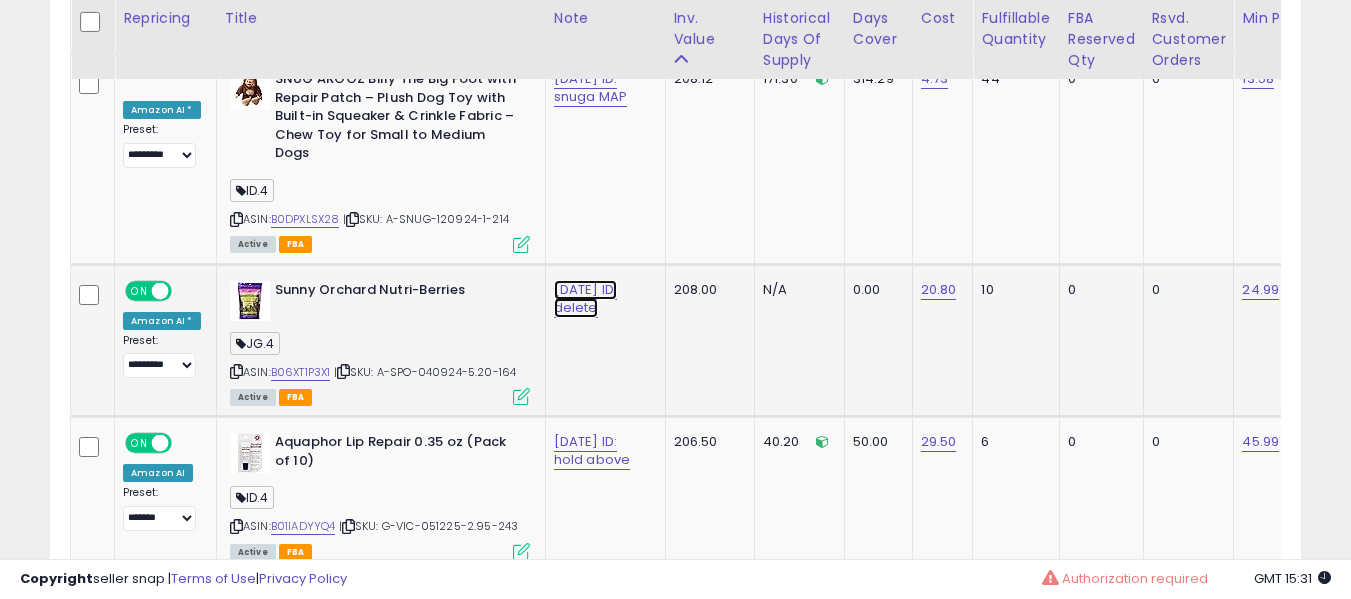 click on "[DATE] ID: delete" at bounding box center [586, -4059] 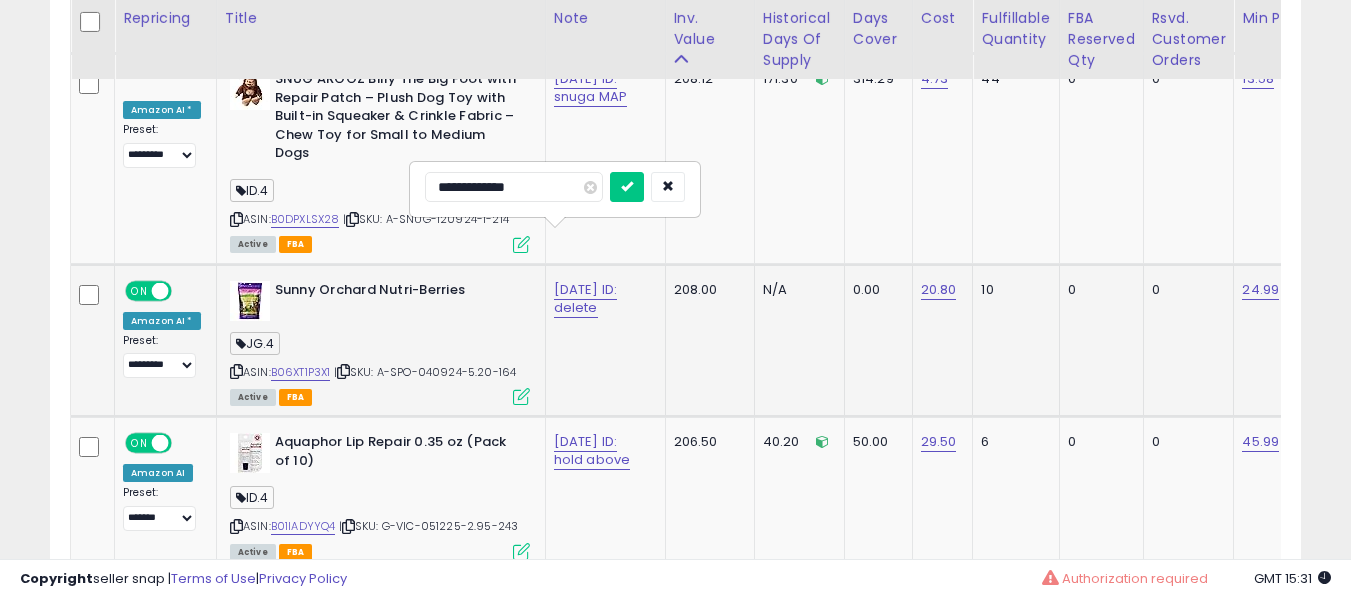 type on "**********" 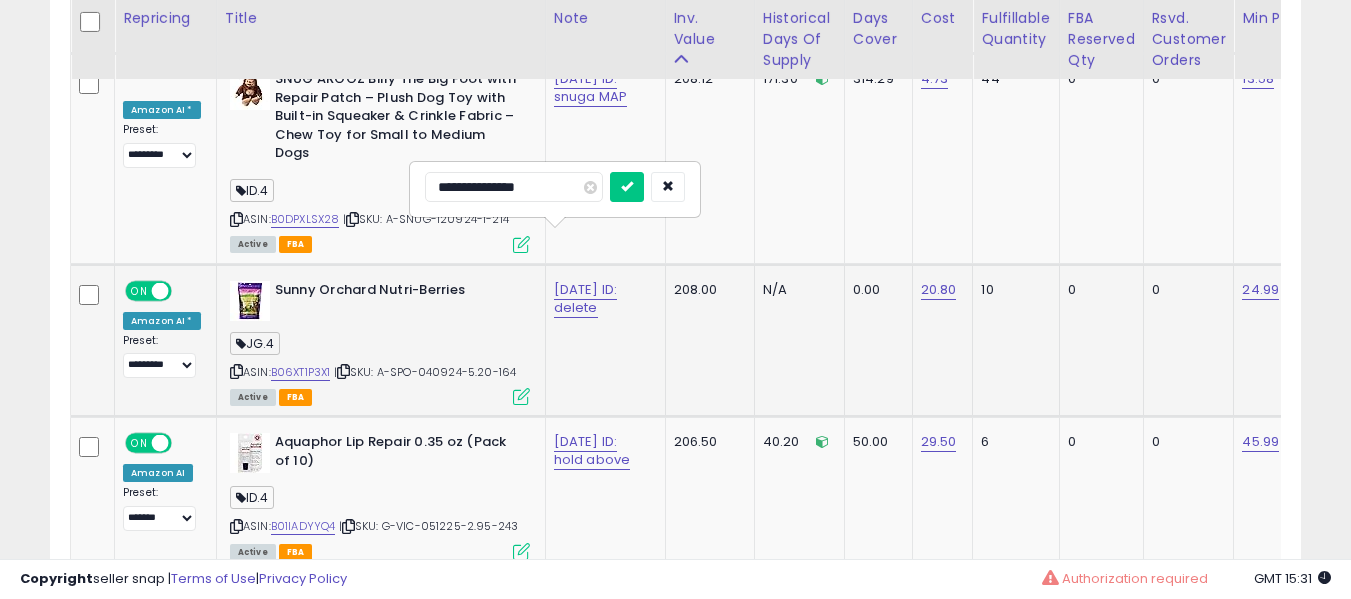 click at bounding box center [627, 187] 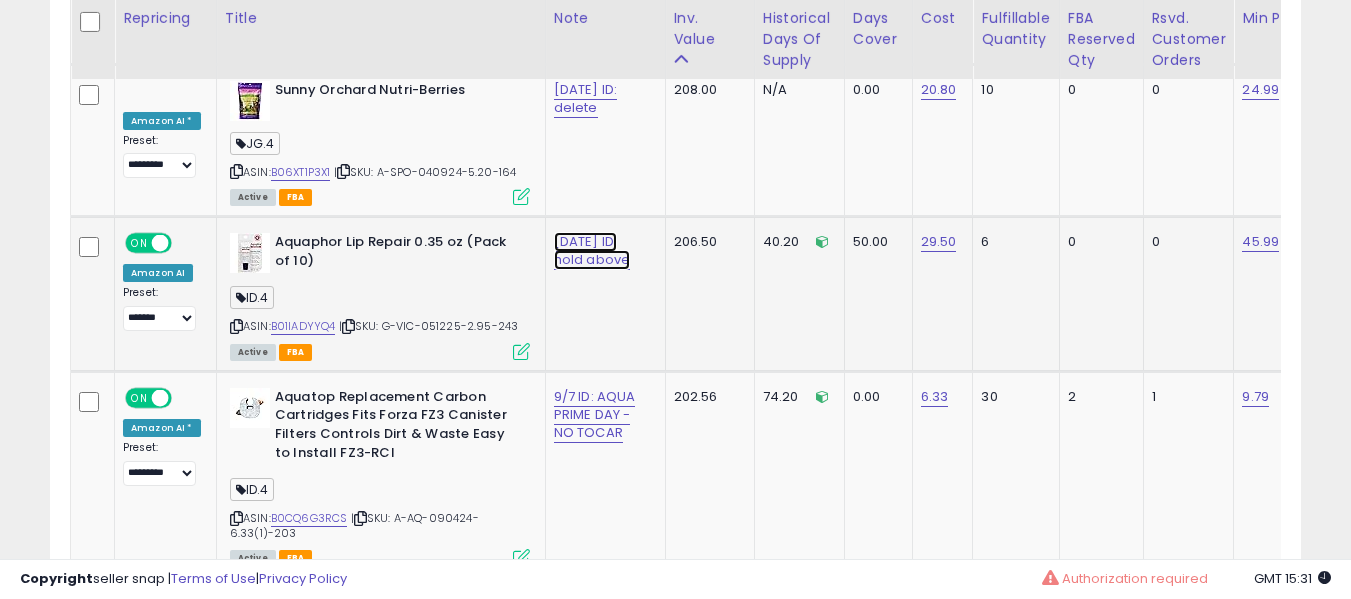 click on "[DATE] ID: hold above" at bounding box center [586, -4259] 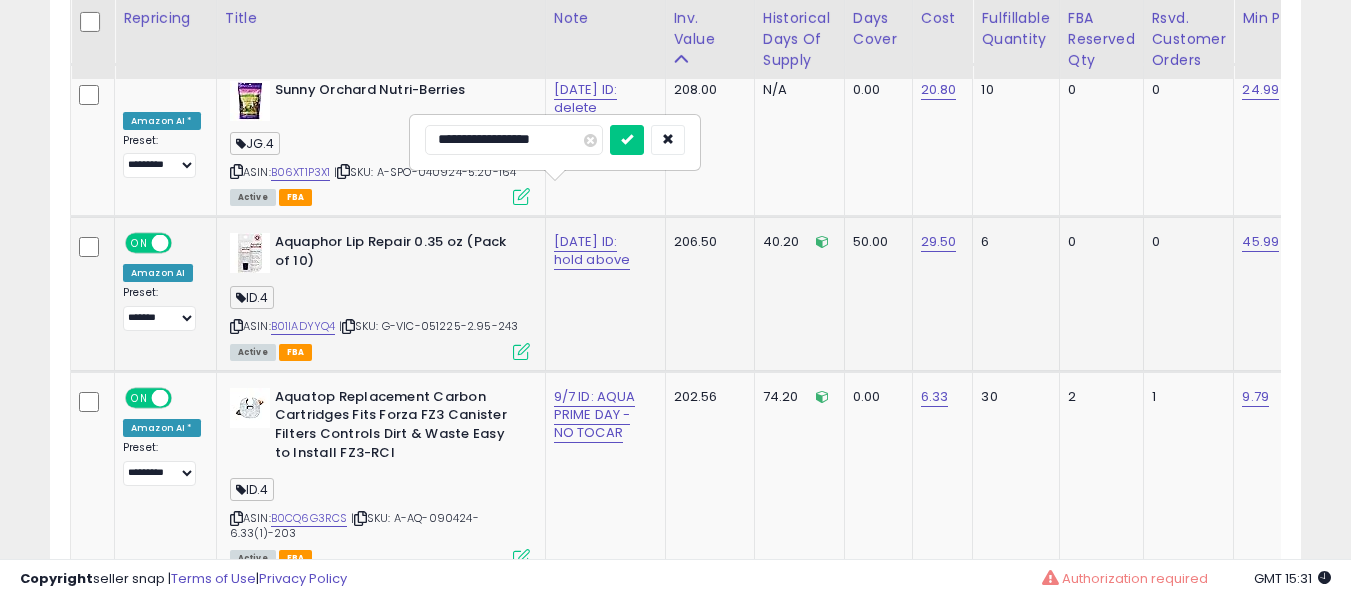 type on "**********" 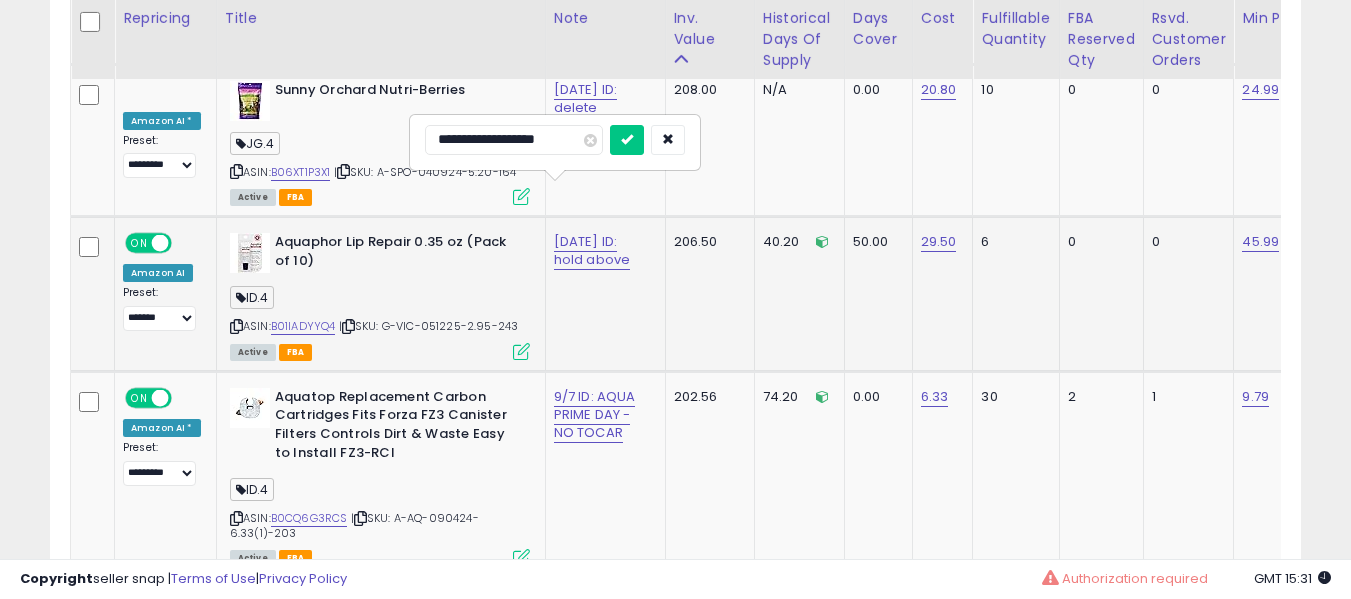 click at bounding box center (627, 140) 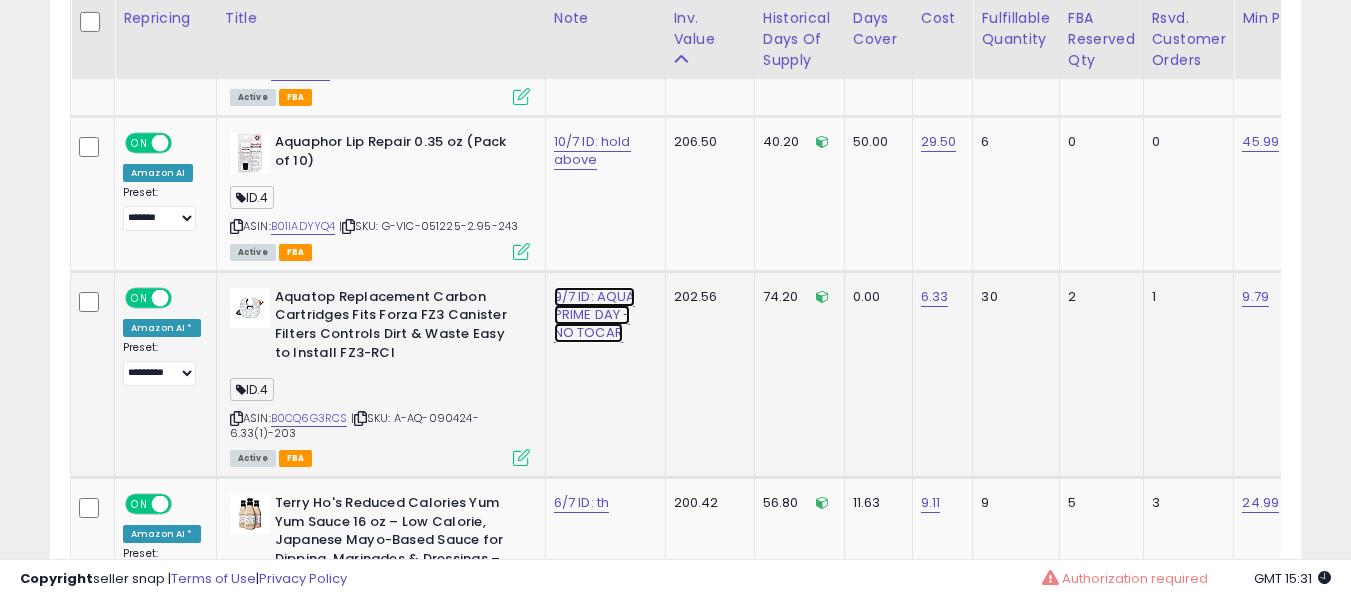 click on "9/7 ID: AQUA PRIME DAY - NO TOCAR" at bounding box center [586, -4359] 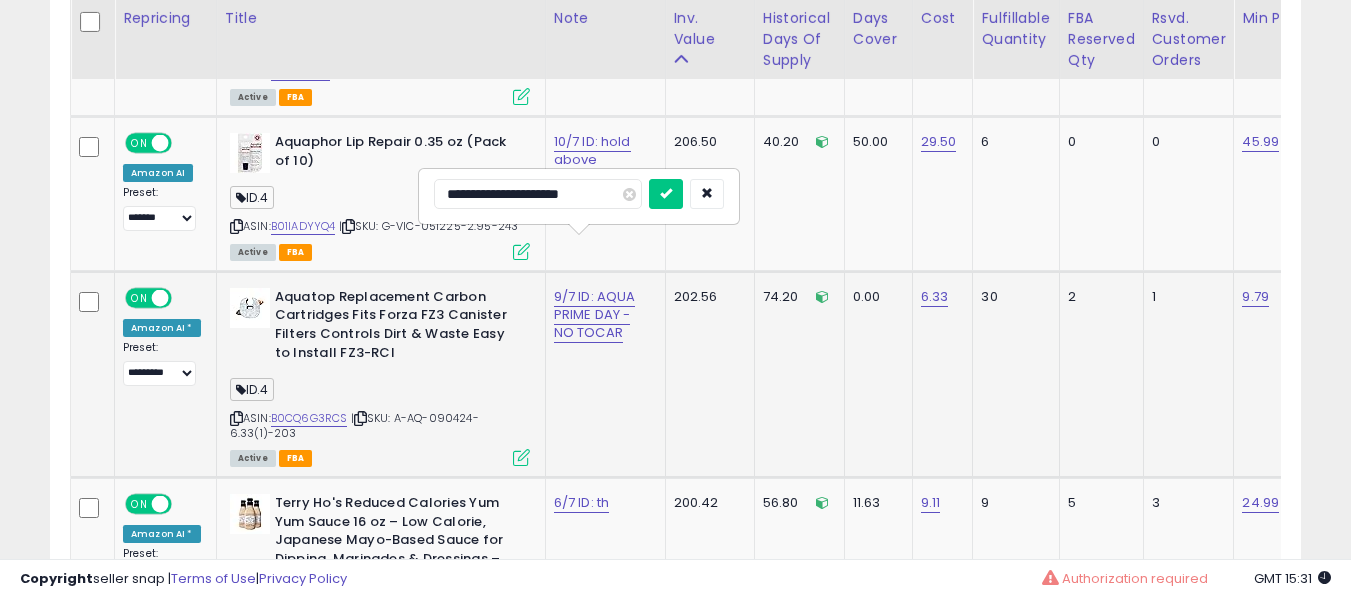 type on "**********" 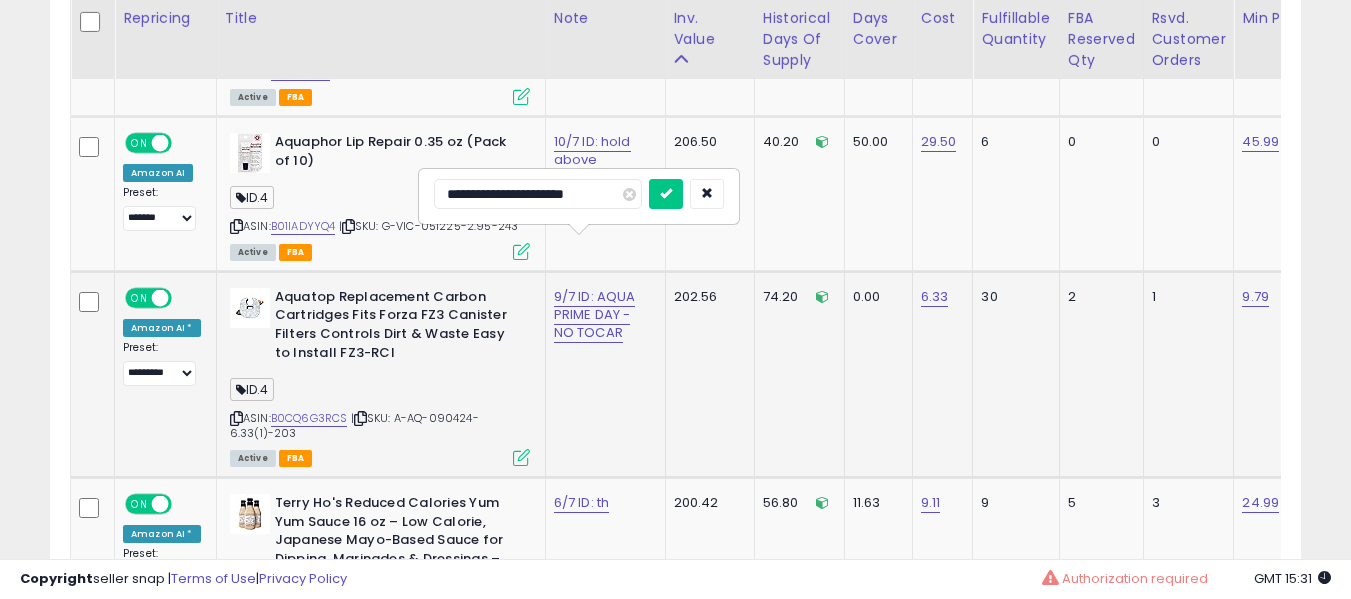 click at bounding box center [666, 194] 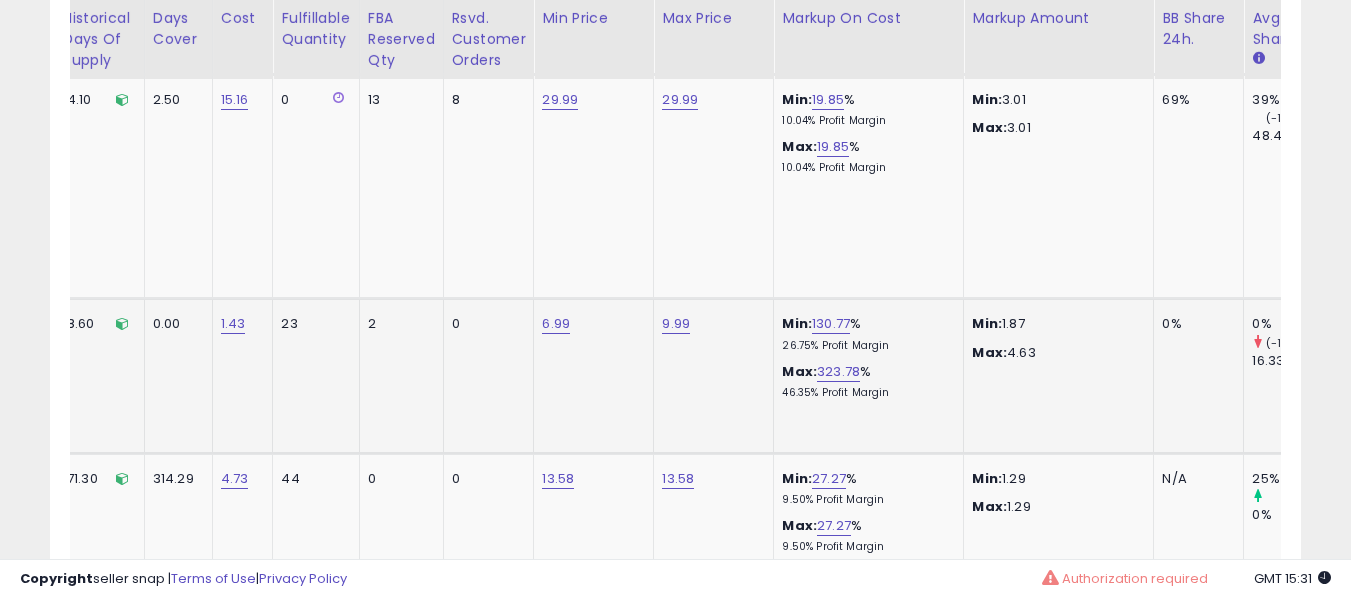 scroll, scrollTop: 0, scrollLeft: 1172, axis: horizontal 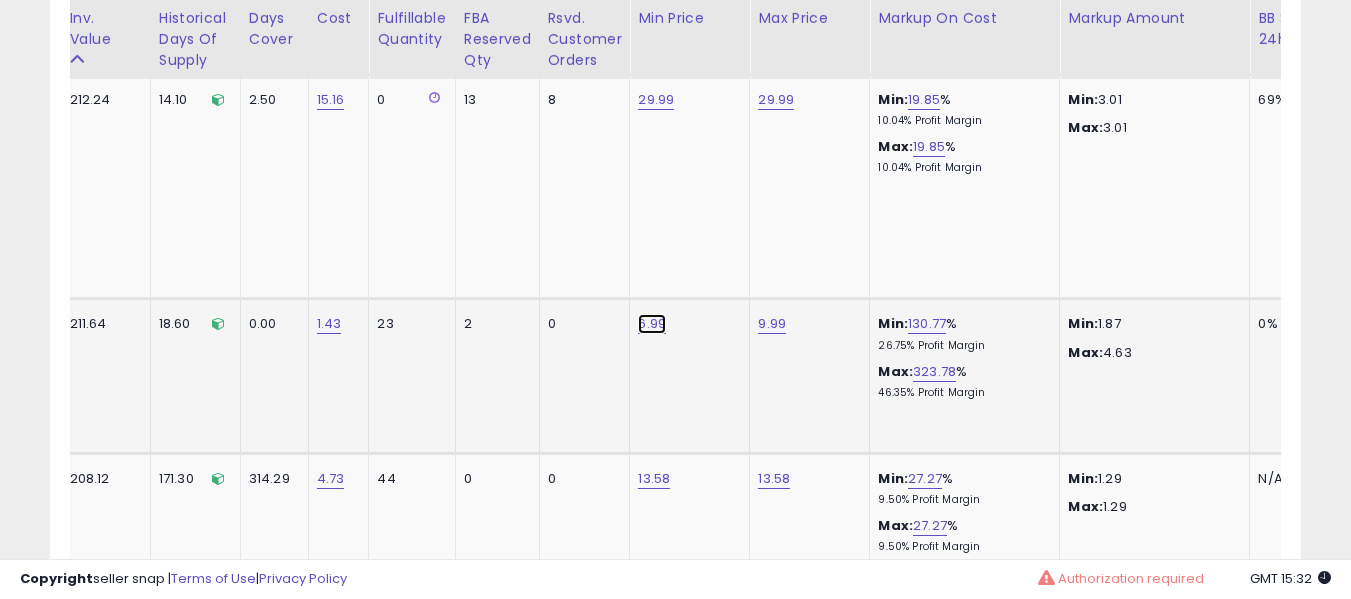 click on "6.99" at bounding box center (656, -3659) 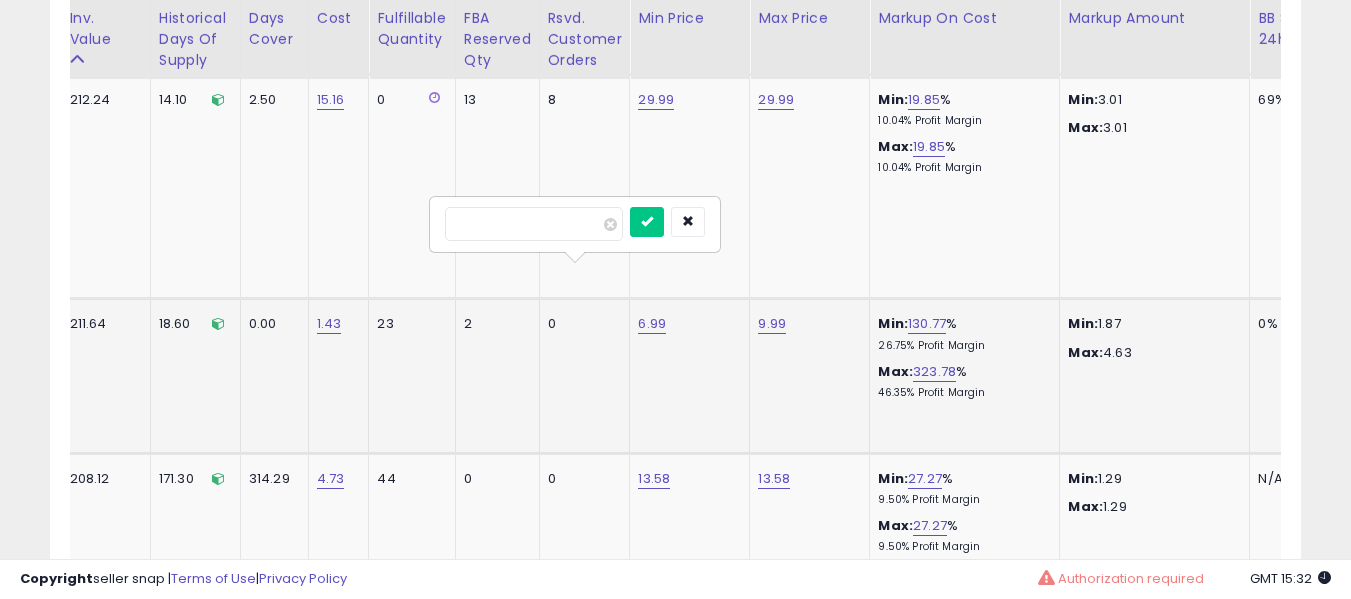type on "****" 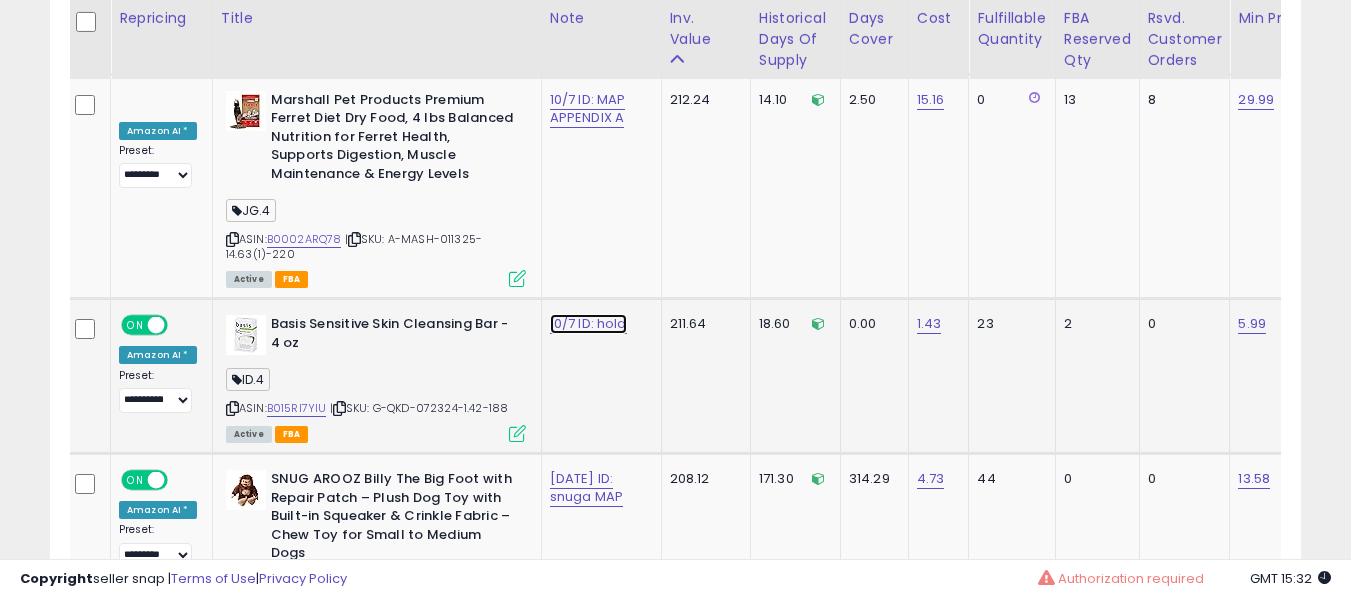click on "10/7 ID: hold" at bounding box center (582, -3659) 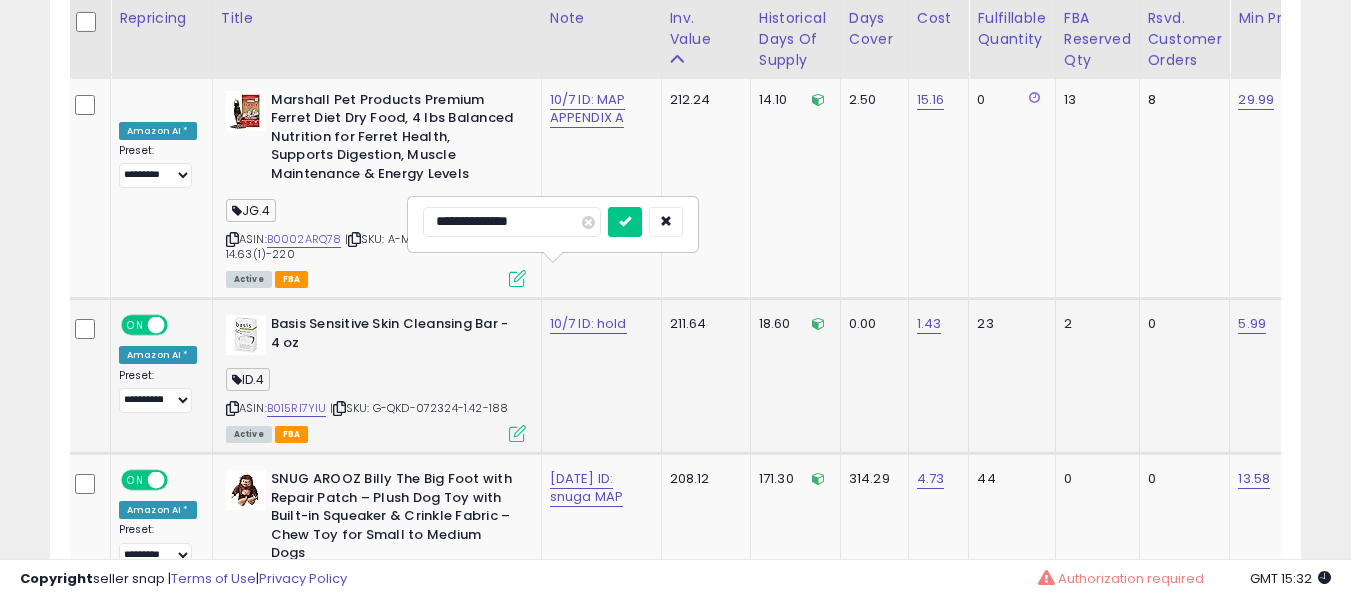 type on "**********" 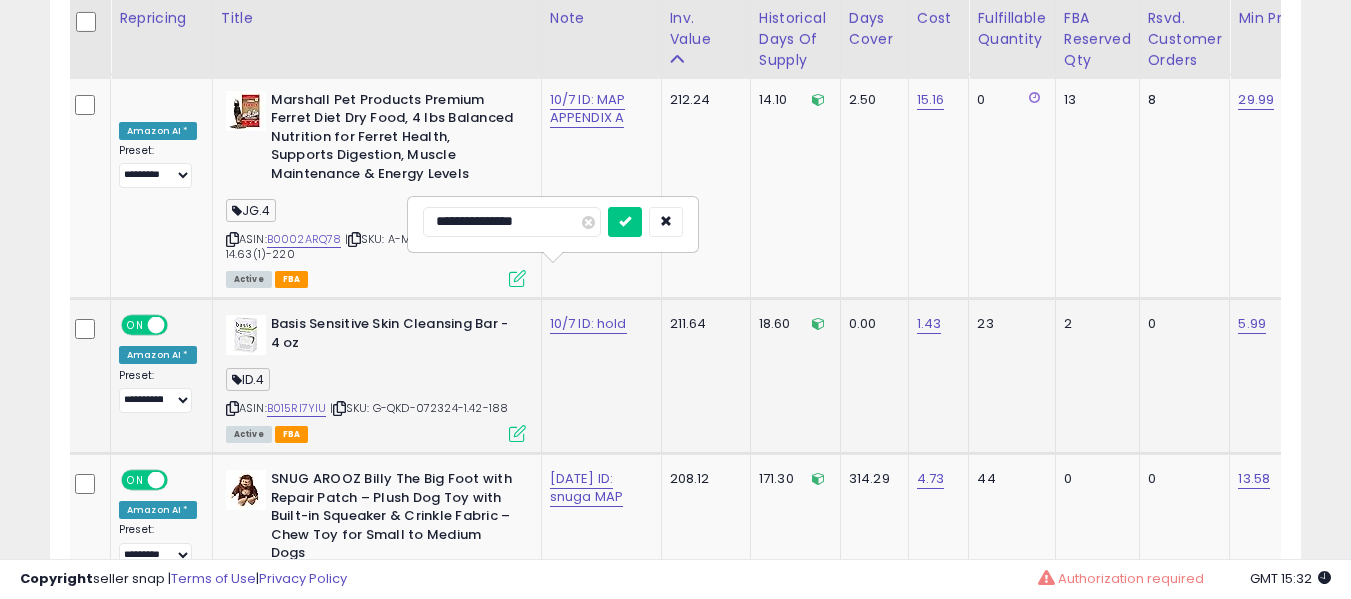 click at bounding box center (625, 222) 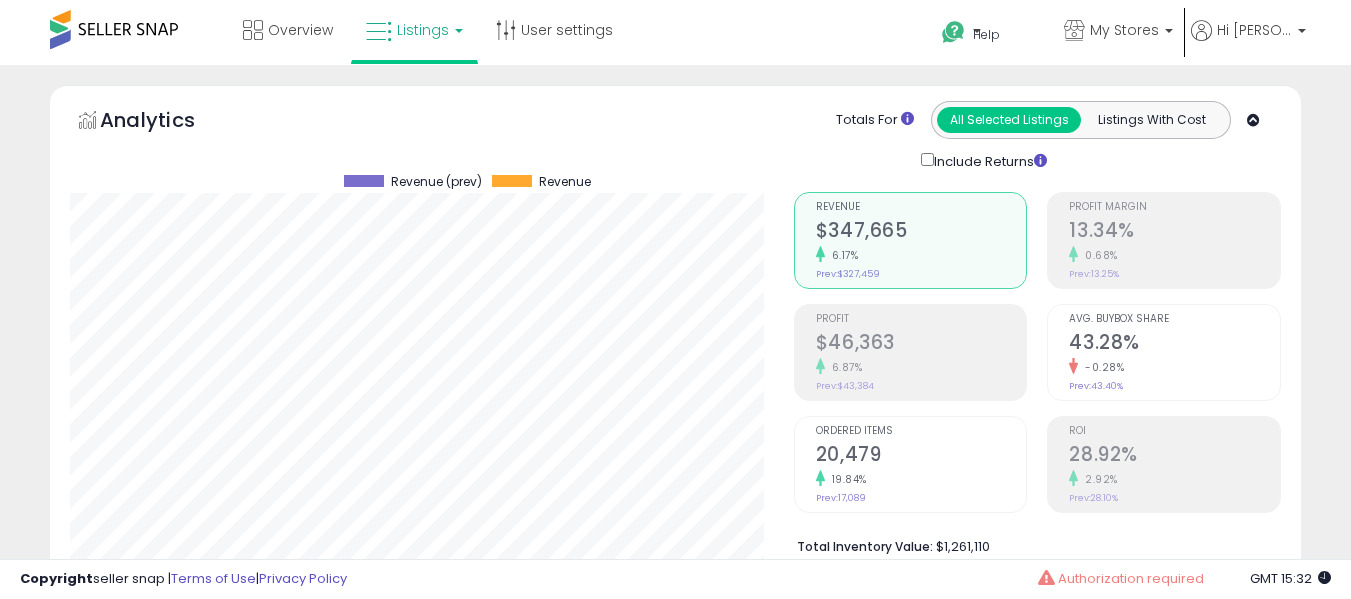 select on "**" 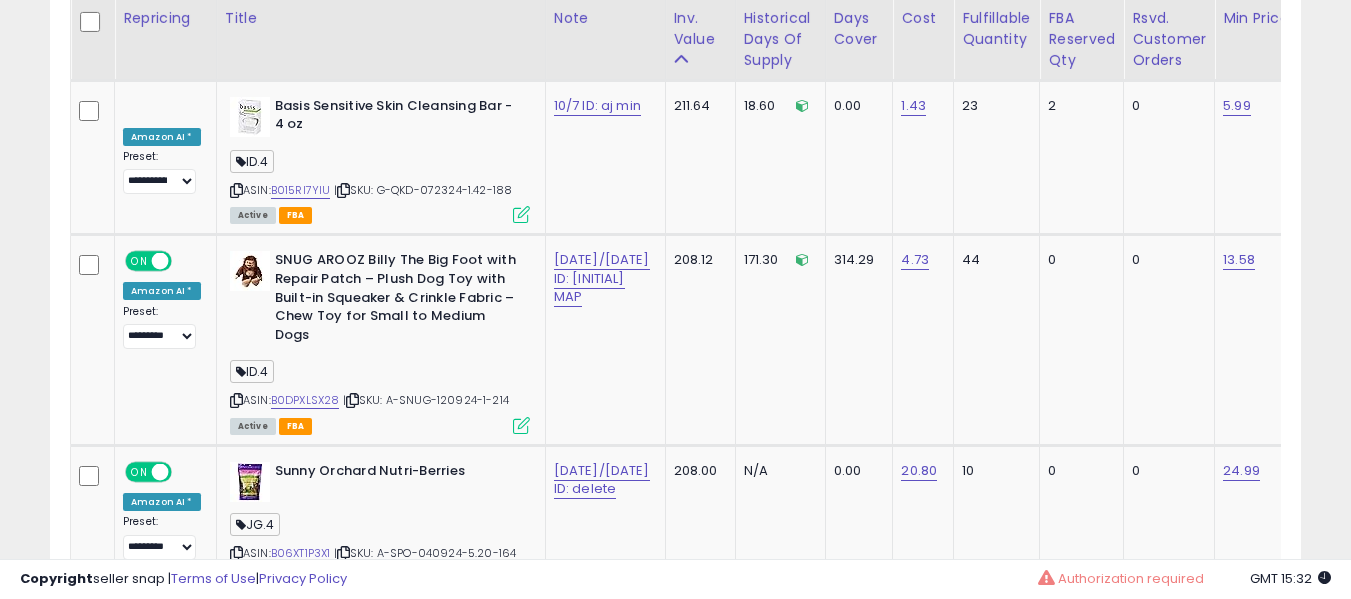 scroll, scrollTop: 999590, scrollLeft: 999276, axis: both 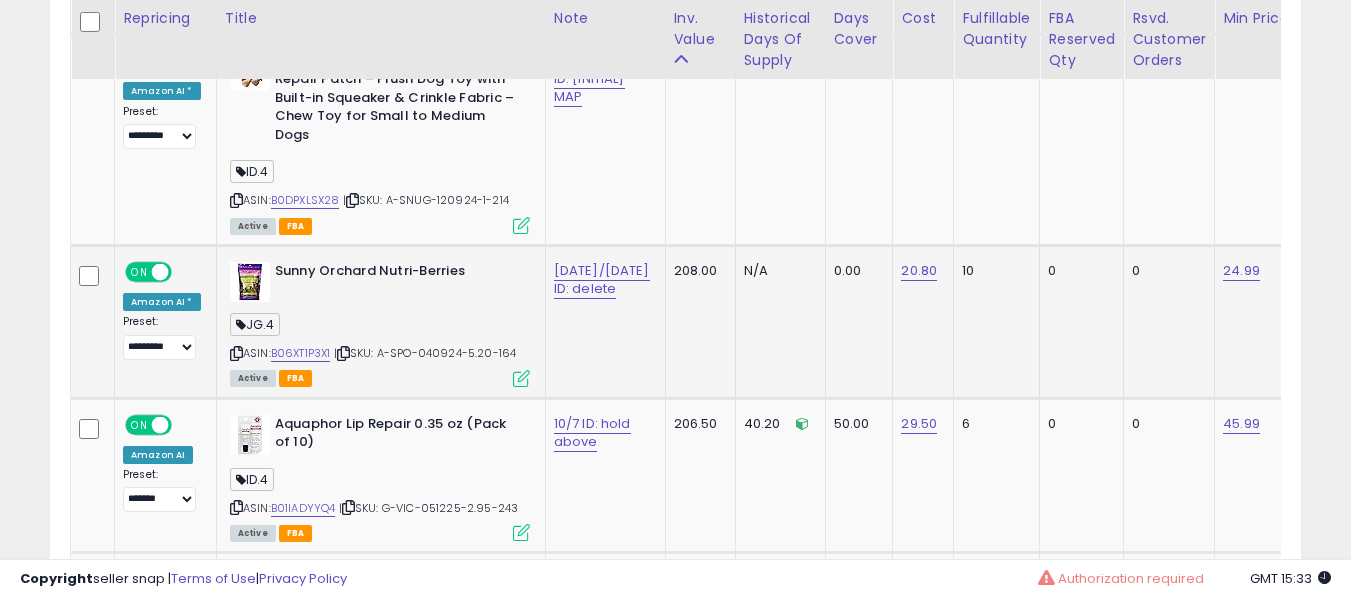 click on "[DATE] ID: delete" 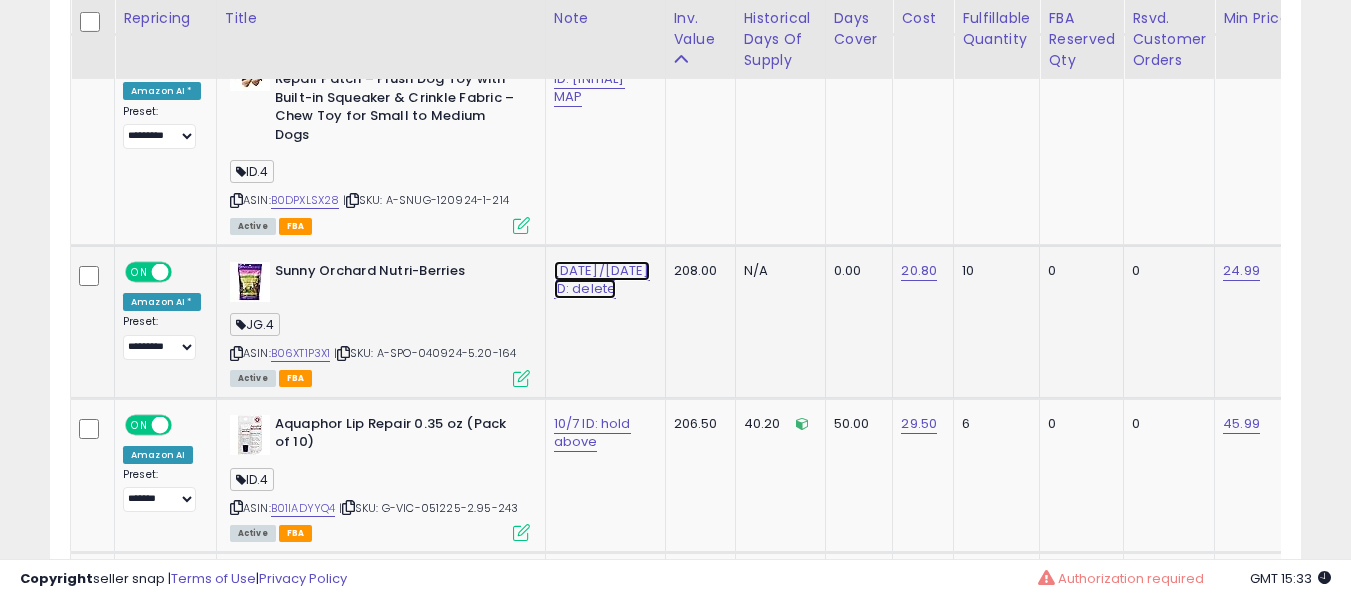 click on "[DATE] ID: delete" at bounding box center [586, -4059] 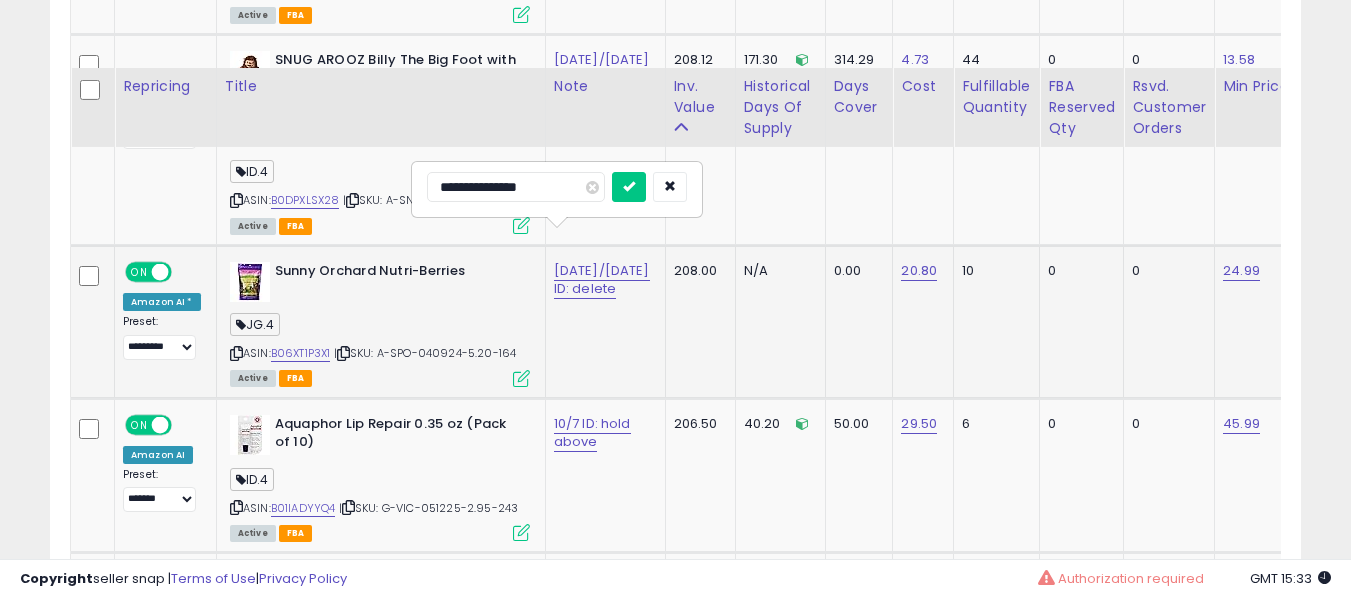 scroll, scrollTop: 5283, scrollLeft: 0, axis: vertical 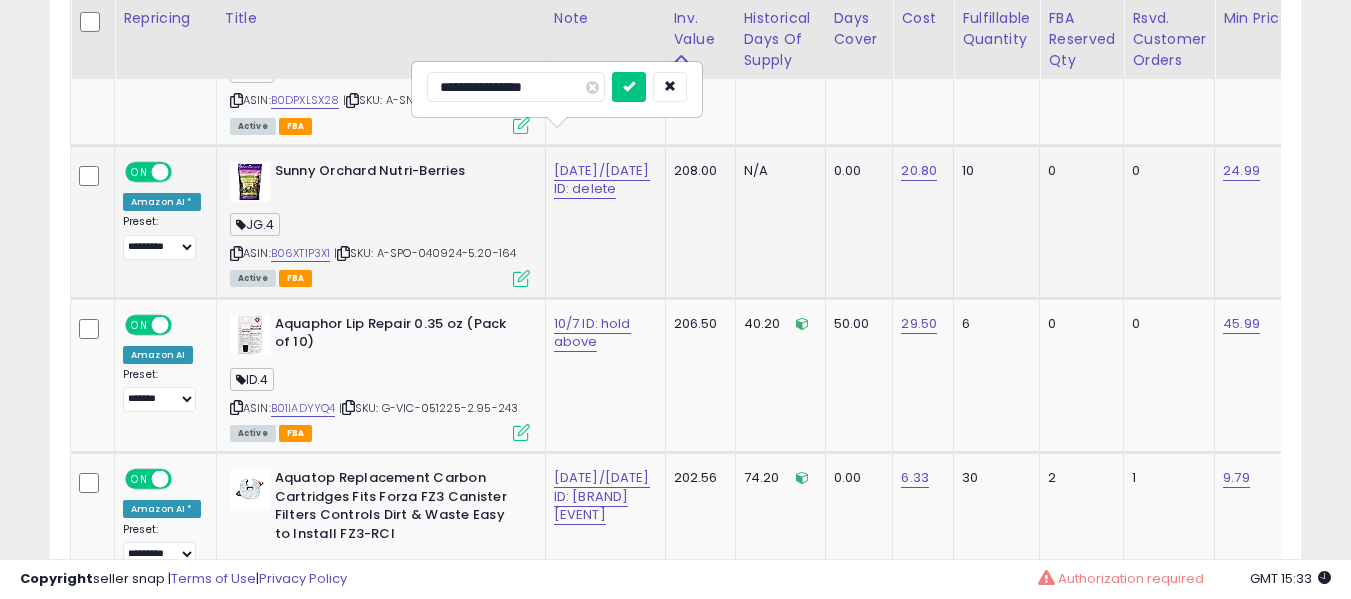 type on "**********" 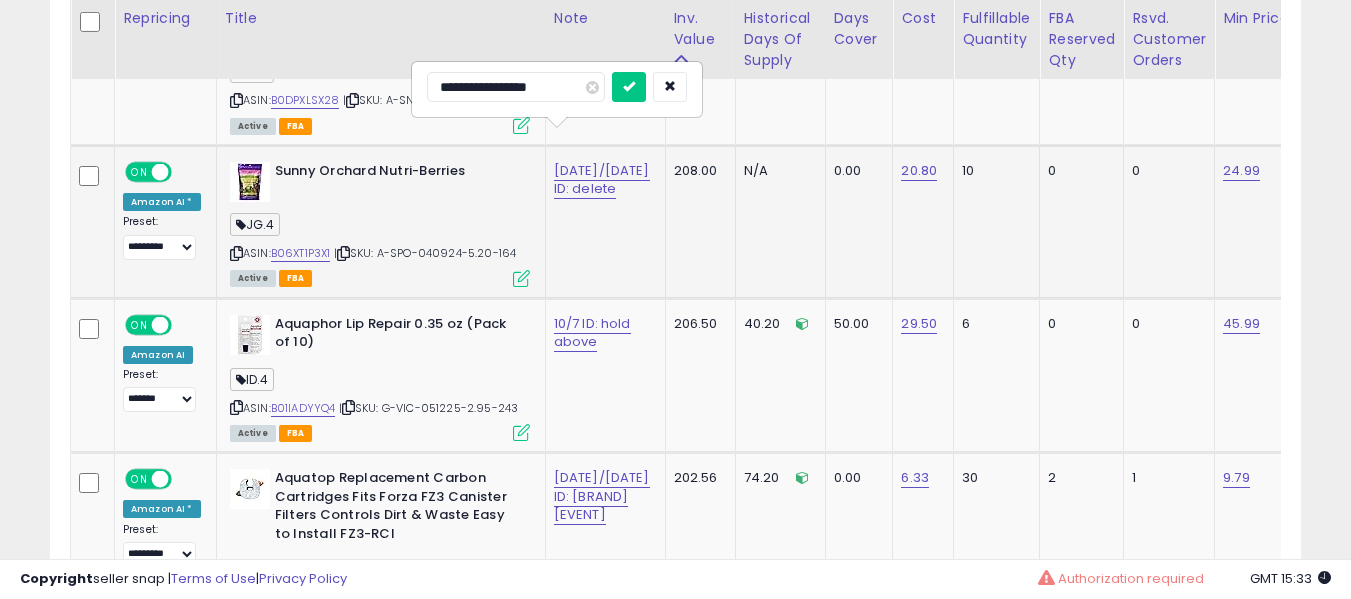 click at bounding box center (629, 87) 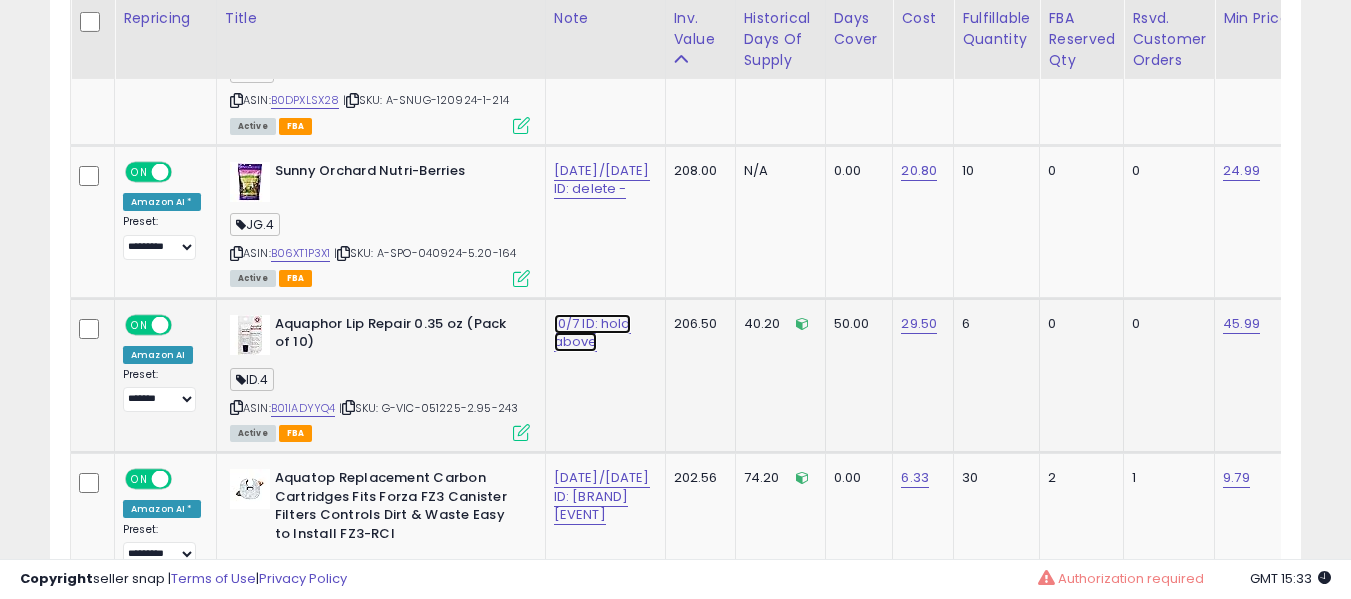 click on "10/7 ID: hold above" at bounding box center (586, -4159) 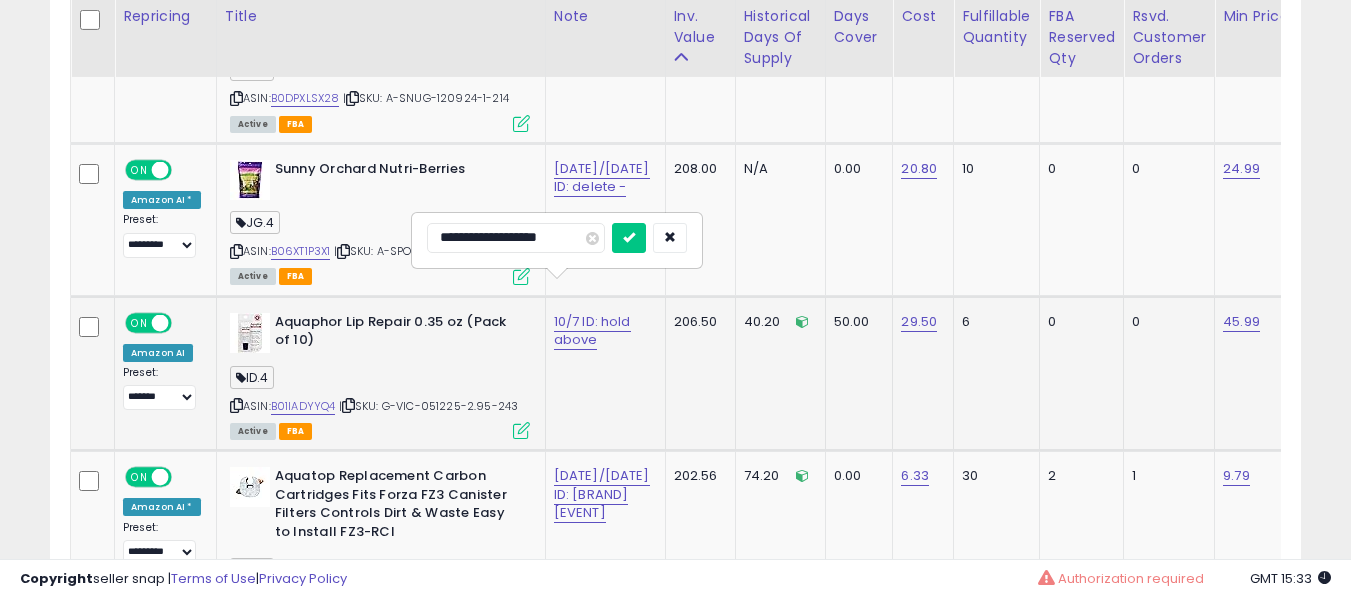 type on "**********" 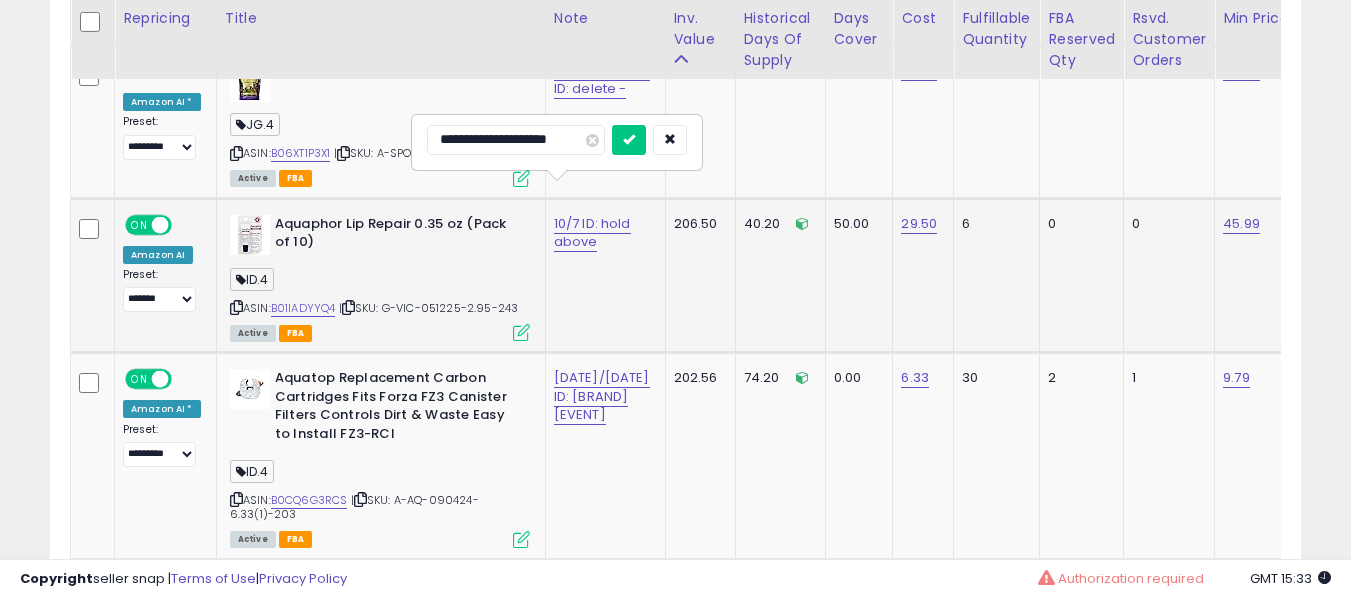 click at bounding box center [629, 140] 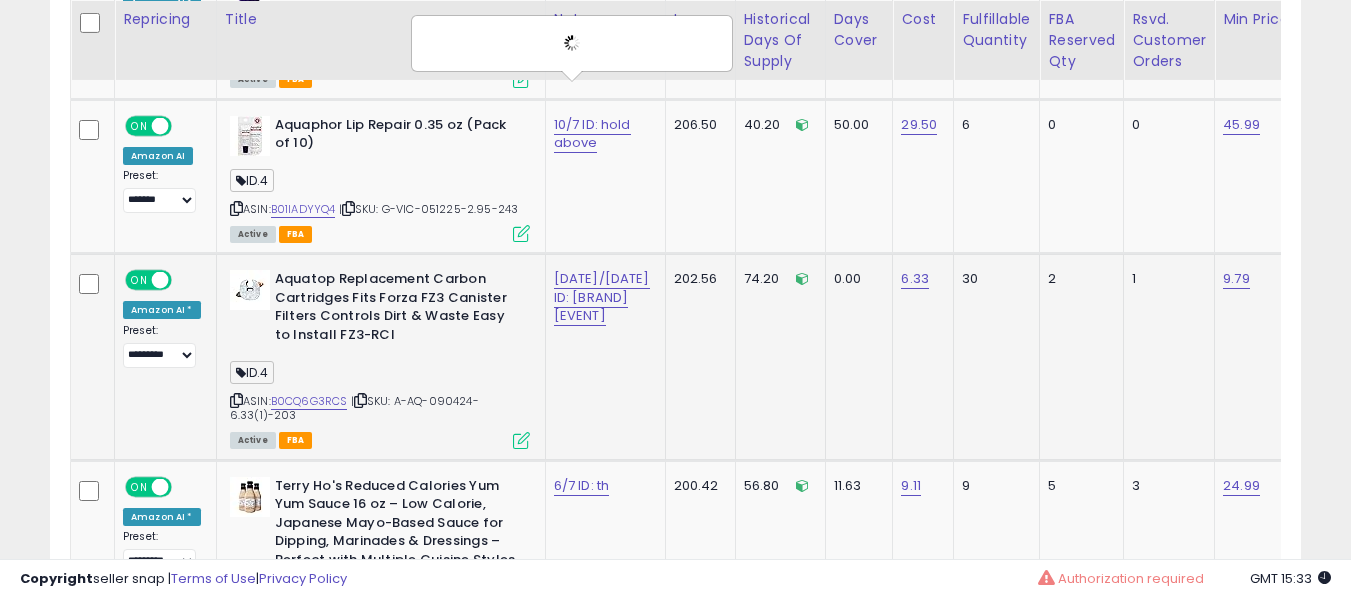 scroll, scrollTop: 5483, scrollLeft: 0, axis: vertical 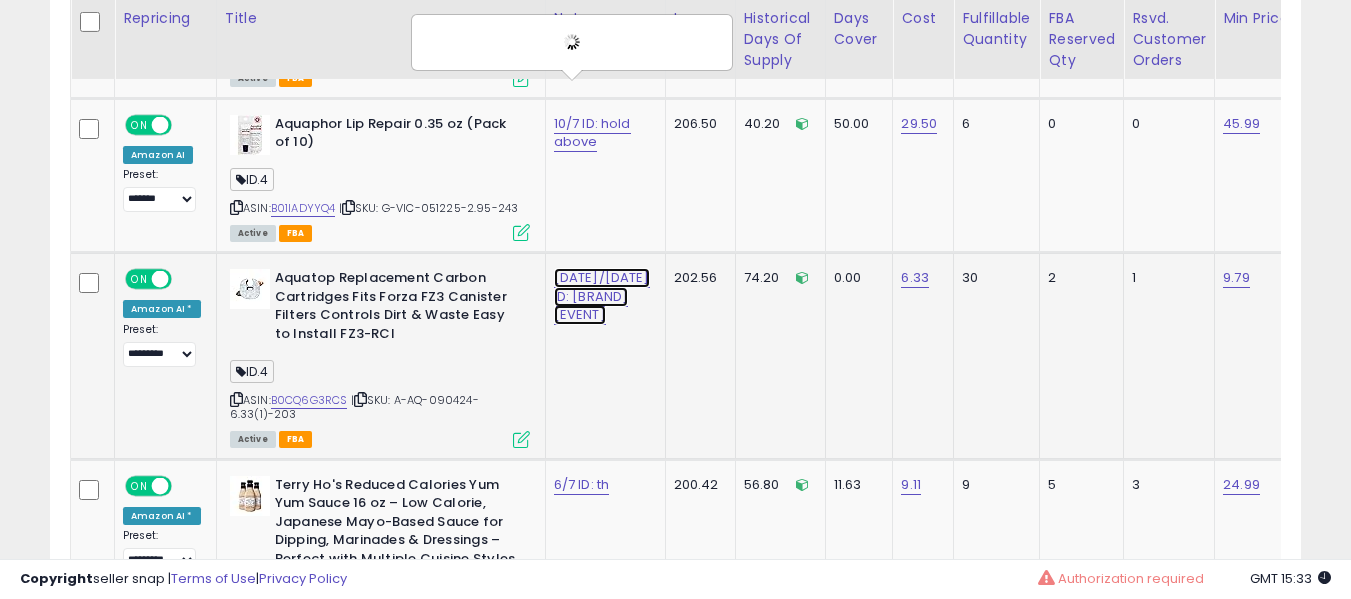 click on "[DATE] ID: aqua prime day" at bounding box center [586, -4359] 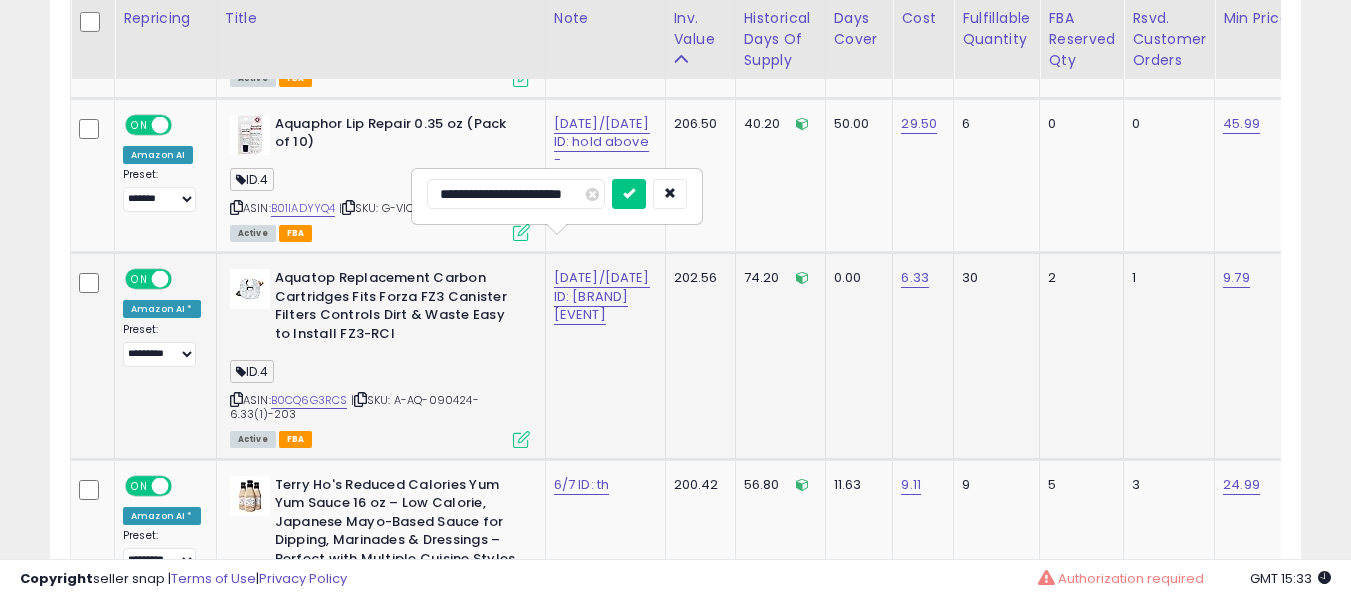 type on "**********" 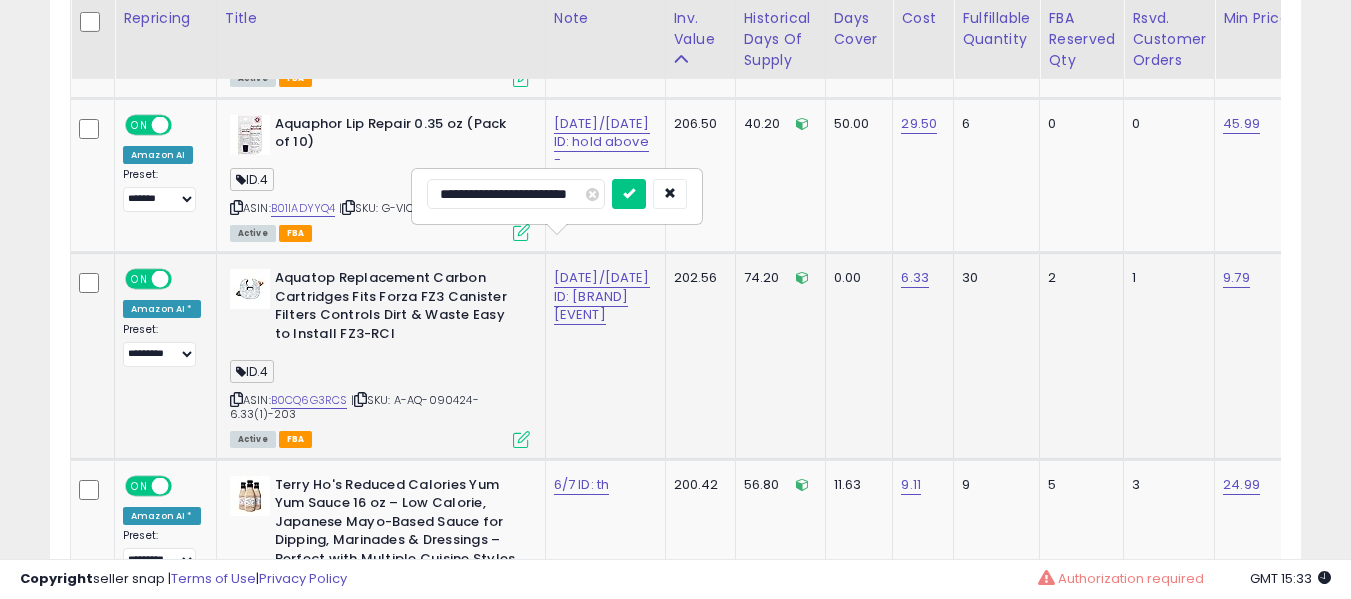 click at bounding box center [629, 194] 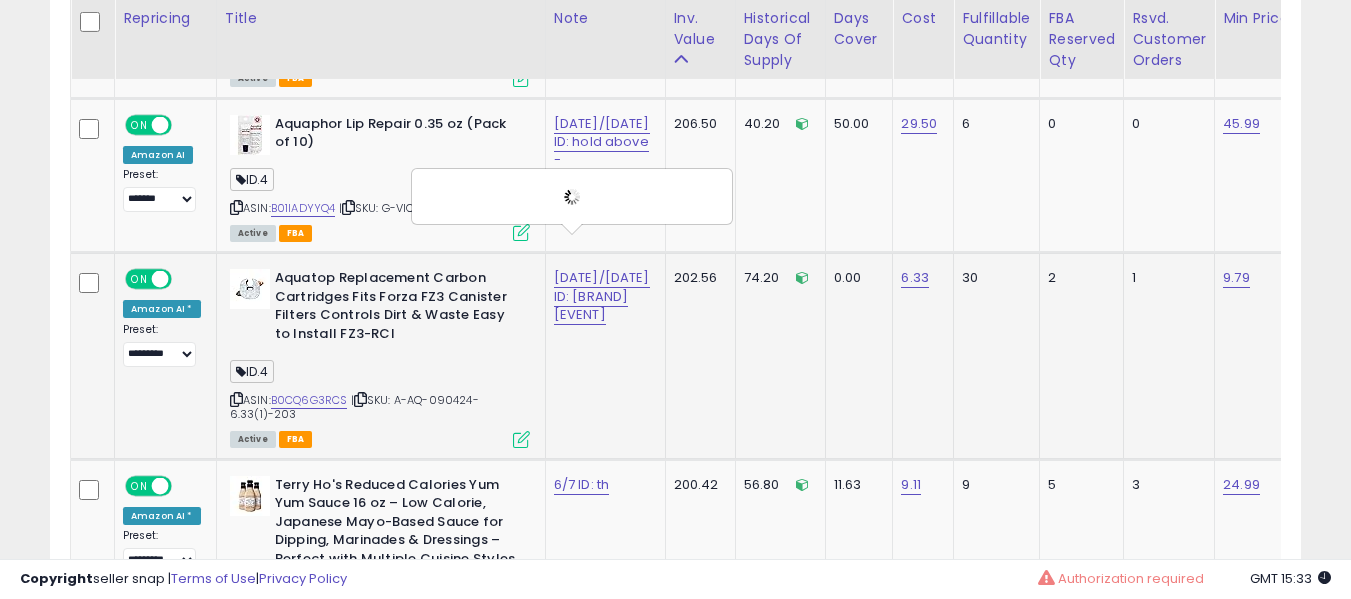 scroll, scrollTop: 5583, scrollLeft: 0, axis: vertical 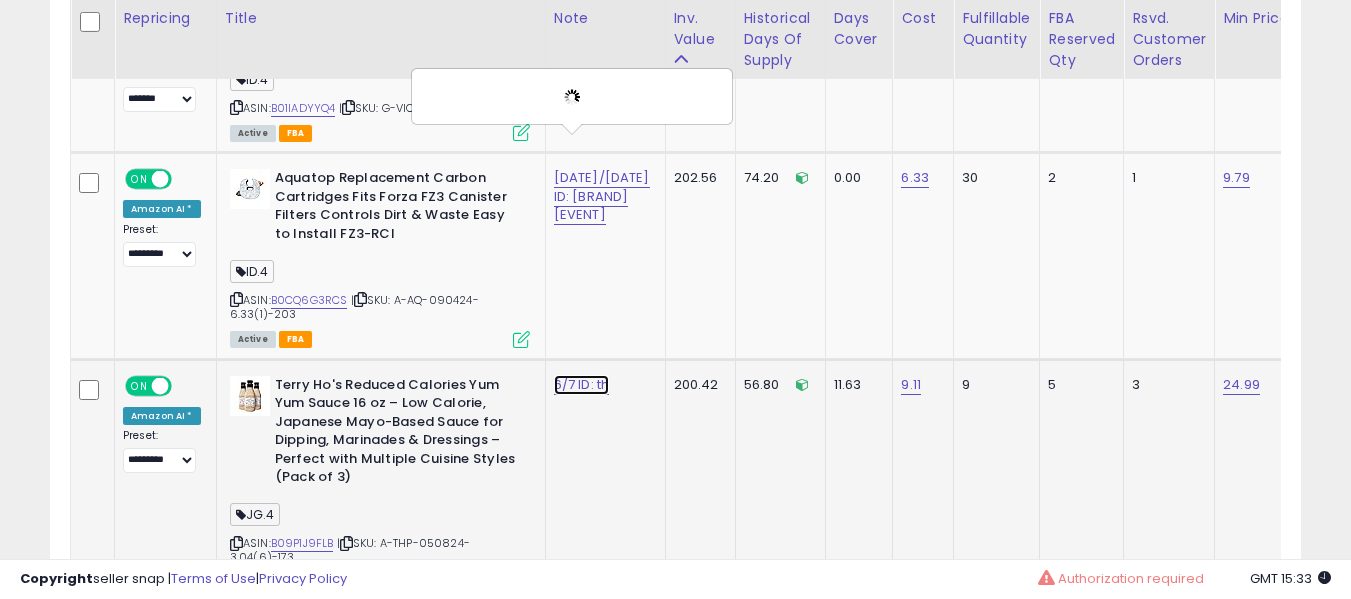 click on "6/7 ID: th" at bounding box center [586, -4459] 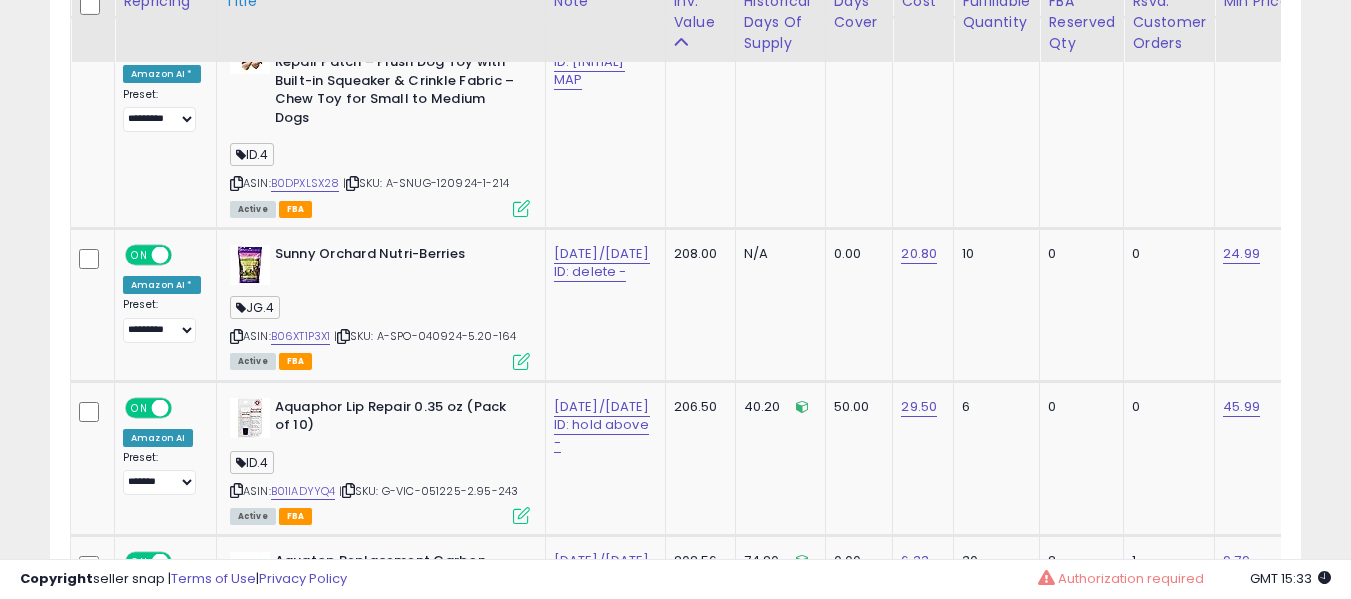 scroll, scrollTop: 5183, scrollLeft: 0, axis: vertical 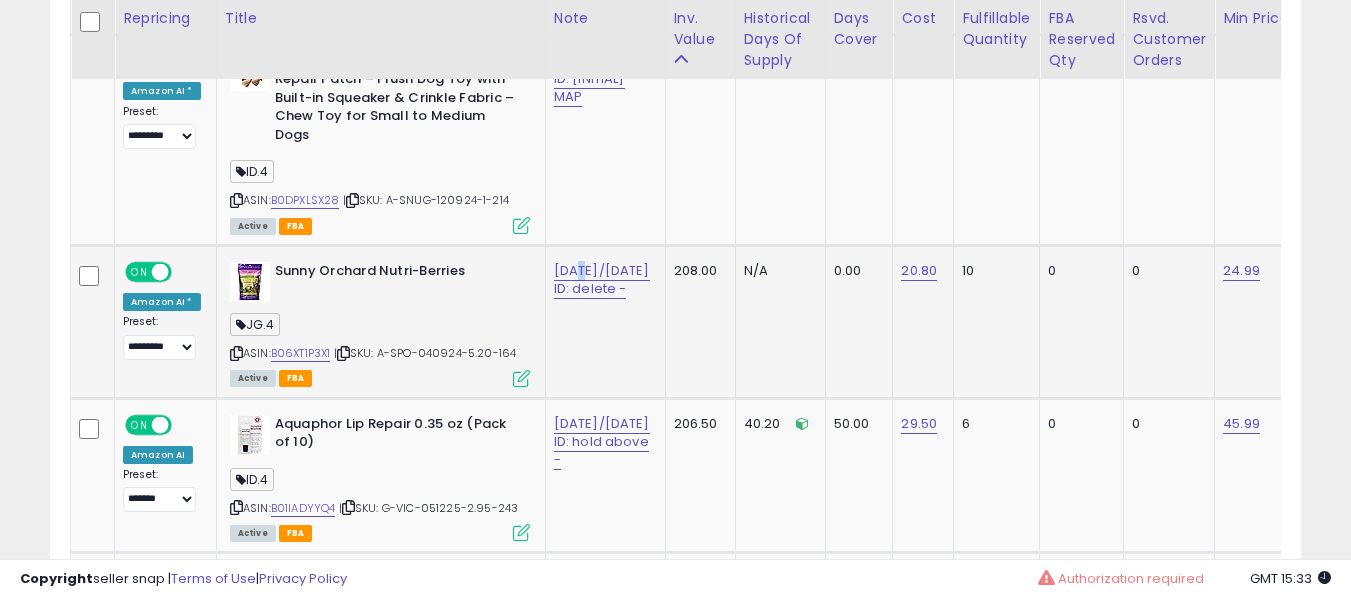 drag, startPoint x: 569, startPoint y: 216, endPoint x: 574, endPoint y: 226, distance: 11.18034 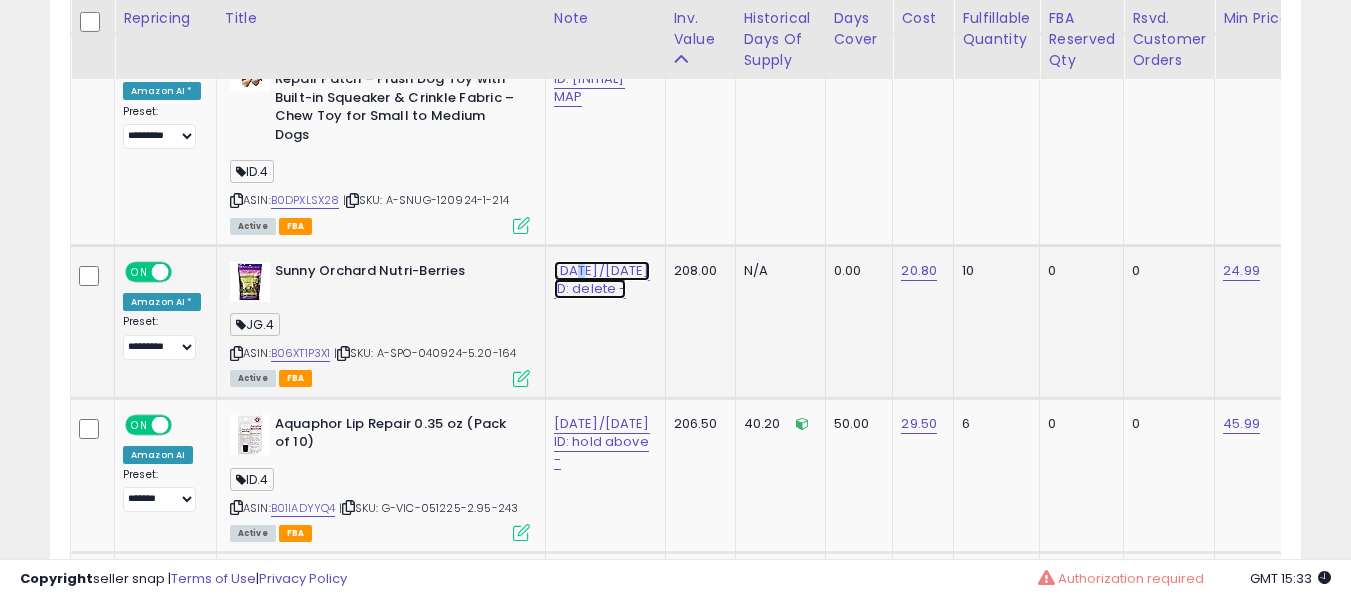 click on "10/7 ID: delete -" at bounding box center [586, -4059] 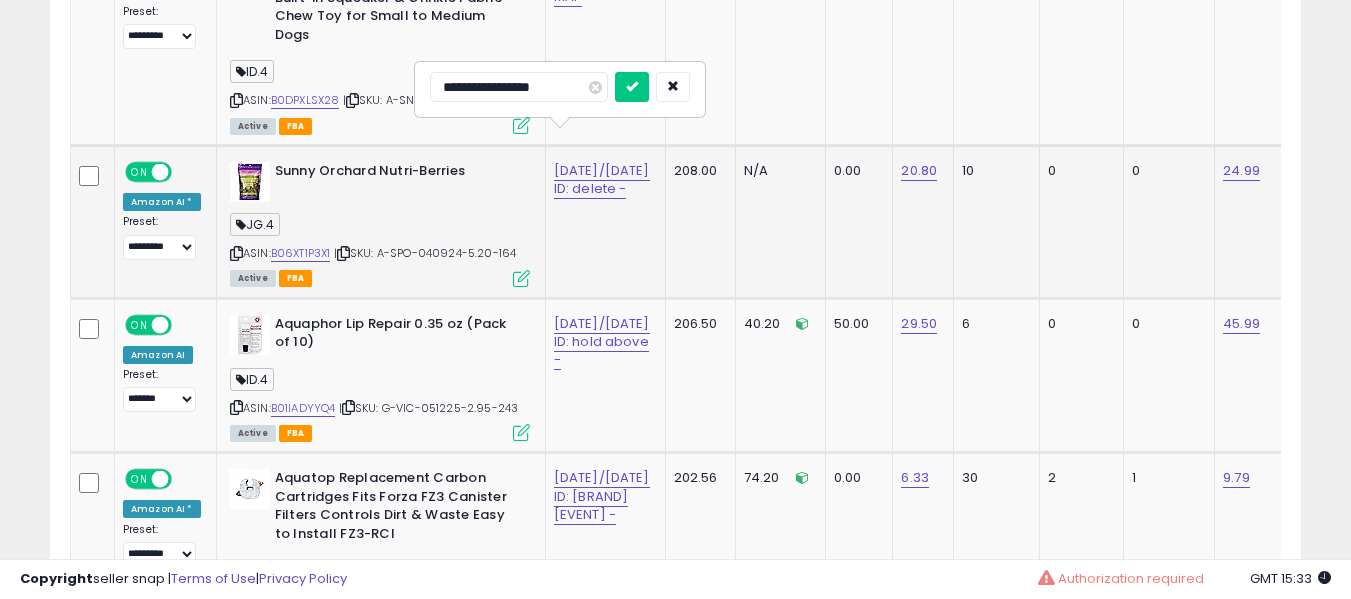type on "**********" 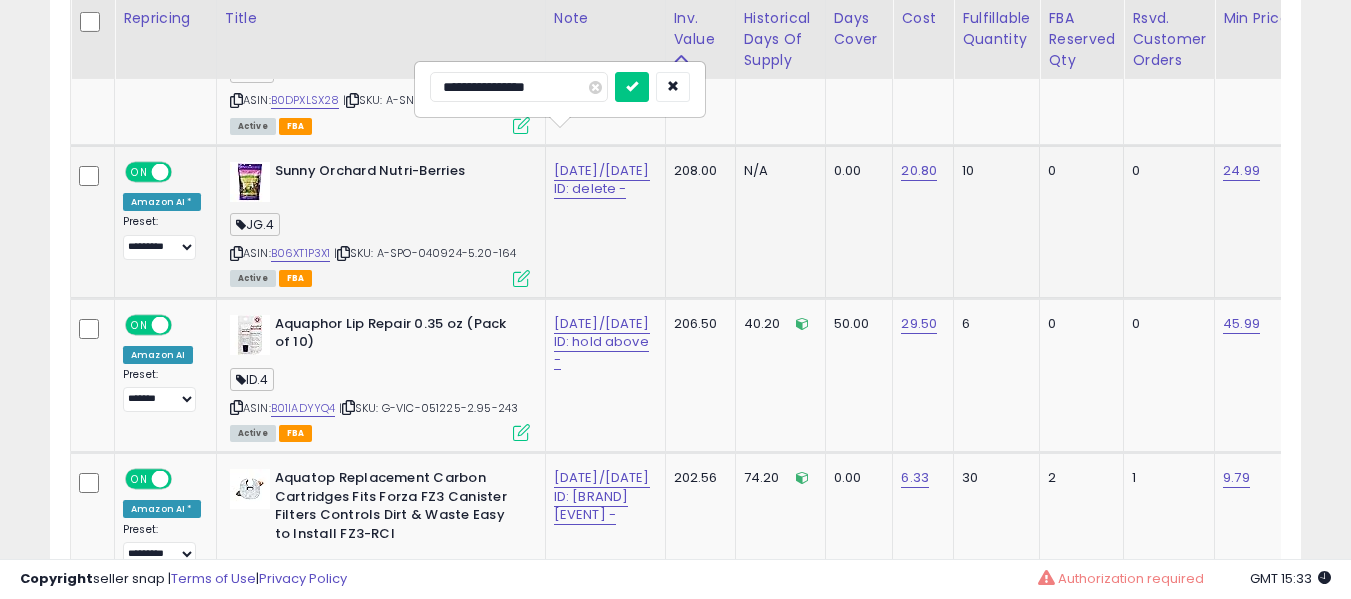 click at bounding box center [632, 87] 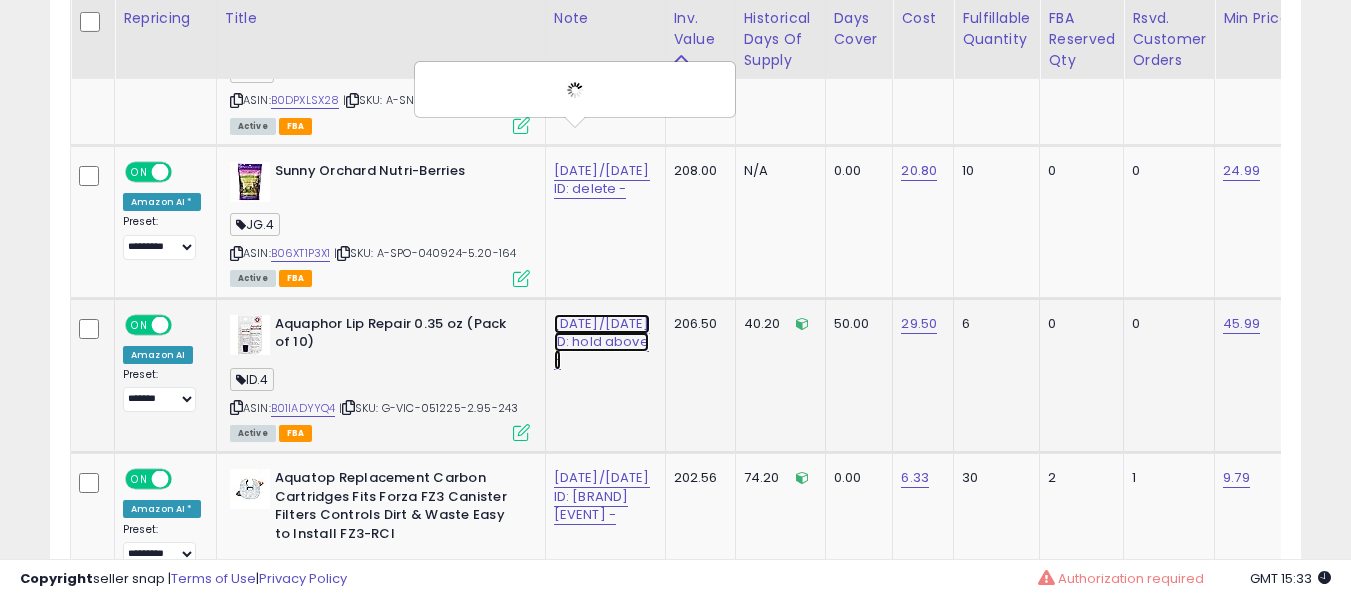 click on "10/7 ID: hold above -" at bounding box center (586, -4159) 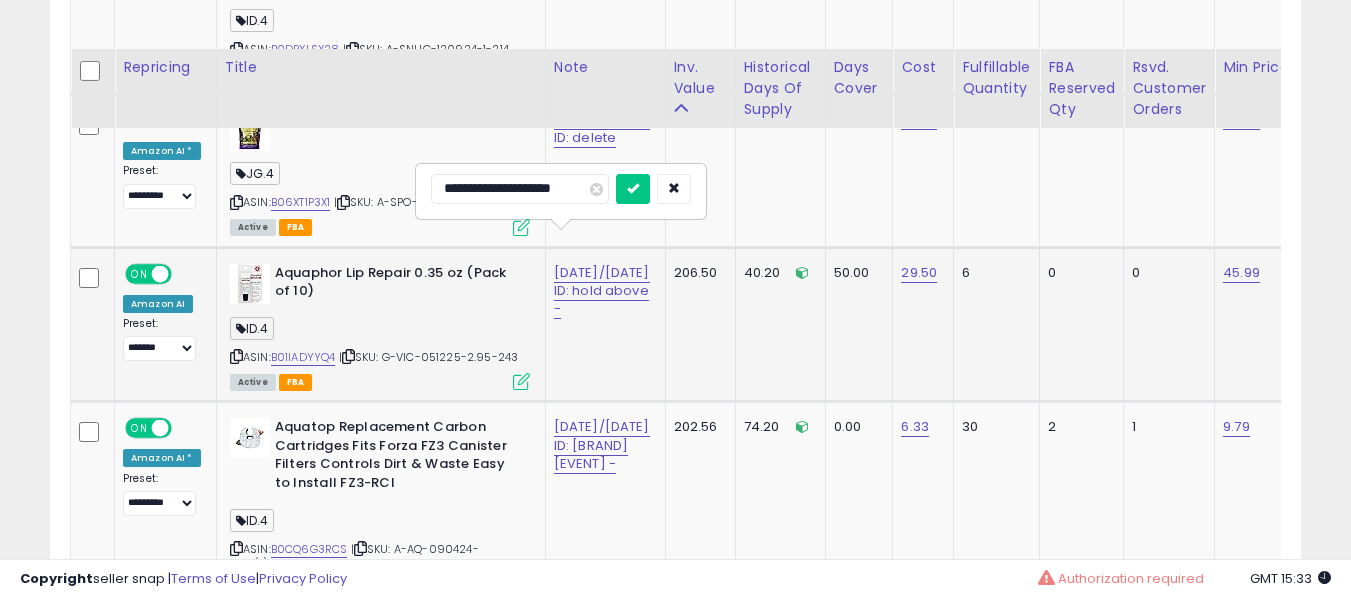 scroll, scrollTop: 5383, scrollLeft: 0, axis: vertical 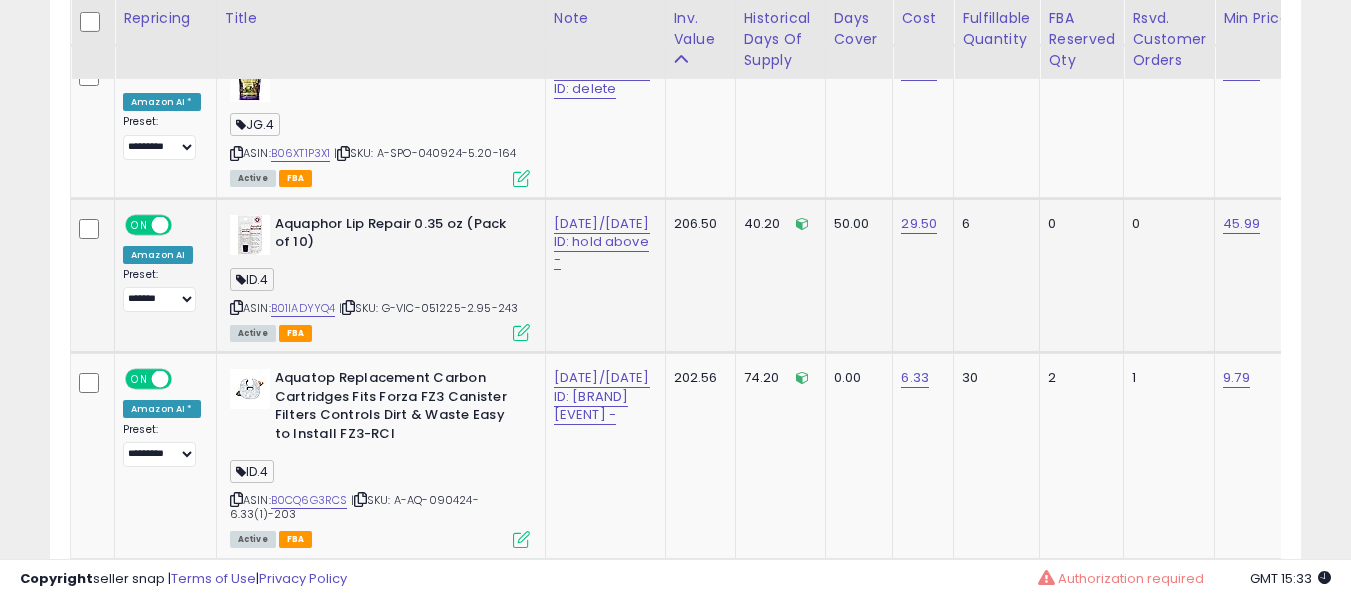 click on "10/7 ID: hold above -" at bounding box center (602, 242) 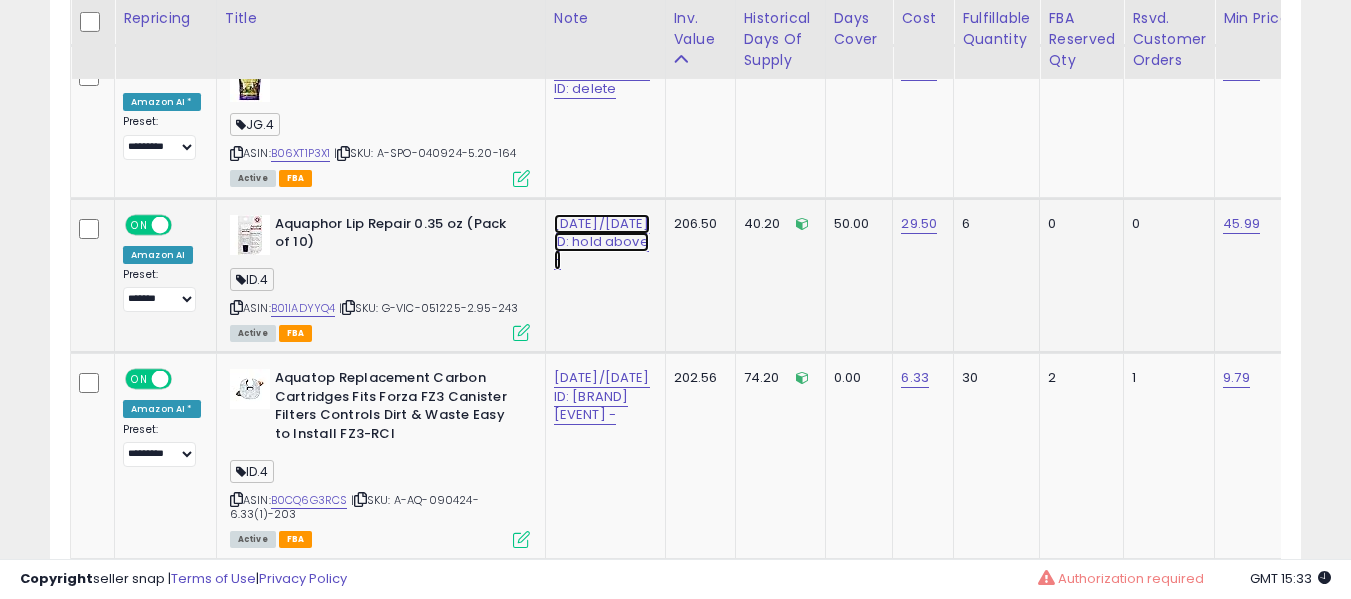 click on "10/7 ID: hold above -" at bounding box center (586, -4259) 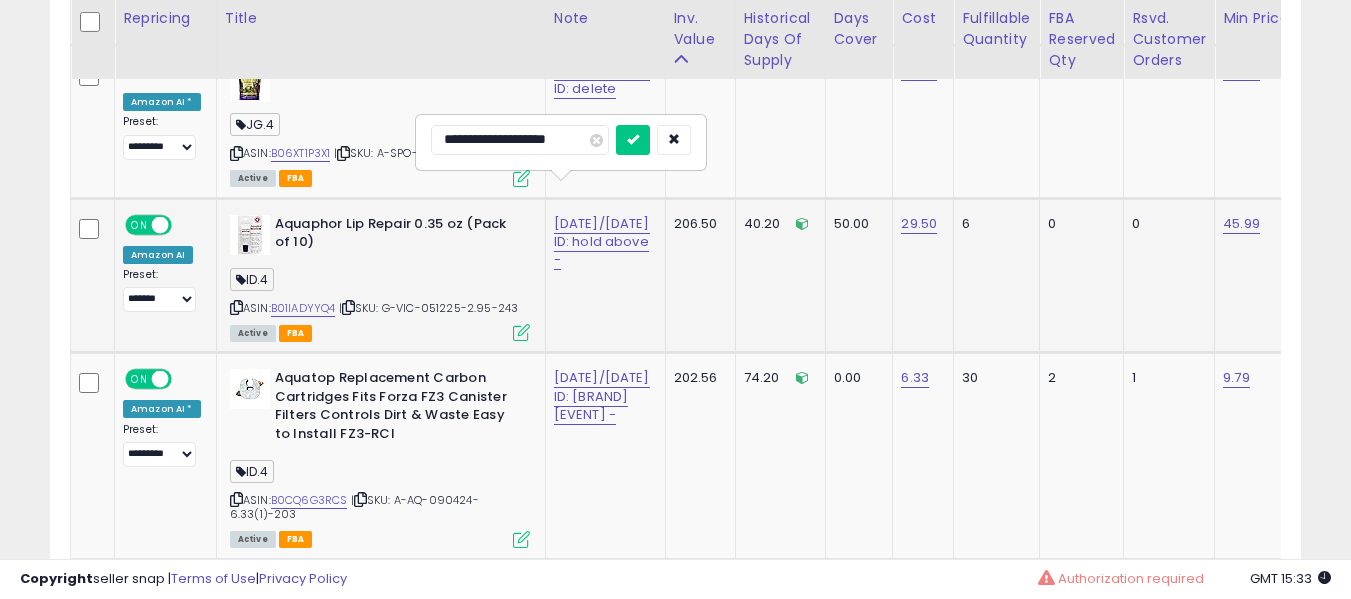 type on "**********" 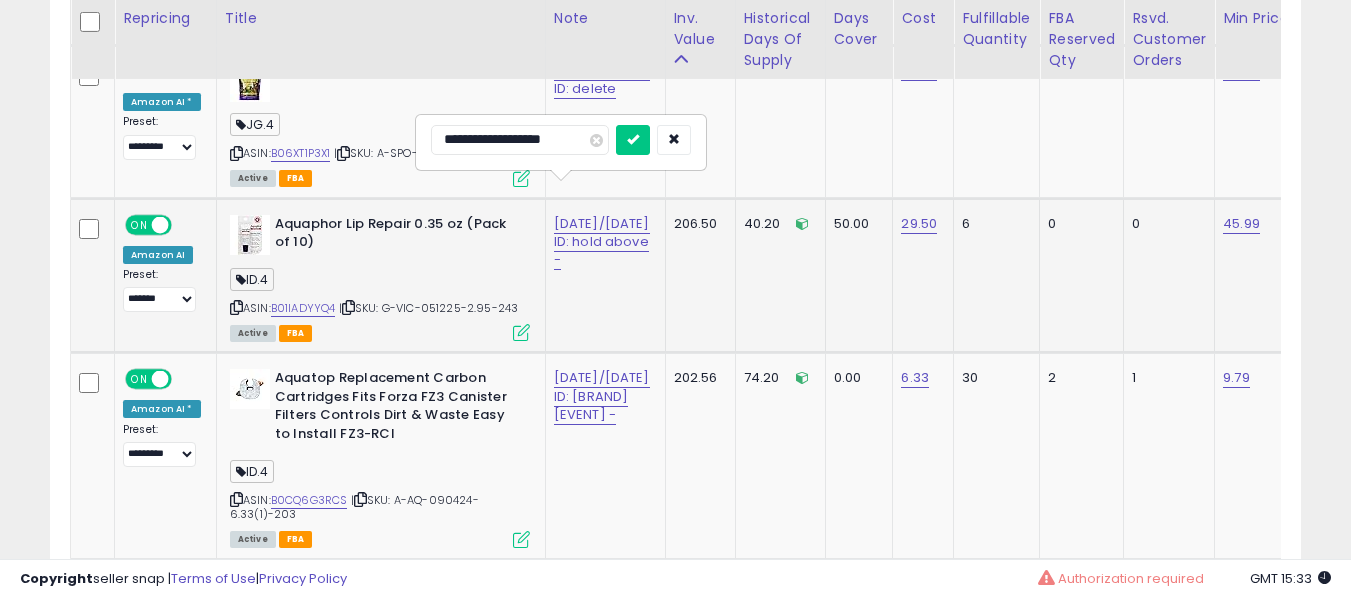 click at bounding box center (633, 140) 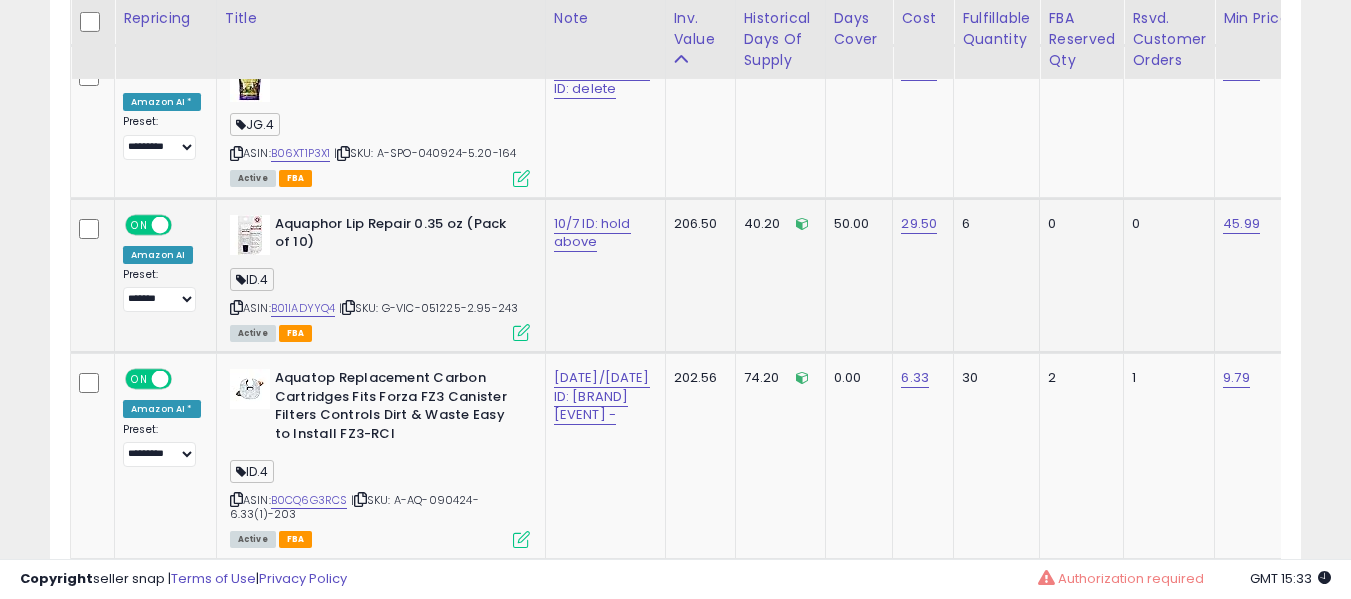 scroll, scrollTop: 0, scrollLeft: 371, axis: horizontal 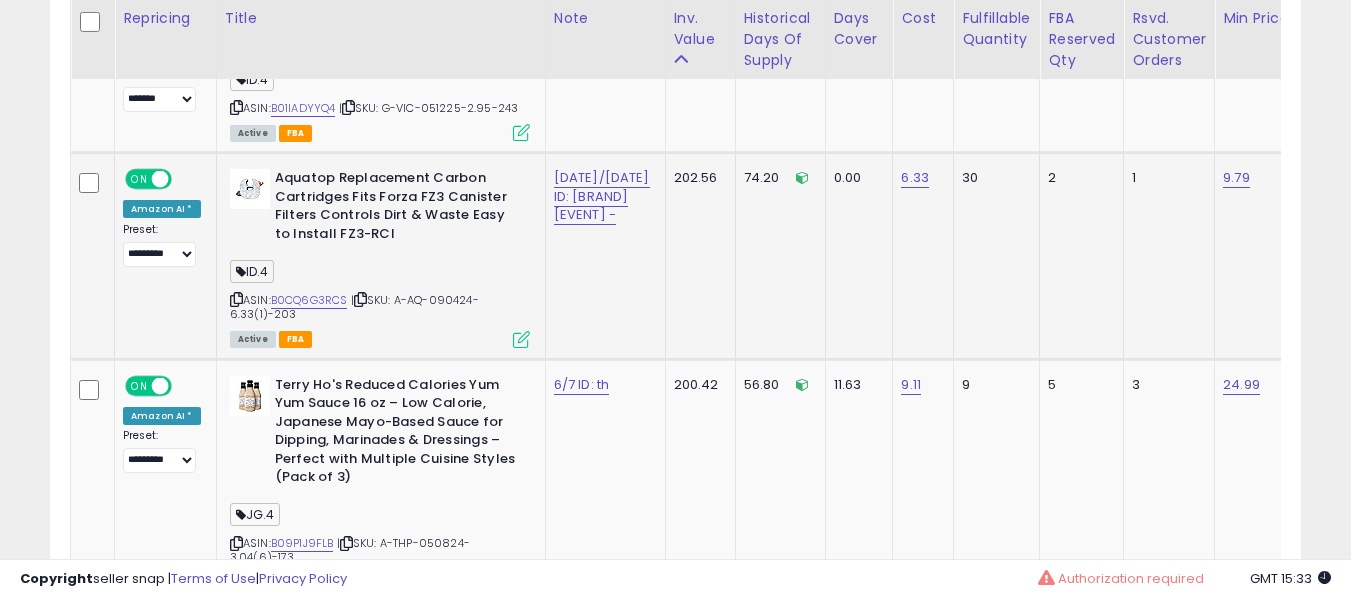 click on "10/7 ID: aqua prime day -" at bounding box center [602, 196] 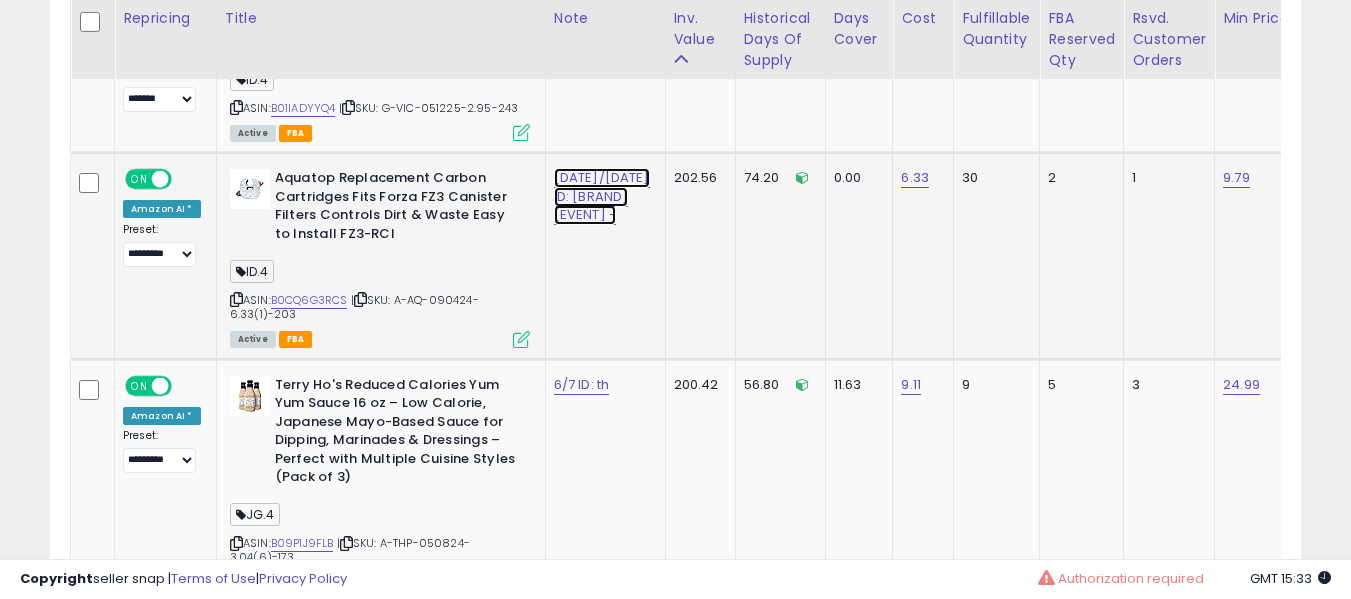 click on "10/7 ID: aqua prime day -" at bounding box center (586, -4459) 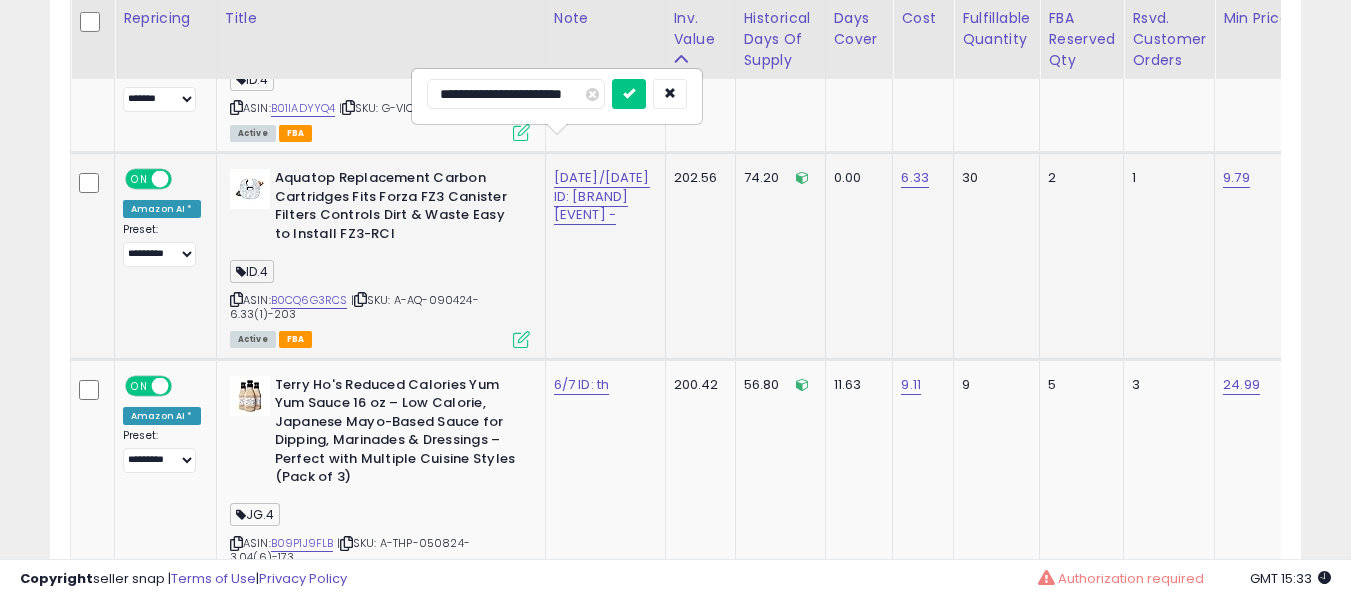 type on "**********" 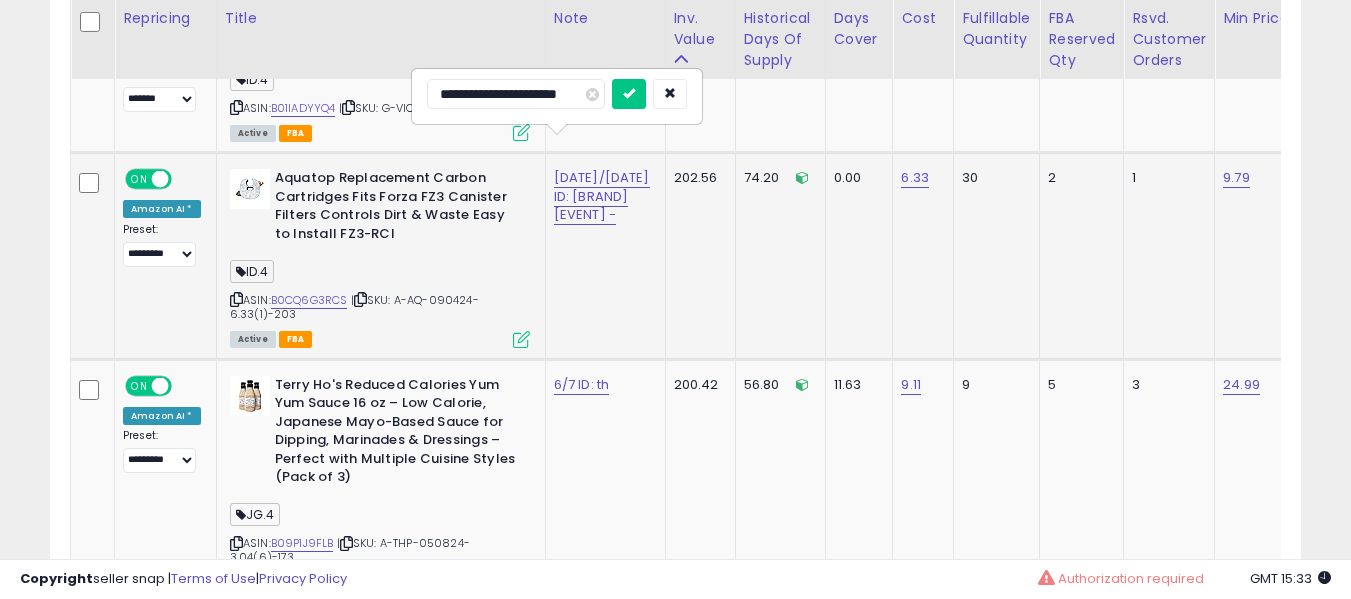 click at bounding box center (629, 94) 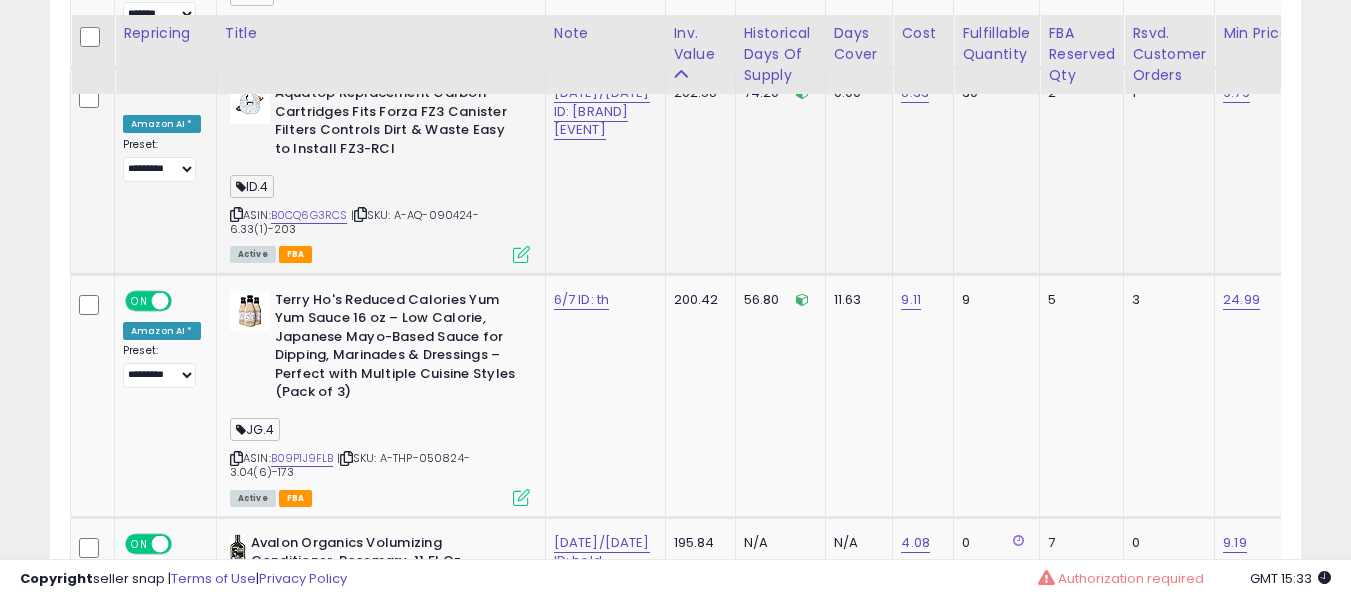 scroll, scrollTop: 5683, scrollLeft: 0, axis: vertical 